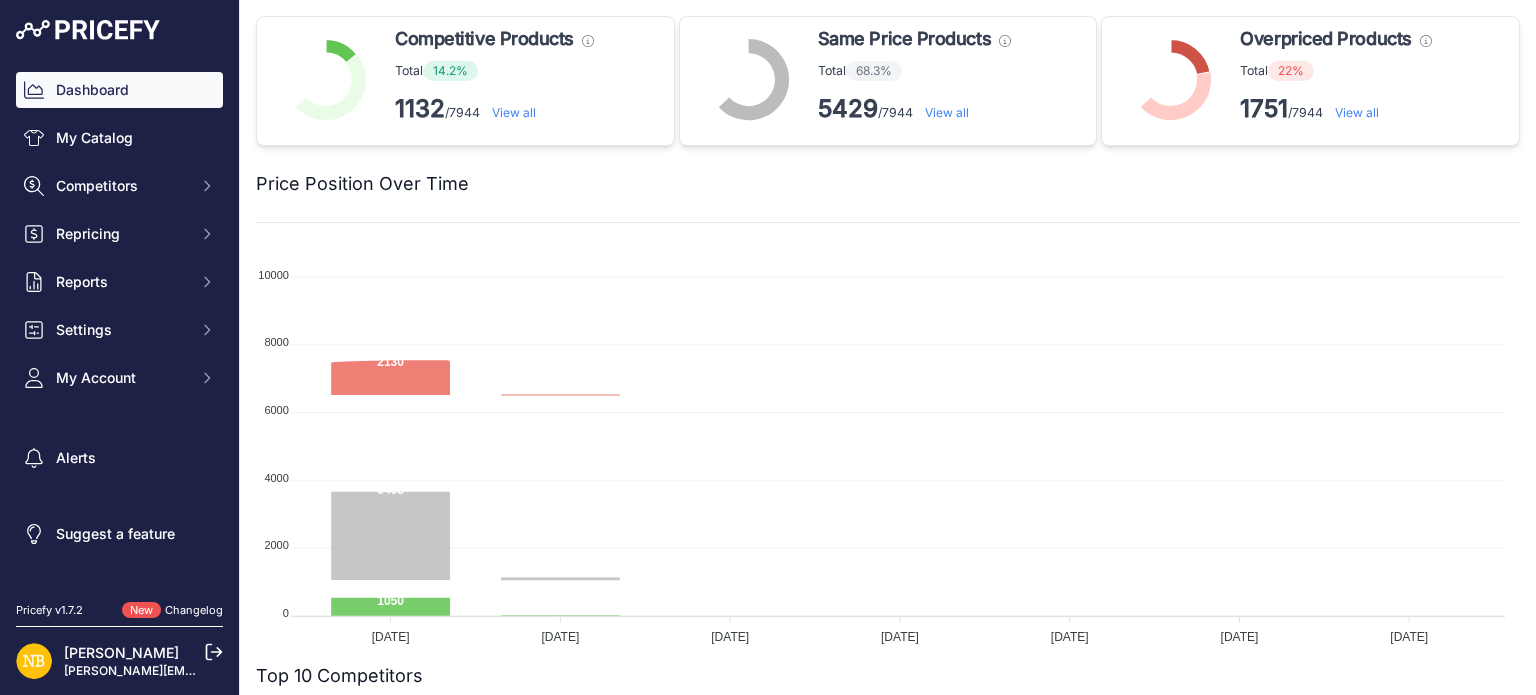 scroll, scrollTop: 0, scrollLeft: 0, axis: both 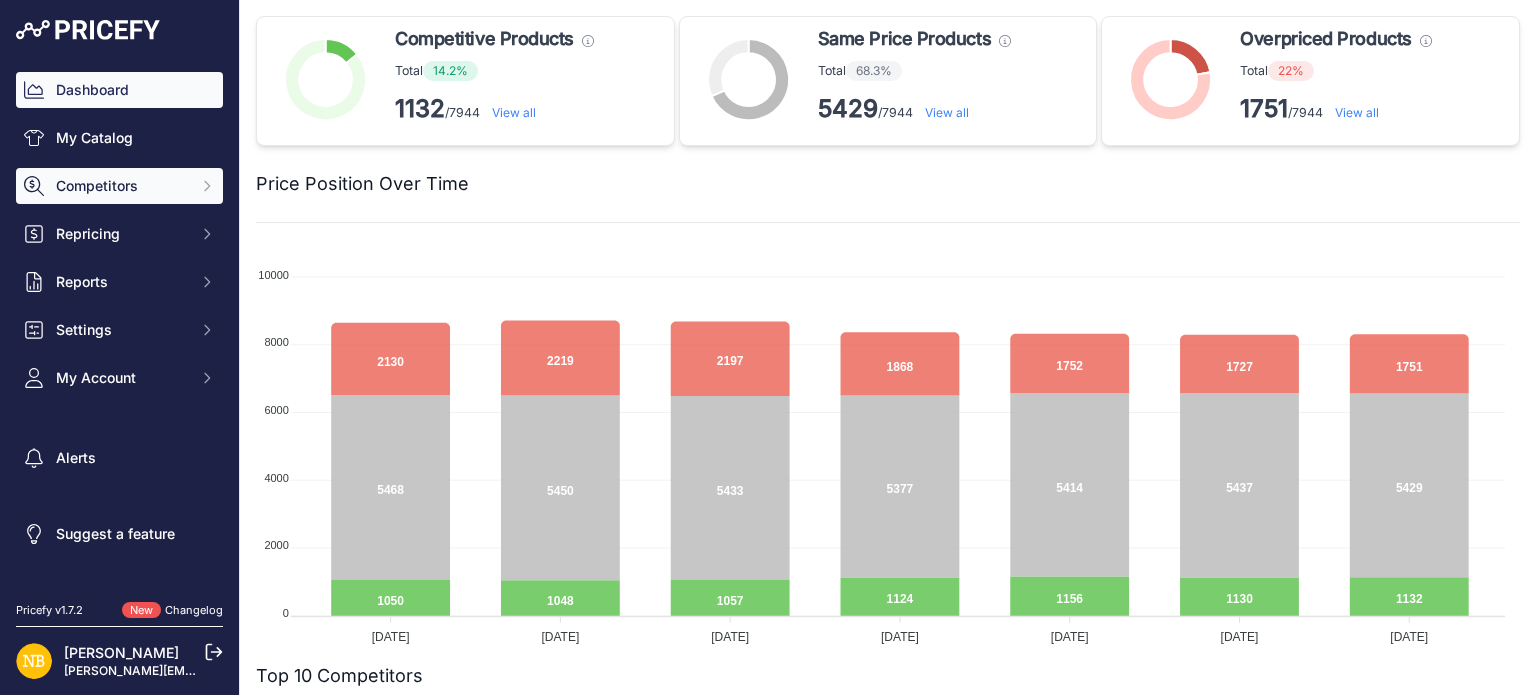 click on "Competitors" at bounding box center [119, 186] 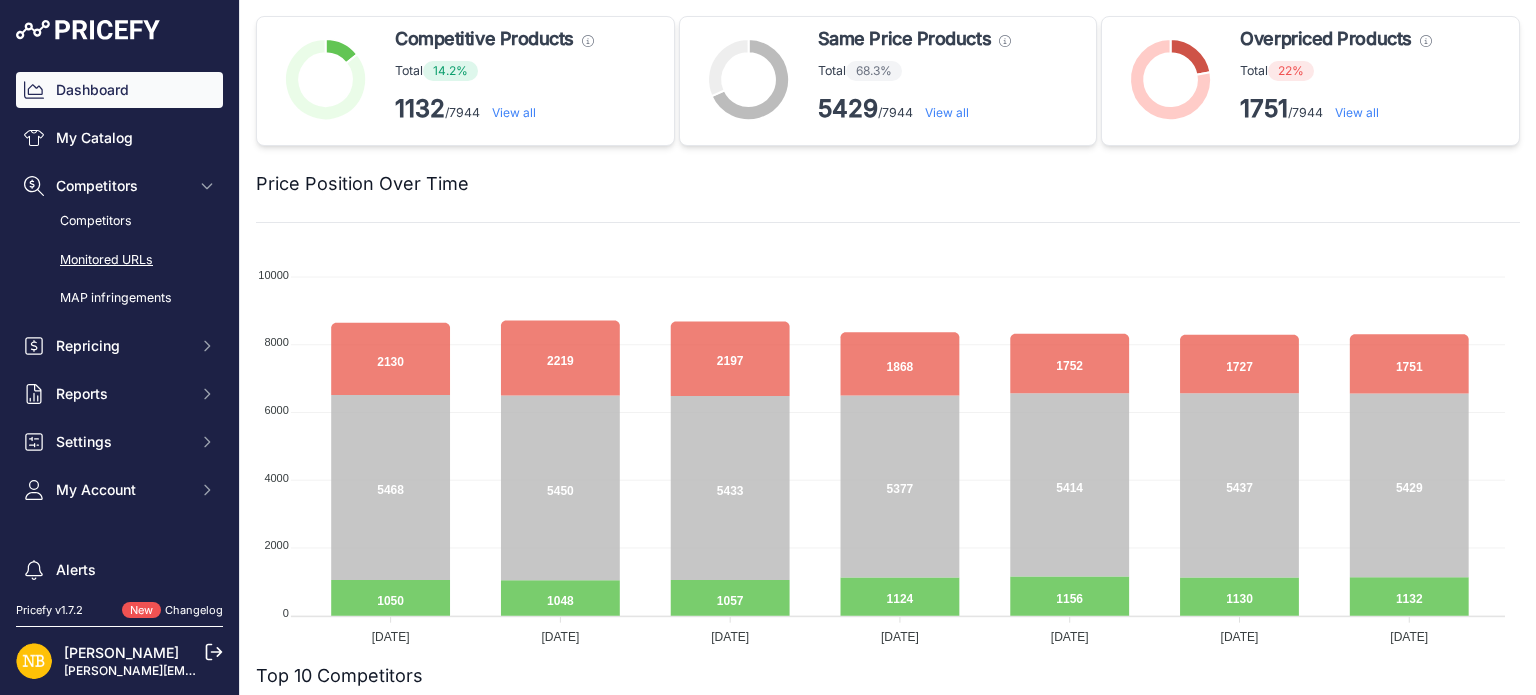 click on "Monitored URLs" at bounding box center (119, 260) 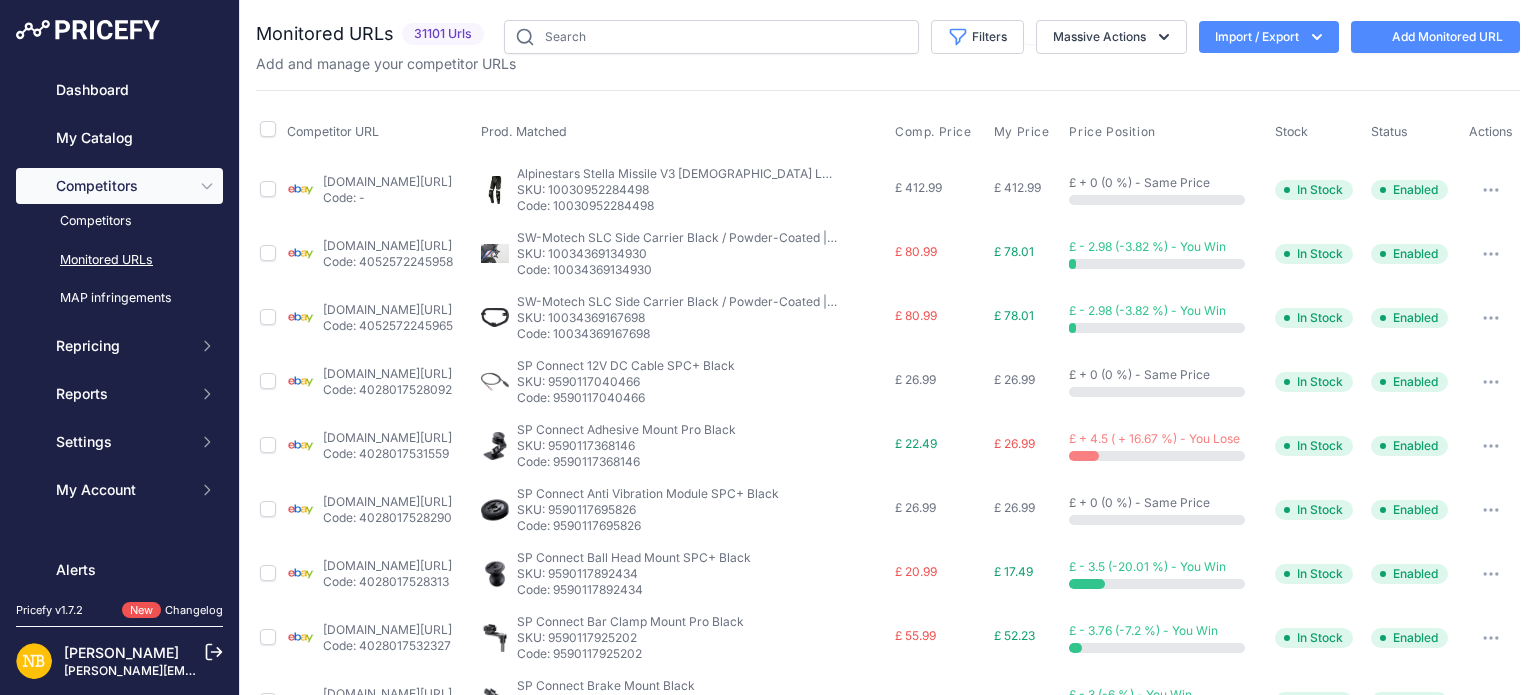 scroll, scrollTop: 0, scrollLeft: 0, axis: both 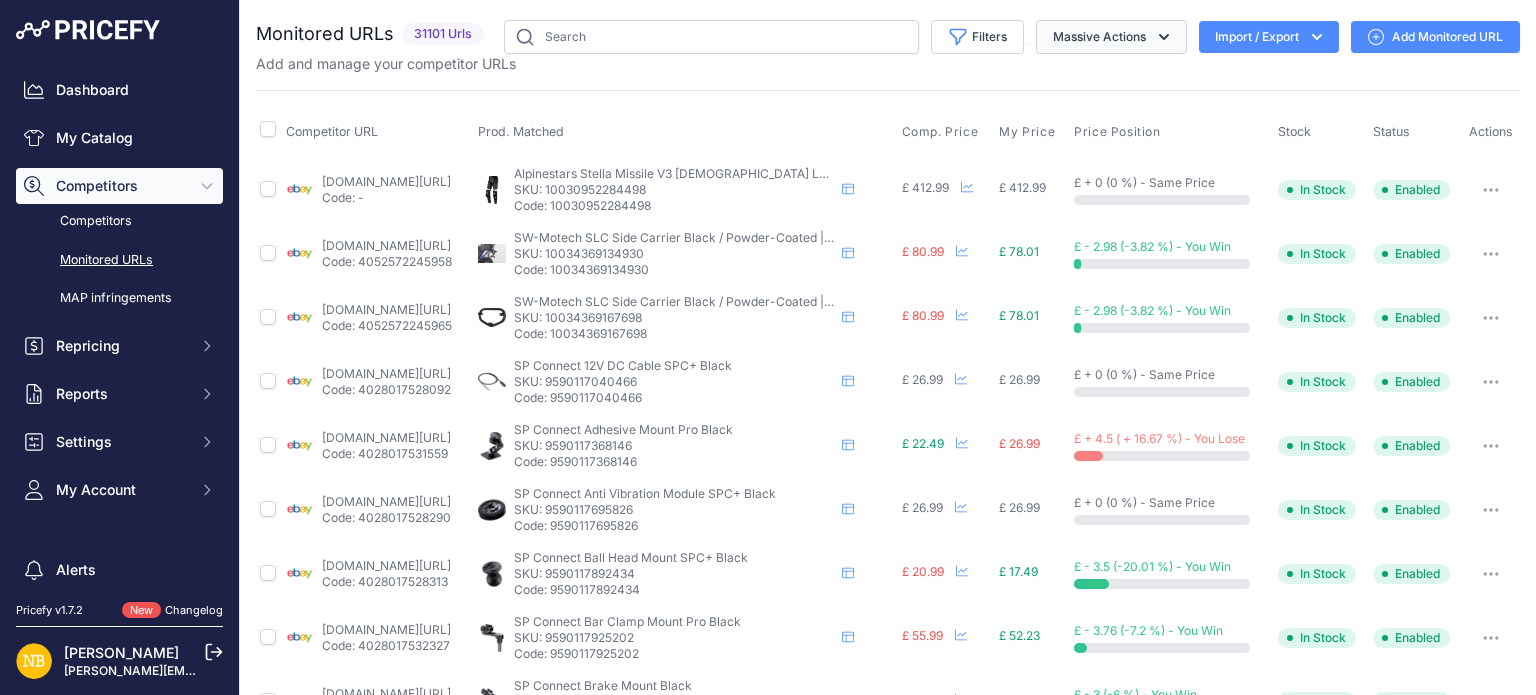 click 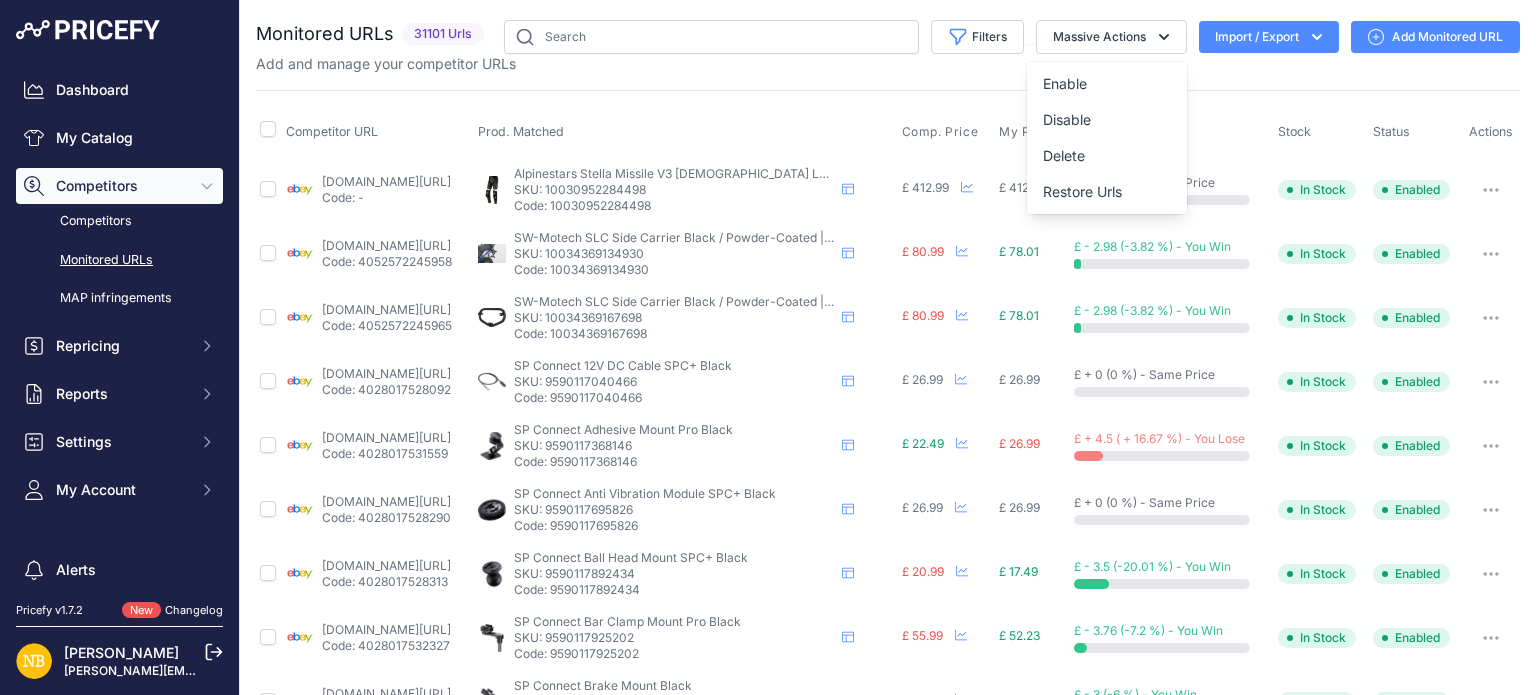 click on "Monitored URLs
31101
Urls" at bounding box center [888, 760] 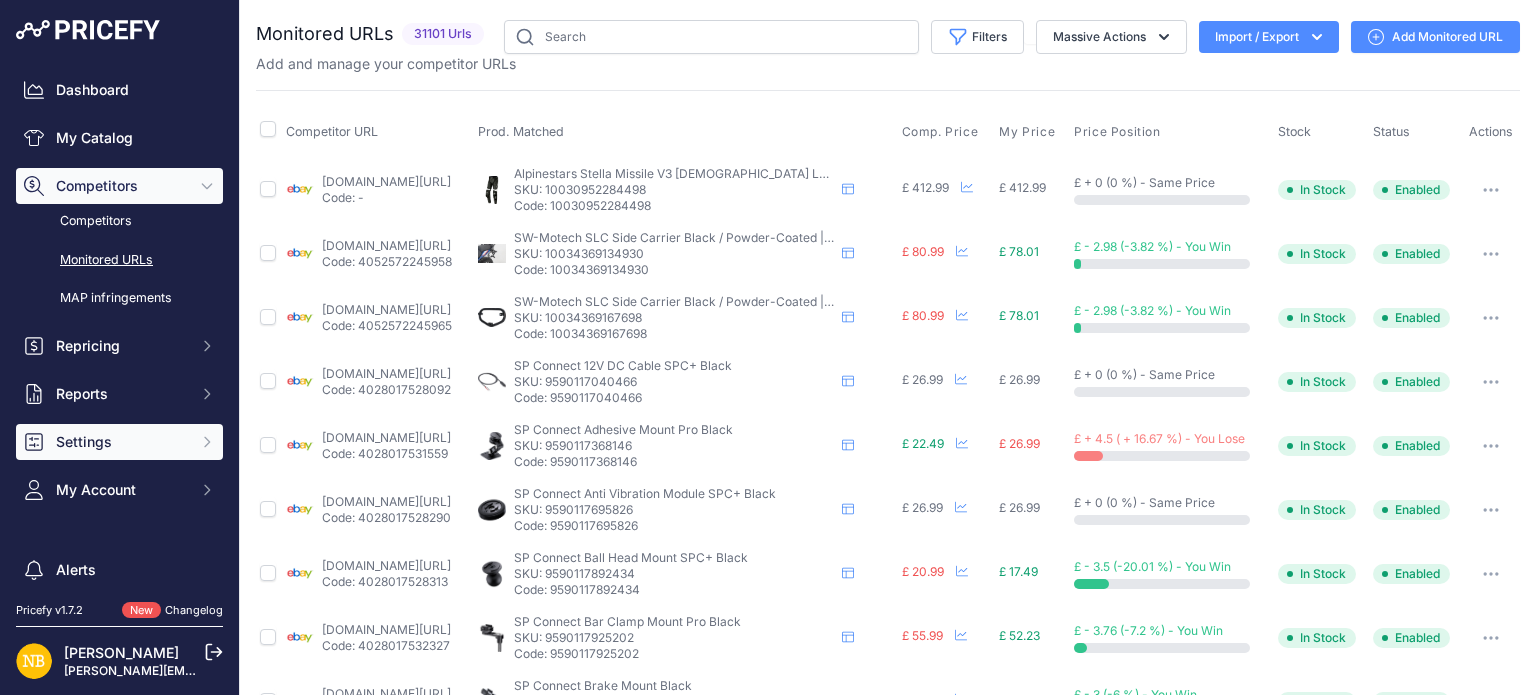 click 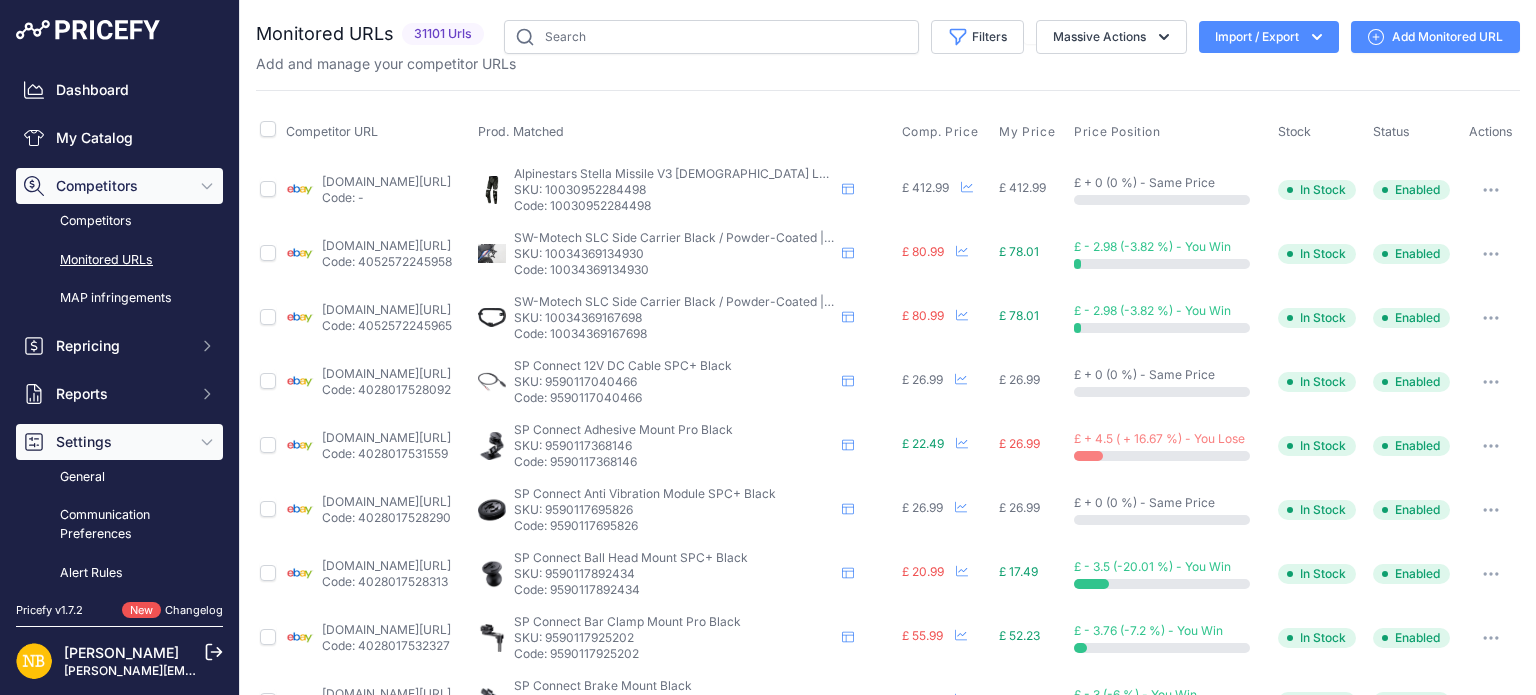 click 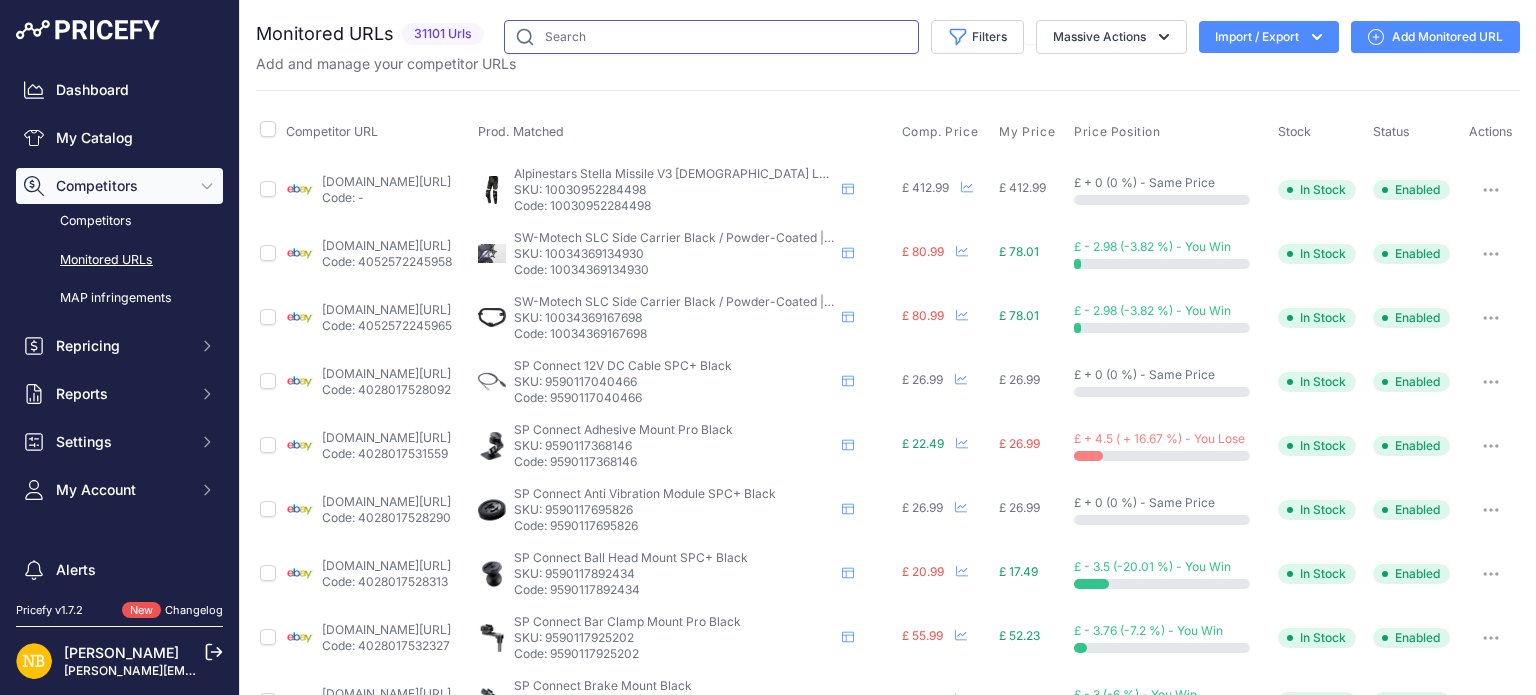 click at bounding box center [711, 37] 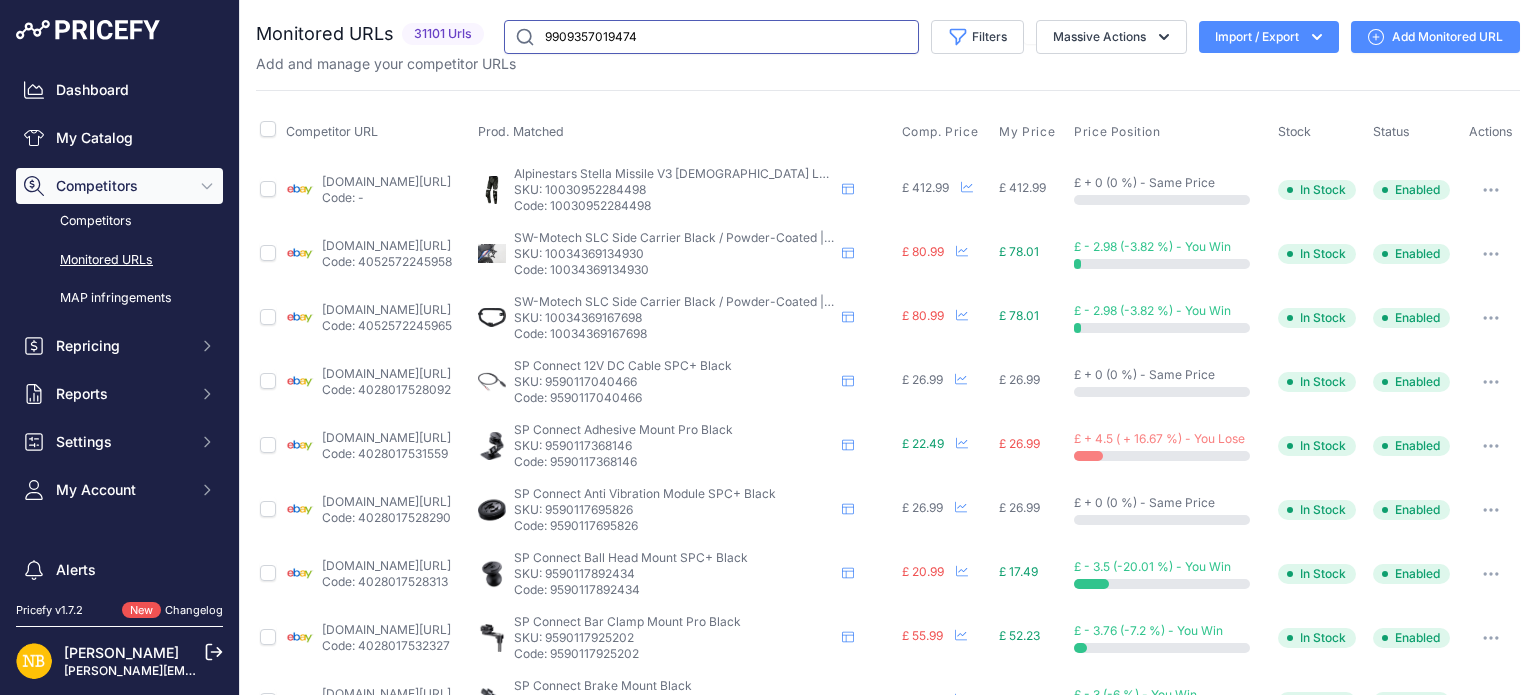 type on "9909357019474" 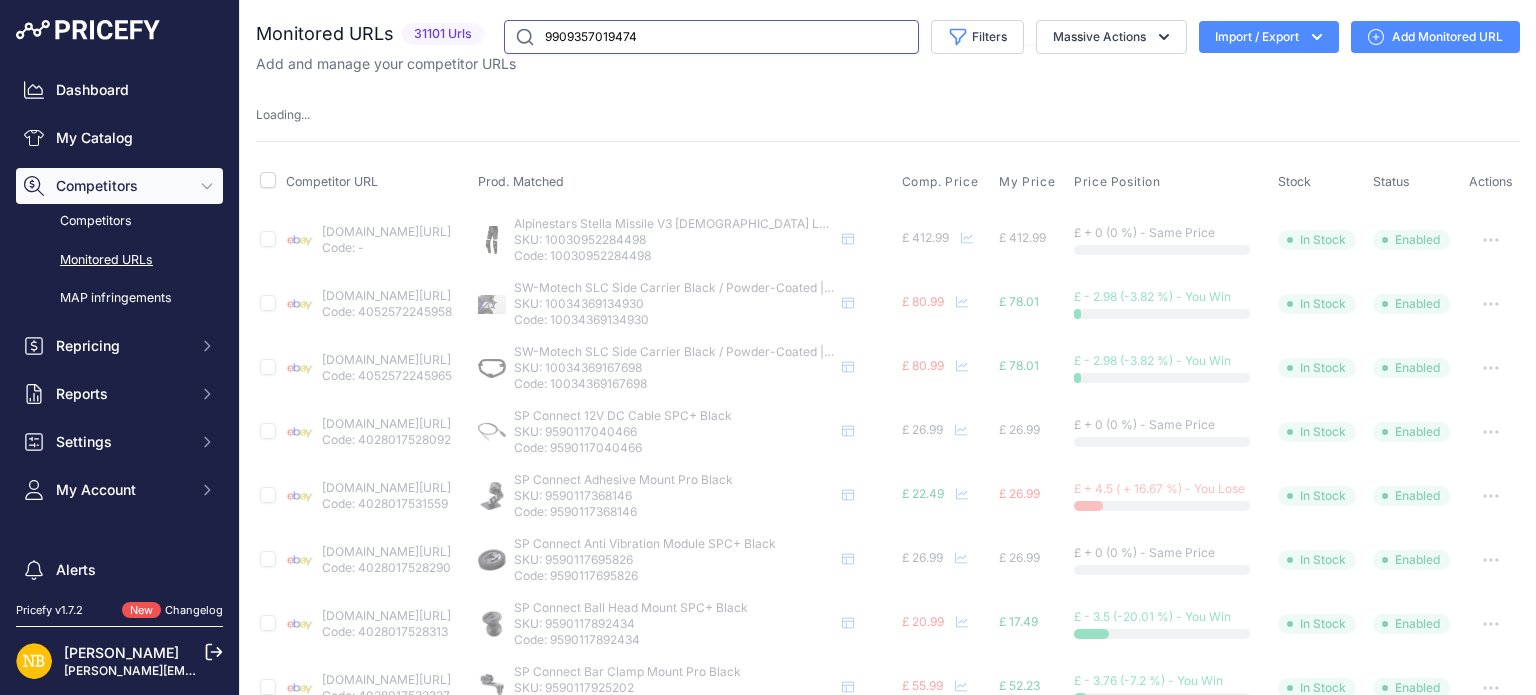 drag, startPoint x: 674, startPoint y: 39, endPoint x: 531, endPoint y: 54, distance: 143.78456 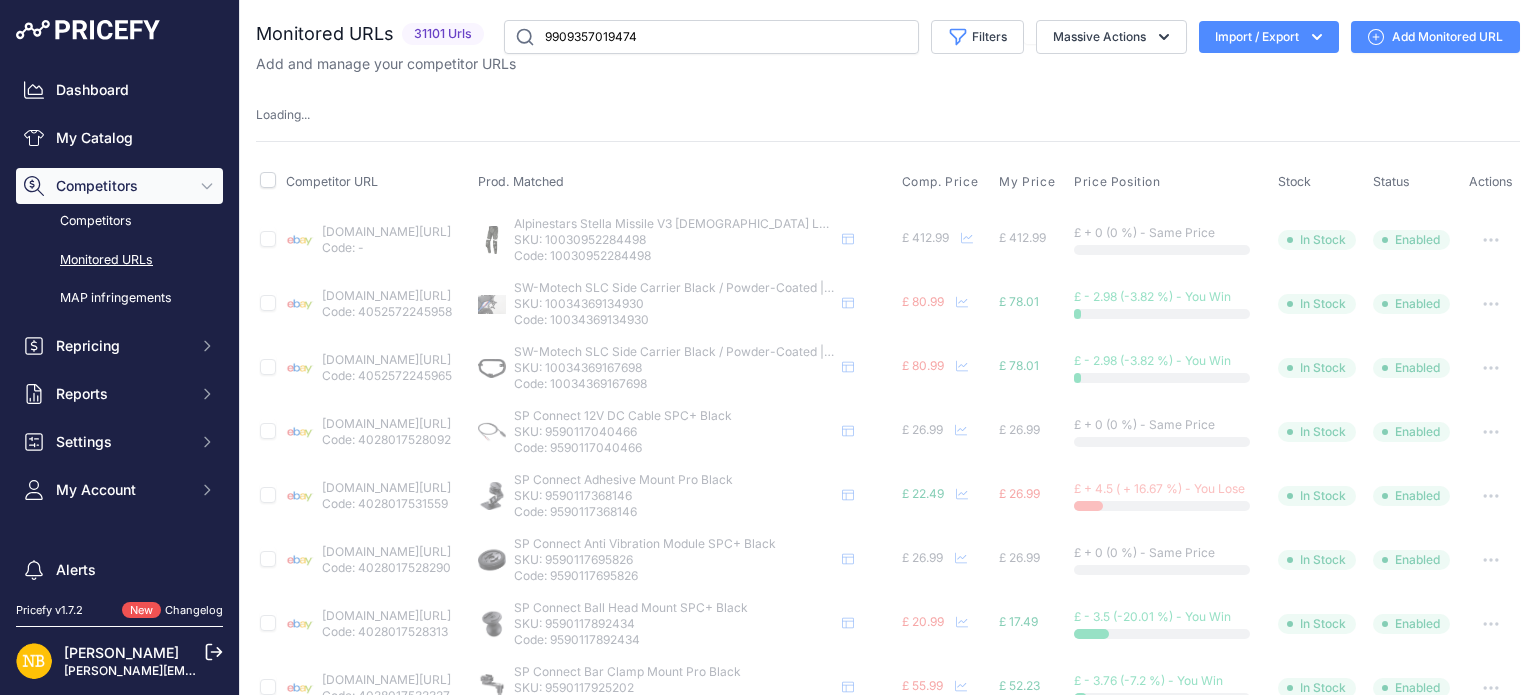 click on "Monitored URLs" at bounding box center (119, 260) 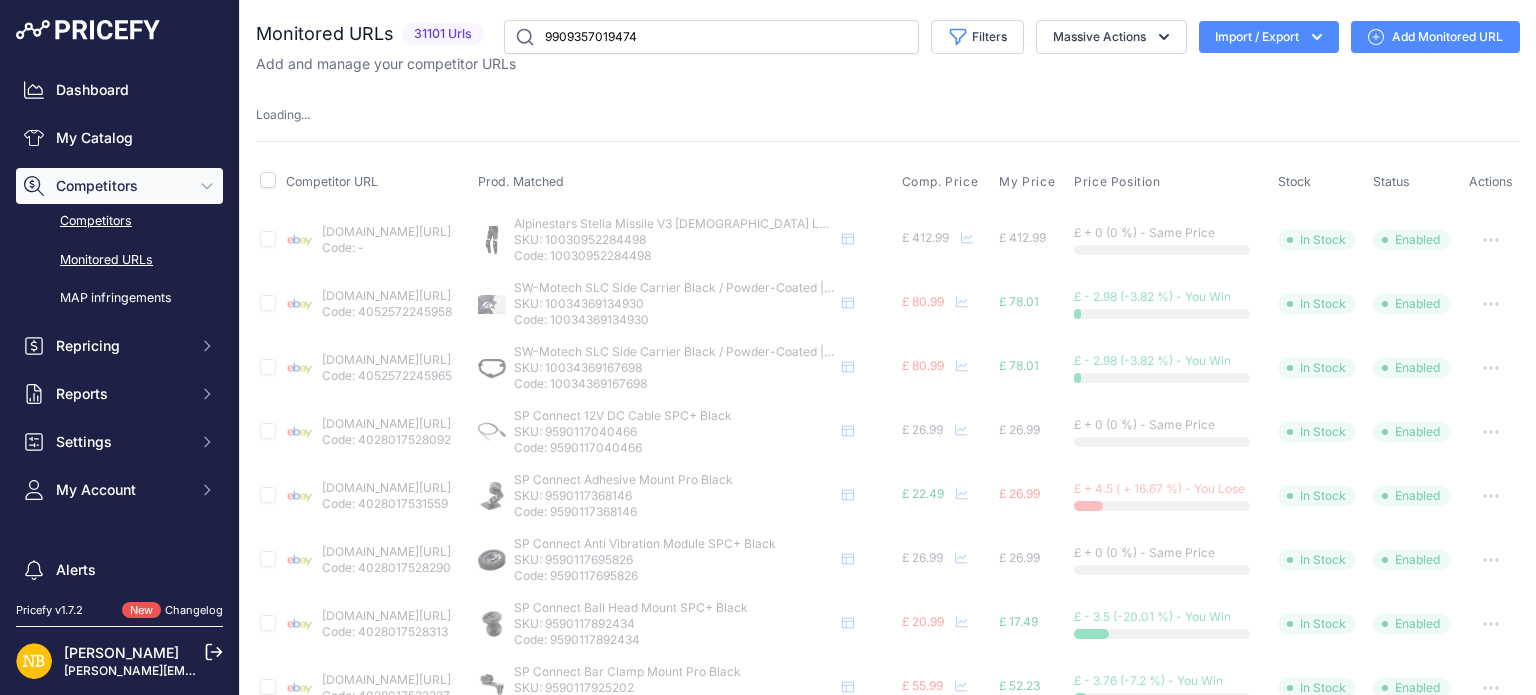 click on "Competitors" at bounding box center (119, 221) 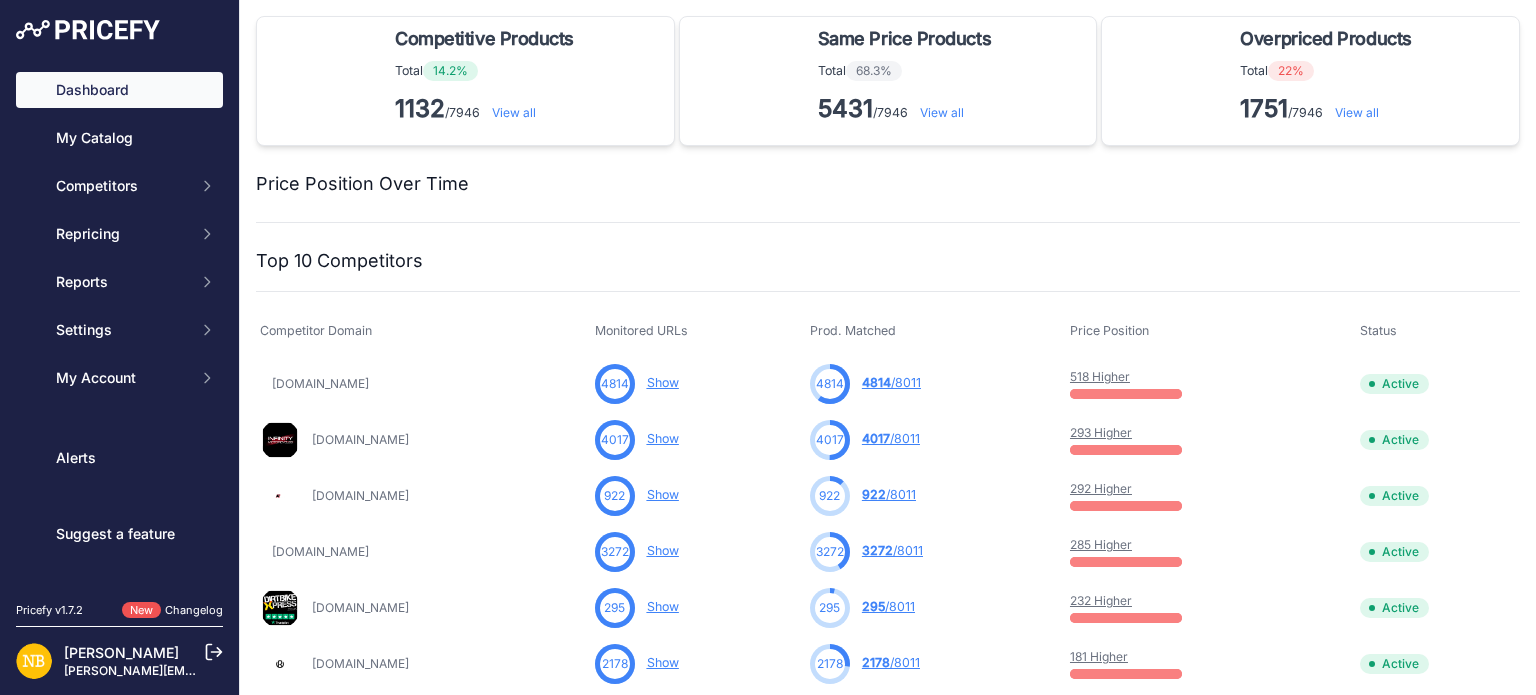 scroll, scrollTop: 0, scrollLeft: 0, axis: both 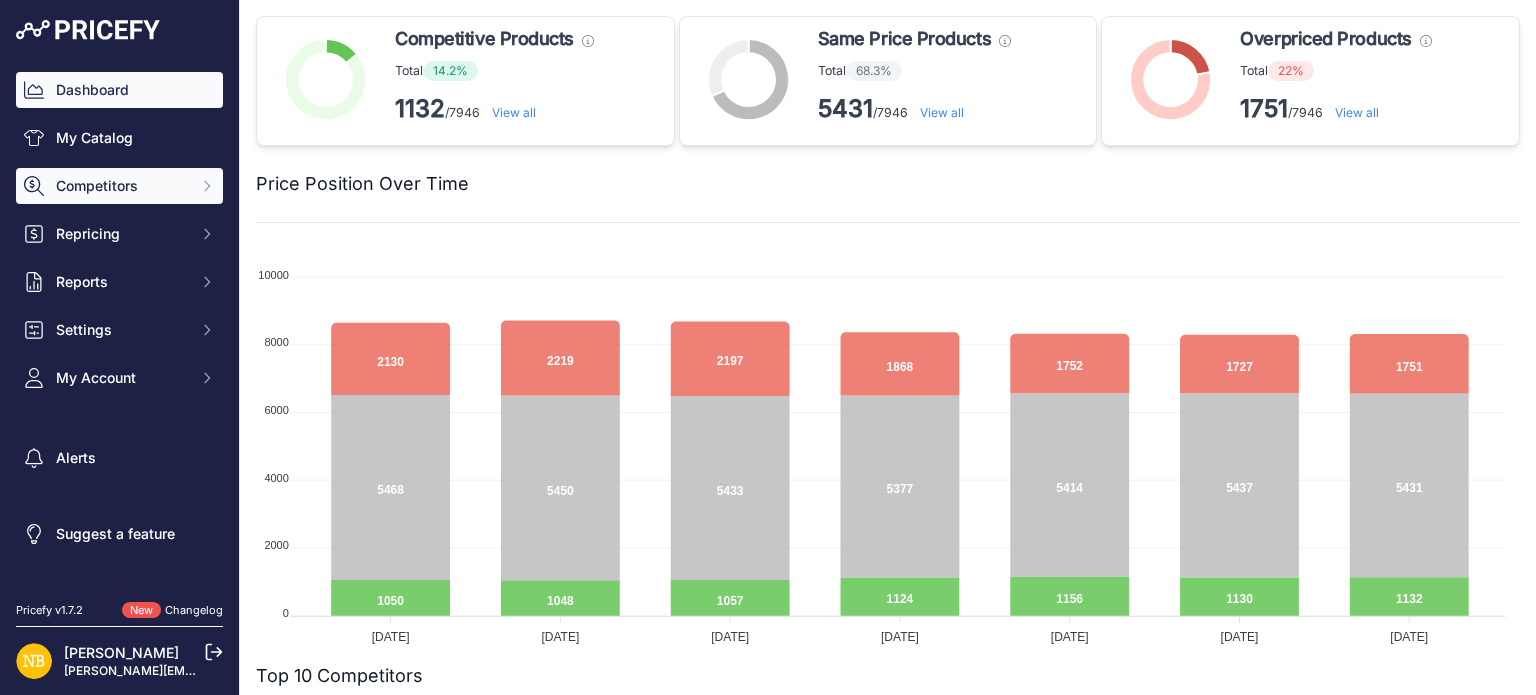 click on "Competitors" at bounding box center [121, 186] 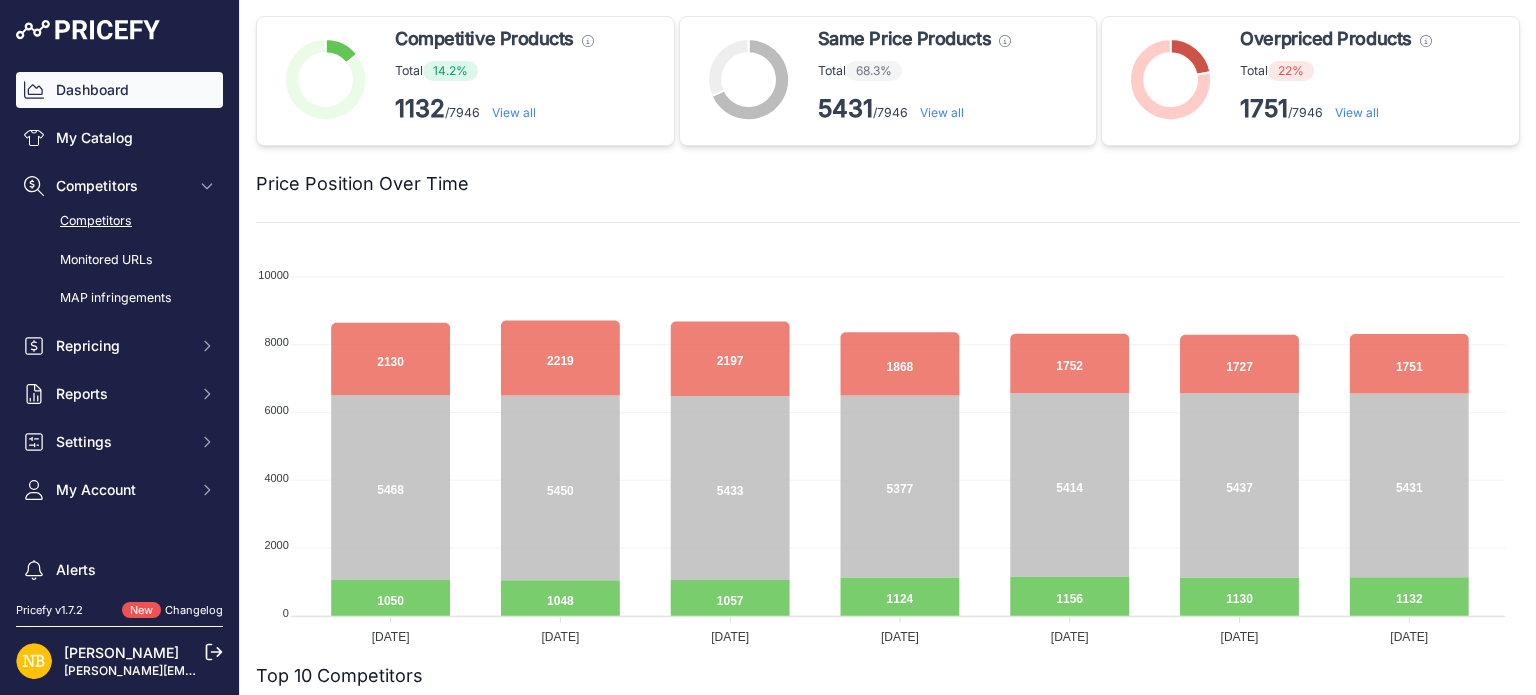 click on "Competitors" at bounding box center [119, 221] 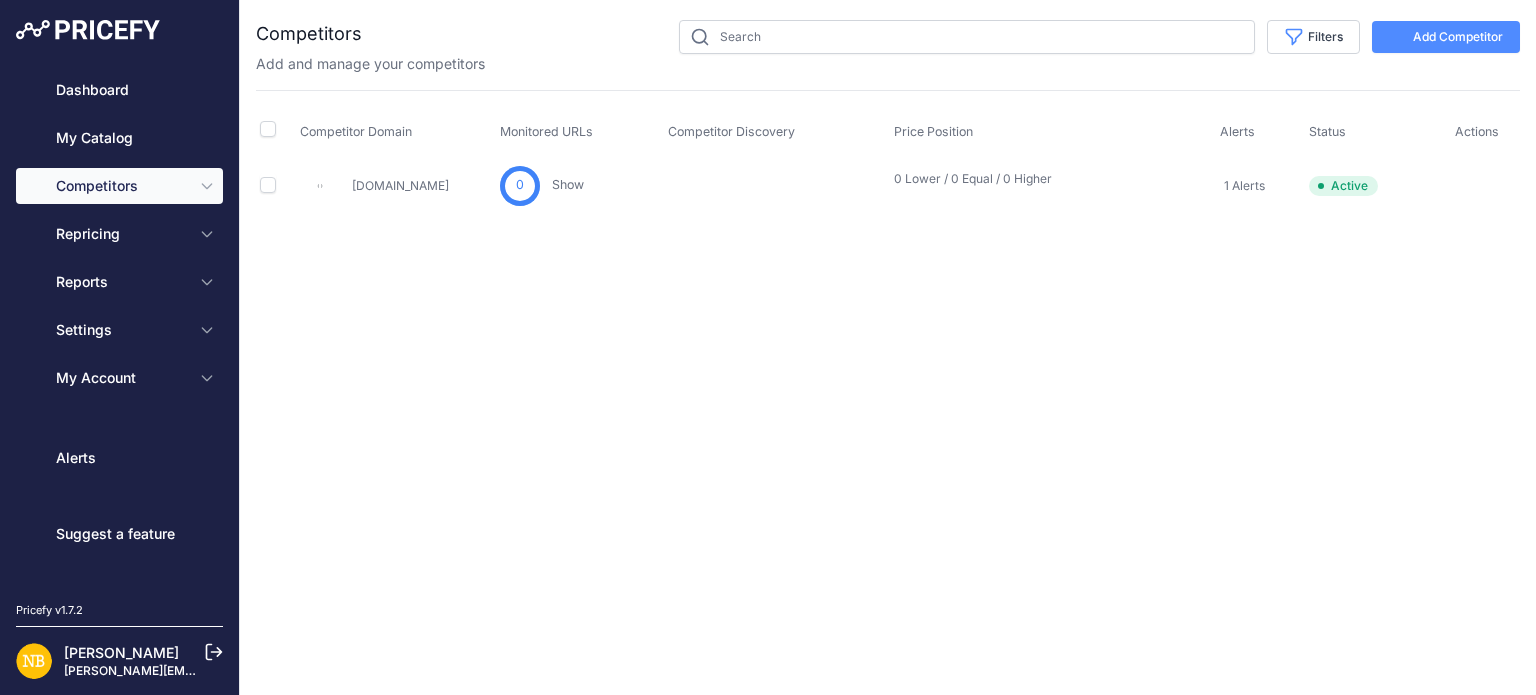 scroll, scrollTop: 0, scrollLeft: 0, axis: both 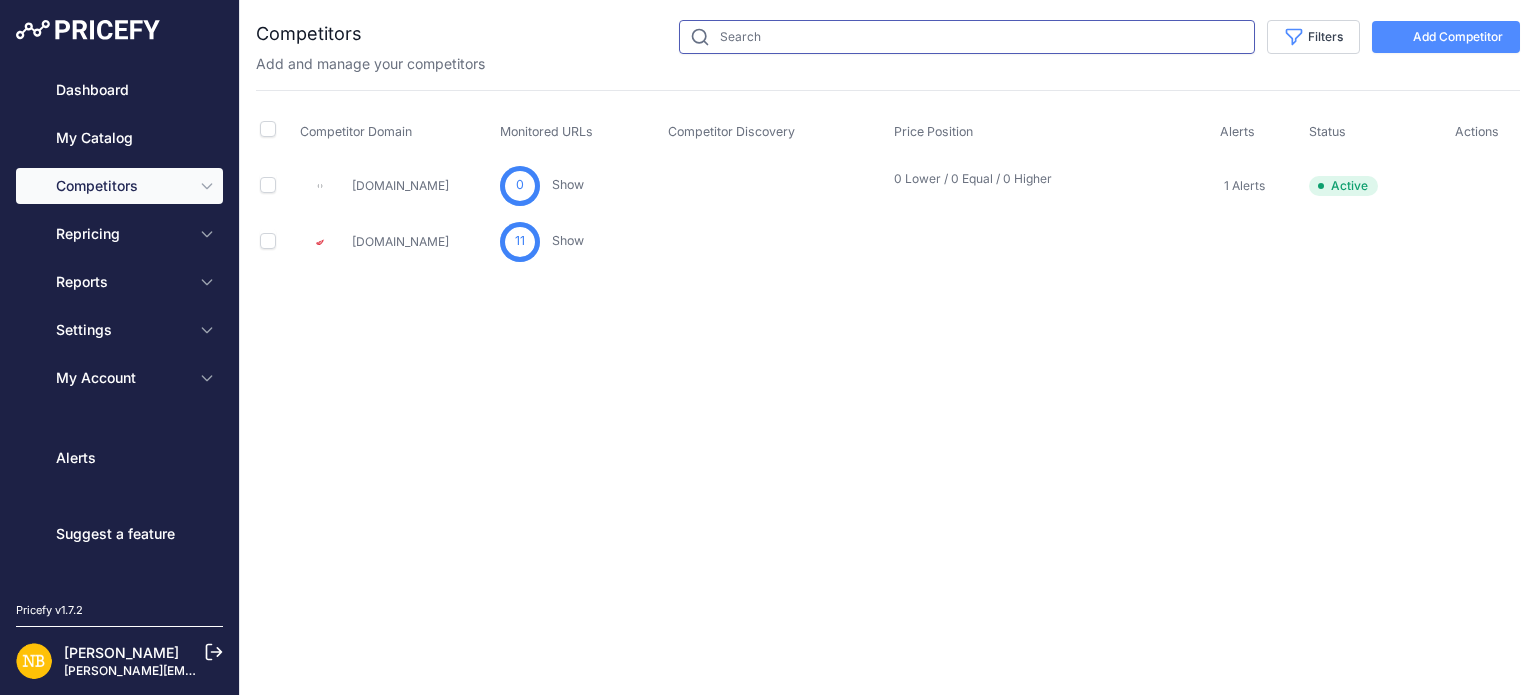 click at bounding box center (967, 37) 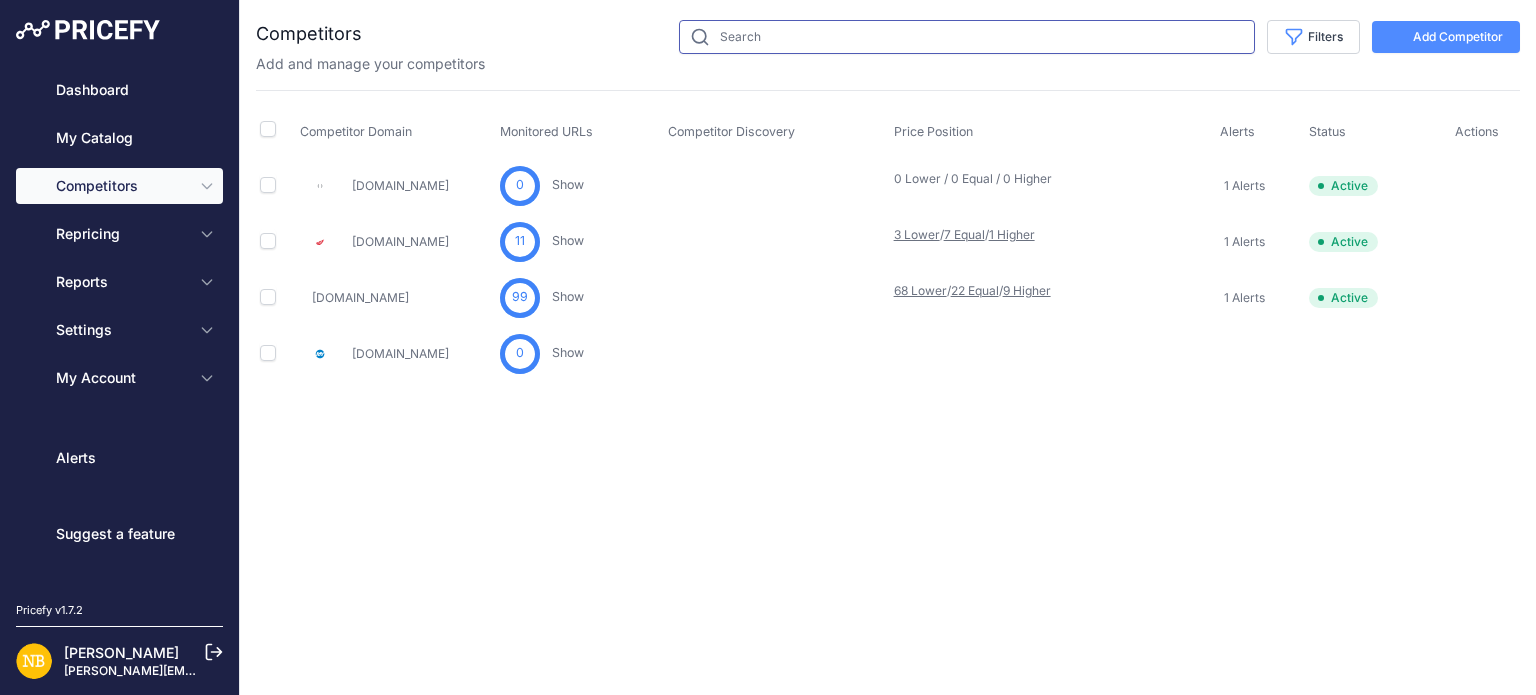 type on "atmotocross" 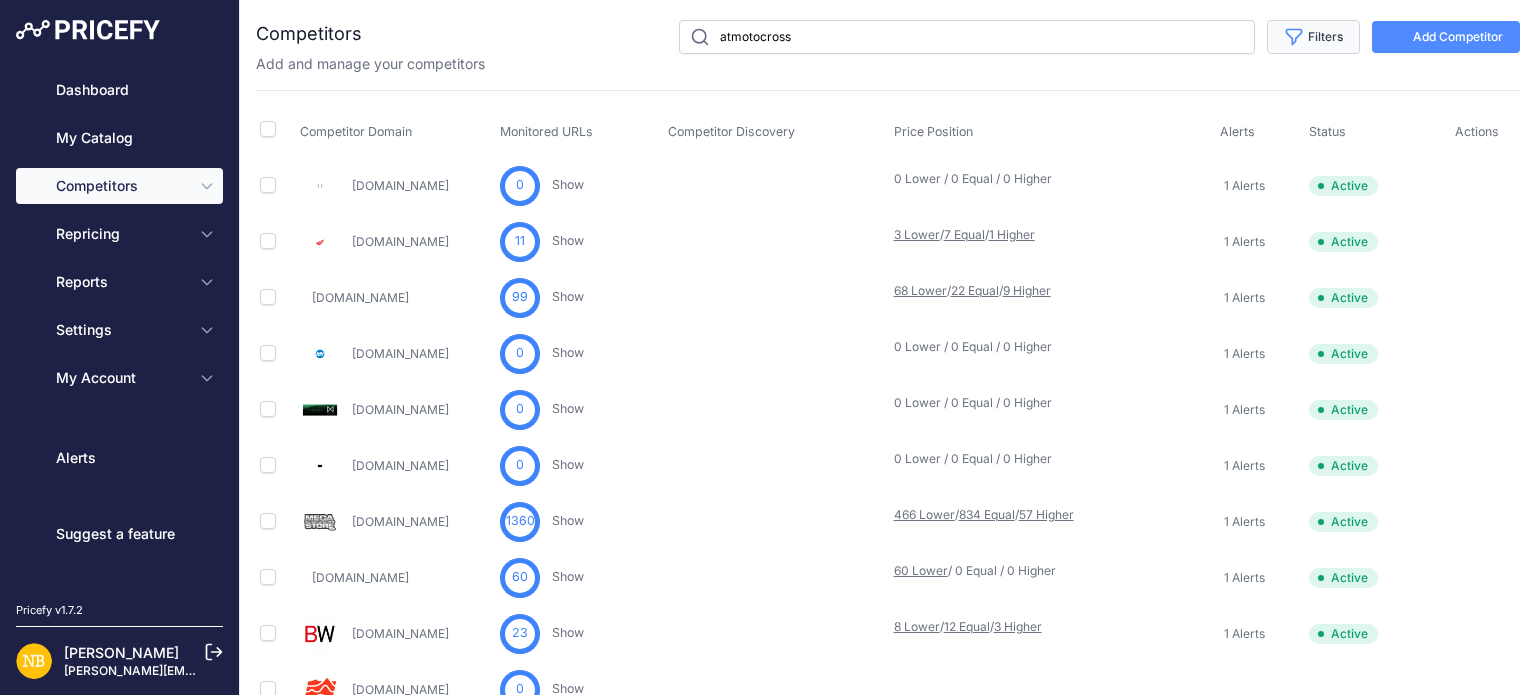click 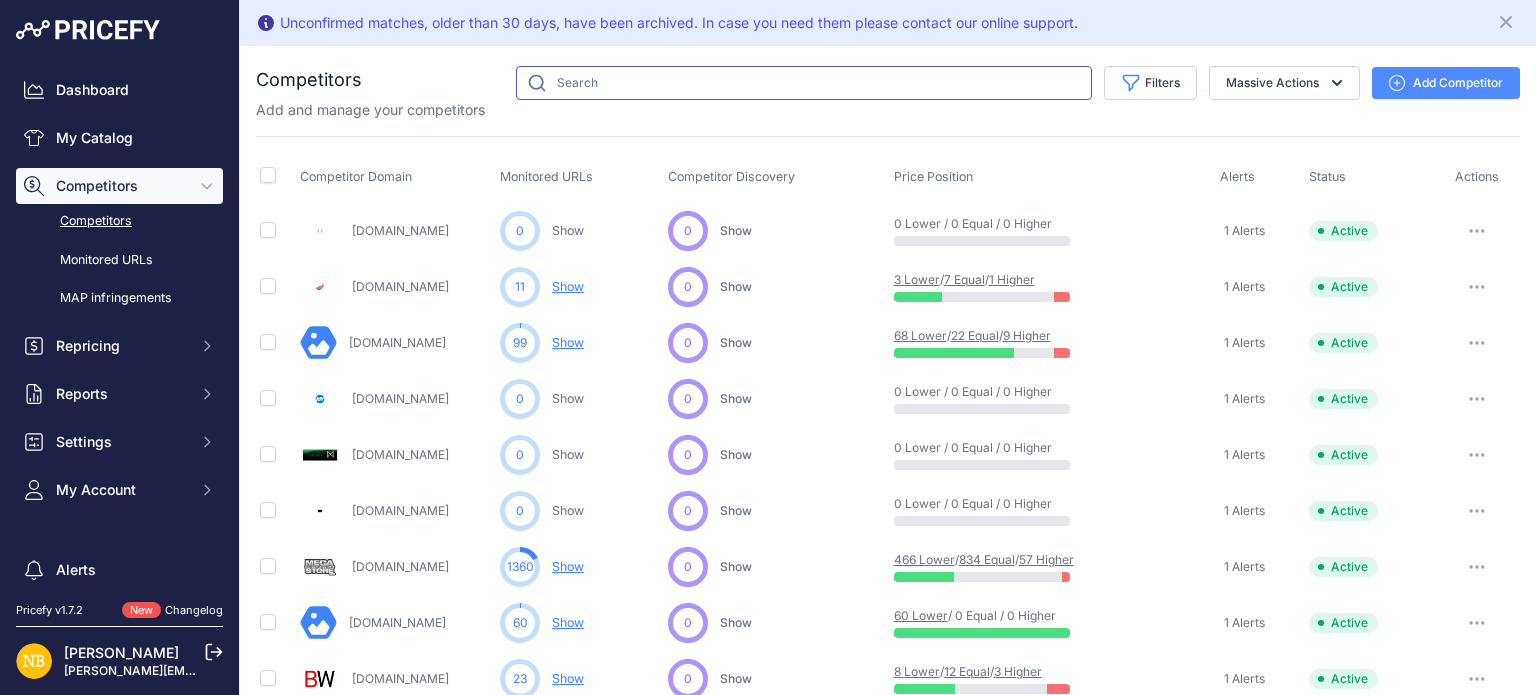 click at bounding box center (804, 83) 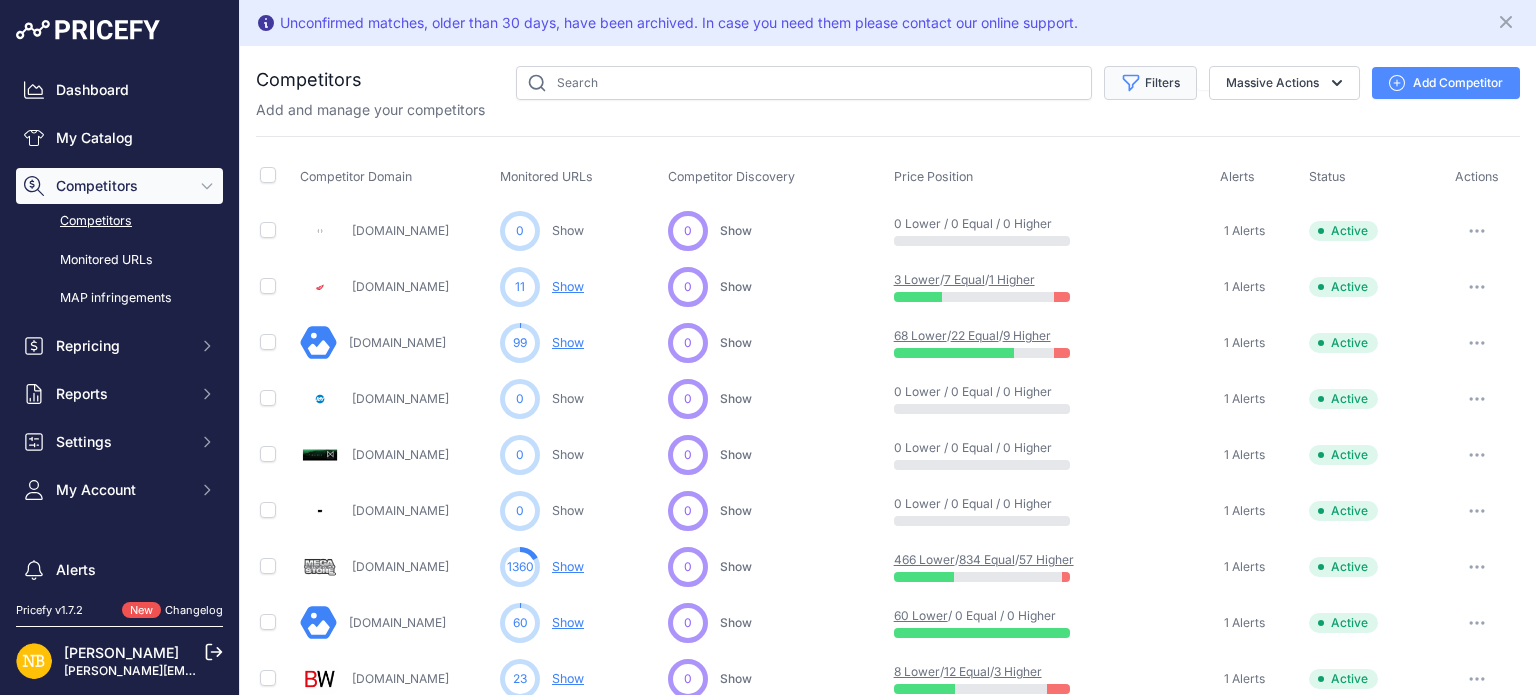 click on "Filters" at bounding box center (1150, 83) 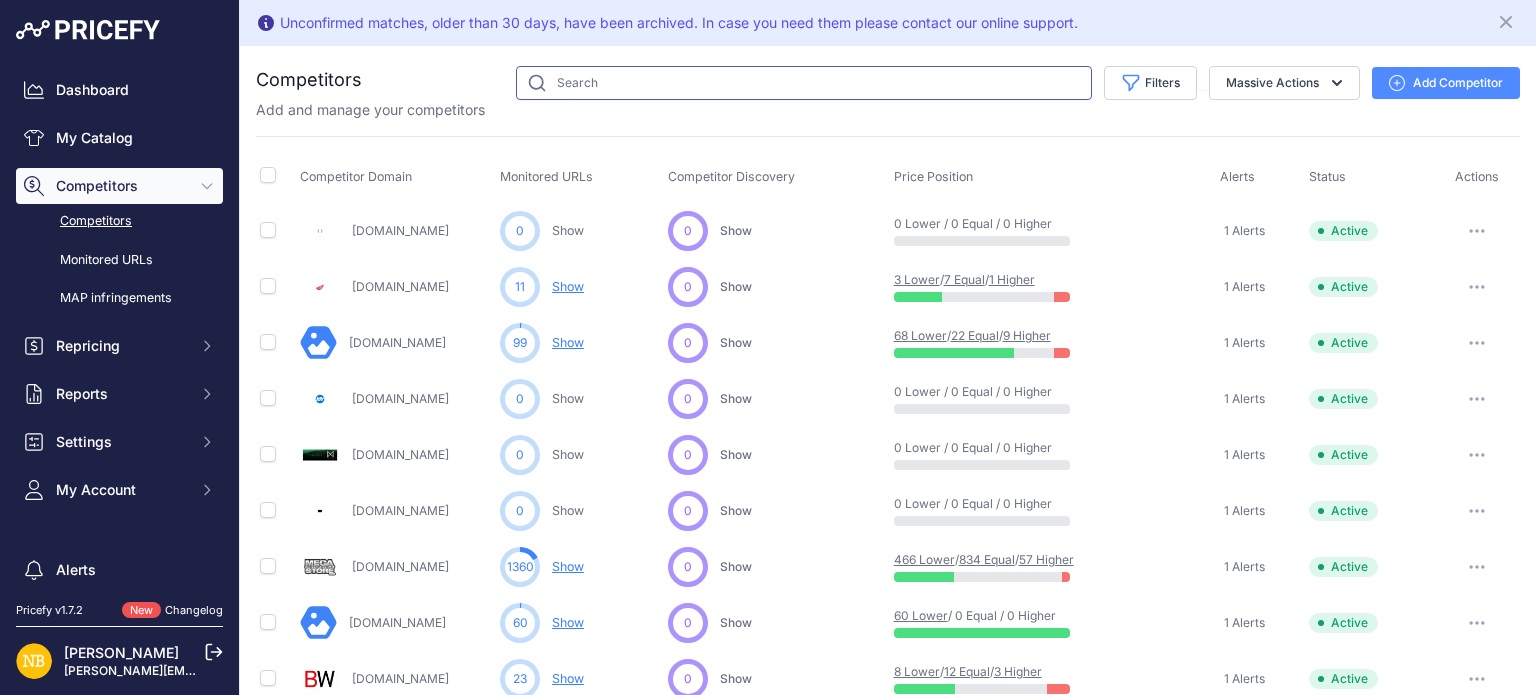 click at bounding box center [804, 83] 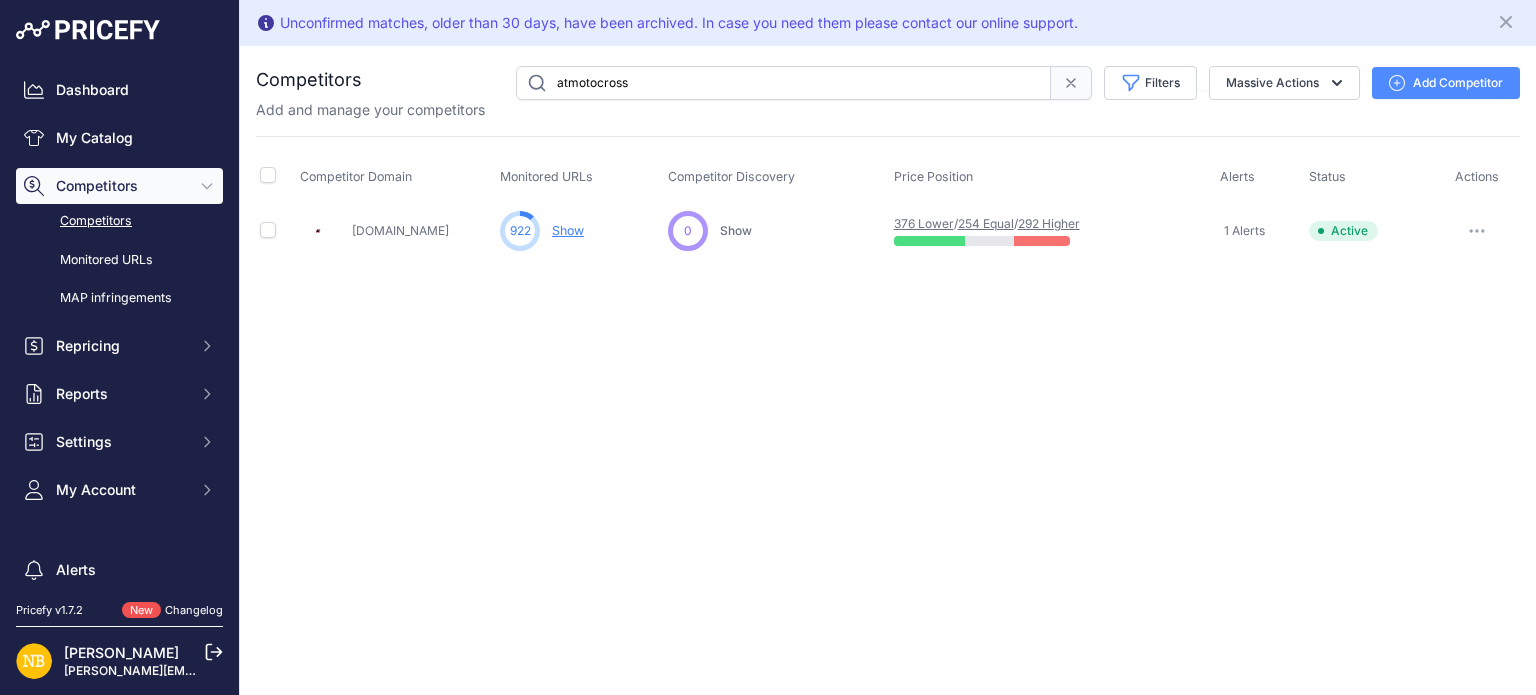 click on "Show" at bounding box center (568, 230) 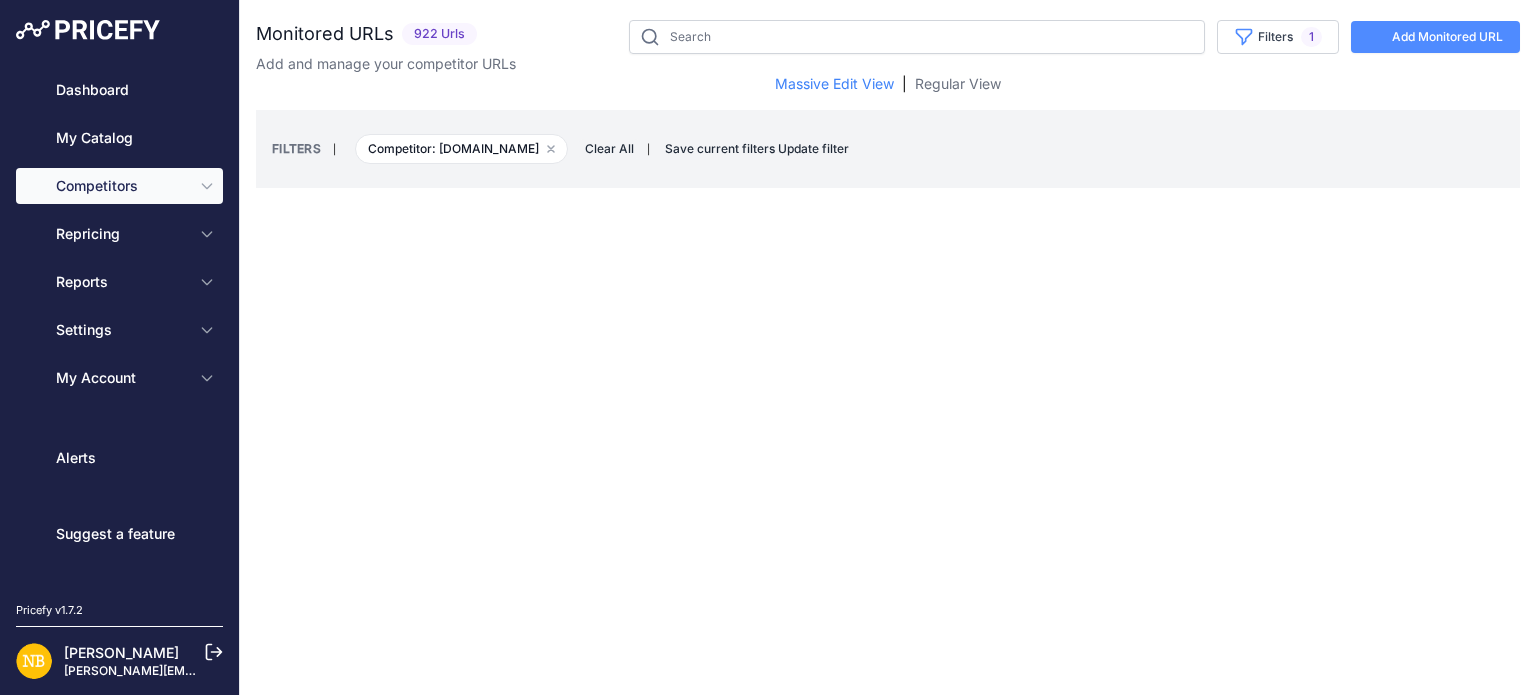 scroll, scrollTop: 0, scrollLeft: 0, axis: both 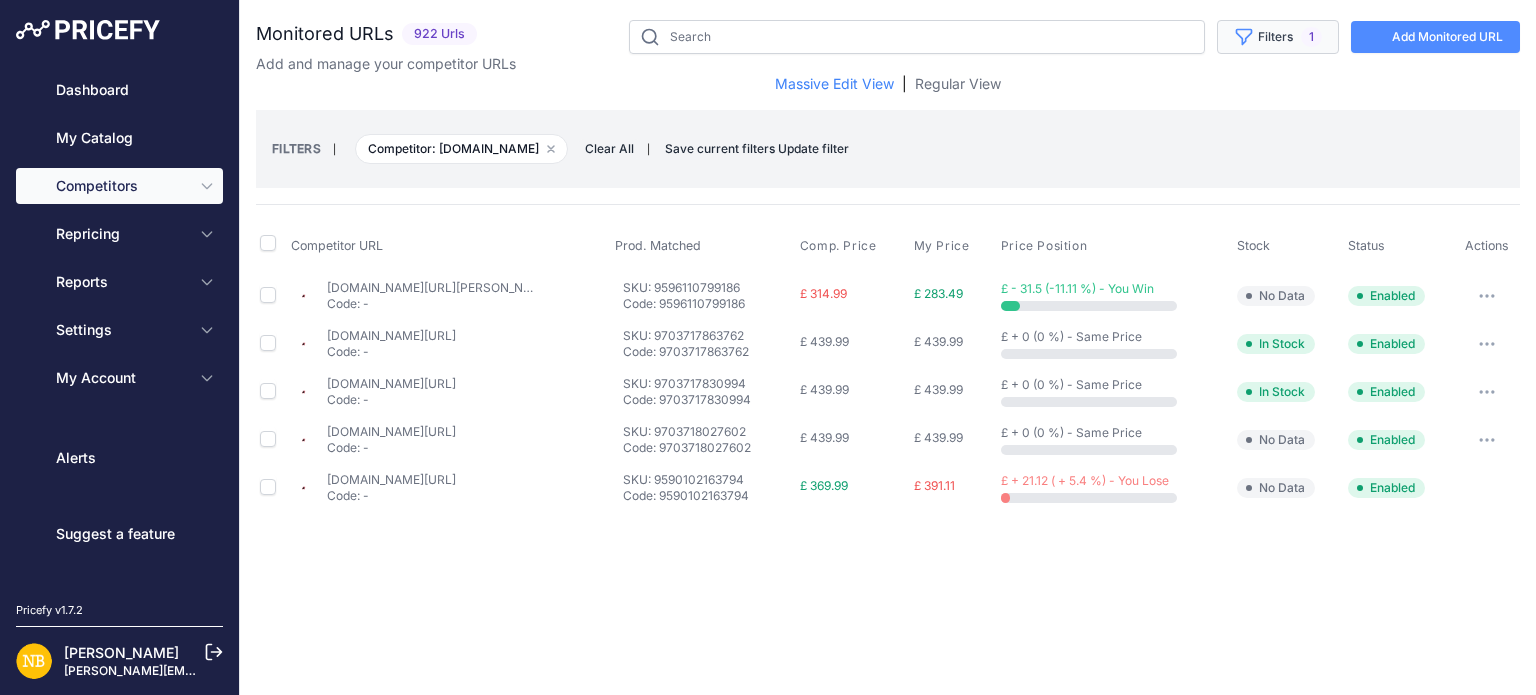 click 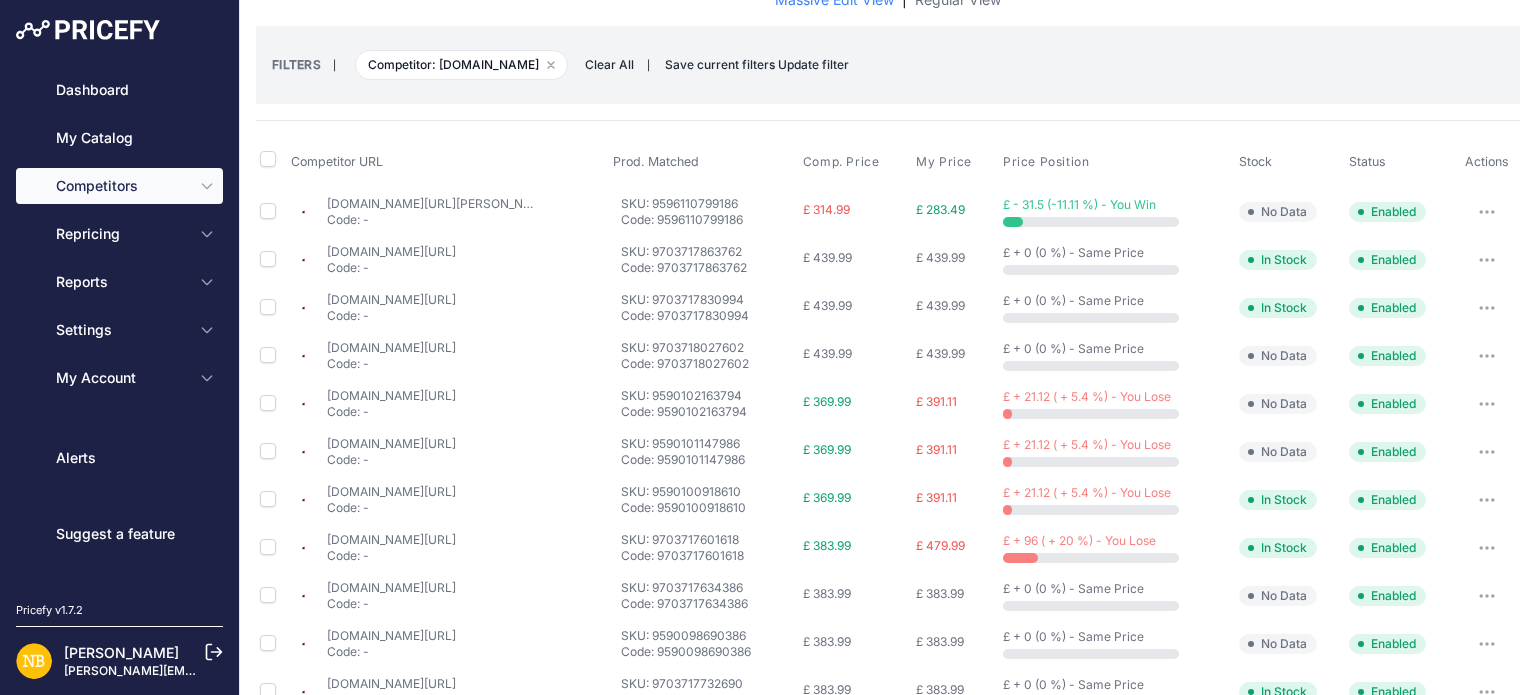 scroll, scrollTop: 0, scrollLeft: 0, axis: both 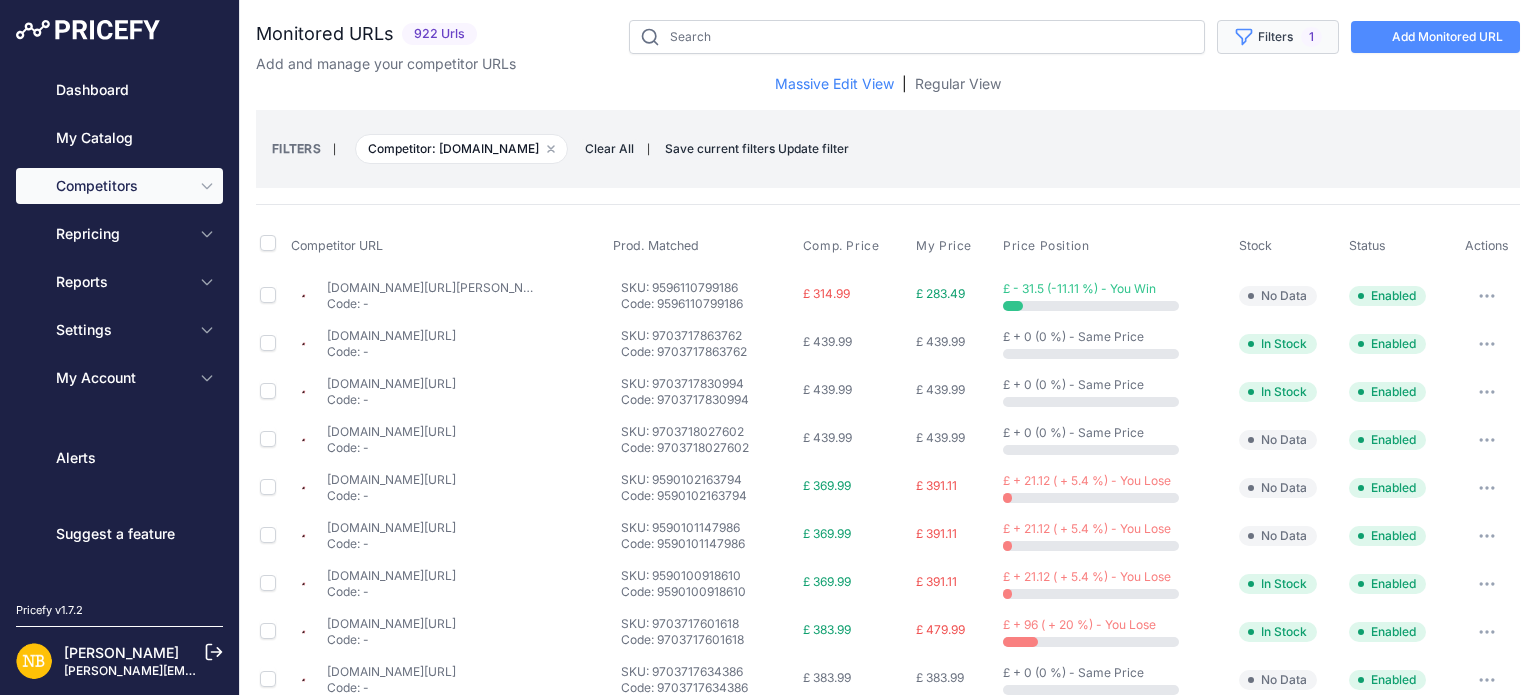 click on "Filters
1" at bounding box center [1278, 37] 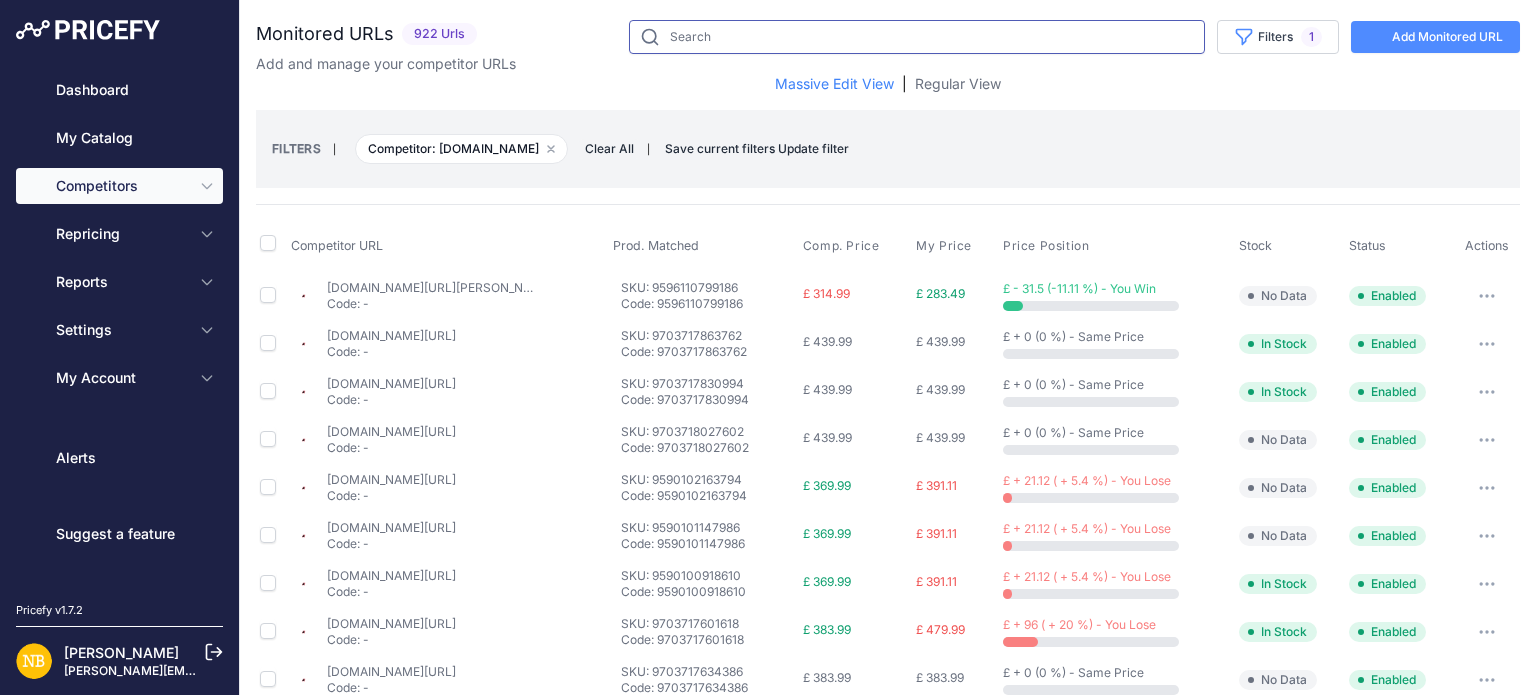 click at bounding box center (917, 37) 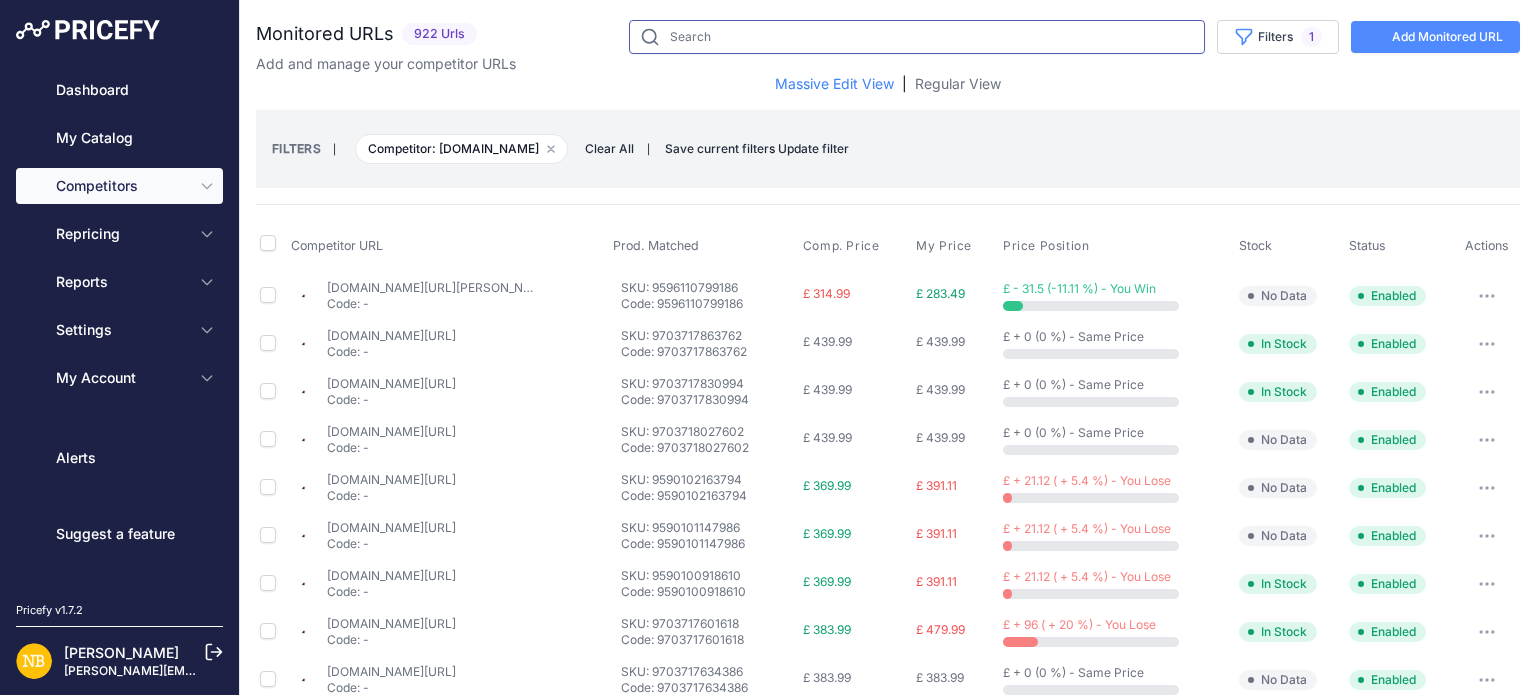 paste on "9909357019474" 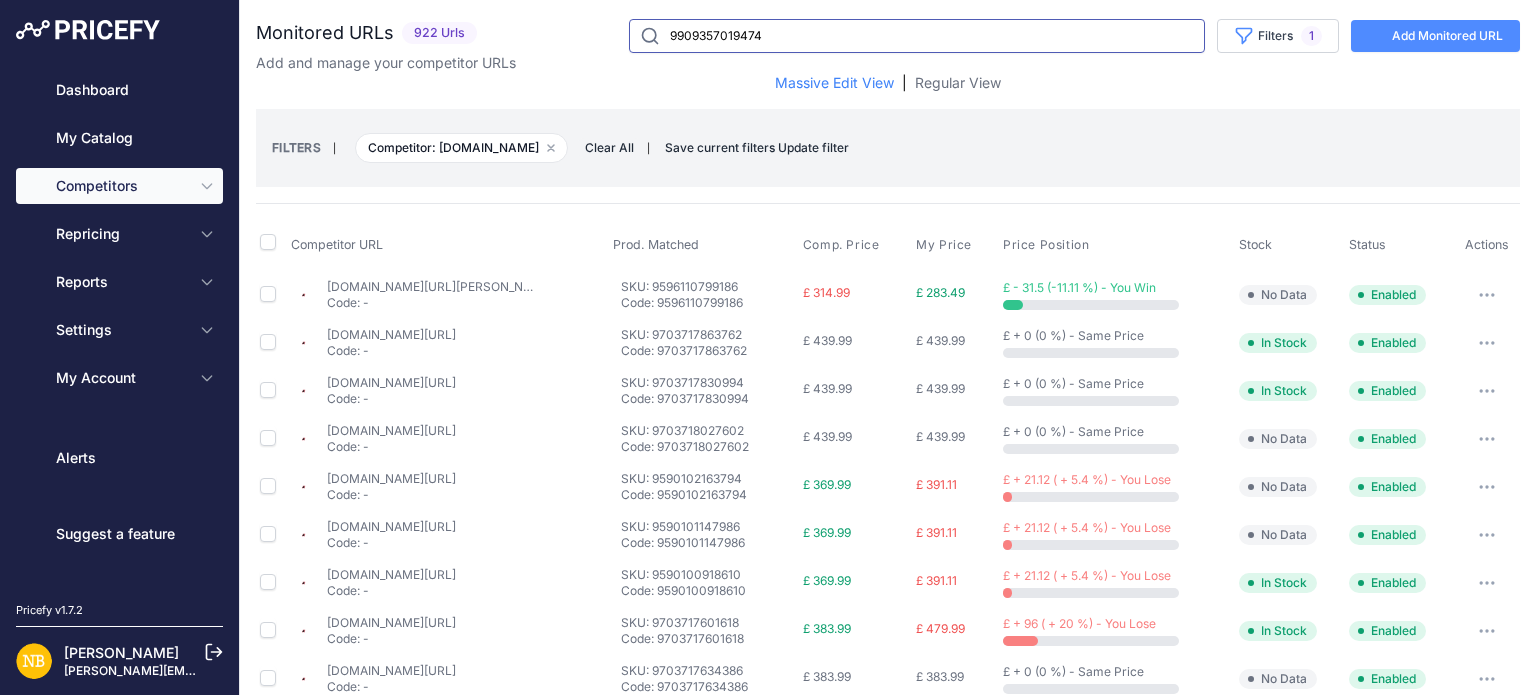 scroll, scrollTop: 0, scrollLeft: 0, axis: both 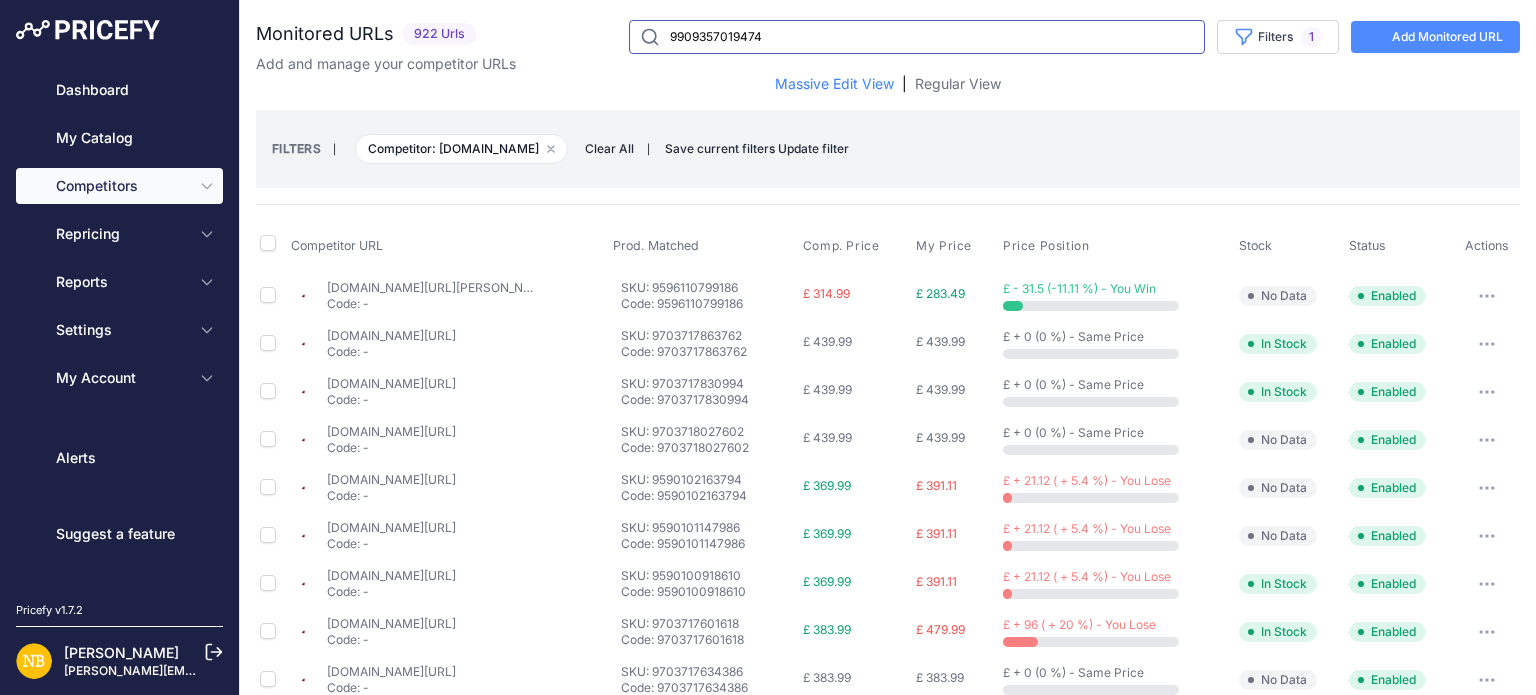 click on "9909357019474" at bounding box center [917, 37] 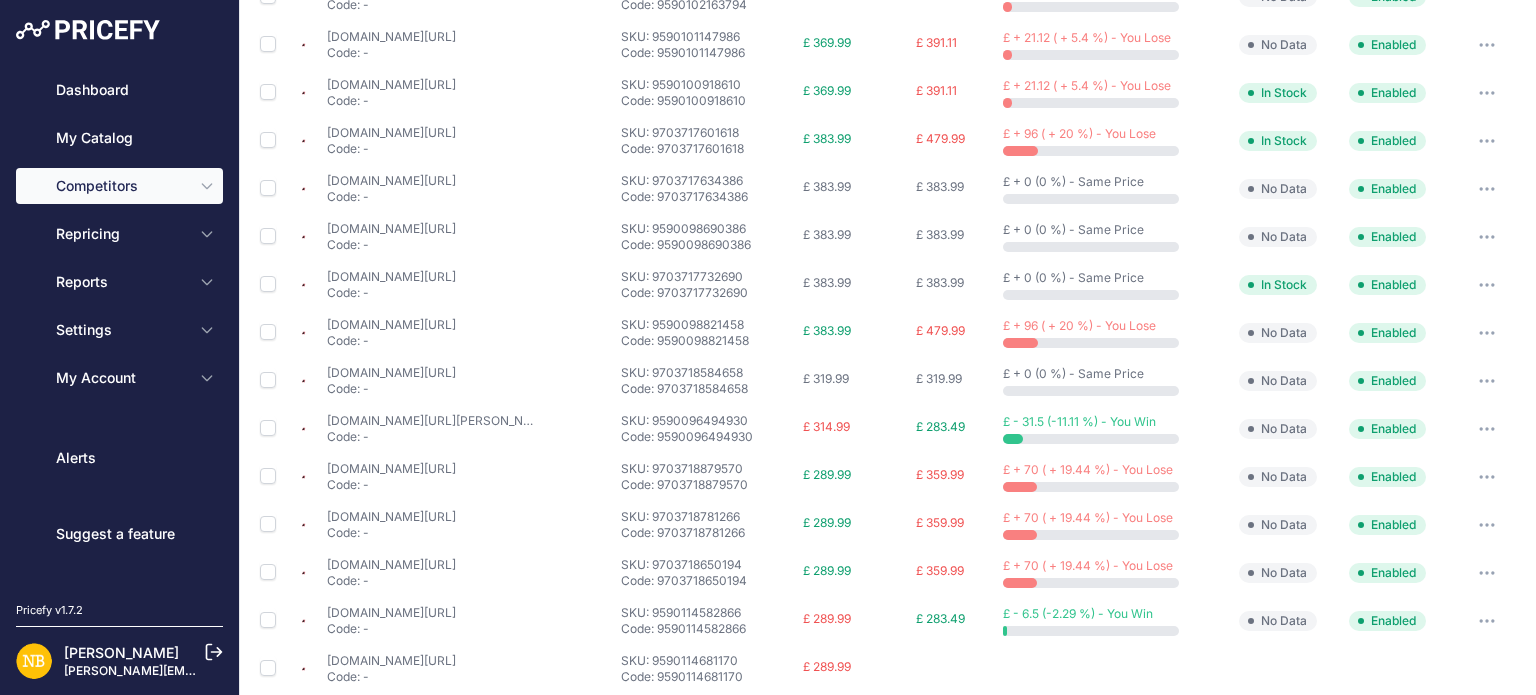 scroll, scrollTop: 506, scrollLeft: 0, axis: vertical 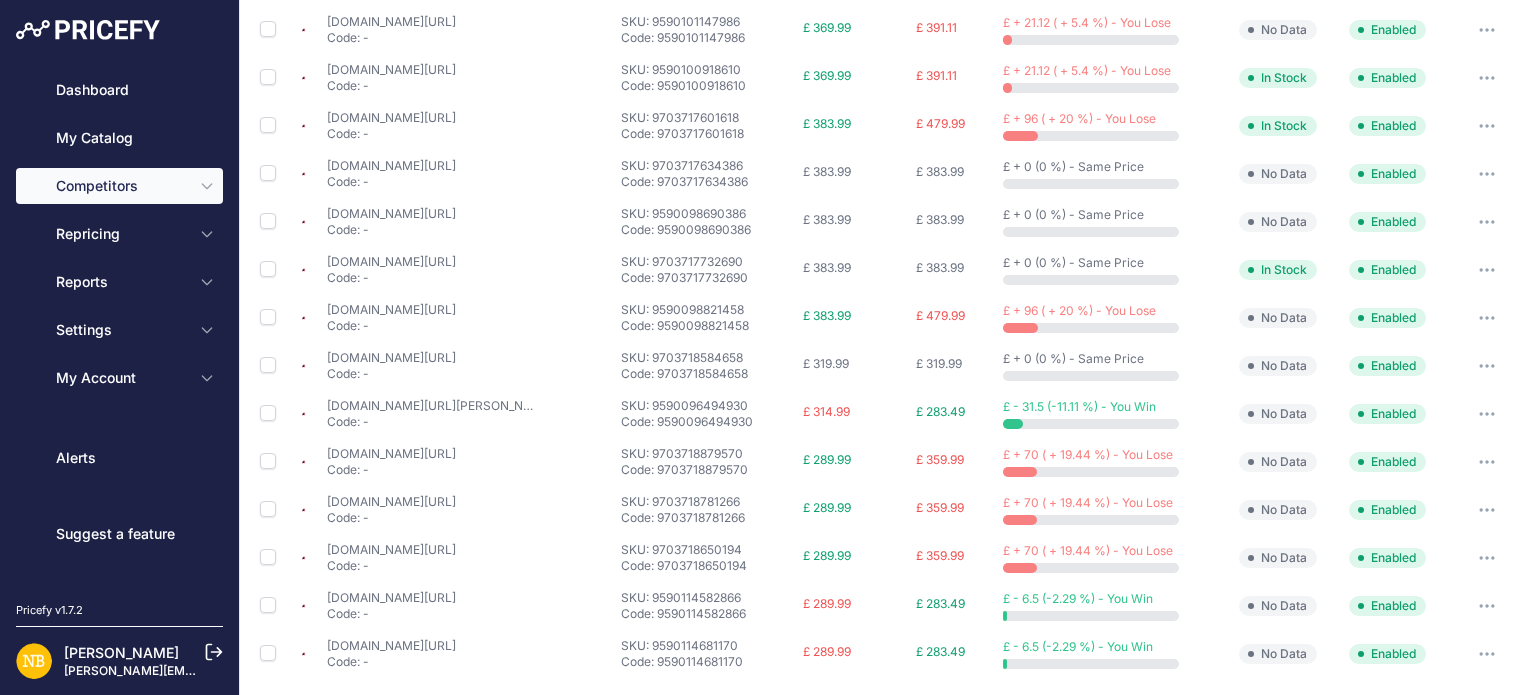 type on "9909357019474" 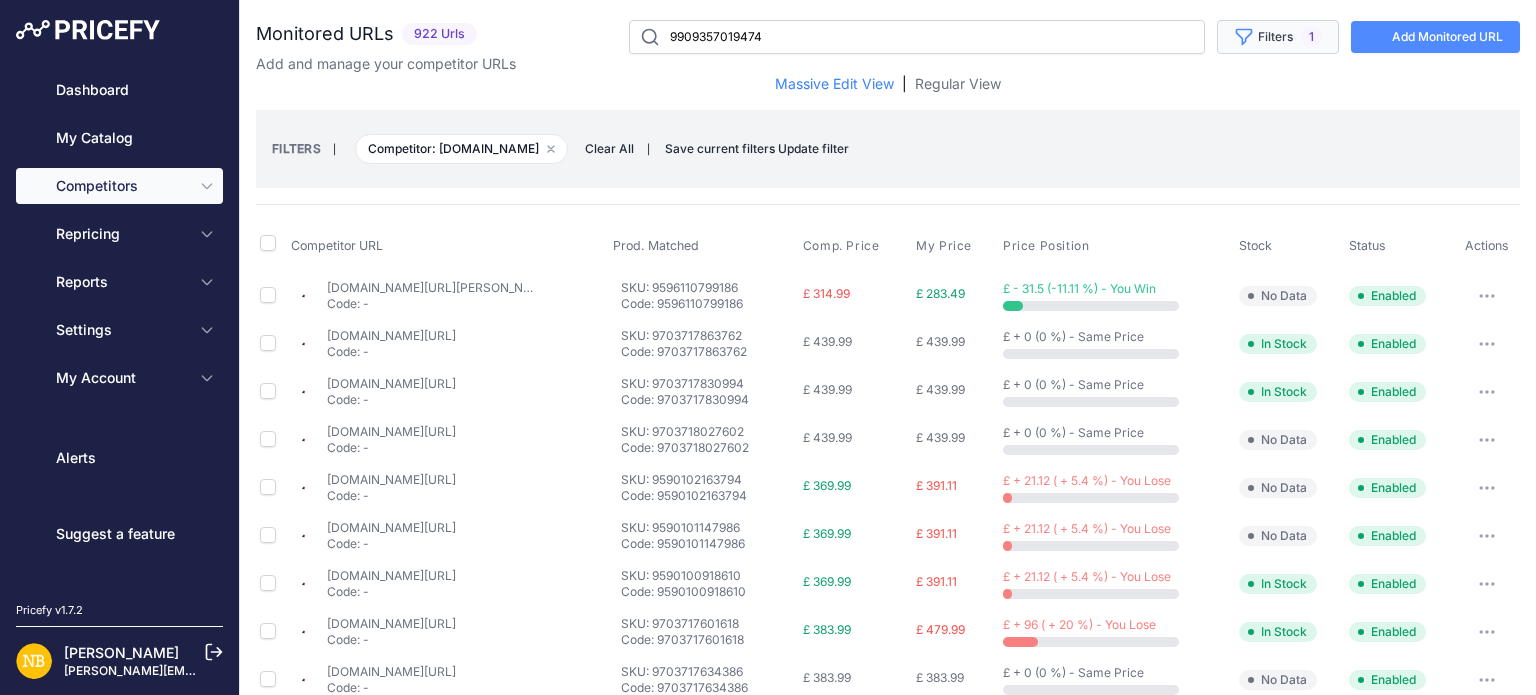 click 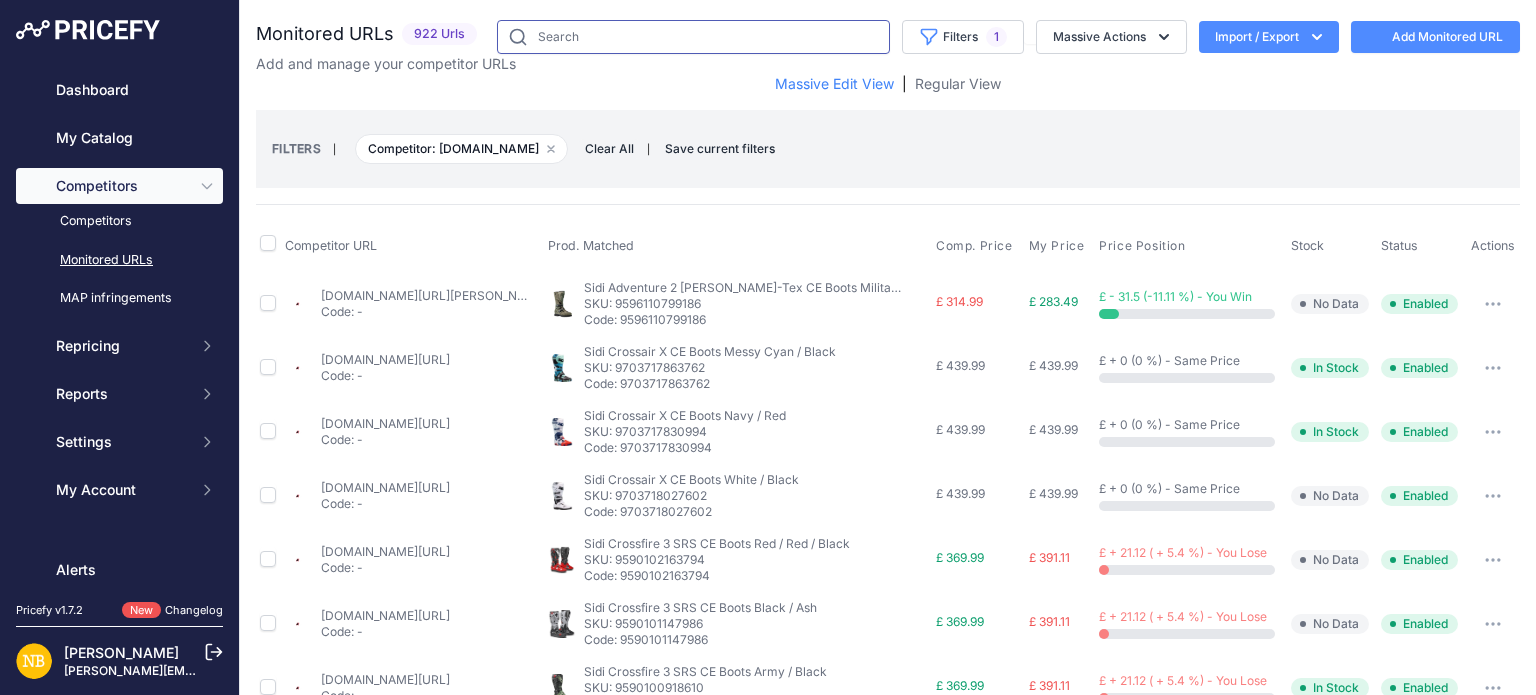 click at bounding box center (693, 37) 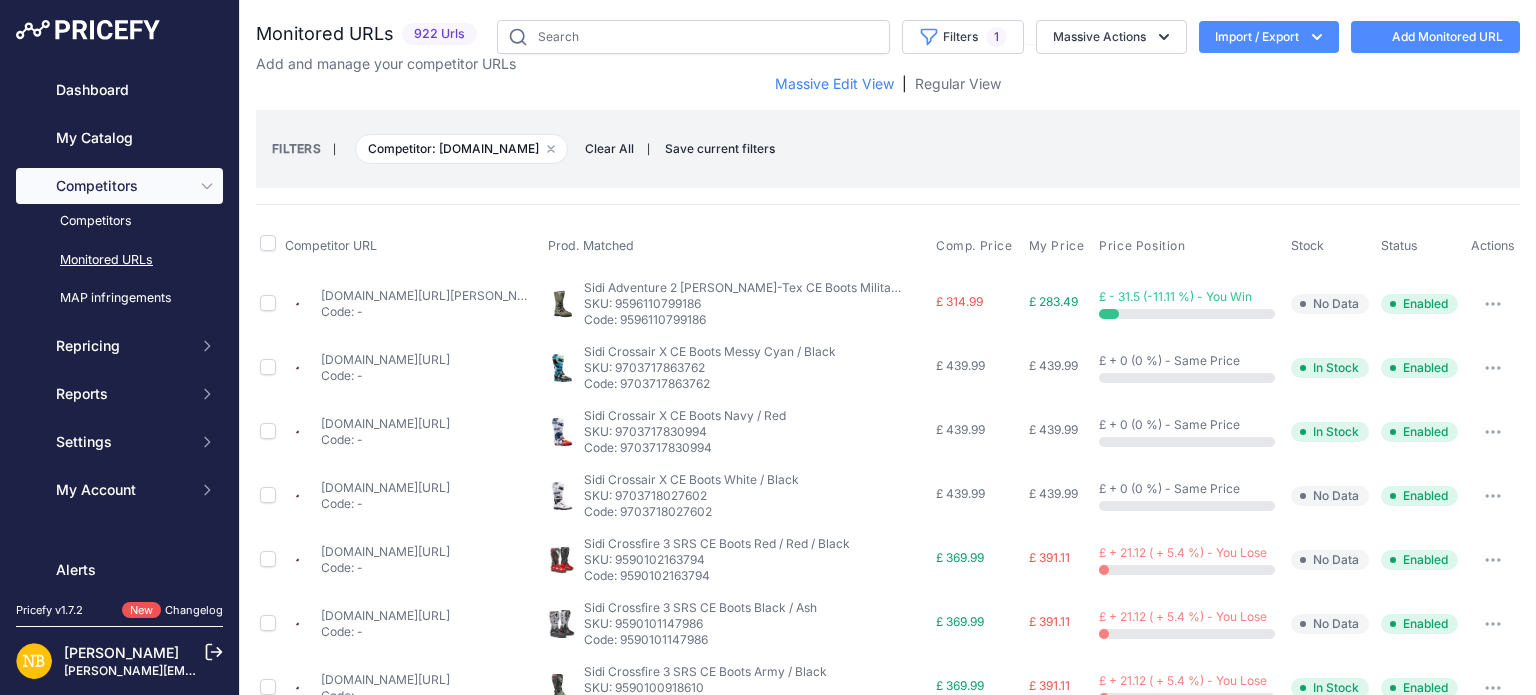 click on "Monitored URLs
922
Urls
None" at bounding box center [888, 817] 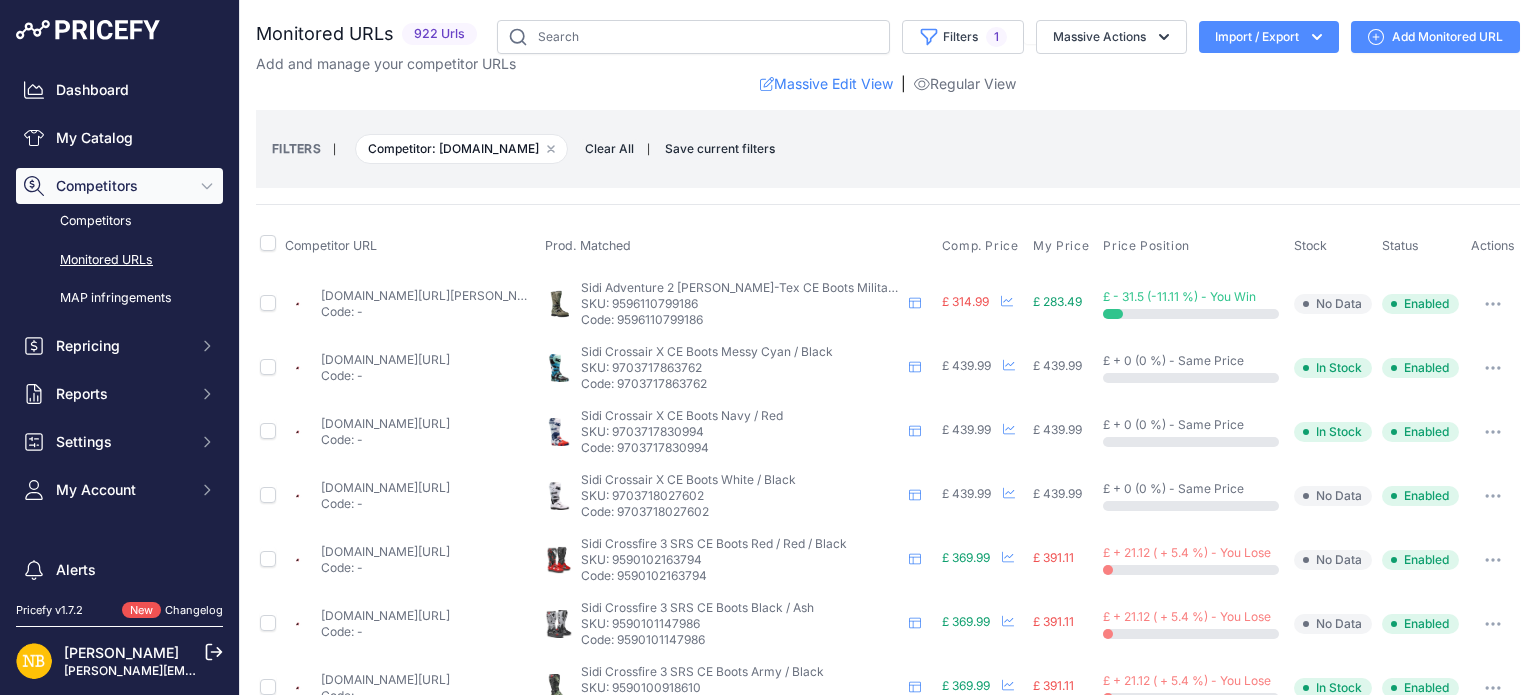 scroll, scrollTop: 937, scrollLeft: 0, axis: vertical 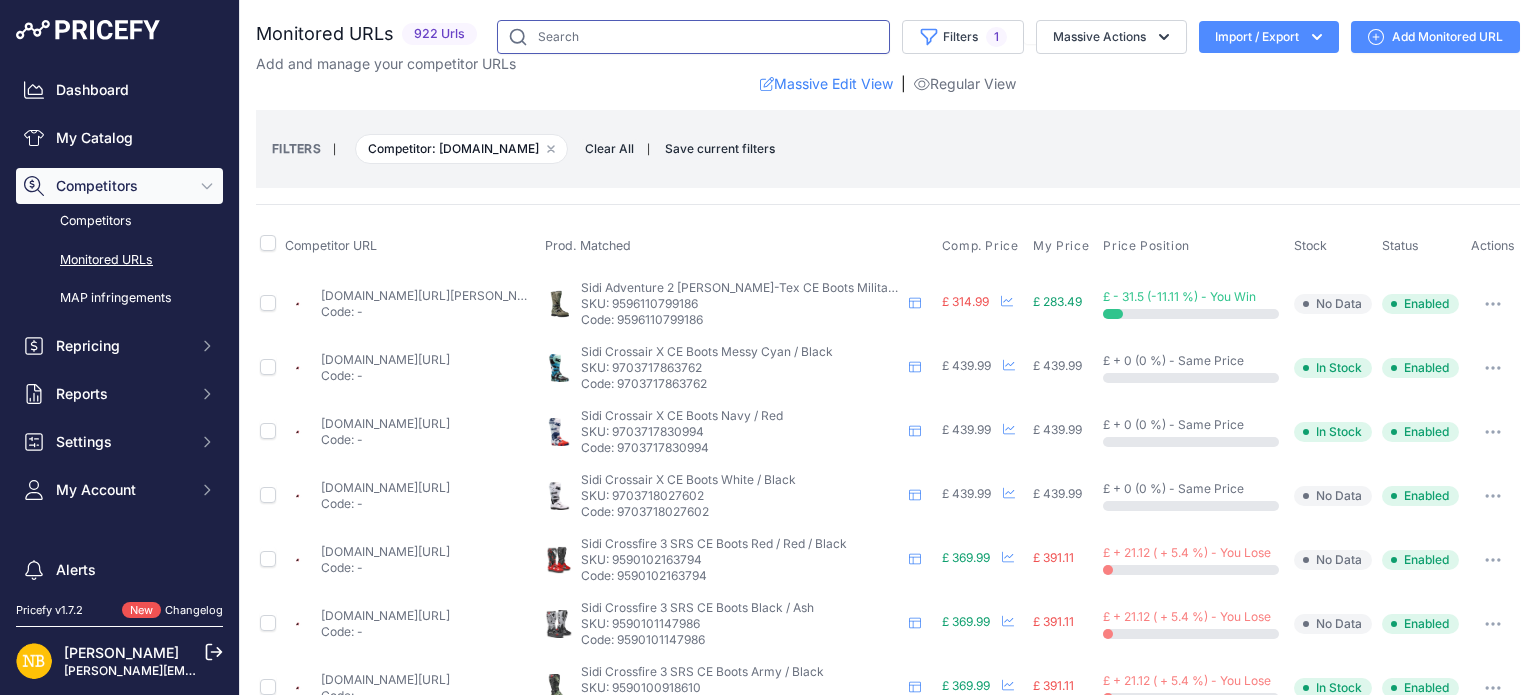 click at bounding box center (693, 37) 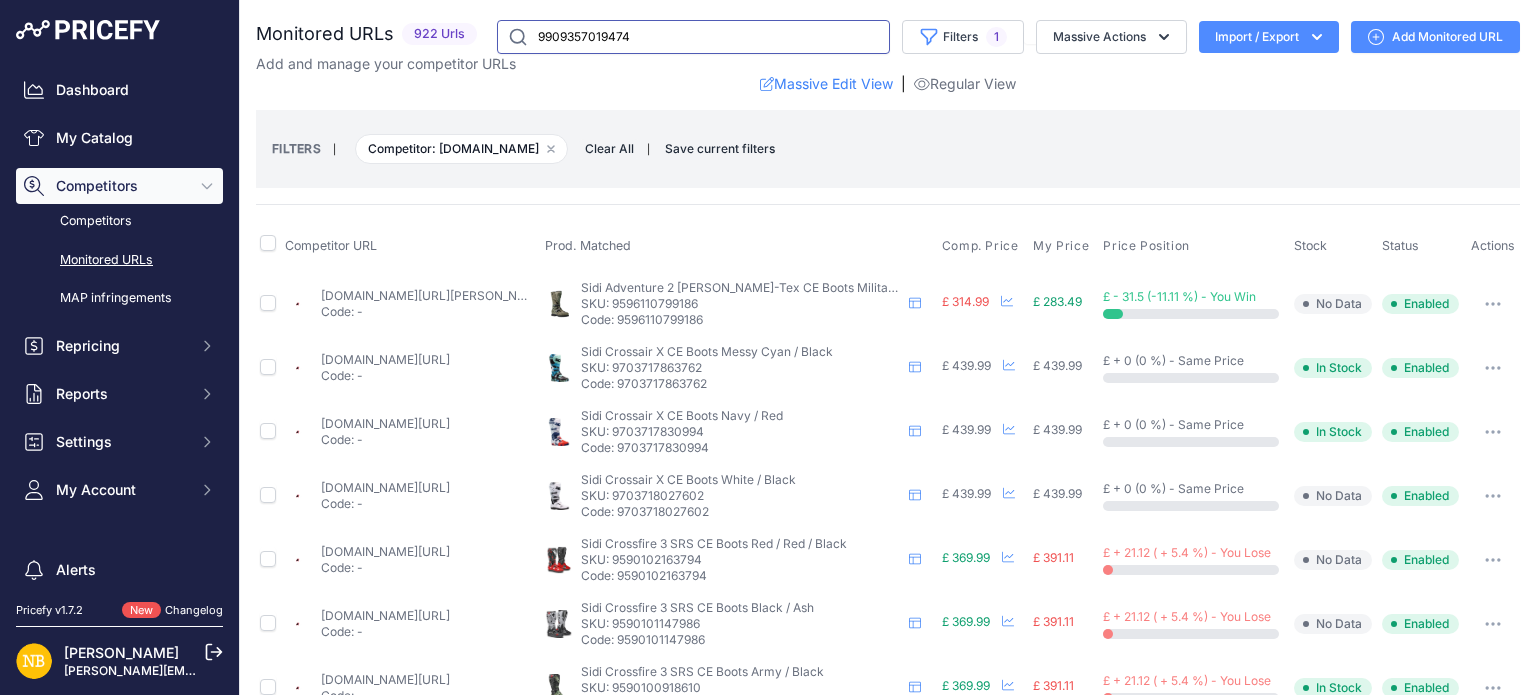 type on "9909357019474" 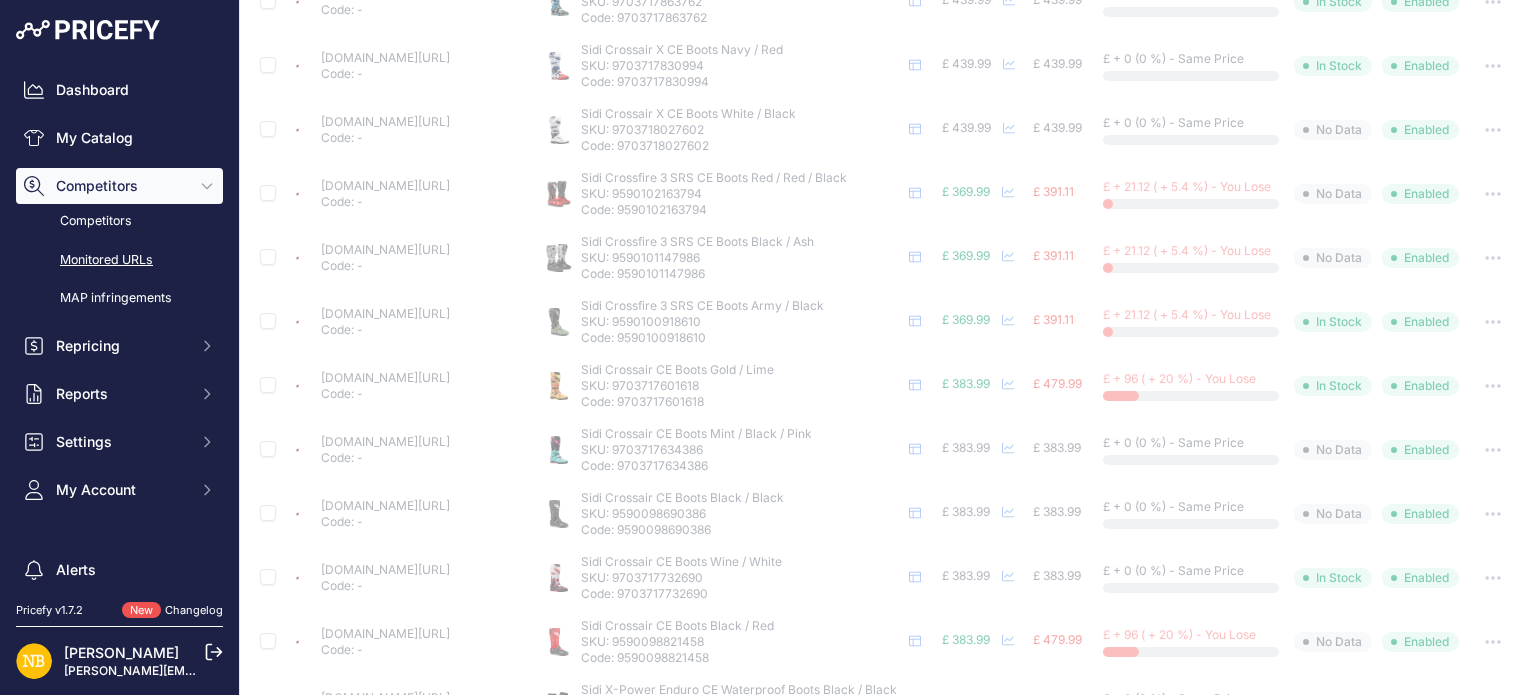 scroll, scrollTop: 0, scrollLeft: 0, axis: both 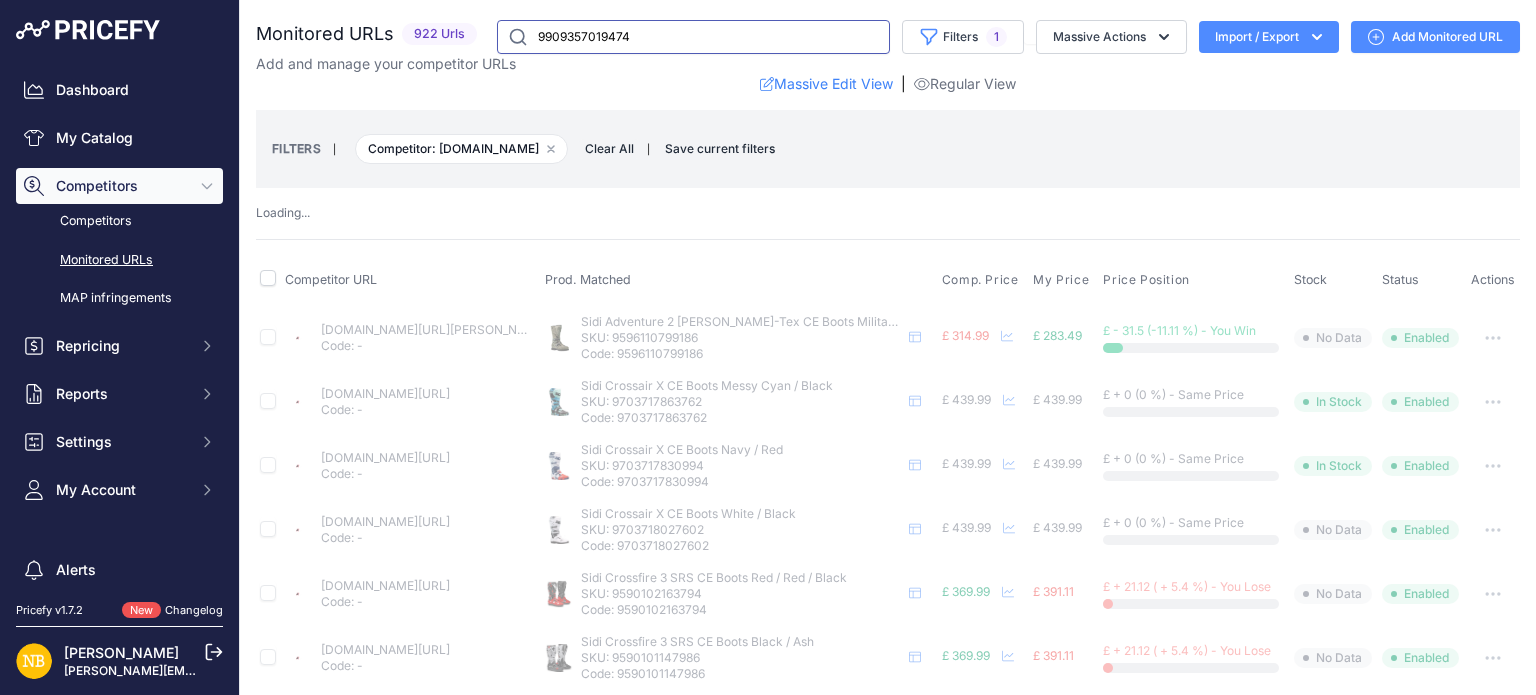 click on "9909357019474" at bounding box center [693, 37] 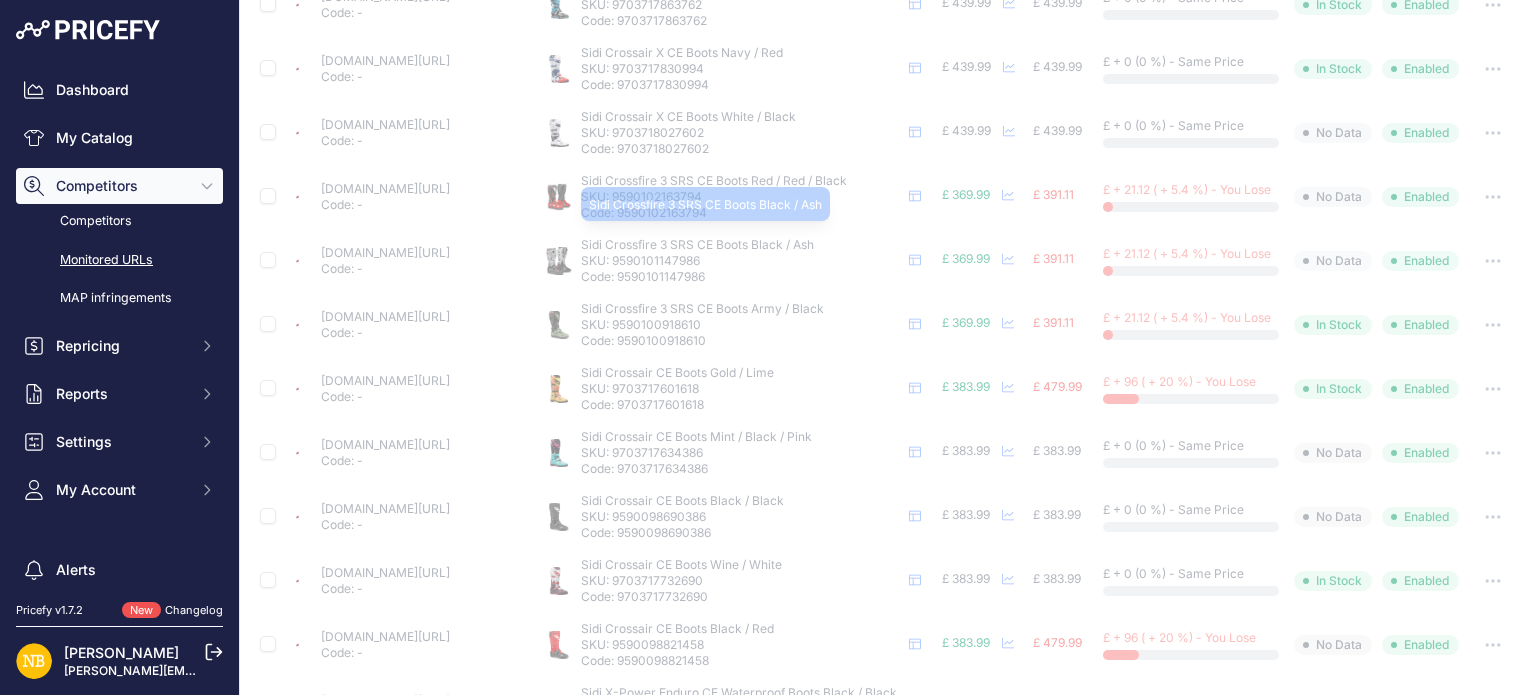 scroll, scrollTop: 0, scrollLeft: 0, axis: both 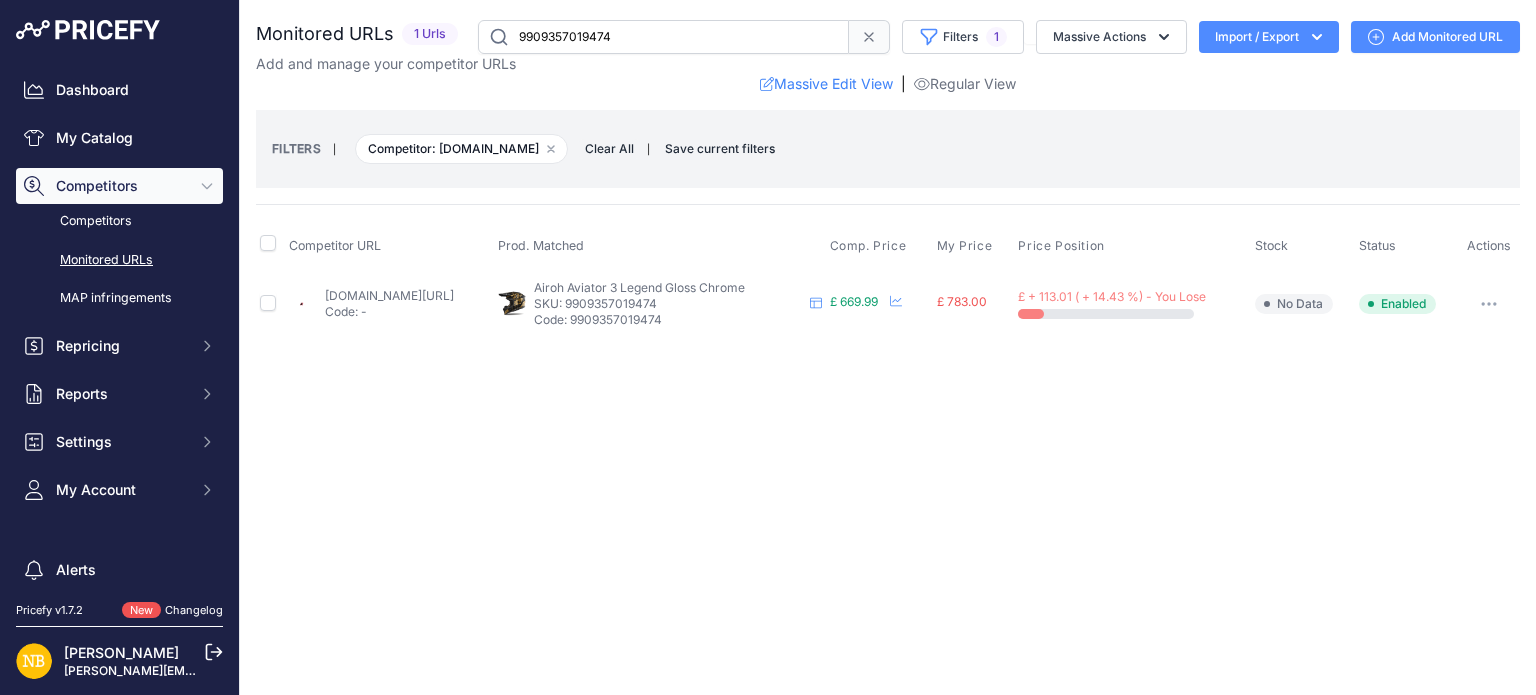 click at bounding box center (1489, 304) 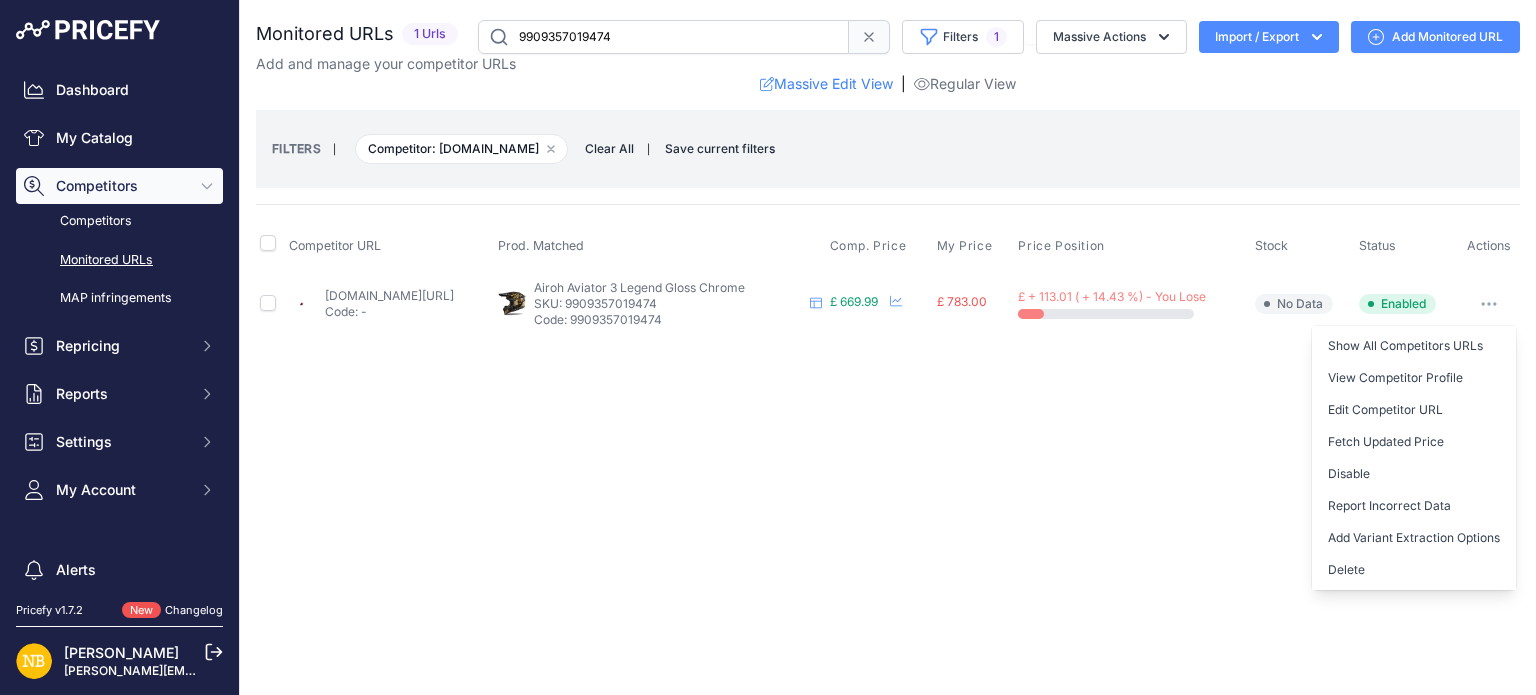 click on "Close
You are not connected to the internet." at bounding box center (888, 347) 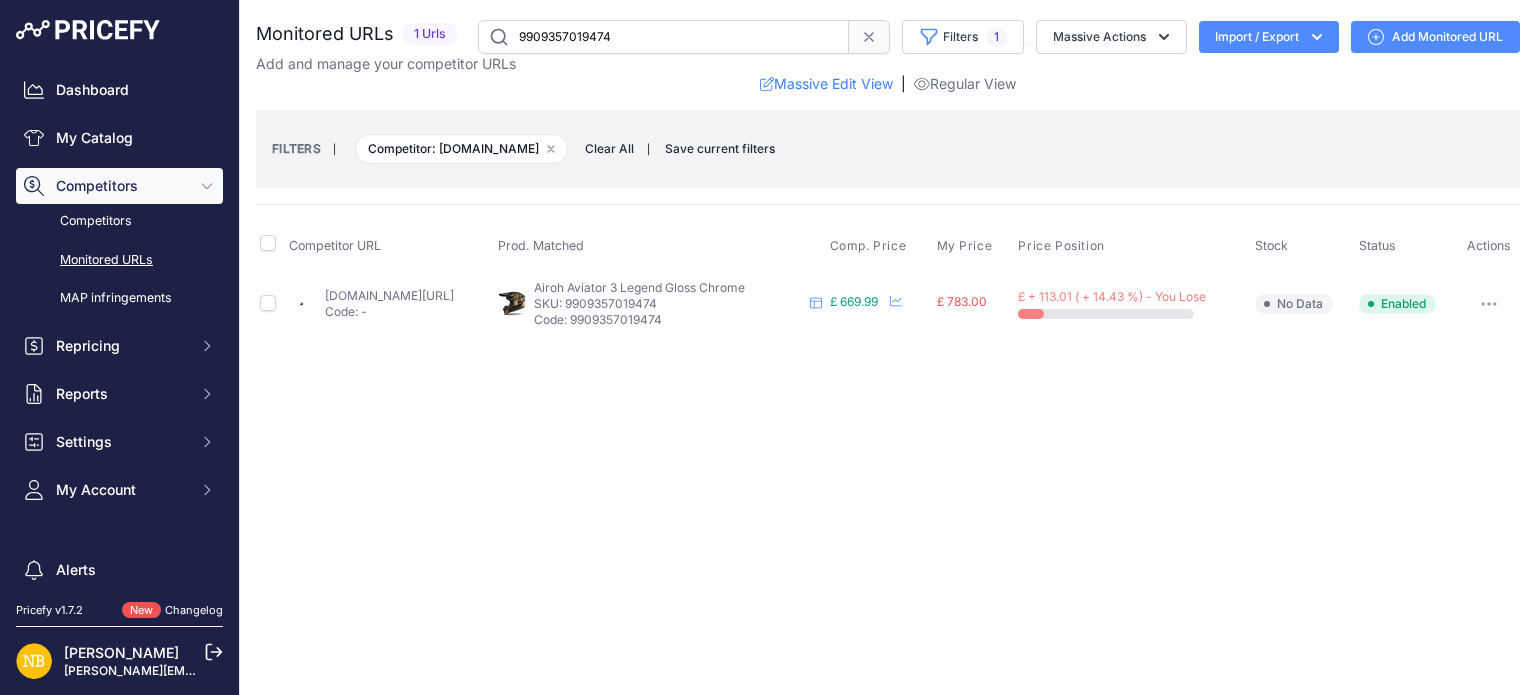 click at bounding box center (1489, 304) 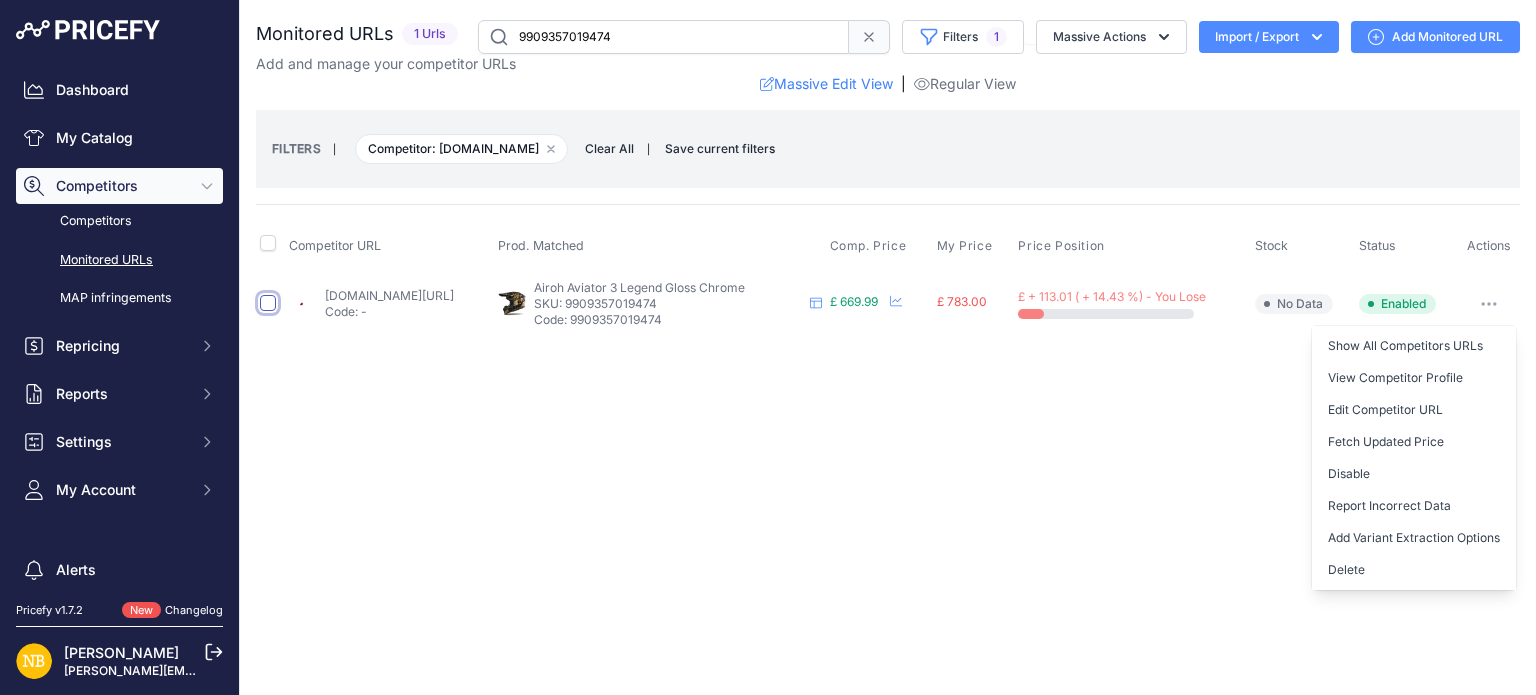 click at bounding box center [268, 303] 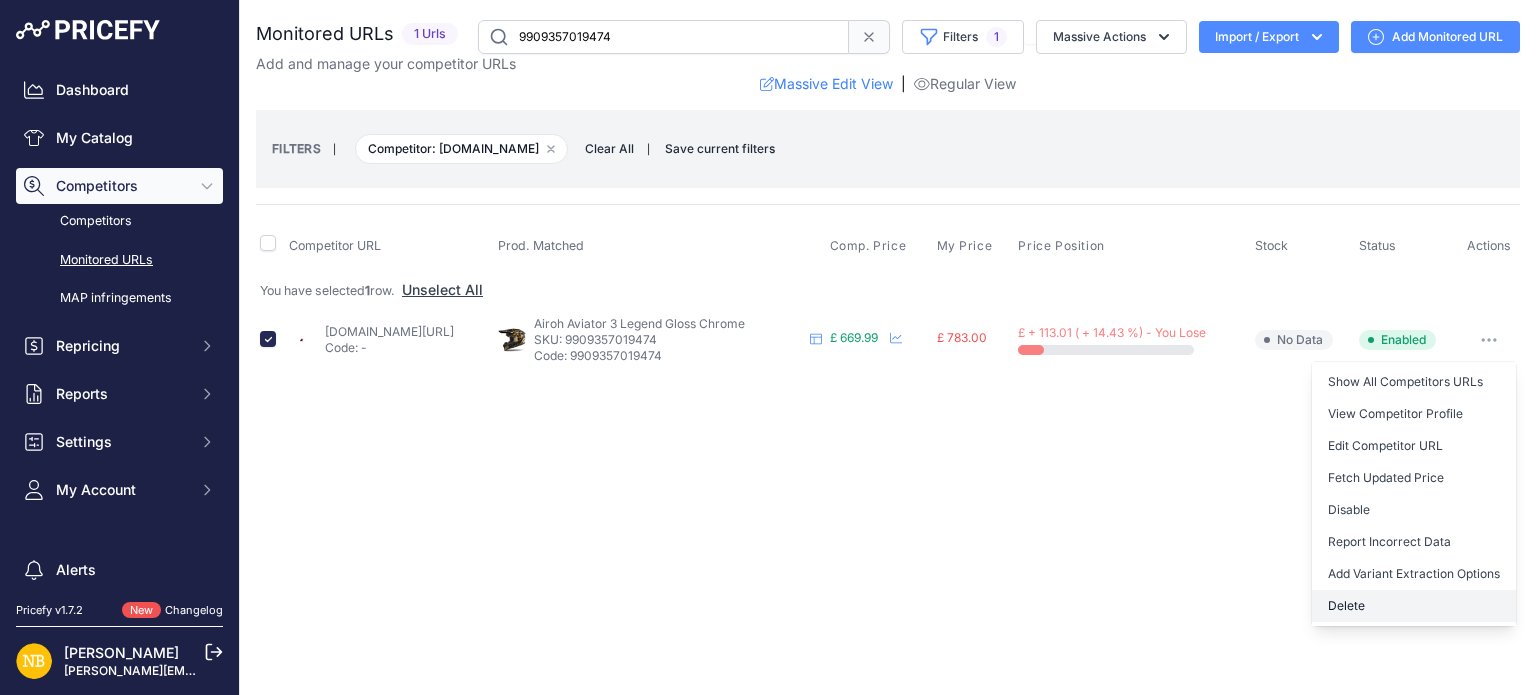 click on "Delete" at bounding box center (1414, 606) 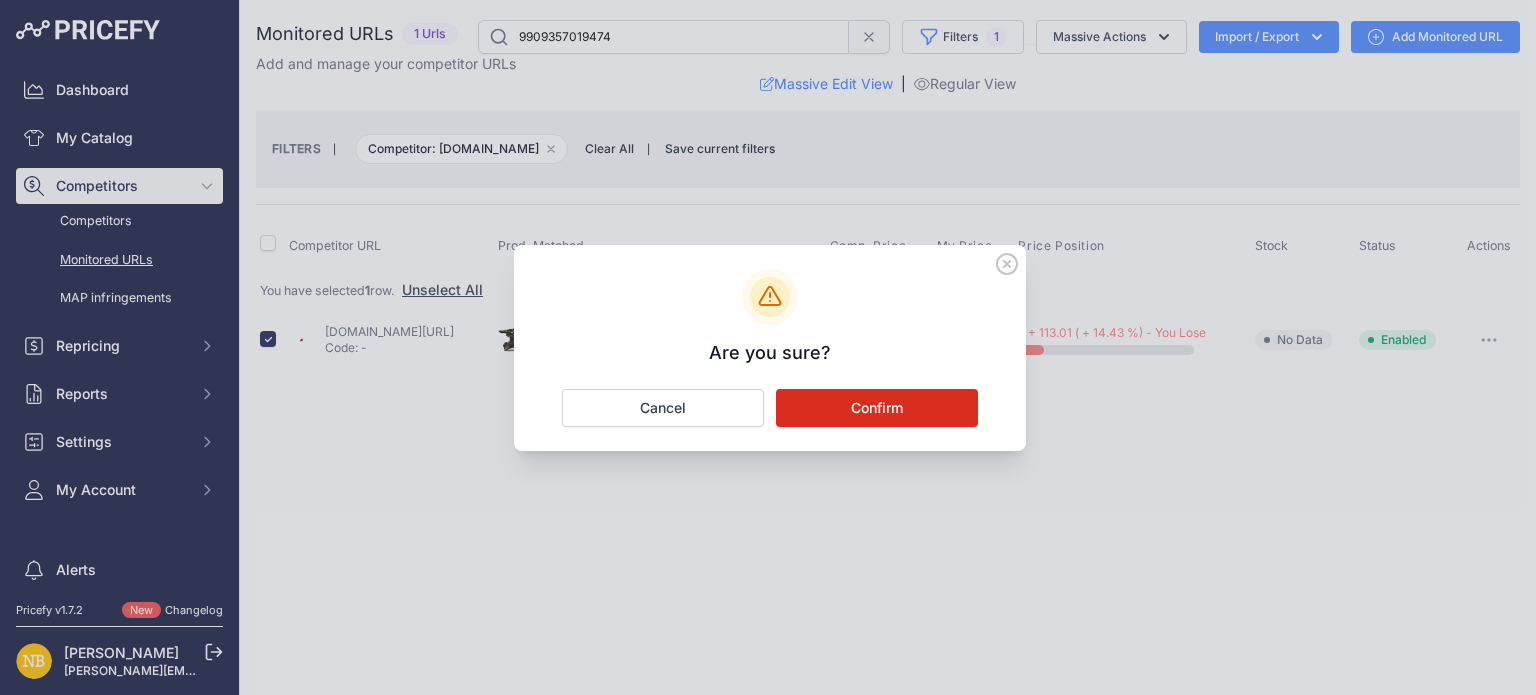 click on "Confirm" at bounding box center [877, 408] 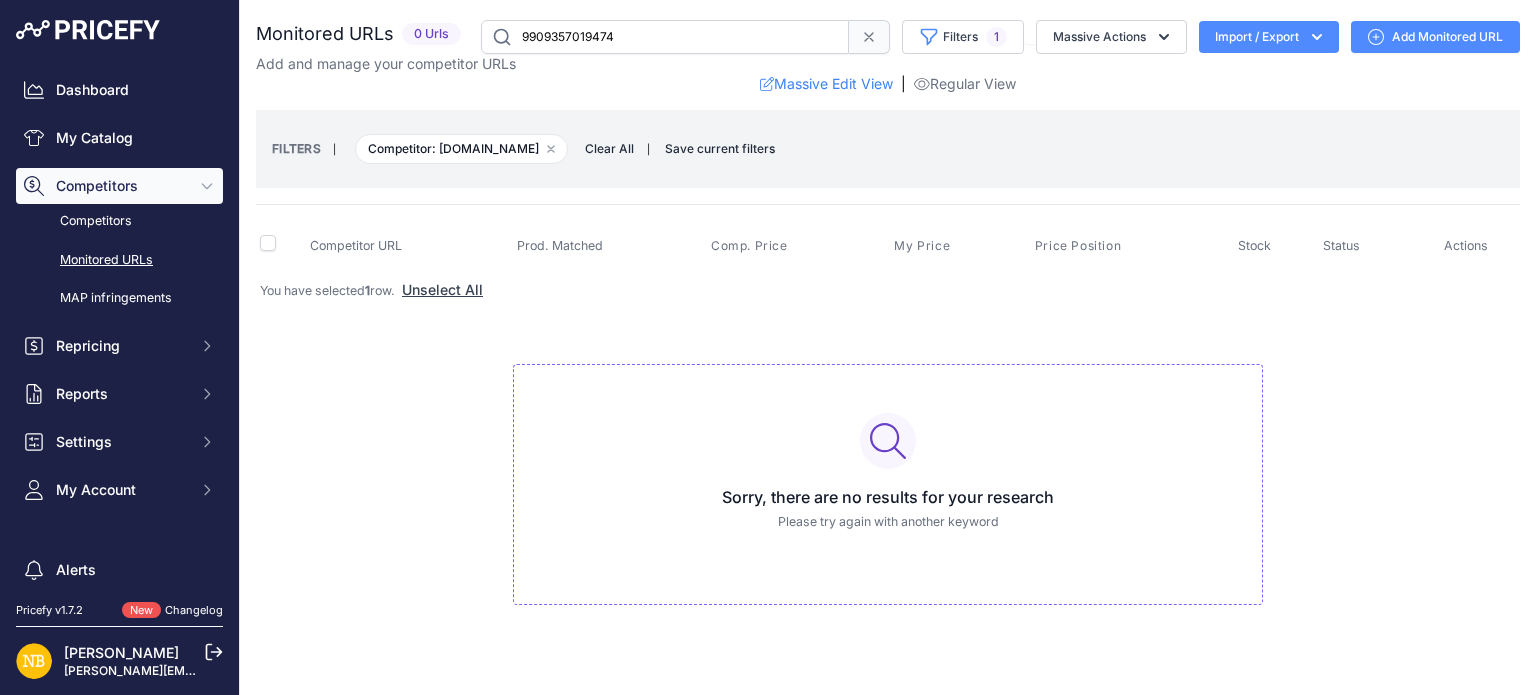 click on "9909357019474" at bounding box center (665, 37) 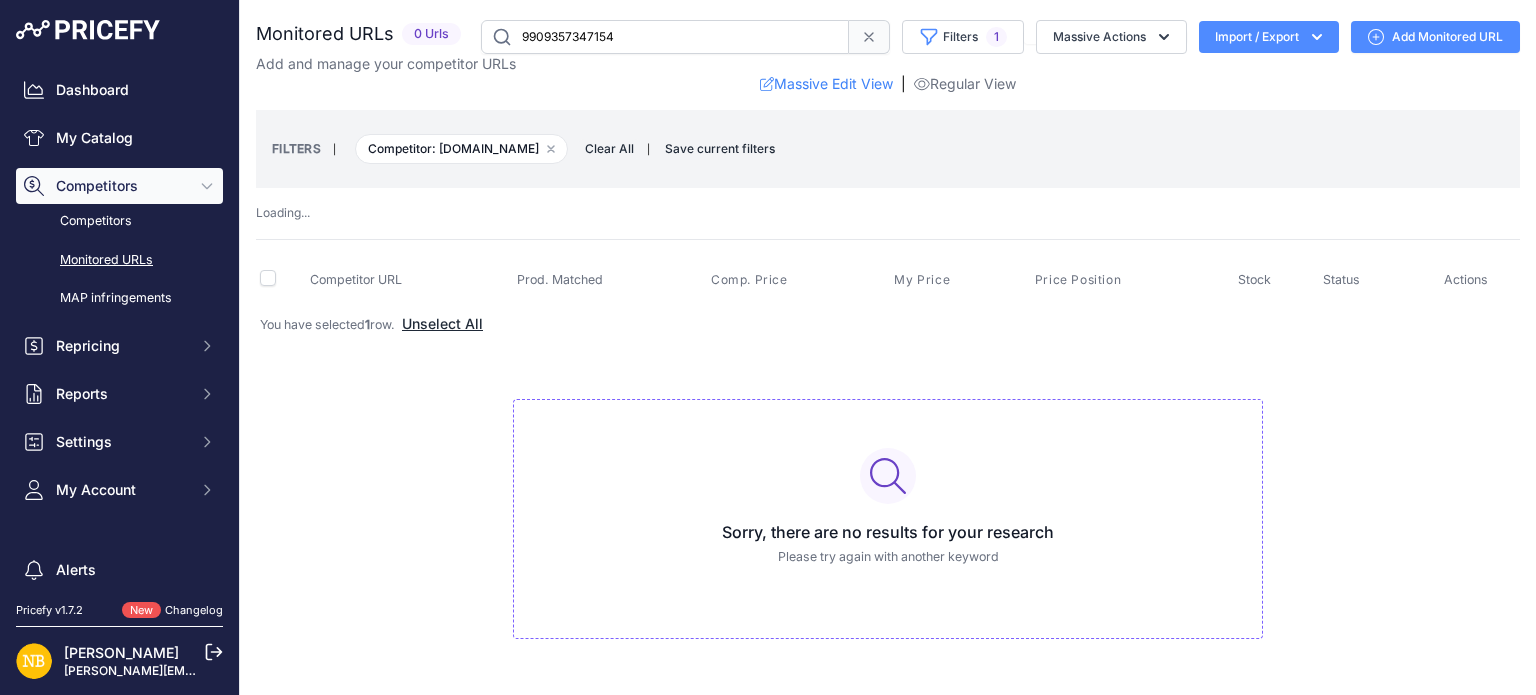click on "Unselect All" at bounding box center [442, 324] 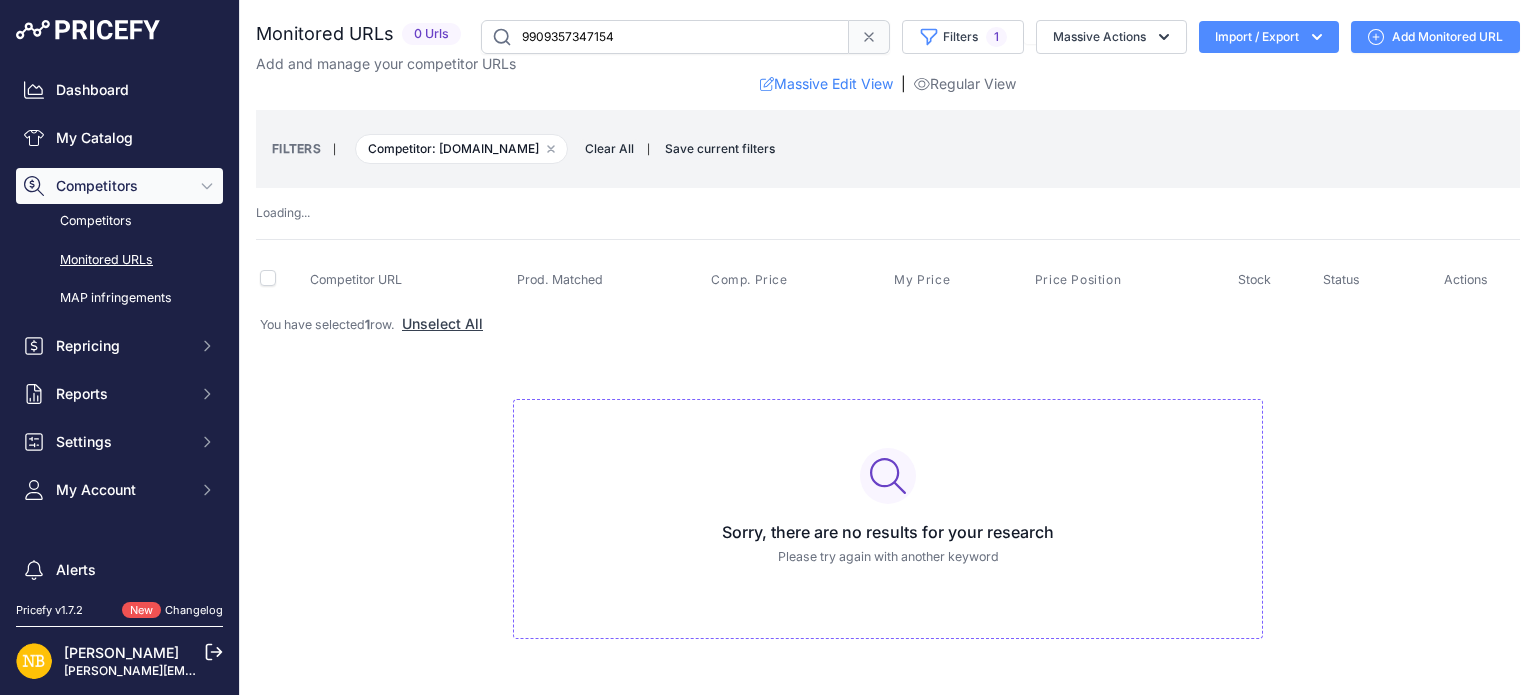 click on "9909357347154" at bounding box center (665, 37) 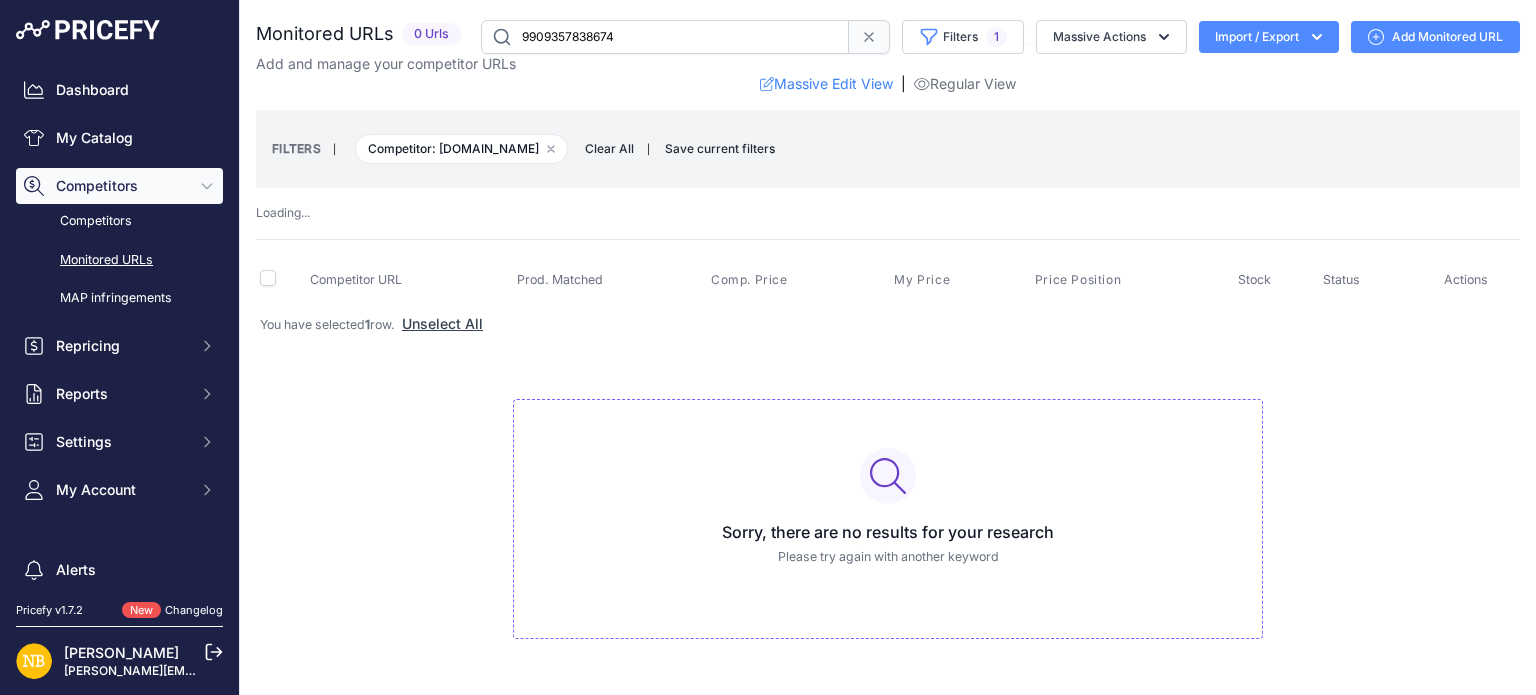 click 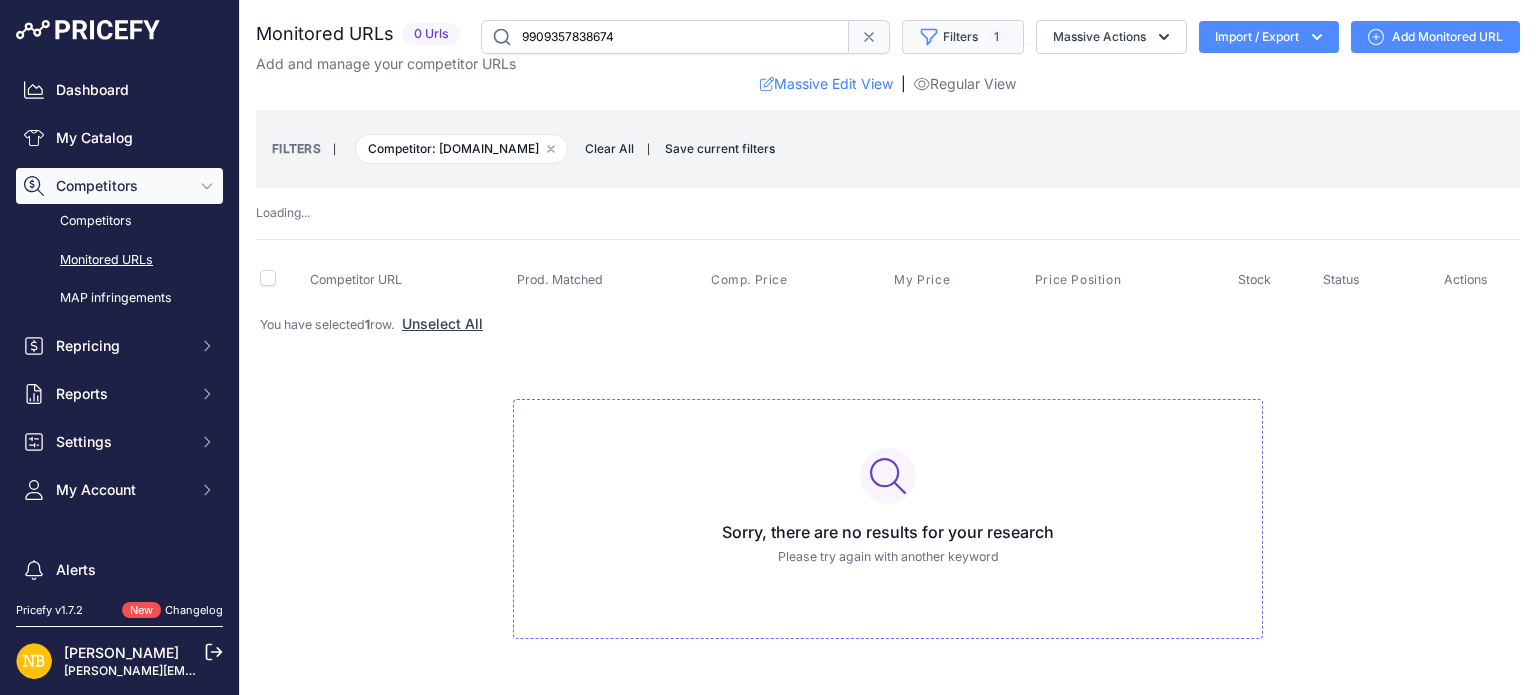 click on "Filters
1" at bounding box center [963, 37] 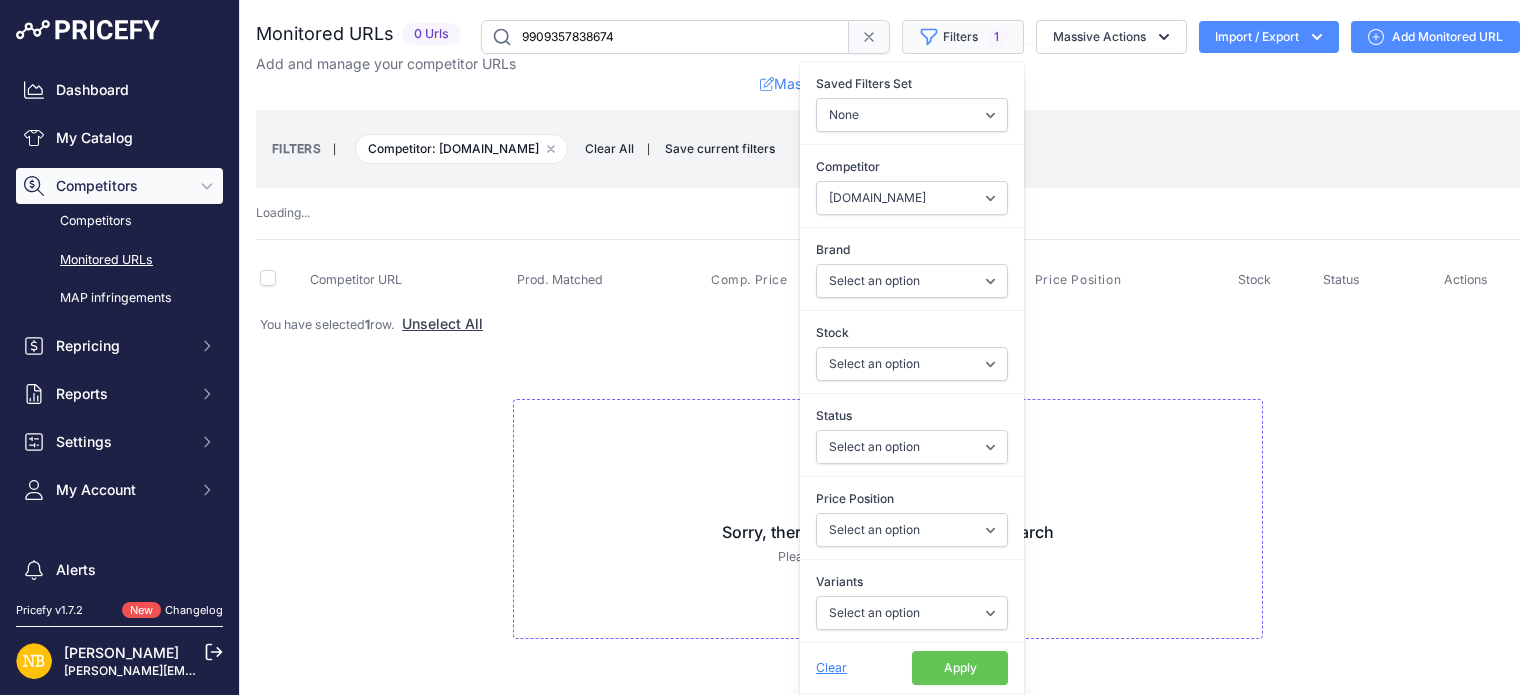 click on "Filters
1" at bounding box center [963, 37] 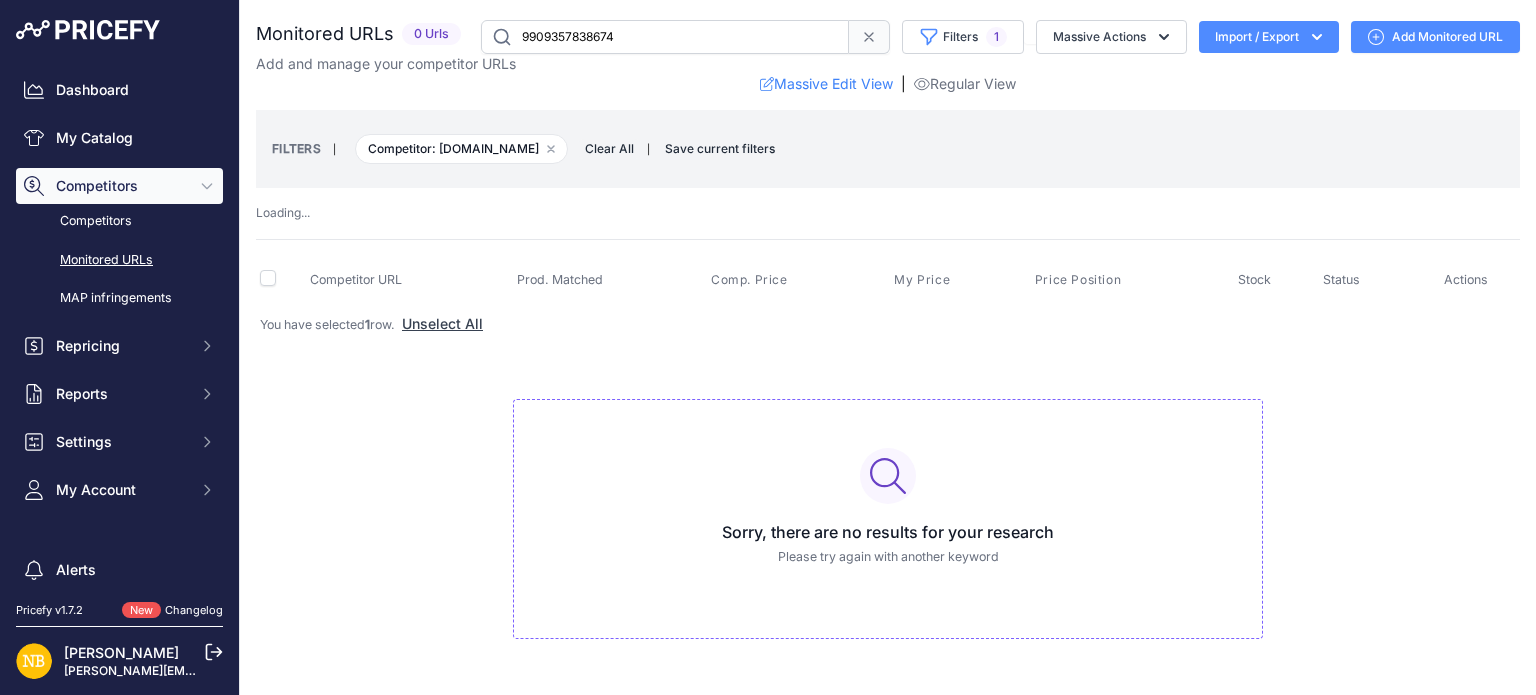 click on "9909357838674" at bounding box center (665, 37) 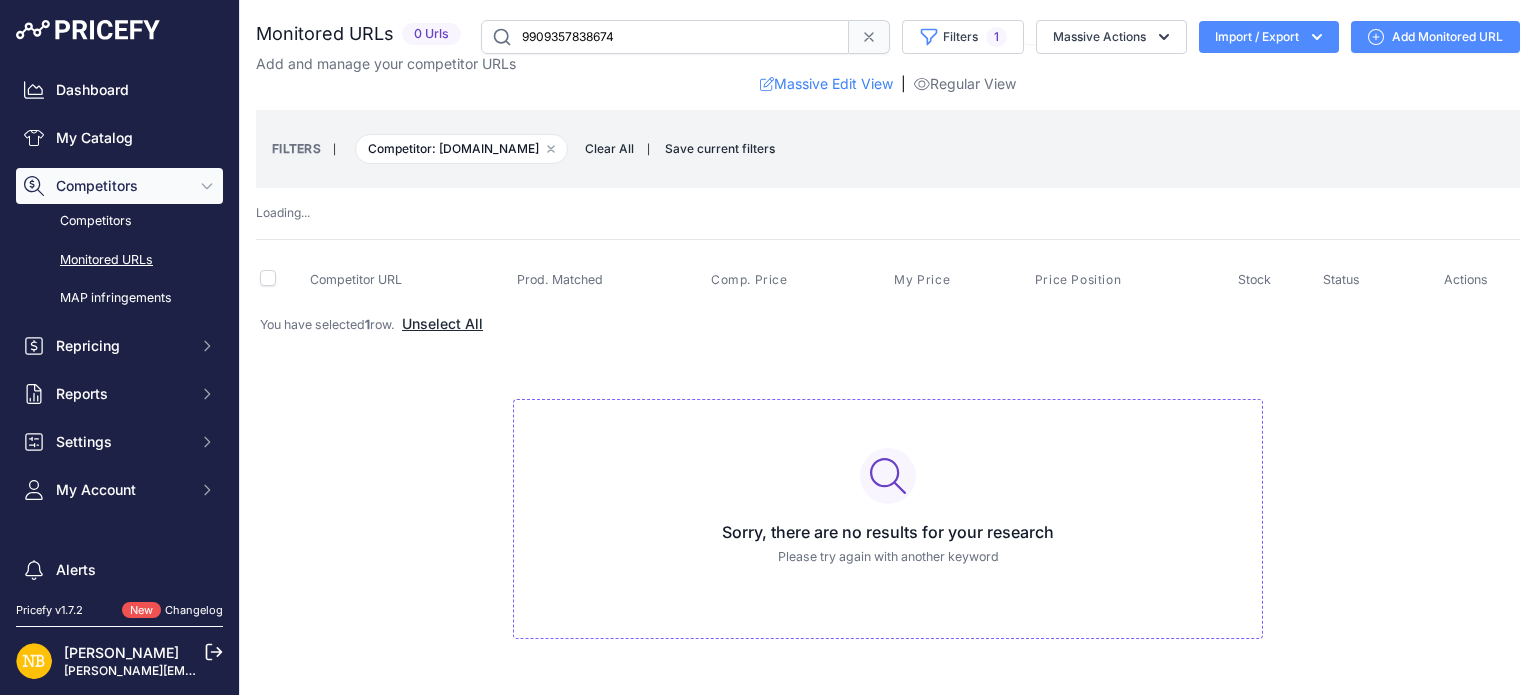 click on "Unselect All" at bounding box center (442, 324) 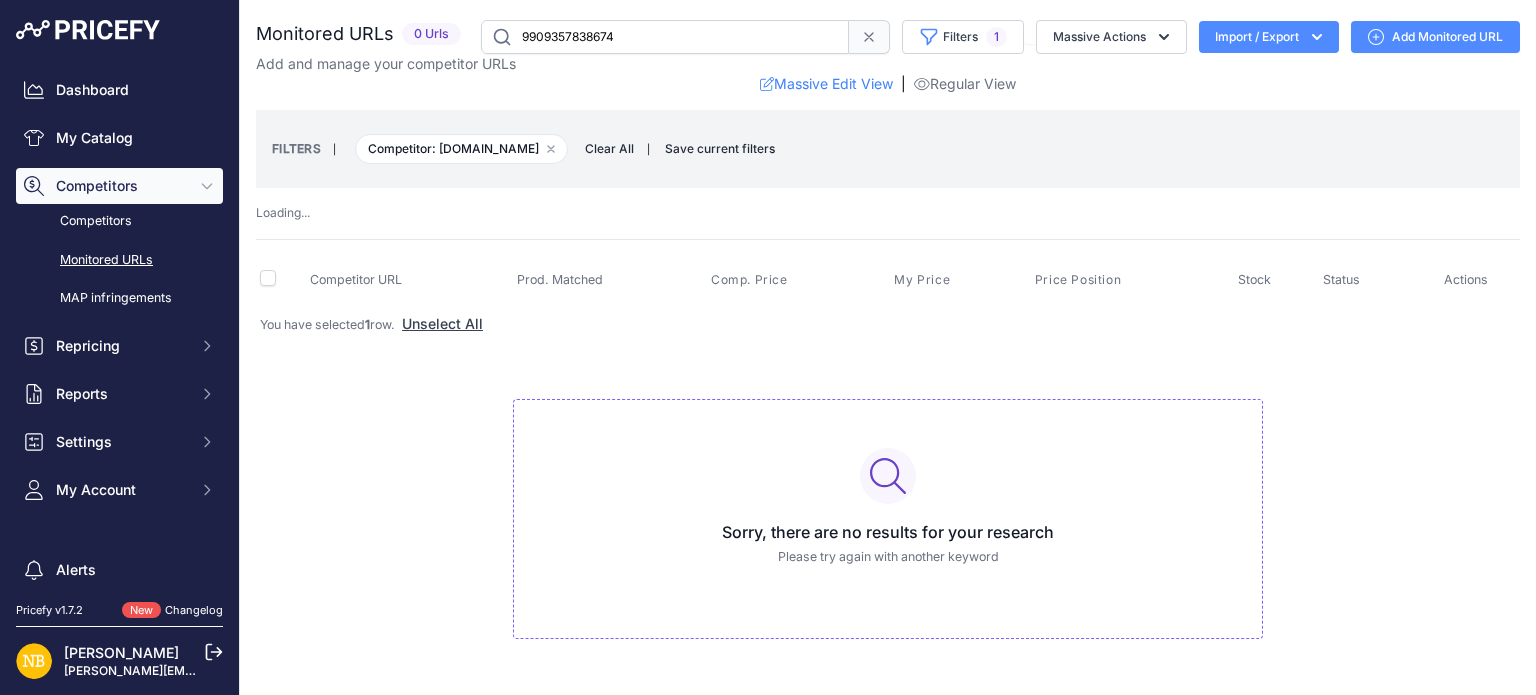 type on "9909357347154" 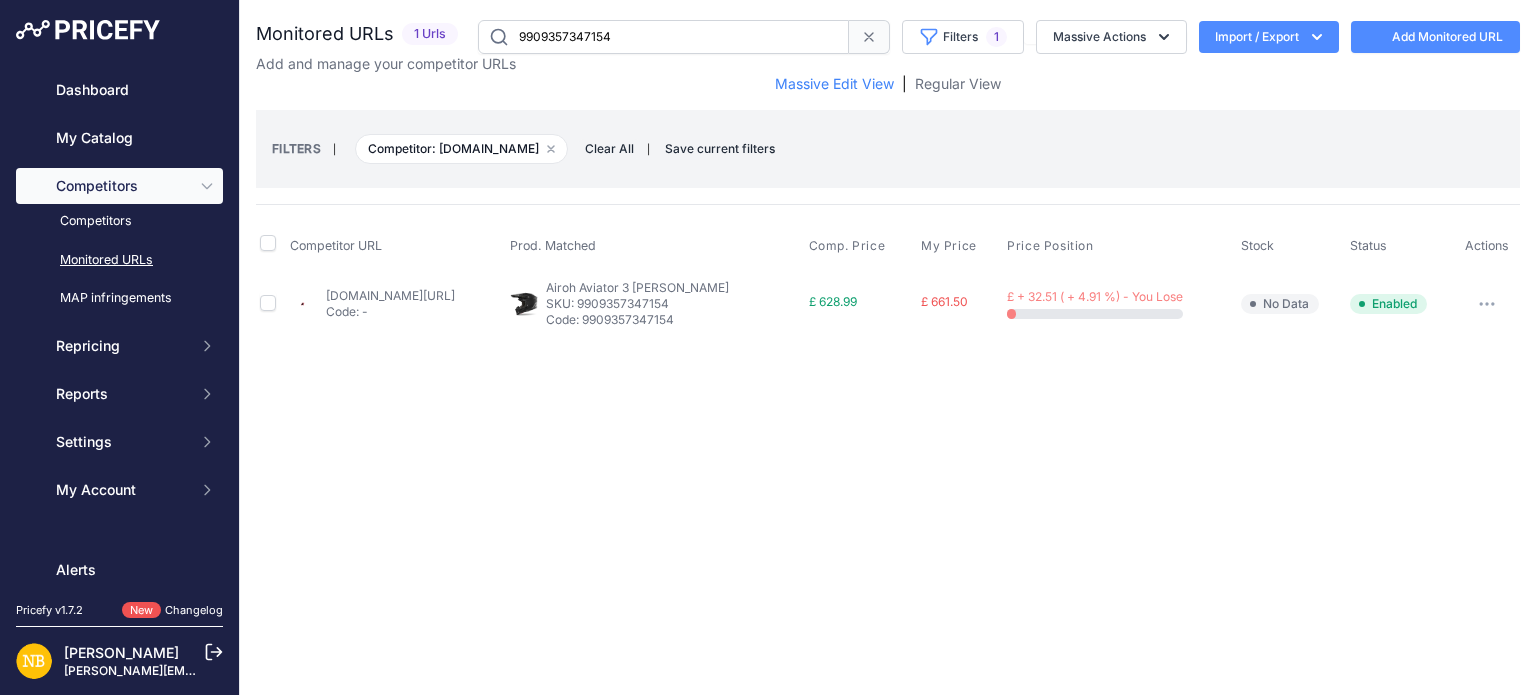 scroll, scrollTop: 0, scrollLeft: 0, axis: both 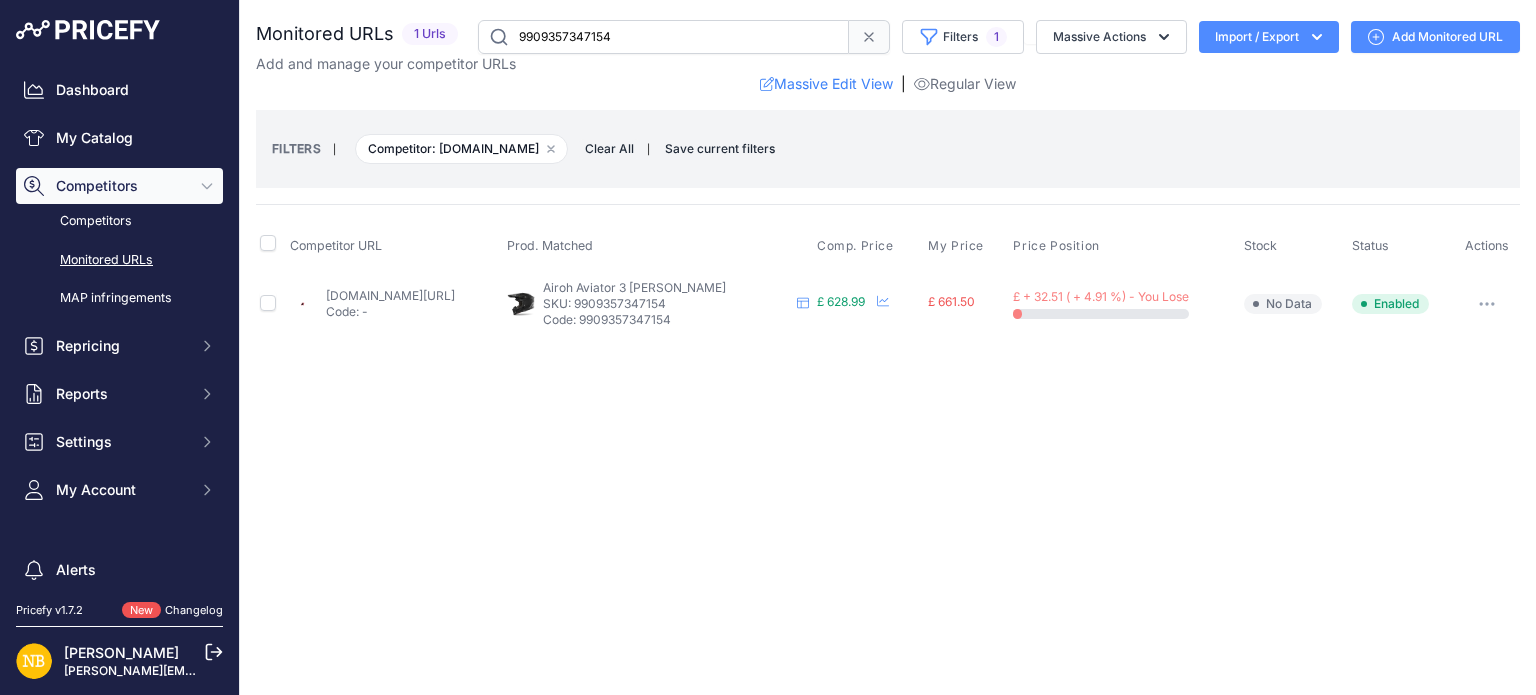 drag, startPoint x: 644, startPoint y: 44, endPoint x: 355, endPoint y: 0, distance: 292.3303 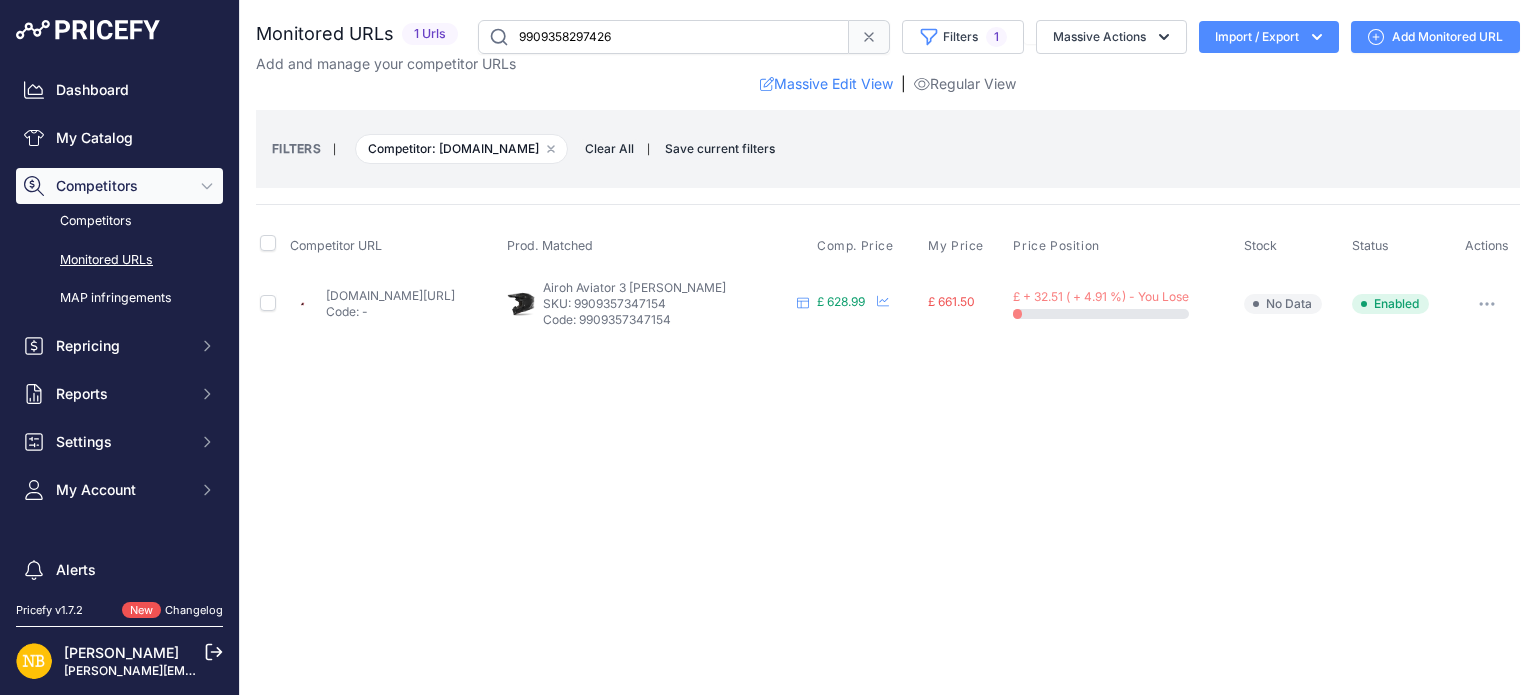 type on "9909358297426" 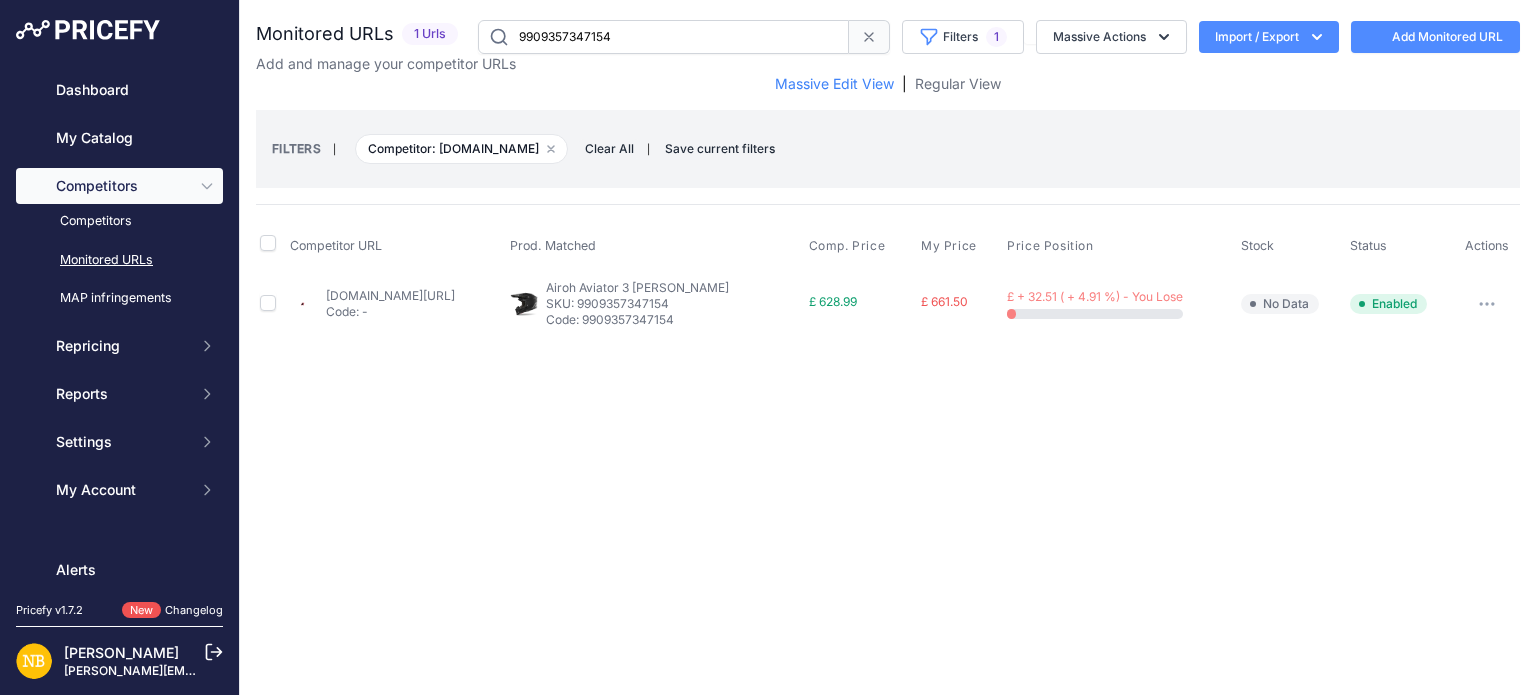 scroll, scrollTop: 0, scrollLeft: 0, axis: both 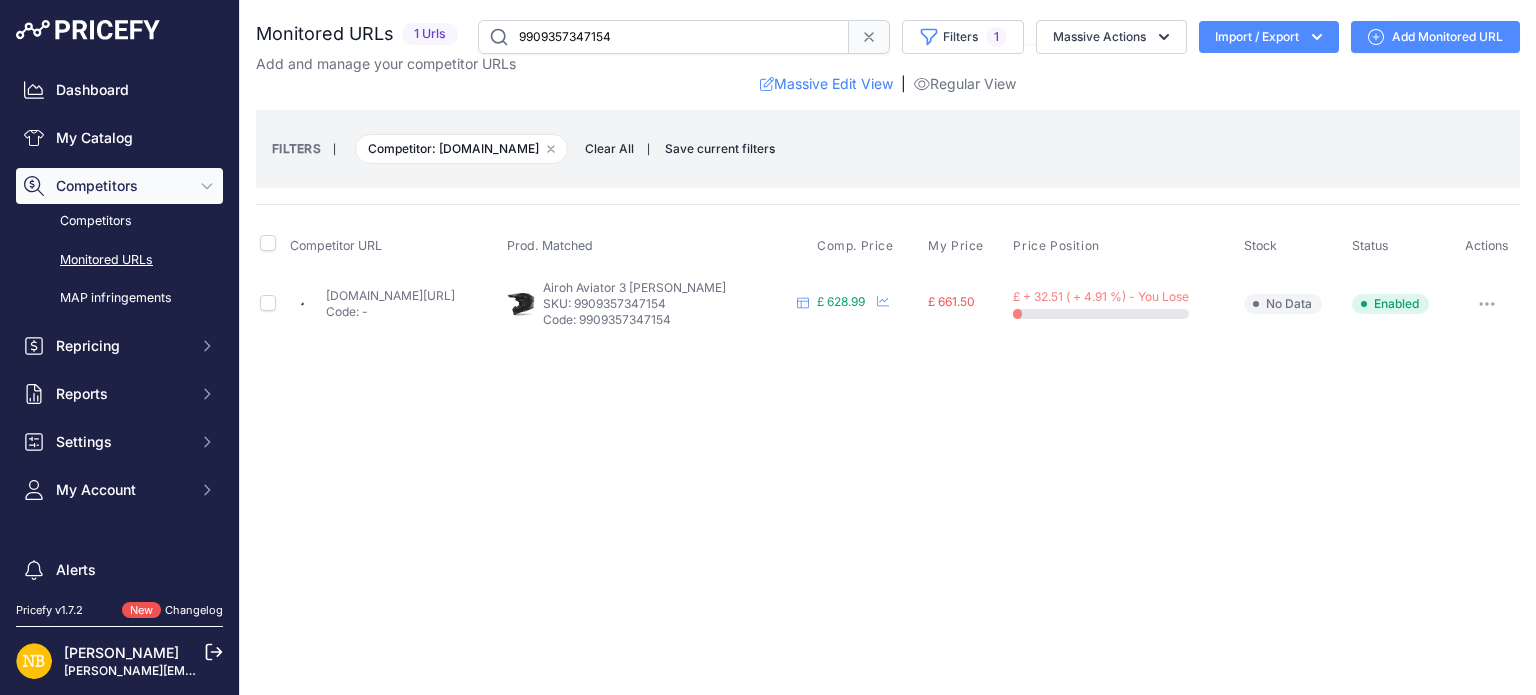 drag, startPoint x: 664, startPoint y: 40, endPoint x: 308, endPoint y: 7, distance: 357.5262 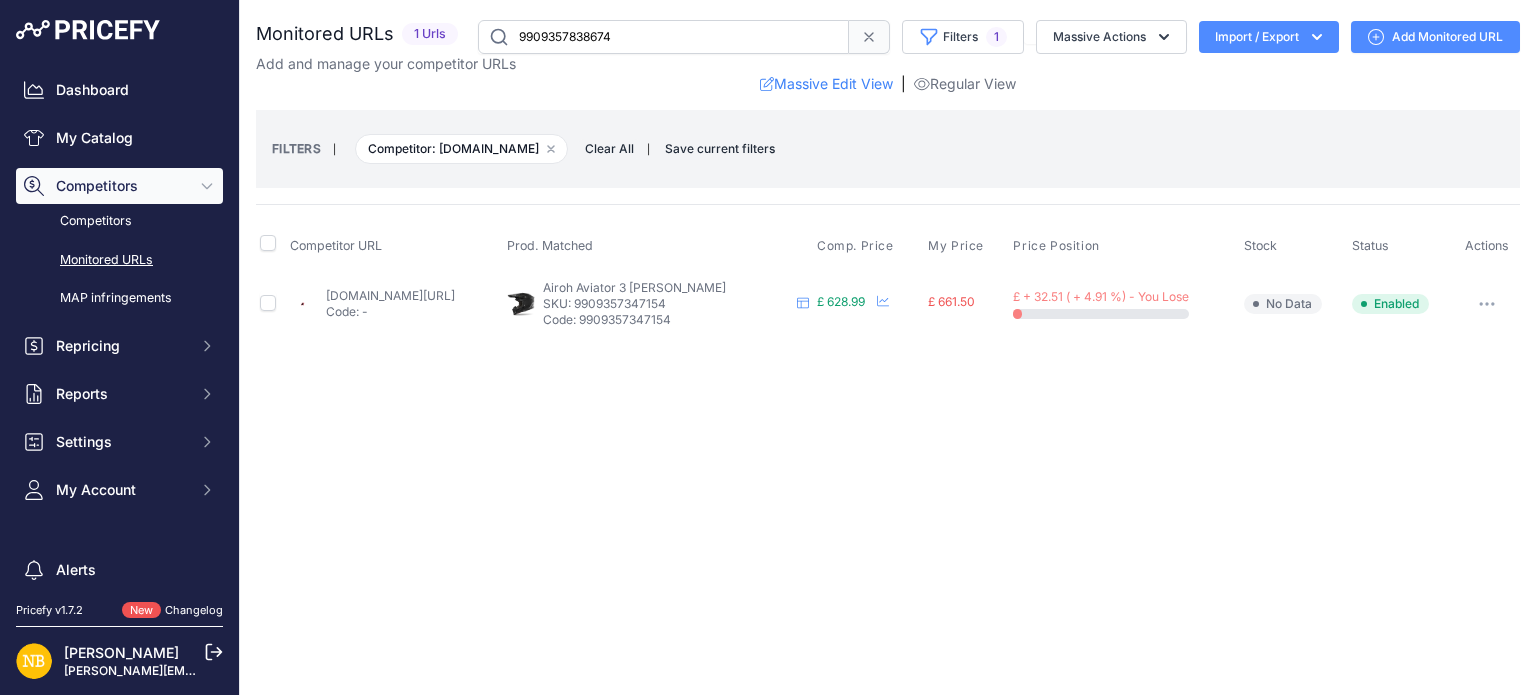 type on "9909357838674" 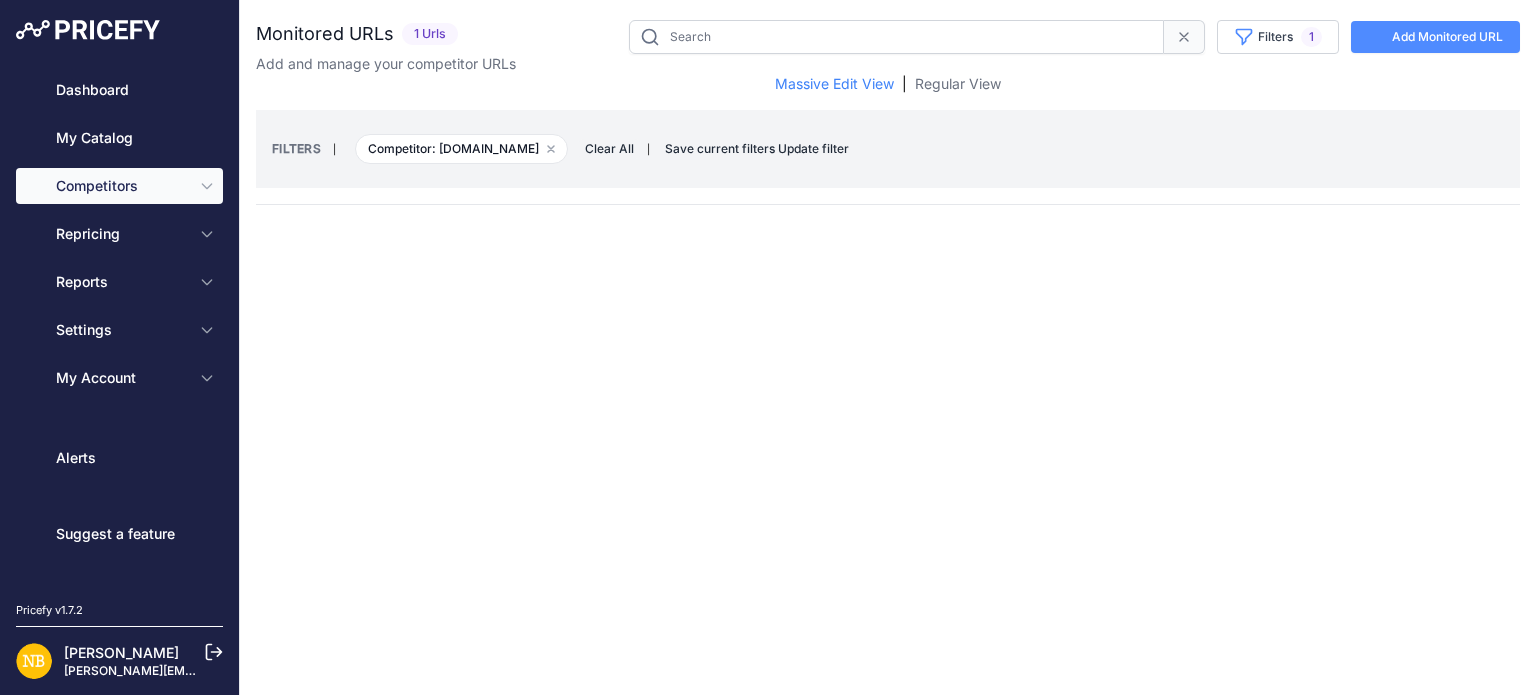 scroll, scrollTop: 0, scrollLeft: 0, axis: both 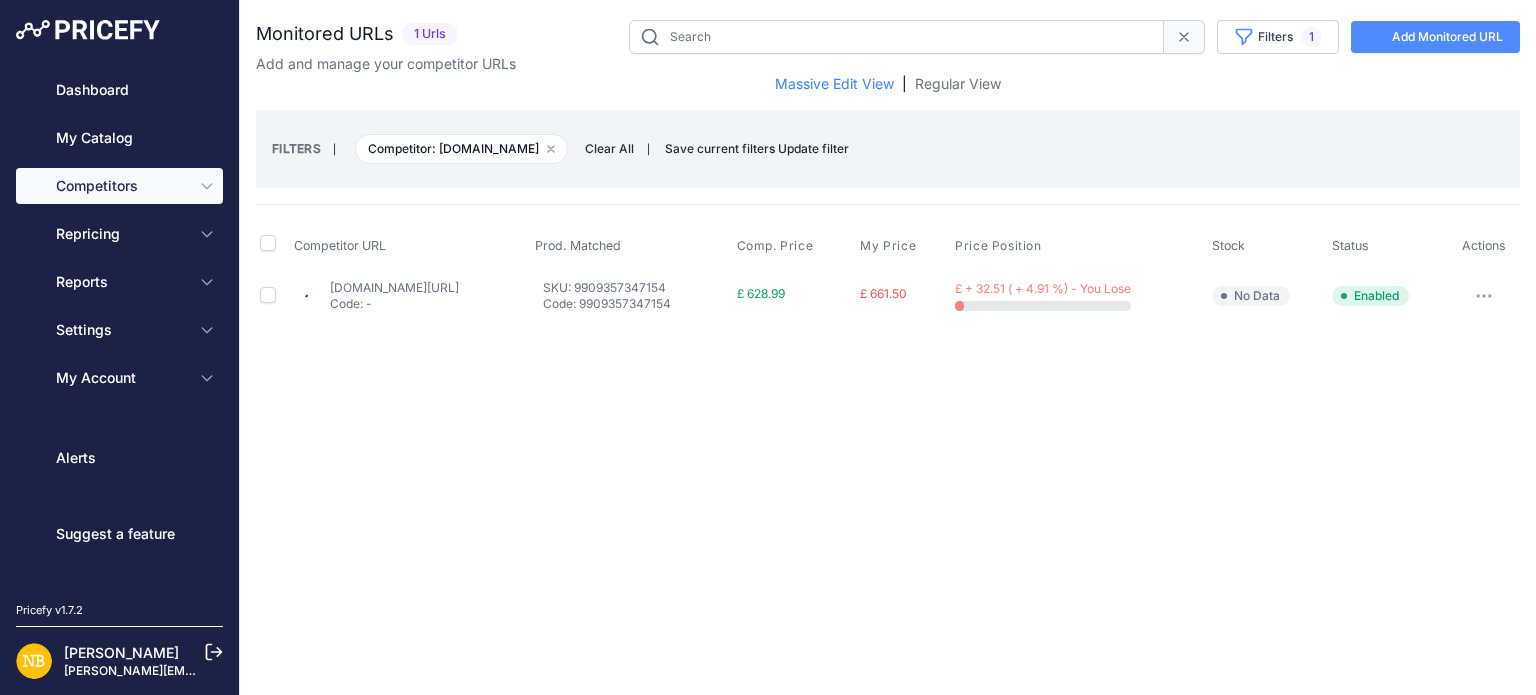click at bounding box center (896, 37) 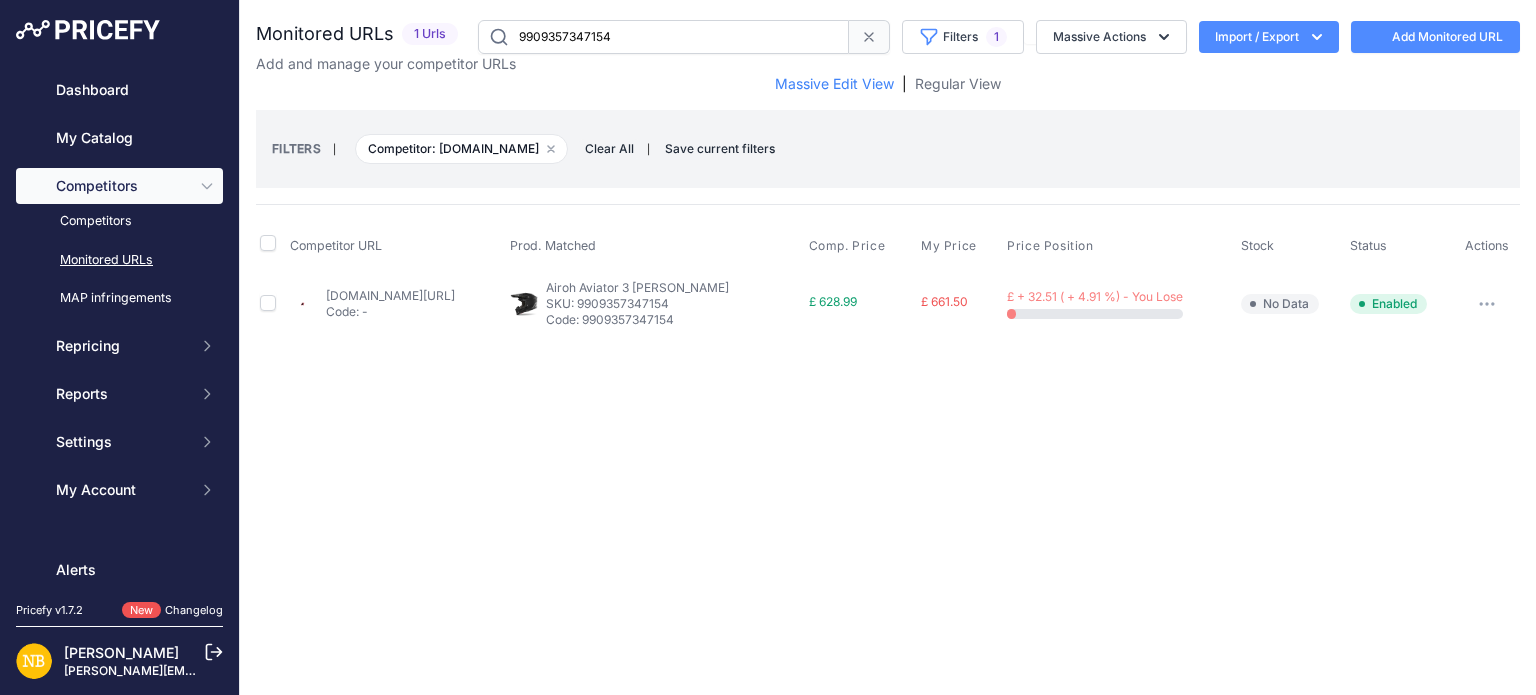 click on "9909357347154" at bounding box center [663, 37] 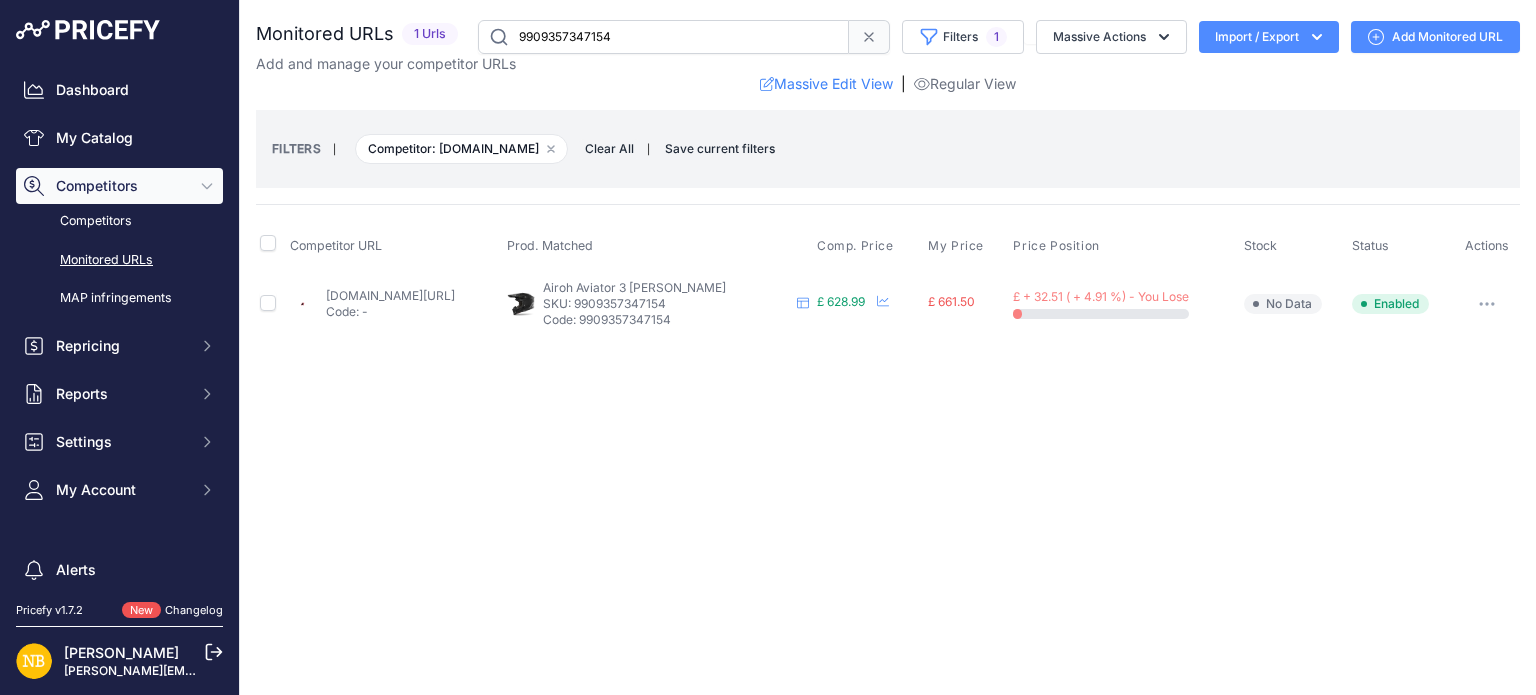 drag, startPoint x: 629, startPoint y: 31, endPoint x: 420, endPoint y: 31, distance: 209 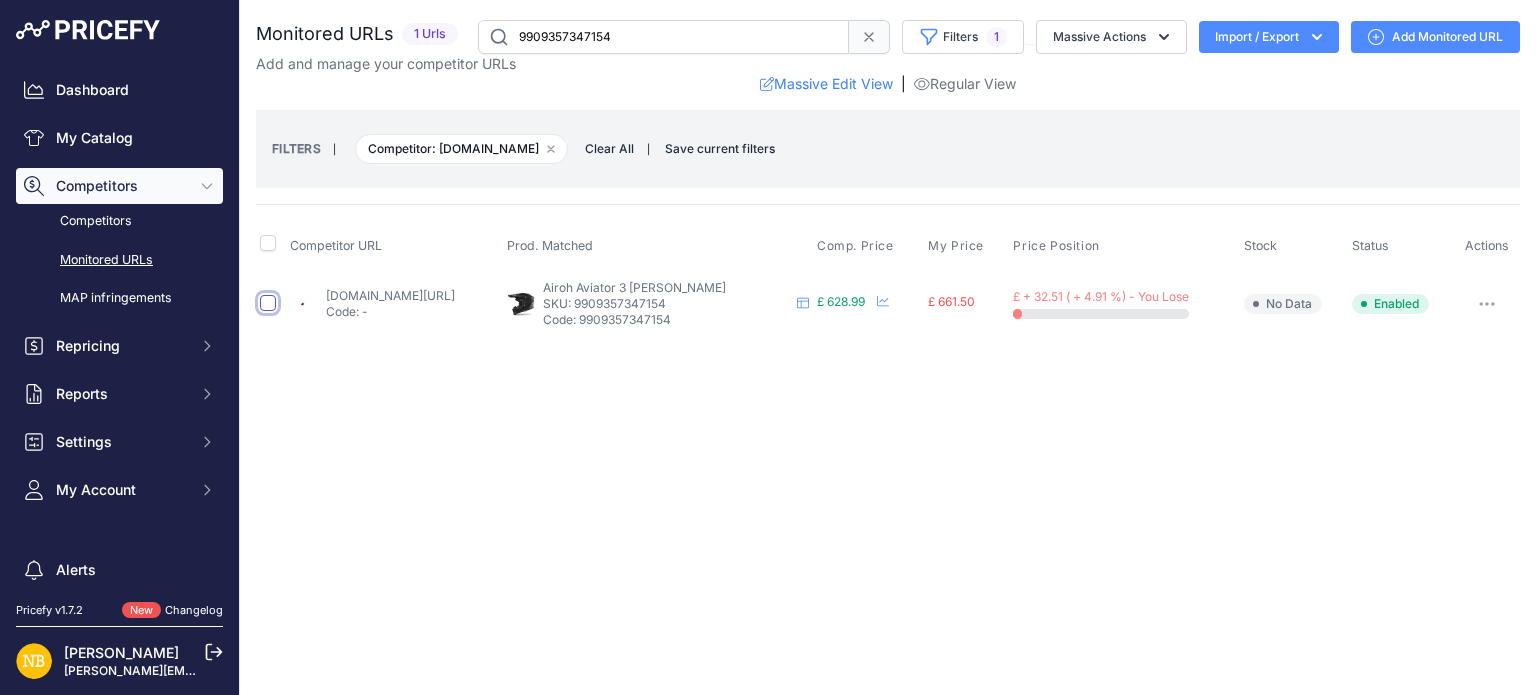 click at bounding box center (268, 303) 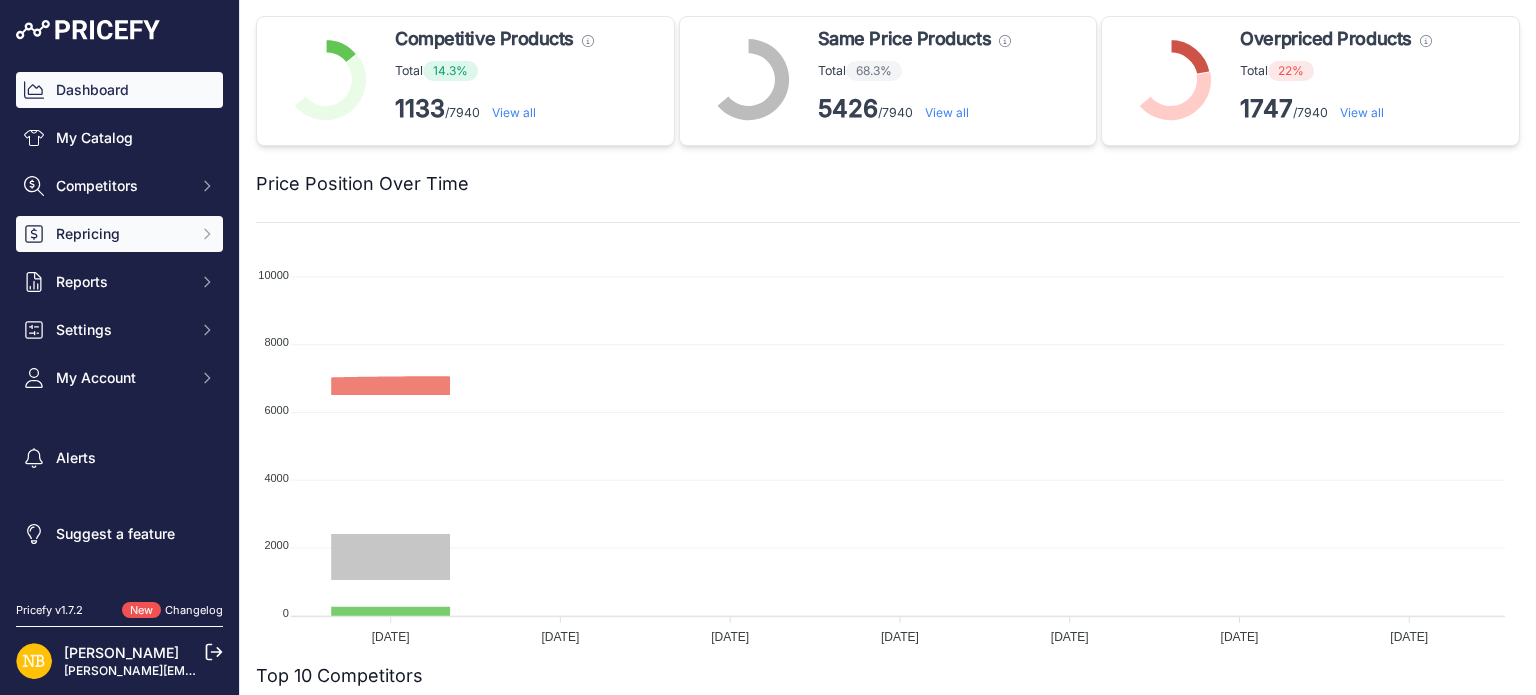 scroll, scrollTop: 0, scrollLeft: 0, axis: both 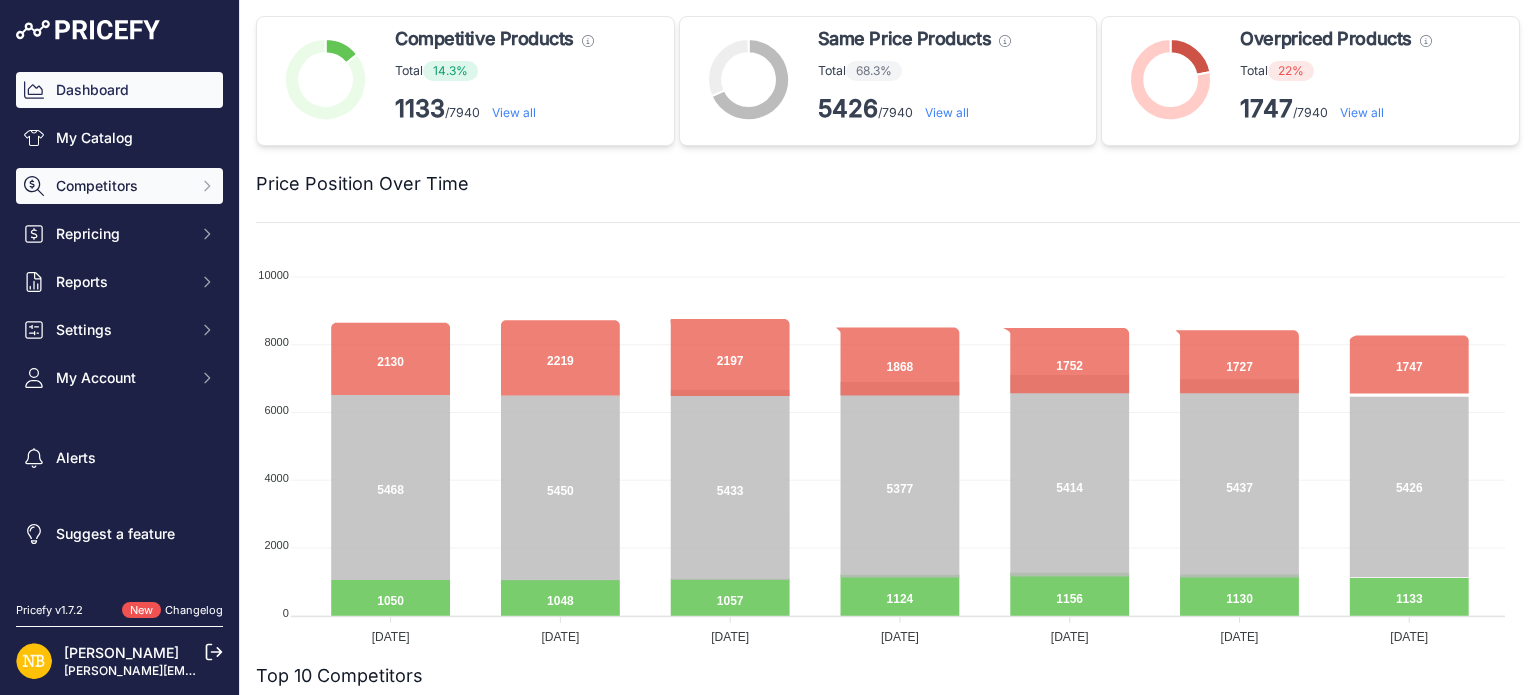click on "Competitors" at bounding box center (119, 186) 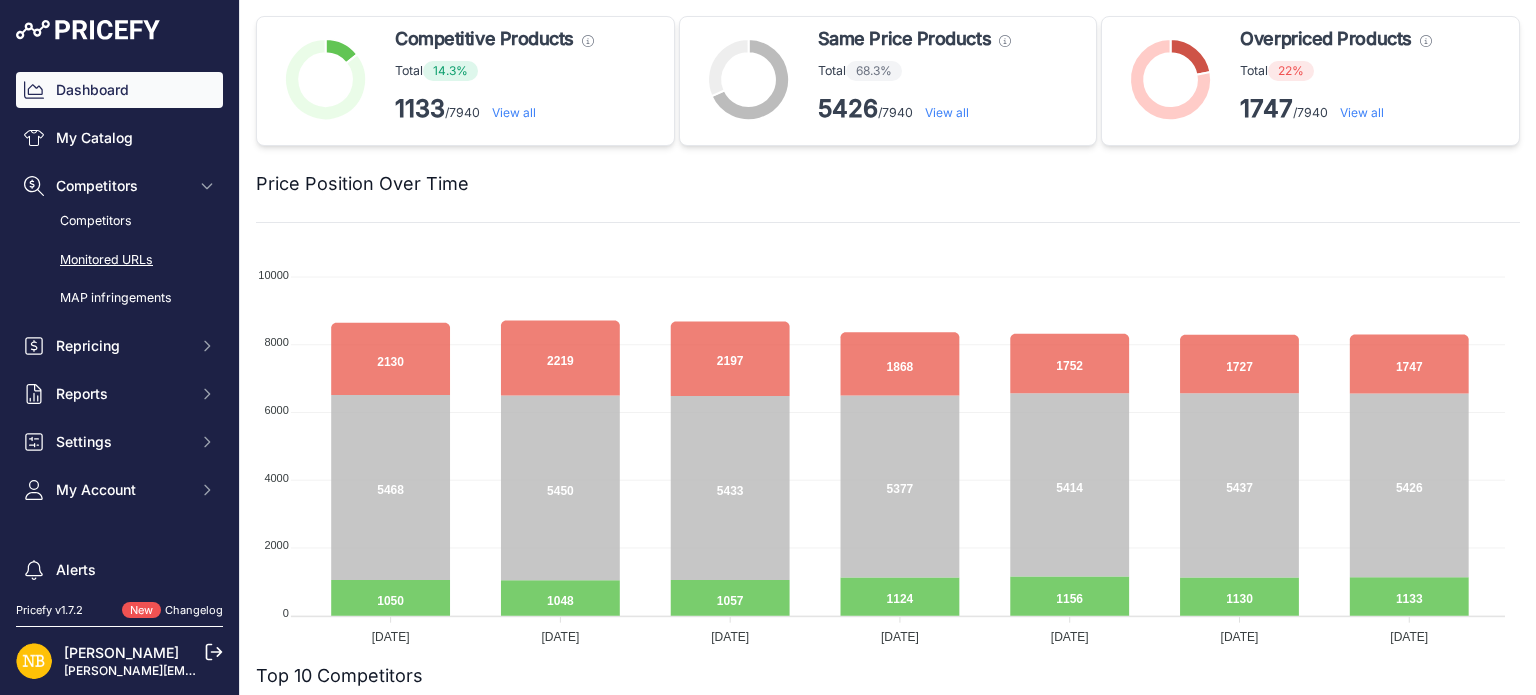click on "Monitored URLs" at bounding box center (119, 260) 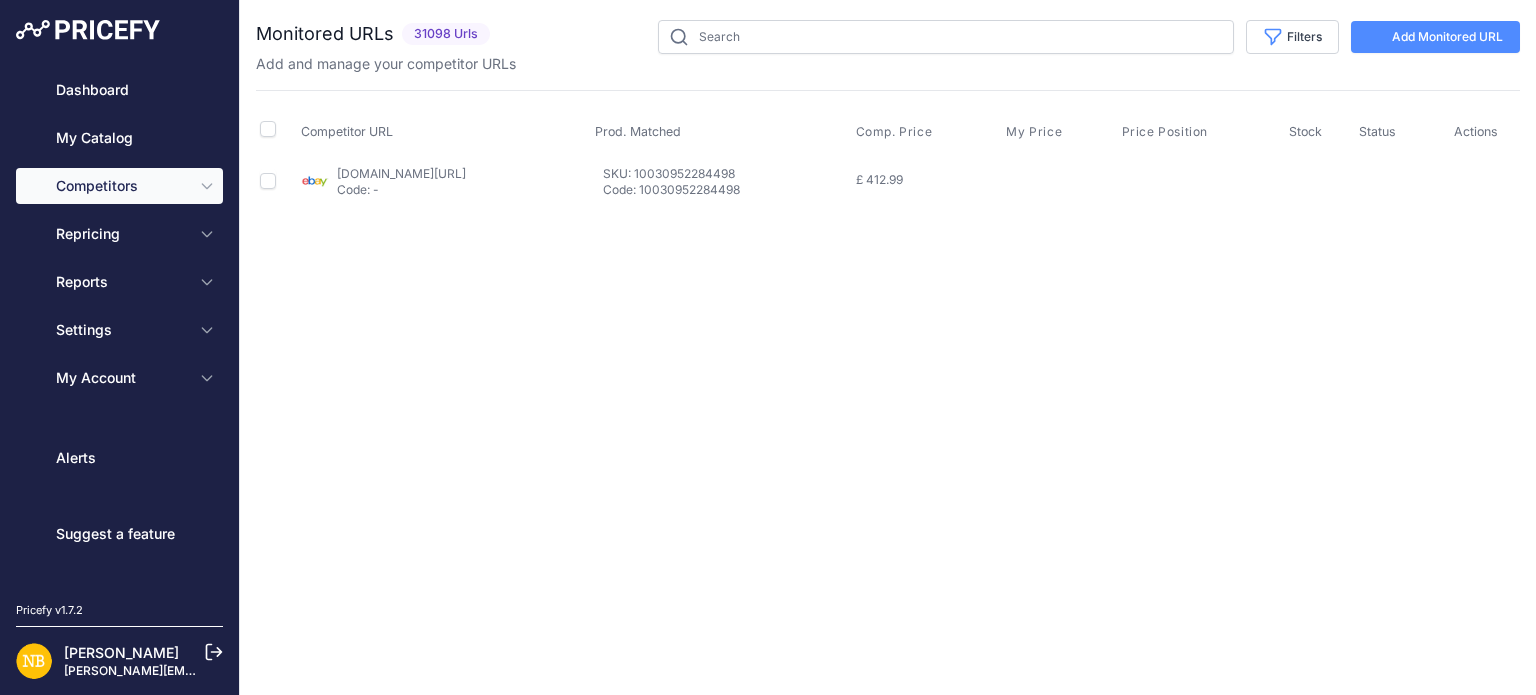 scroll, scrollTop: 0, scrollLeft: 0, axis: both 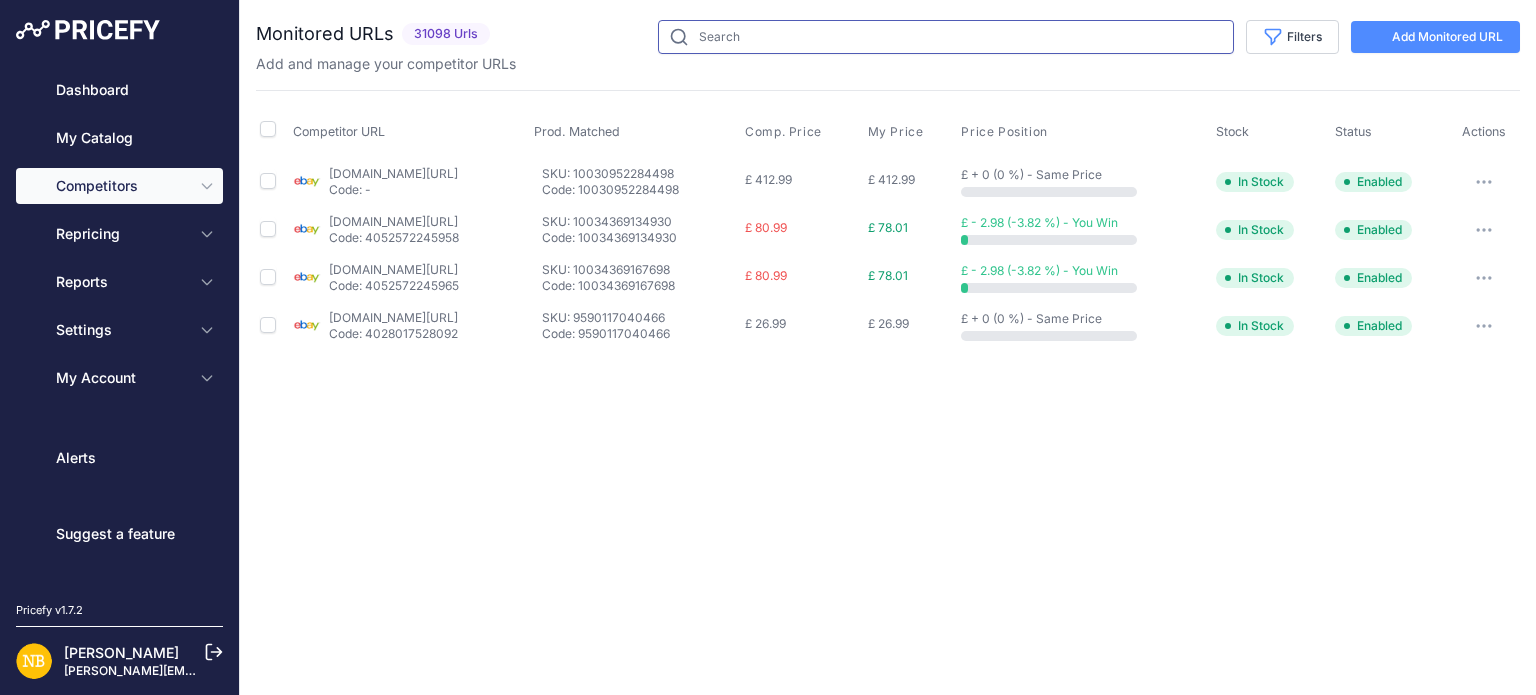 click at bounding box center (946, 37) 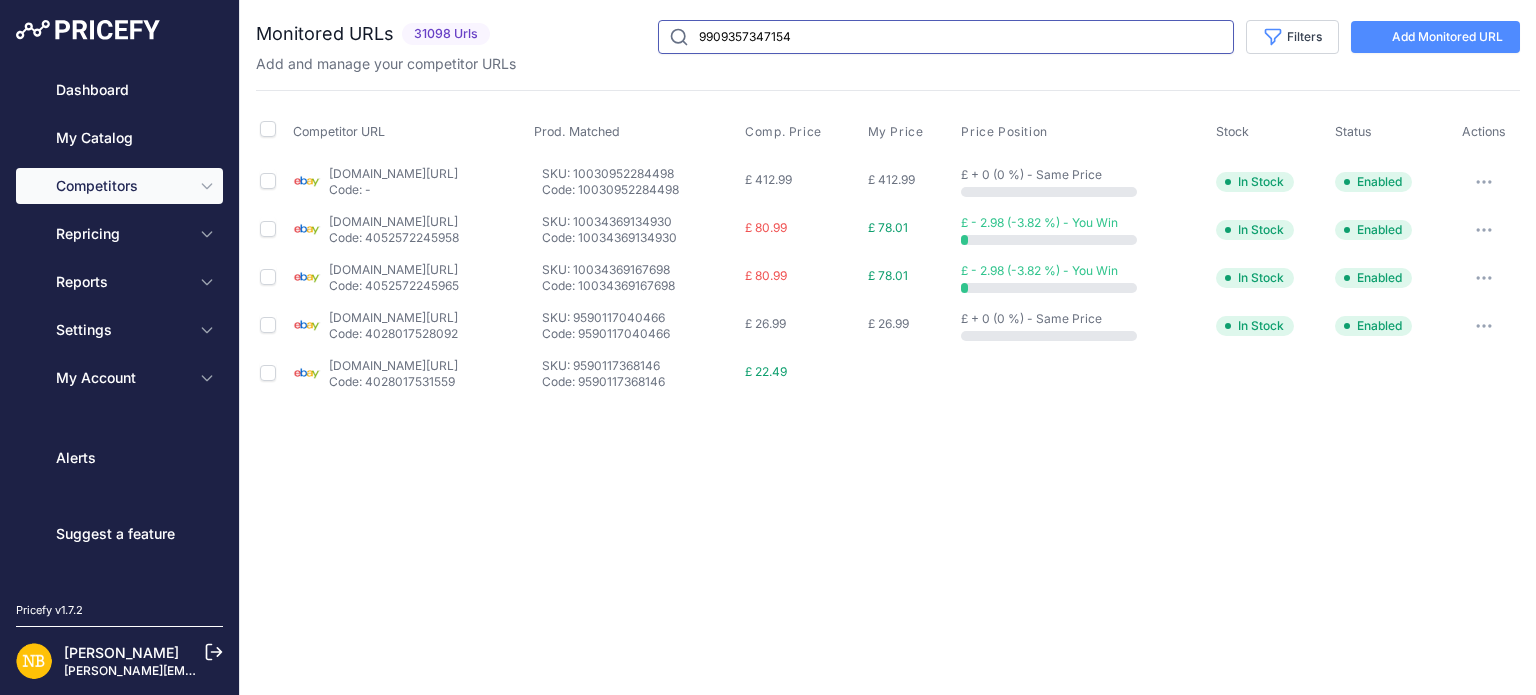 type on "9909357347154" 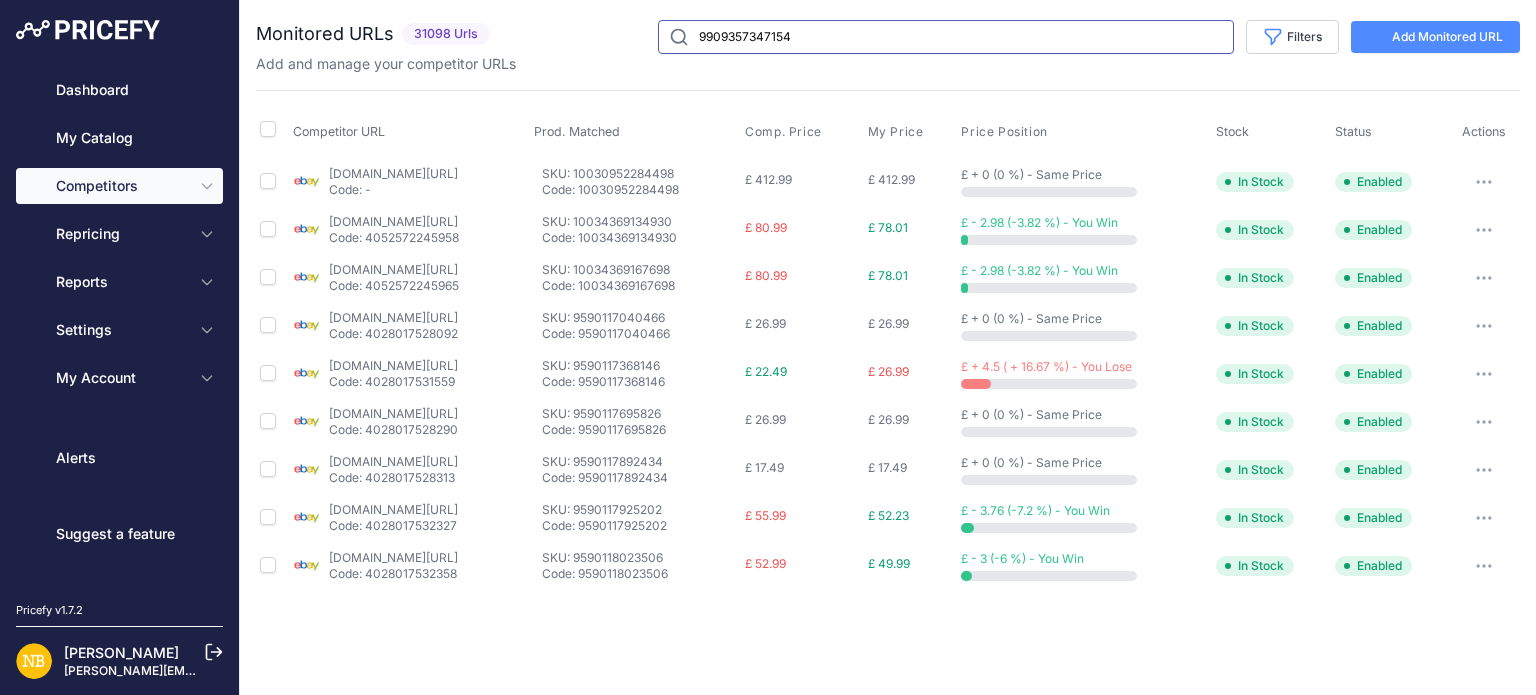 click on "9909357347154" at bounding box center (946, 37) 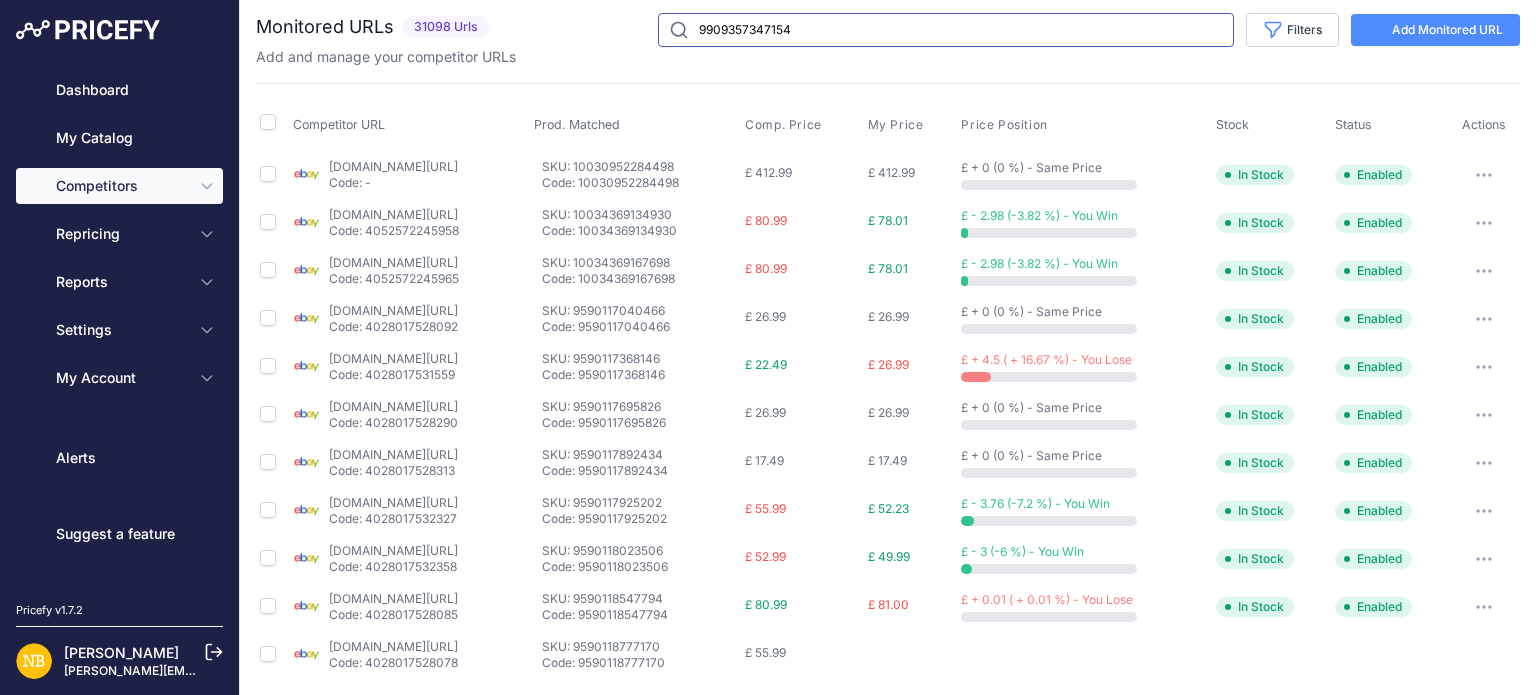 scroll, scrollTop: 8, scrollLeft: 0, axis: vertical 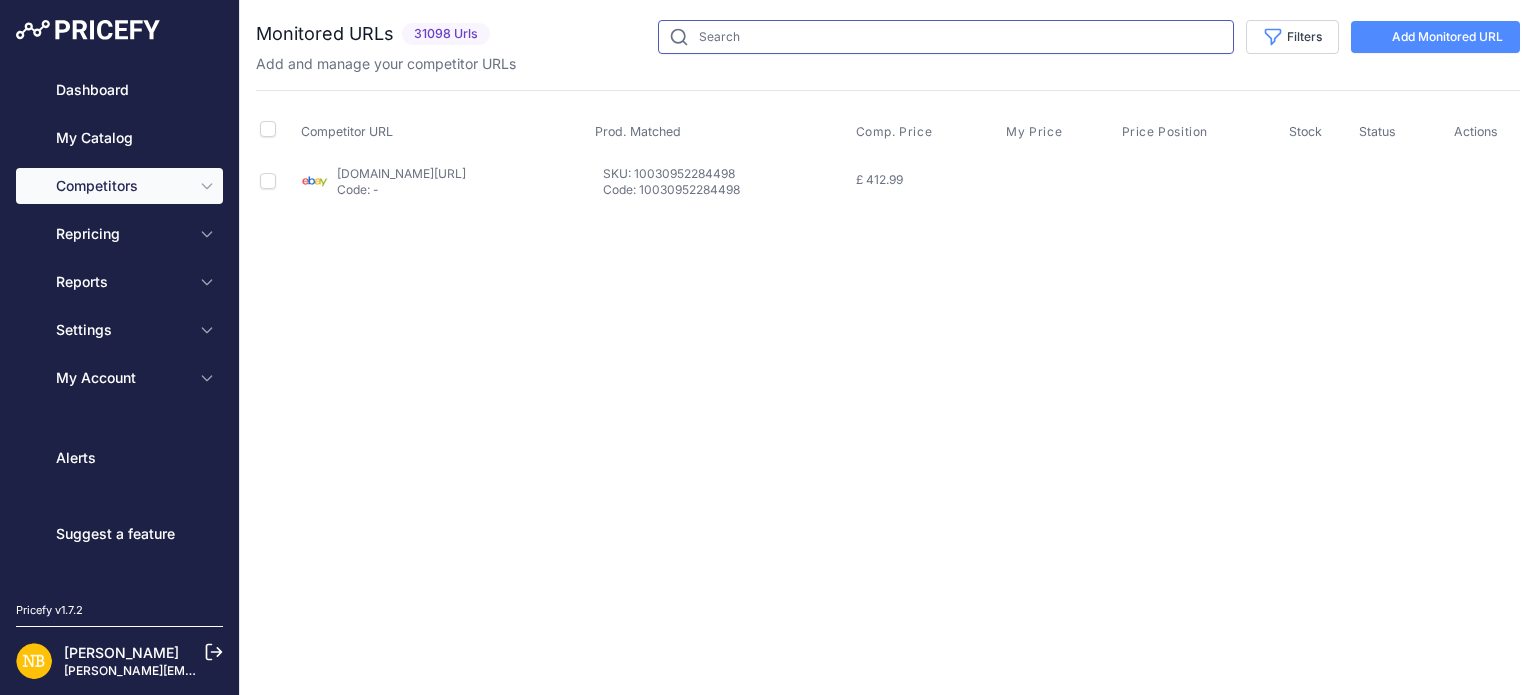 click at bounding box center (946, 37) 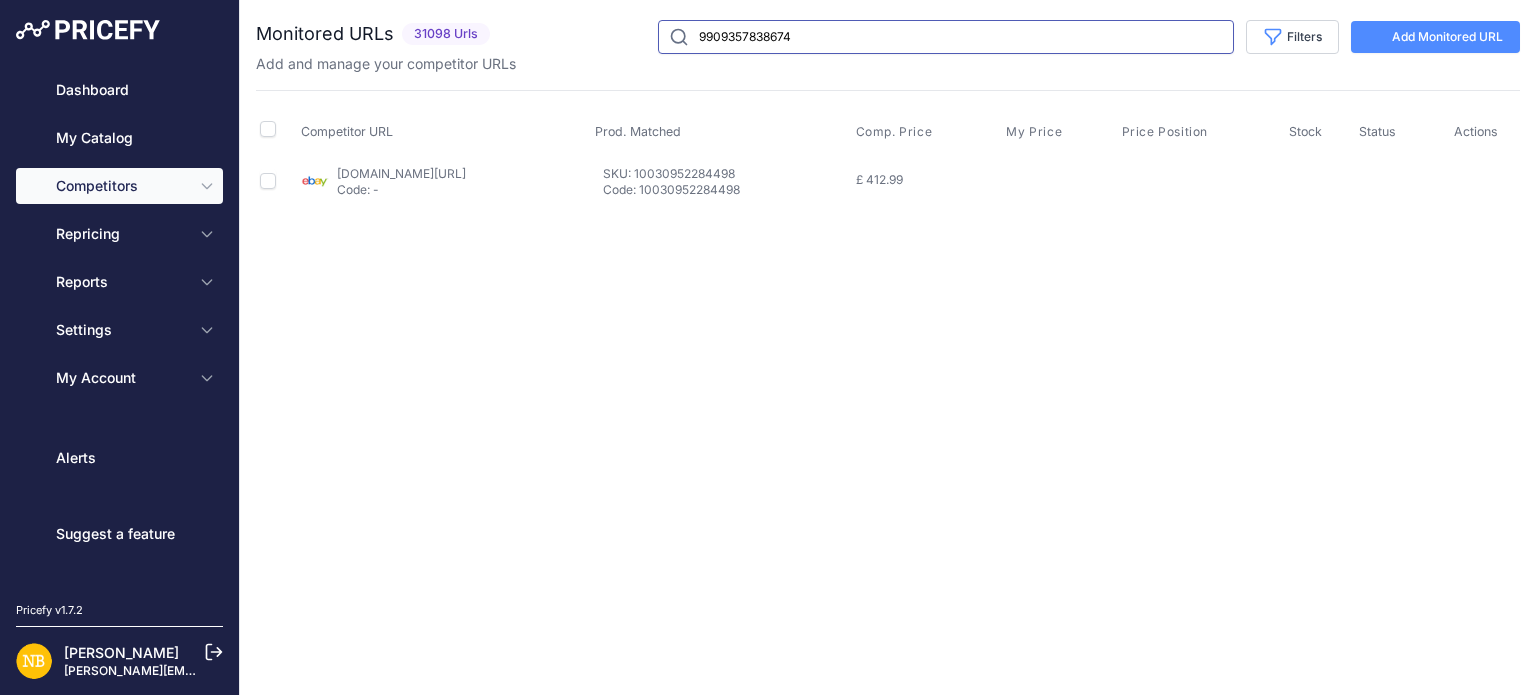 type on "9909357838674" 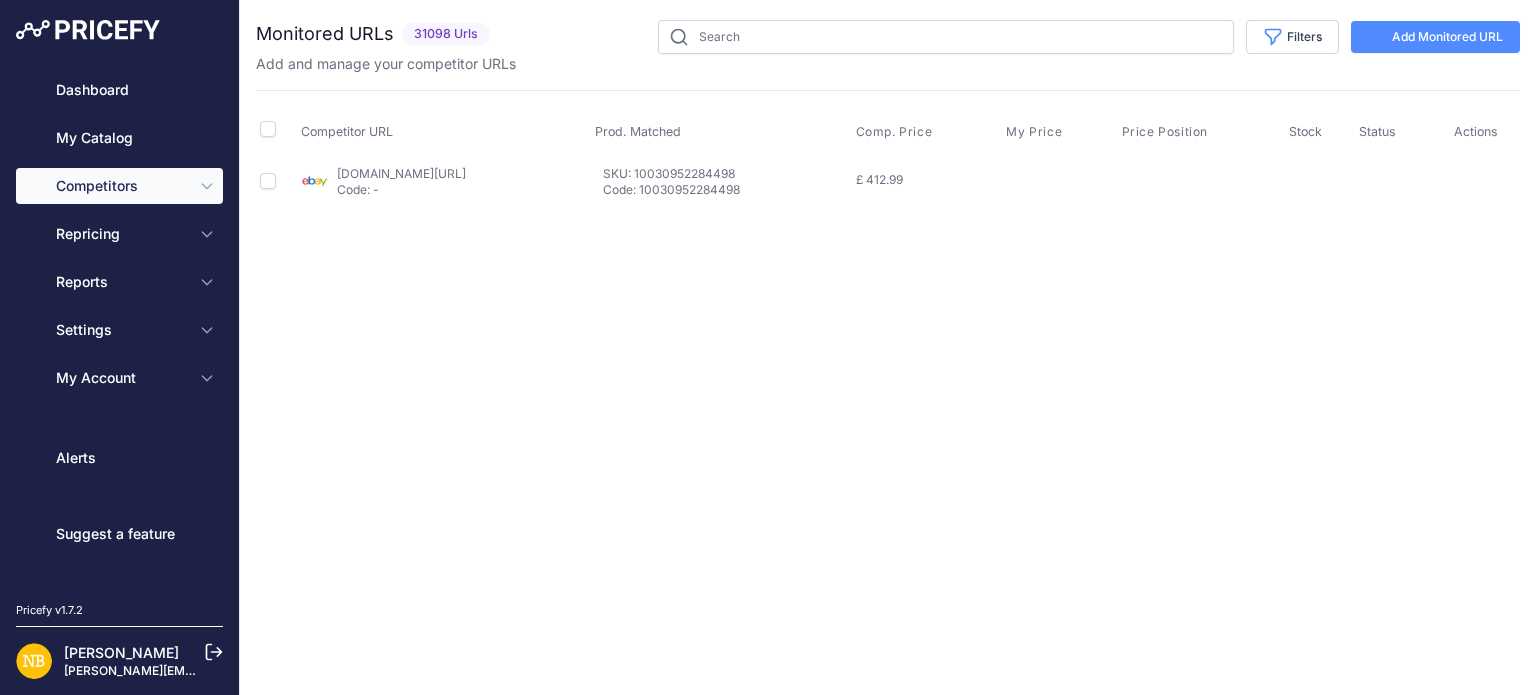 scroll, scrollTop: 0, scrollLeft: 0, axis: both 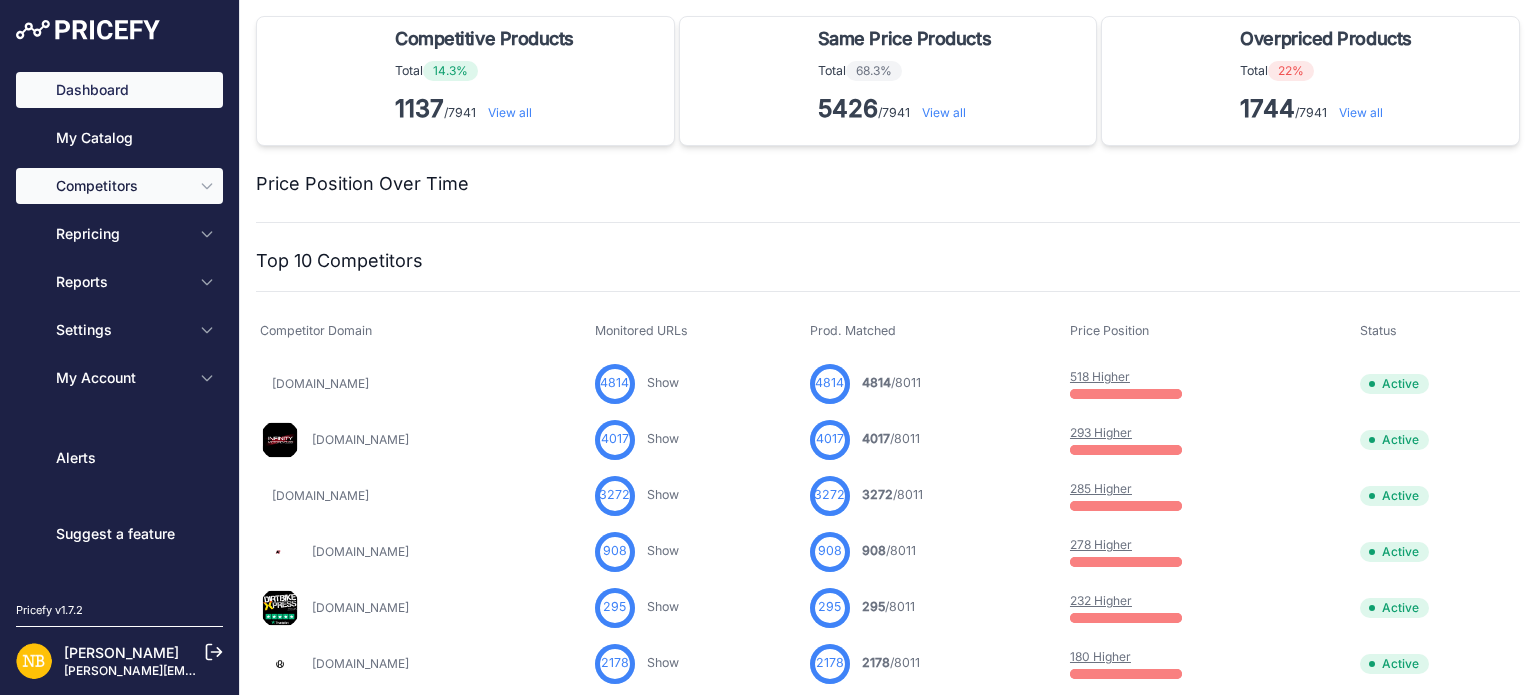 click on "Competitors" at bounding box center [121, 186] 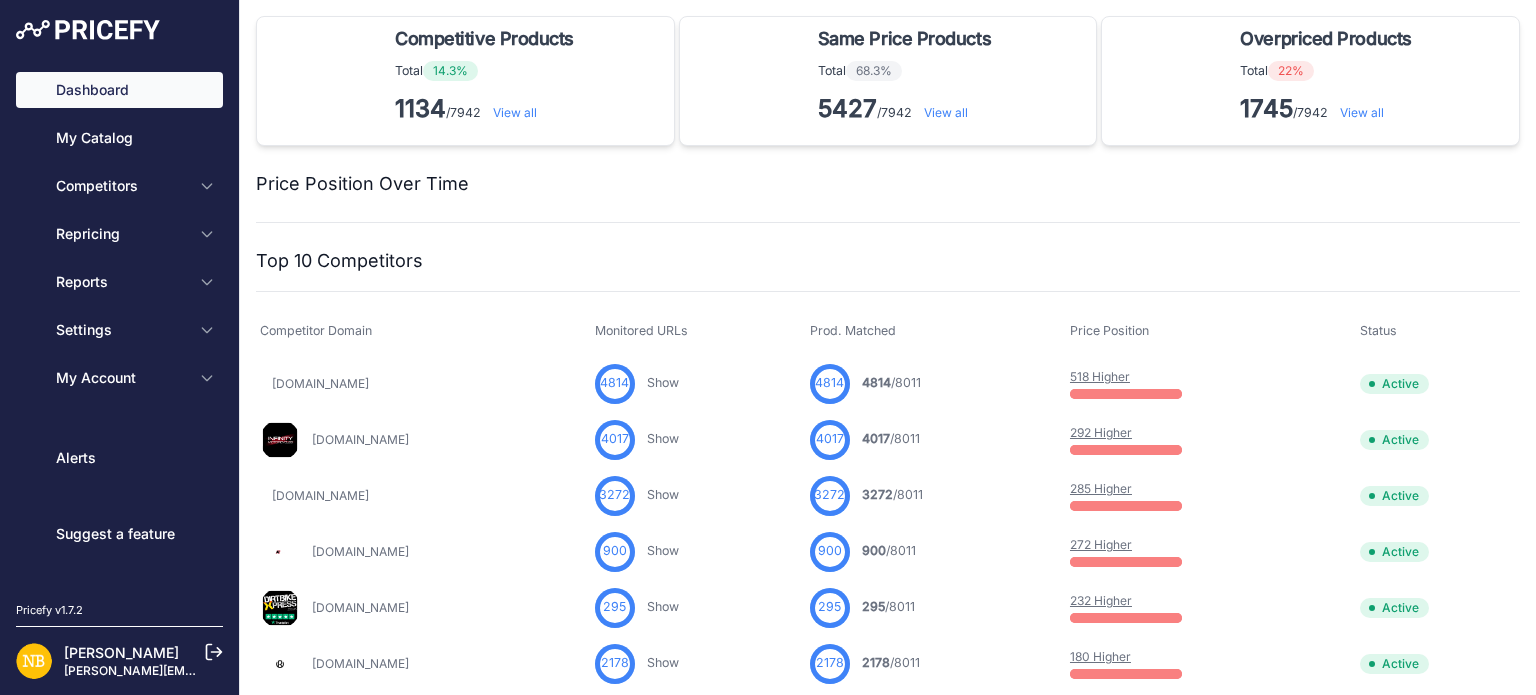 scroll, scrollTop: 0, scrollLeft: 0, axis: both 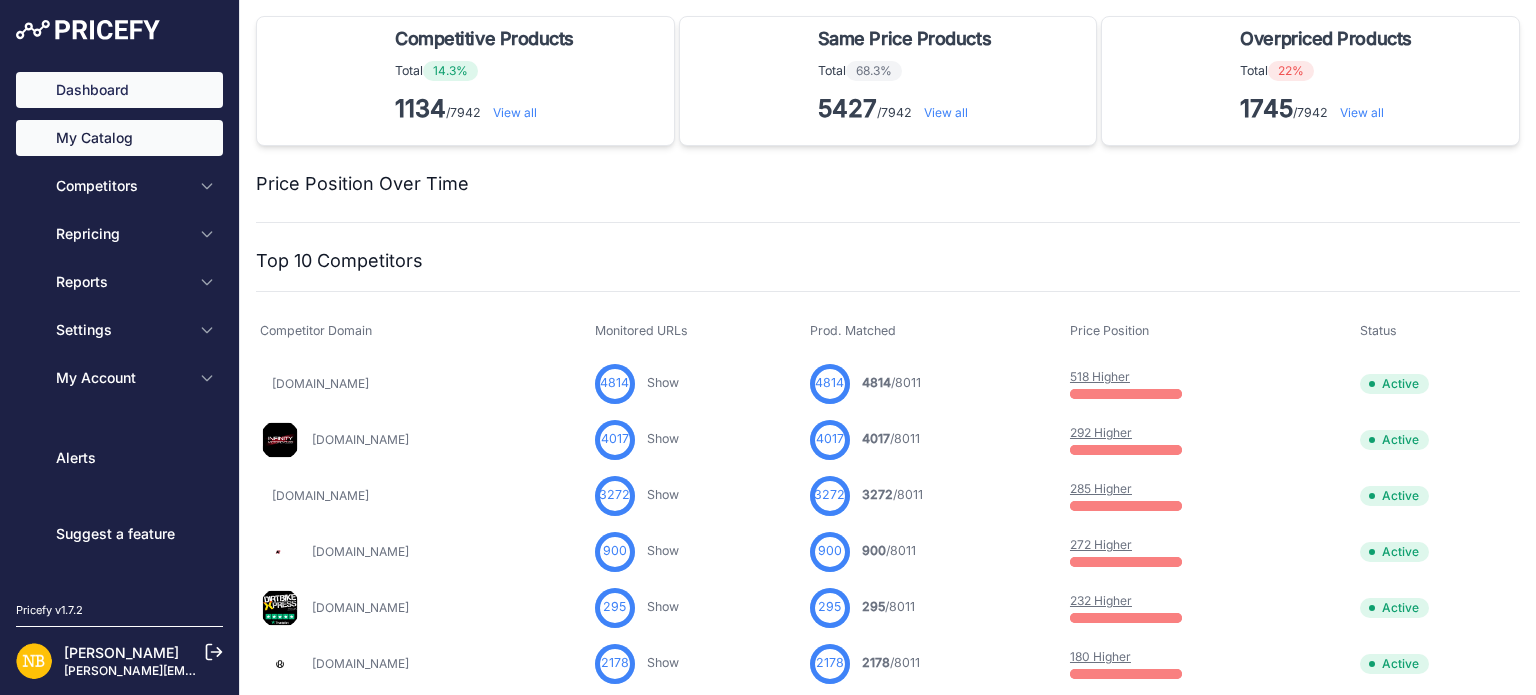 click on "My Catalog" at bounding box center (119, 138) 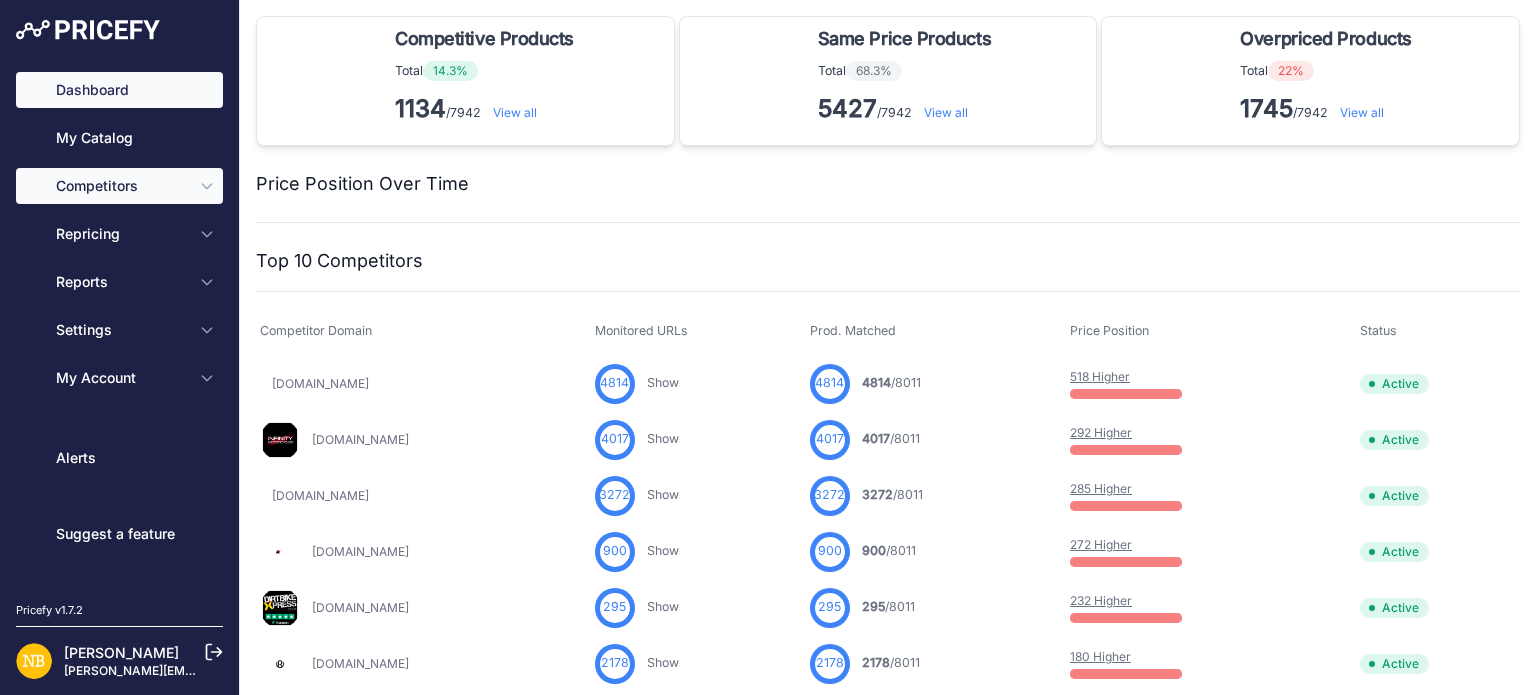 click on "Competitors" at bounding box center [121, 186] 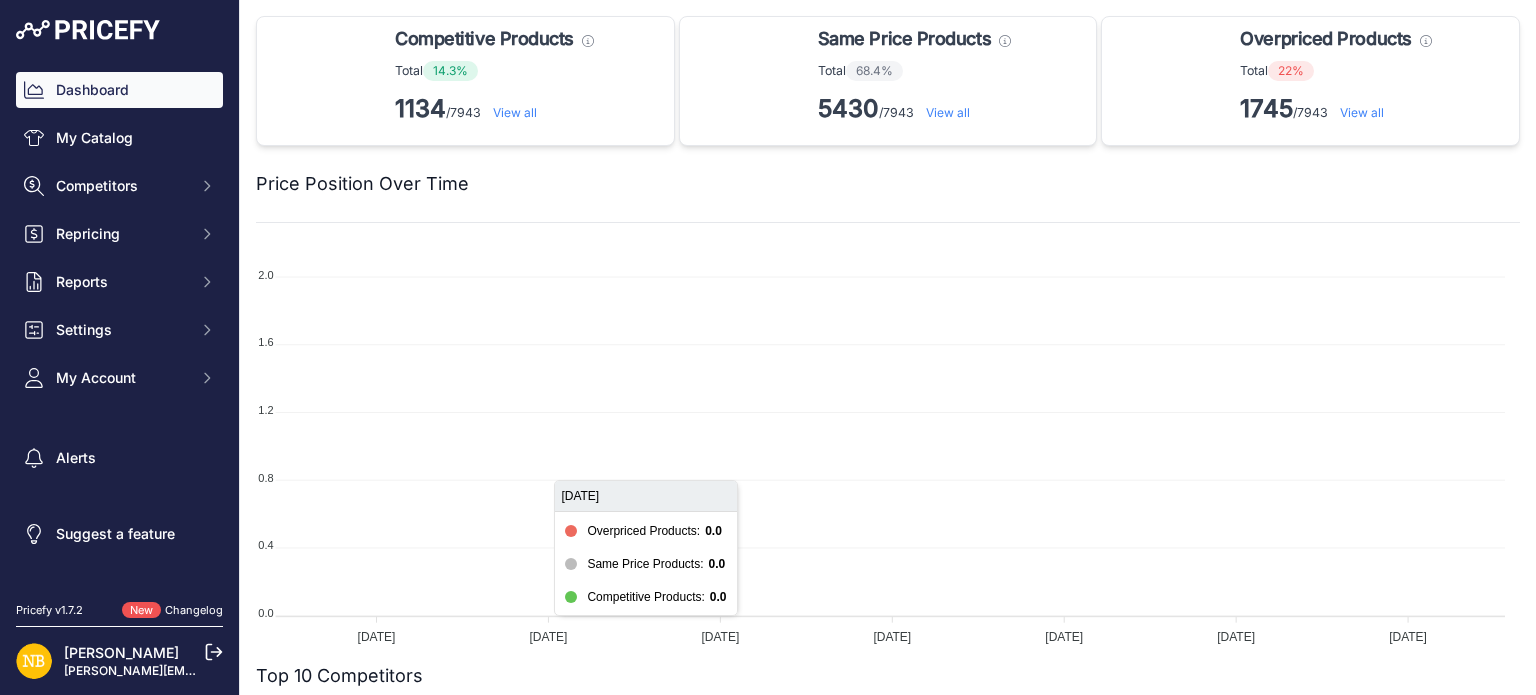 scroll, scrollTop: 0, scrollLeft: 0, axis: both 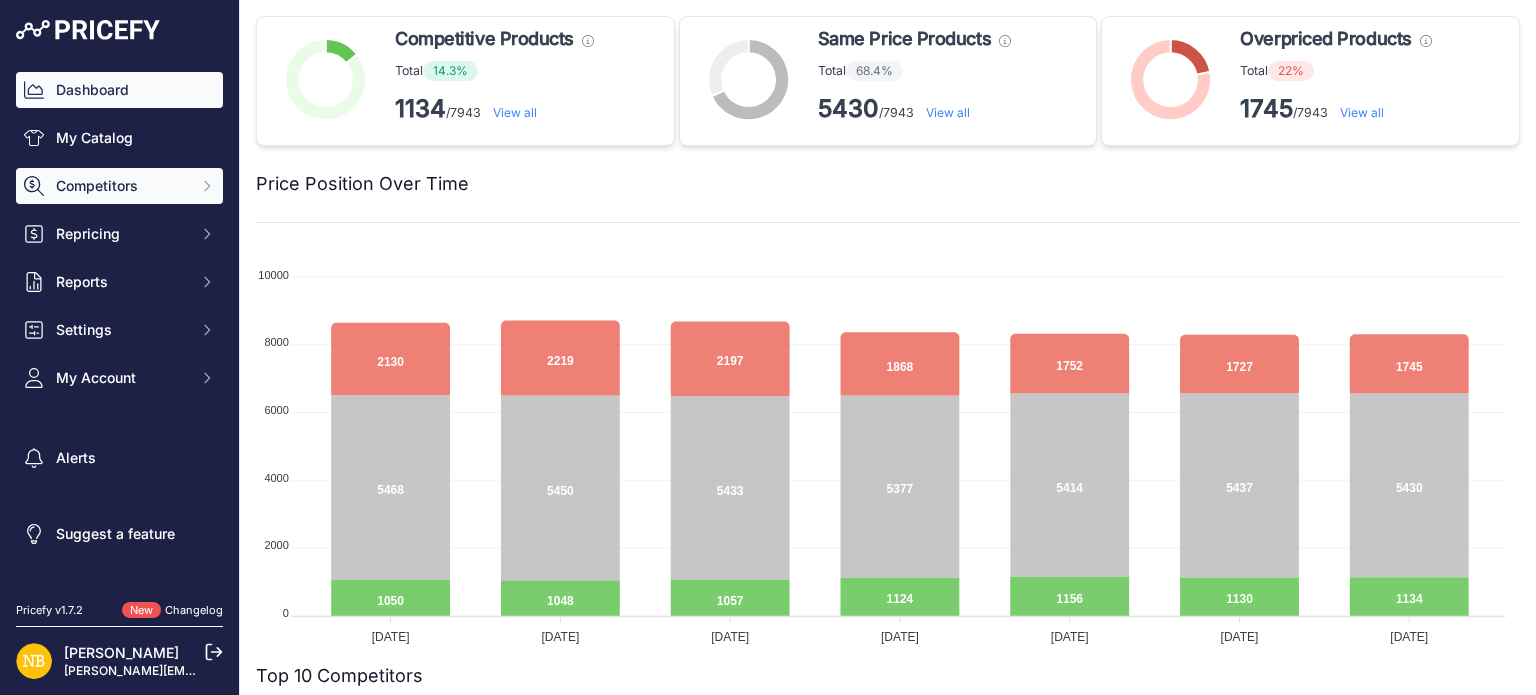 click on "Competitors" at bounding box center (121, 186) 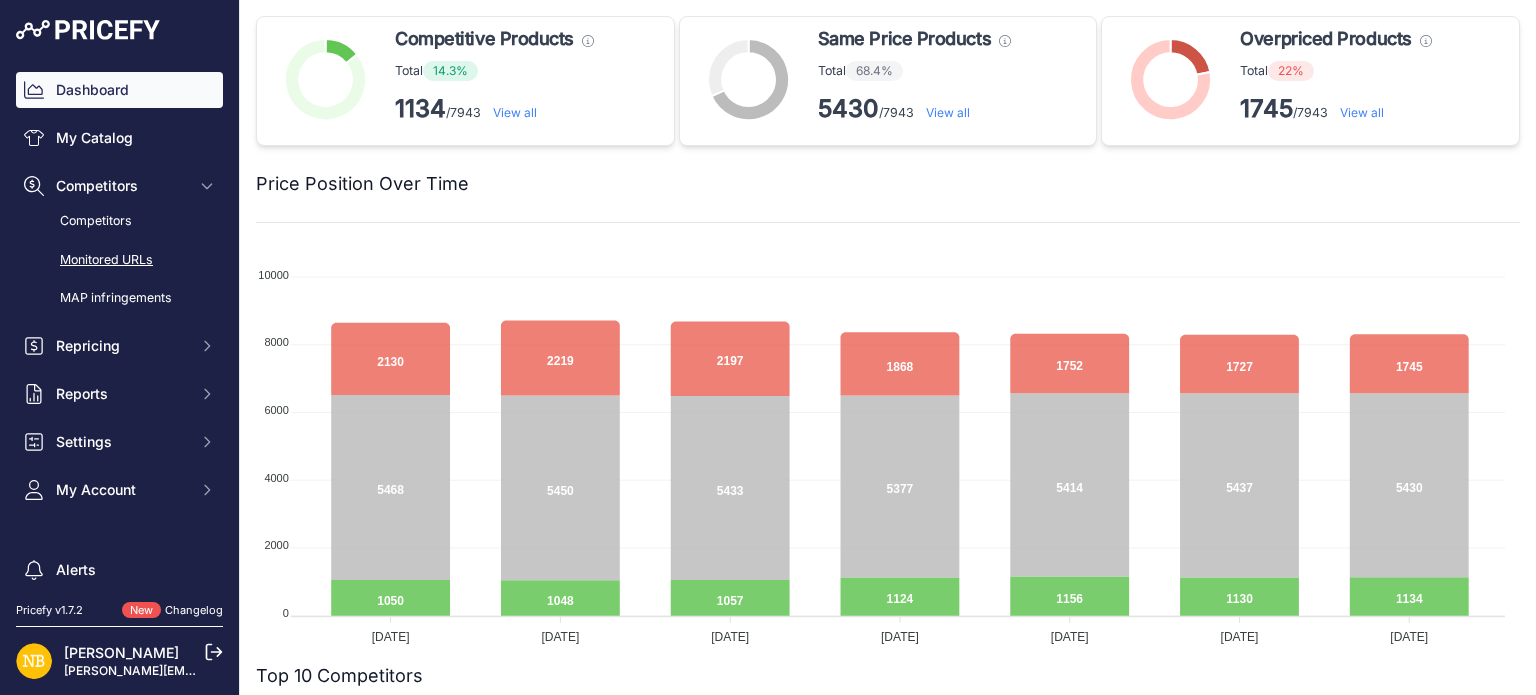 click on "Monitored URLs" at bounding box center [119, 260] 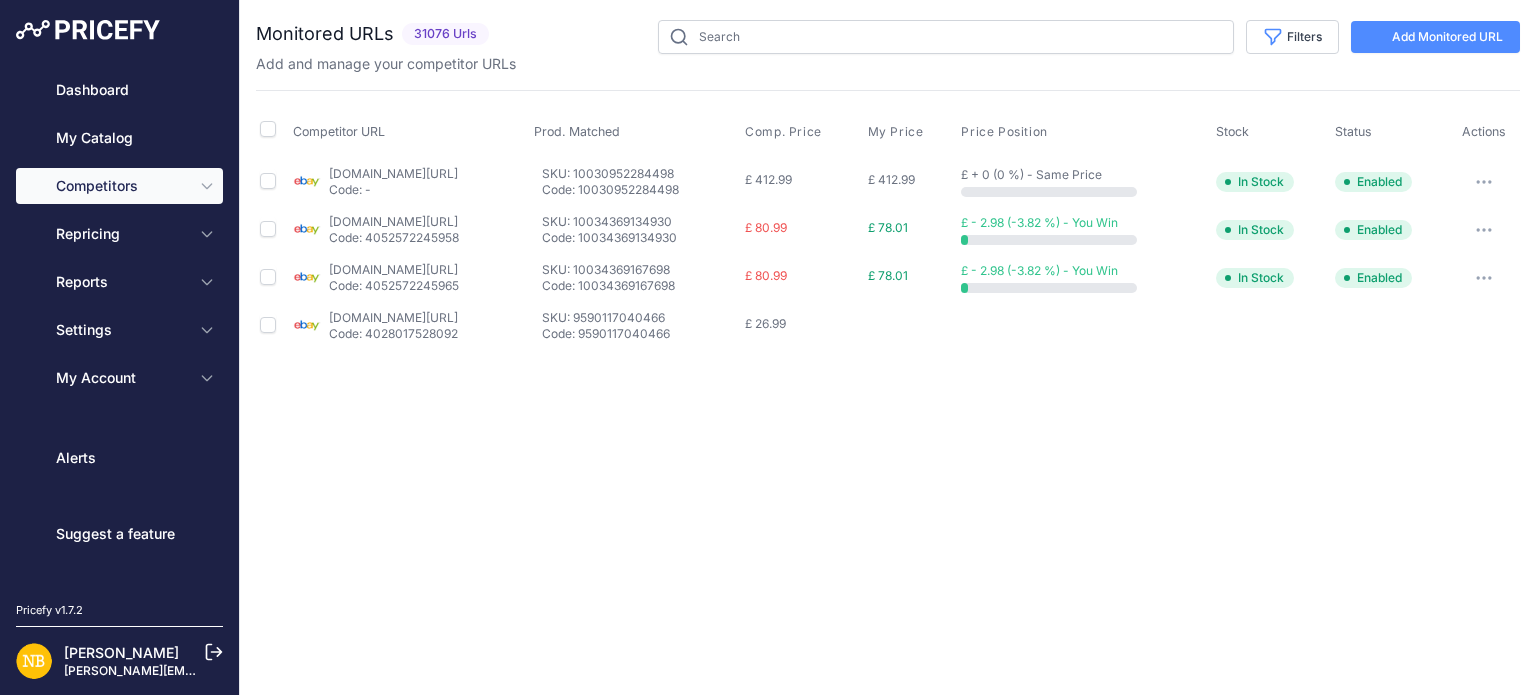 scroll, scrollTop: 0, scrollLeft: 0, axis: both 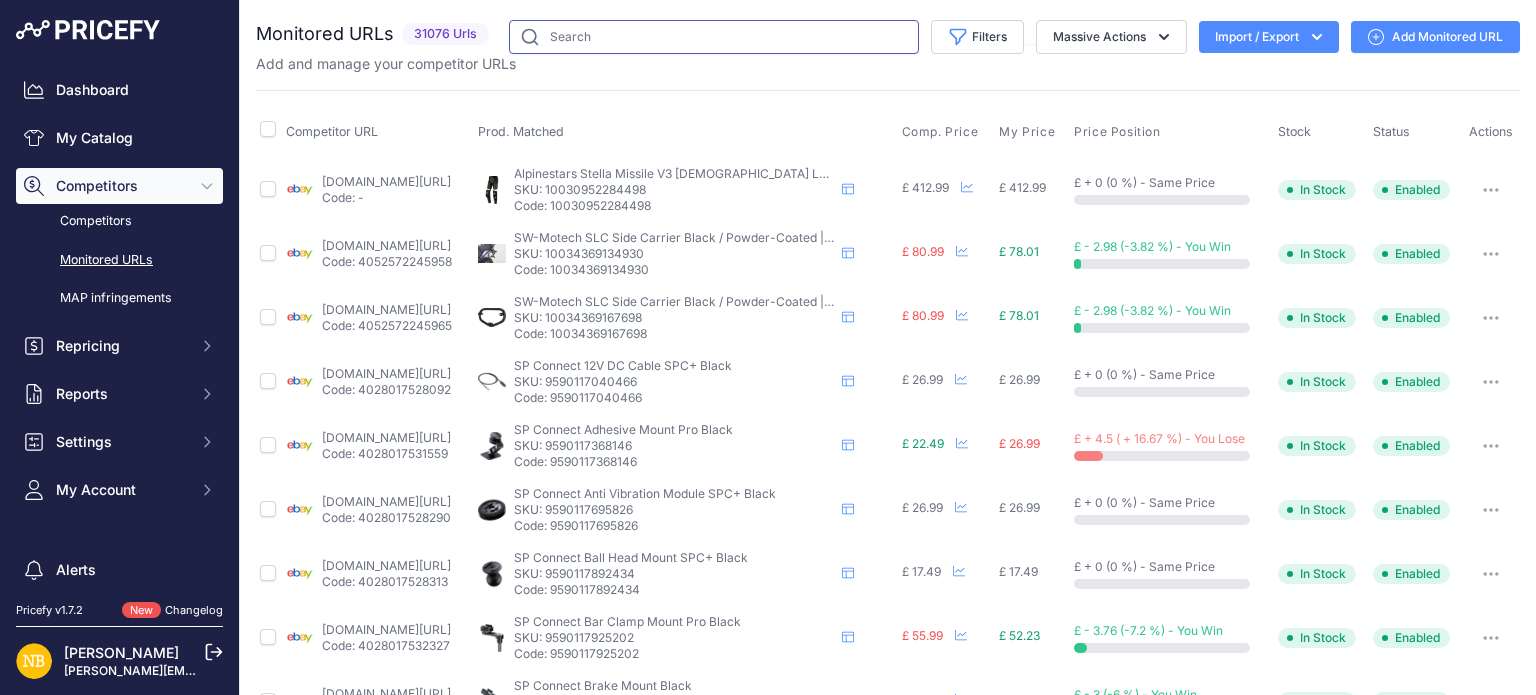 click at bounding box center [714, 37] 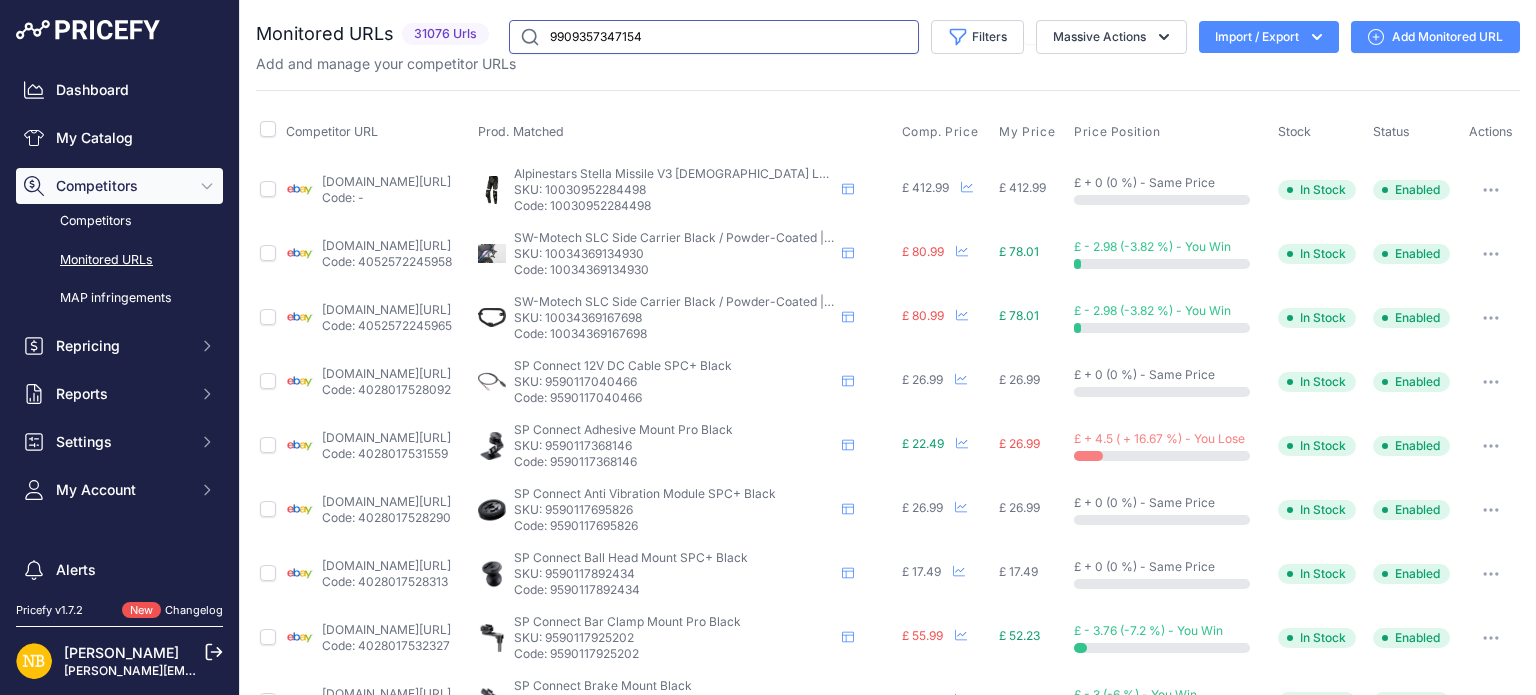 type on "9909357347154" 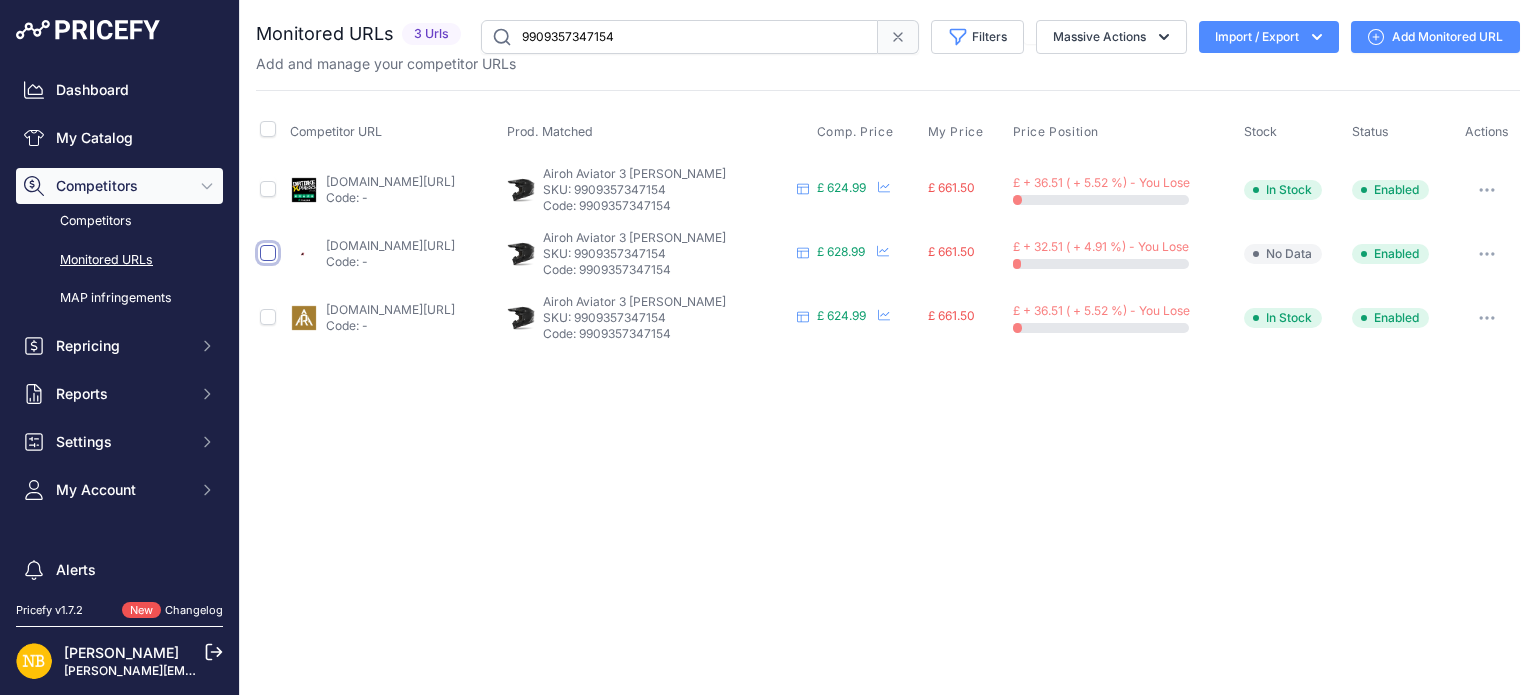 click at bounding box center [268, 253] 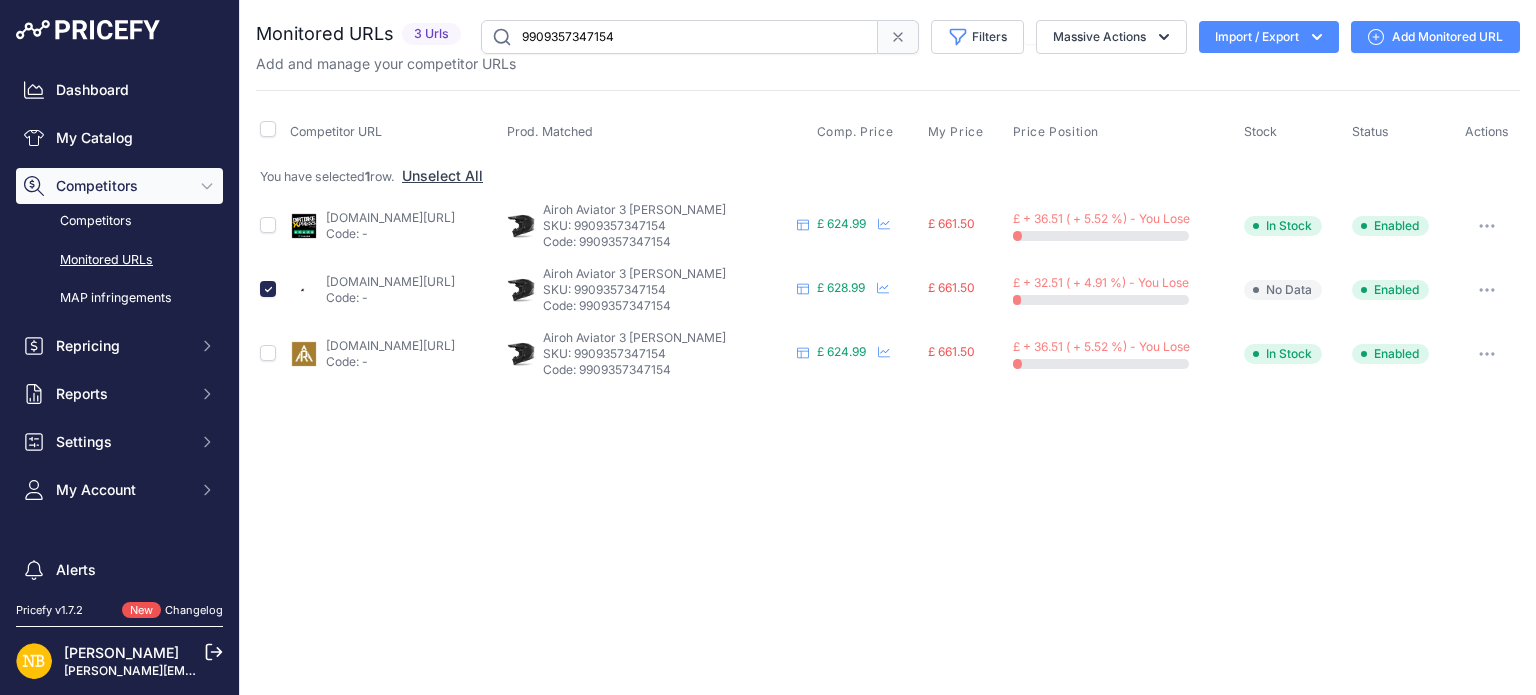 click at bounding box center (1487, 290) 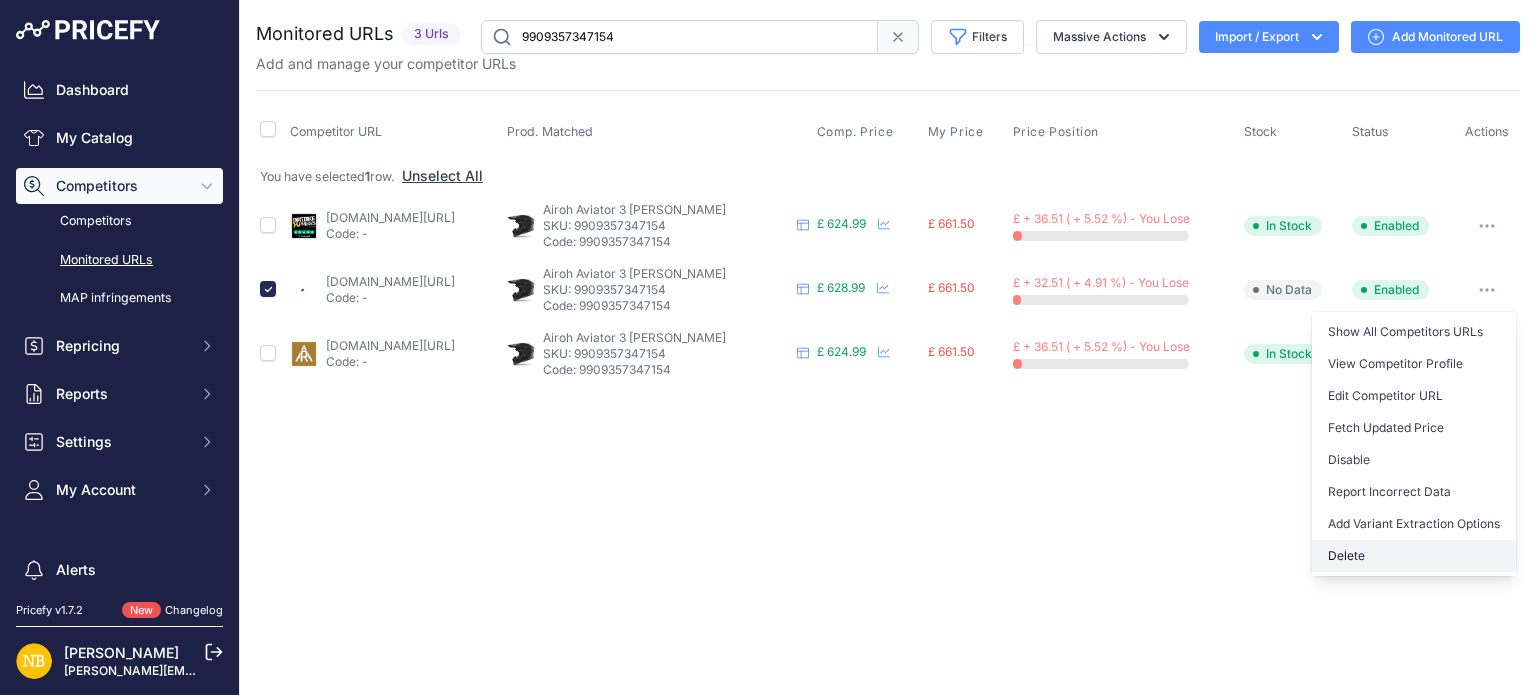 click on "Delete" at bounding box center [1414, 556] 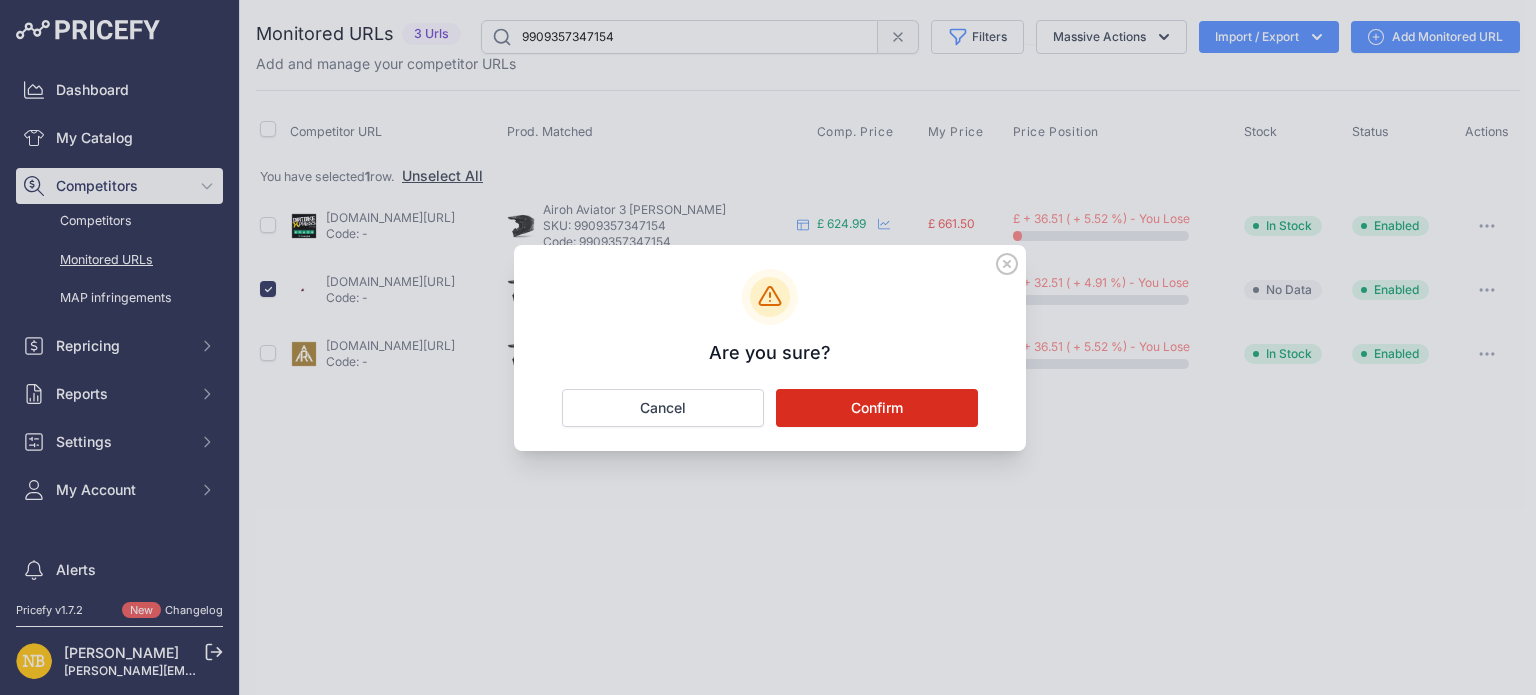 click on "Confirm" at bounding box center (877, 408) 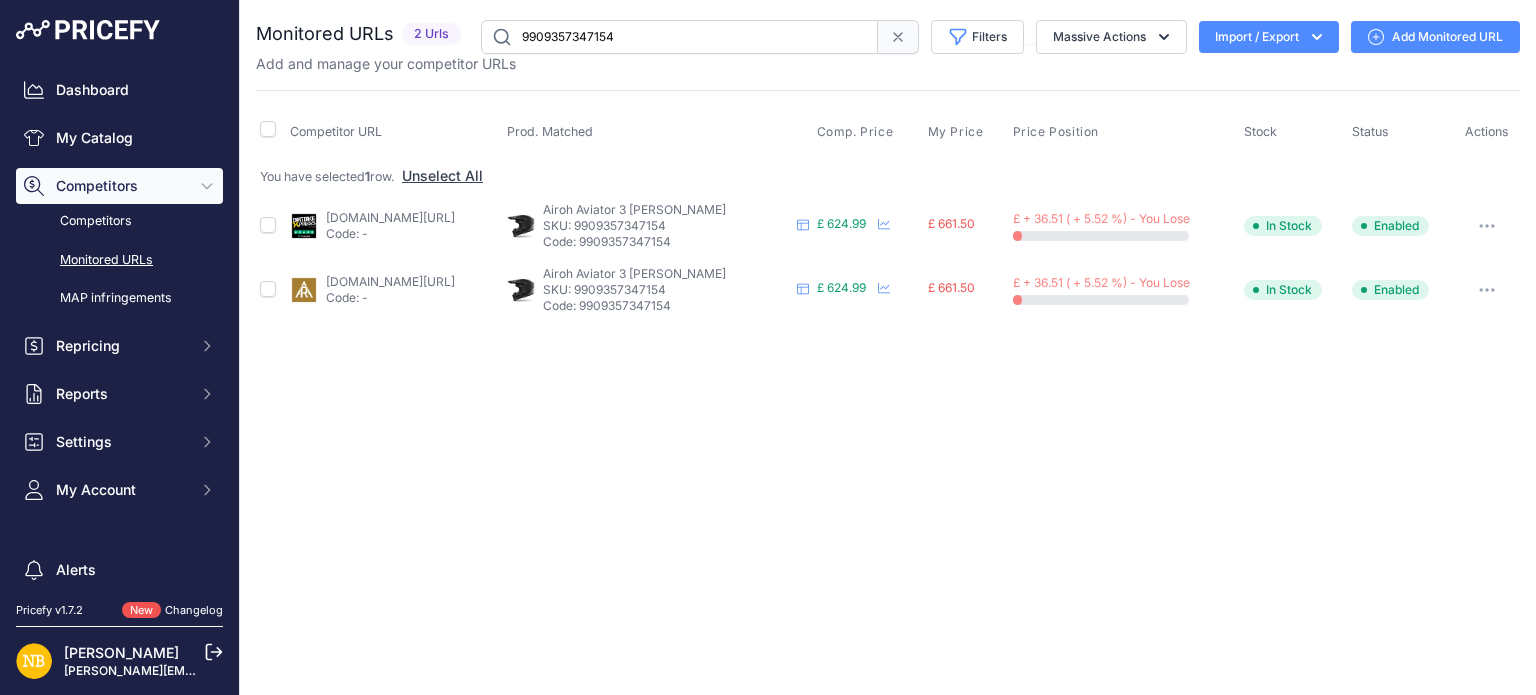 drag, startPoint x: 624, startPoint y: 35, endPoint x: 352, endPoint y: 21, distance: 272.36005 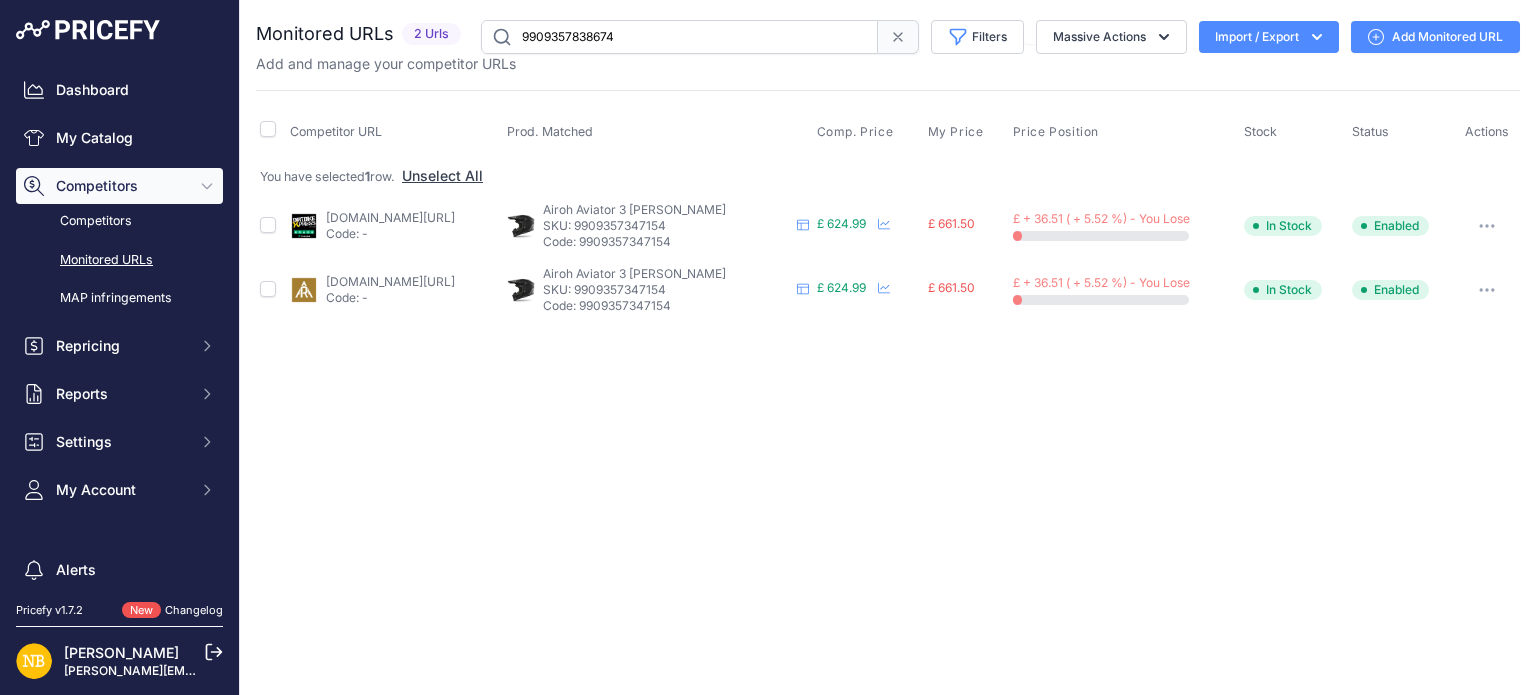 type on "9909357838674" 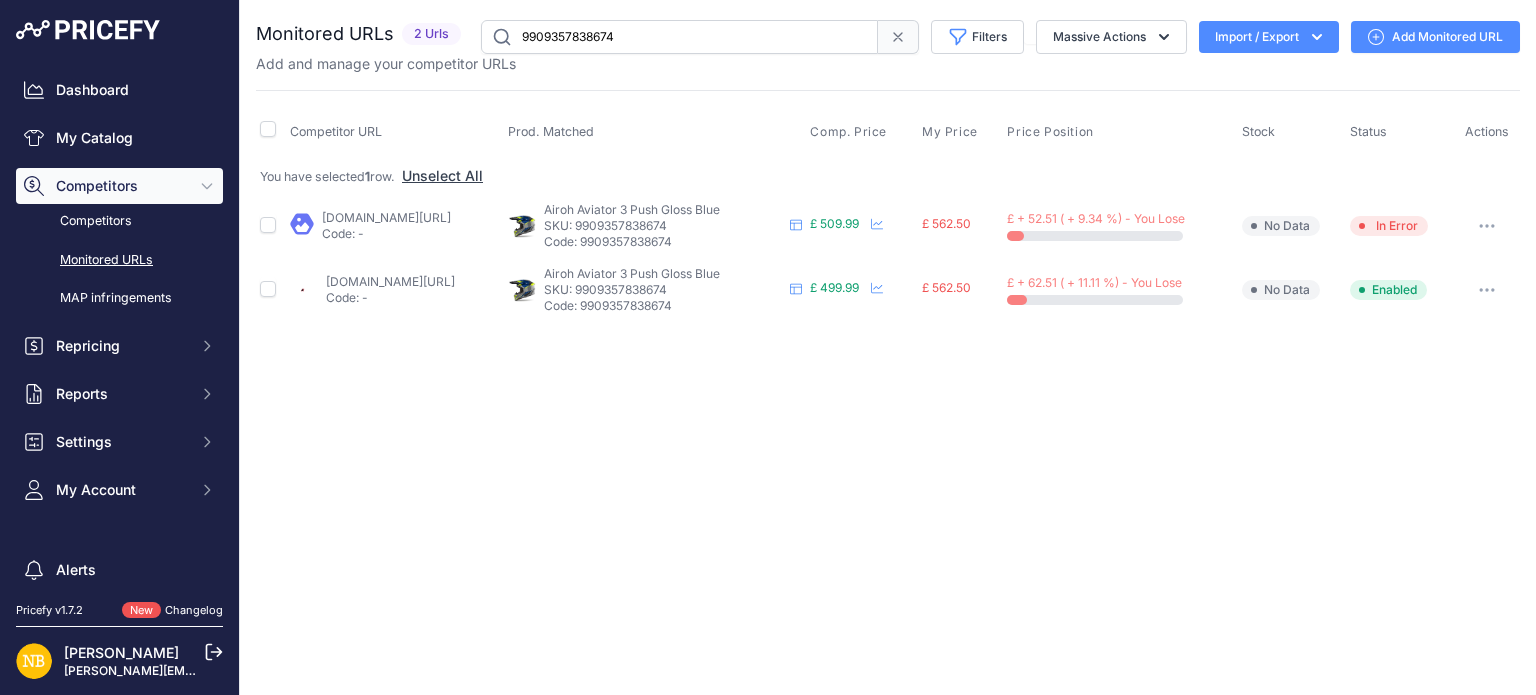 click at bounding box center (271, 290) 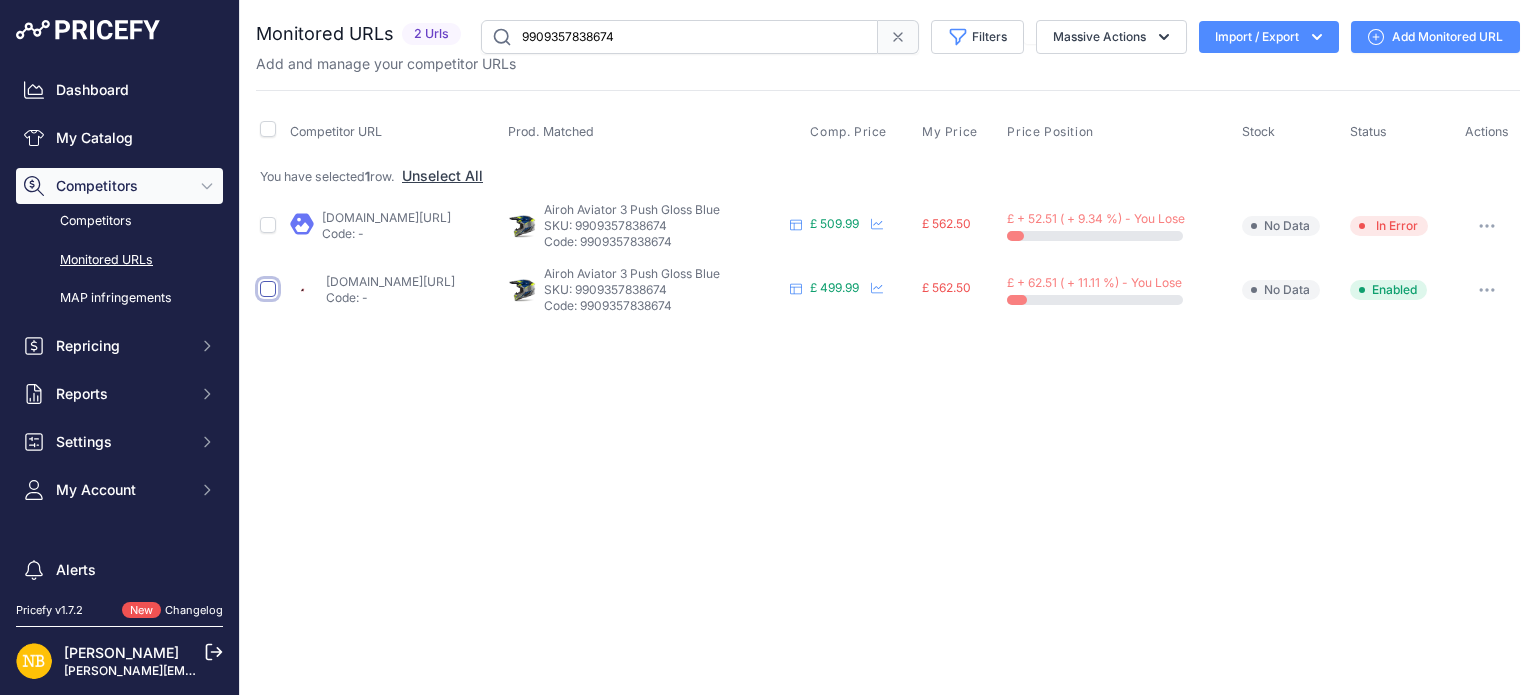 click at bounding box center (268, 289) 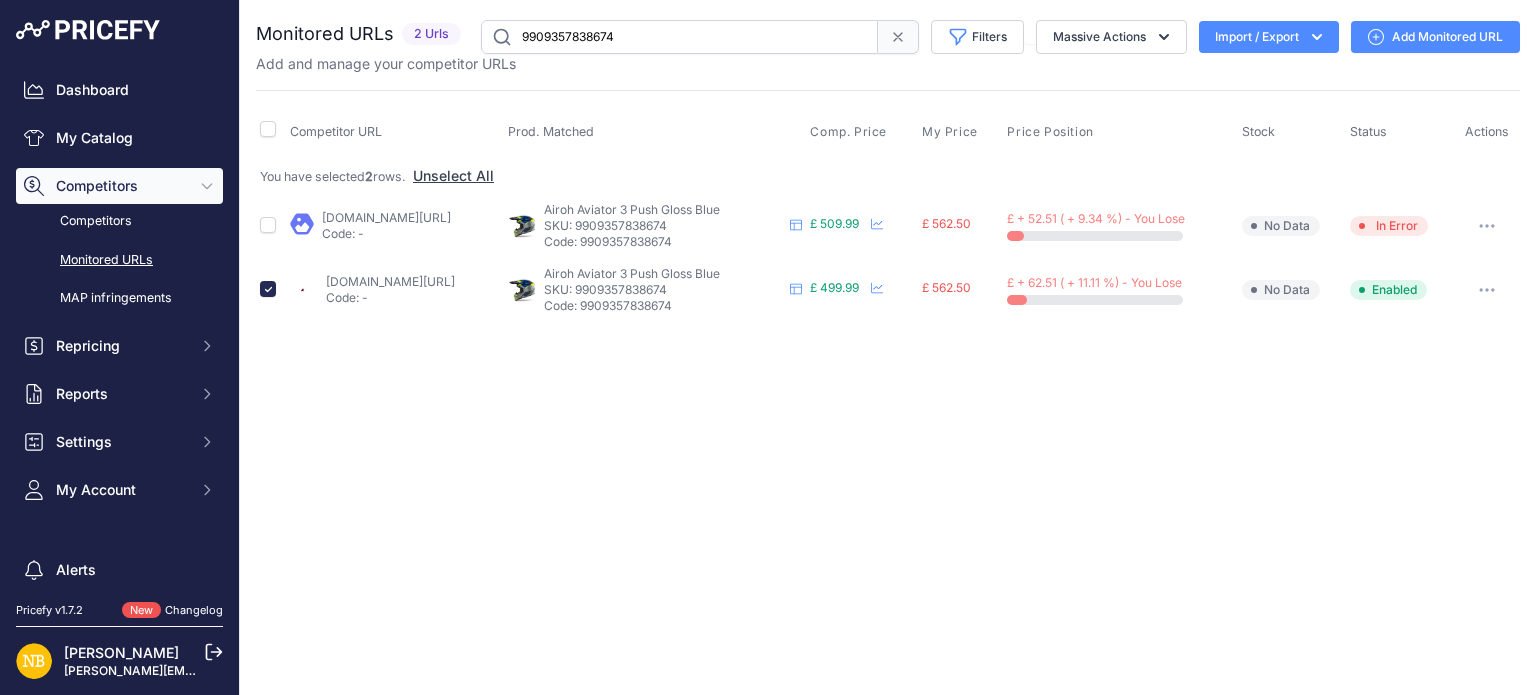 click 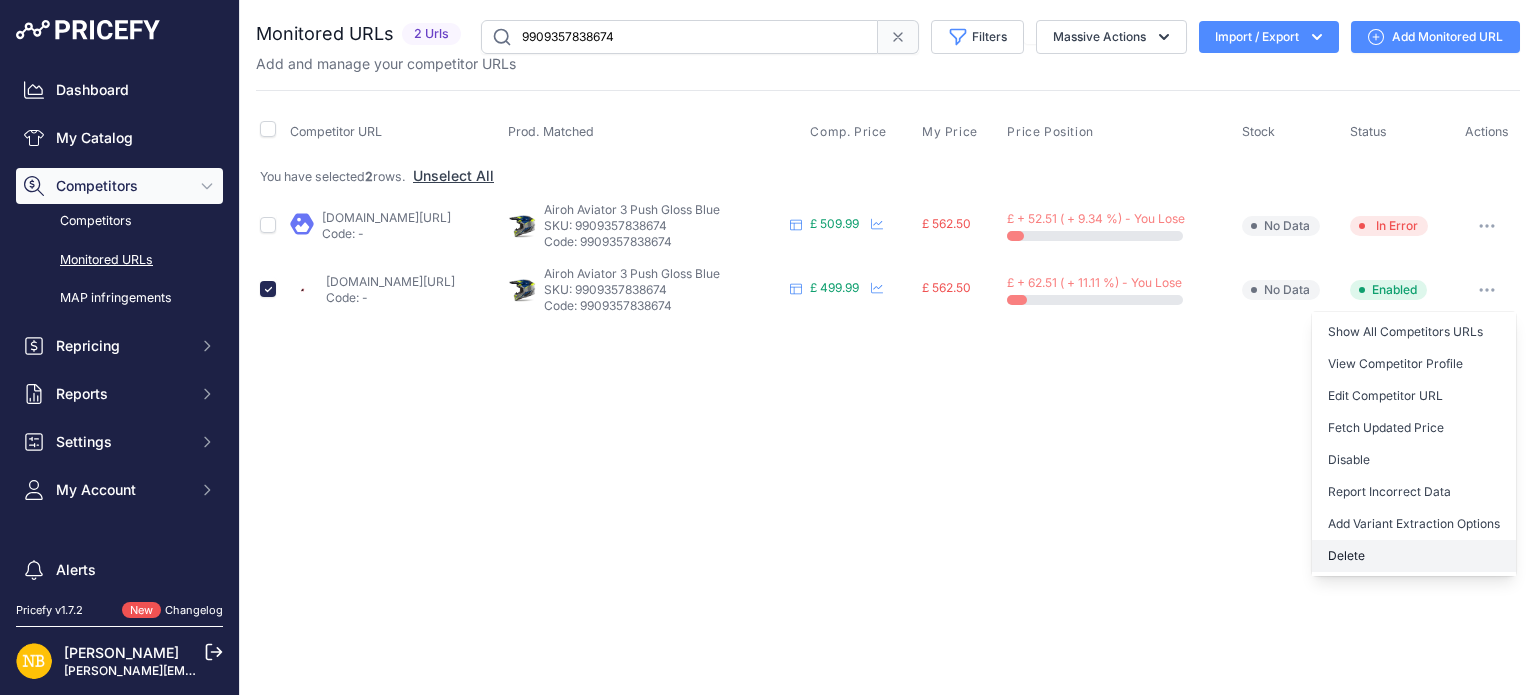 click on "Delete" at bounding box center [1414, 556] 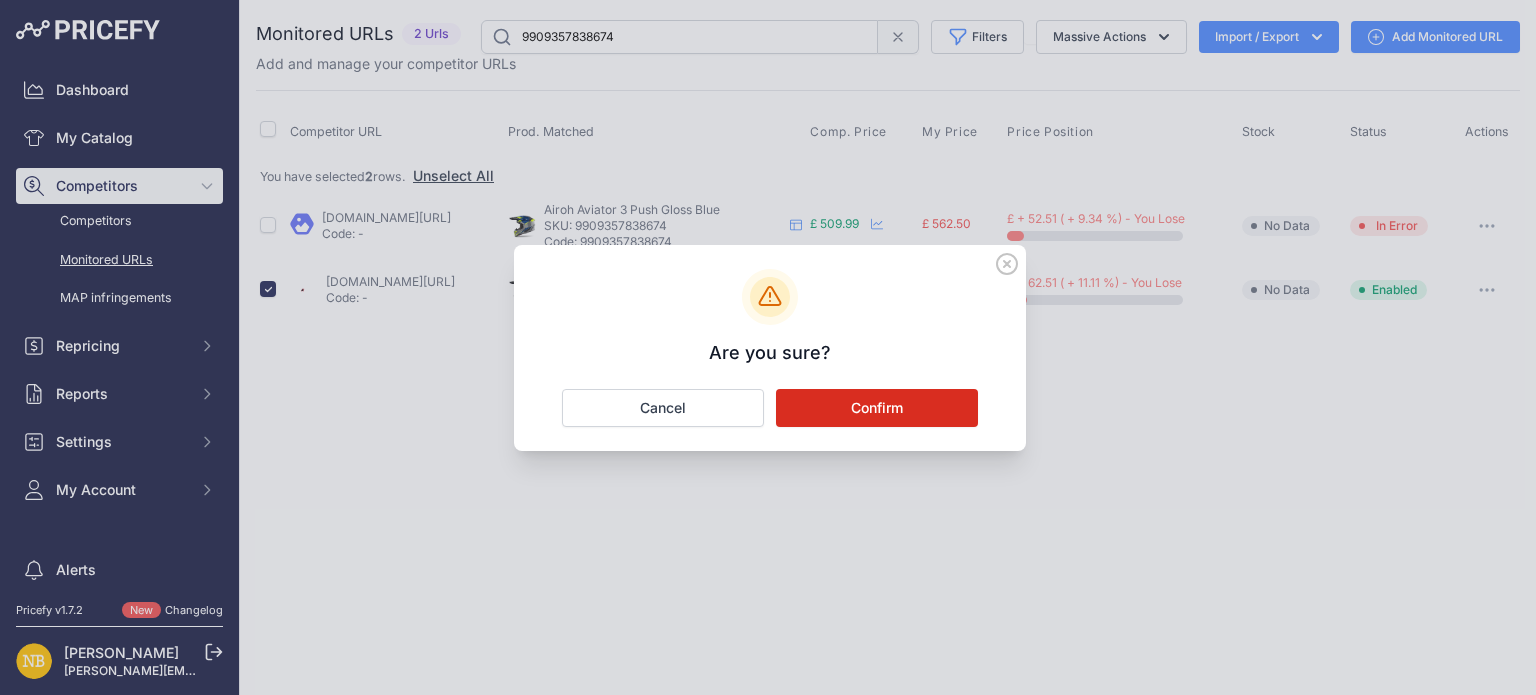 click on "Confirm" at bounding box center (877, 408) 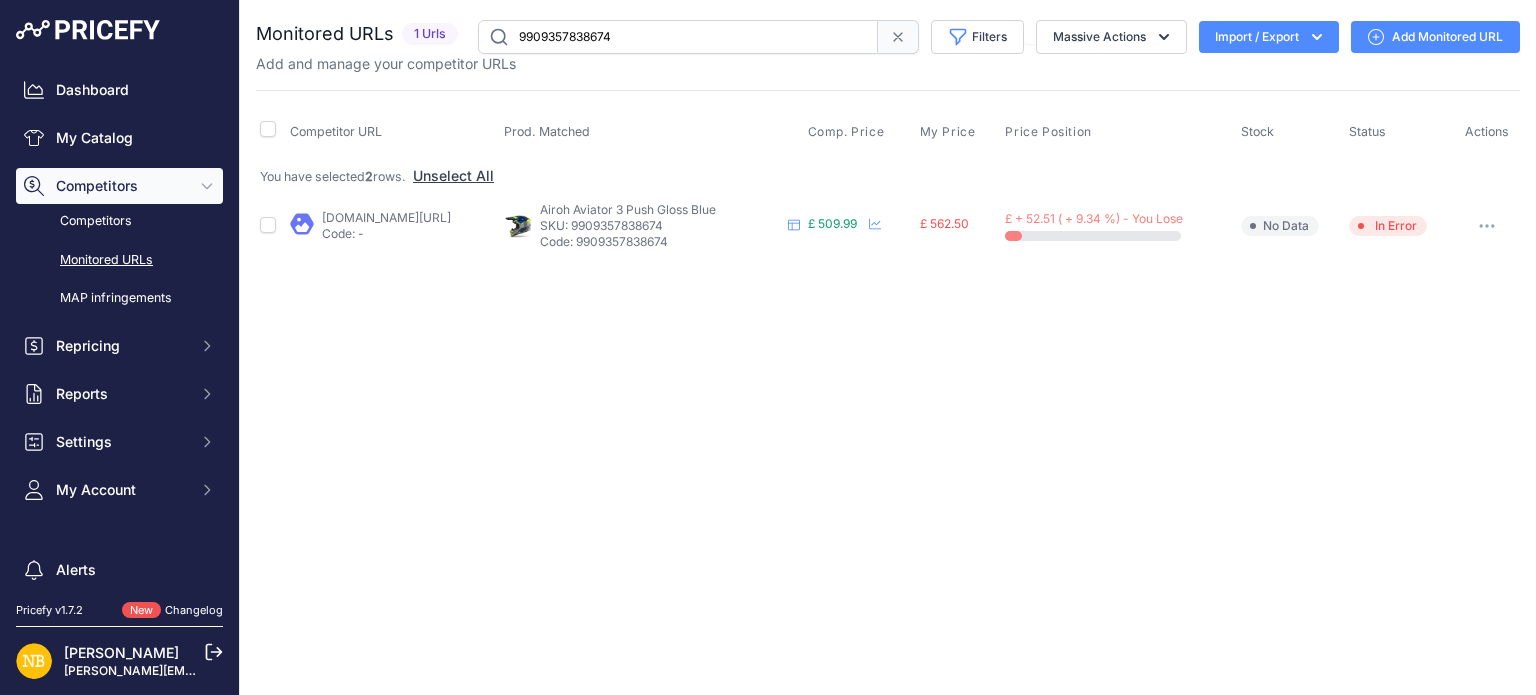 drag, startPoint x: 653, startPoint y: 34, endPoint x: 385, endPoint y: 34, distance: 268 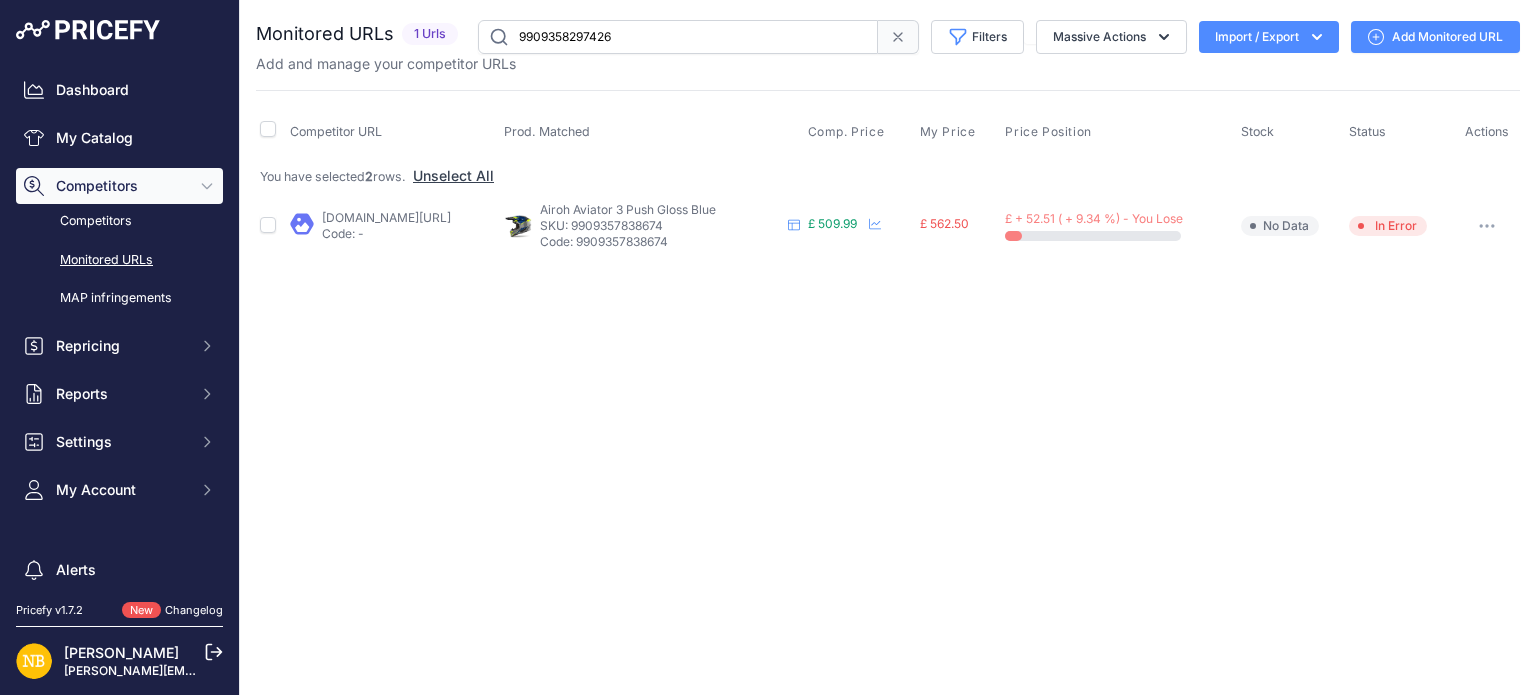 type on "9909358297426" 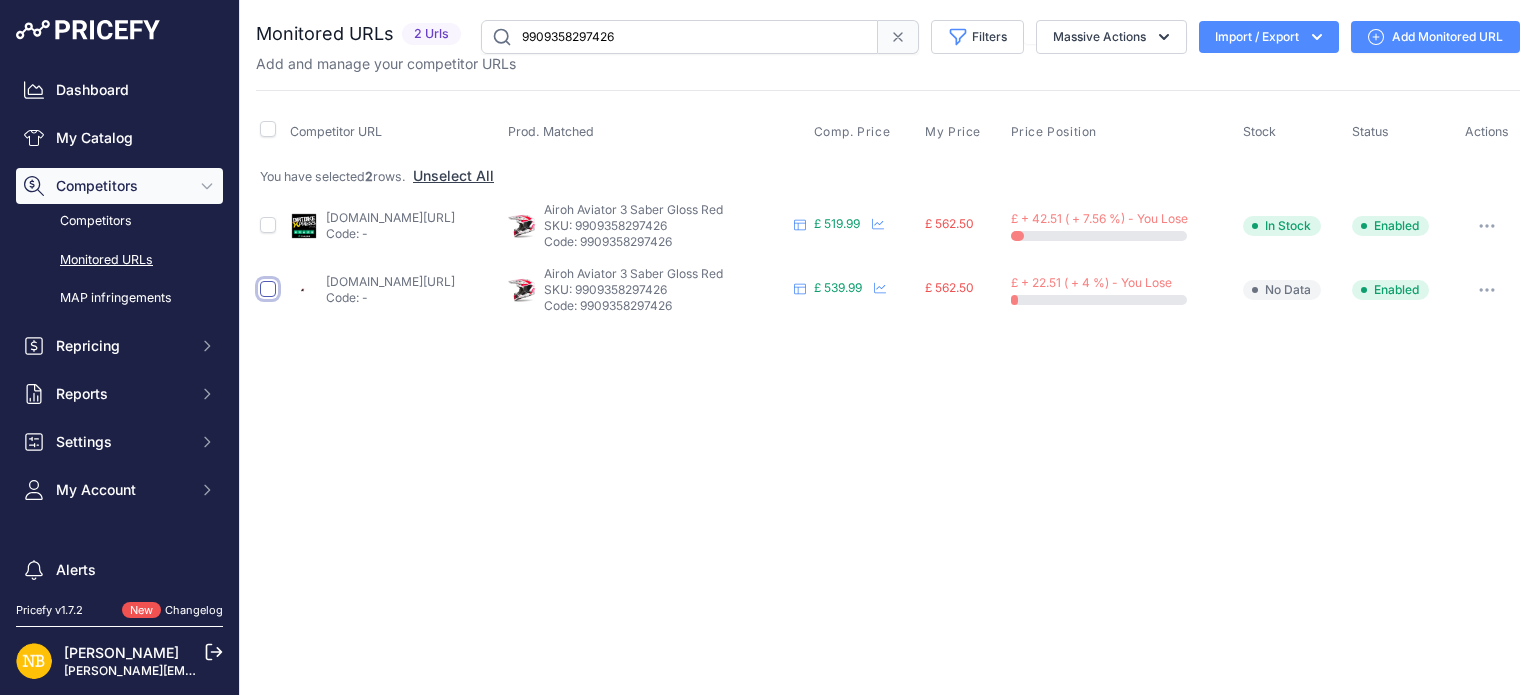 click at bounding box center [268, 289] 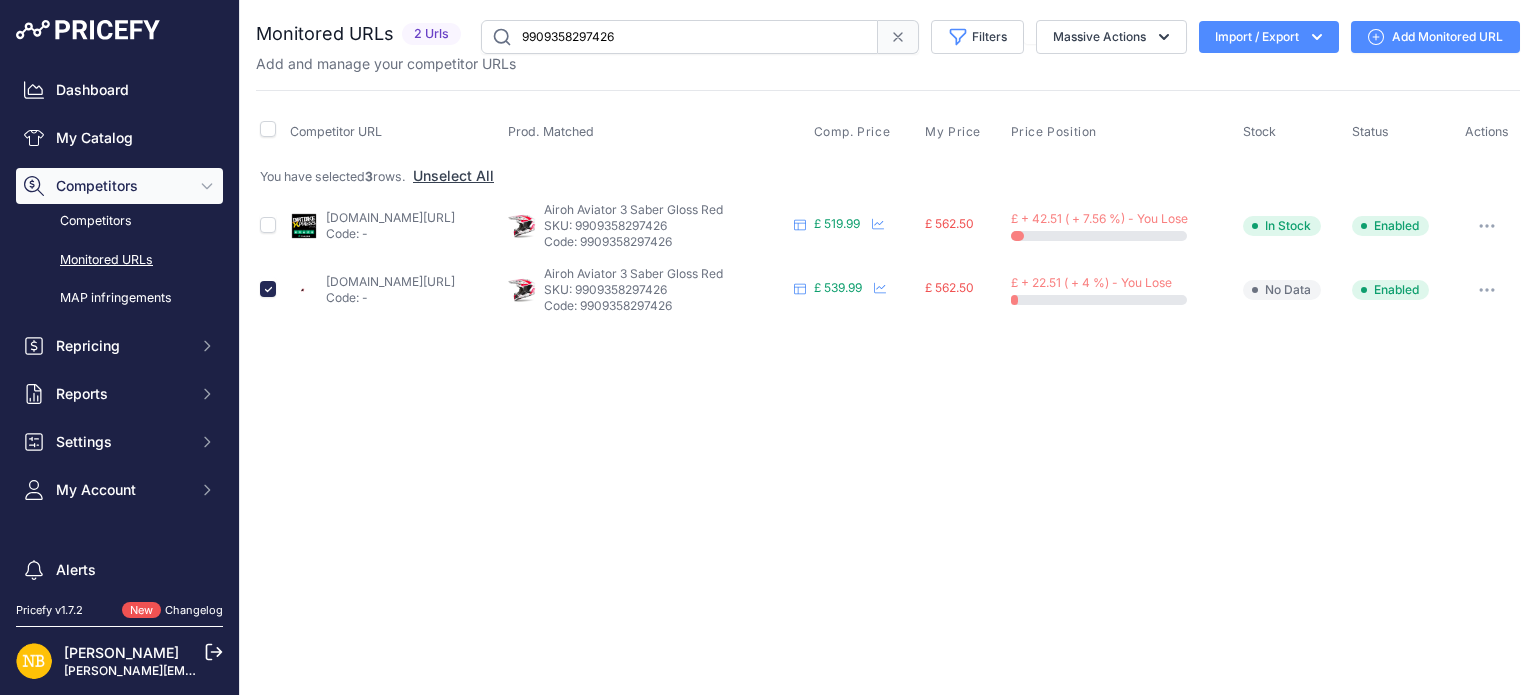 click 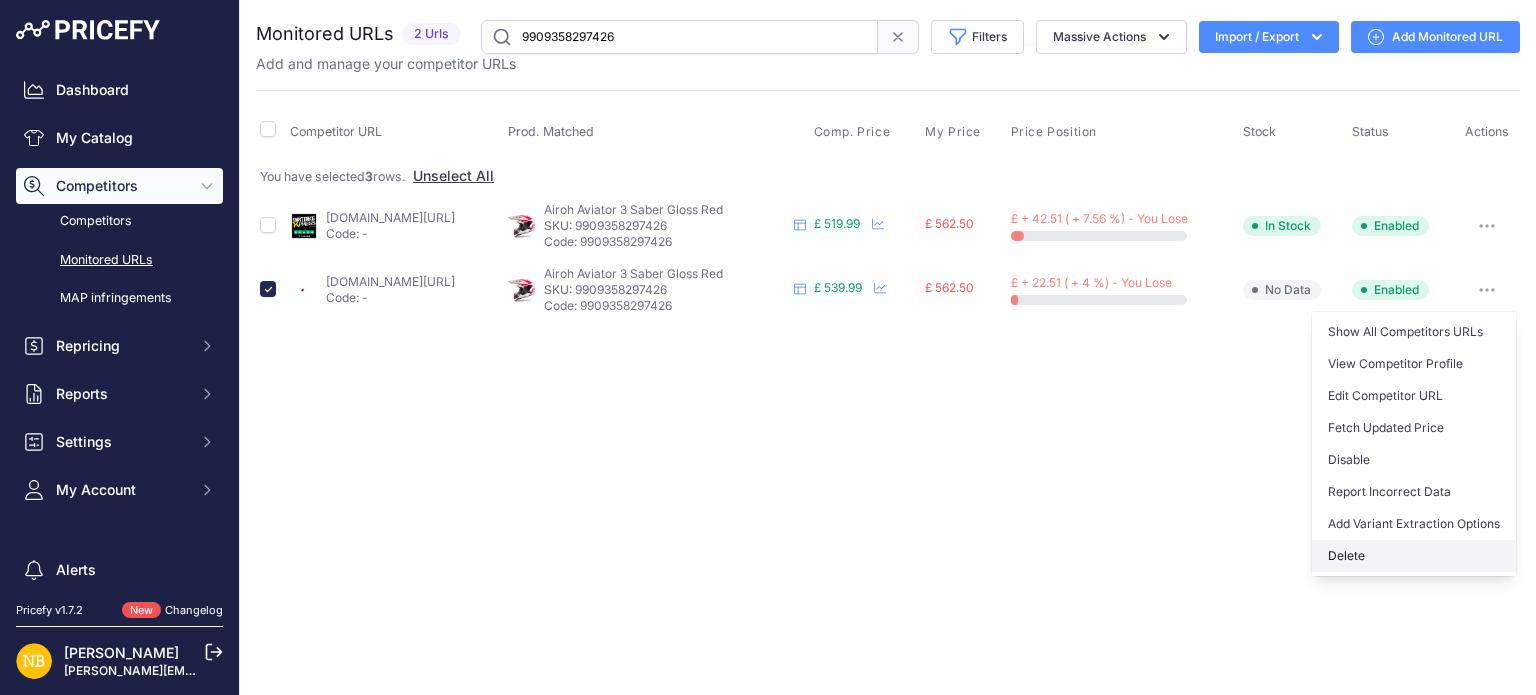 click on "Delete" at bounding box center [1414, 556] 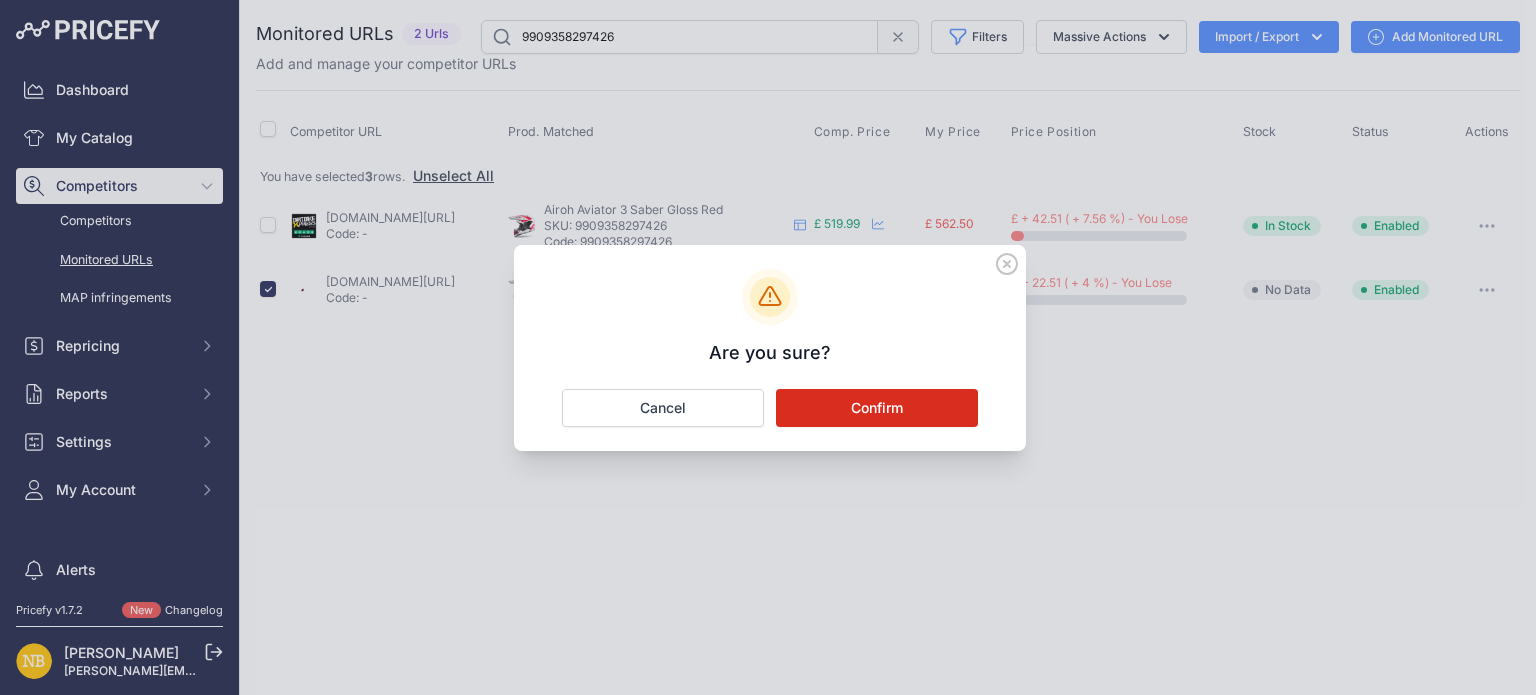 click on "Confirm" at bounding box center (877, 408) 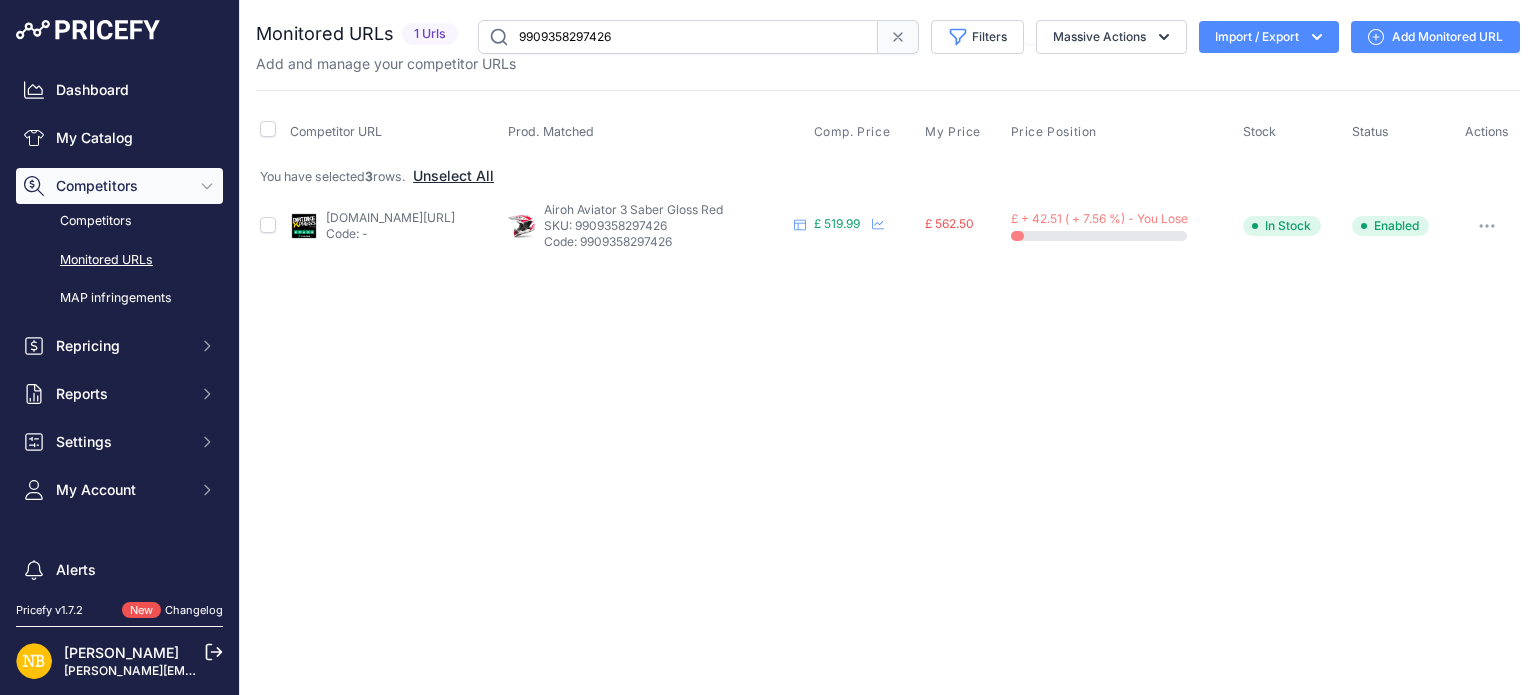 click on "Unselect All" at bounding box center (453, 176) 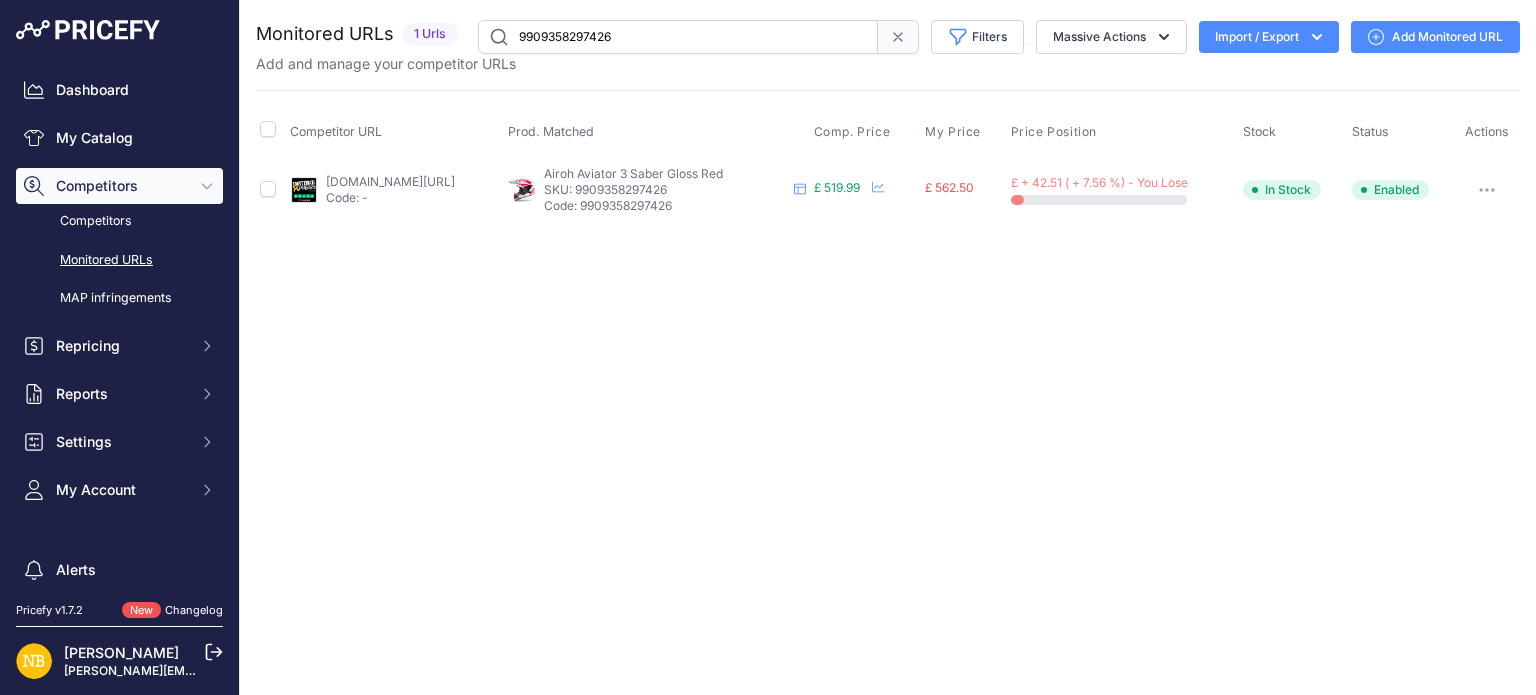 drag, startPoint x: 693, startPoint y: 44, endPoint x: 500, endPoint y: 37, distance: 193.1269 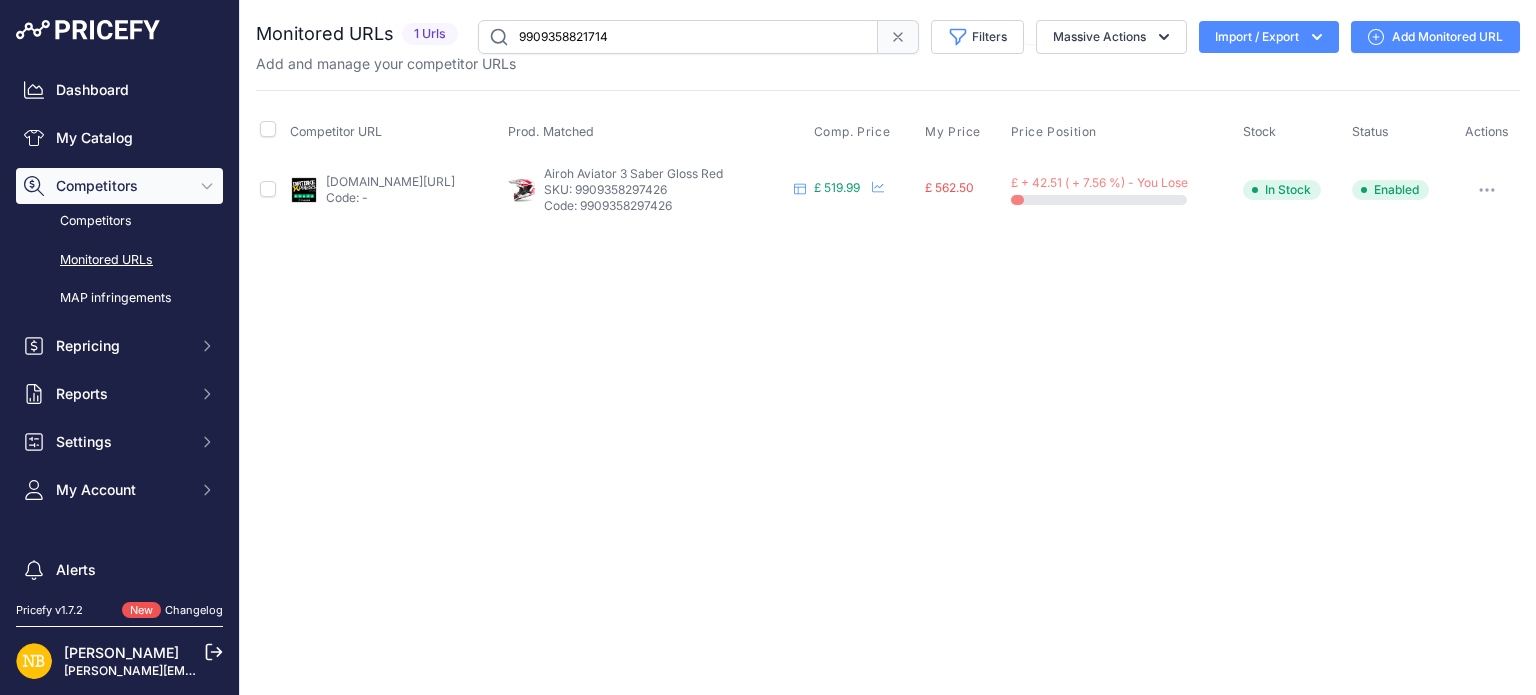 type on "9909358821714" 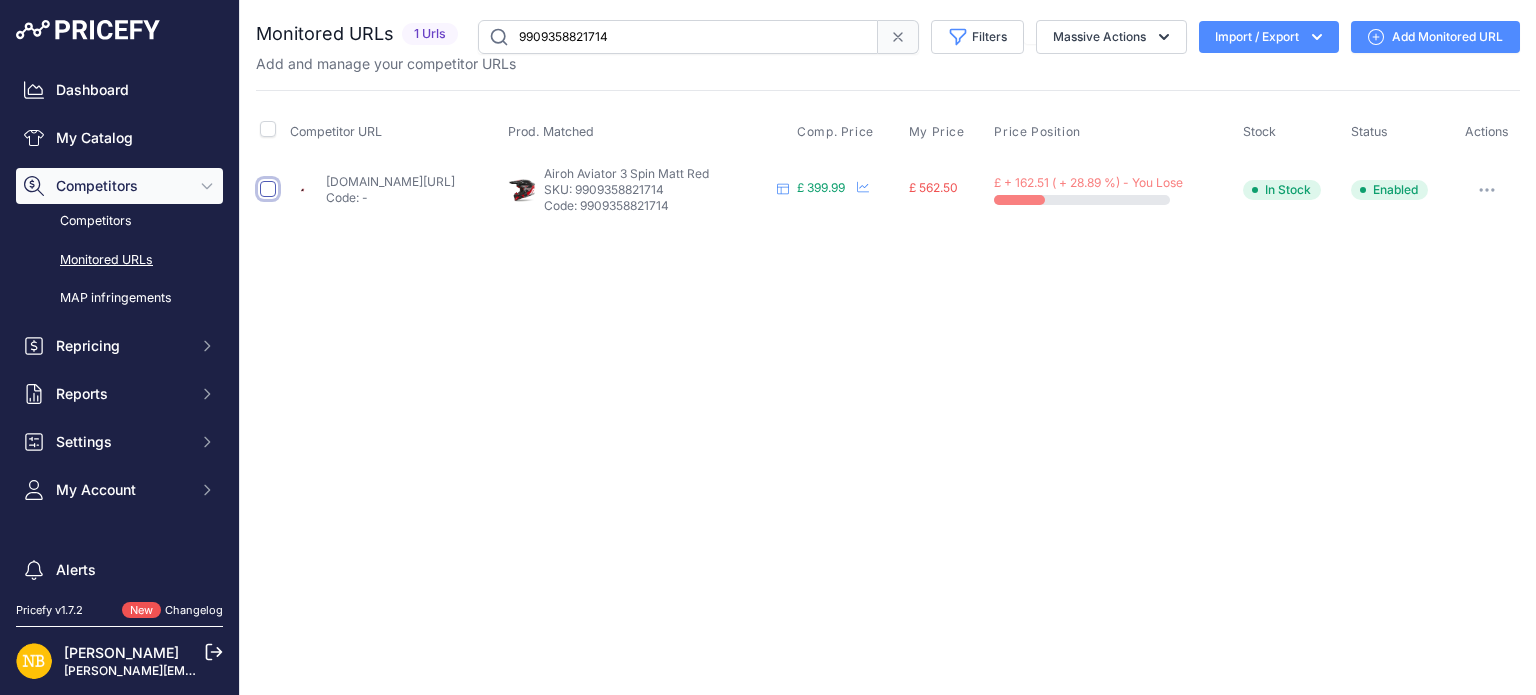 click at bounding box center (268, 189) 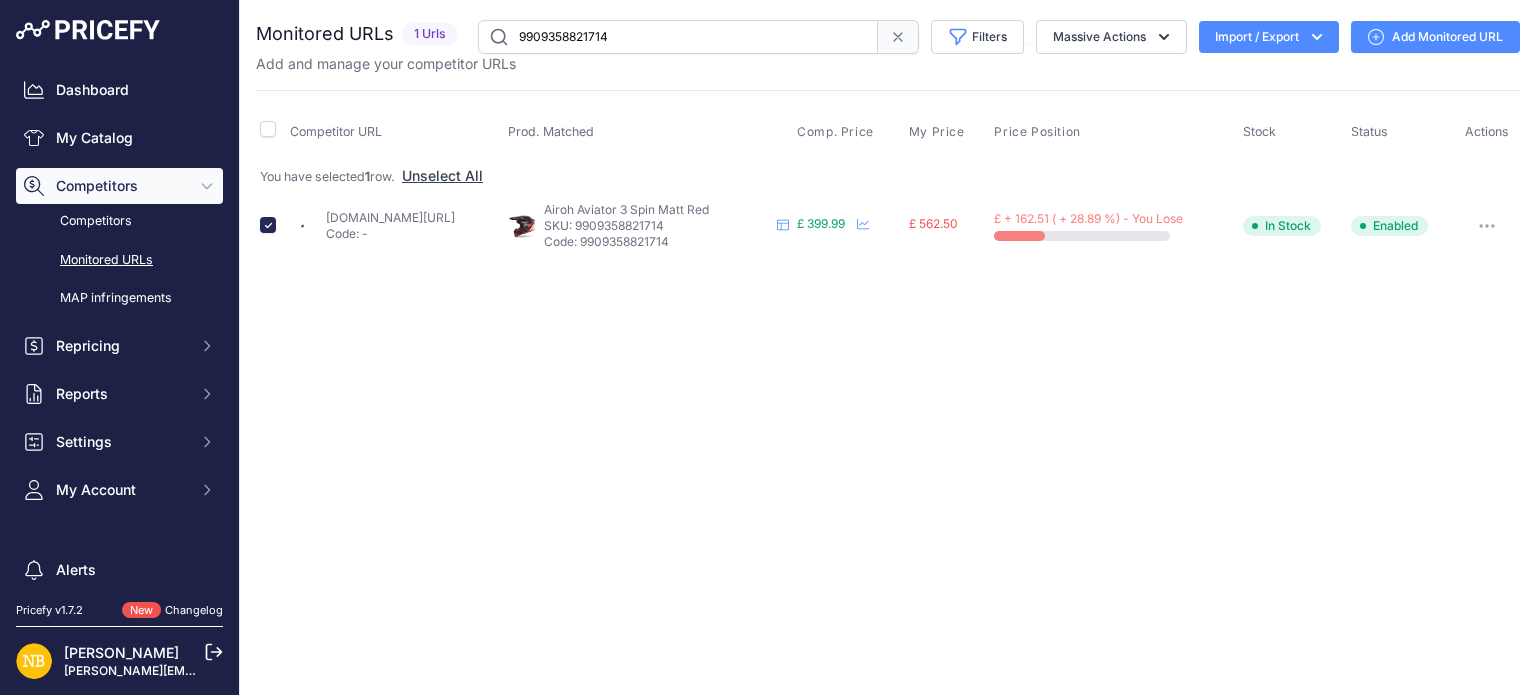 click 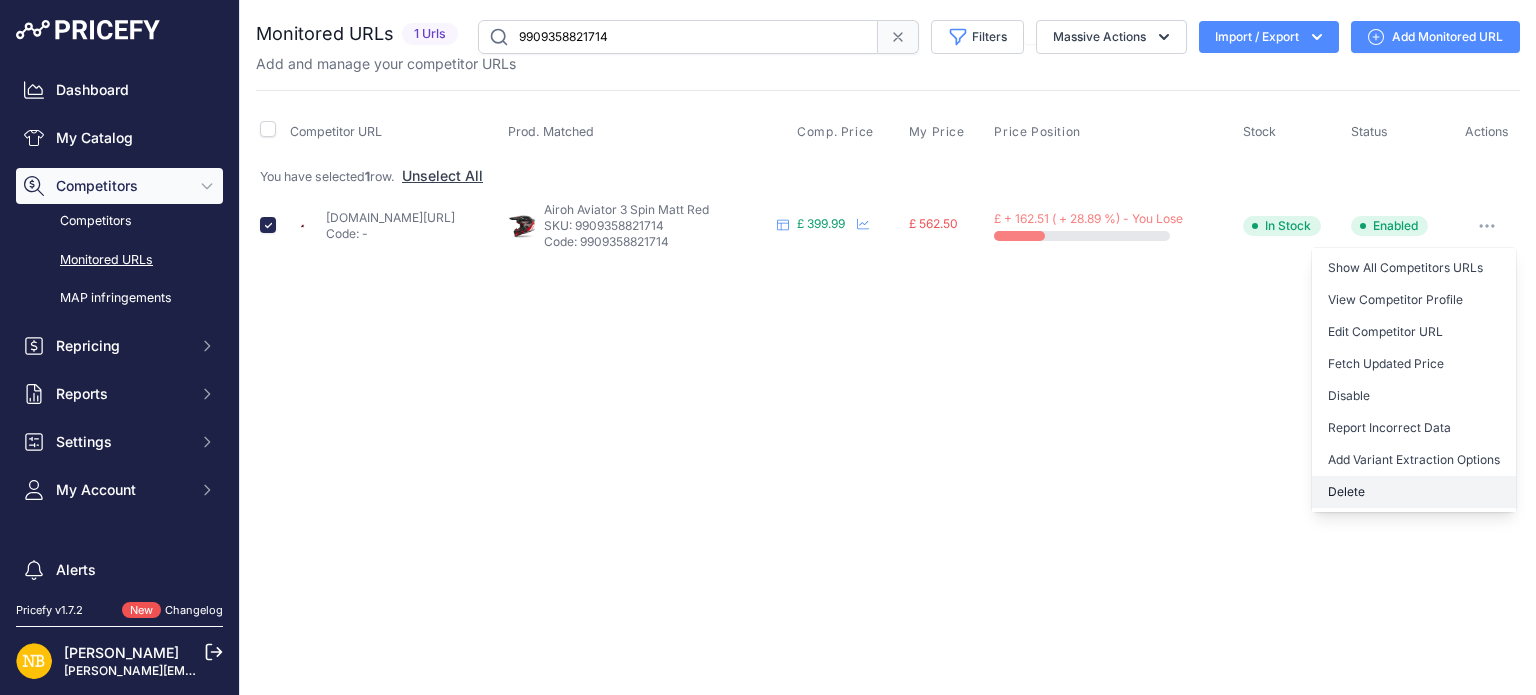click on "Delete" at bounding box center [1414, 492] 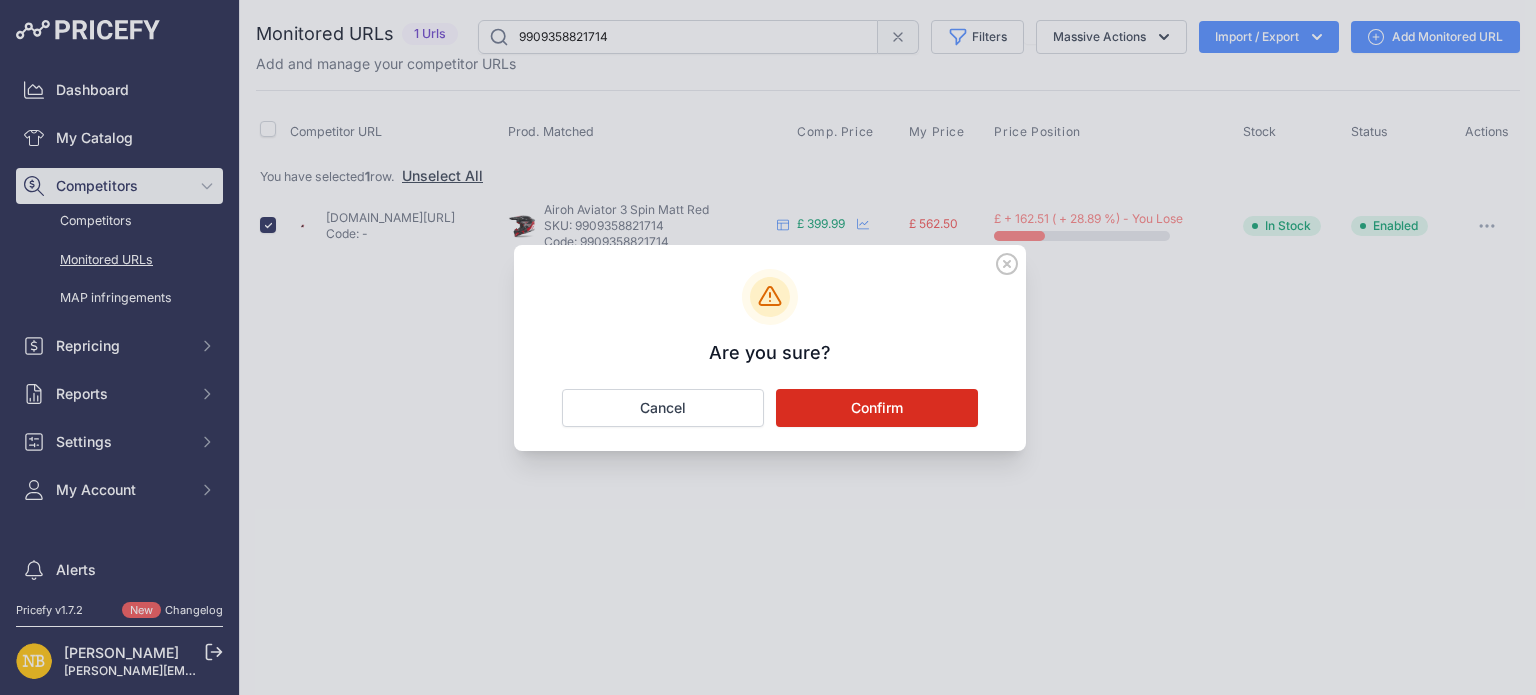 click on "Confirm" at bounding box center (877, 408) 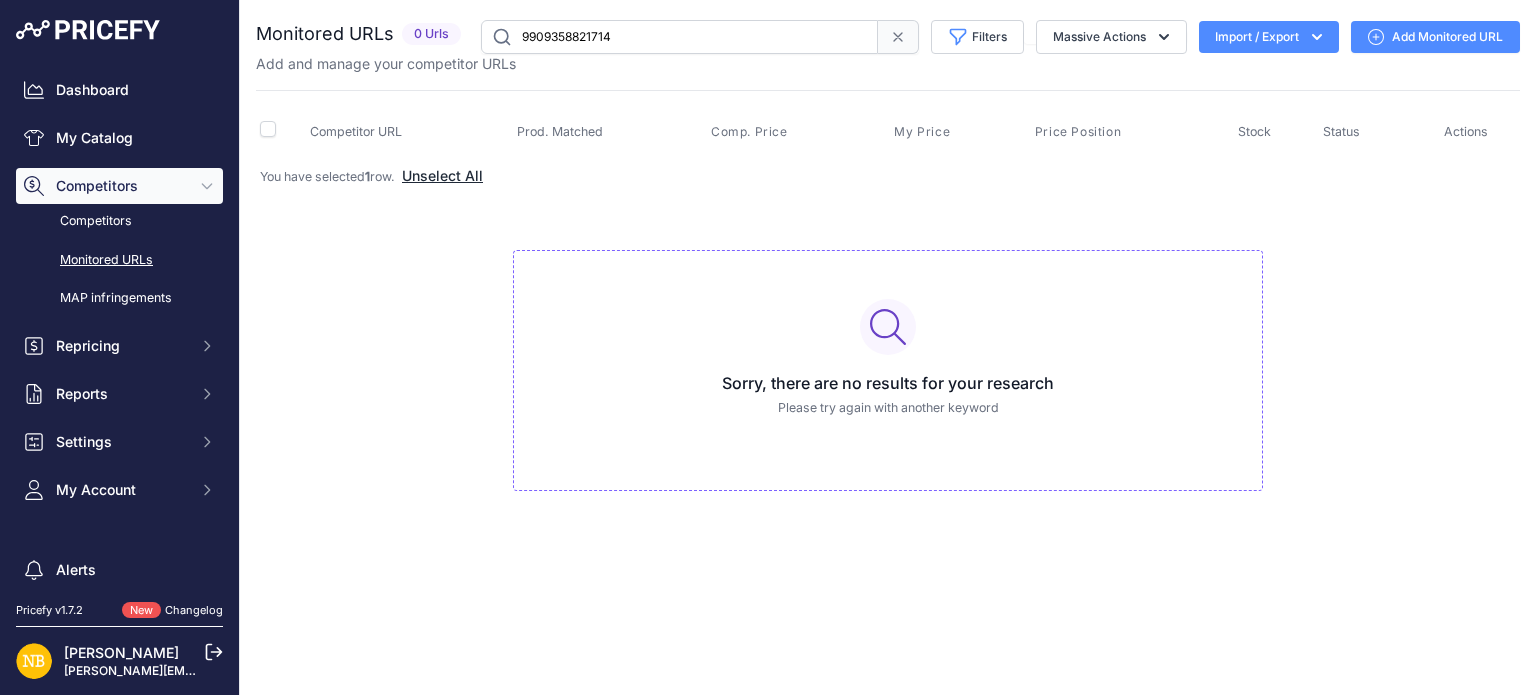 click on "Unselect All" at bounding box center (442, 176) 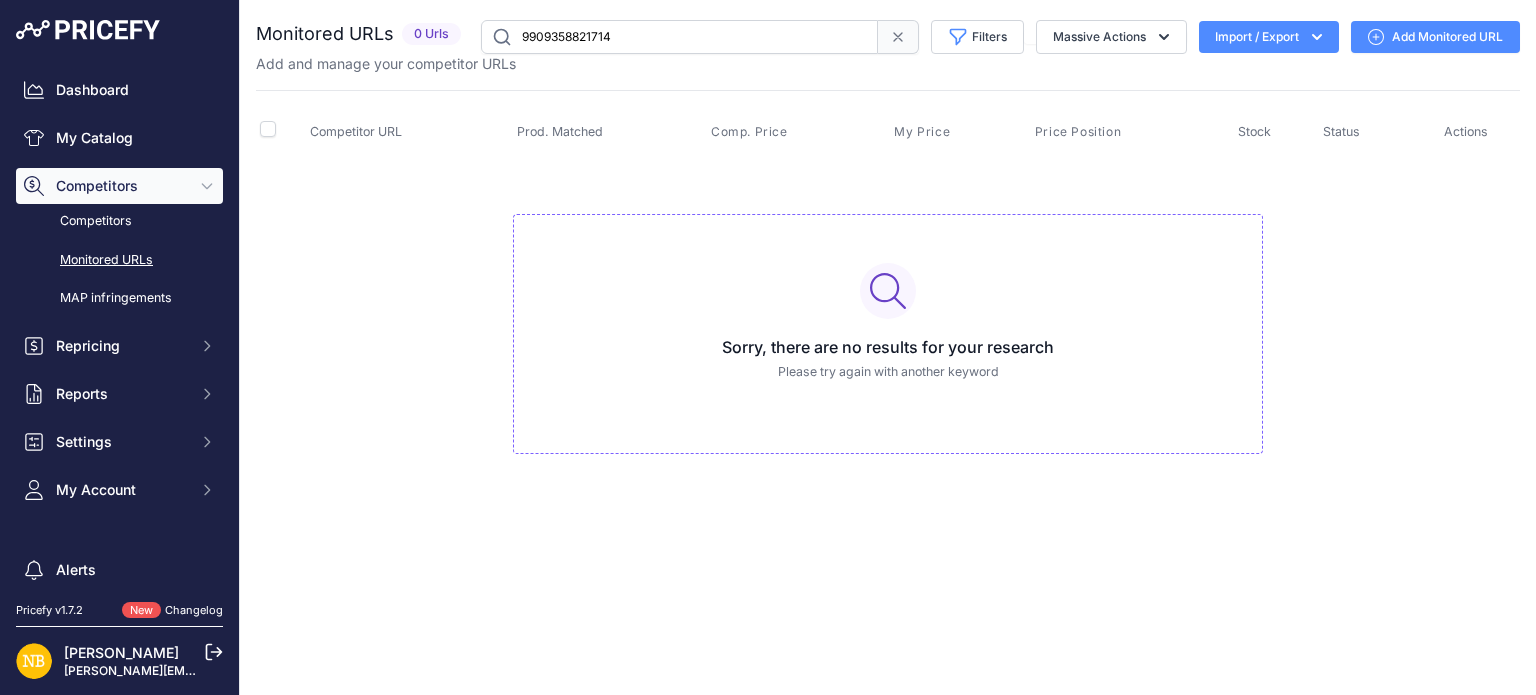 drag, startPoint x: 660, startPoint y: 37, endPoint x: 448, endPoint y: 27, distance: 212.23572 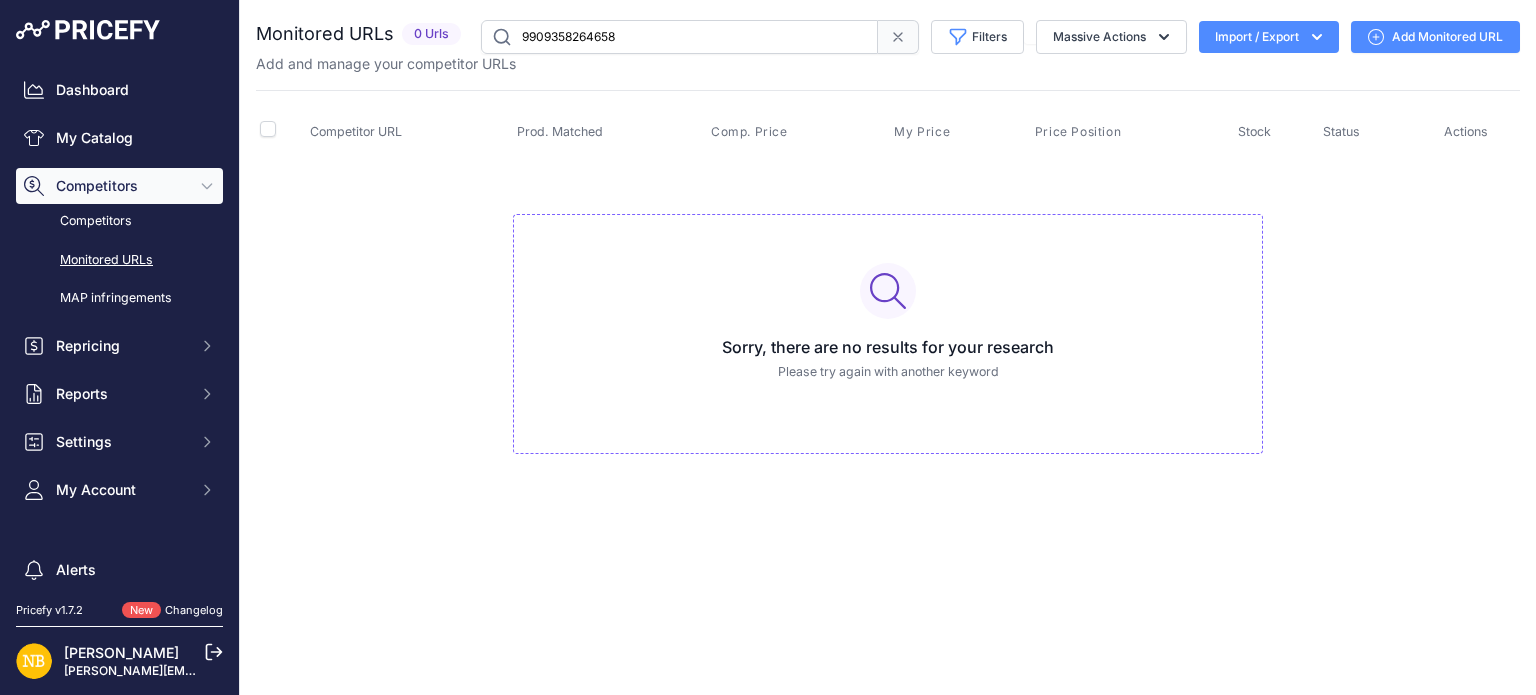 type on "9909358264658" 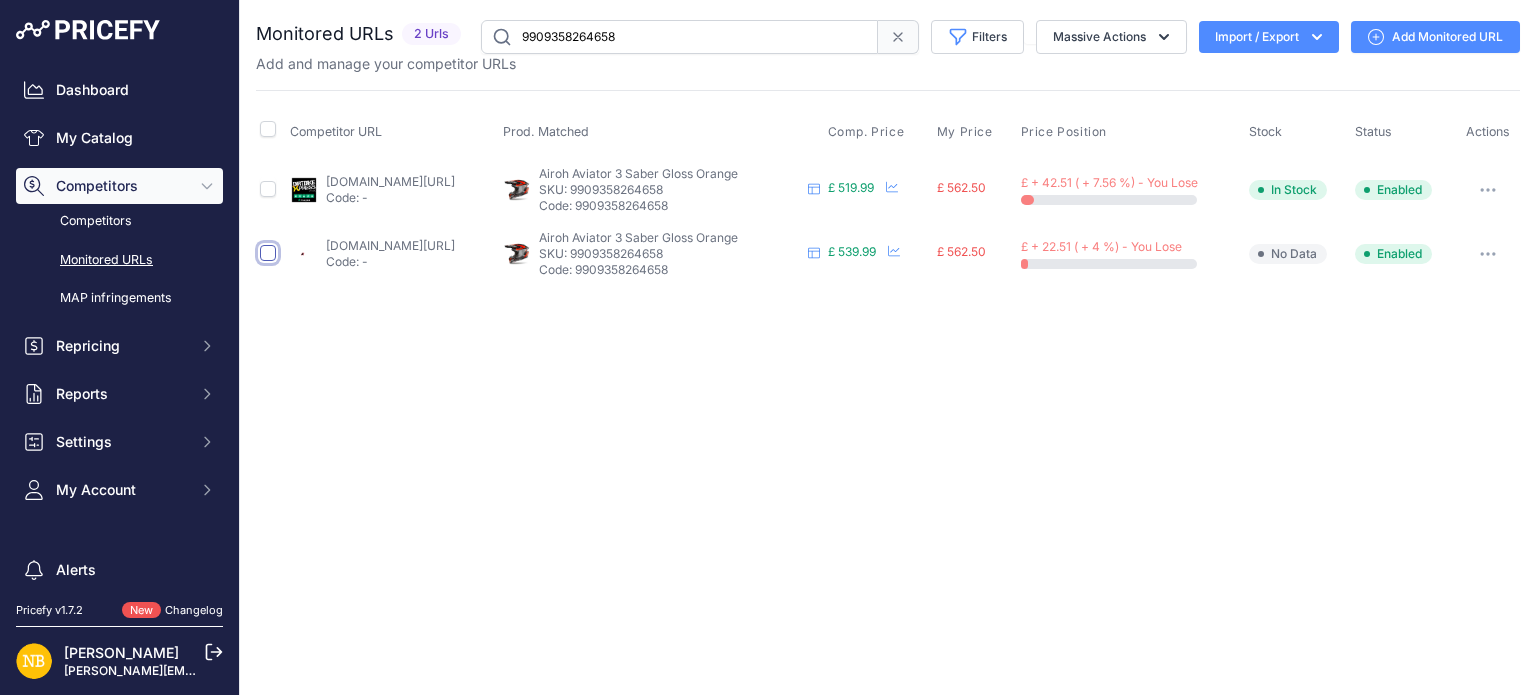 click at bounding box center (268, 253) 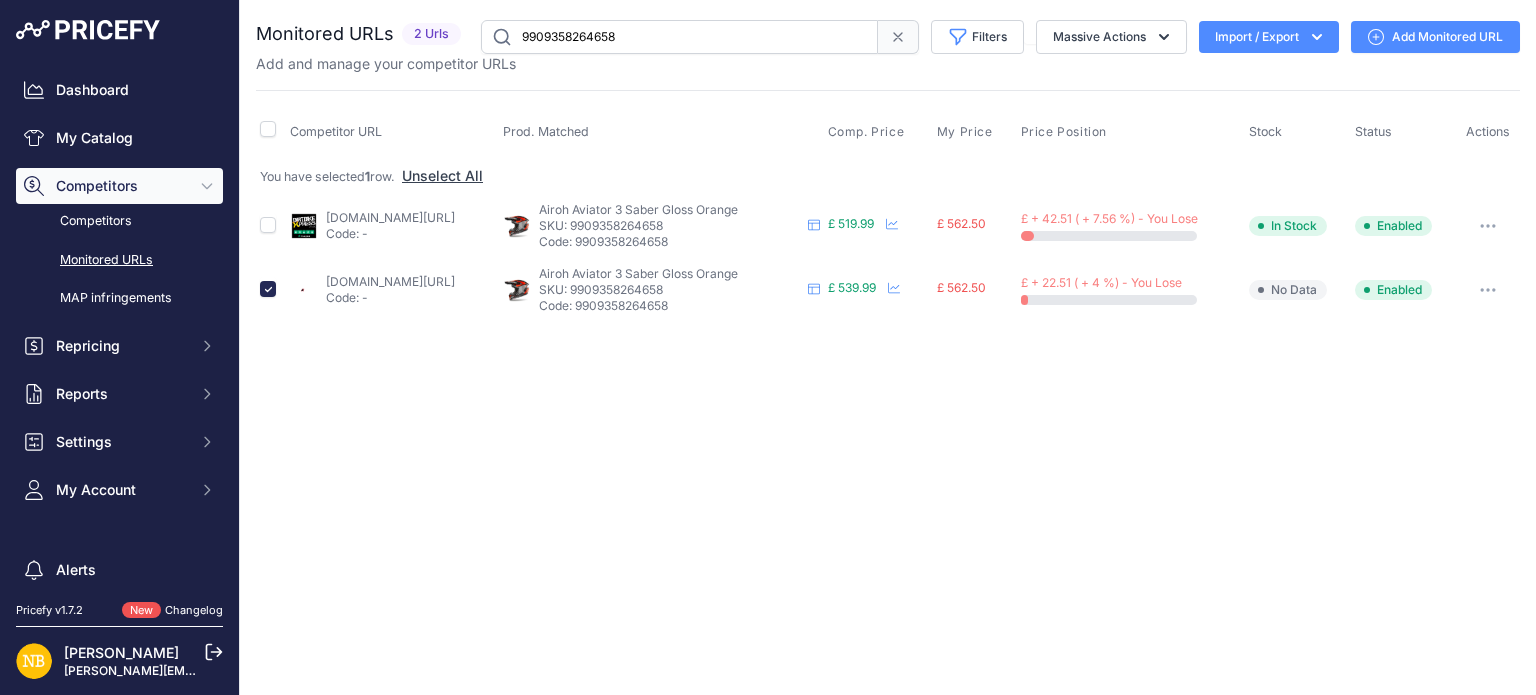 click at bounding box center (1488, 290) 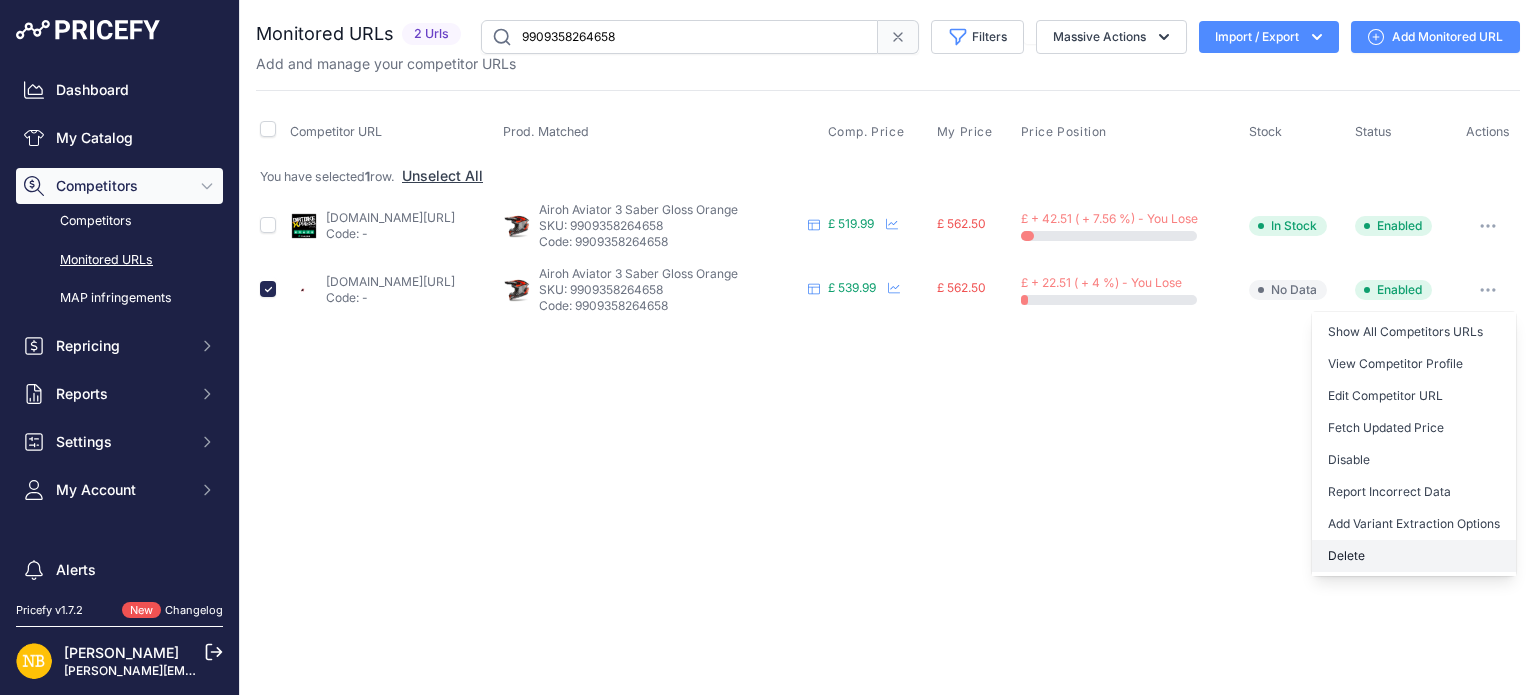 click on "Delete" at bounding box center [1414, 556] 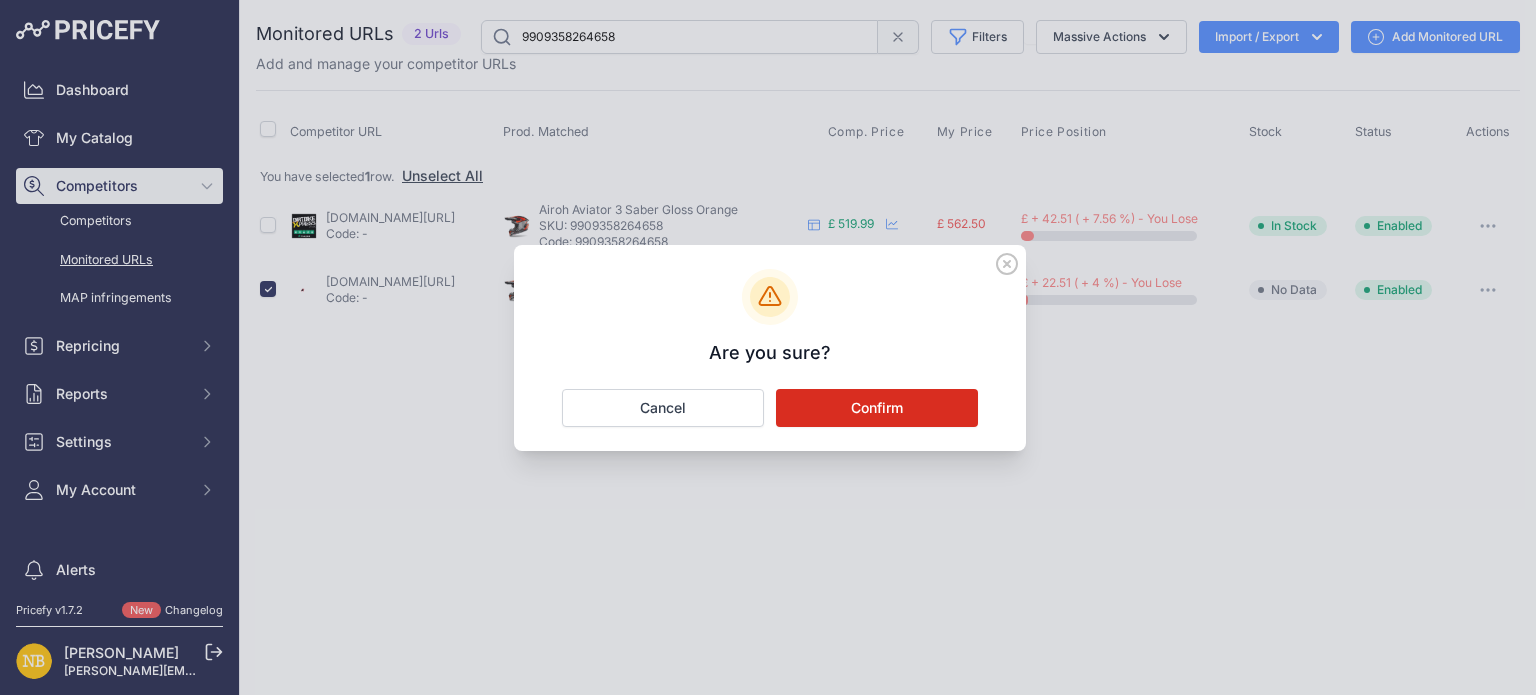 click on "Confirm" at bounding box center [877, 408] 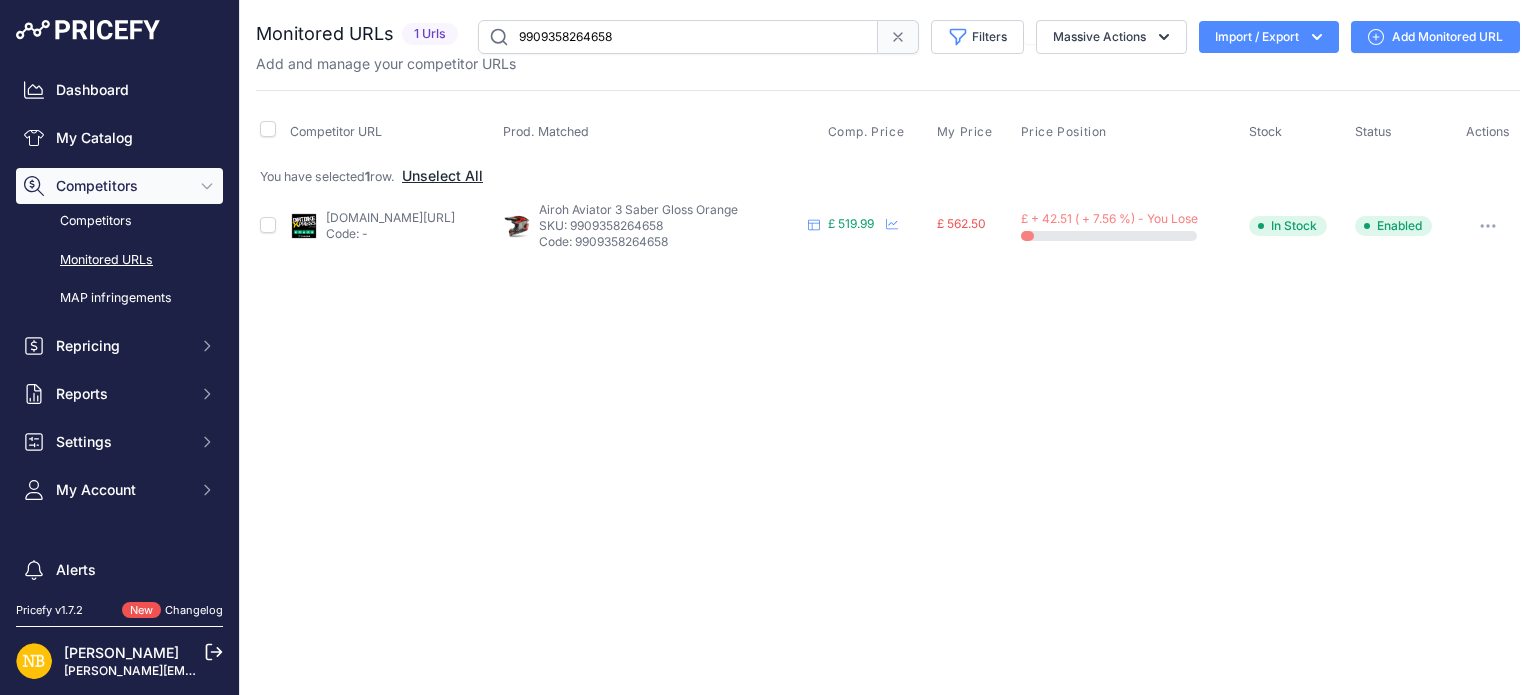 click on "Unselect All" at bounding box center (442, 176) 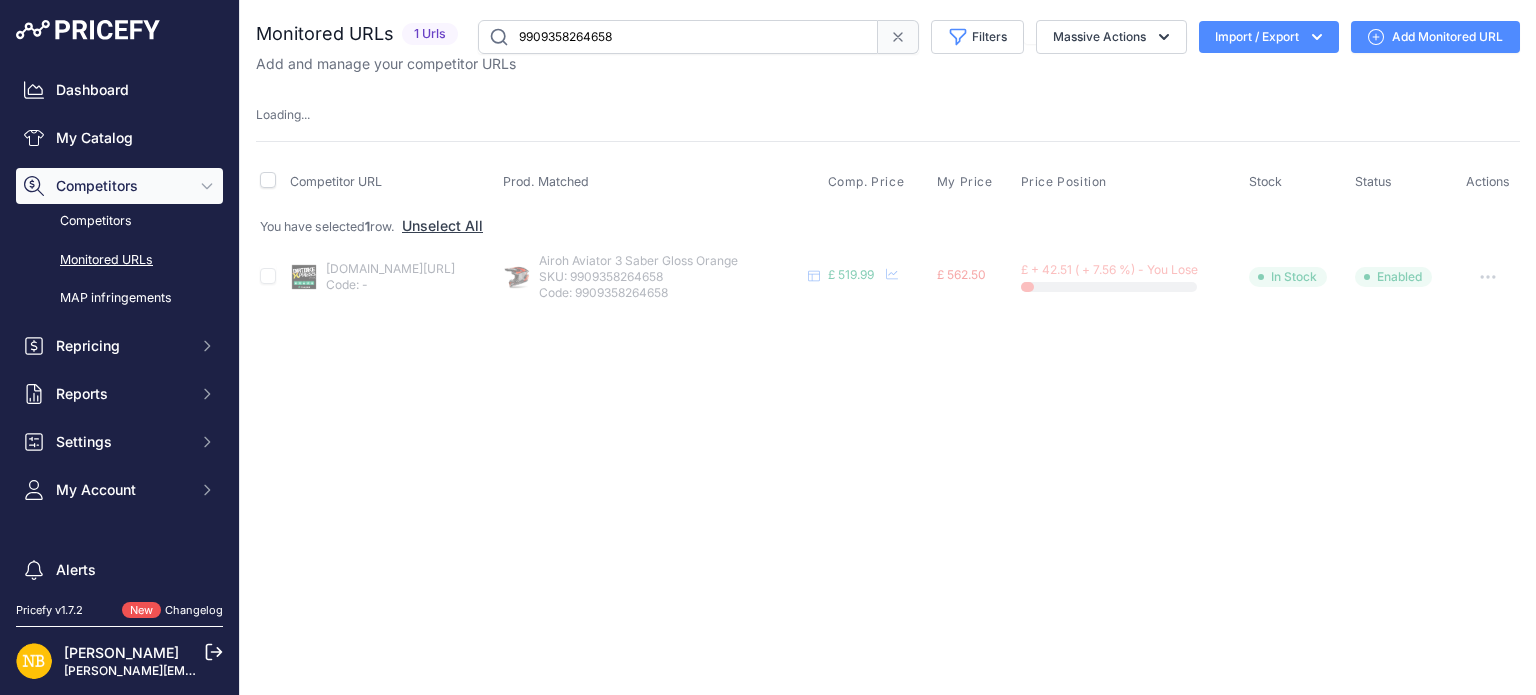 drag, startPoint x: 654, startPoint y: 36, endPoint x: 430, endPoint y: 34, distance: 224.00893 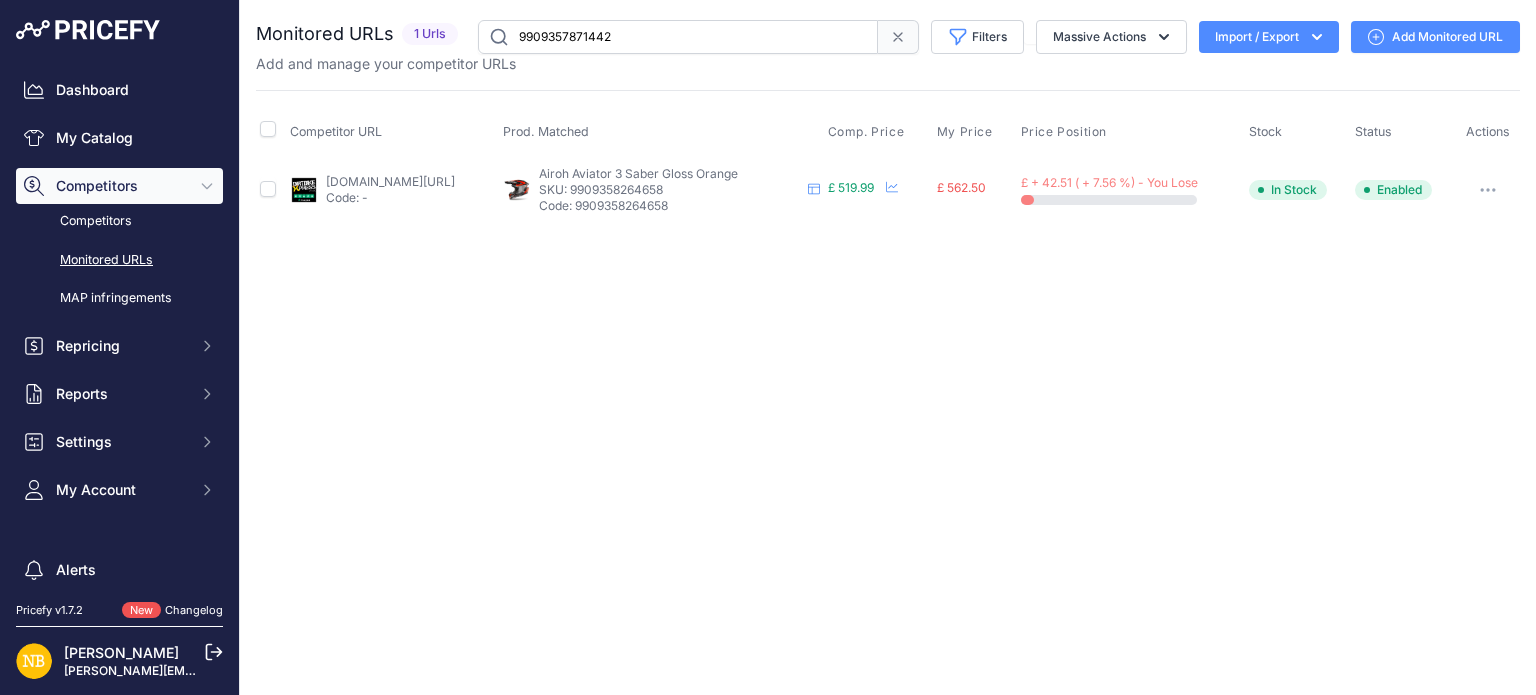 type on "9909357871442" 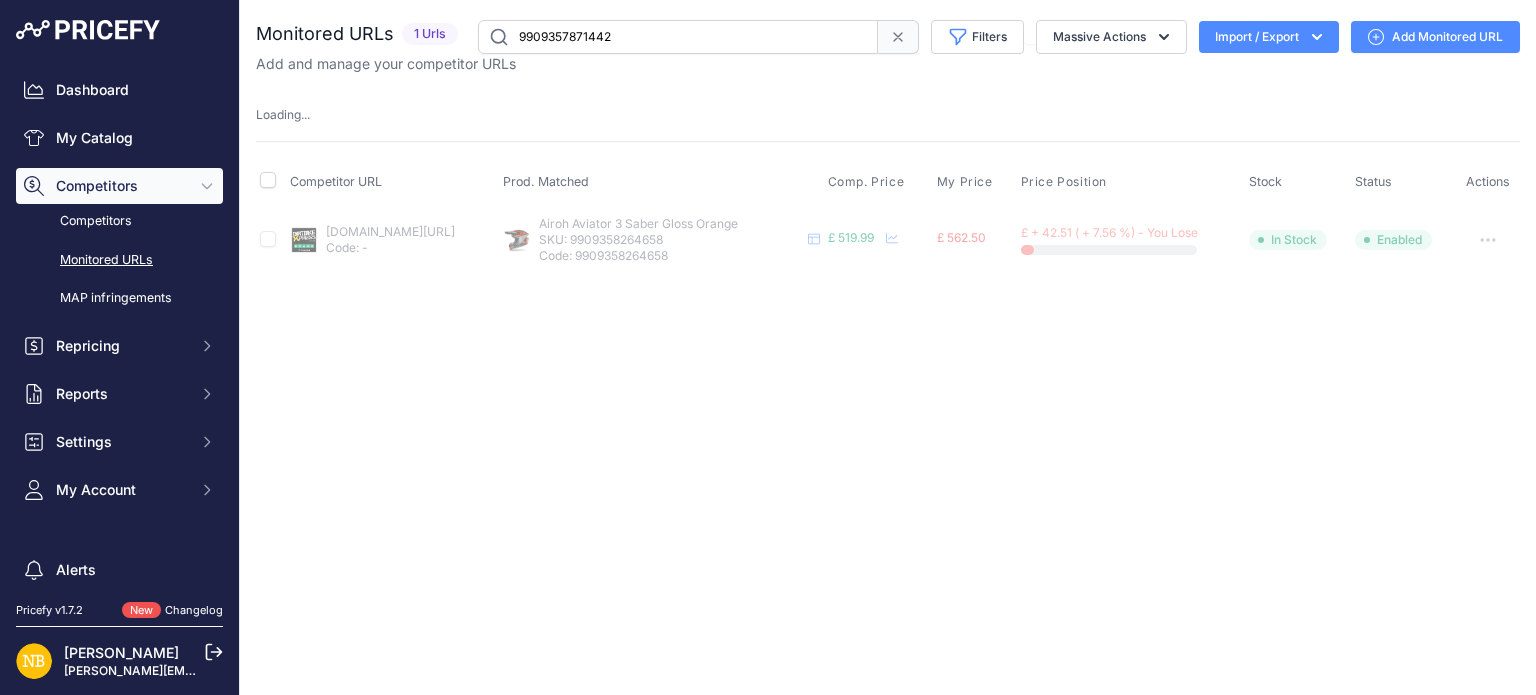 drag, startPoint x: 633, startPoint y: 31, endPoint x: 453, endPoint y: 31, distance: 180 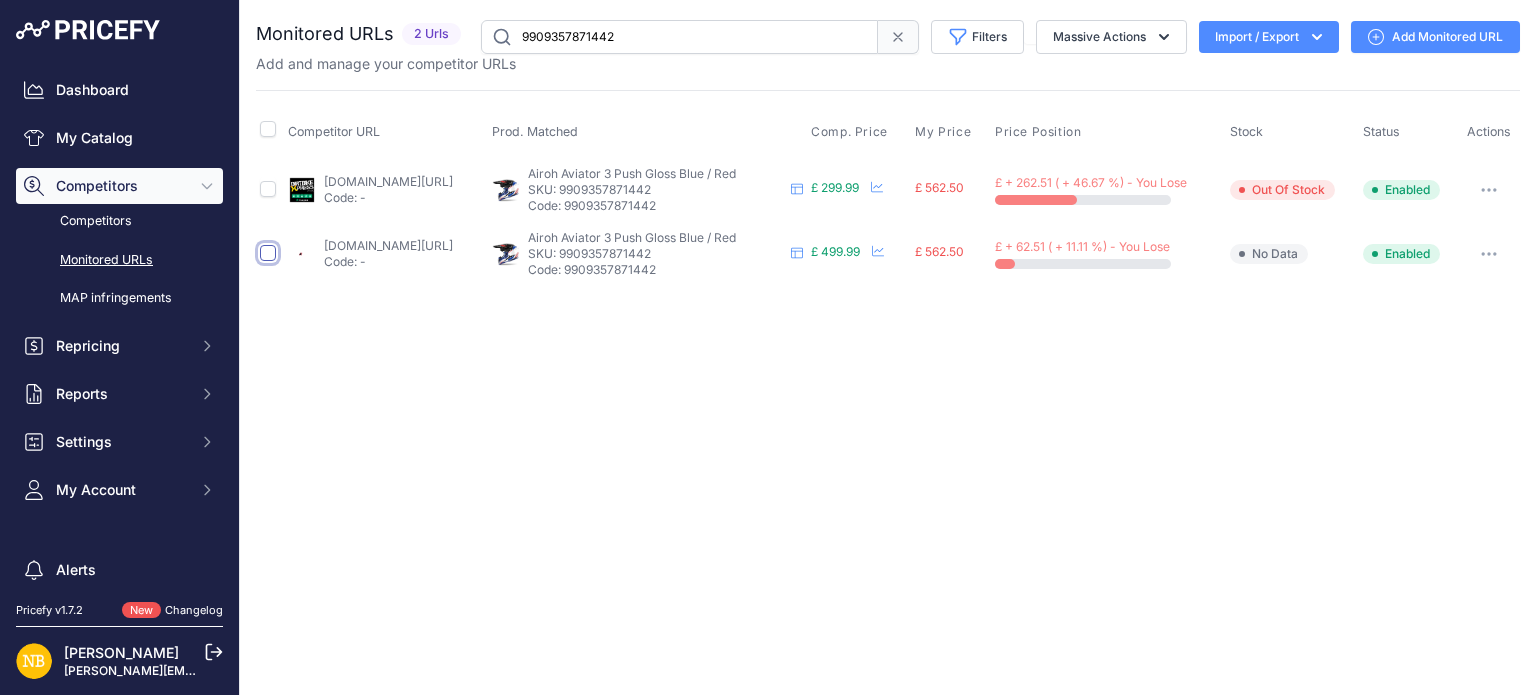 click at bounding box center (268, 253) 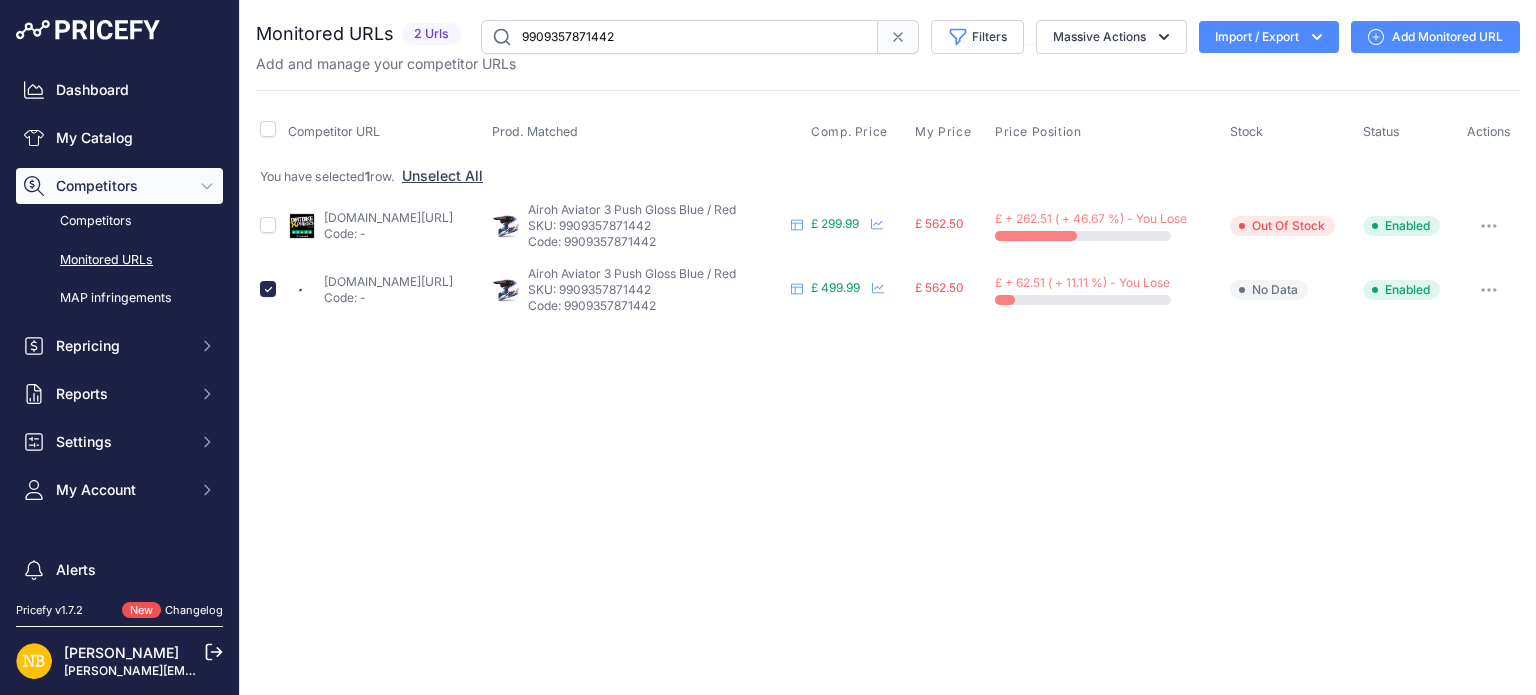 click at bounding box center (1489, 290) 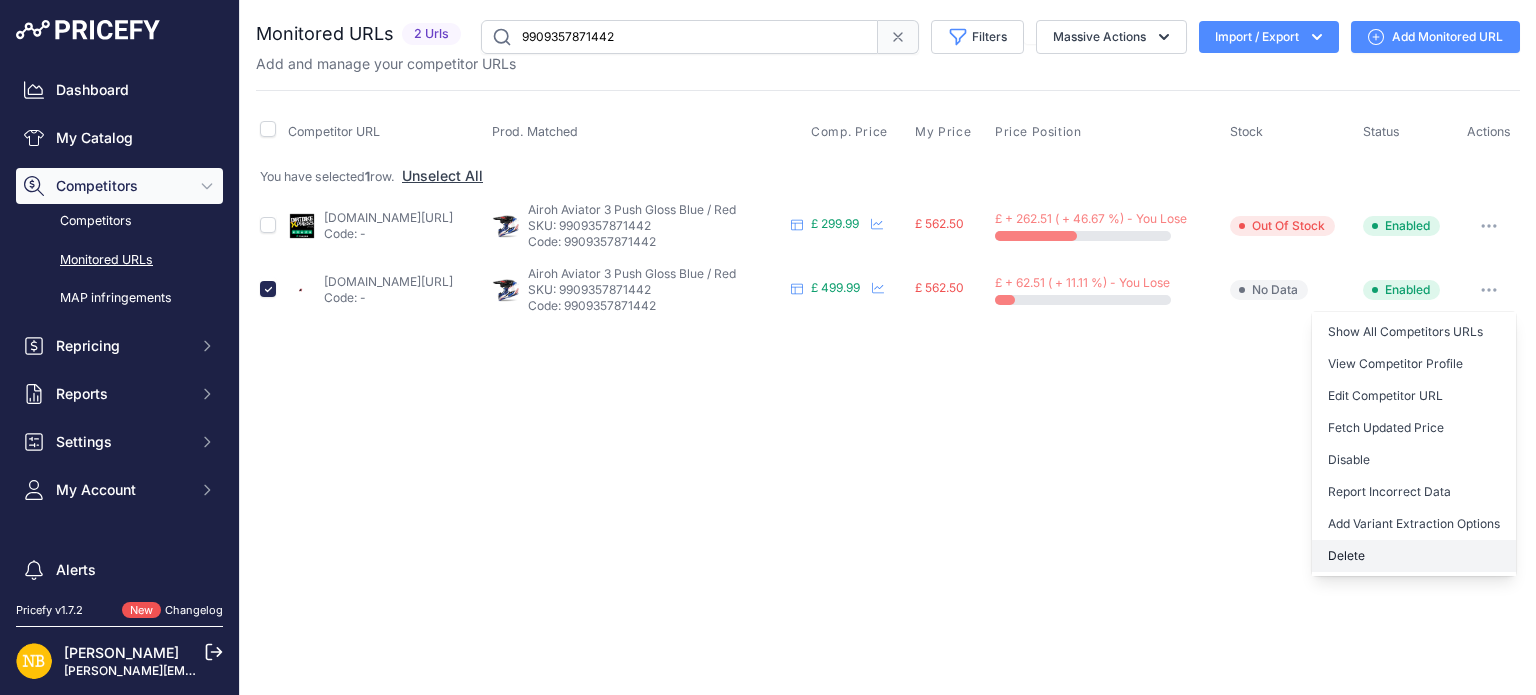 click on "Delete" at bounding box center (1414, 556) 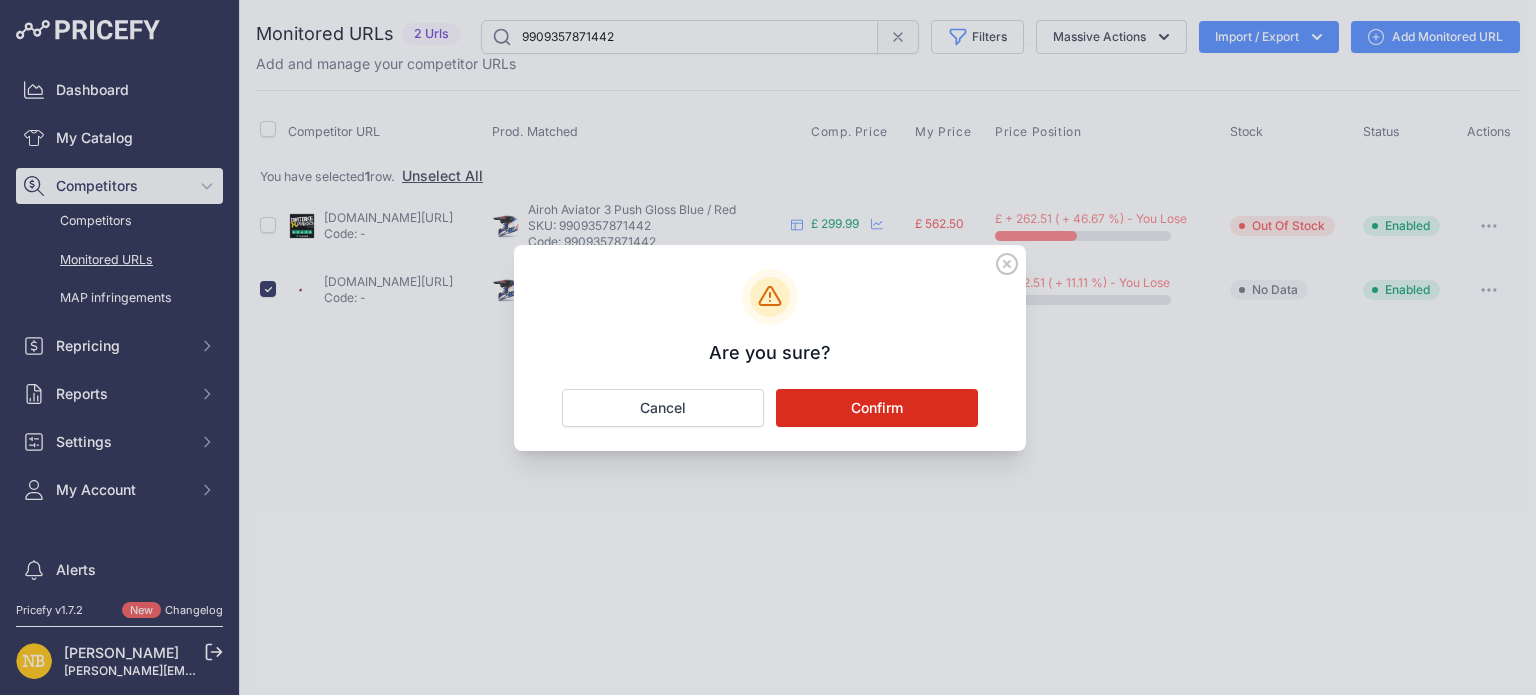 click on "Confirm" at bounding box center (877, 408) 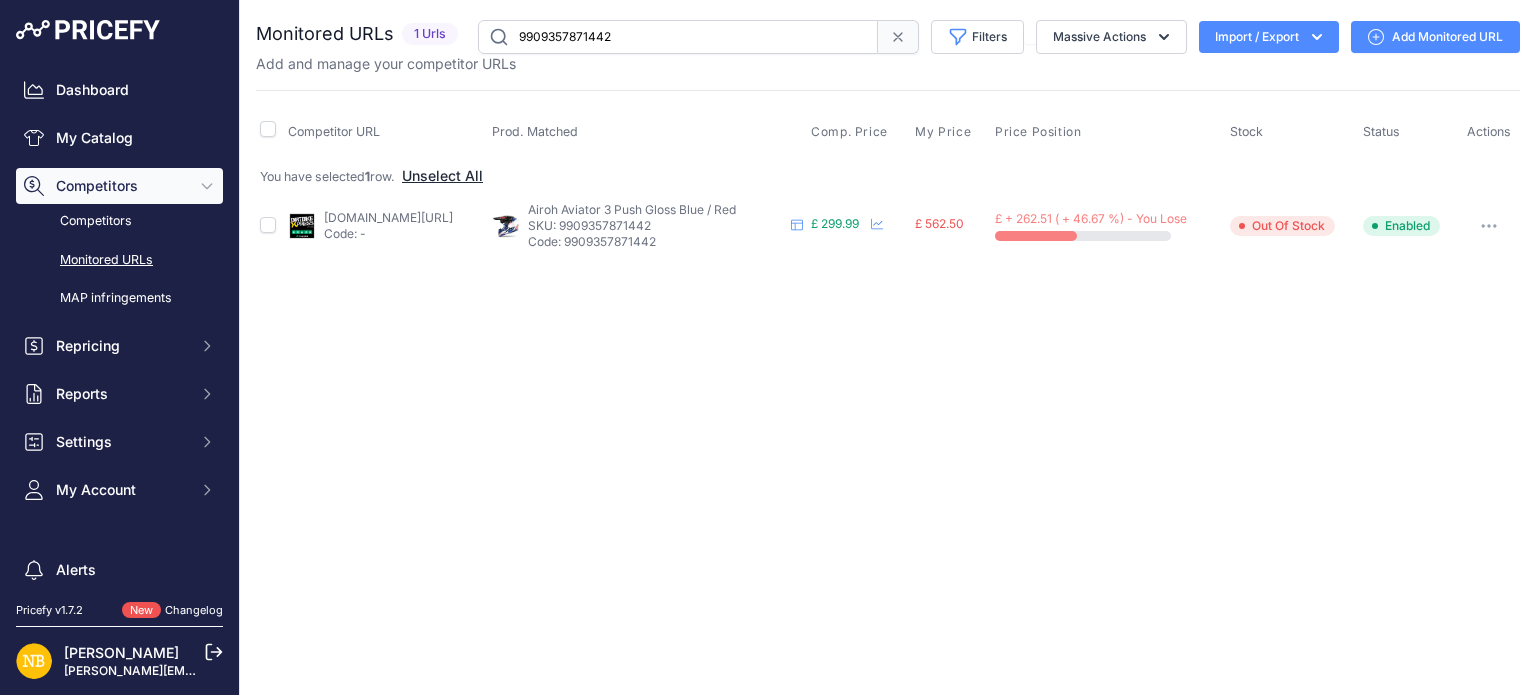 click on "Unselect All" at bounding box center [442, 176] 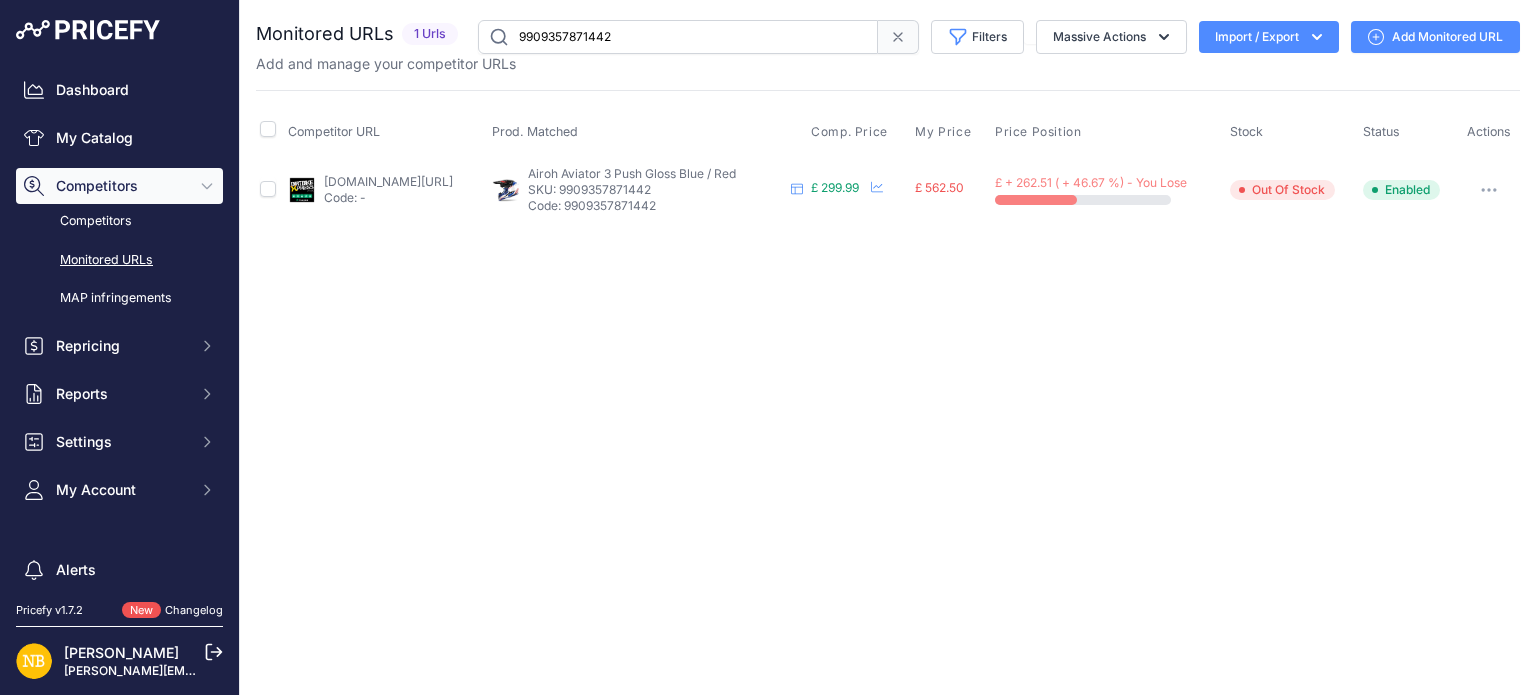 drag, startPoint x: 653, startPoint y: 36, endPoint x: 360, endPoint y: 32, distance: 293.0273 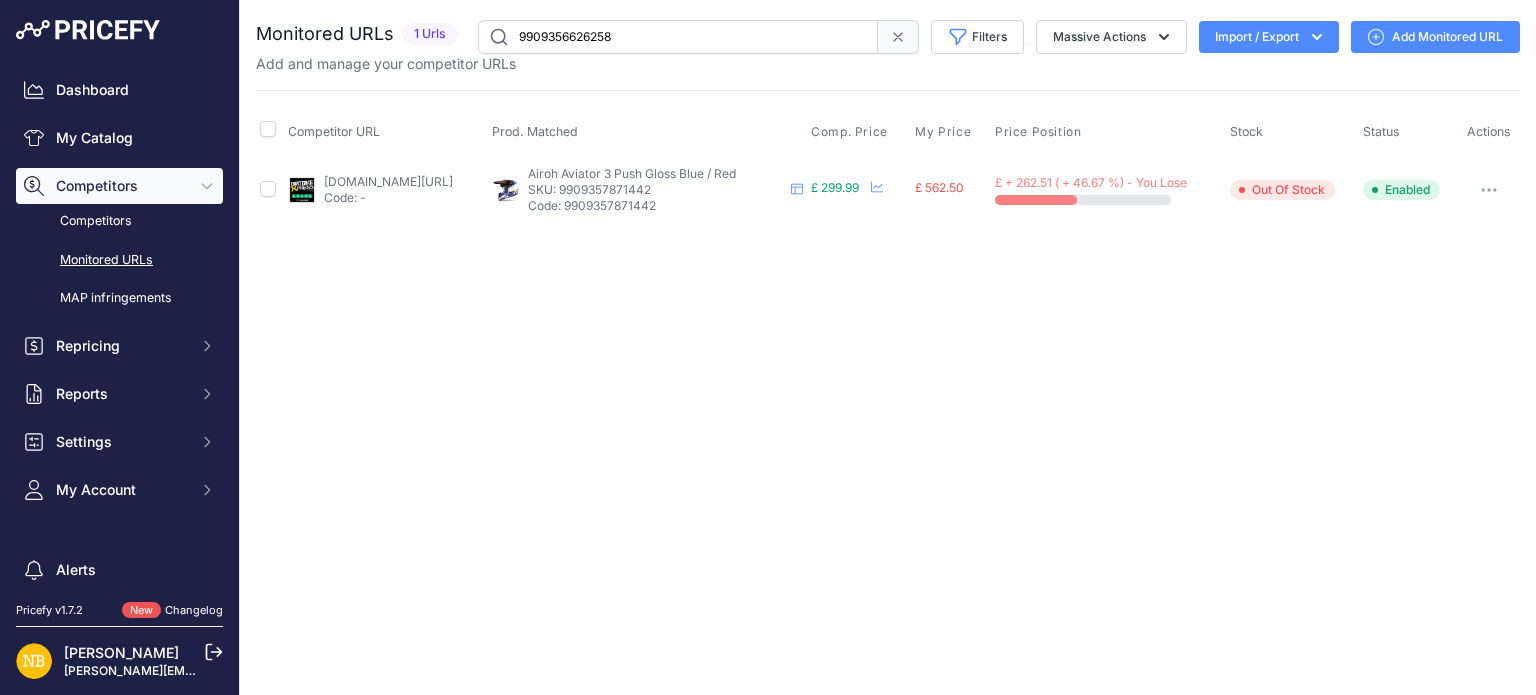 type on "9909356626258" 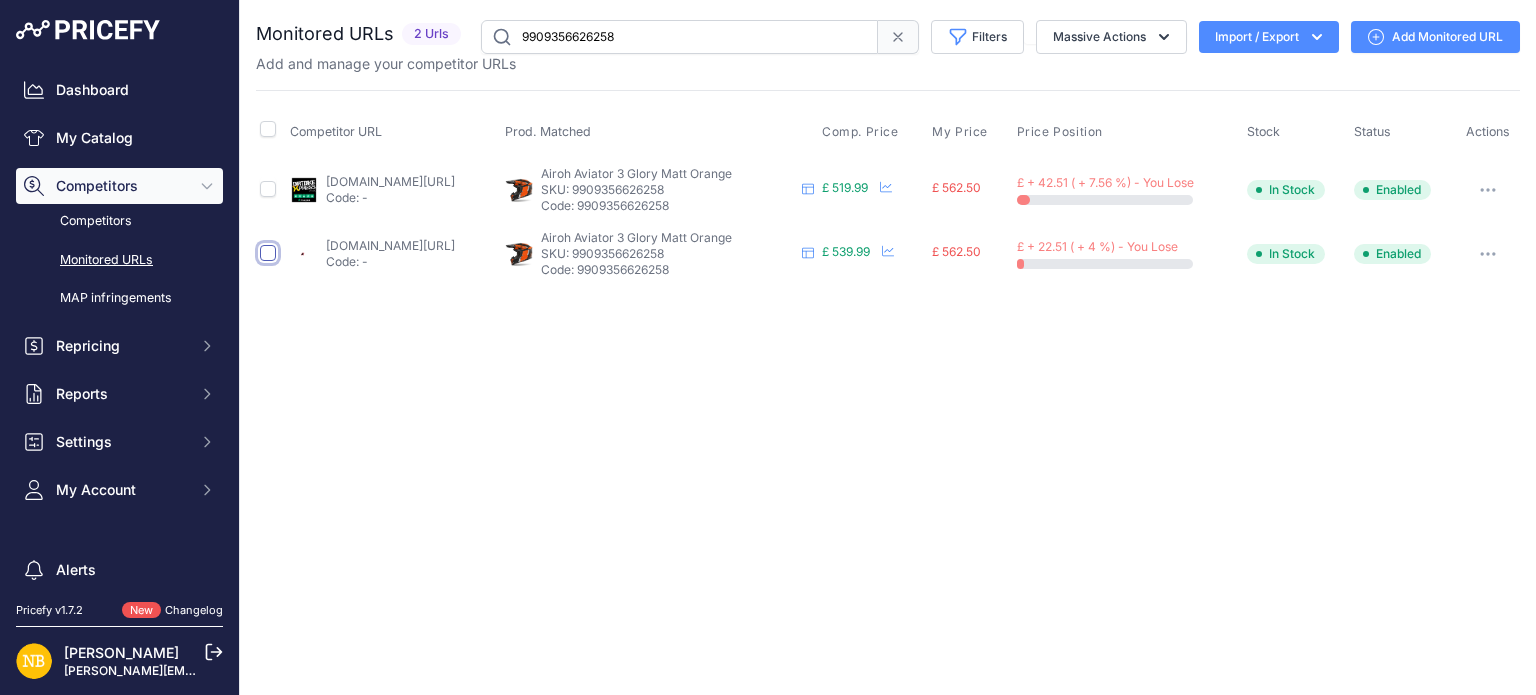 click at bounding box center [268, 253] 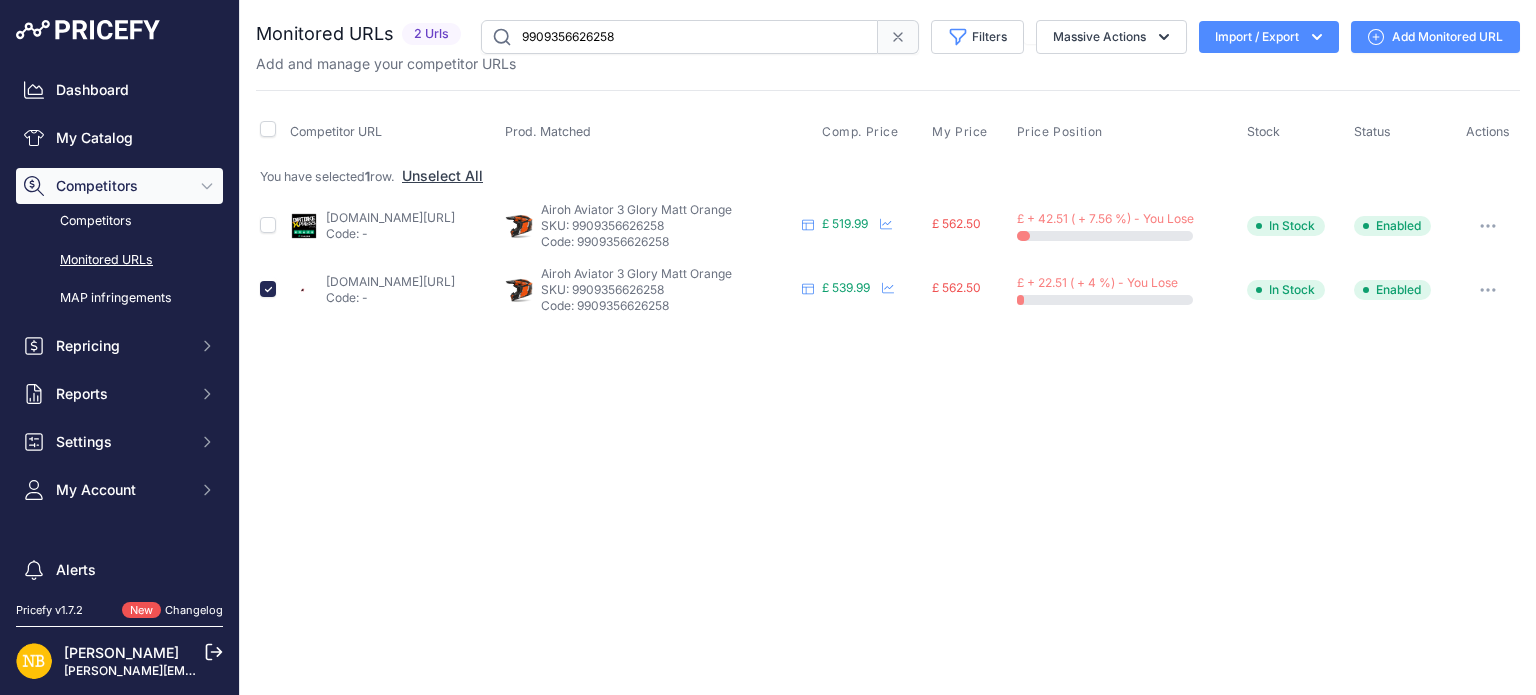 click at bounding box center [1488, 290] 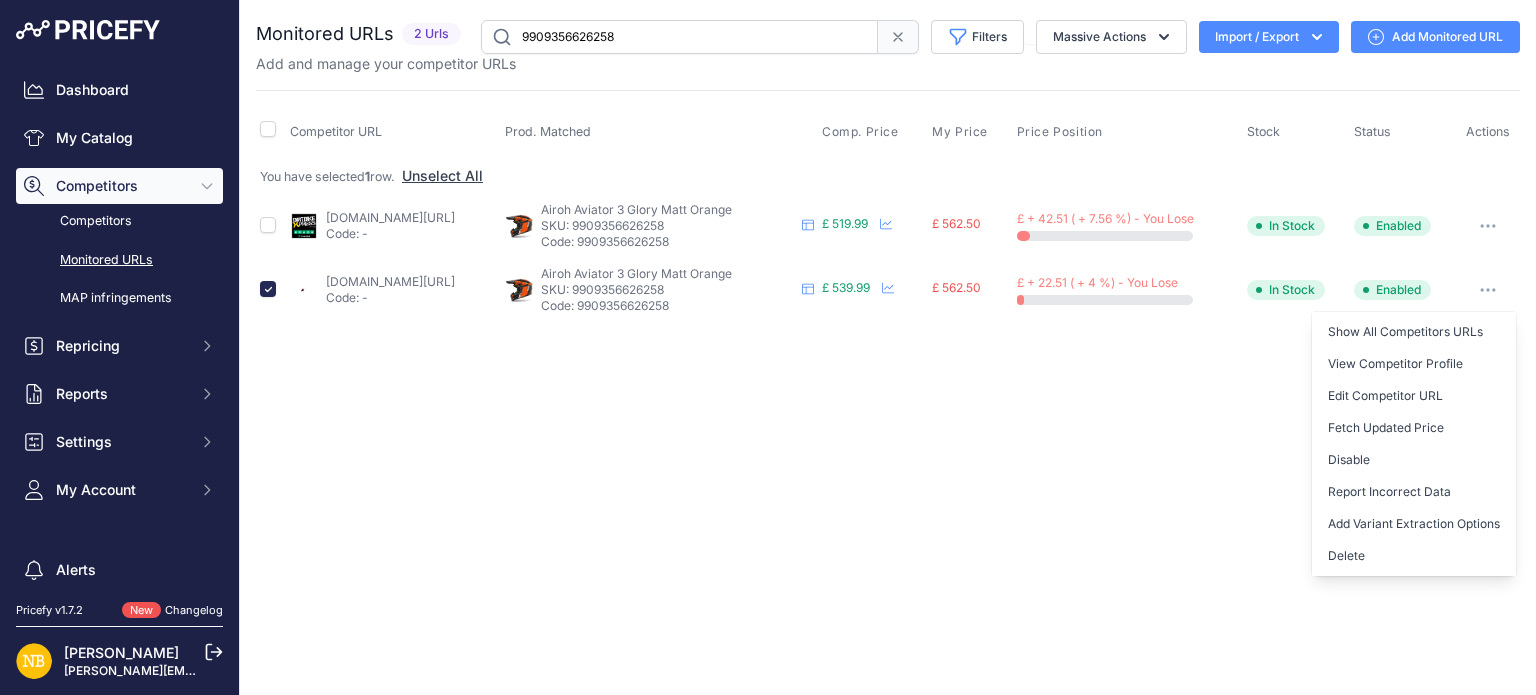 click at bounding box center [1488, 290] 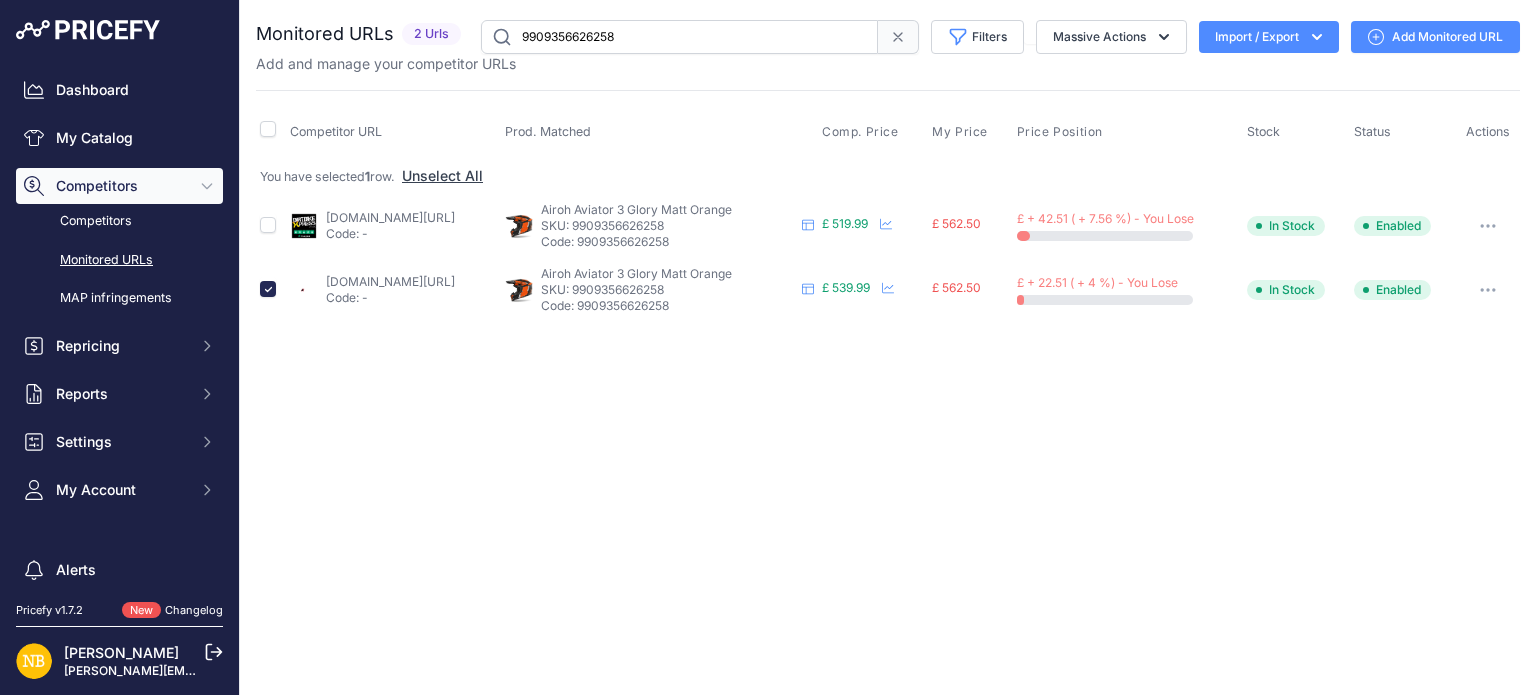 click at bounding box center [1488, 290] 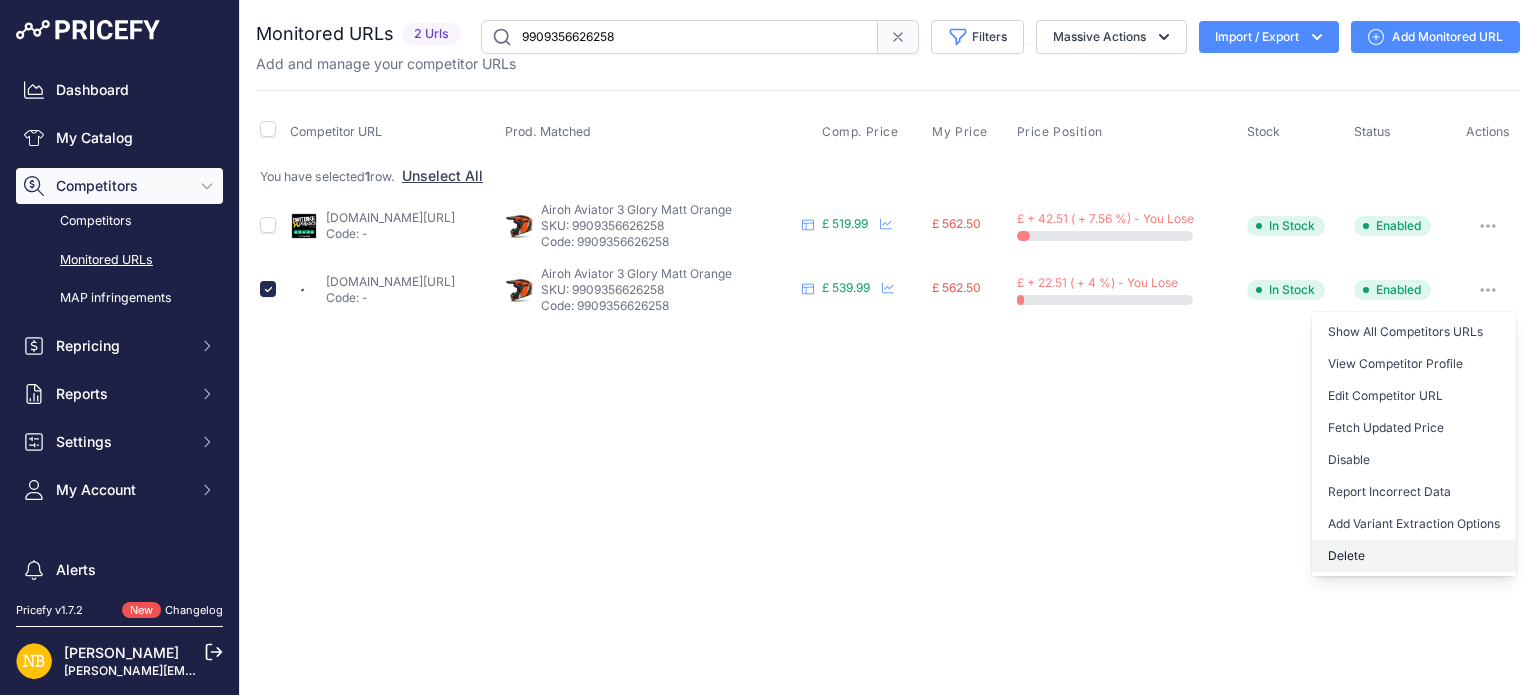 click on "Delete" at bounding box center (1414, 556) 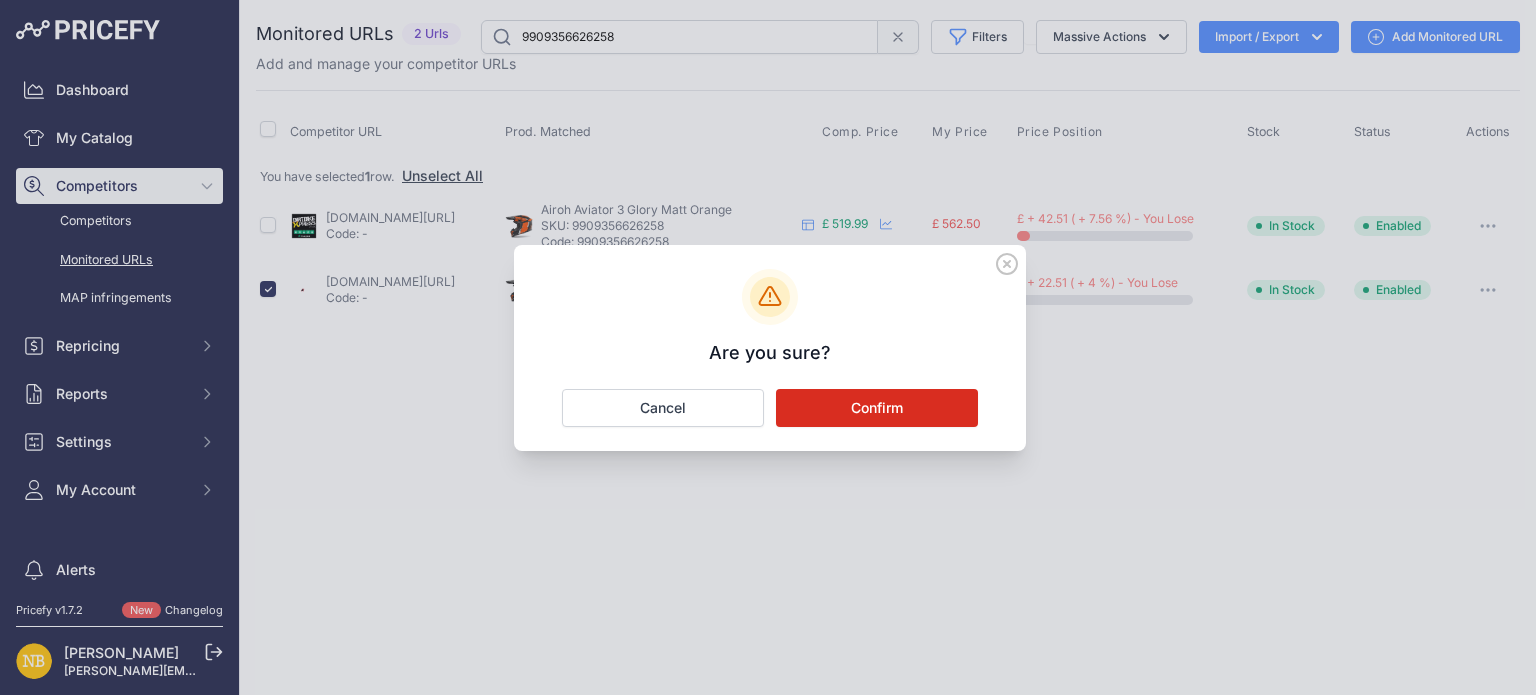 click on "Confirm" at bounding box center (877, 408) 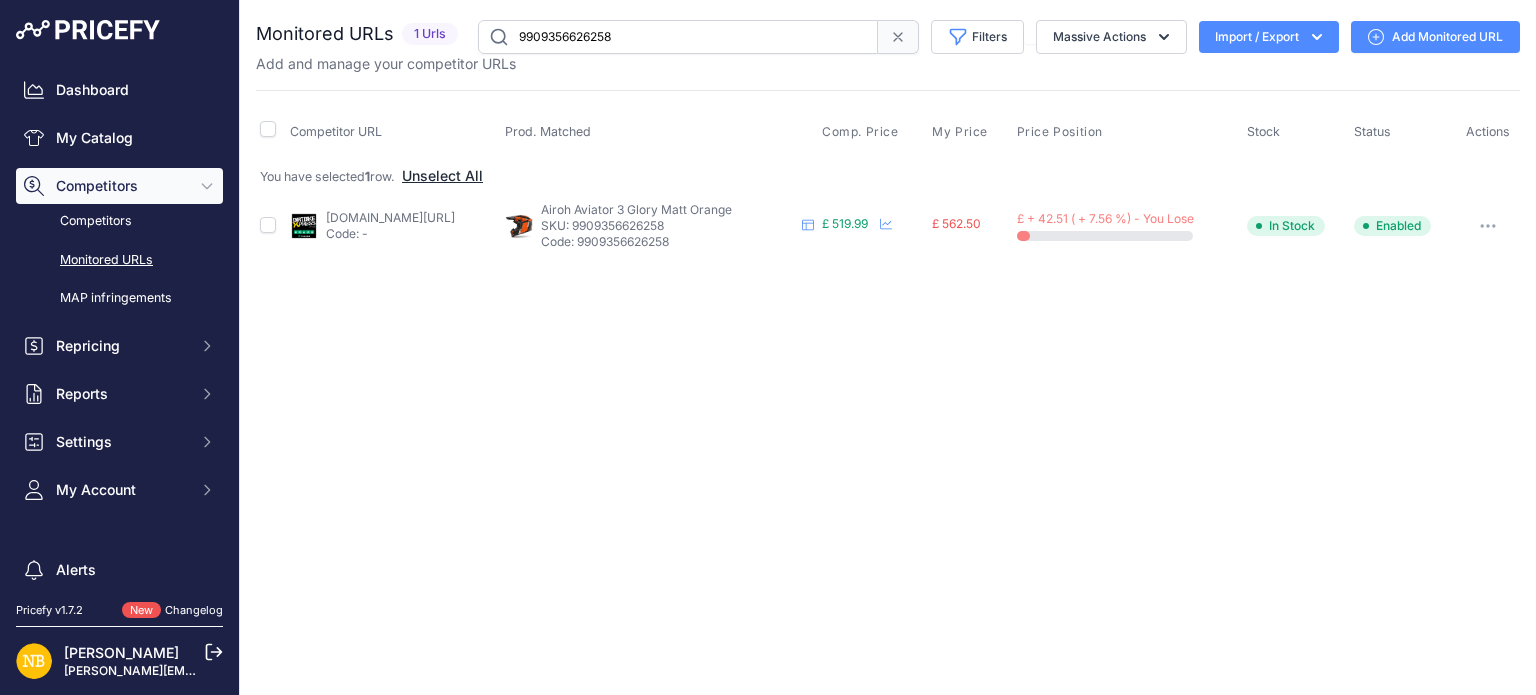 click on "Unselect All" at bounding box center (442, 176) 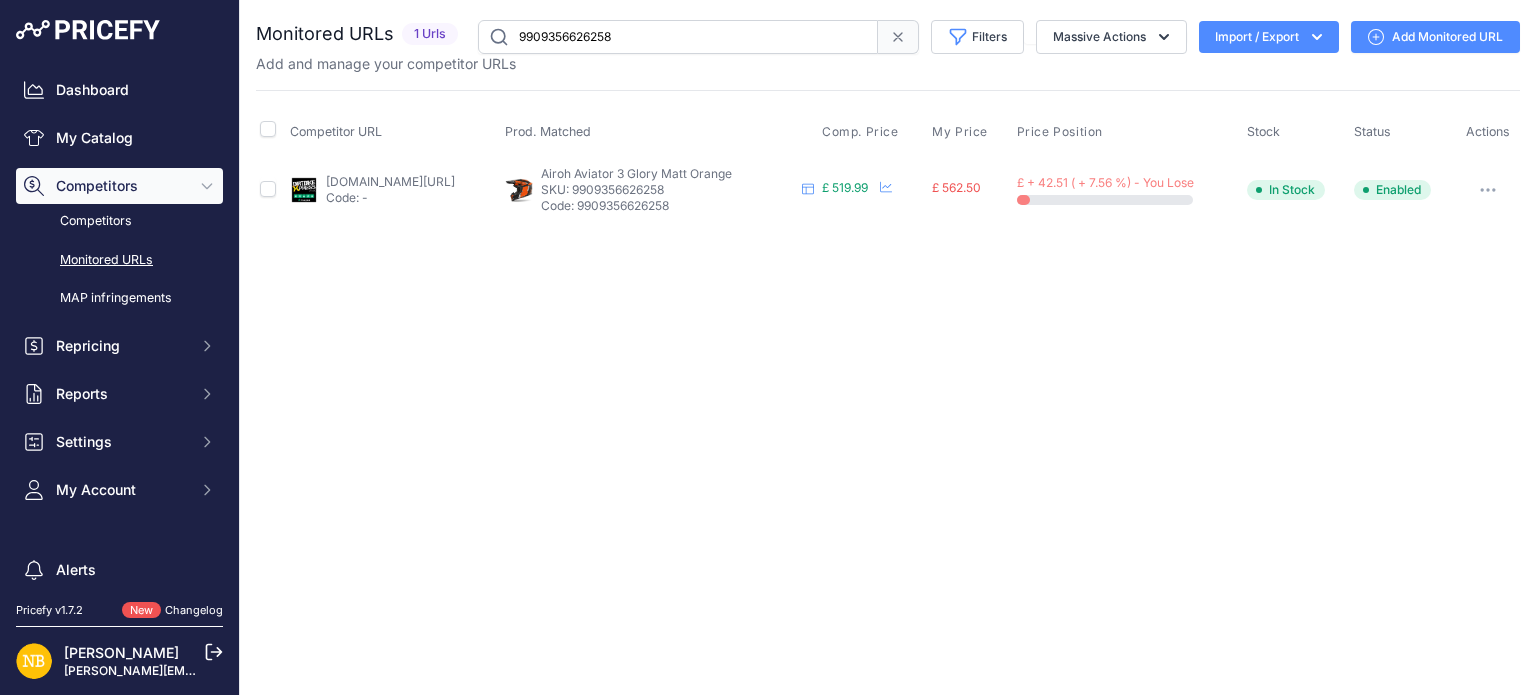 drag, startPoint x: 632, startPoint y: 39, endPoint x: 358, endPoint y: 23, distance: 274.46677 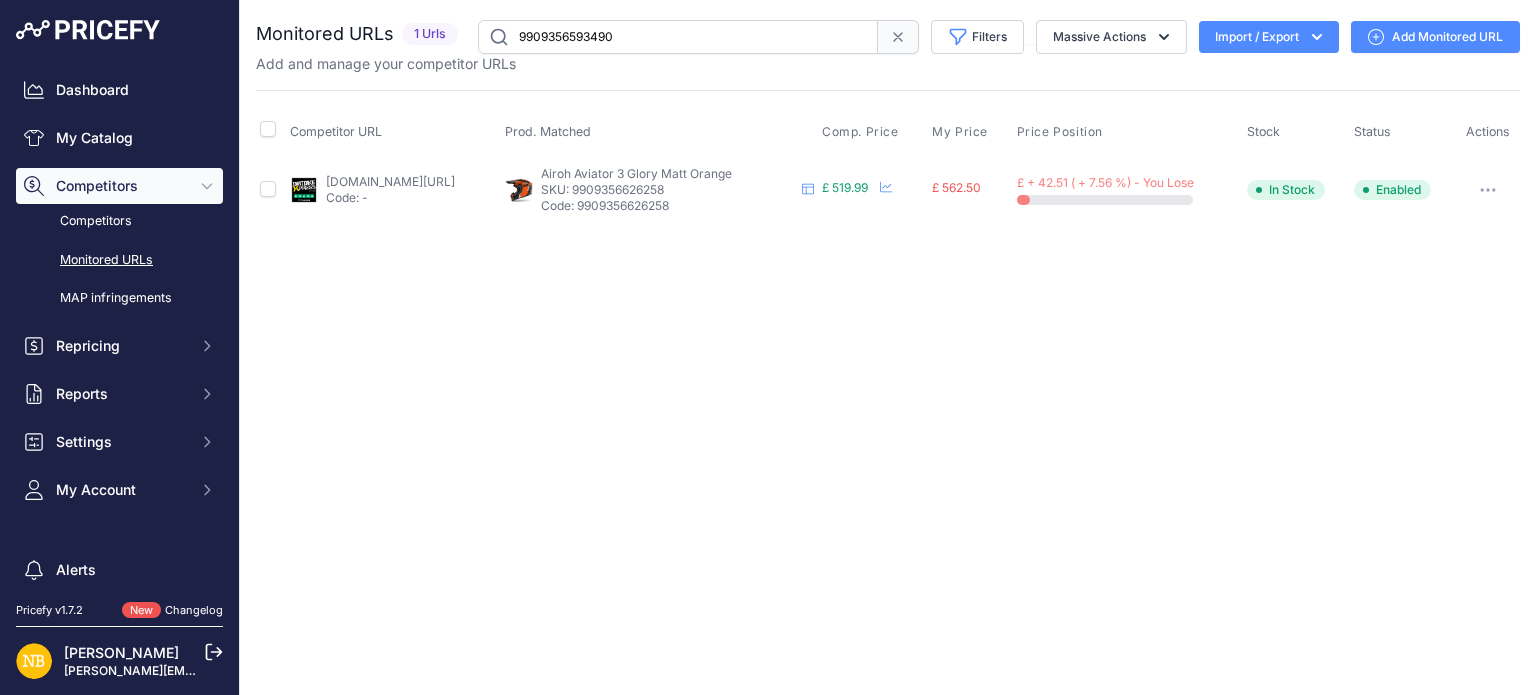 type on "9909356593490" 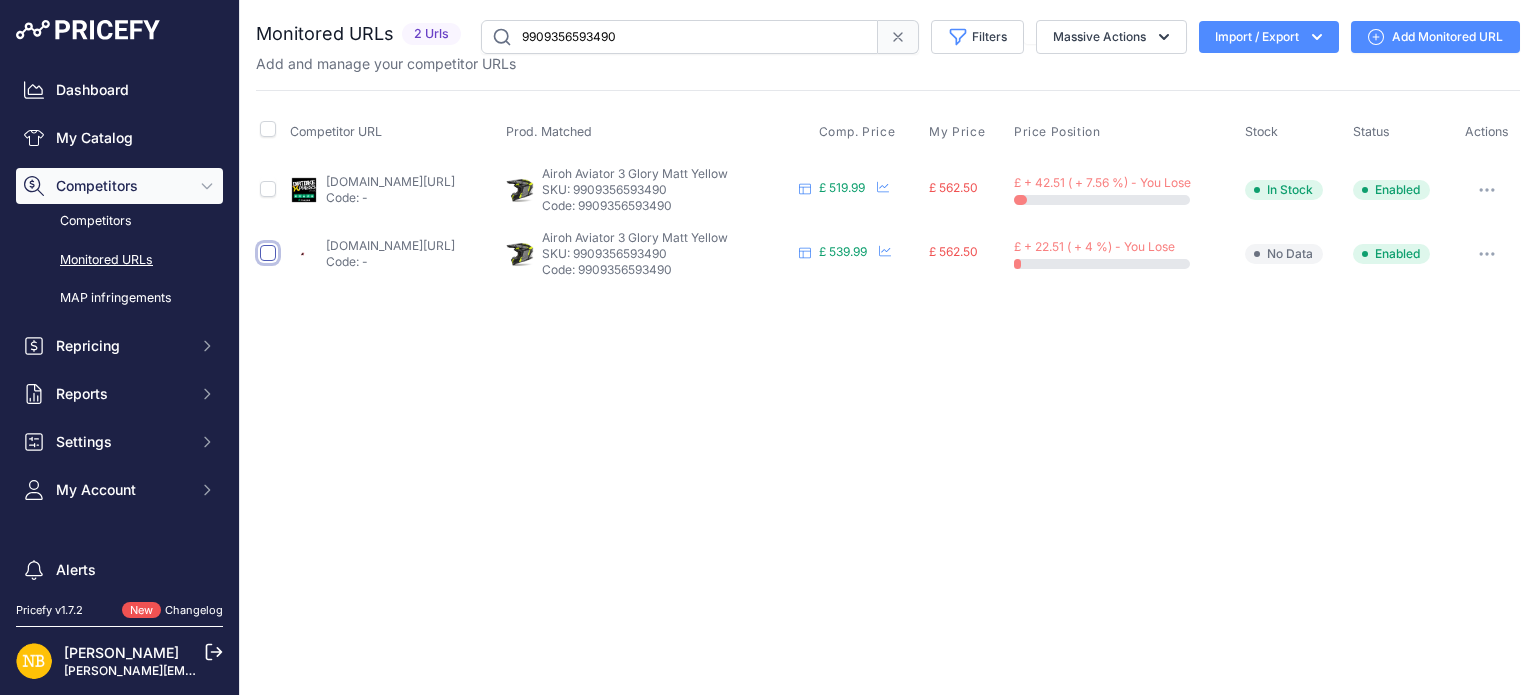 click at bounding box center [268, 253] 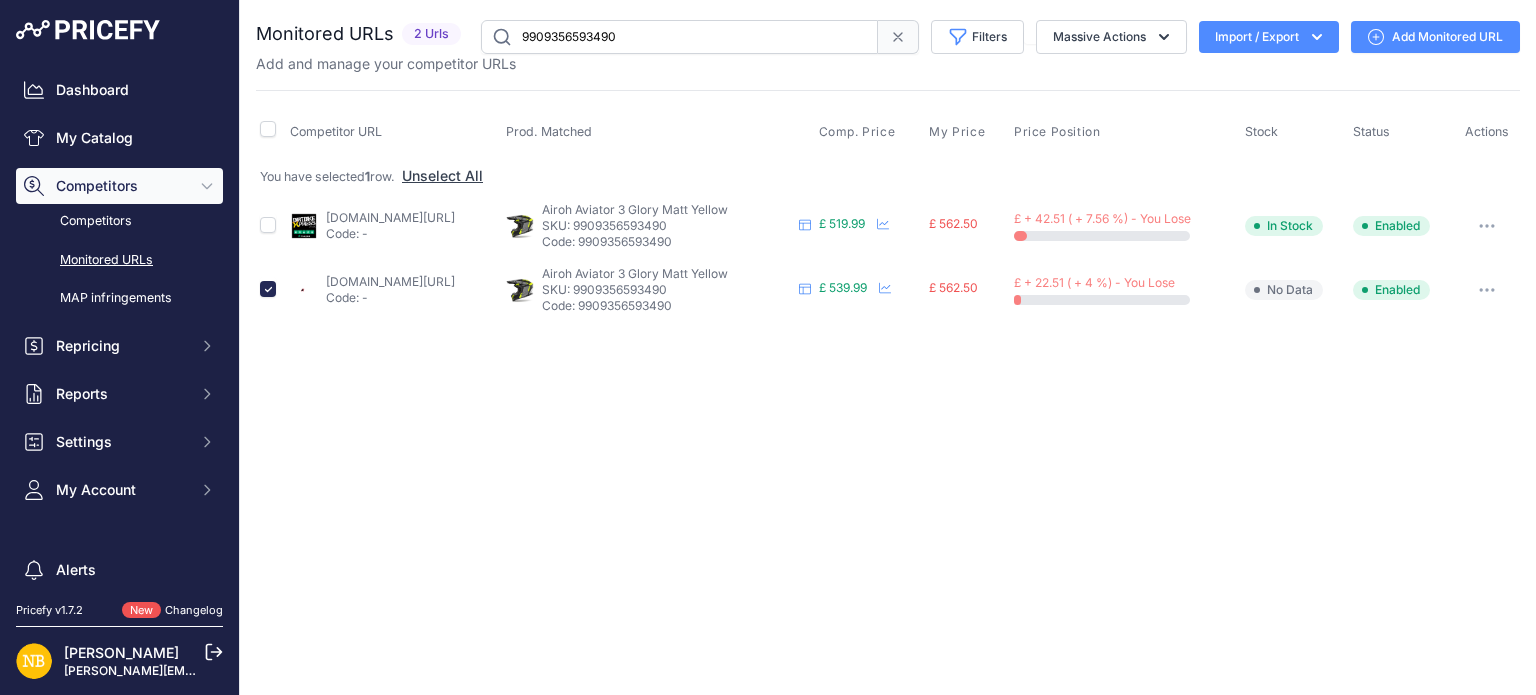 click 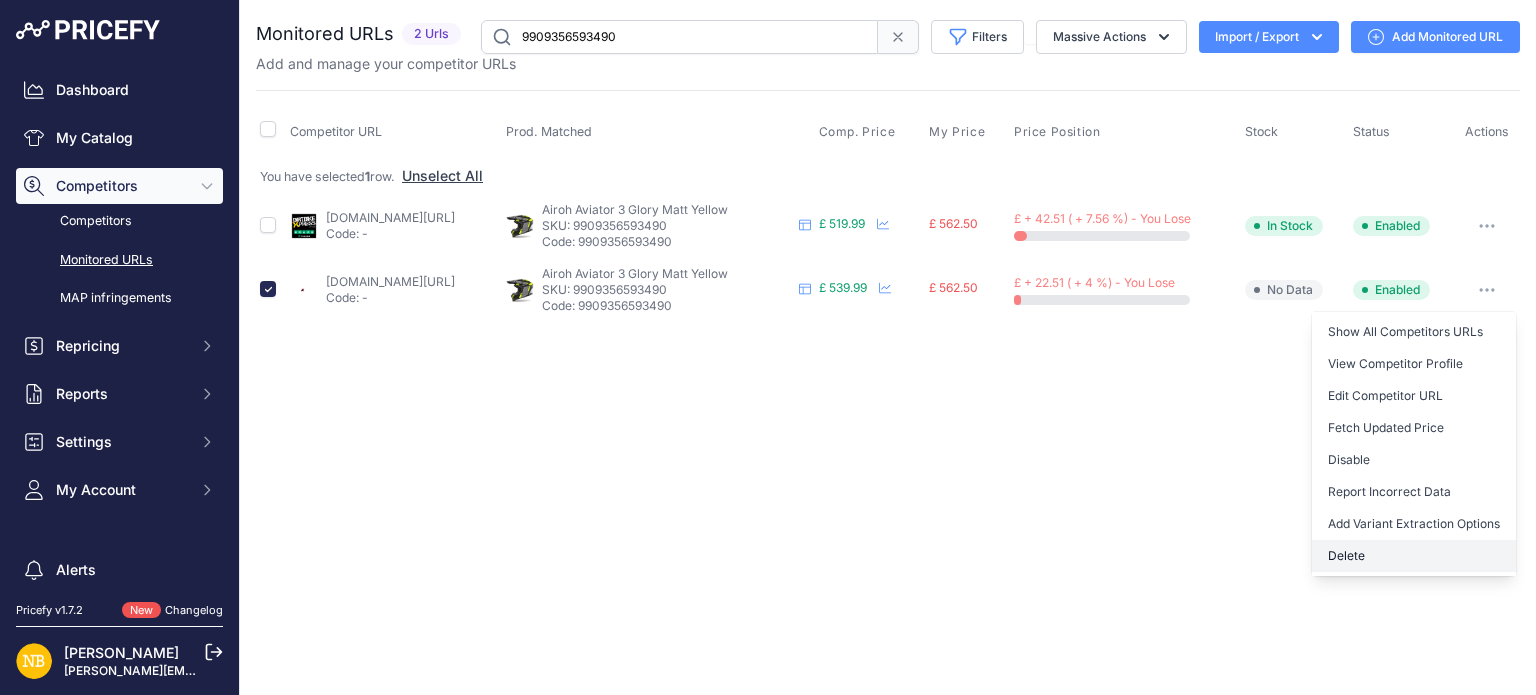 click on "Delete" at bounding box center [1414, 556] 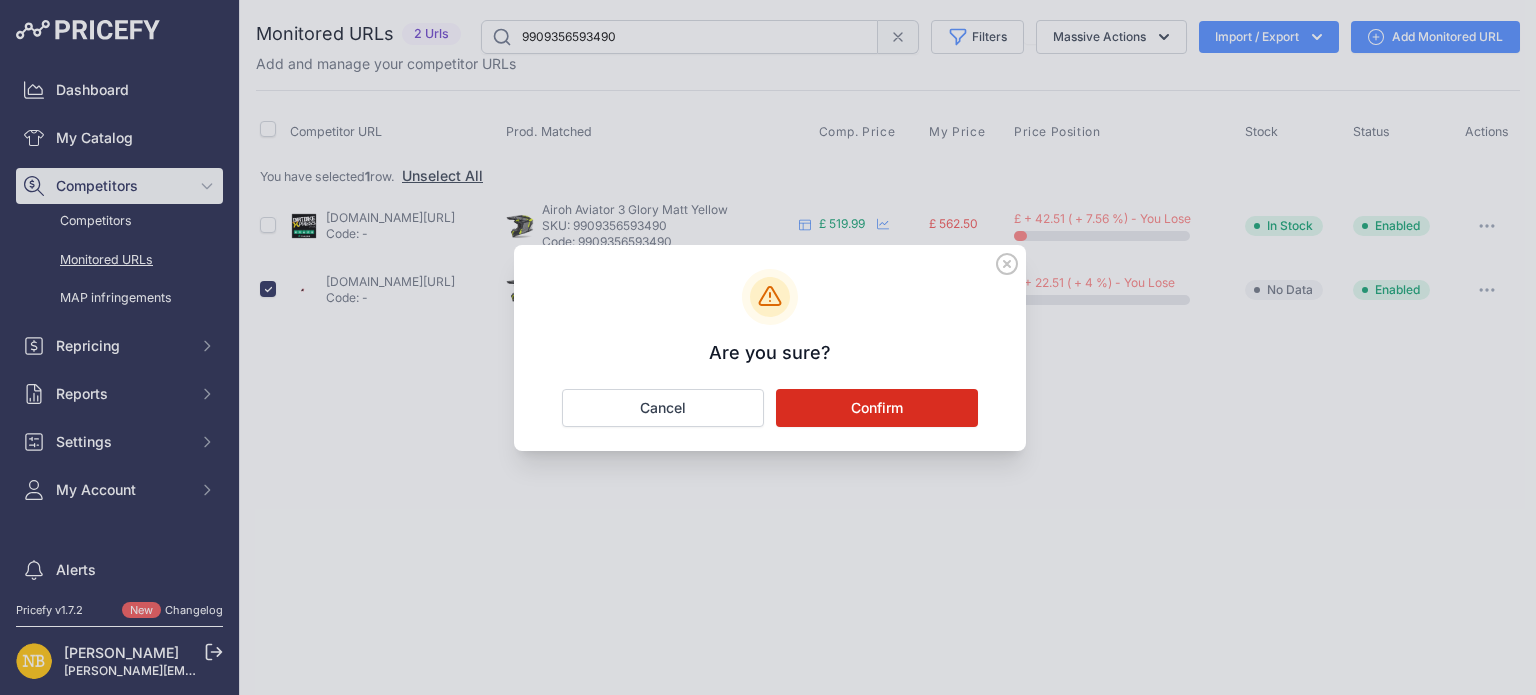 click on "Confirm" at bounding box center [877, 408] 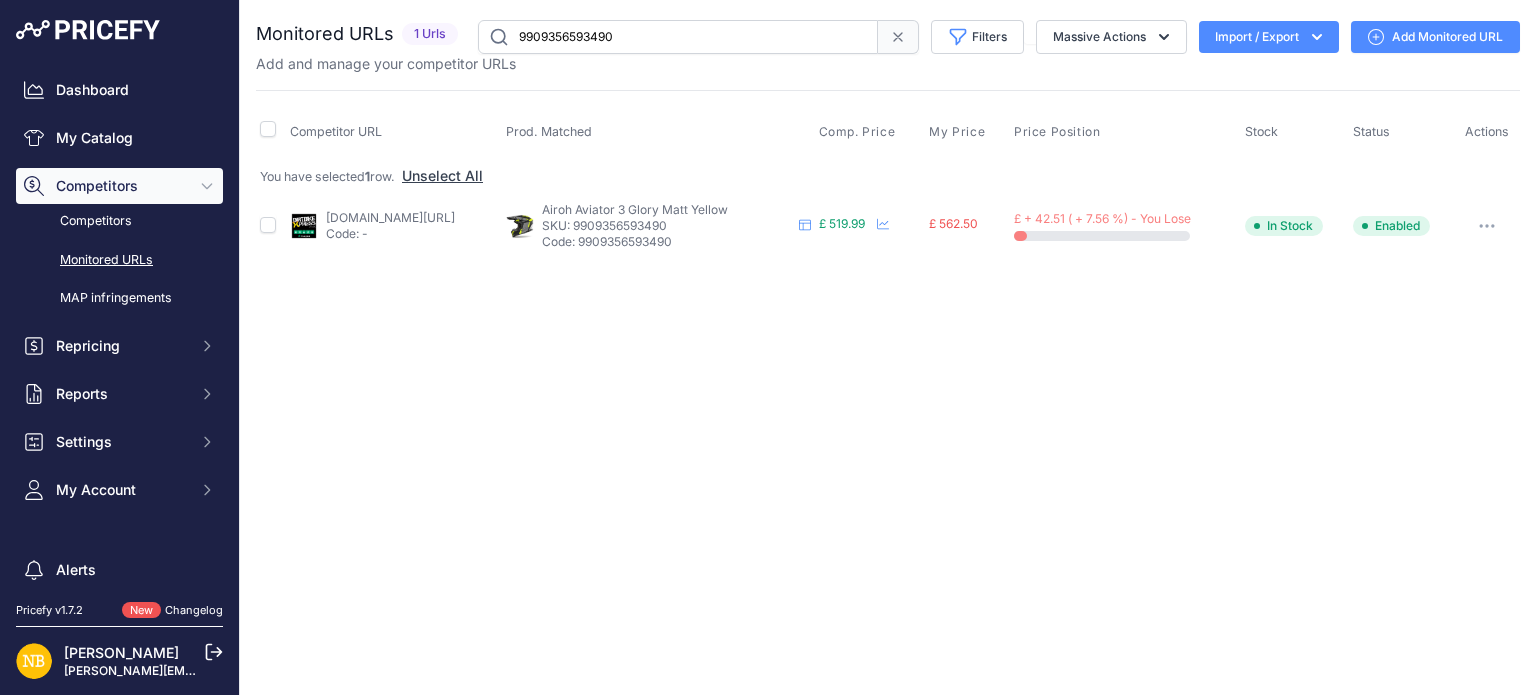 drag, startPoint x: 655, startPoint y: 35, endPoint x: 324, endPoint y: 35, distance: 331 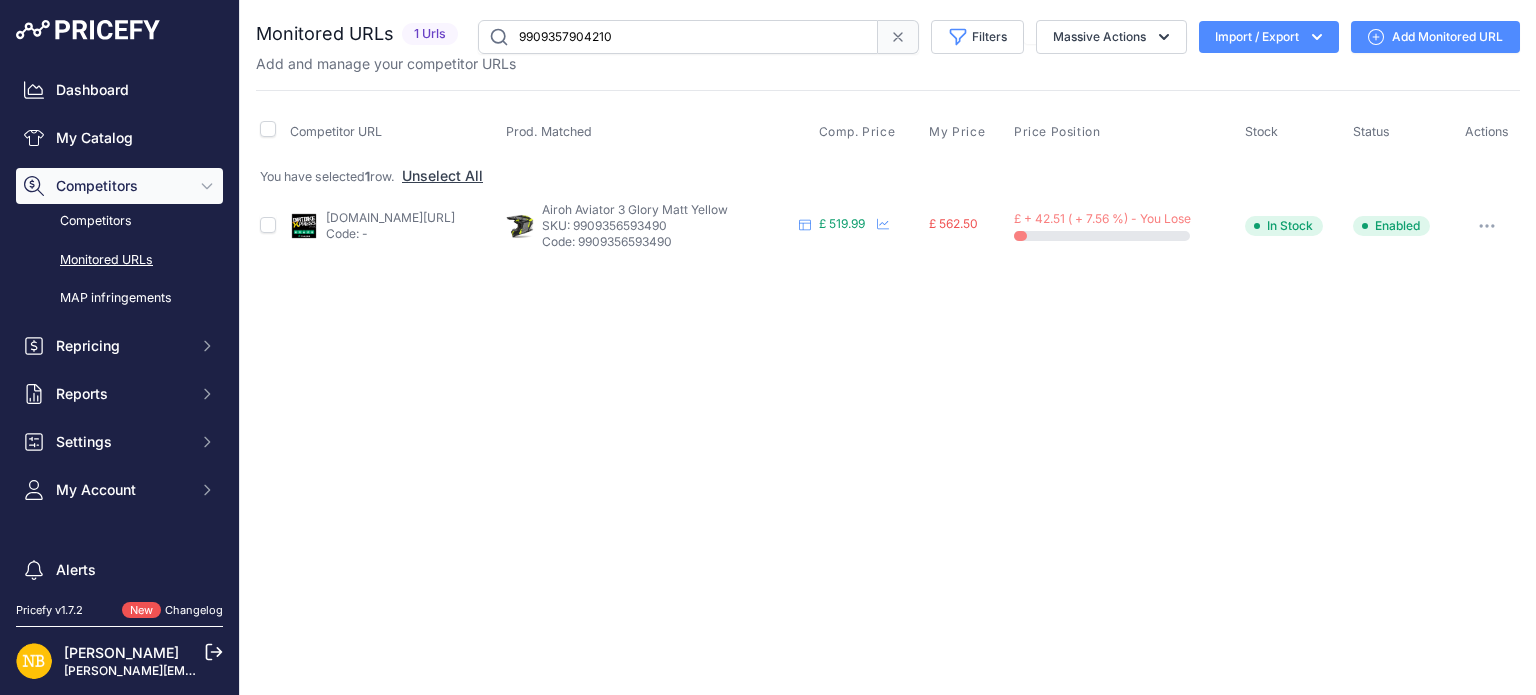 type on "9909357904210" 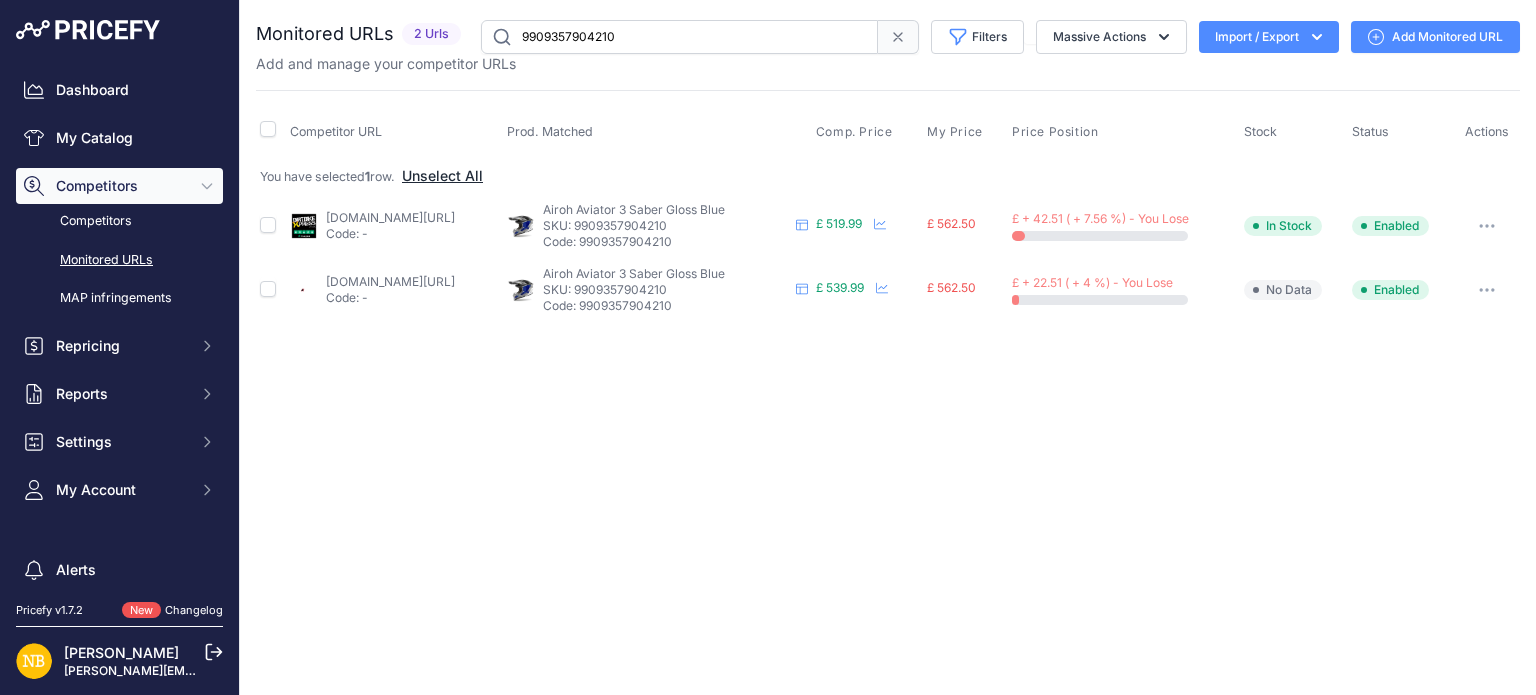 click on "Unselect All" at bounding box center [442, 176] 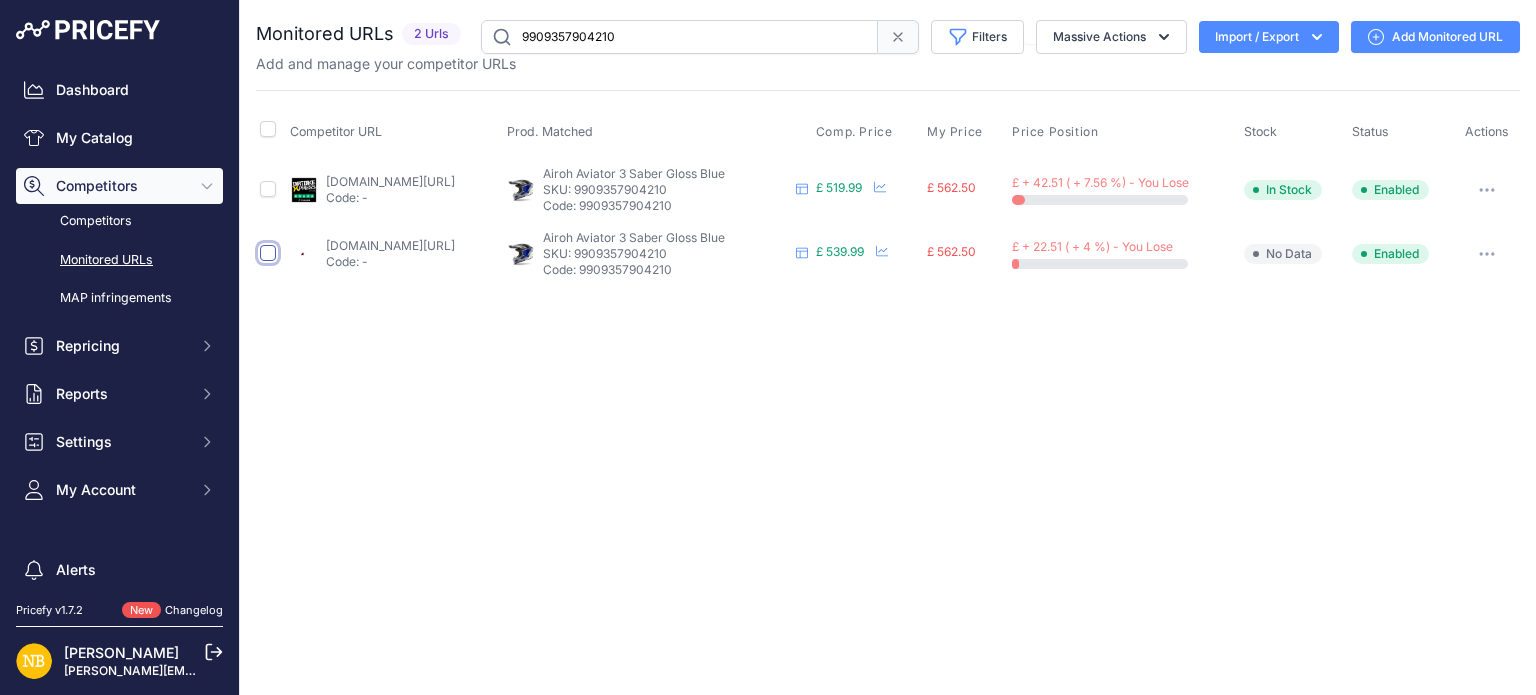 click at bounding box center (268, 253) 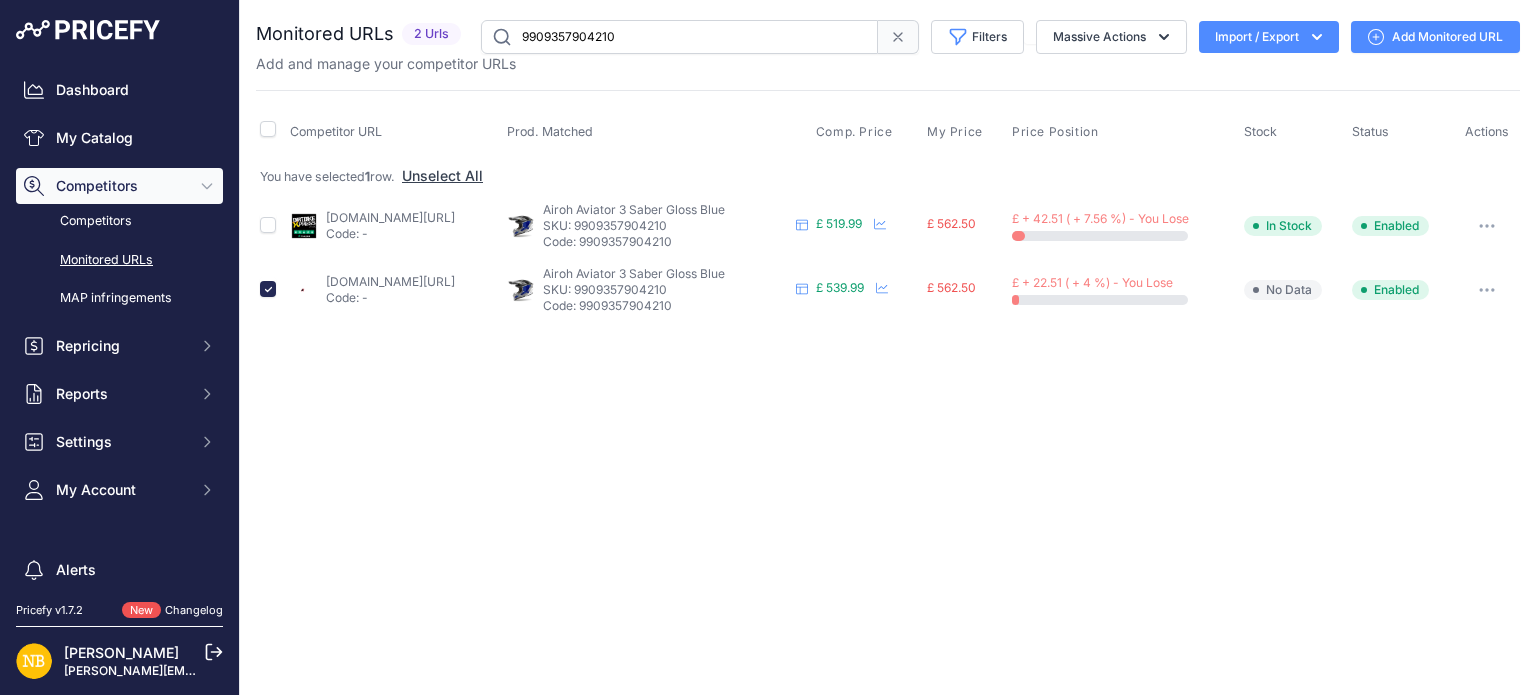 click at bounding box center [1487, 290] 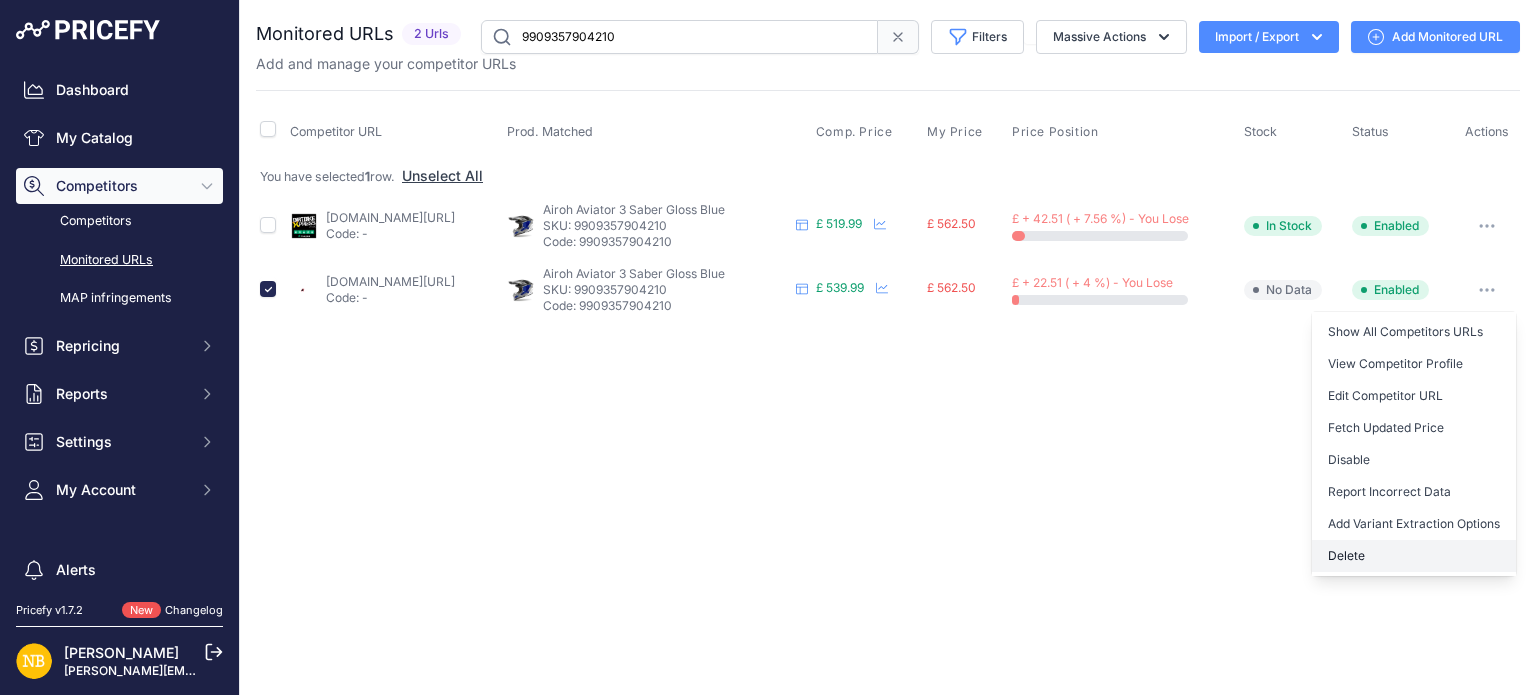 click on "Delete" at bounding box center [1414, 556] 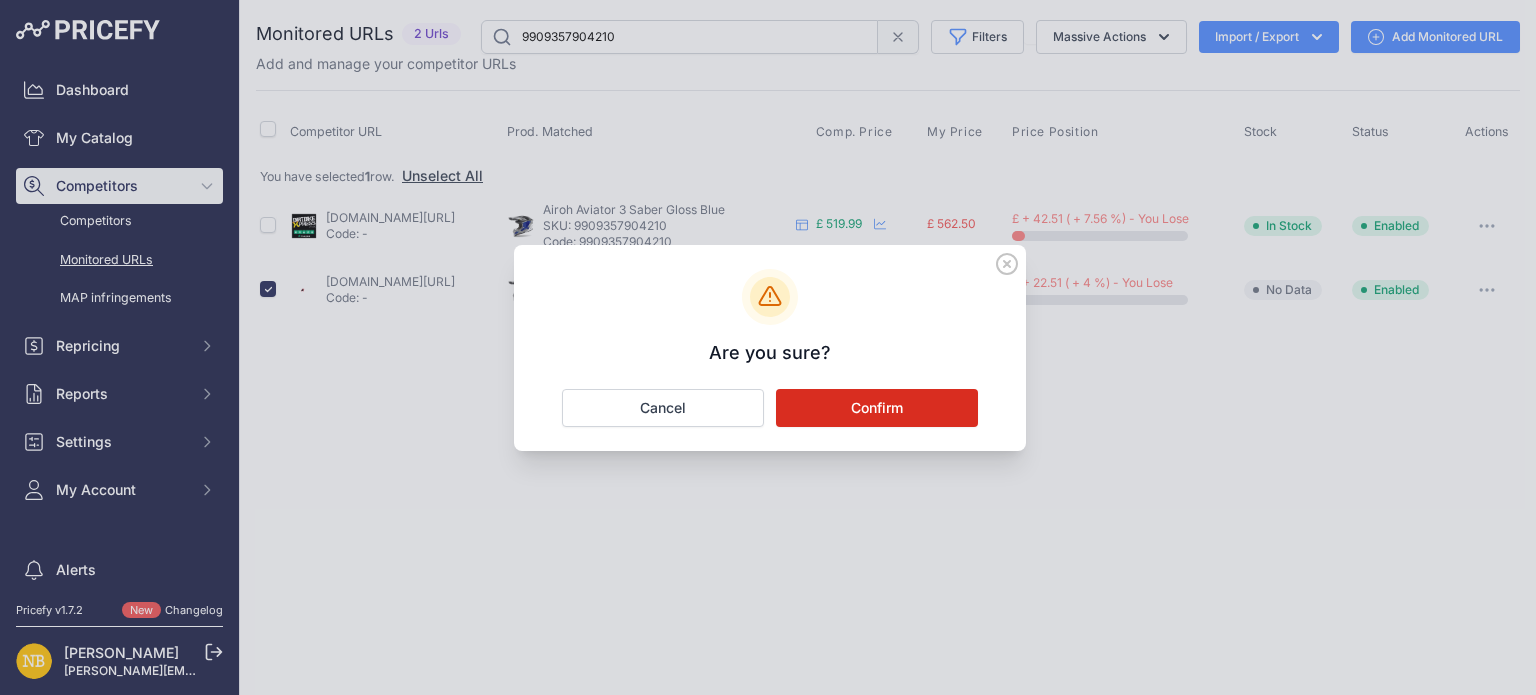 click on "Confirm" at bounding box center (877, 408) 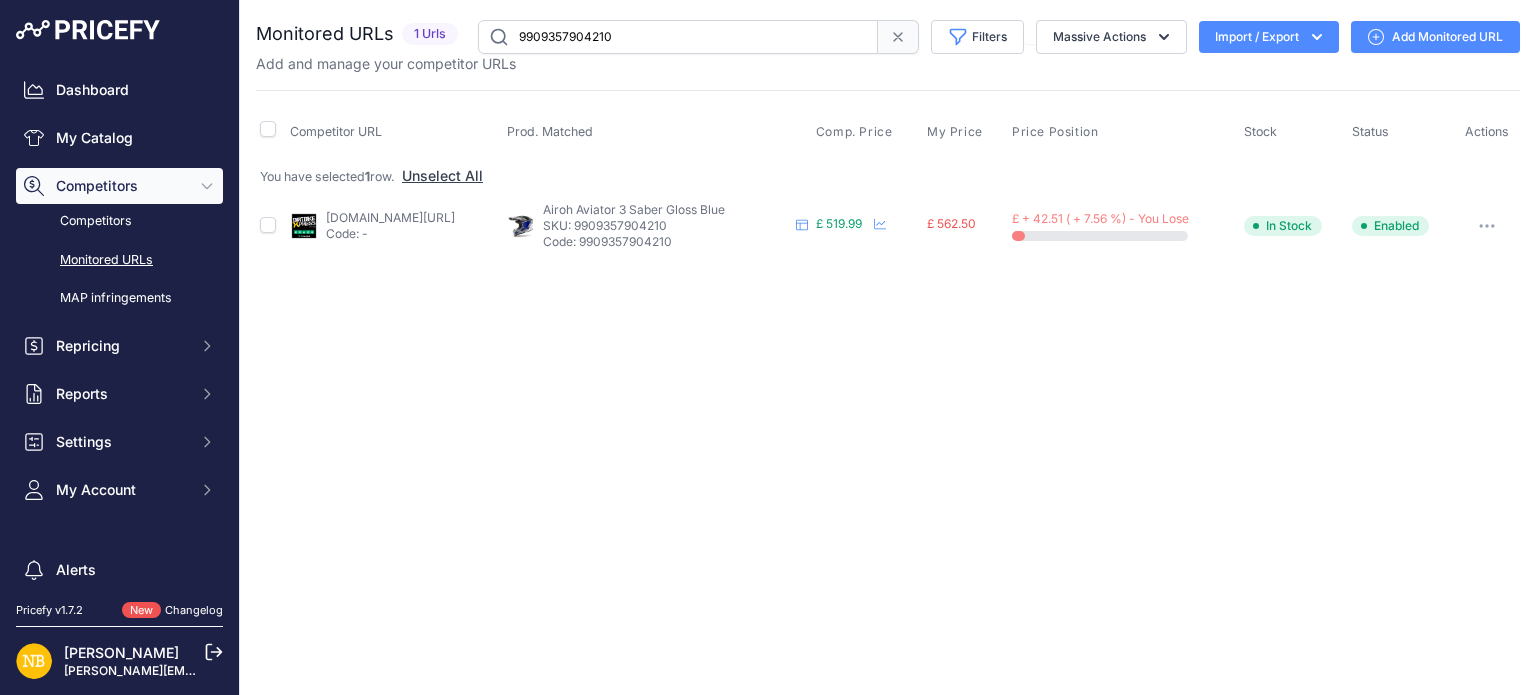 drag, startPoint x: 676, startPoint y: 30, endPoint x: 488, endPoint y: 19, distance: 188.32153 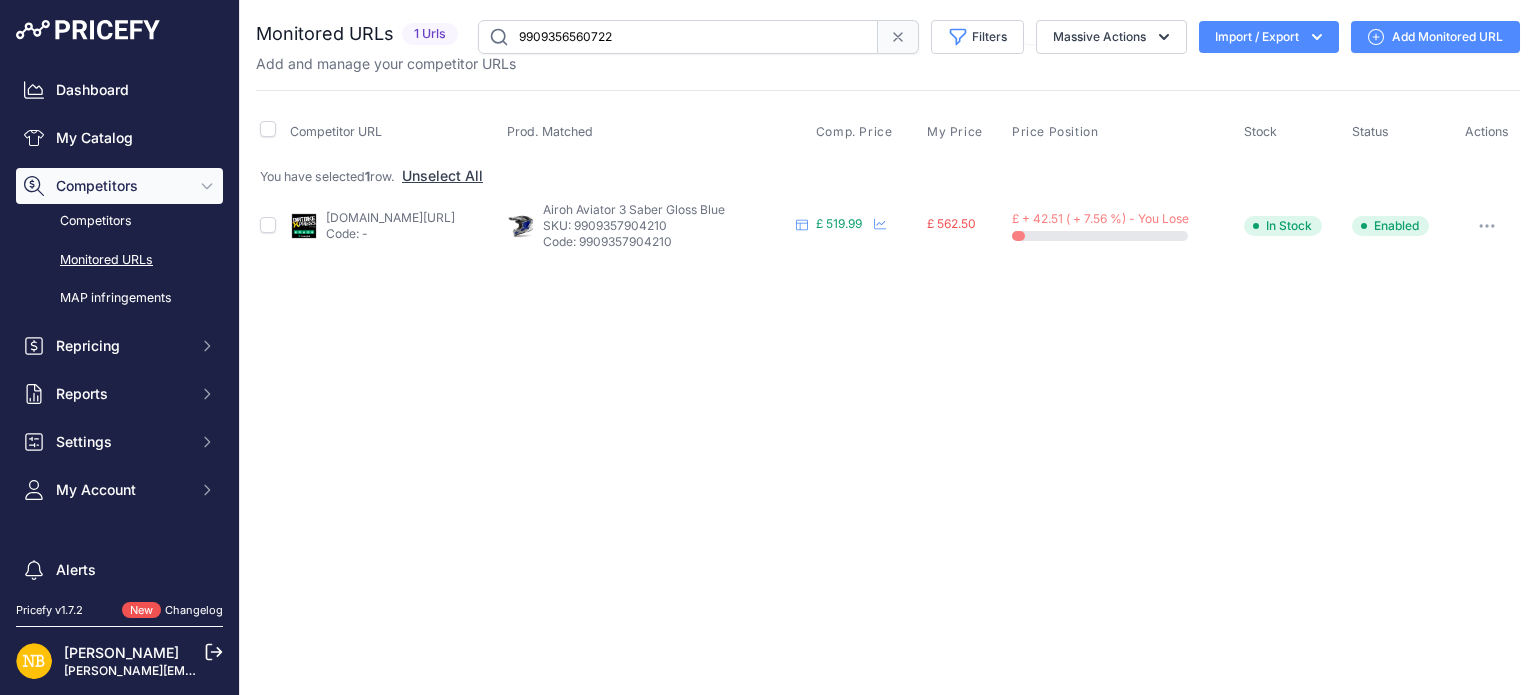 type on "9909356560722" 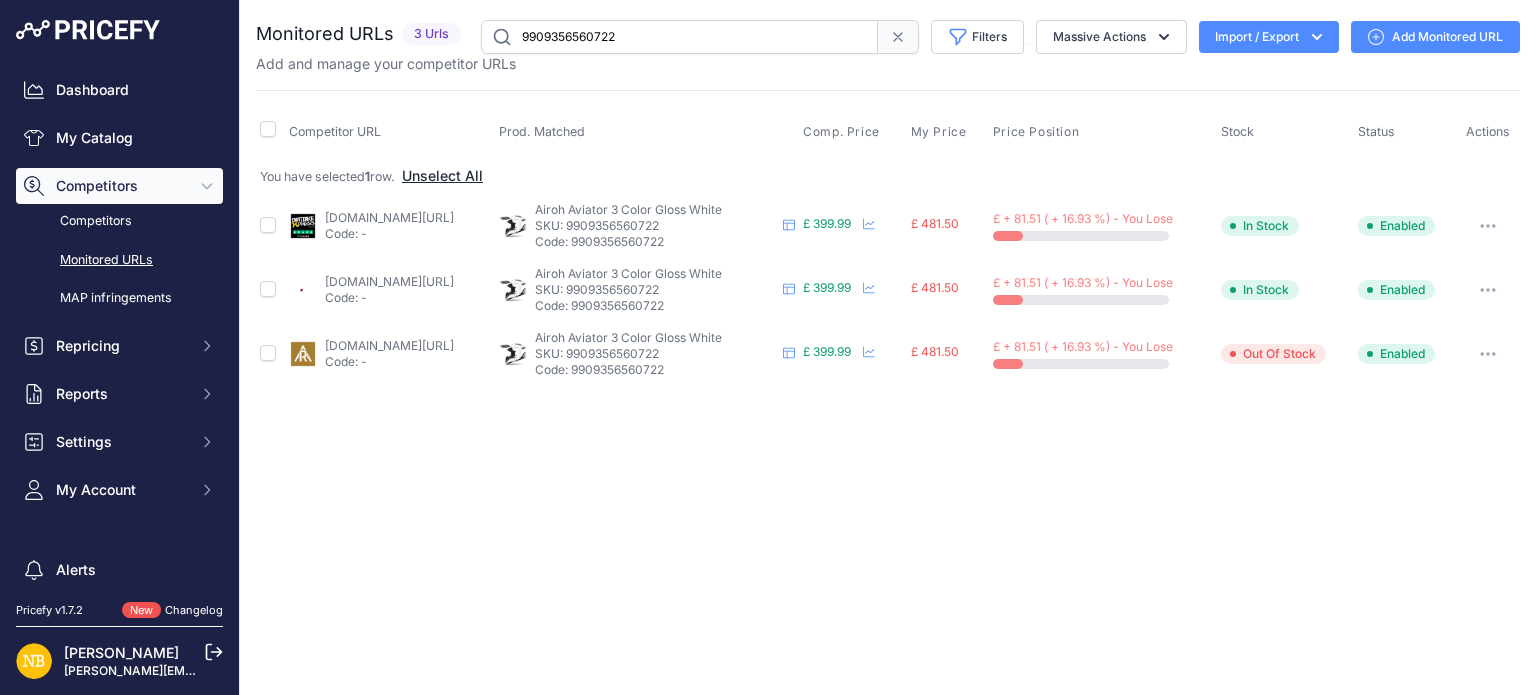 click on "Unselect All" at bounding box center [442, 176] 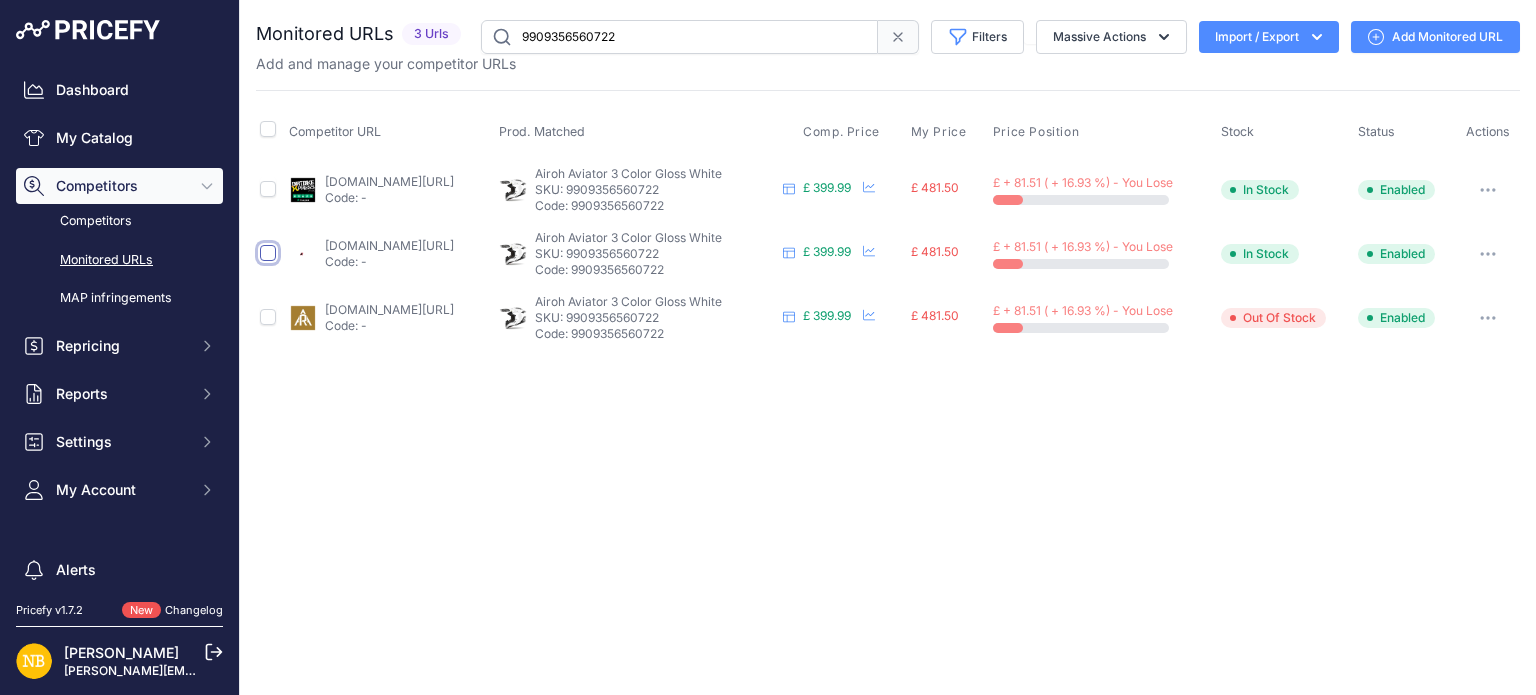 click at bounding box center (268, 253) 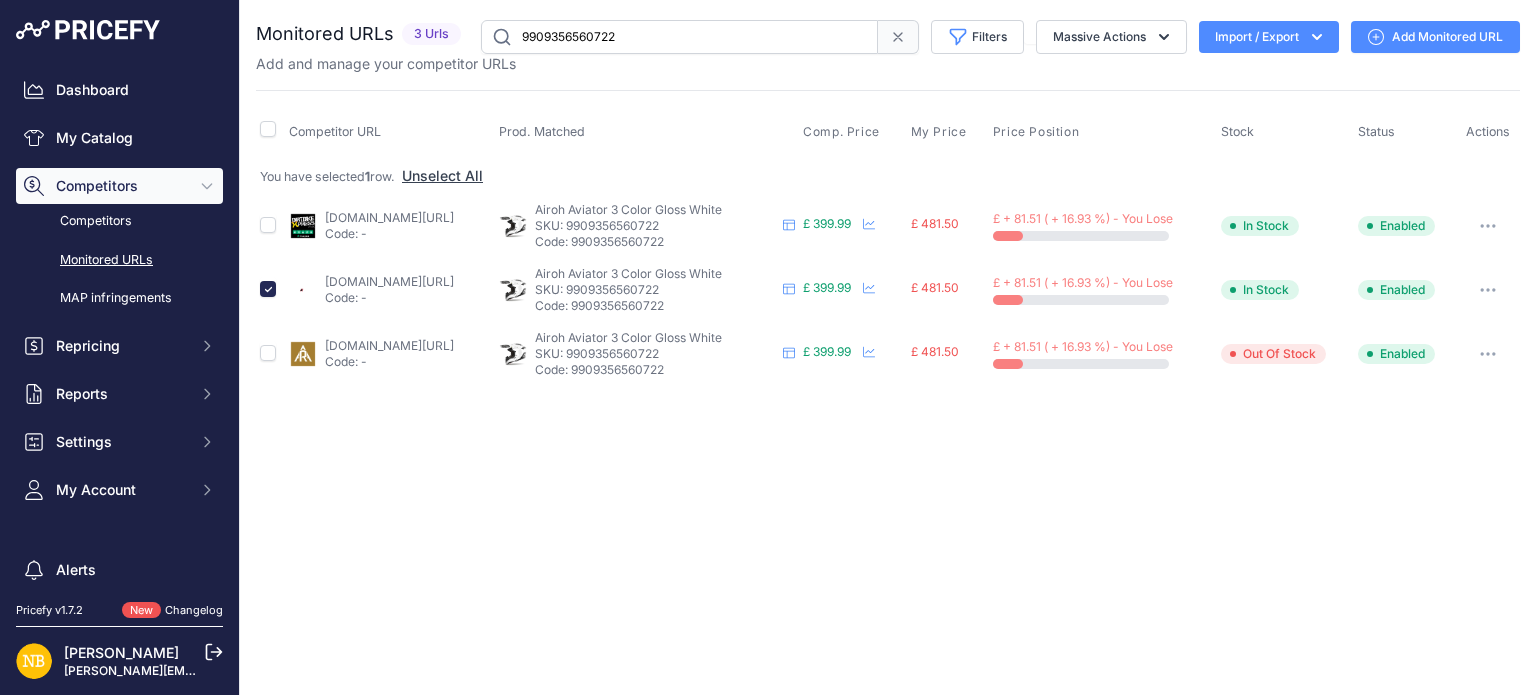 click 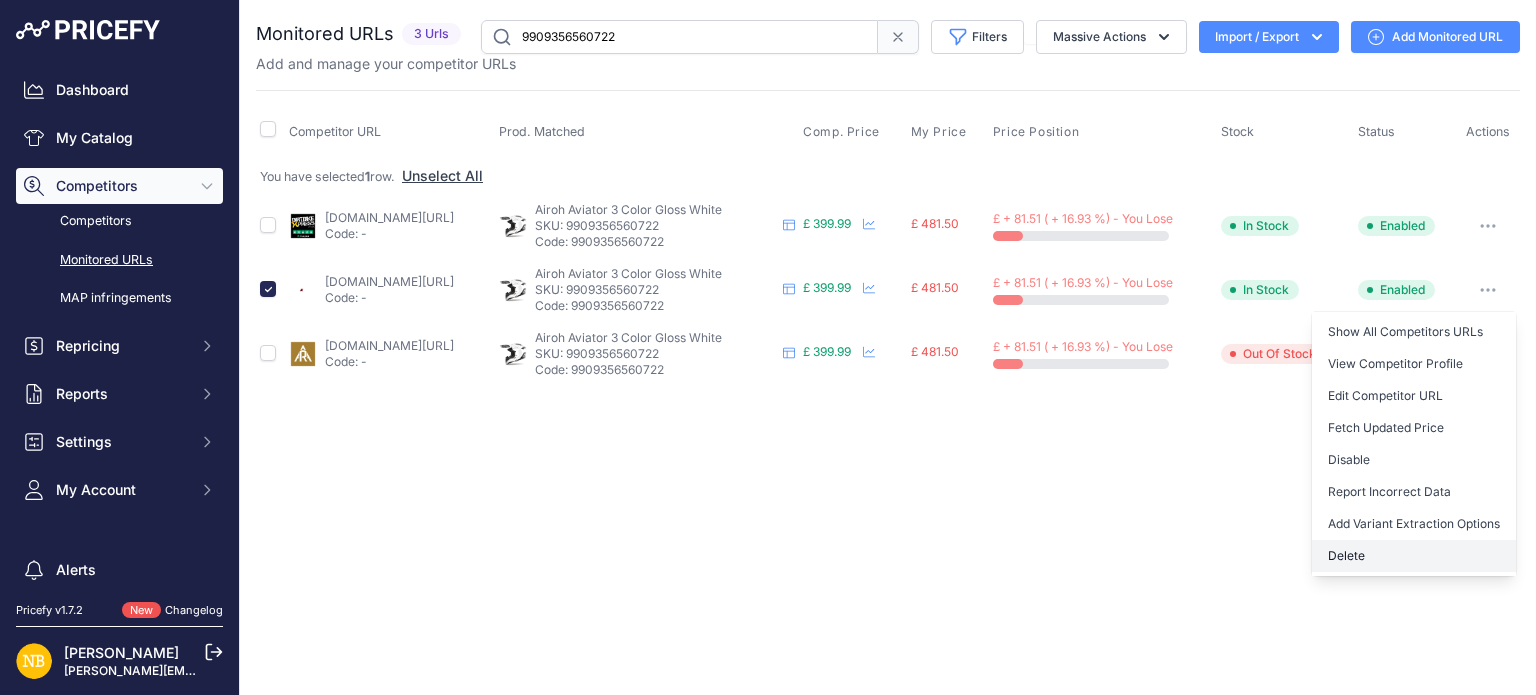 click on "Delete" at bounding box center [1414, 556] 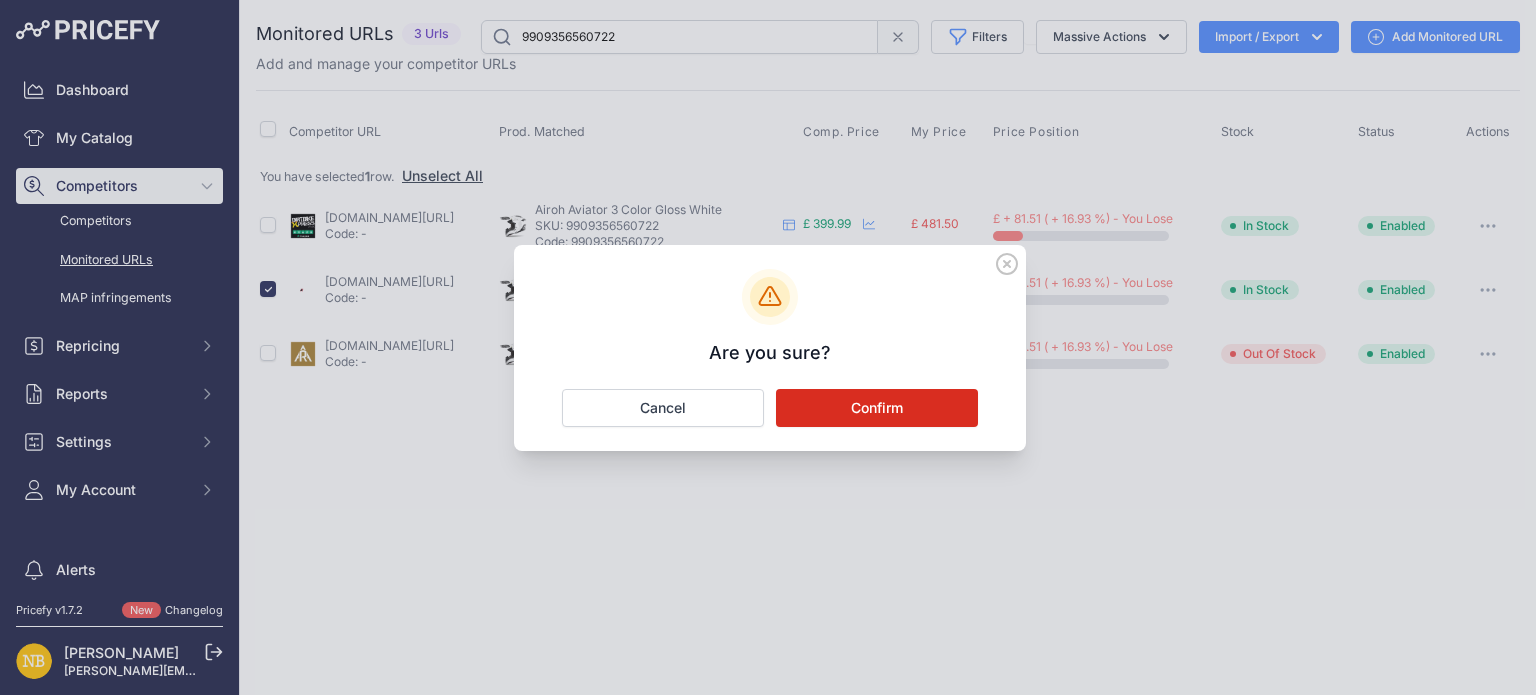 click on "Confirm" at bounding box center [877, 408] 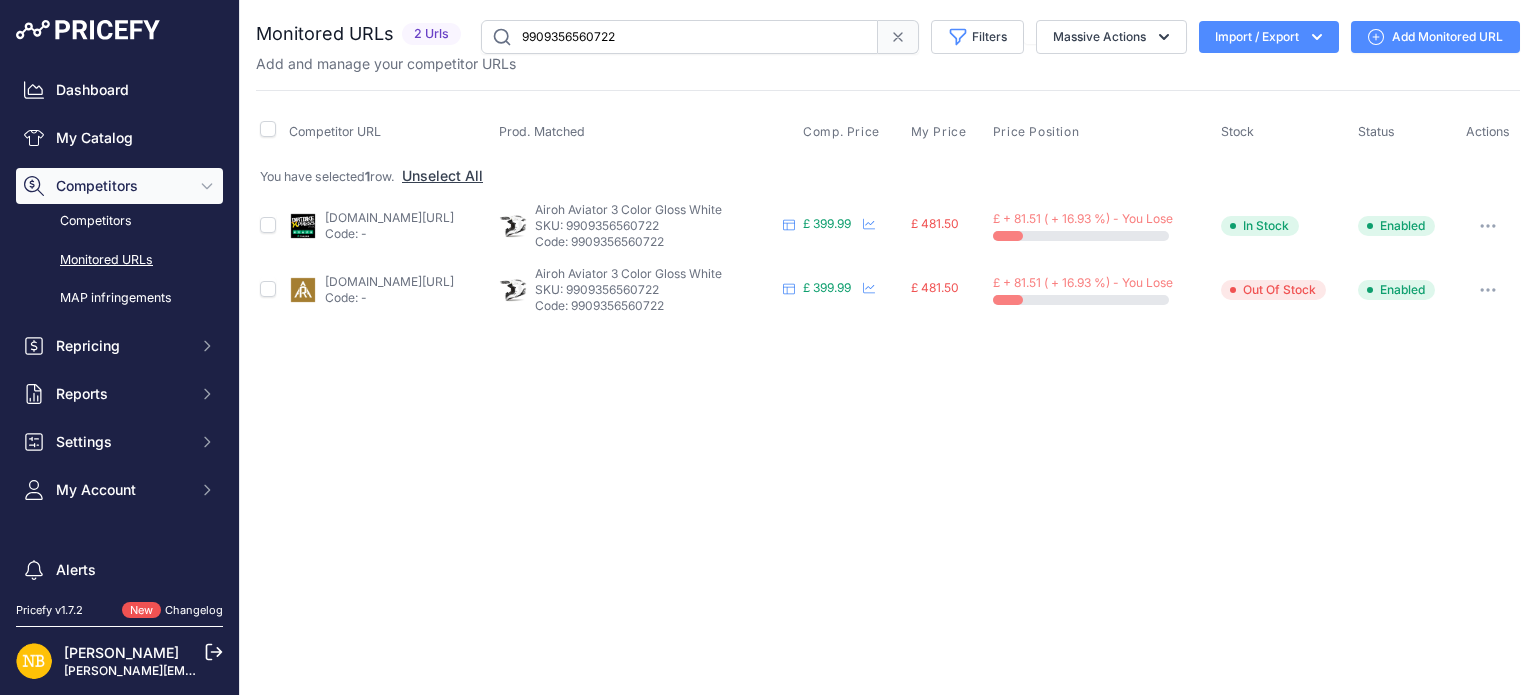 drag, startPoint x: 652, startPoint y: 35, endPoint x: 407, endPoint y: 33, distance: 245.00816 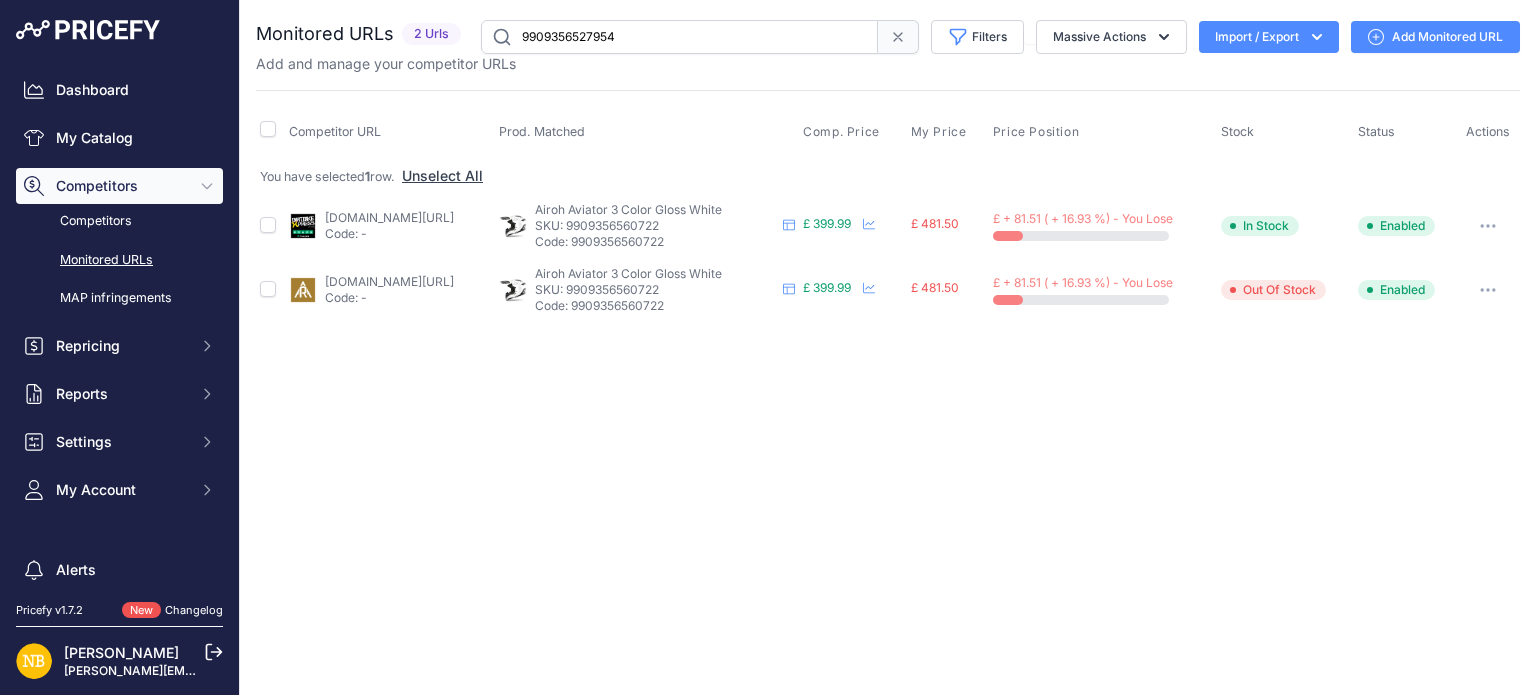 type on "9909356527954" 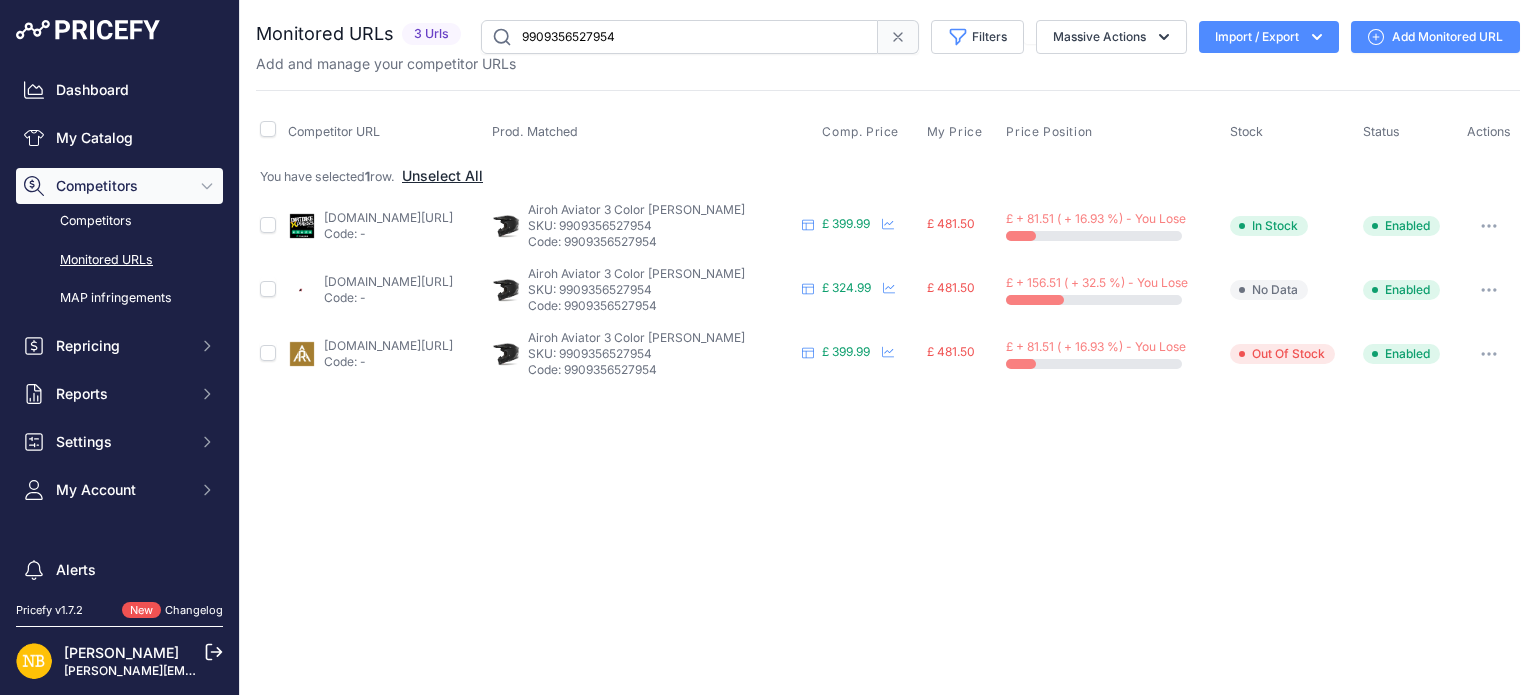 click on "Unselect All" at bounding box center [442, 176] 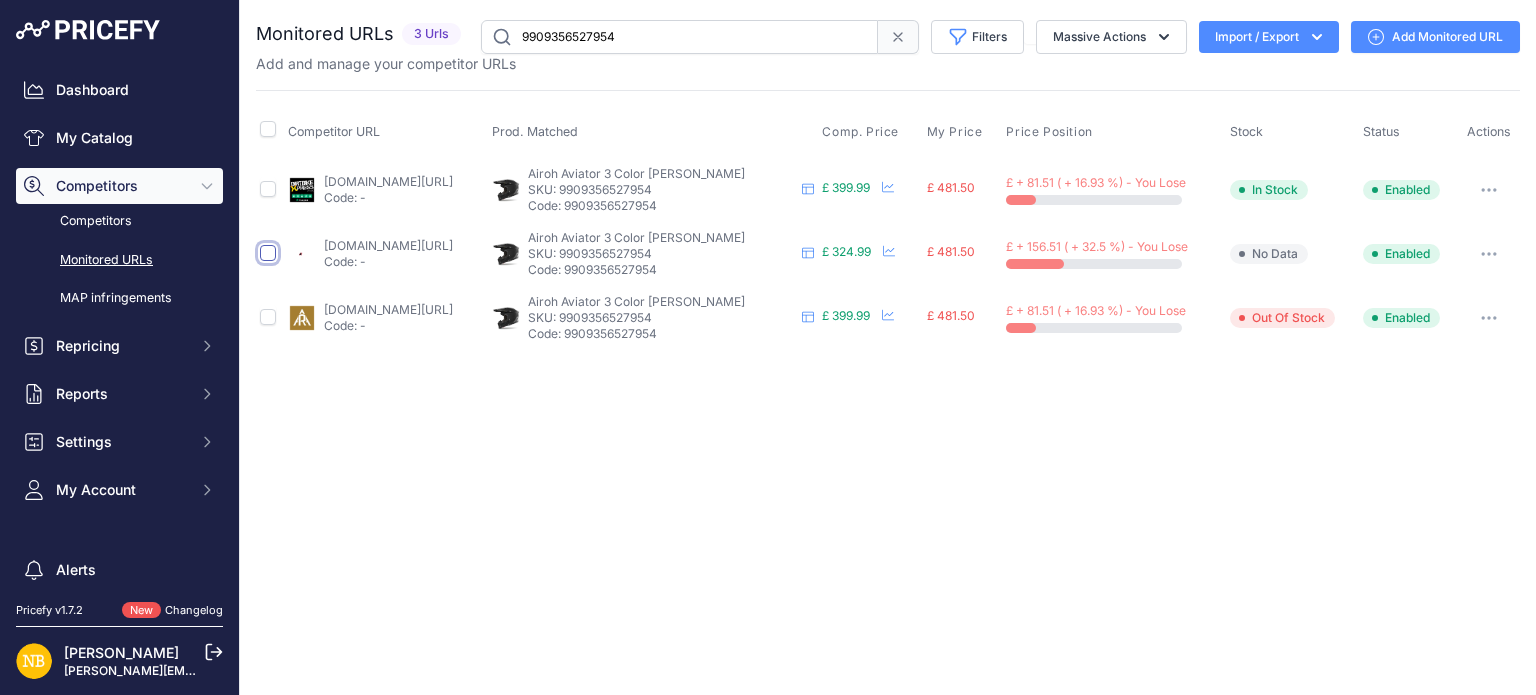 click at bounding box center [268, 253] 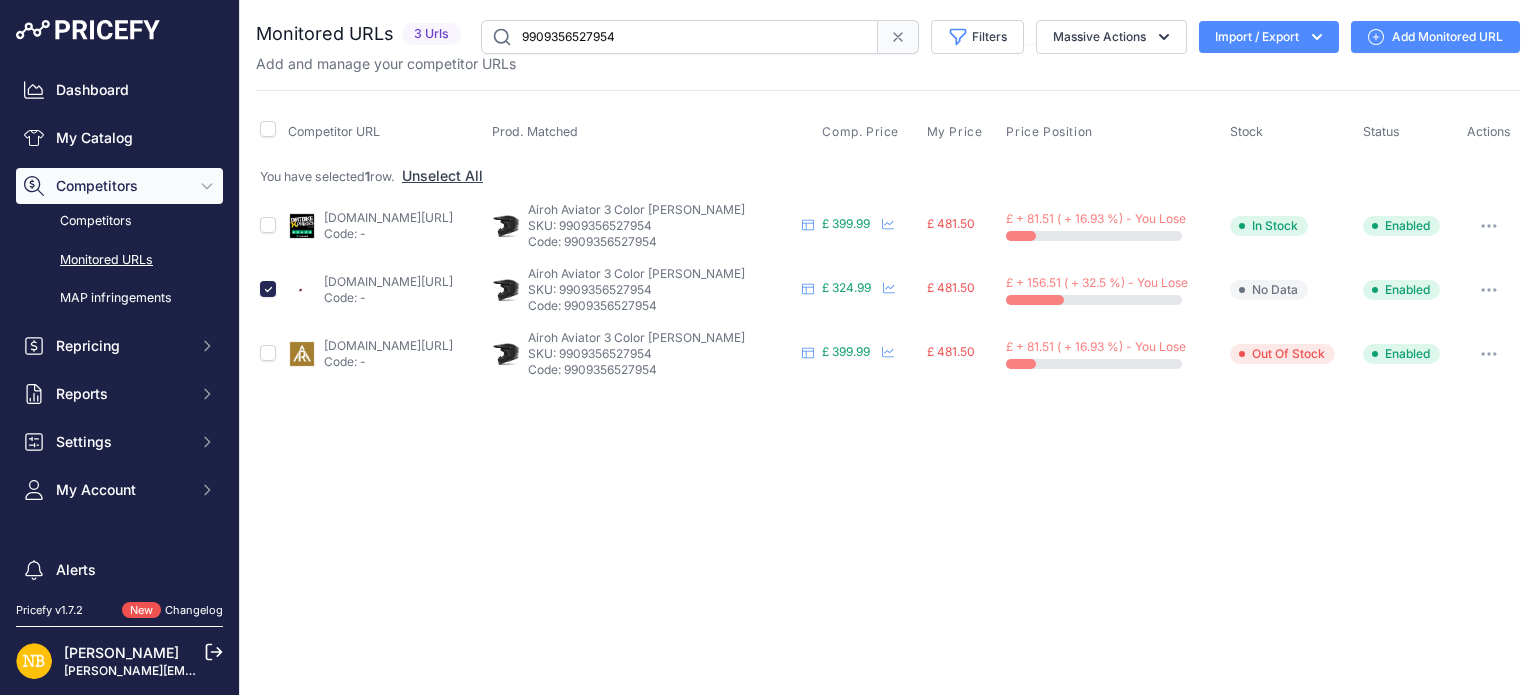 click 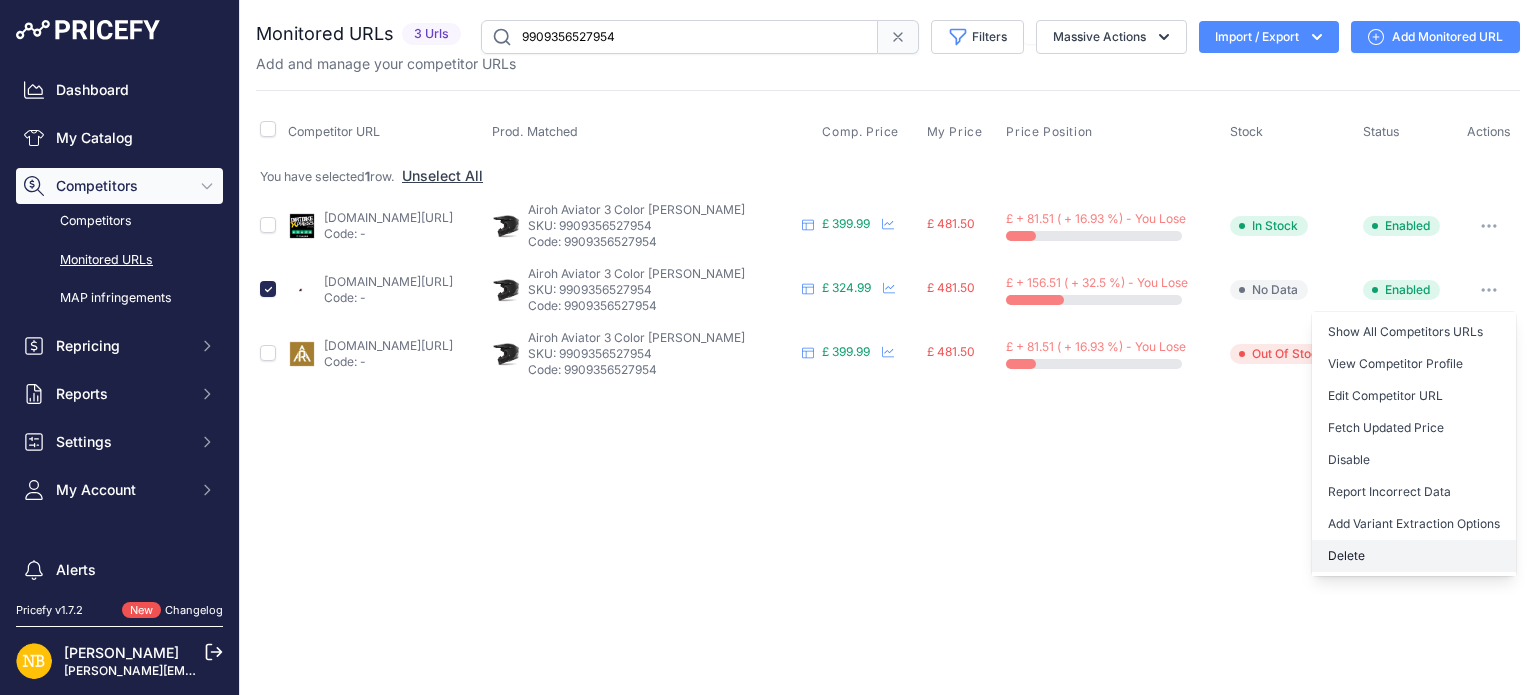 click on "Delete" at bounding box center [1414, 556] 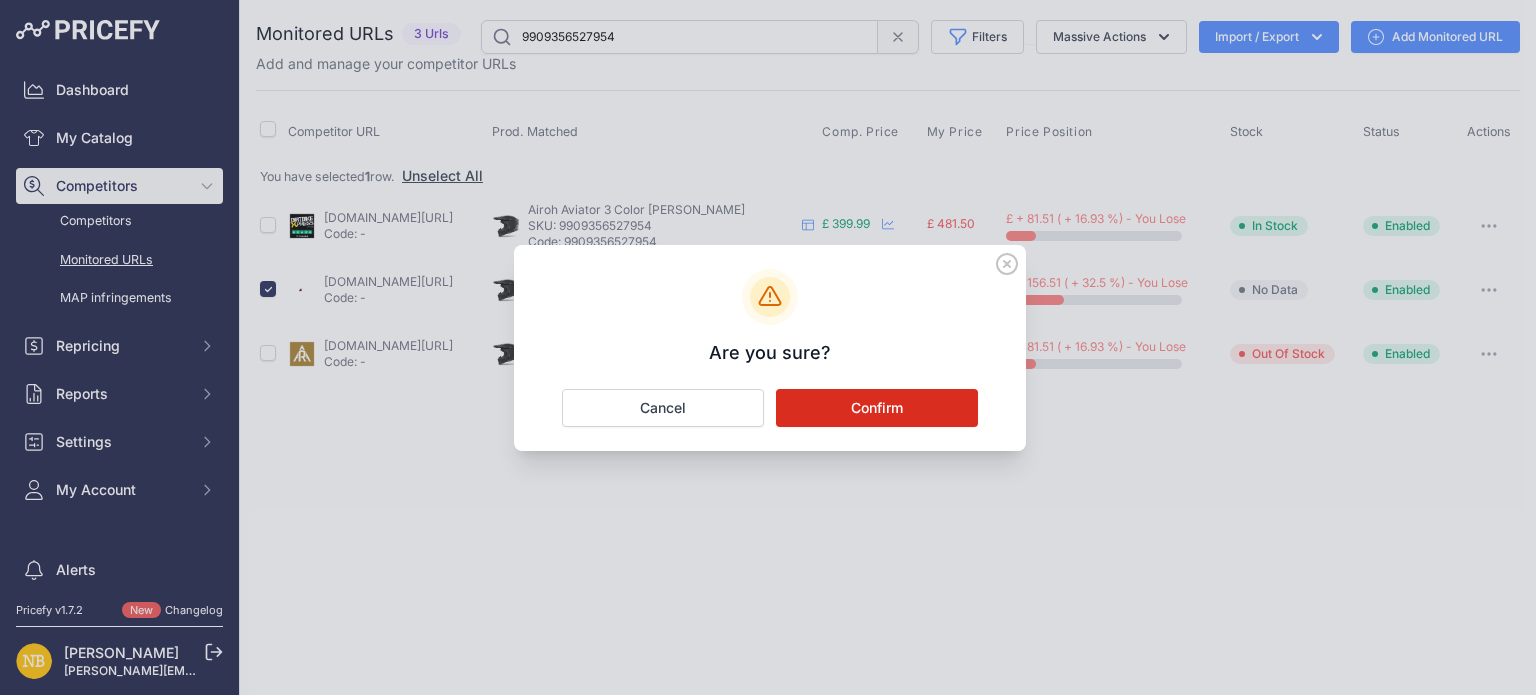 click on "Confirm" at bounding box center (877, 408) 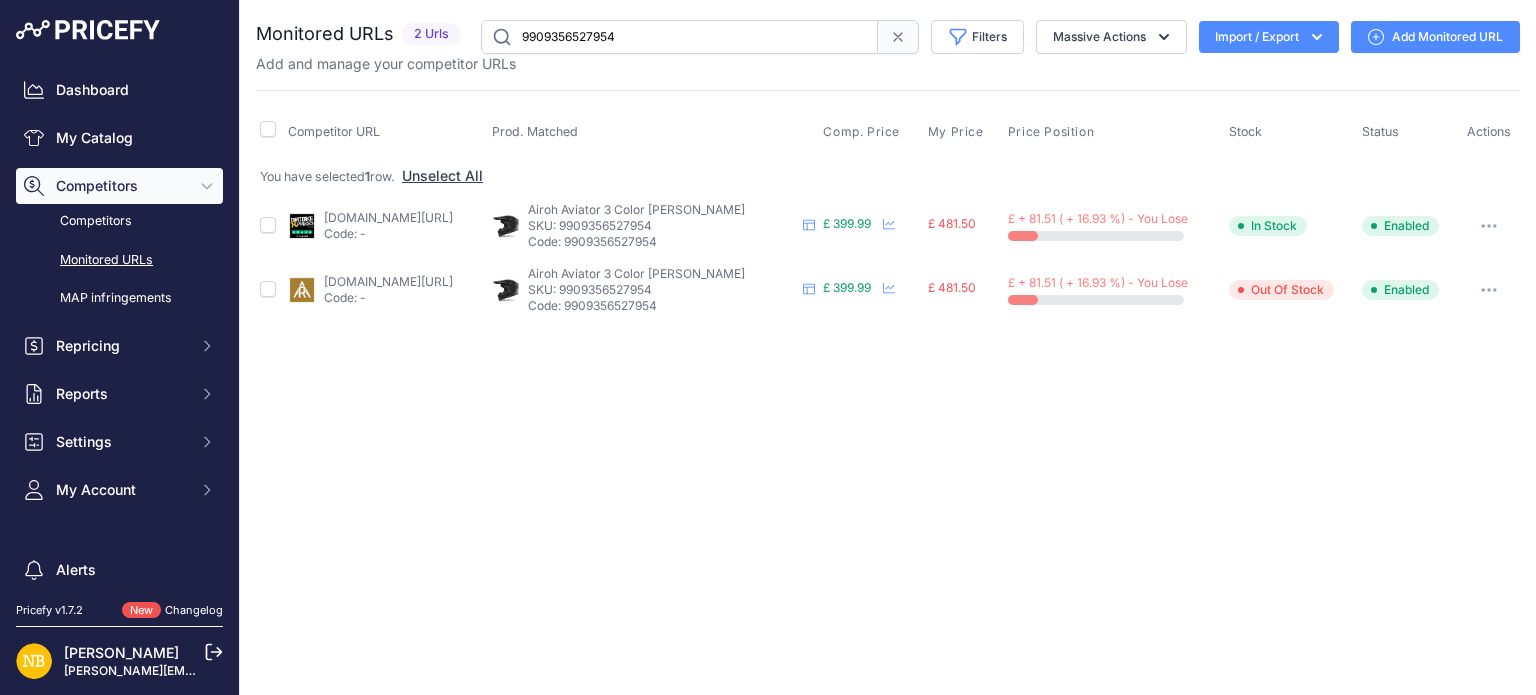 drag, startPoint x: 658, startPoint y: 41, endPoint x: 477, endPoint y: 22, distance: 181.9945 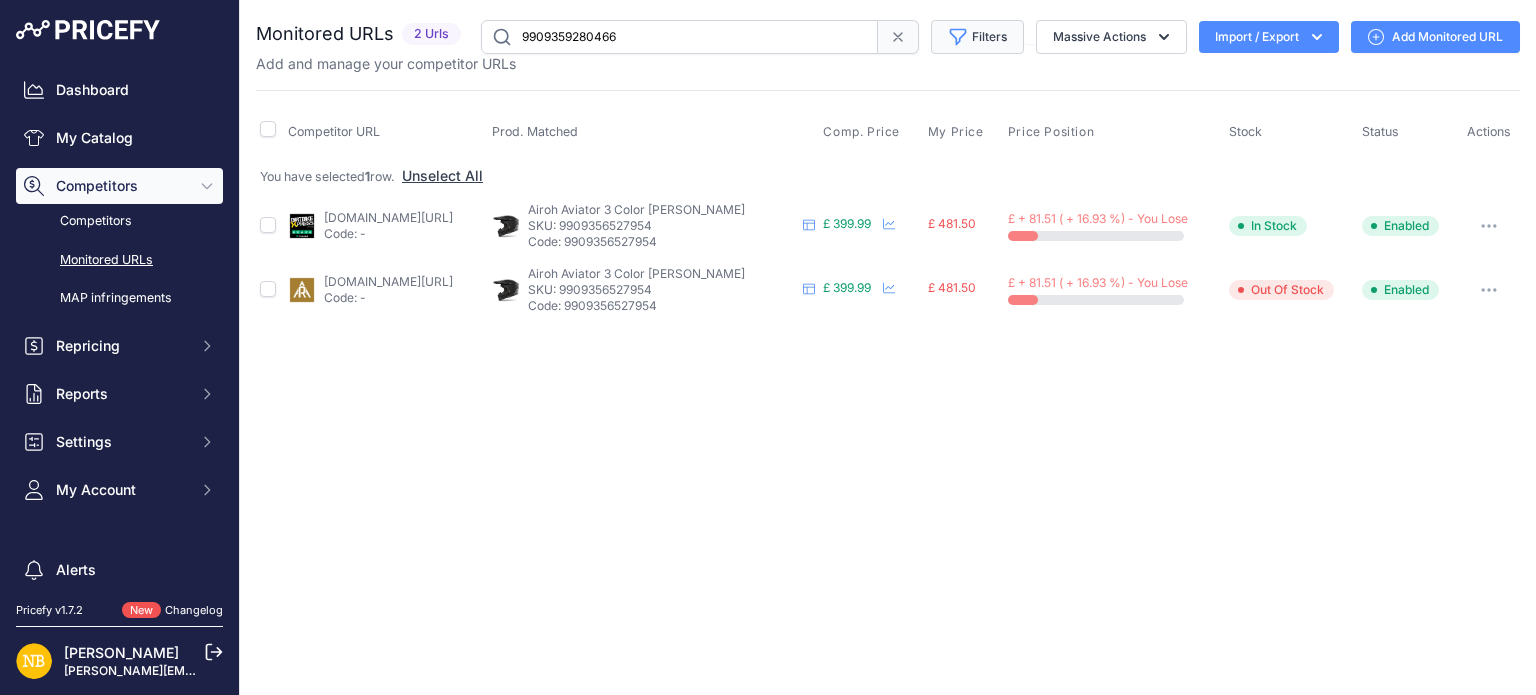 type on "9909359280466" 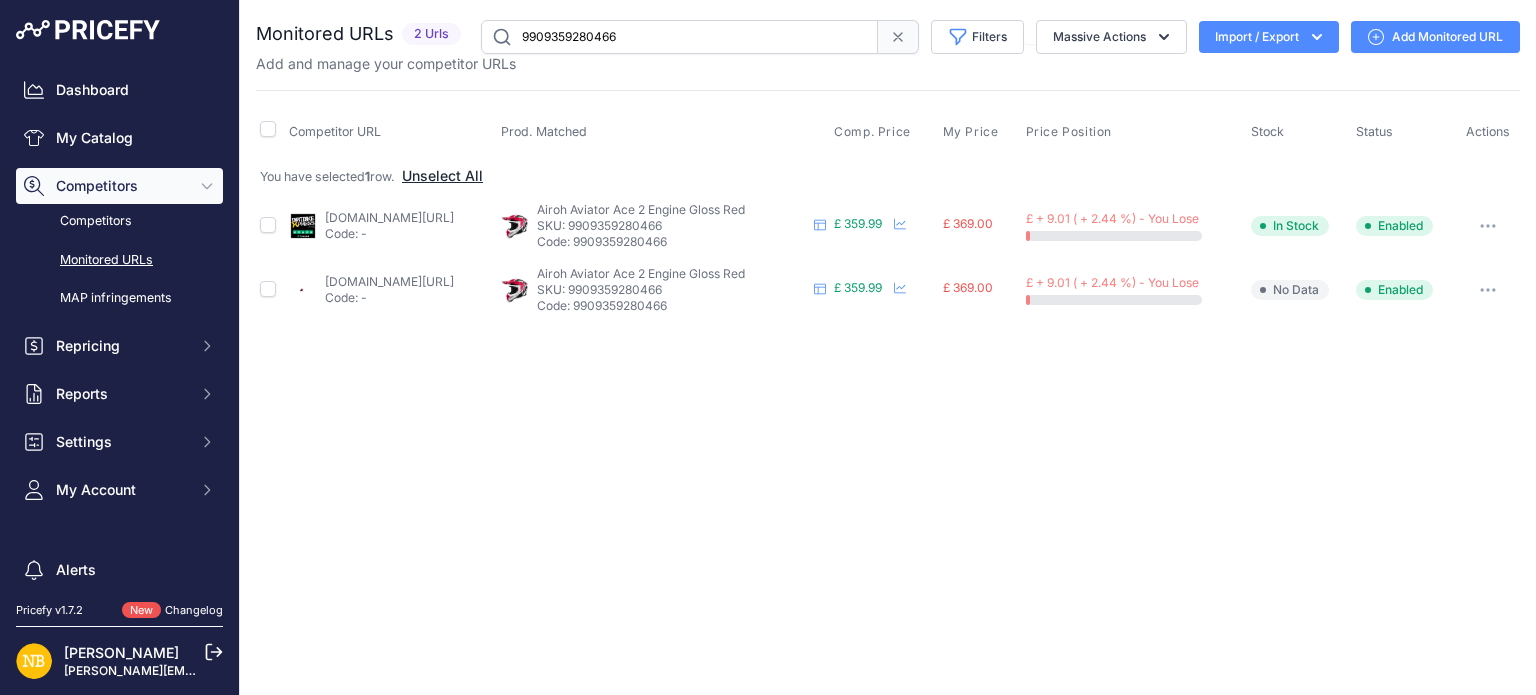 click on "Unselect All" at bounding box center [442, 176] 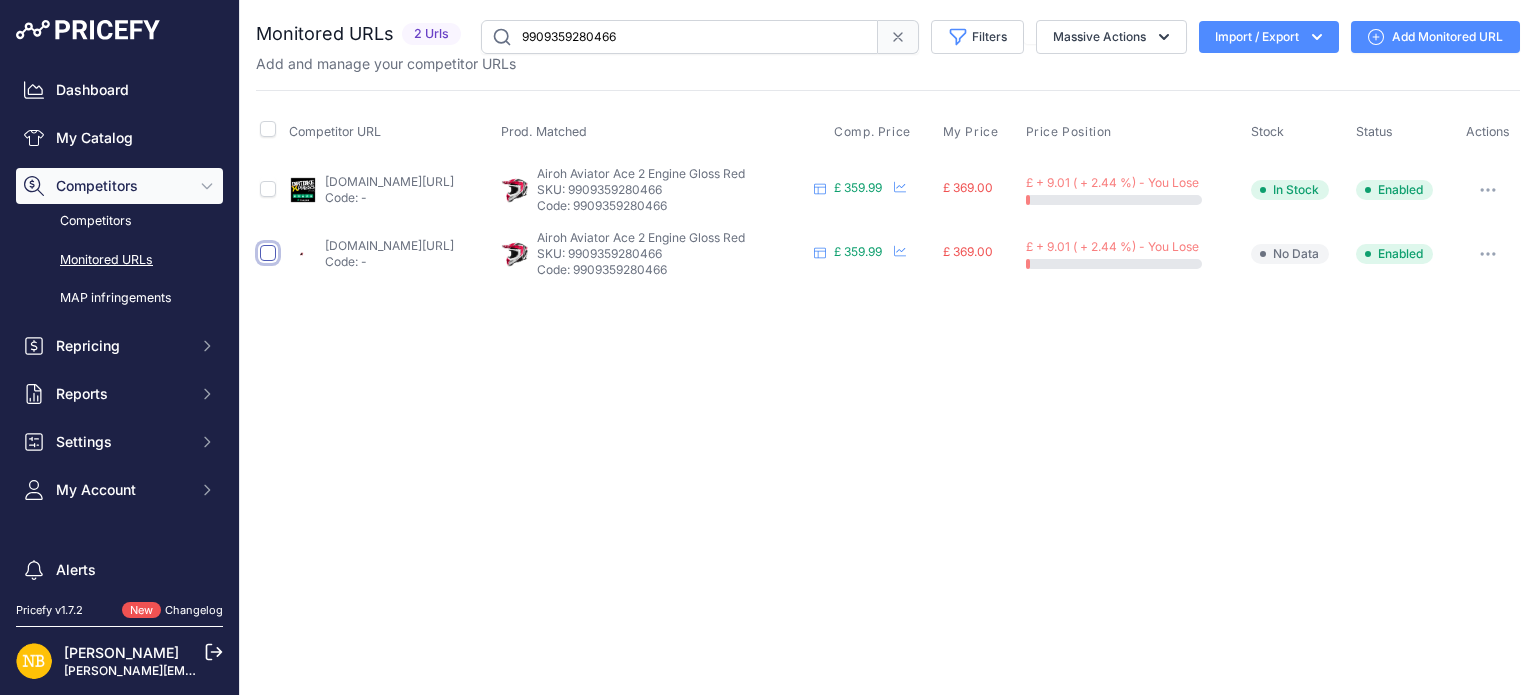 click at bounding box center [268, 253] 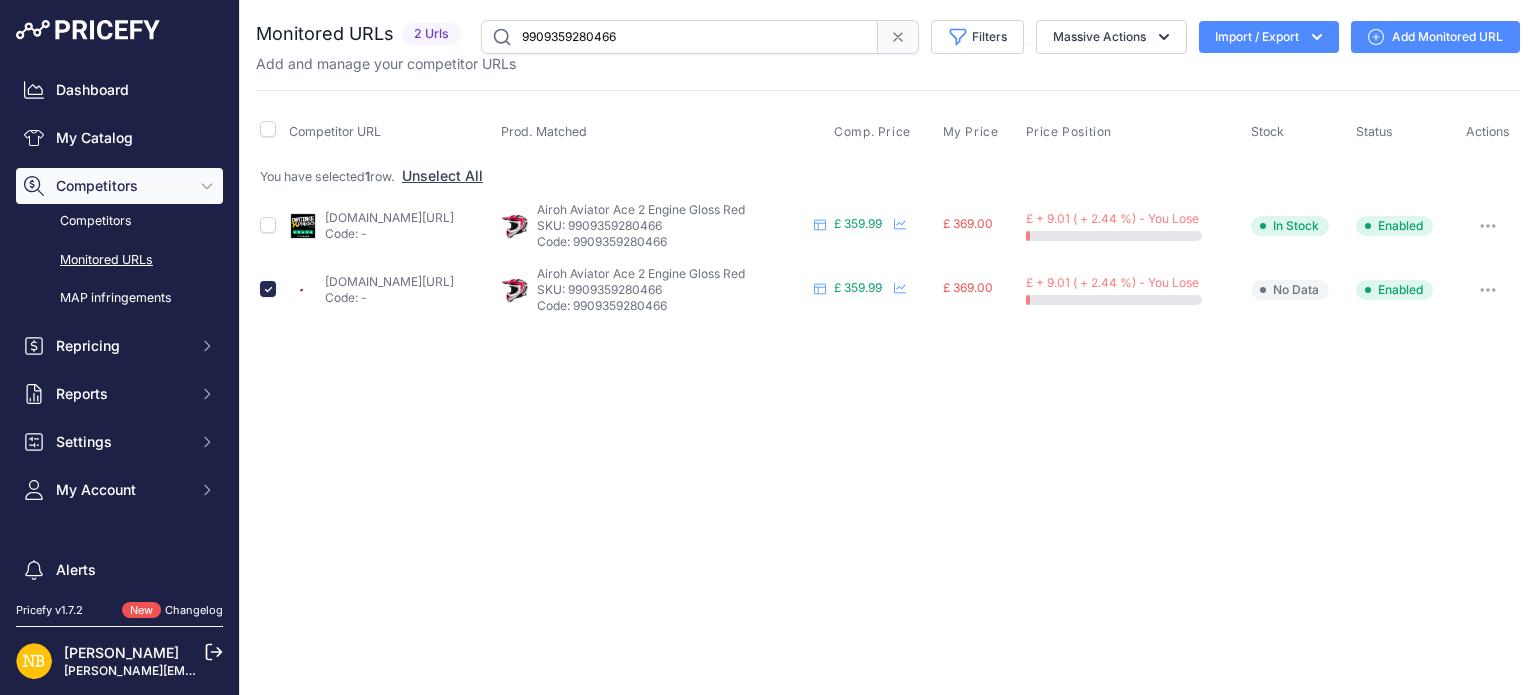 click at bounding box center (1488, 290) 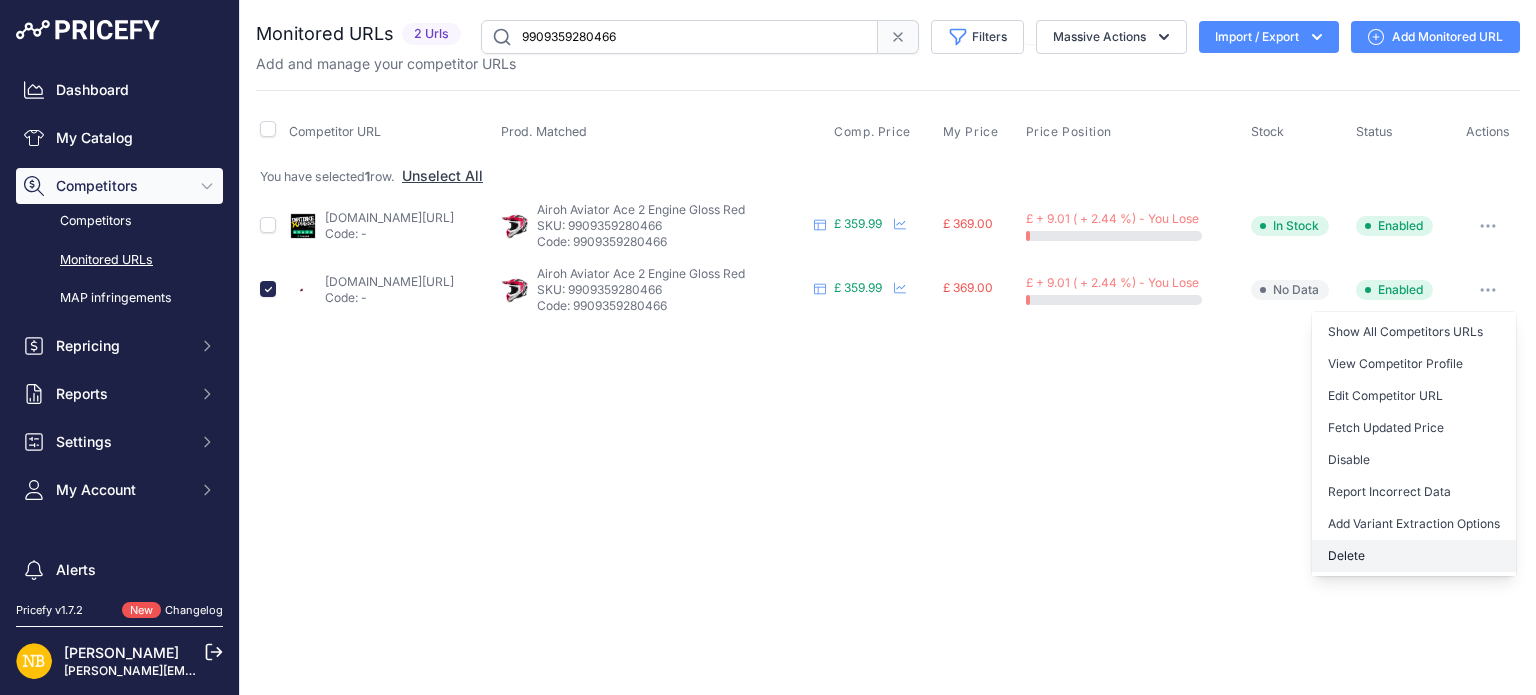 click on "Delete" at bounding box center [1414, 556] 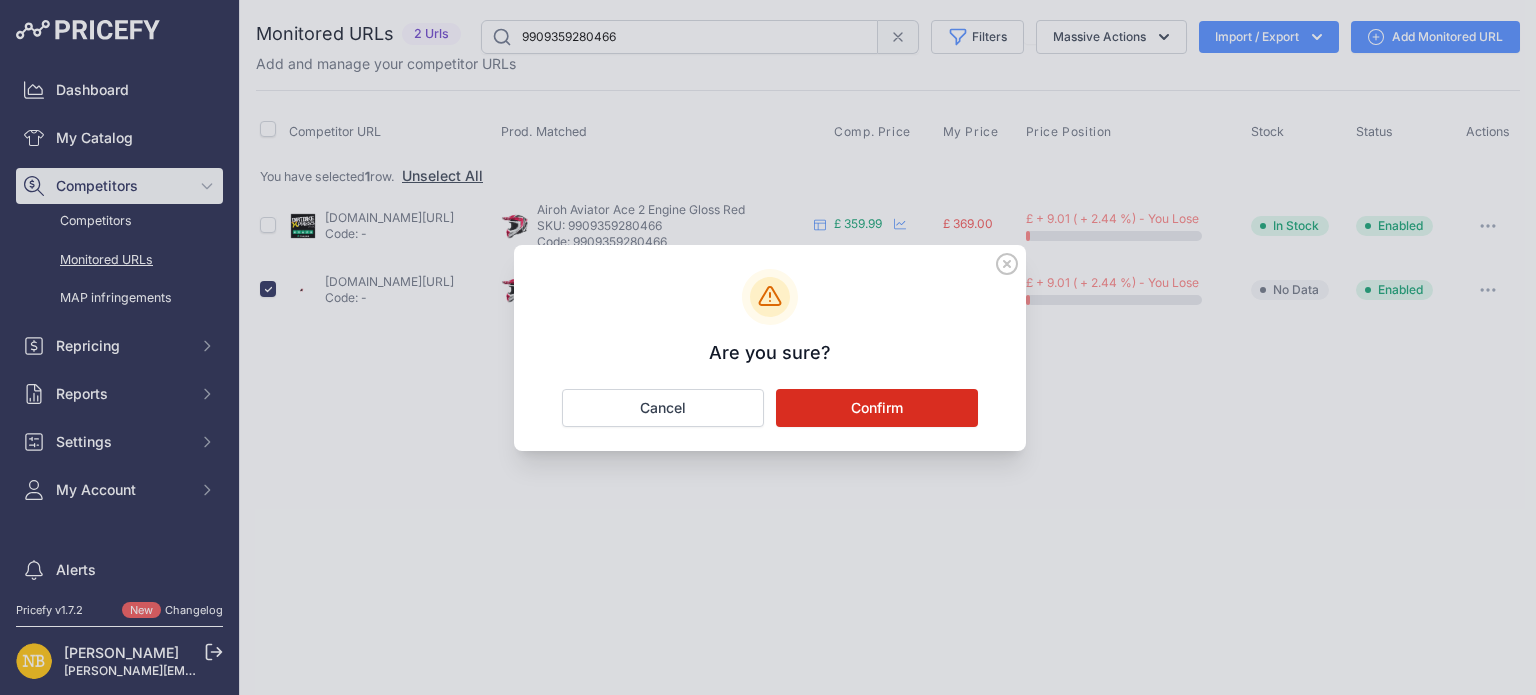 click on "Confirm" at bounding box center (877, 408) 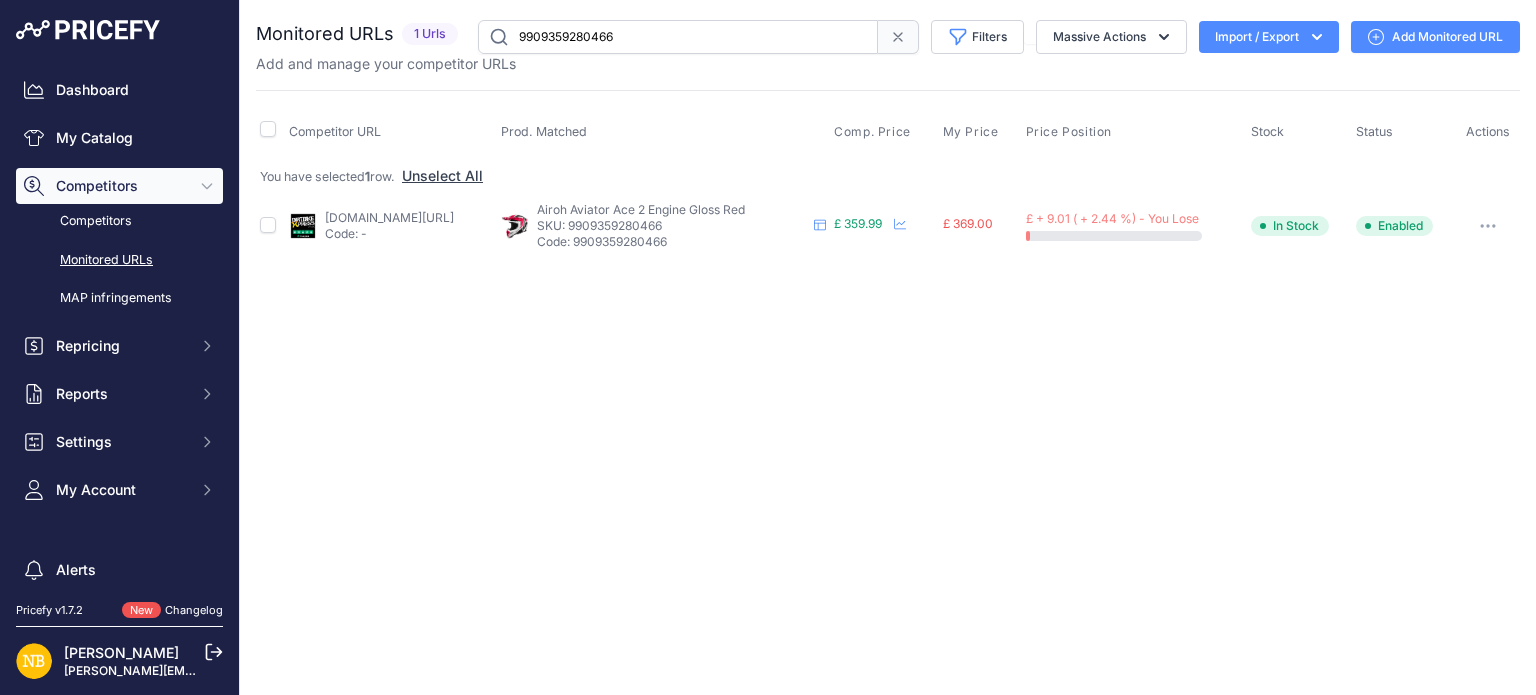 drag, startPoint x: 672, startPoint y: 39, endPoint x: 366, endPoint y: 34, distance: 306.04083 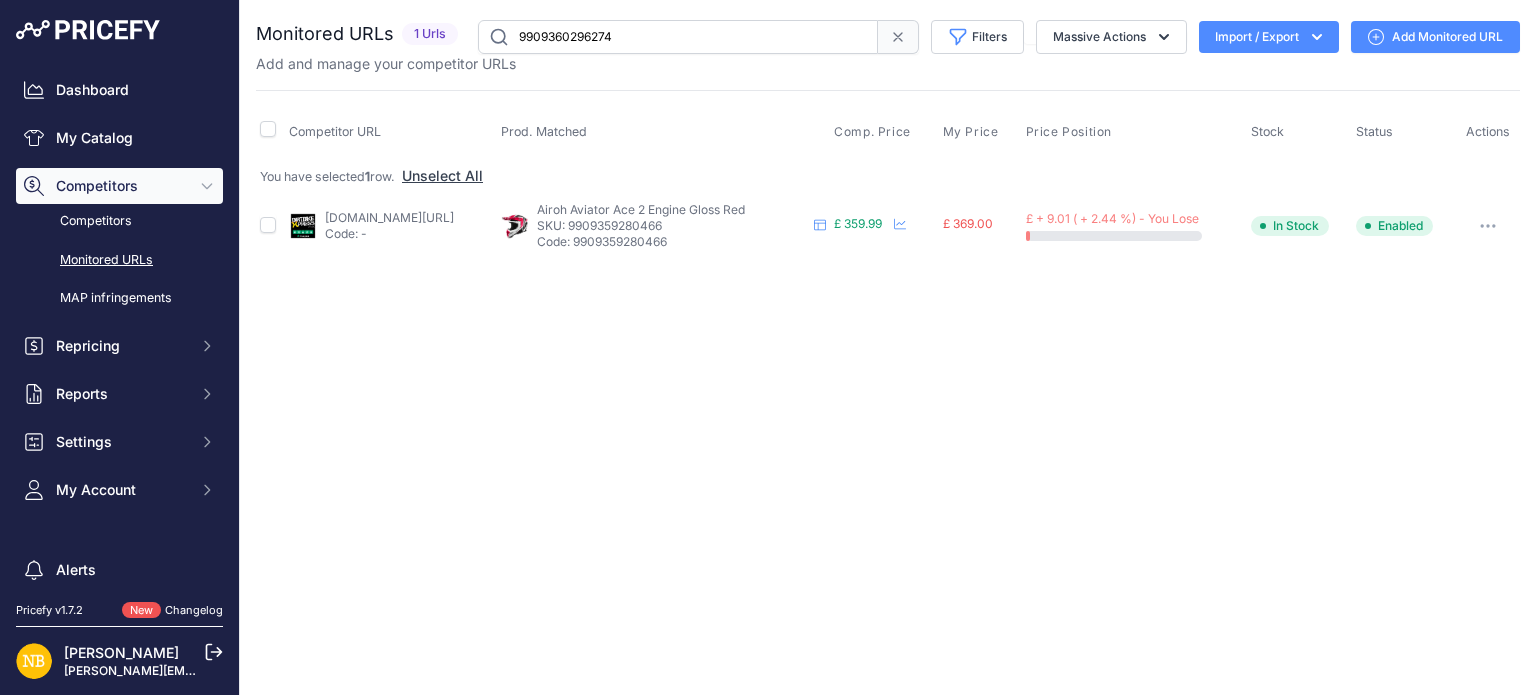 type on "9909360296274" 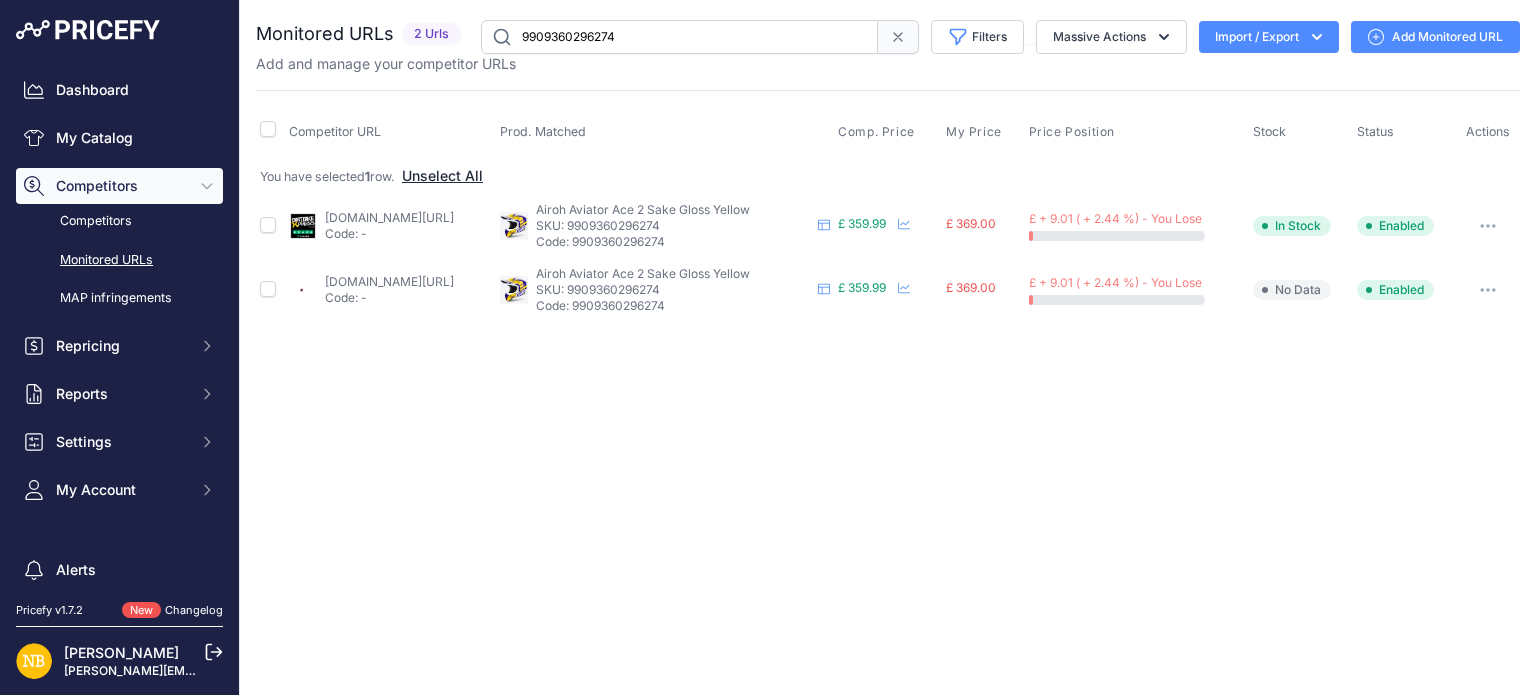 click on "Unselect All" at bounding box center (442, 176) 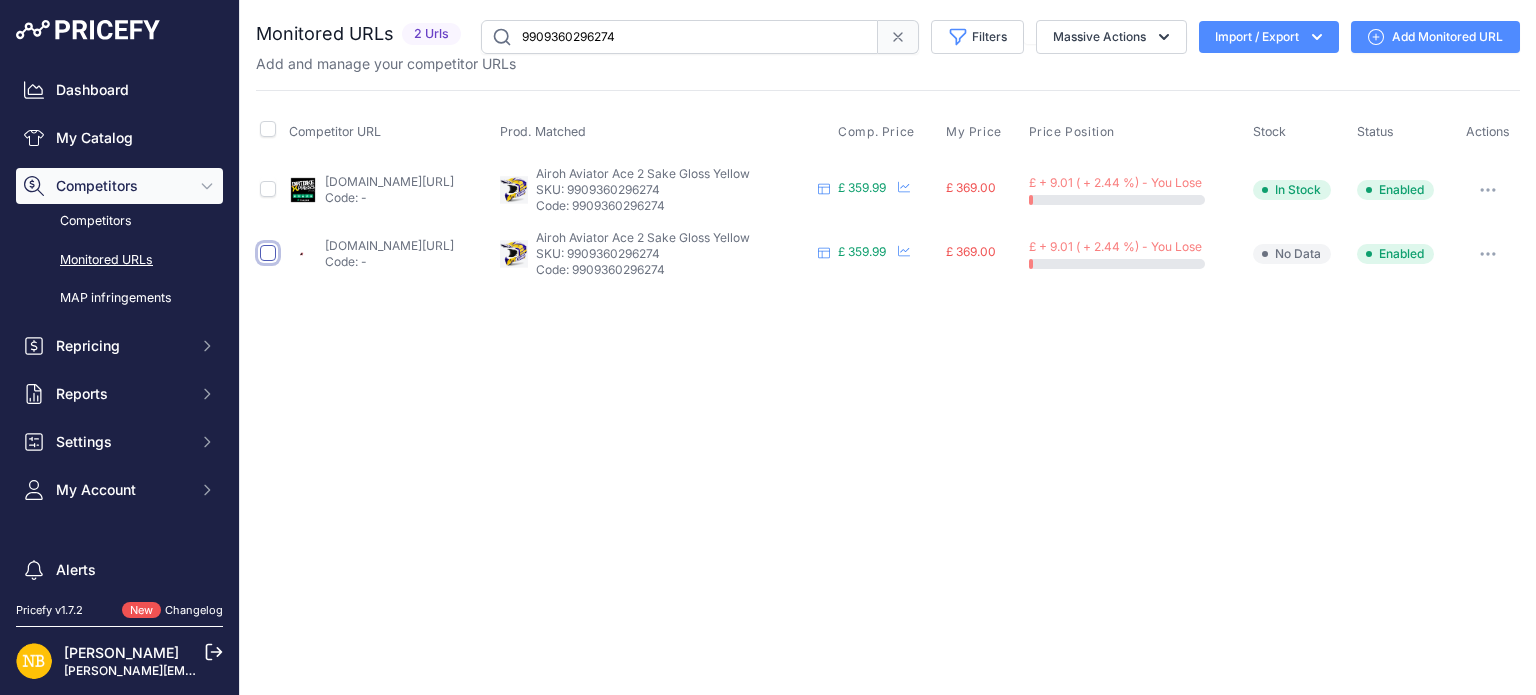 click at bounding box center [268, 253] 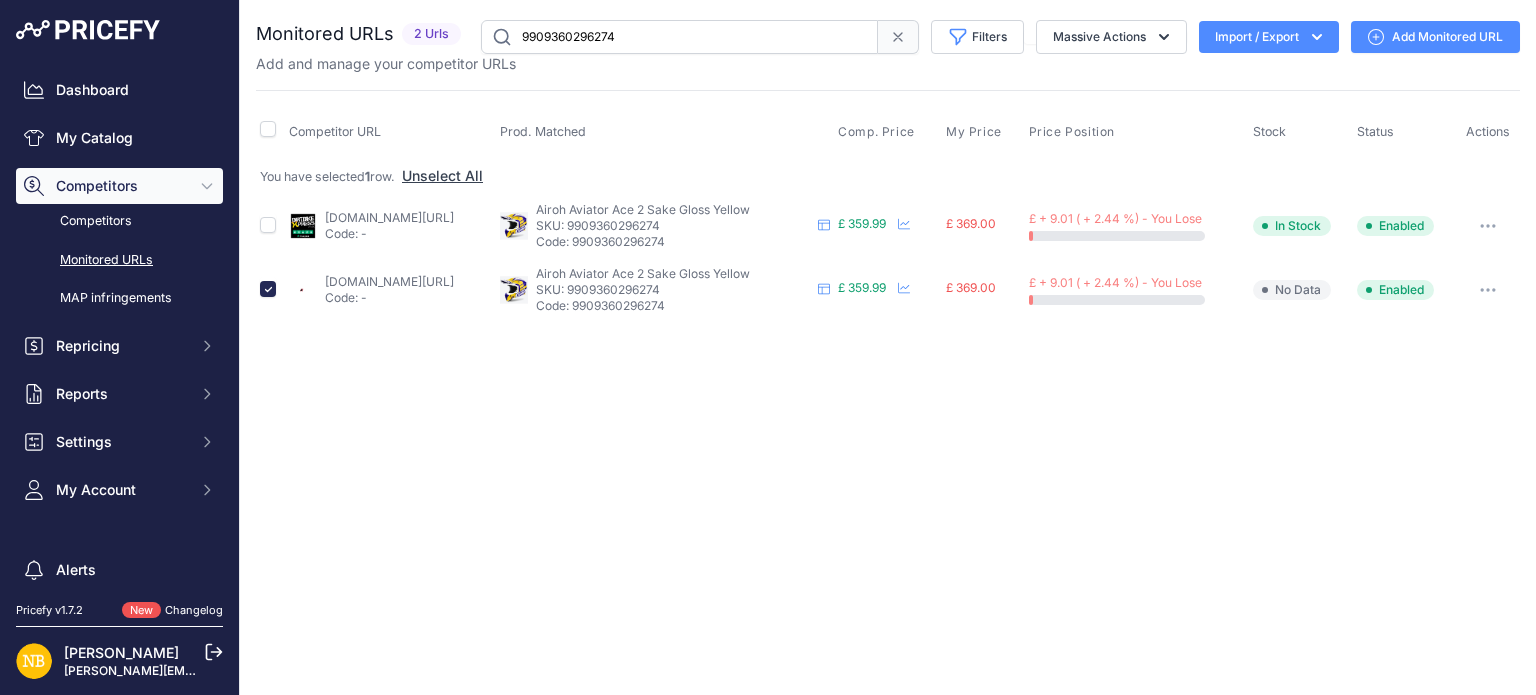 click at bounding box center [1488, 290] 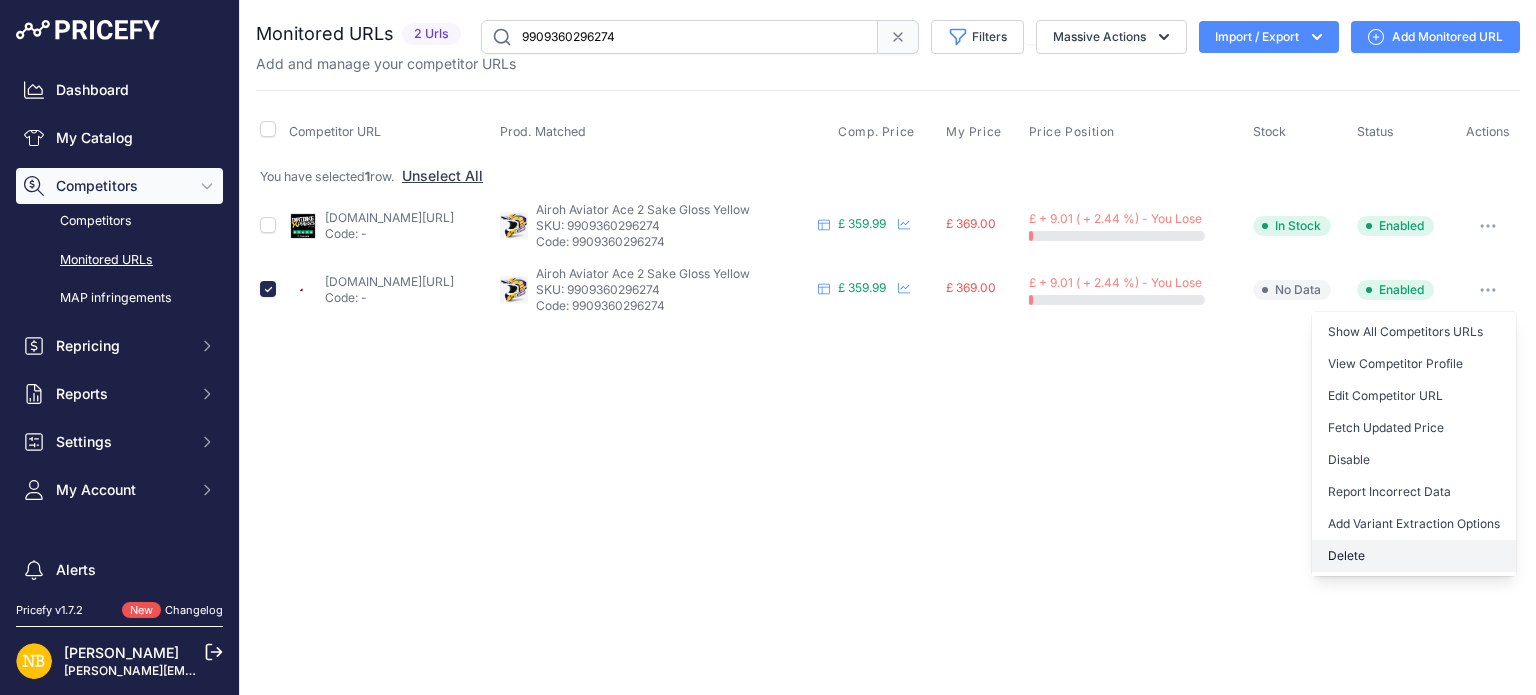 click on "Delete" at bounding box center (1414, 556) 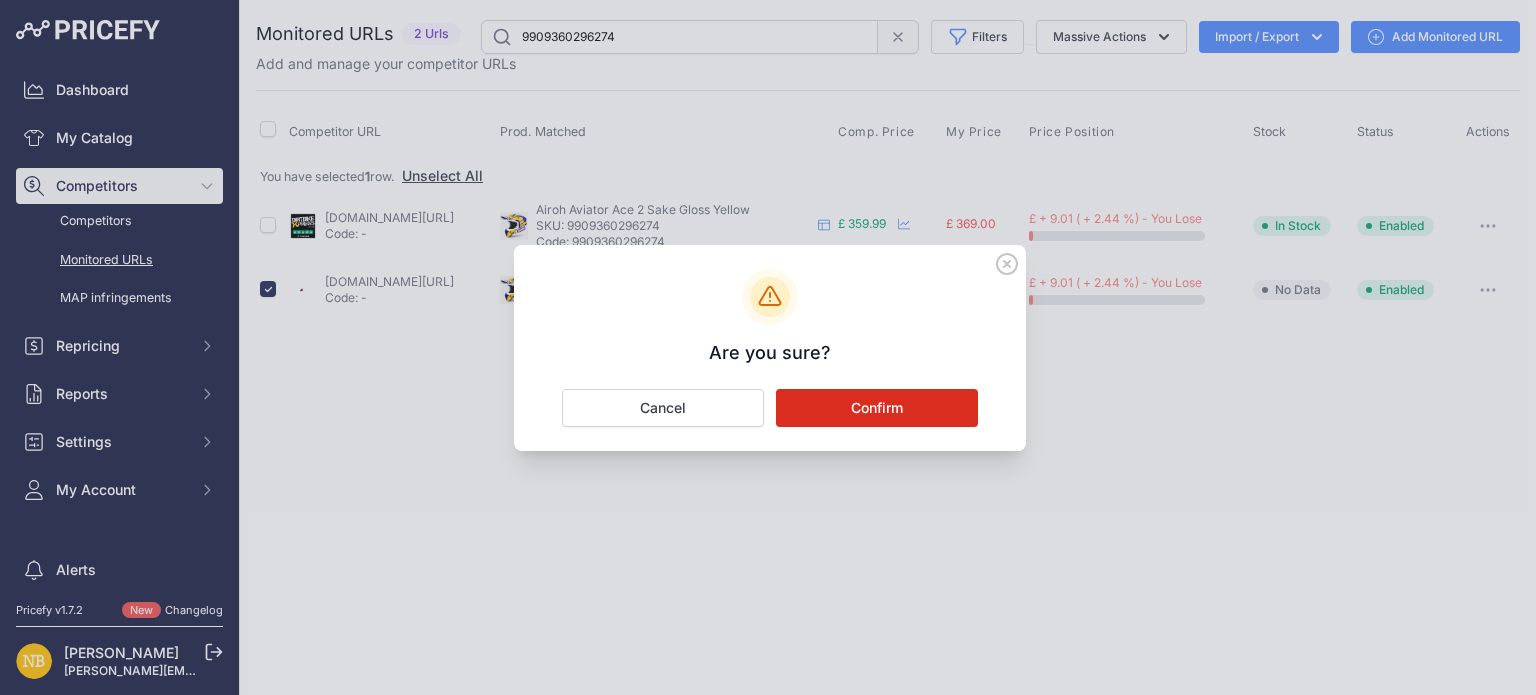 click on "Confirm" at bounding box center [877, 408] 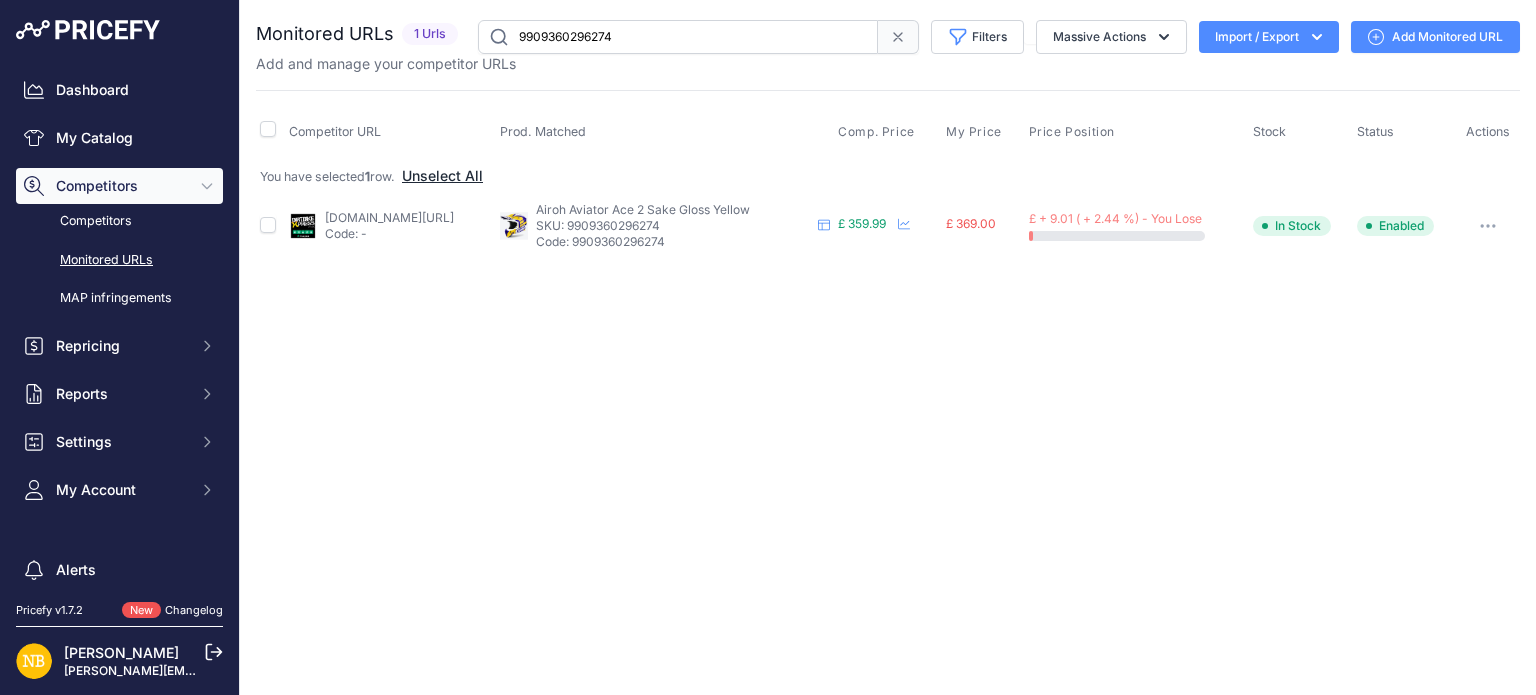 click on "Unselect All" at bounding box center [442, 176] 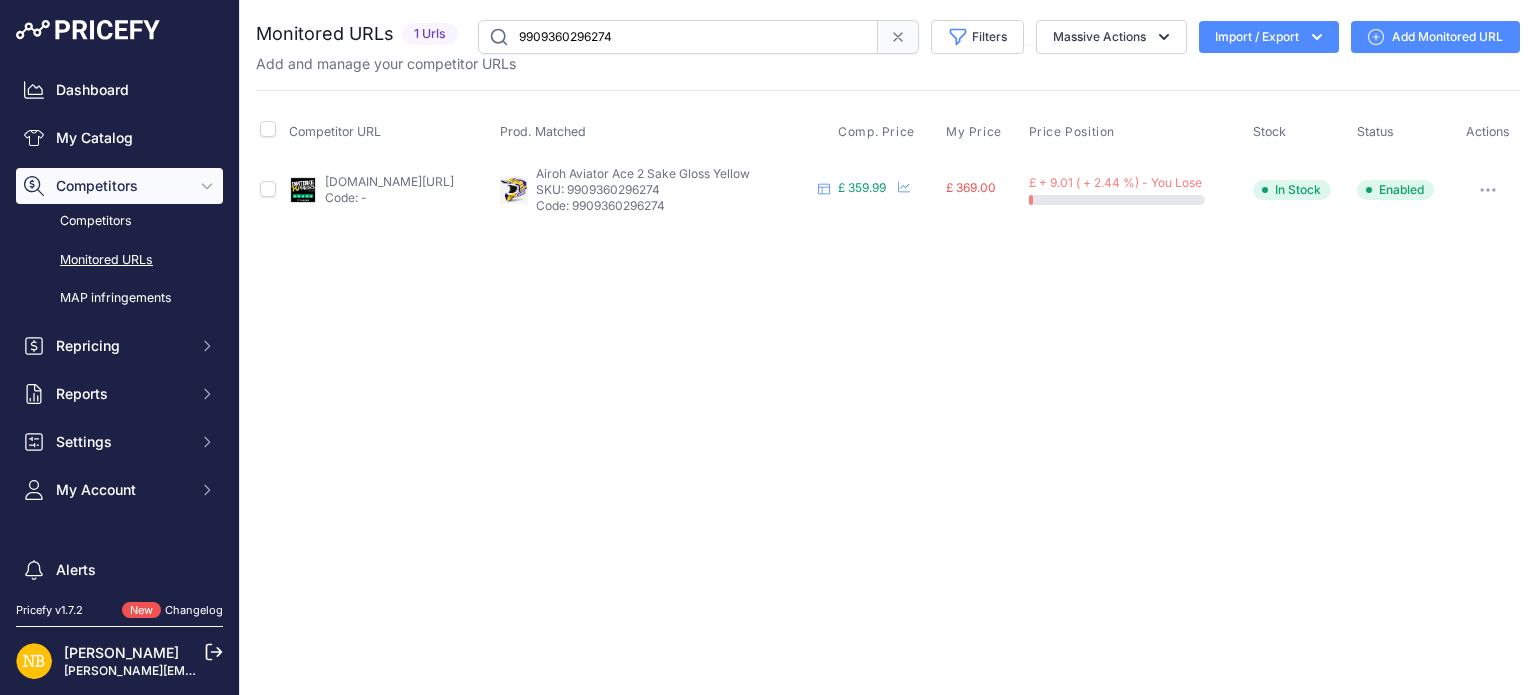 scroll, scrollTop: 0, scrollLeft: 0, axis: both 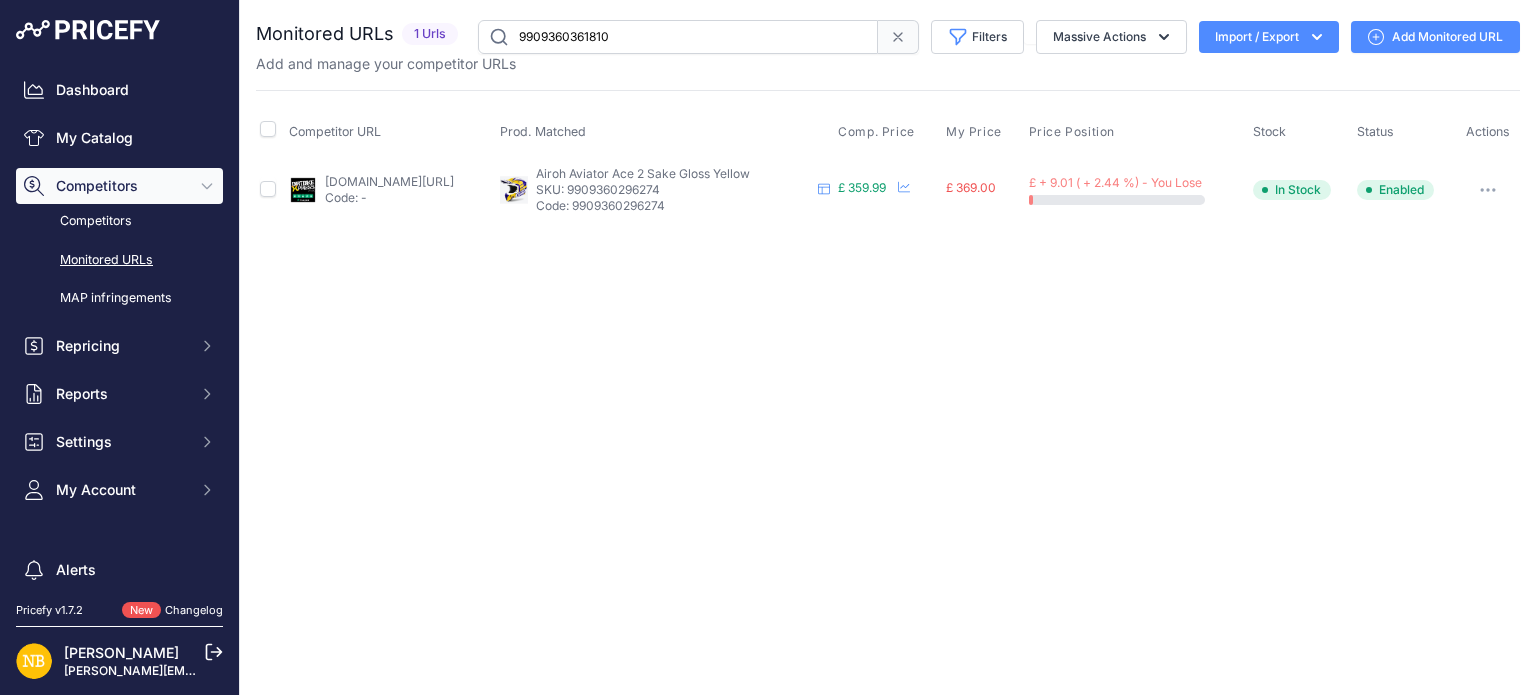 type on "9909360361810" 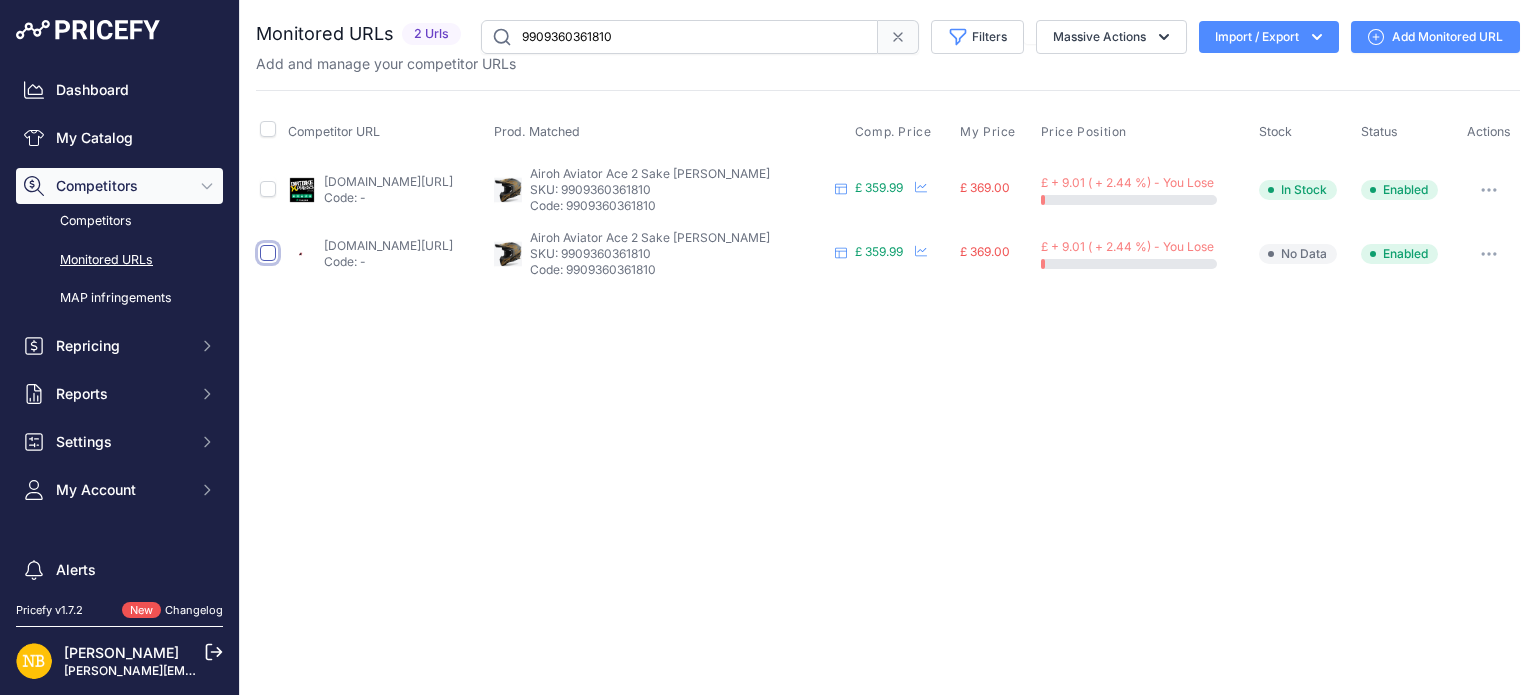 click at bounding box center (268, 253) 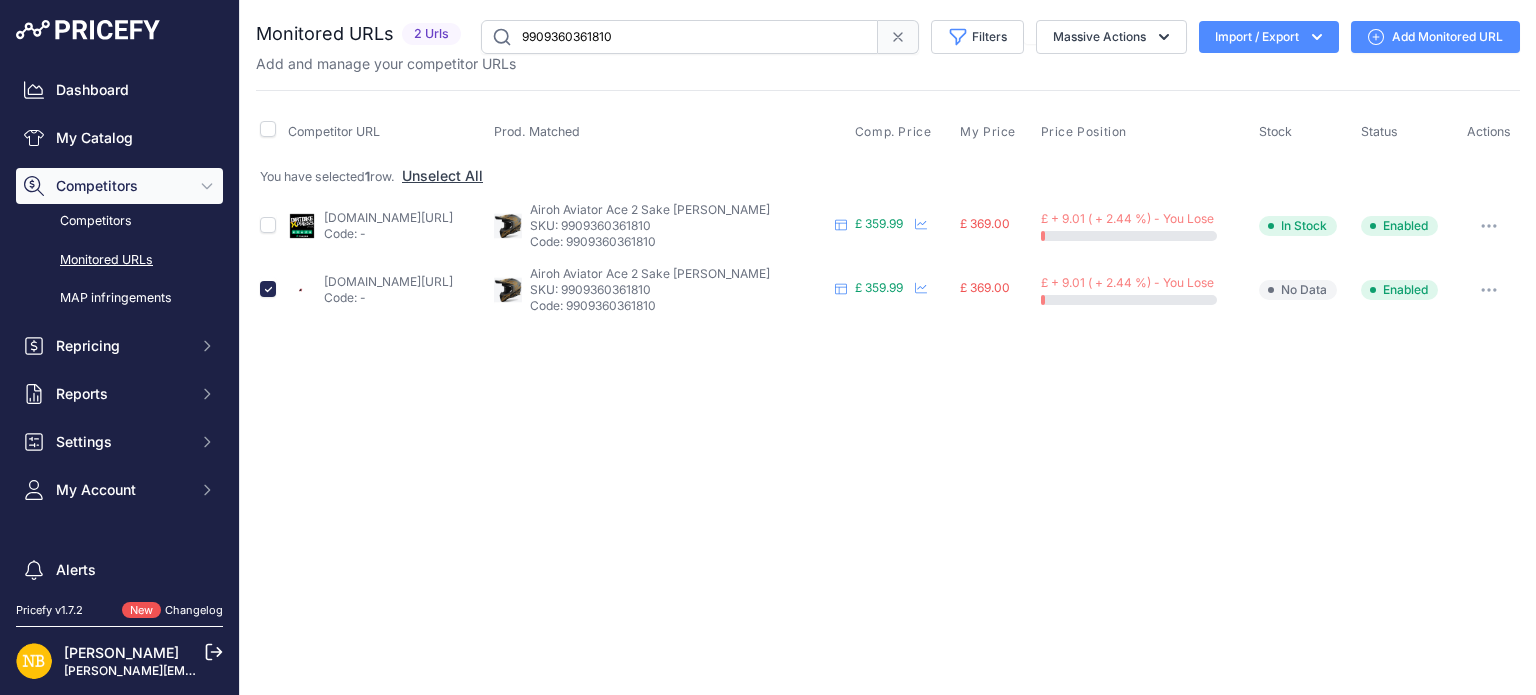 click at bounding box center (1489, 290) 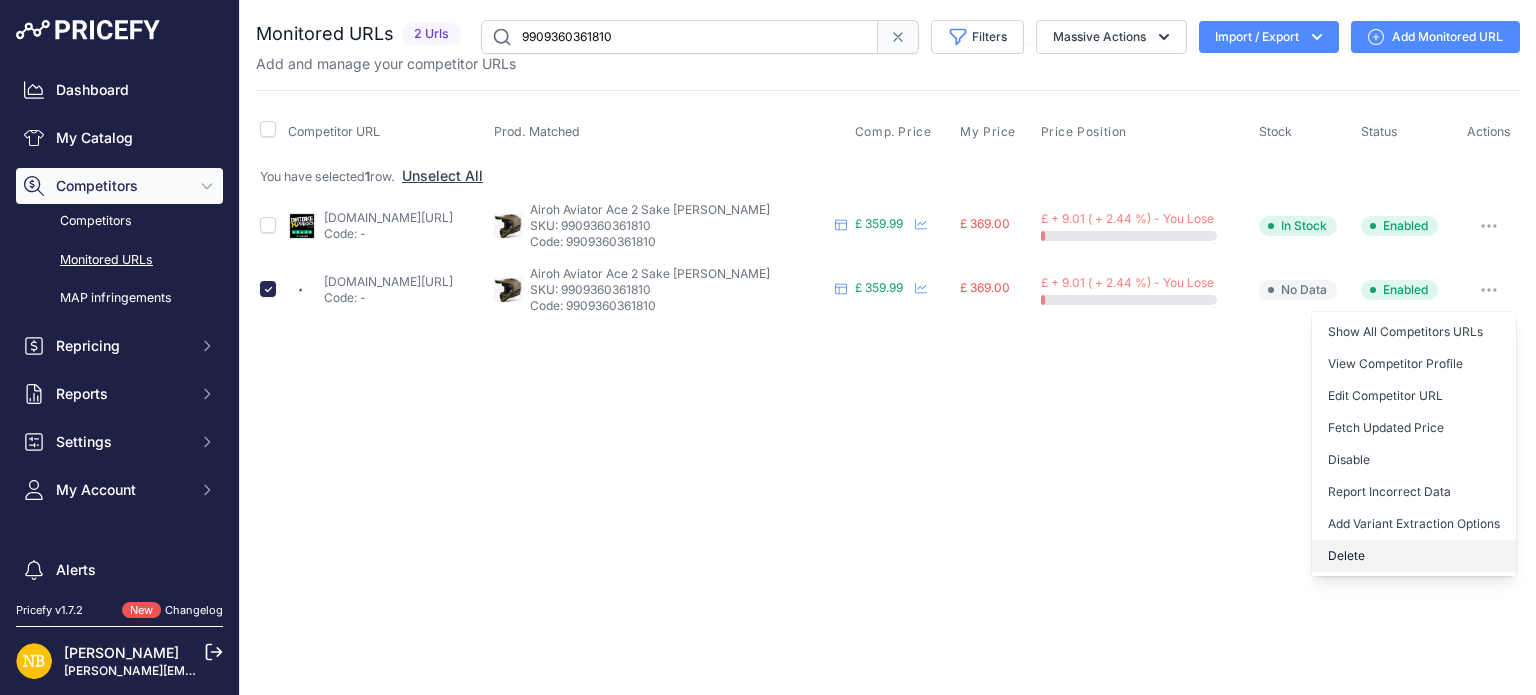 click on "Delete" at bounding box center [1414, 556] 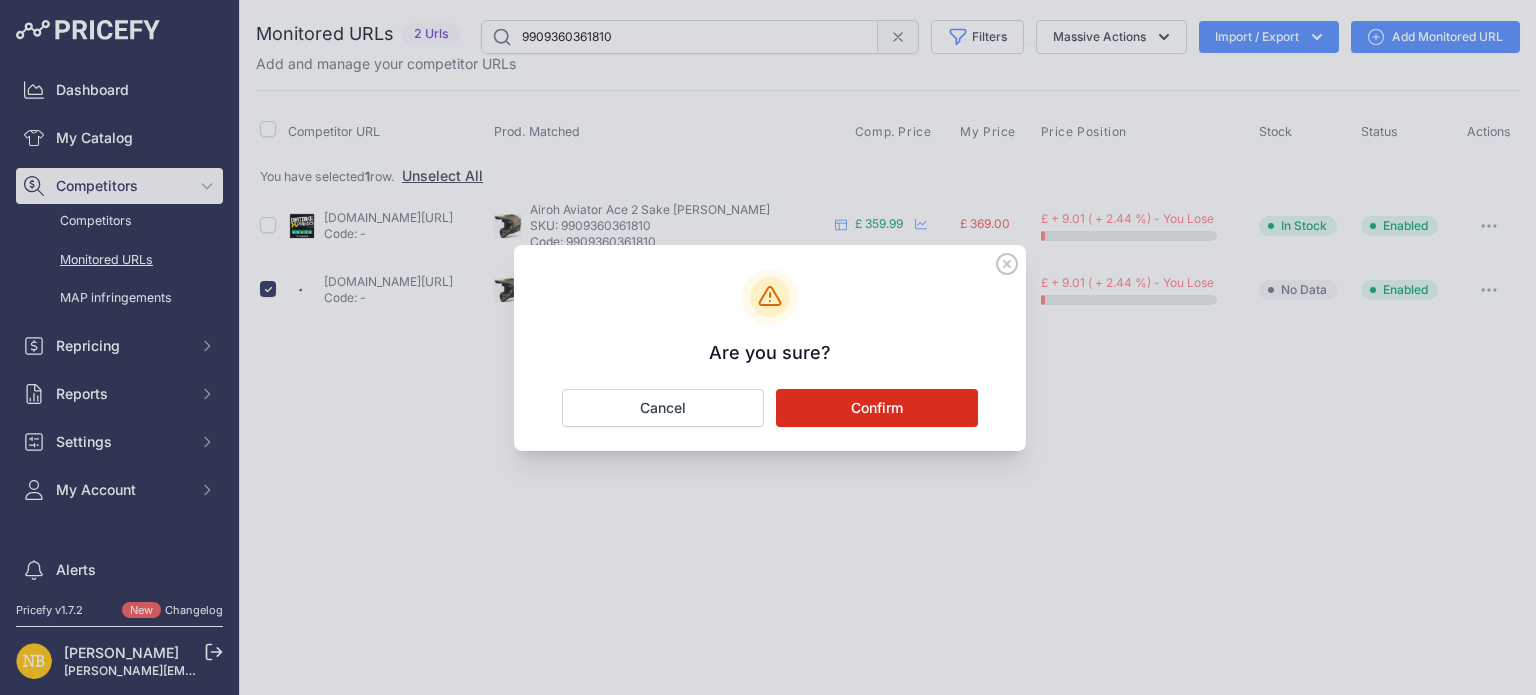 click on "Confirm" at bounding box center (877, 408) 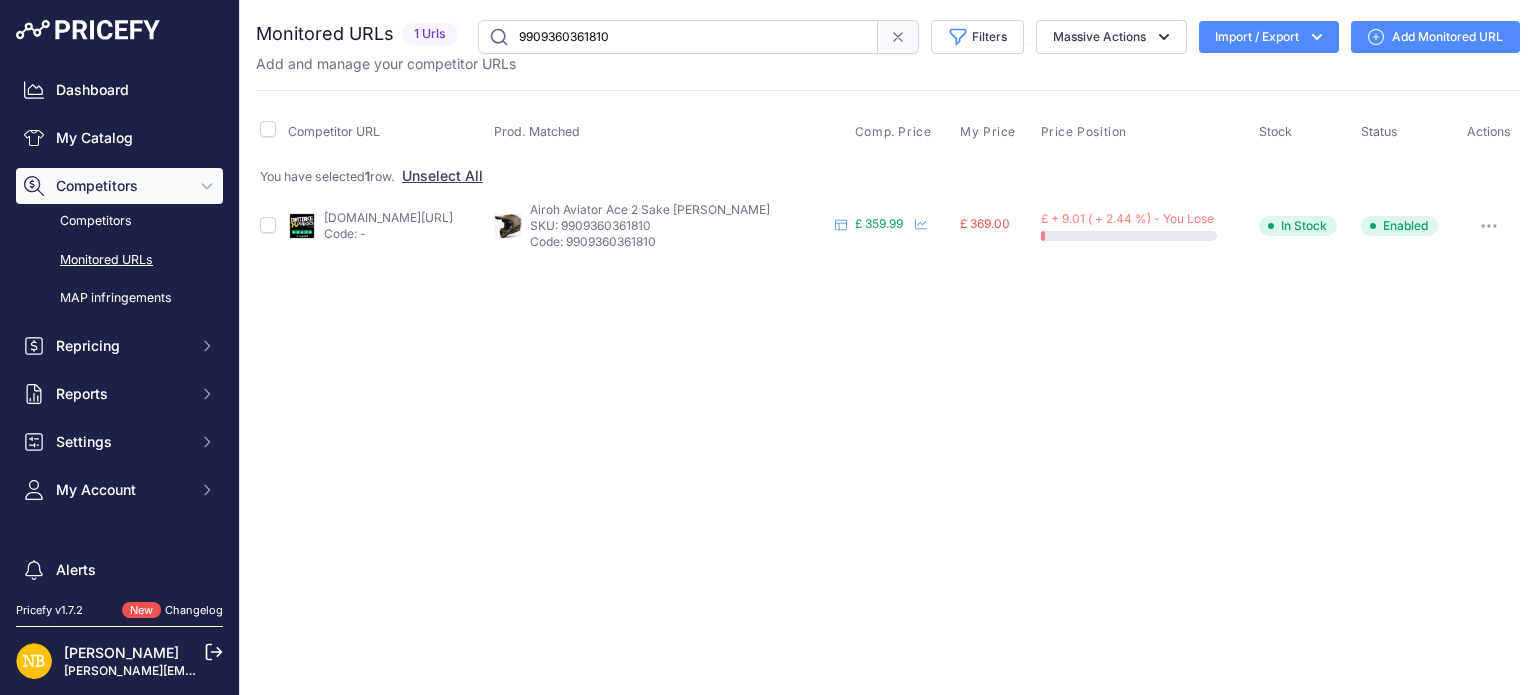 drag, startPoint x: 661, startPoint y: 31, endPoint x: 412, endPoint y: 31, distance: 249 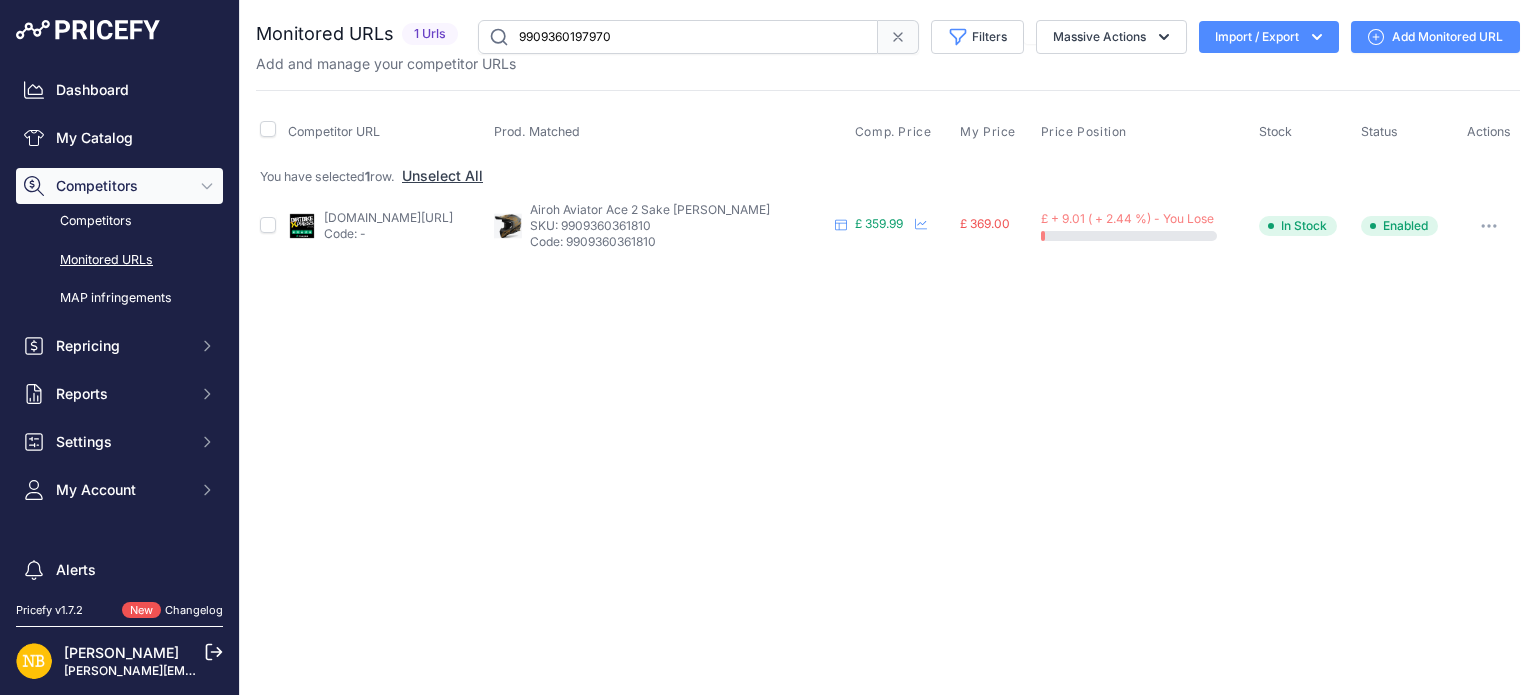 type on "9909360197970" 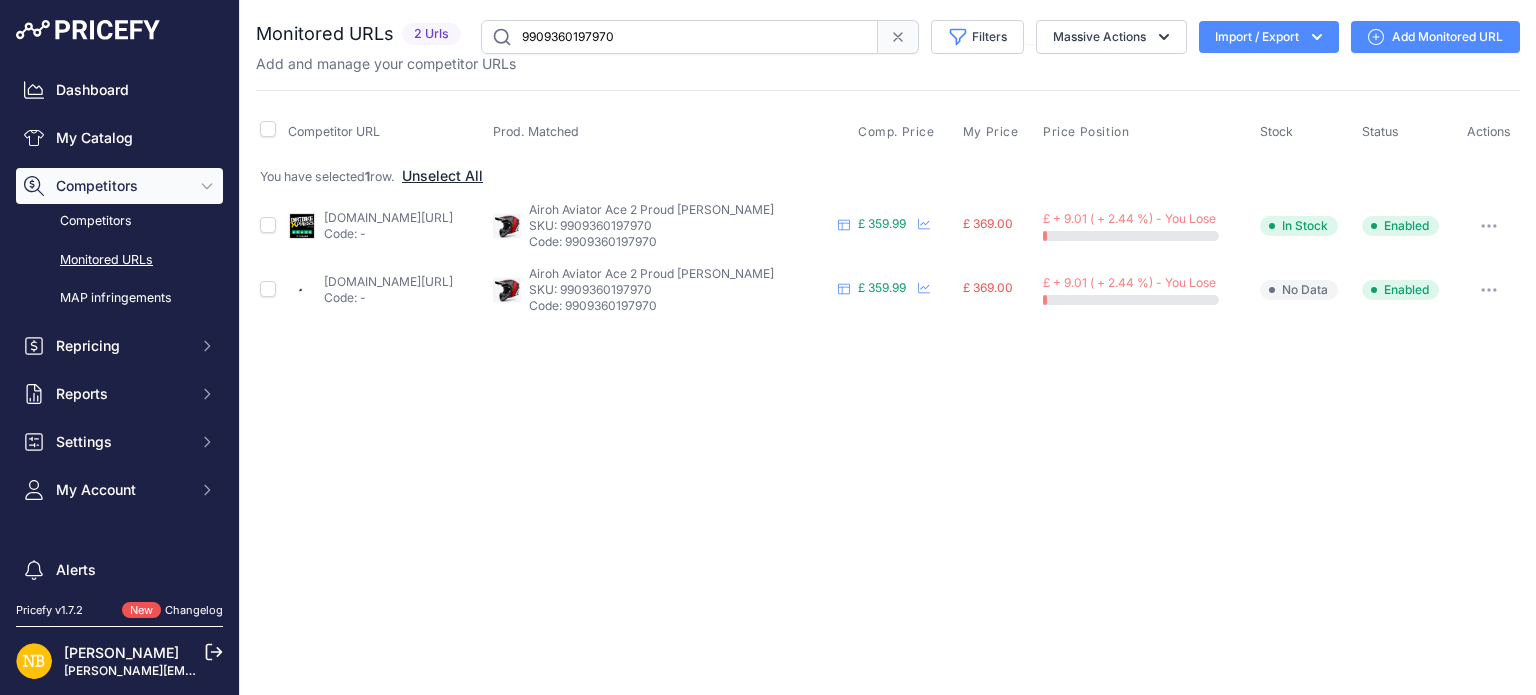 click on "Unselect All" at bounding box center [442, 176] 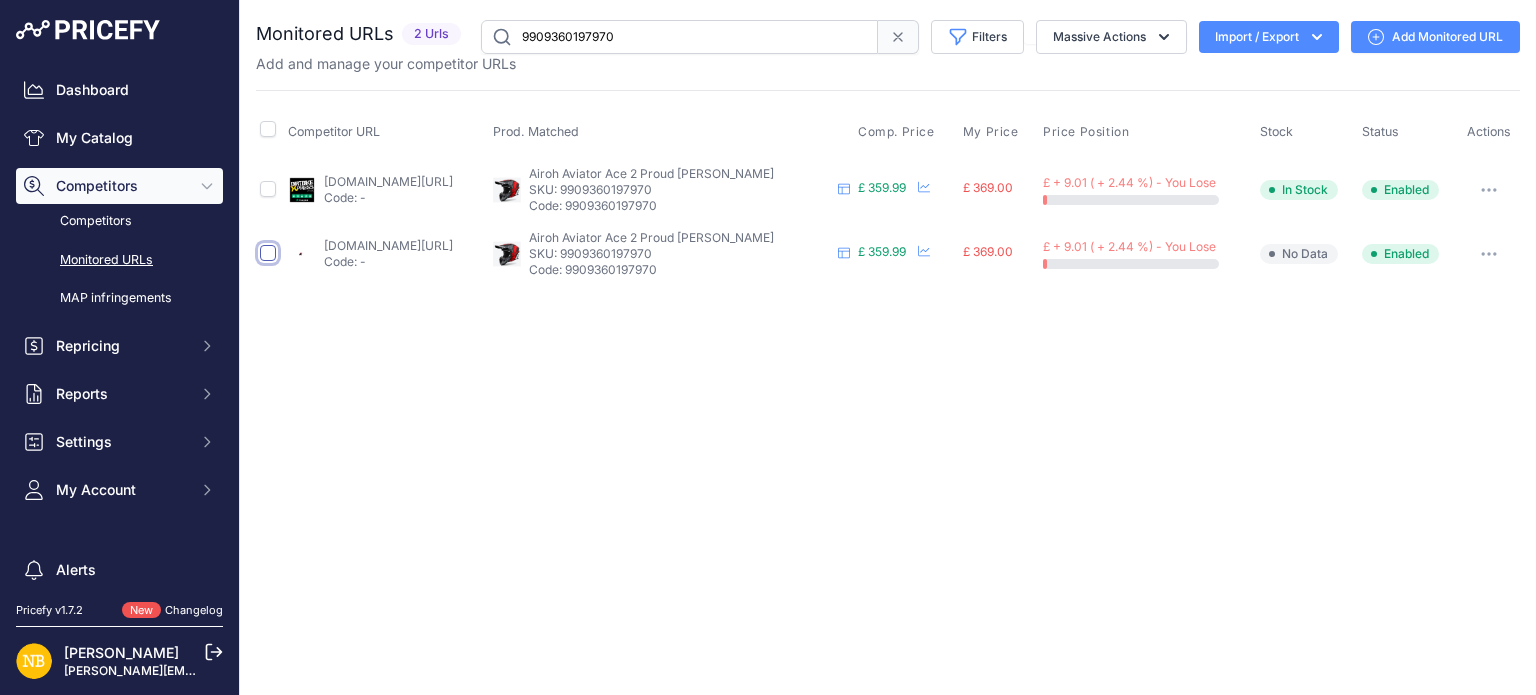 click at bounding box center [268, 253] 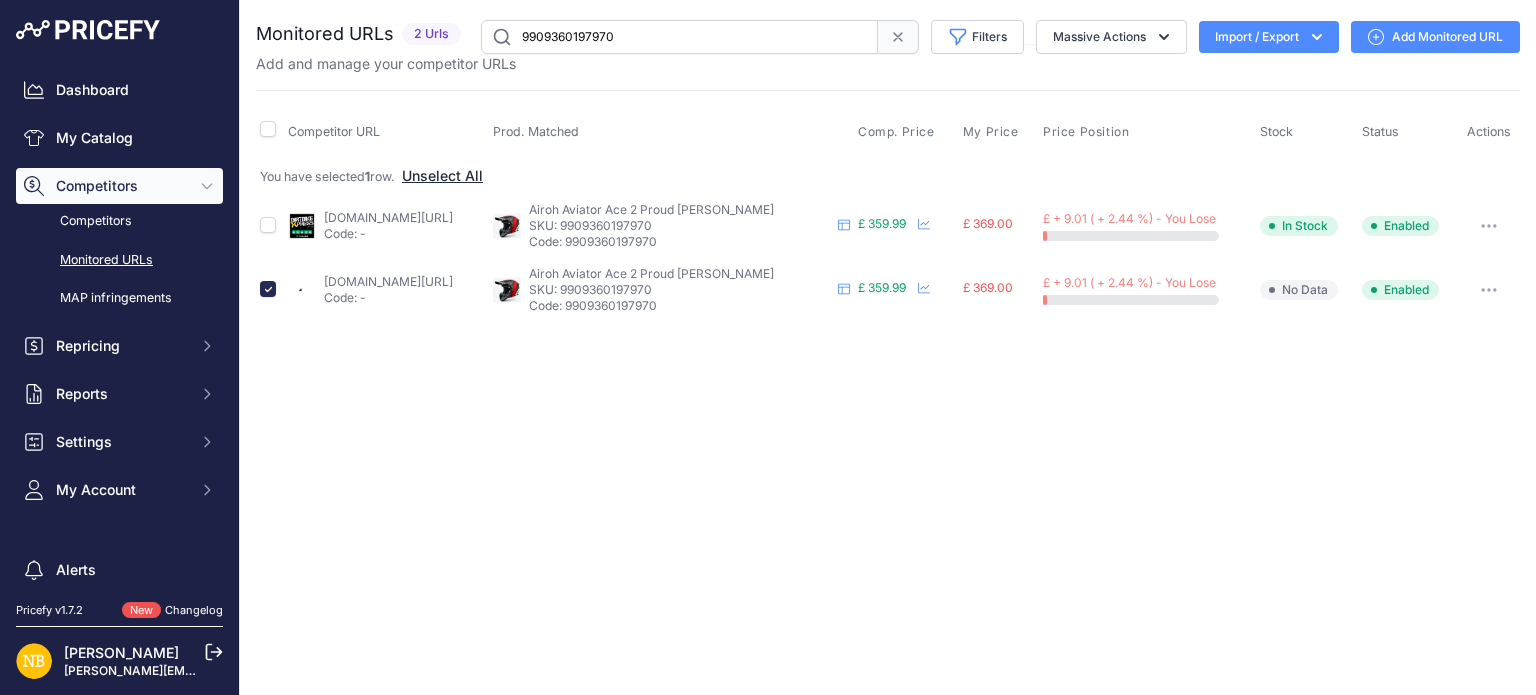 click on "Unselect All" at bounding box center [442, 176] 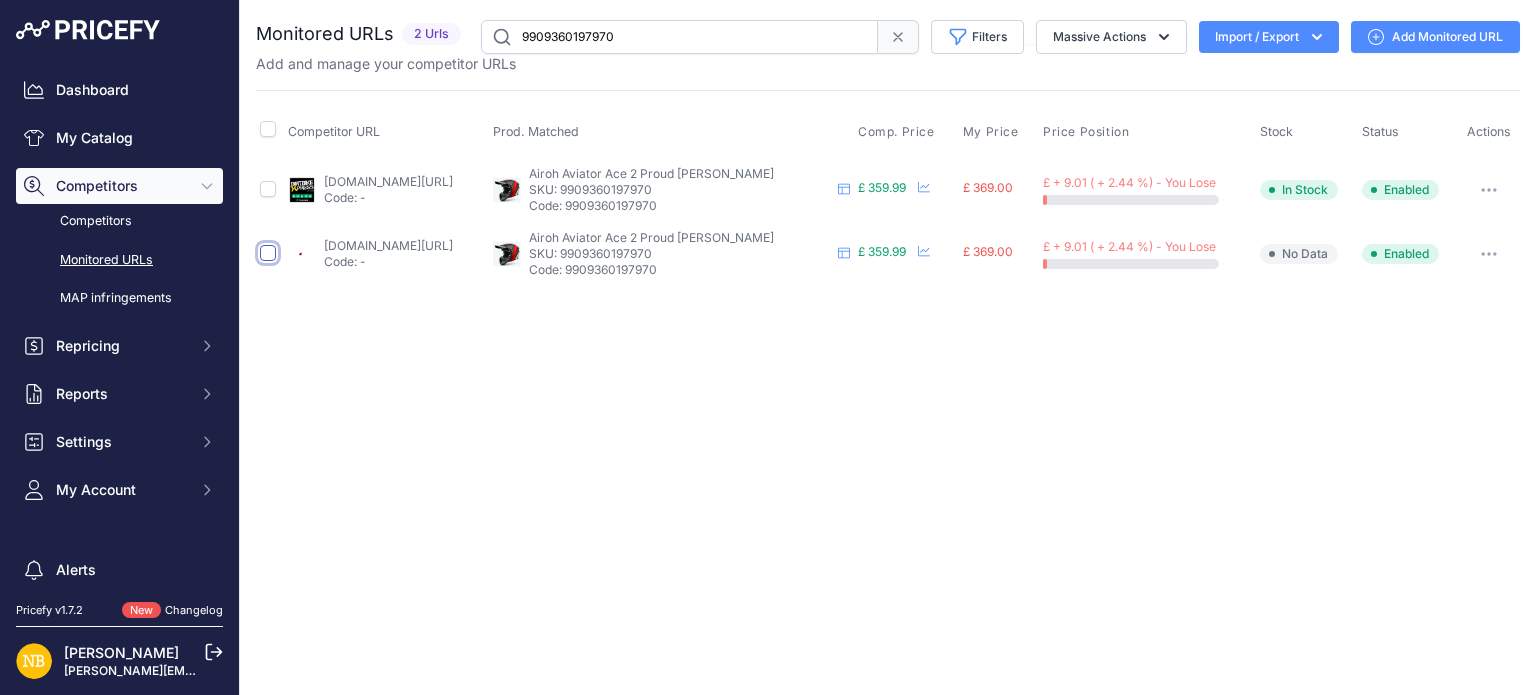 click at bounding box center [268, 253] 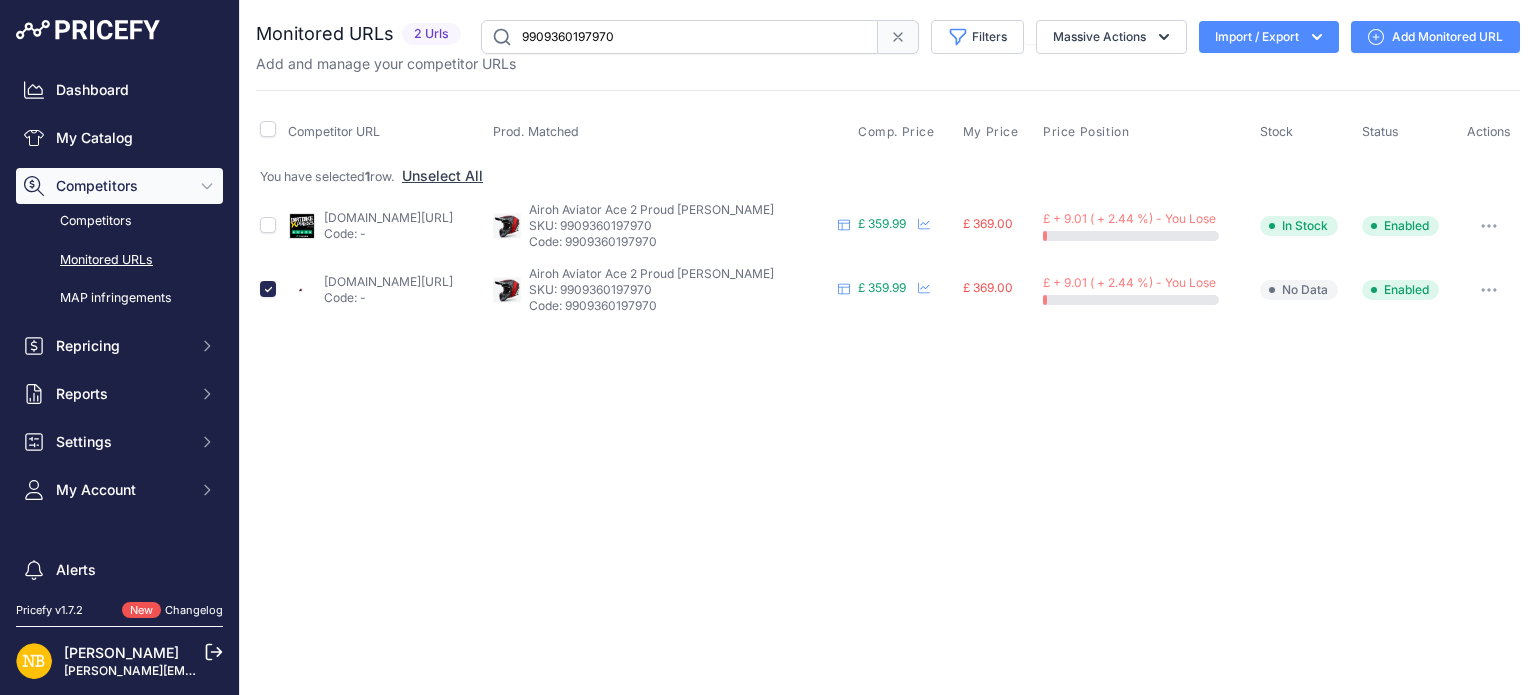 click at bounding box center [1489, 290] 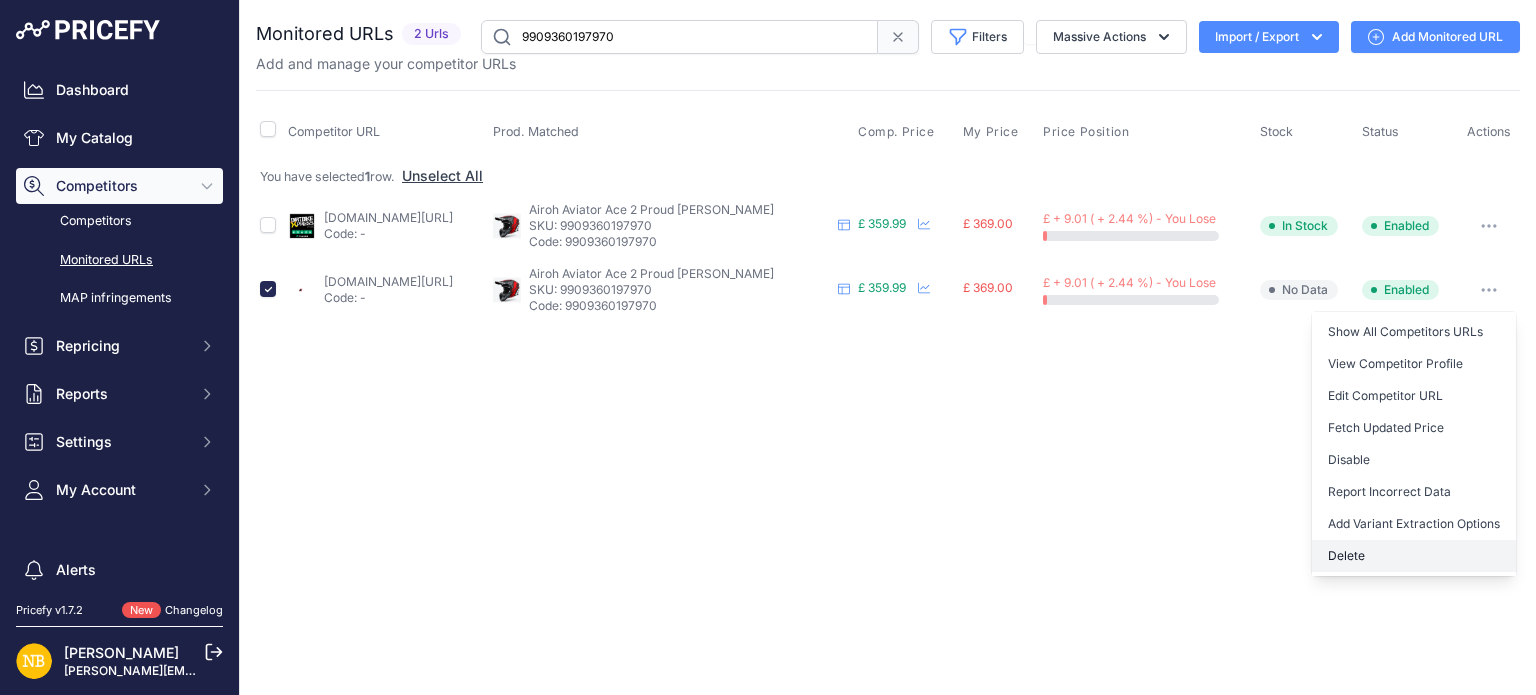 click on "Delete" at bounding box center [1414, 556] 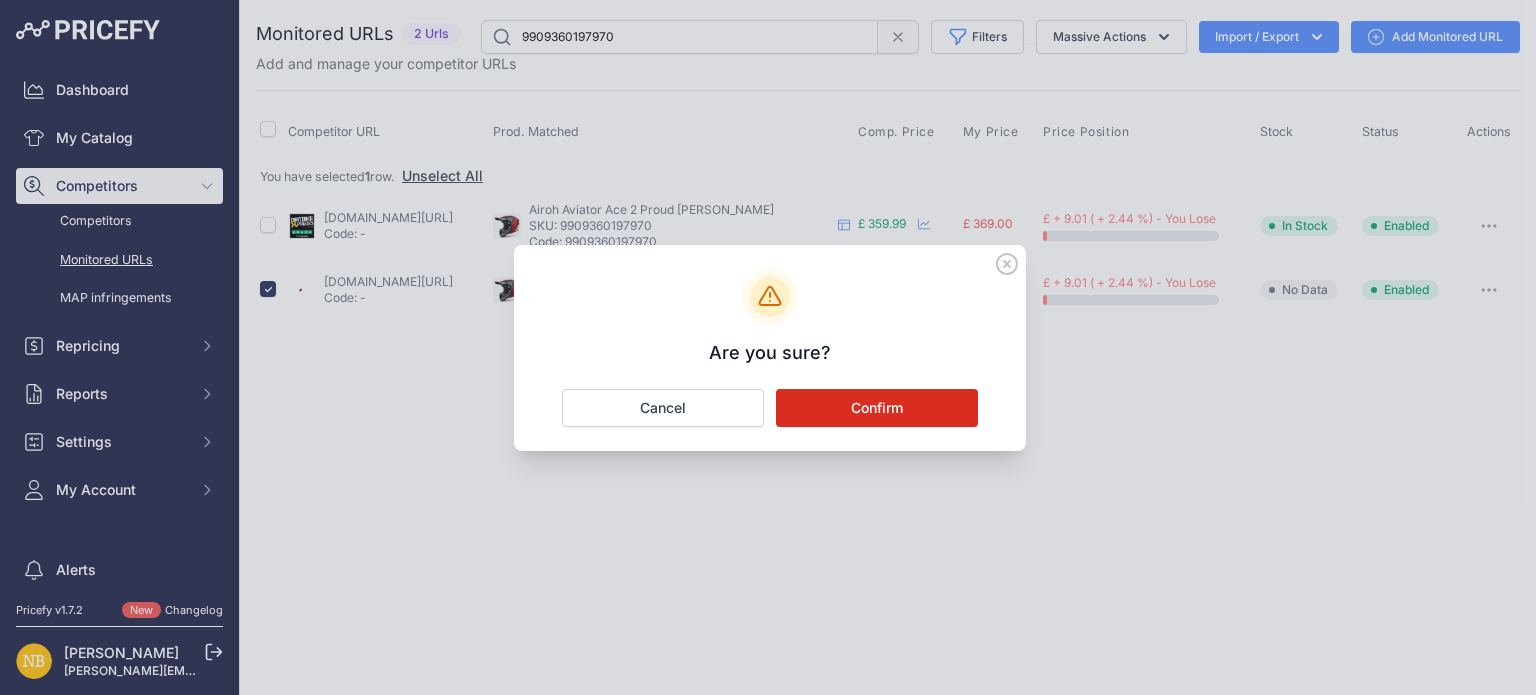 click on "Confirm" at bounding box center [877, 408] 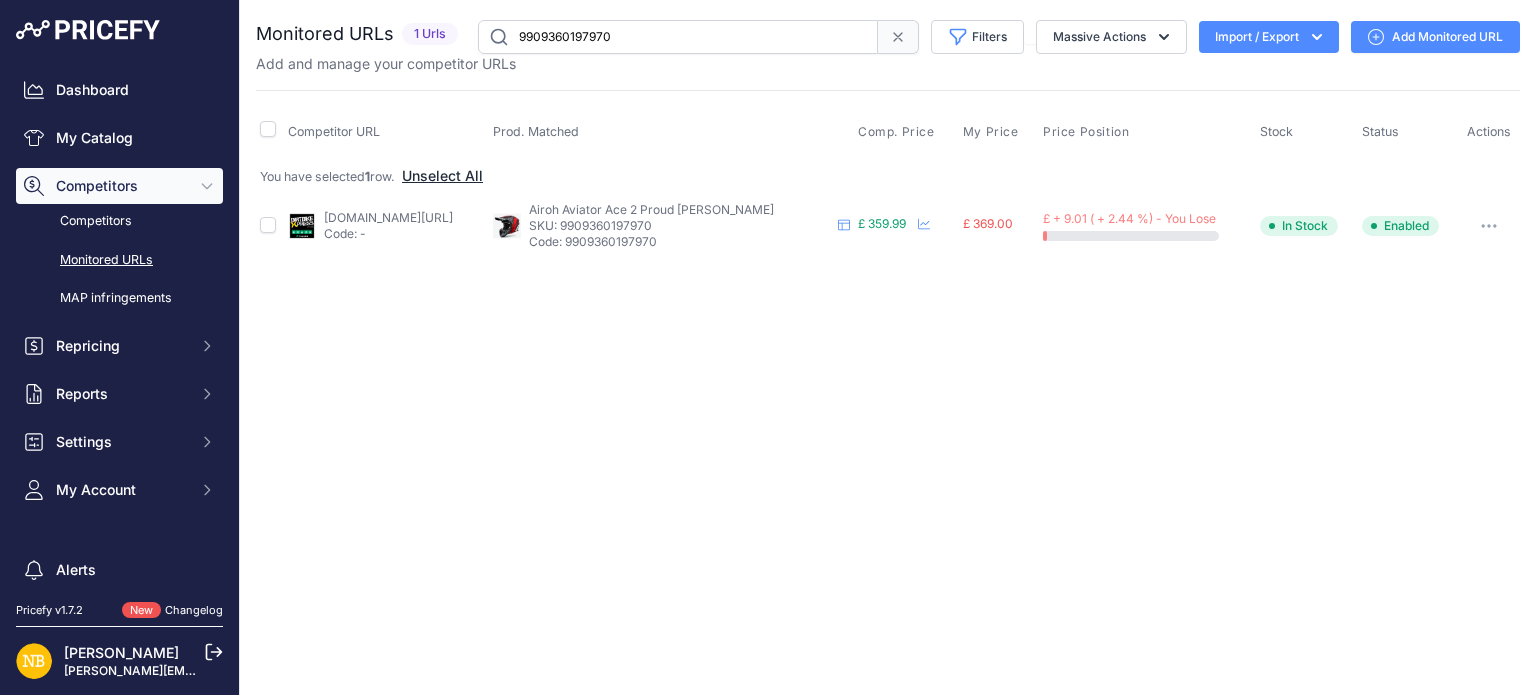 click on "Unselect All" at bounding box center [442, 176] 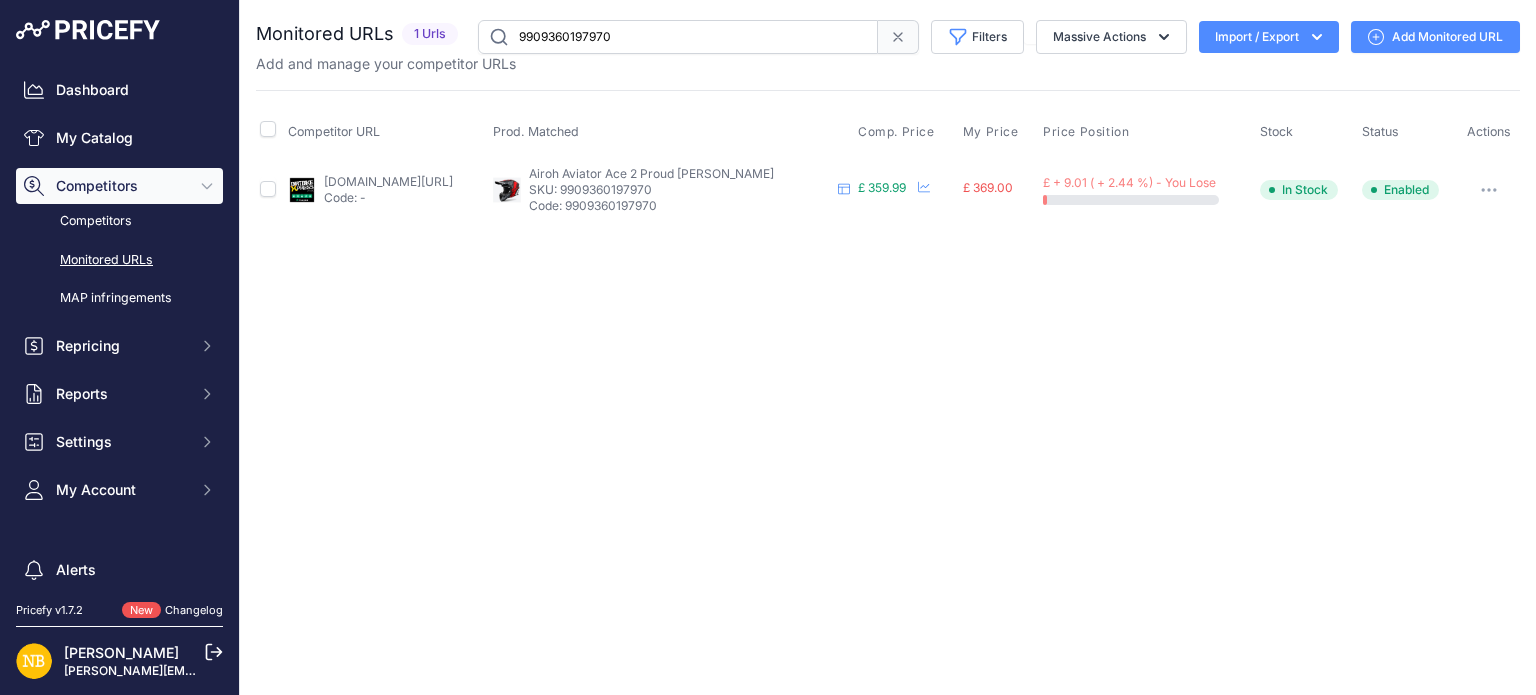 drag, startPoint x: 655, startPoint y: 42, endPoint x: 441, endPoint y: 40, distance: 214.00934 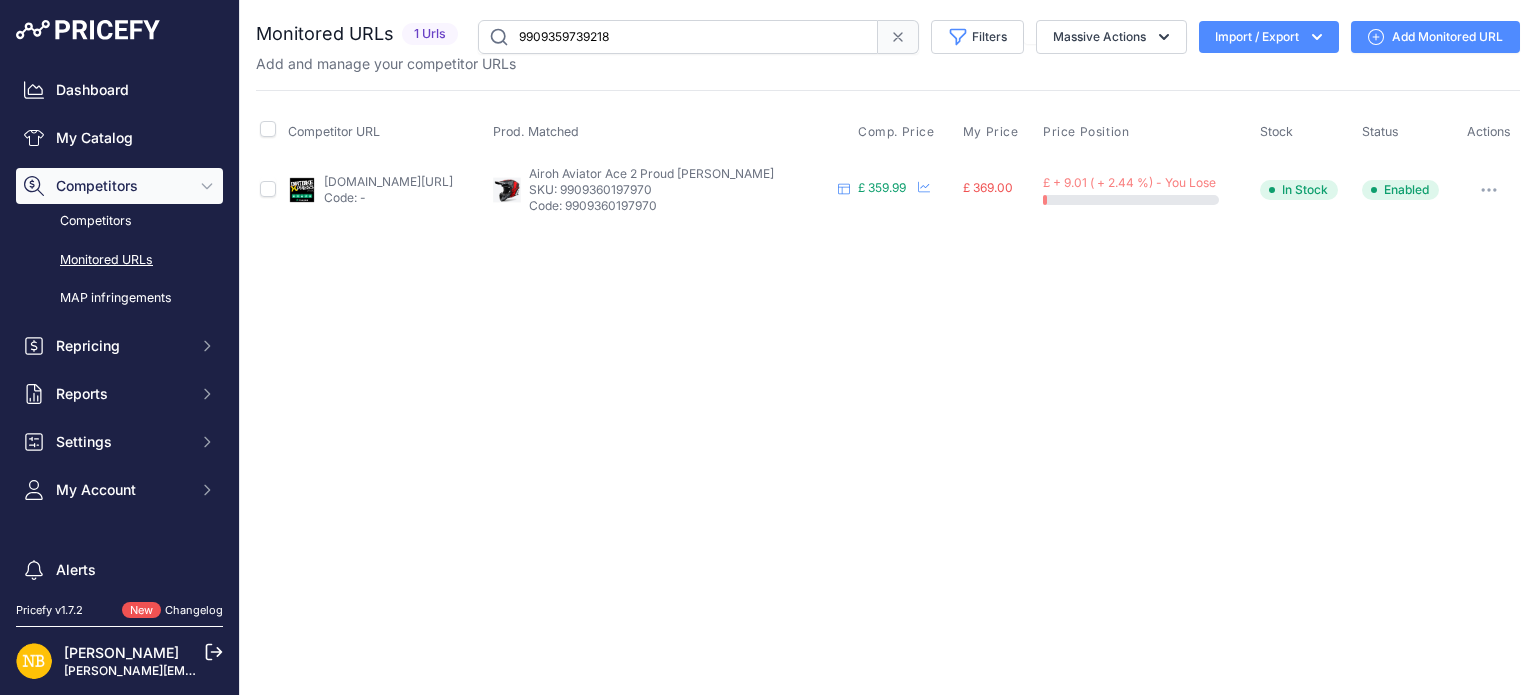 type on "9909359739218" 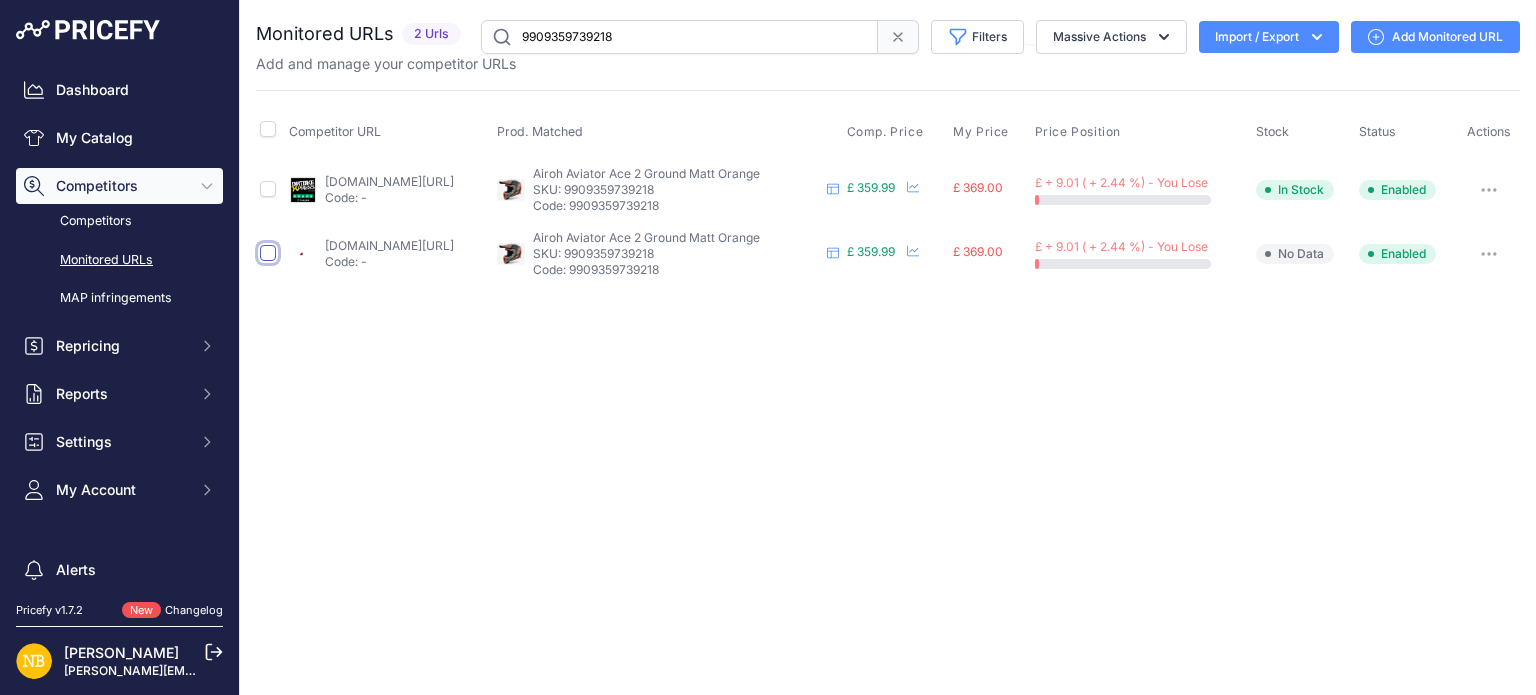 click at bounding box center (268, 253) 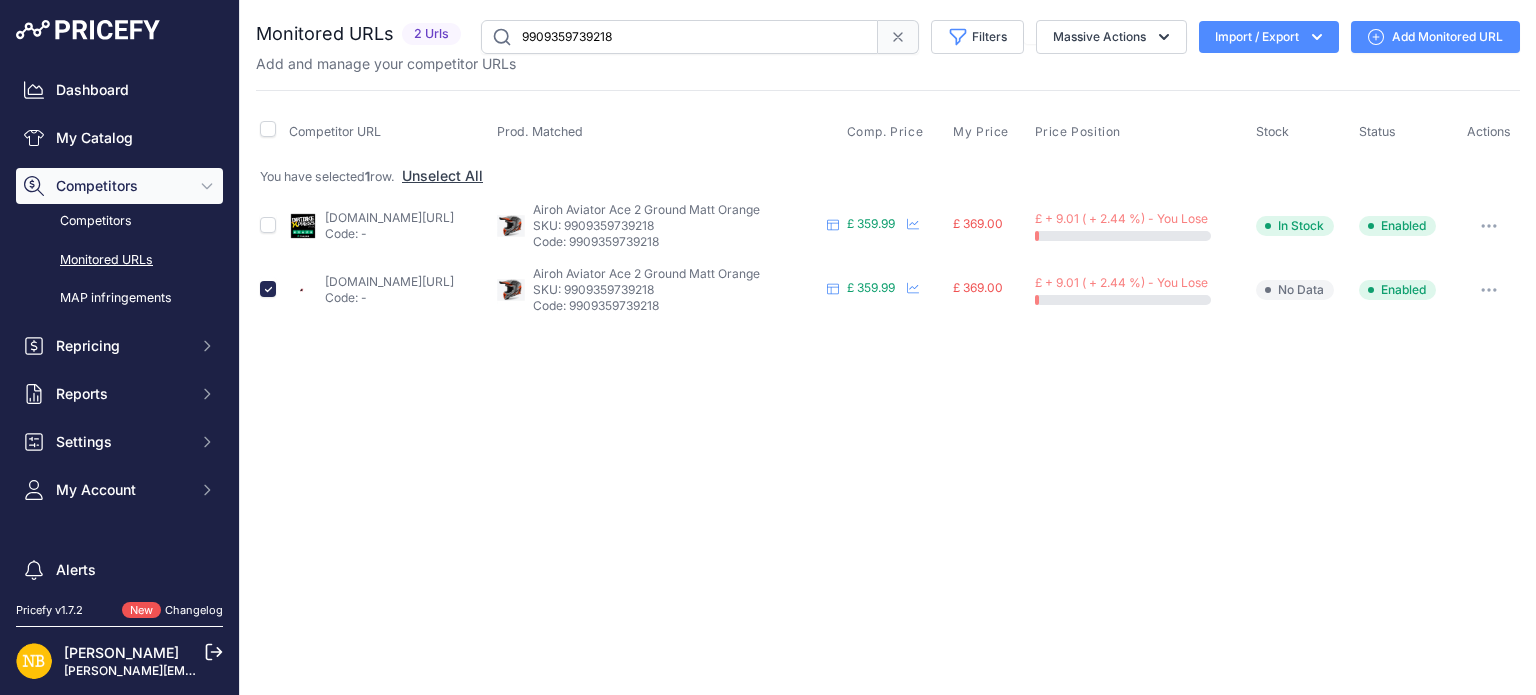 click at bounding box center [1489, 290] 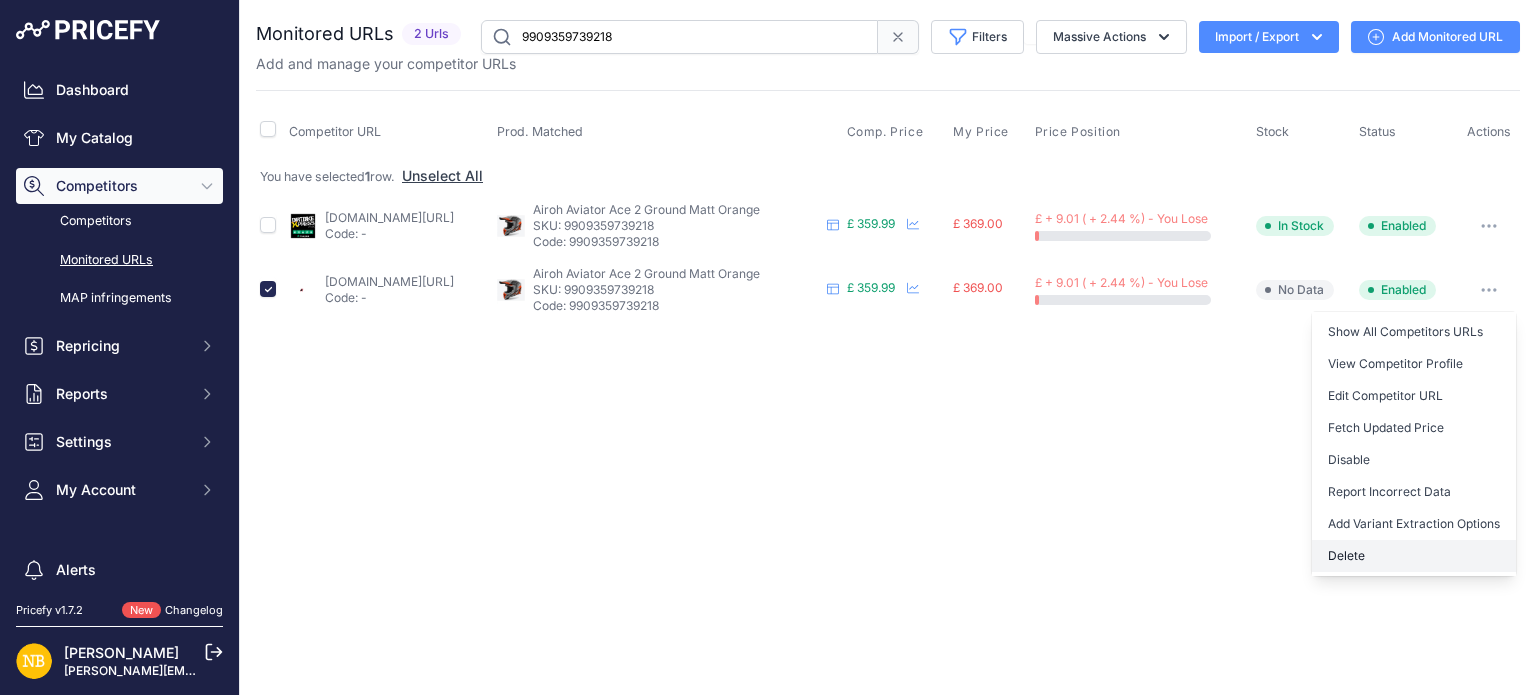 click on "Delete" at bounding box center (1414, 556) 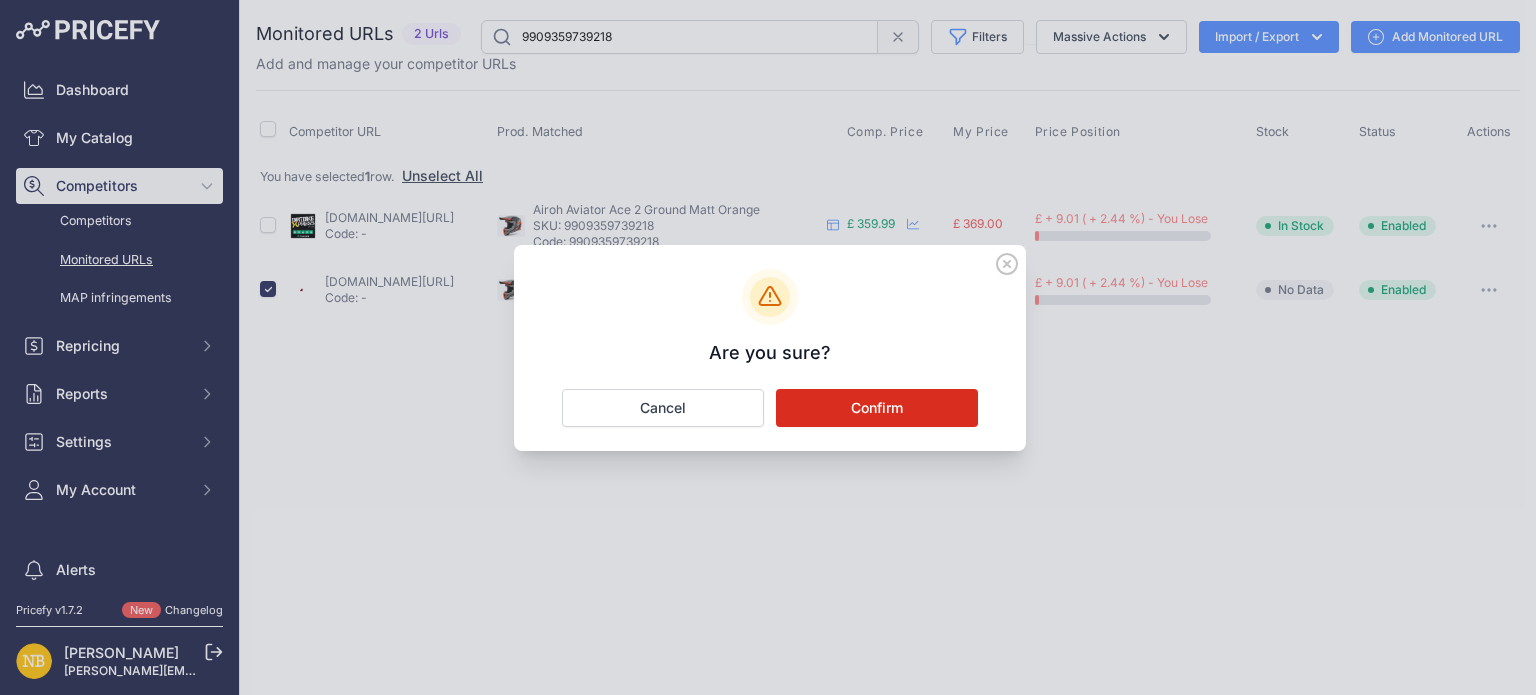 click on "Confirm" at bounding box center [877, 408] 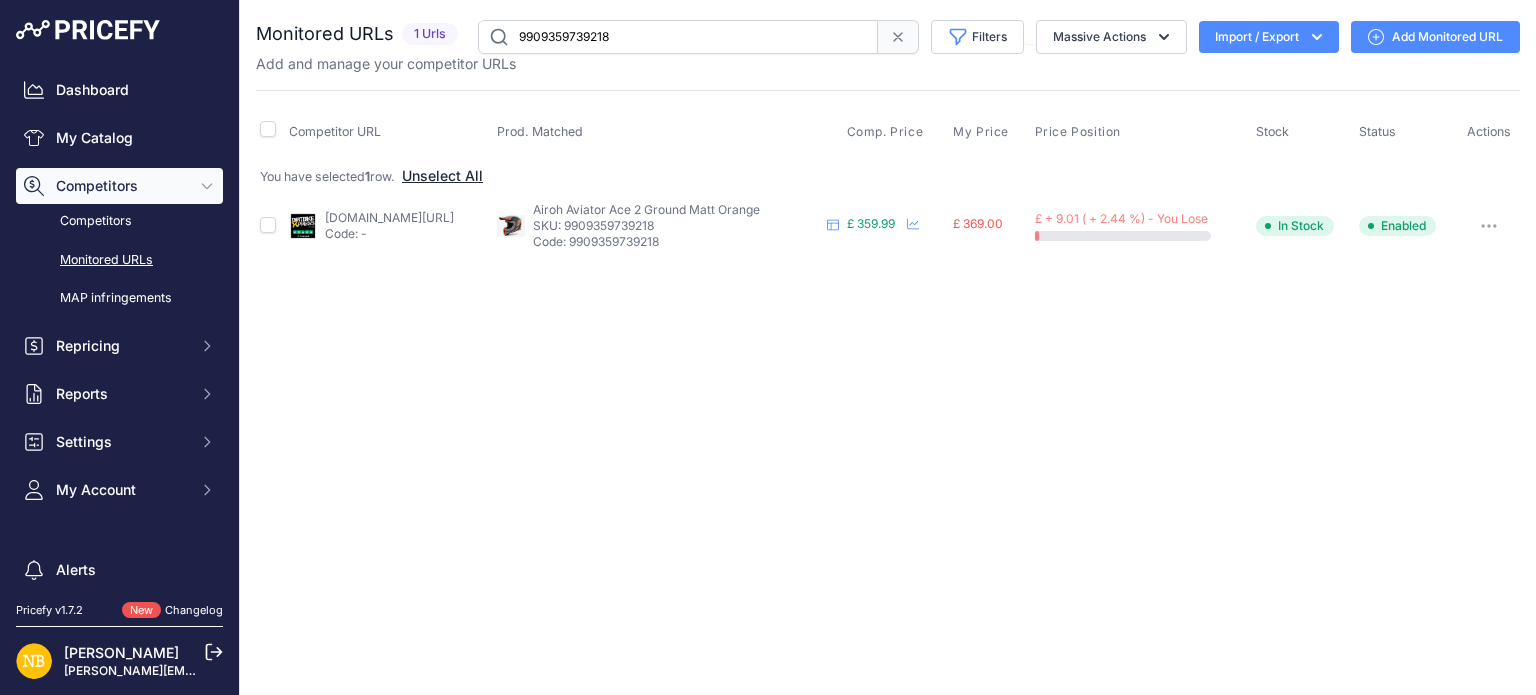 click on "Unselect All" at bounding box center (442, 176) 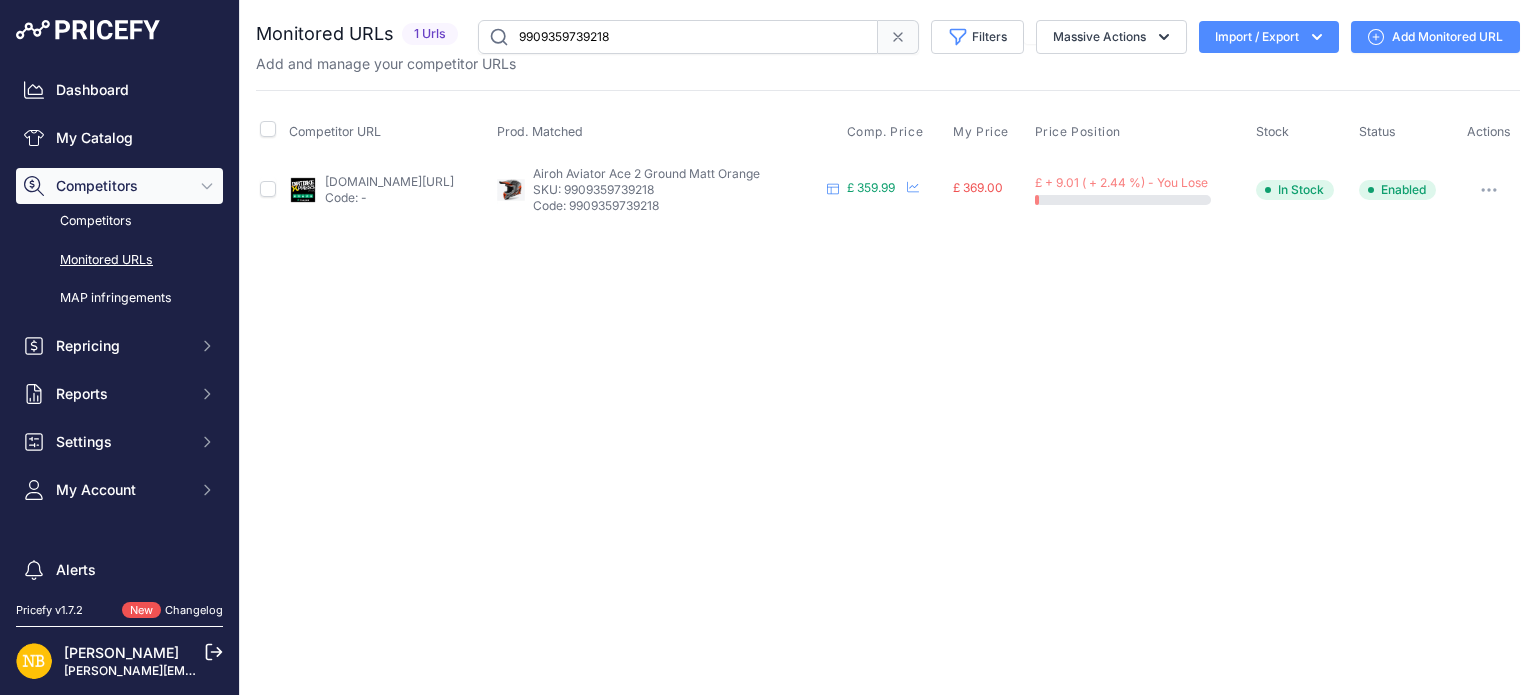 drag, startPoint x: 654, startPoint y: 36, endPoint x: 496, endPoint y: 37, distance: 158.00316 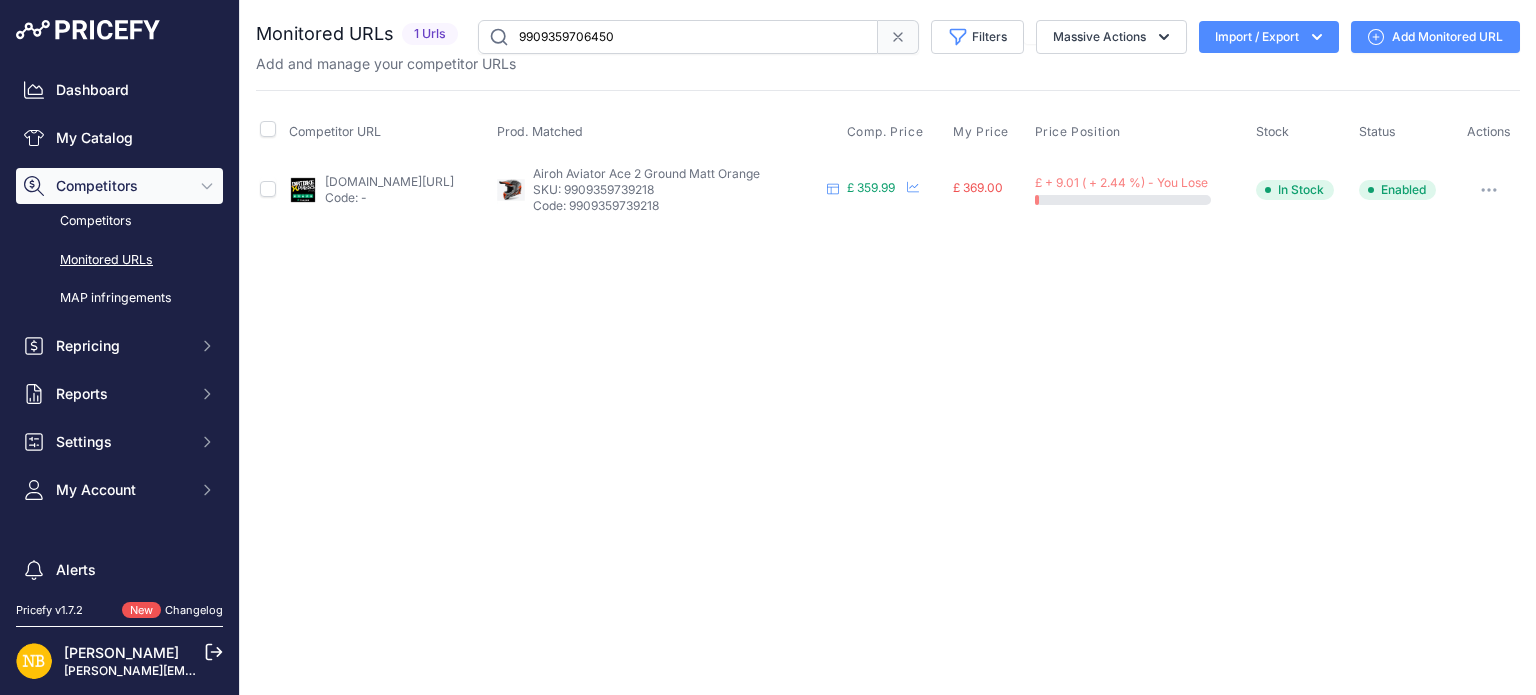 type on "9909359706450" 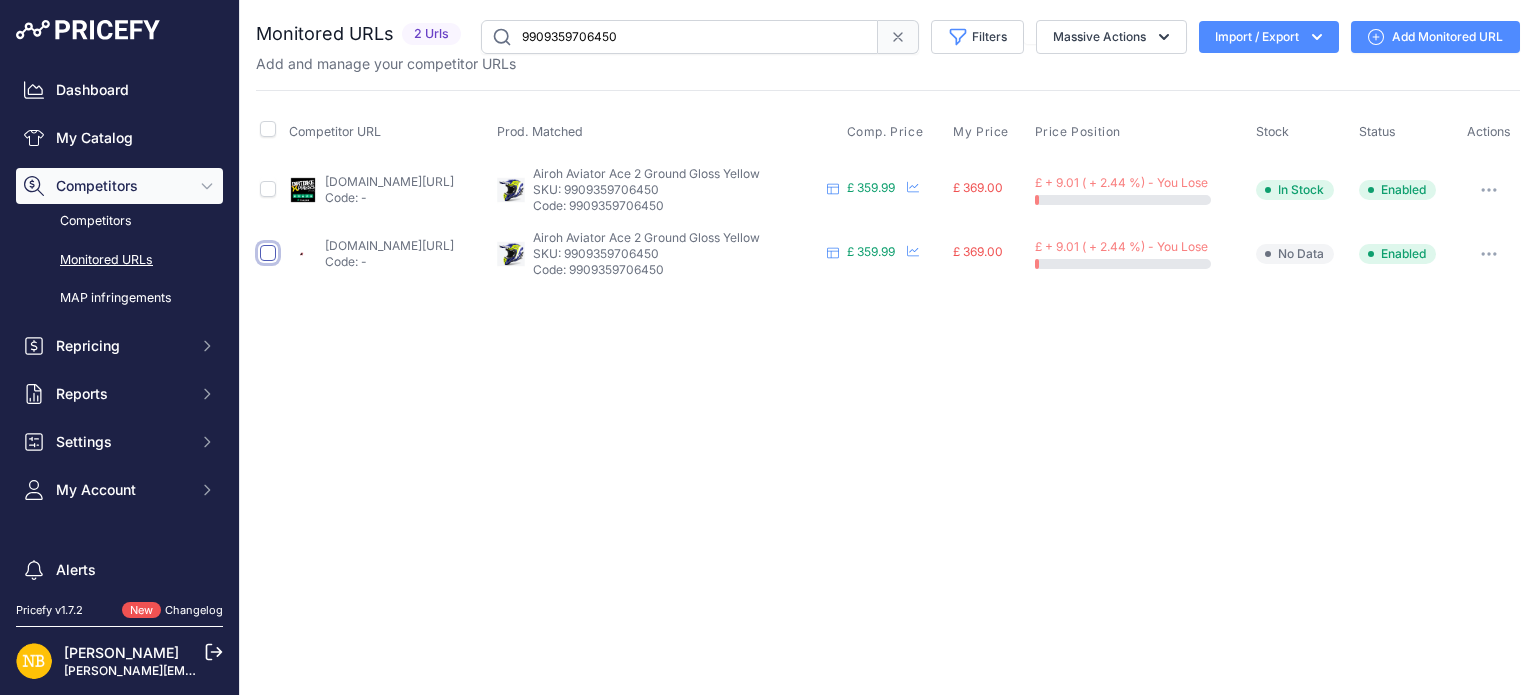 click at bounding box center (268, 253) 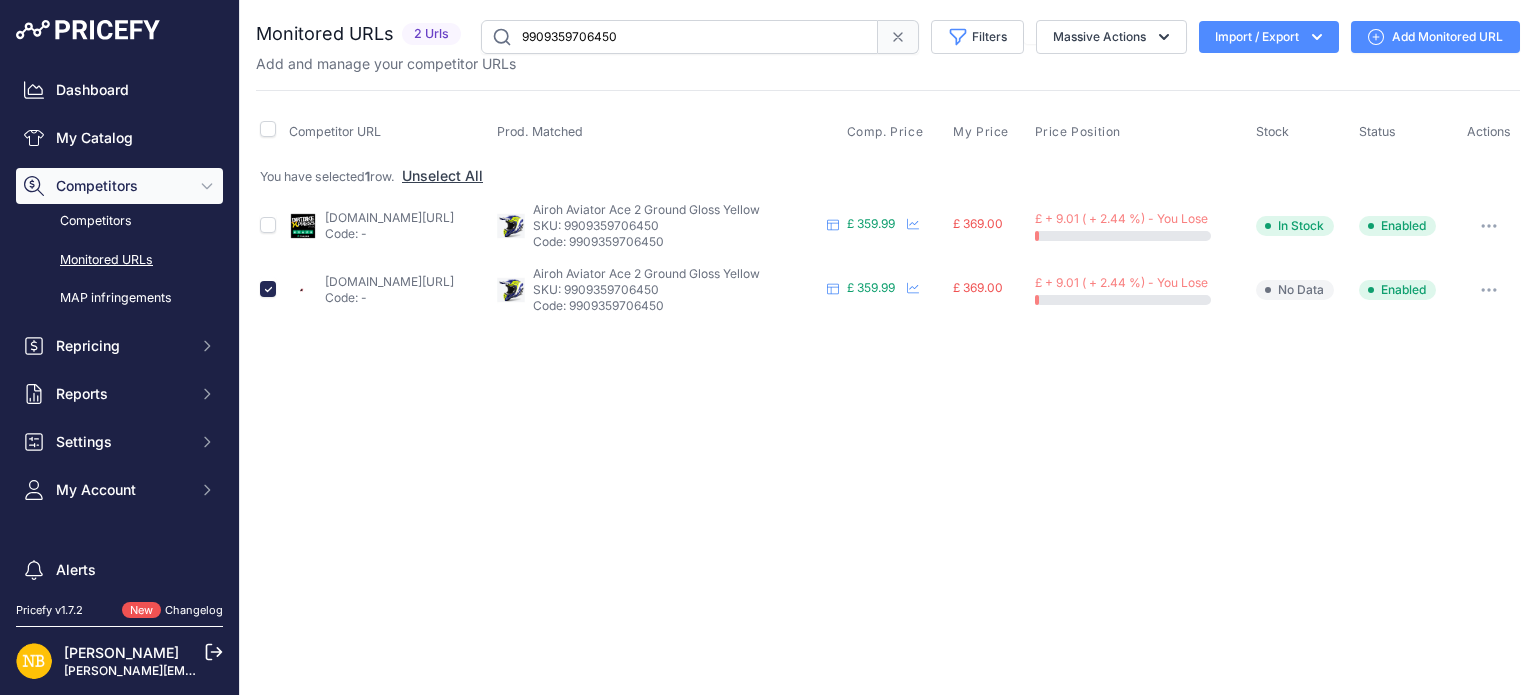 click 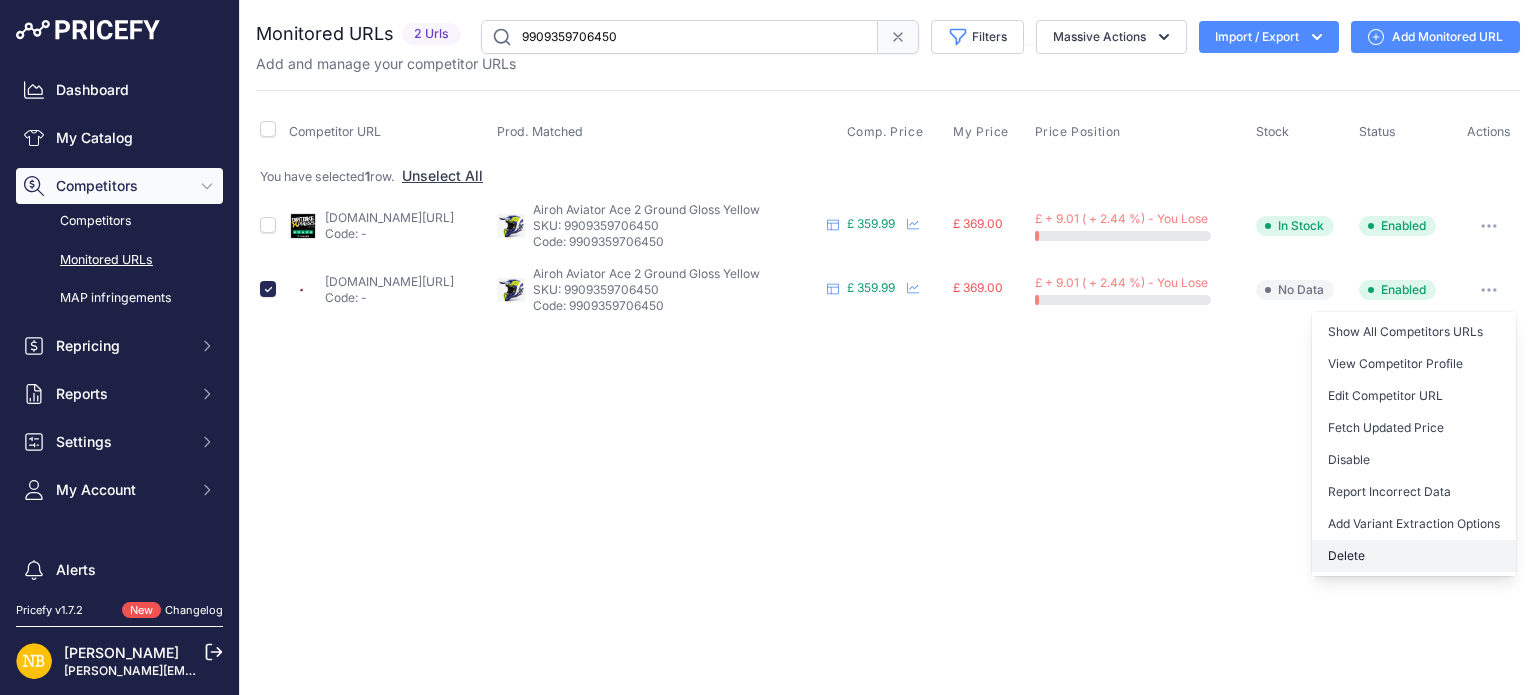 click on "Delete" at bounding box center [1414, 556] 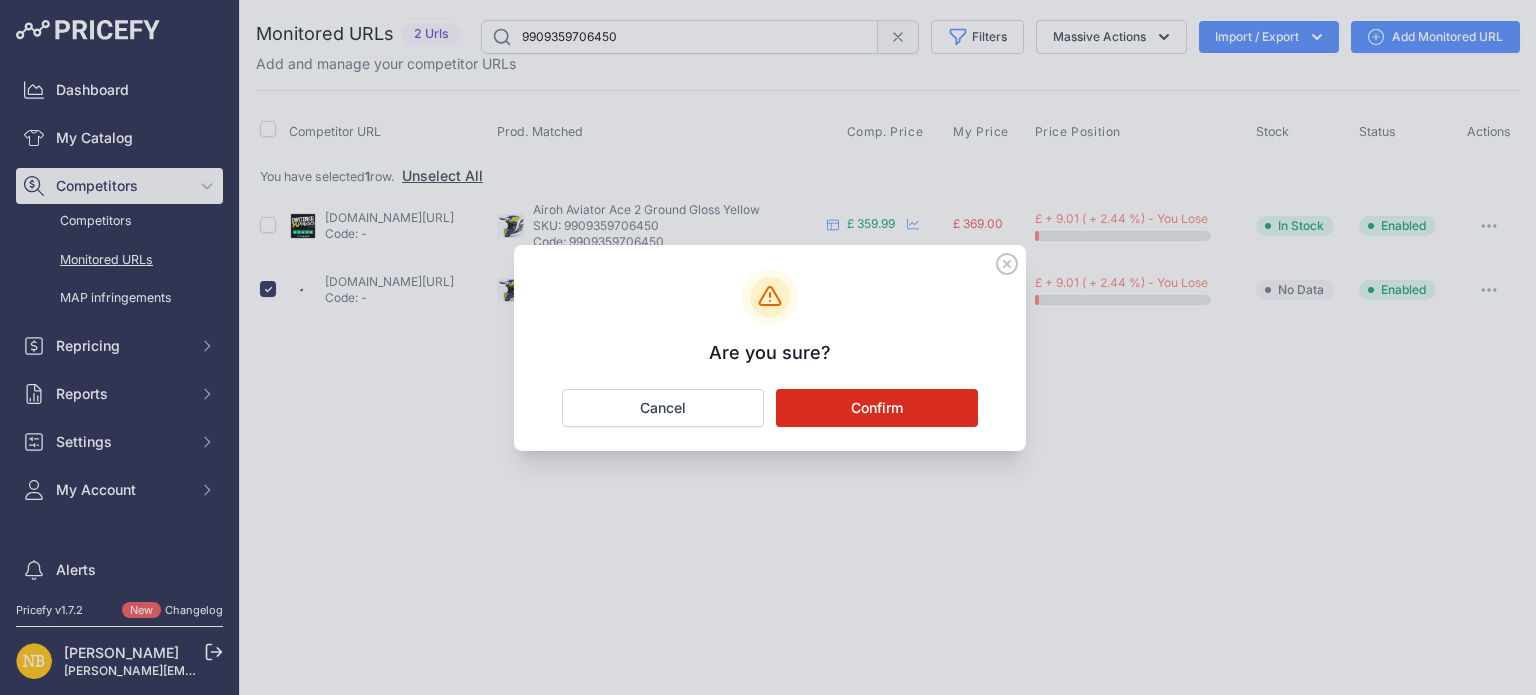click on "Confirm" at bounding box center [877, 408] 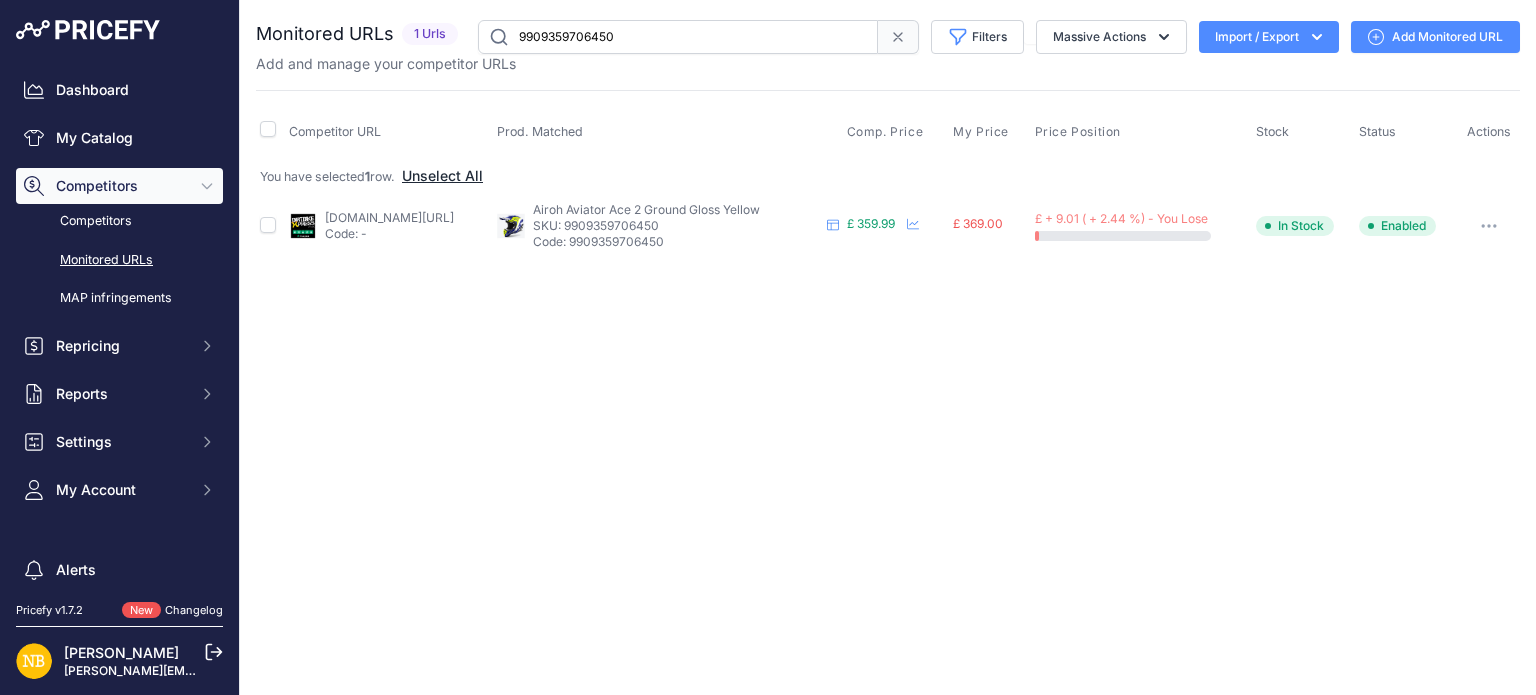 click on "Unselect All" at bounding box center [442, 176] 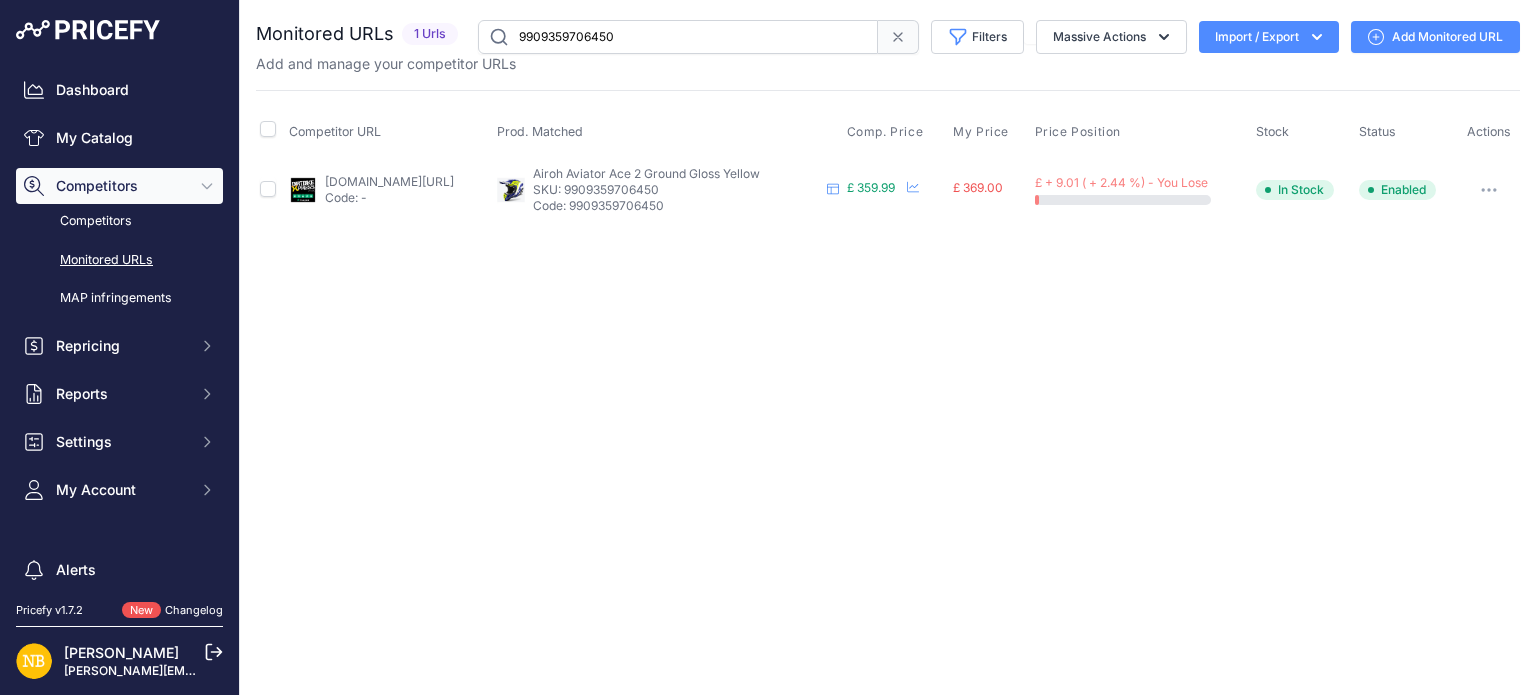 drag, startPoint x: 658, startPoint y: 32, endPoint x: 397, endPoint y: 32, distance: 261 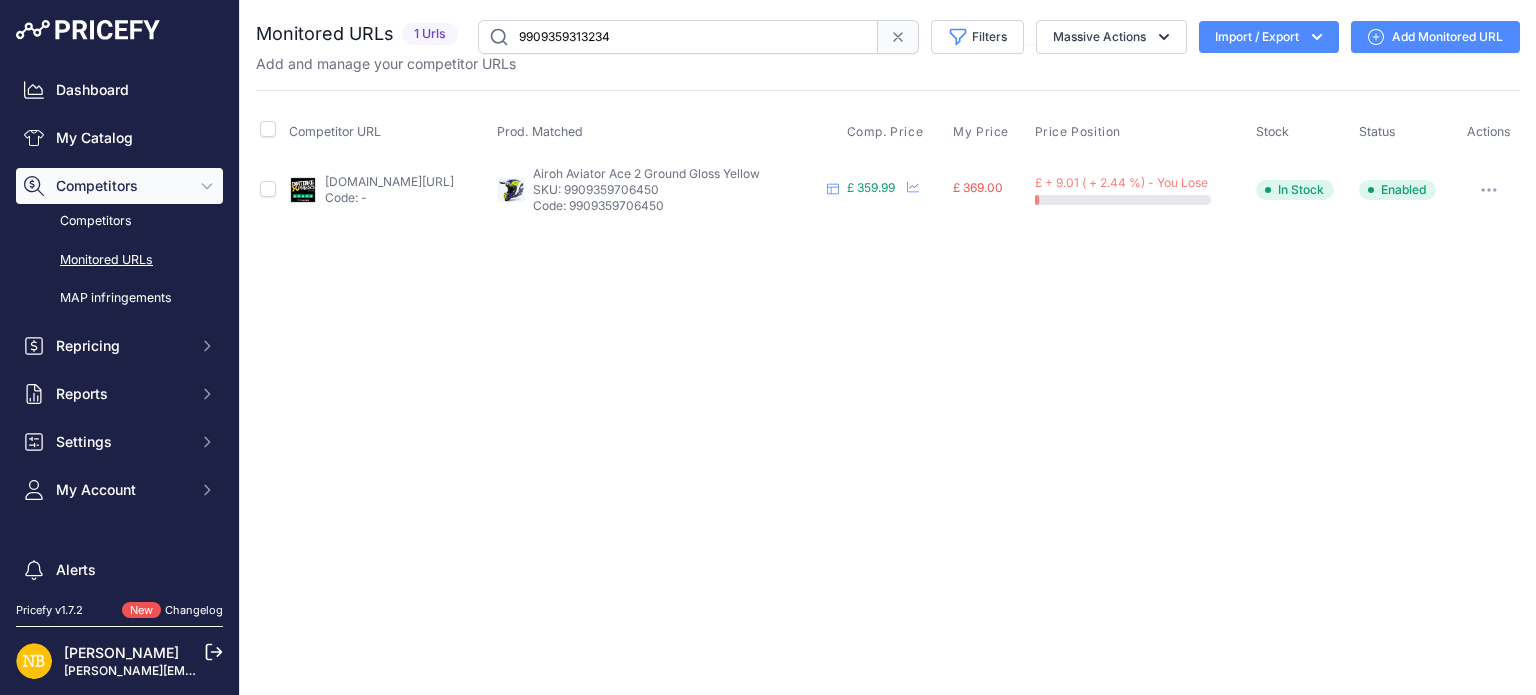 type on "9909359313234" 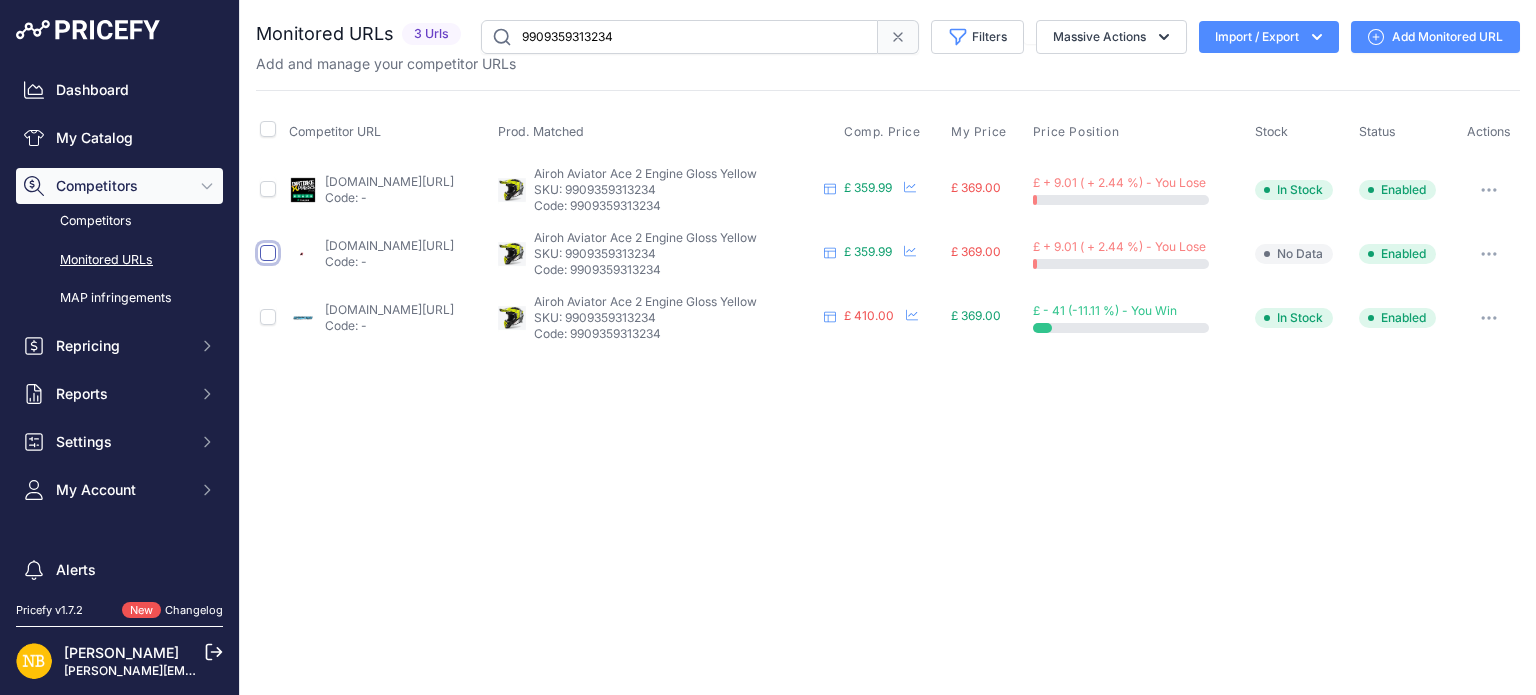 click at bounding box center [268, 253] 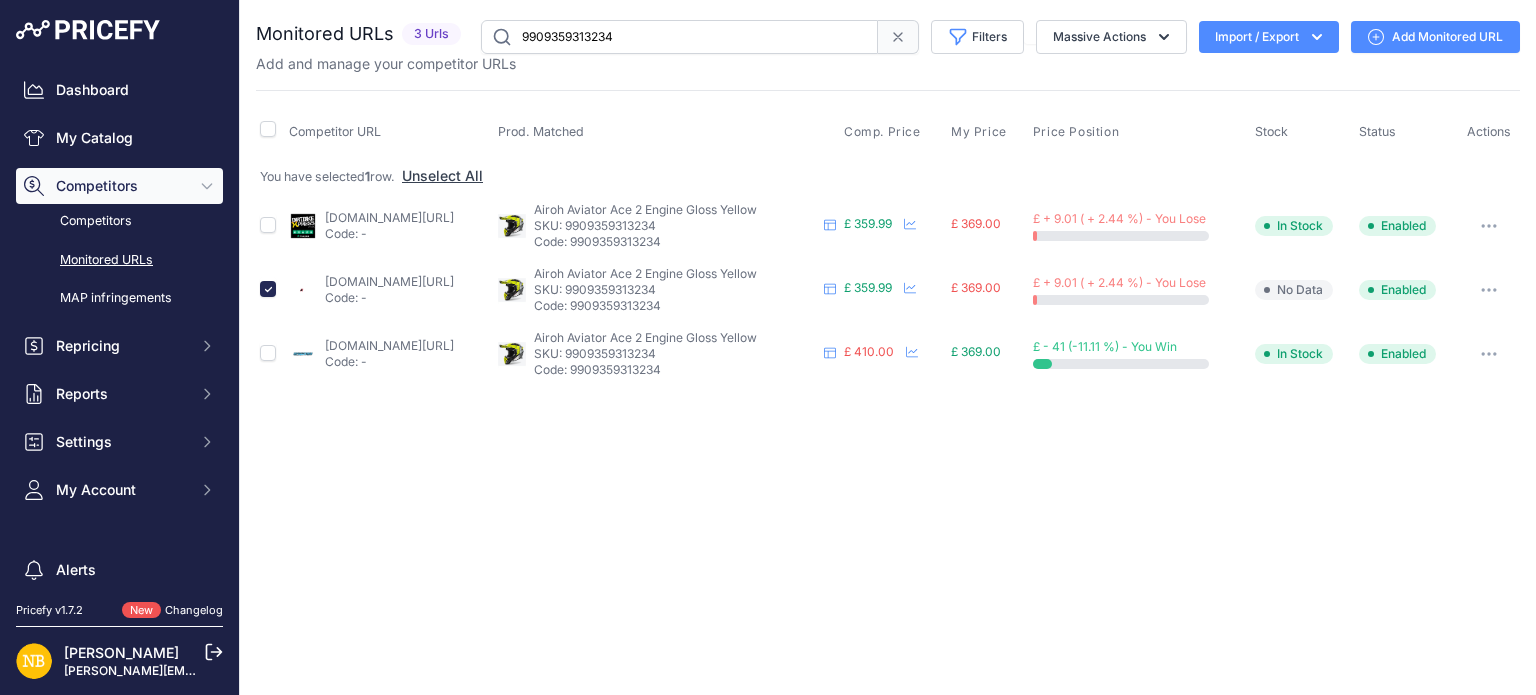 click at bounding box center (1489, 290) 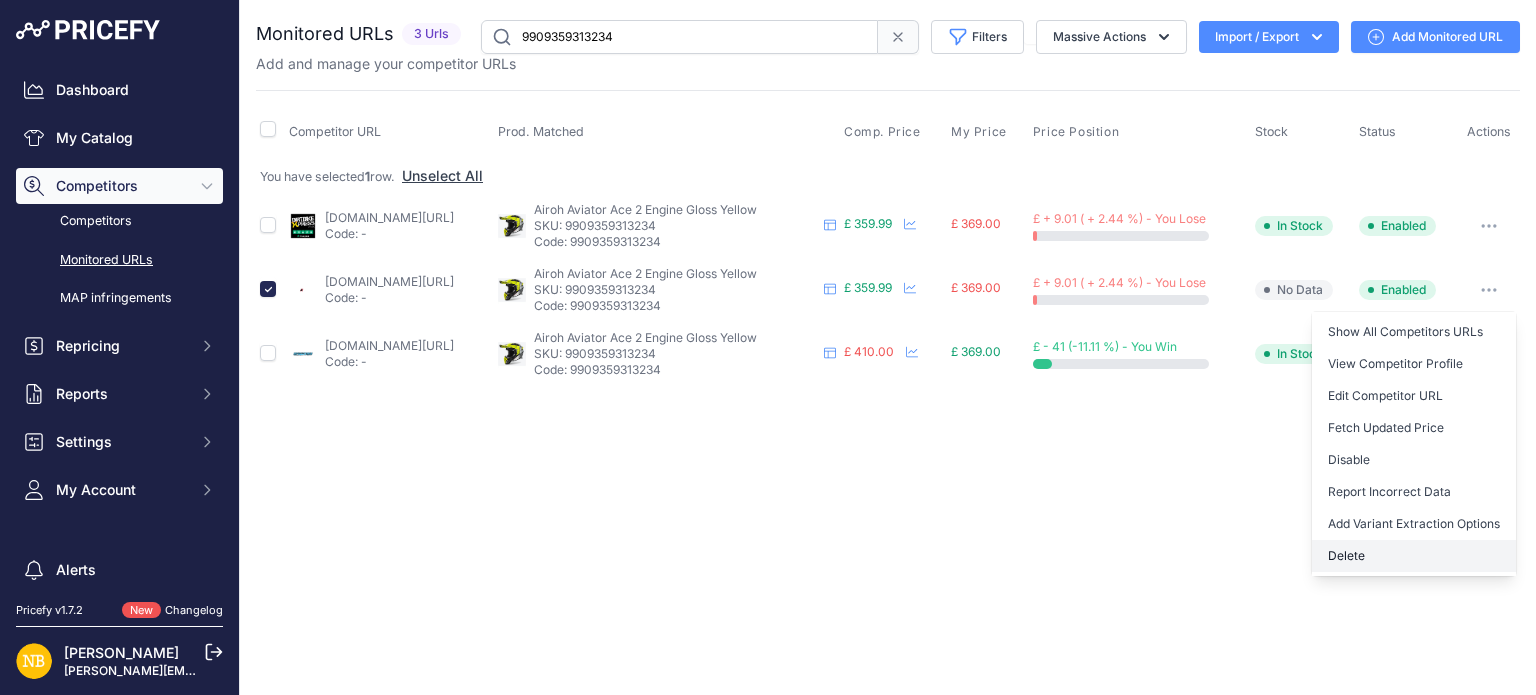 click on "Delete" at bounding box center (1414, 556) 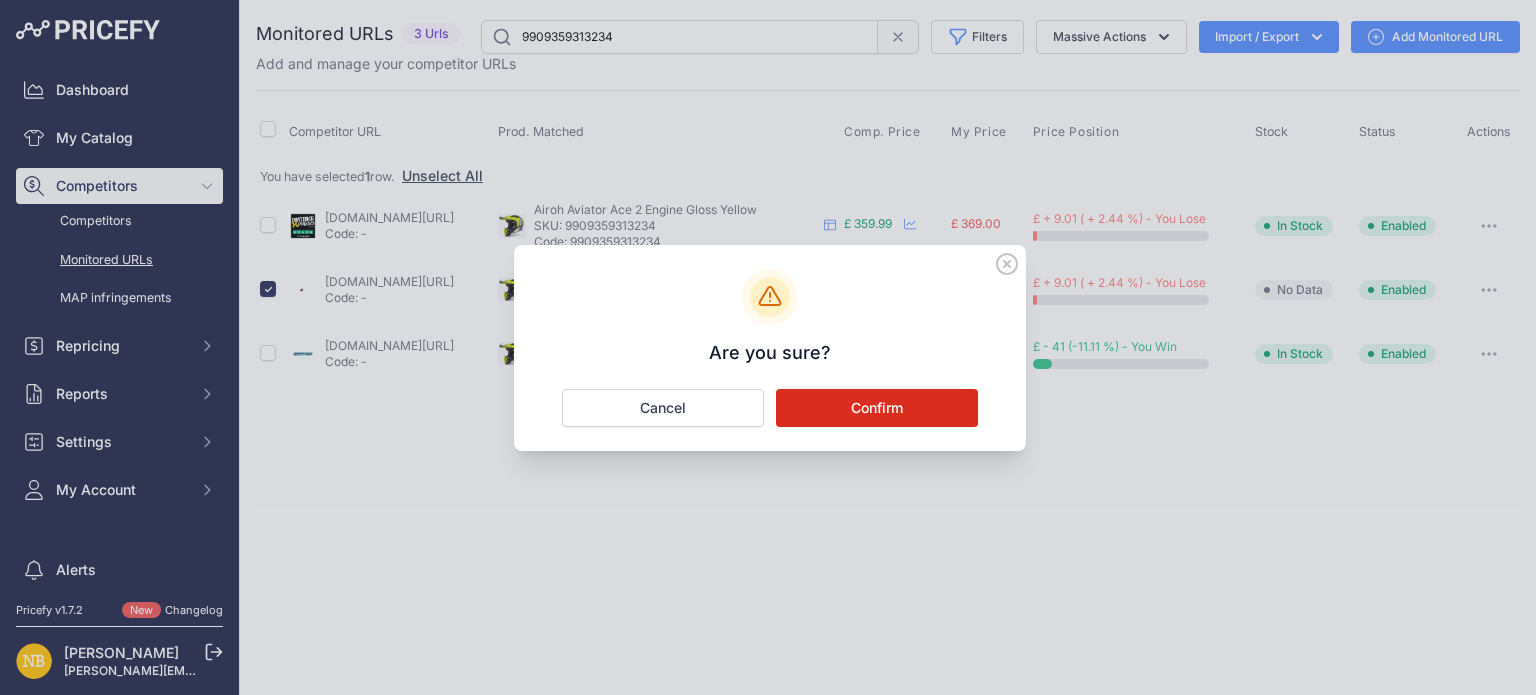 click on "Confirm" at bounding box center [877, 408] 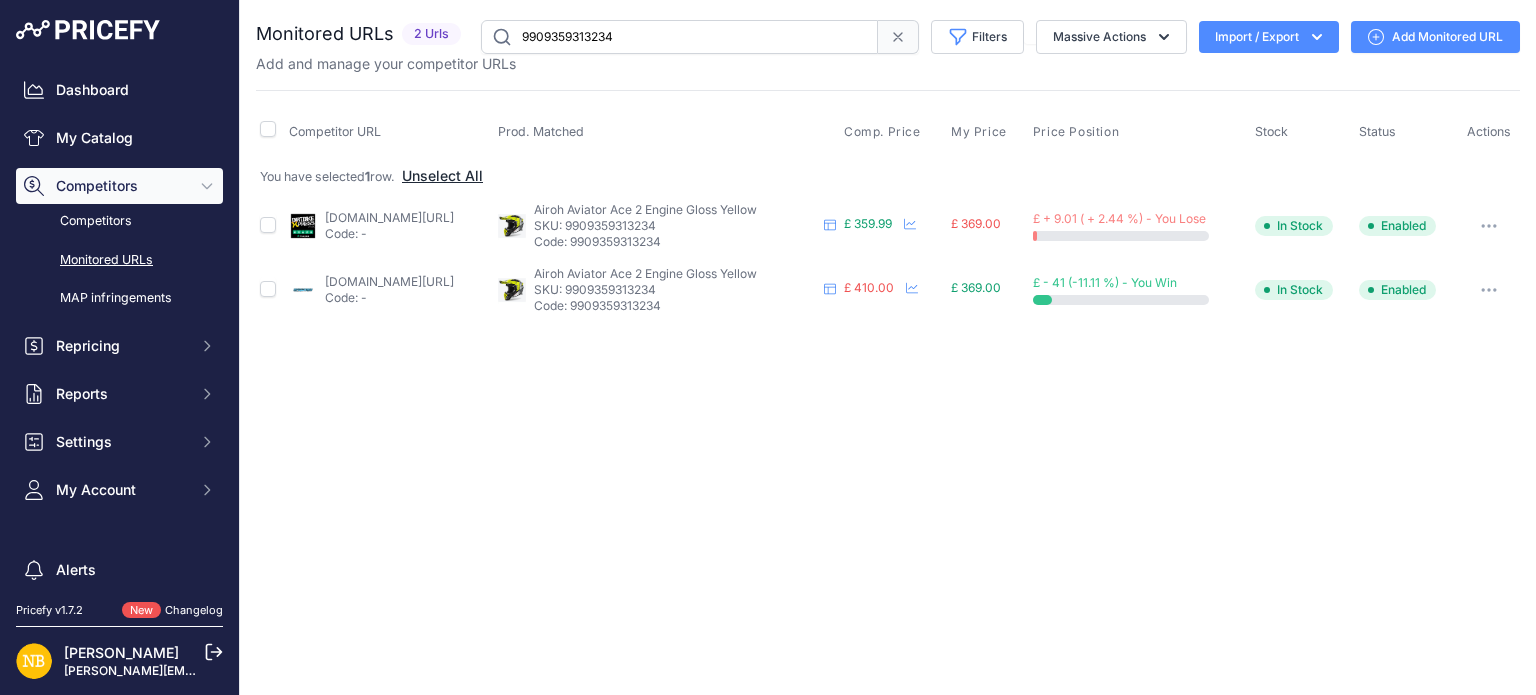 click on "Unselect All" at bounding box center [442, 176] 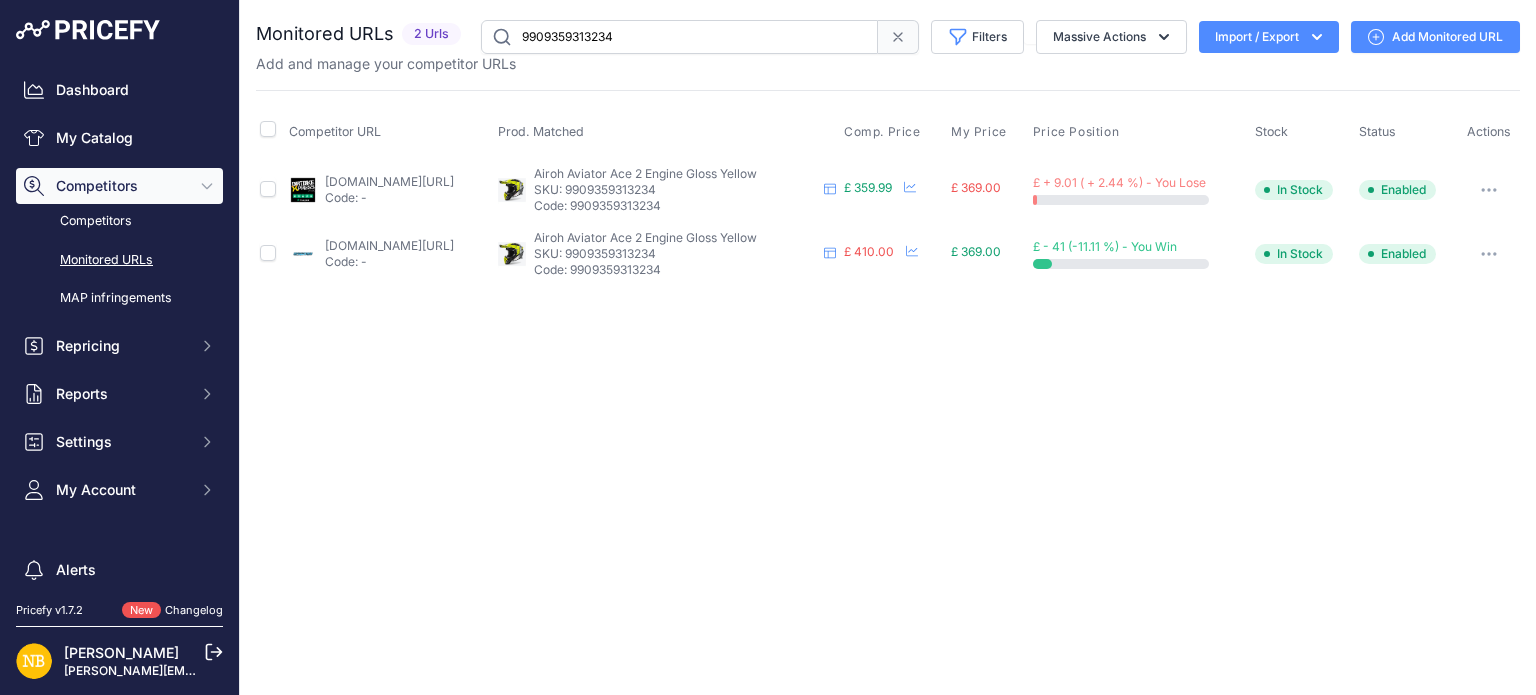 drag, startPoint x: 660, startPoint y: 35, endPoint x: 312, endPoint y: -5, distance: 350.29132 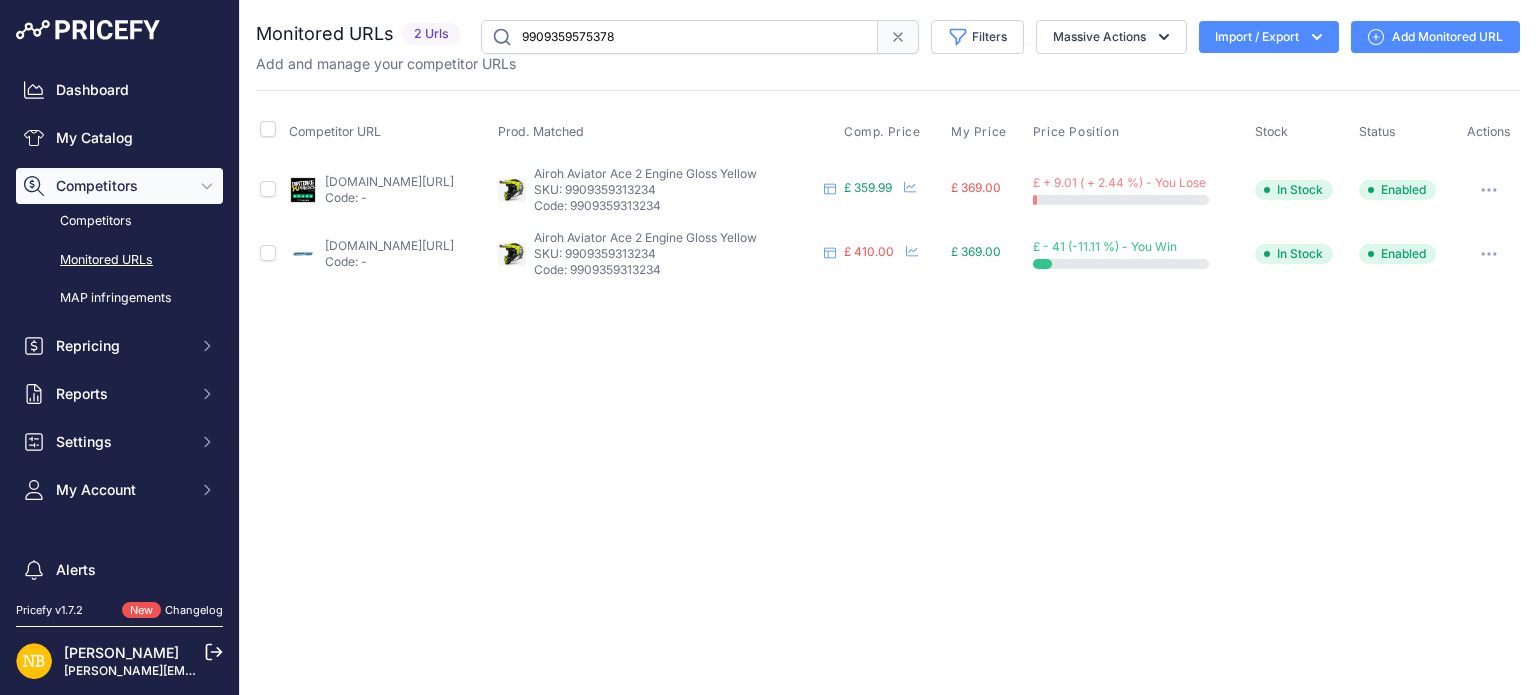 type on "9909359575378" 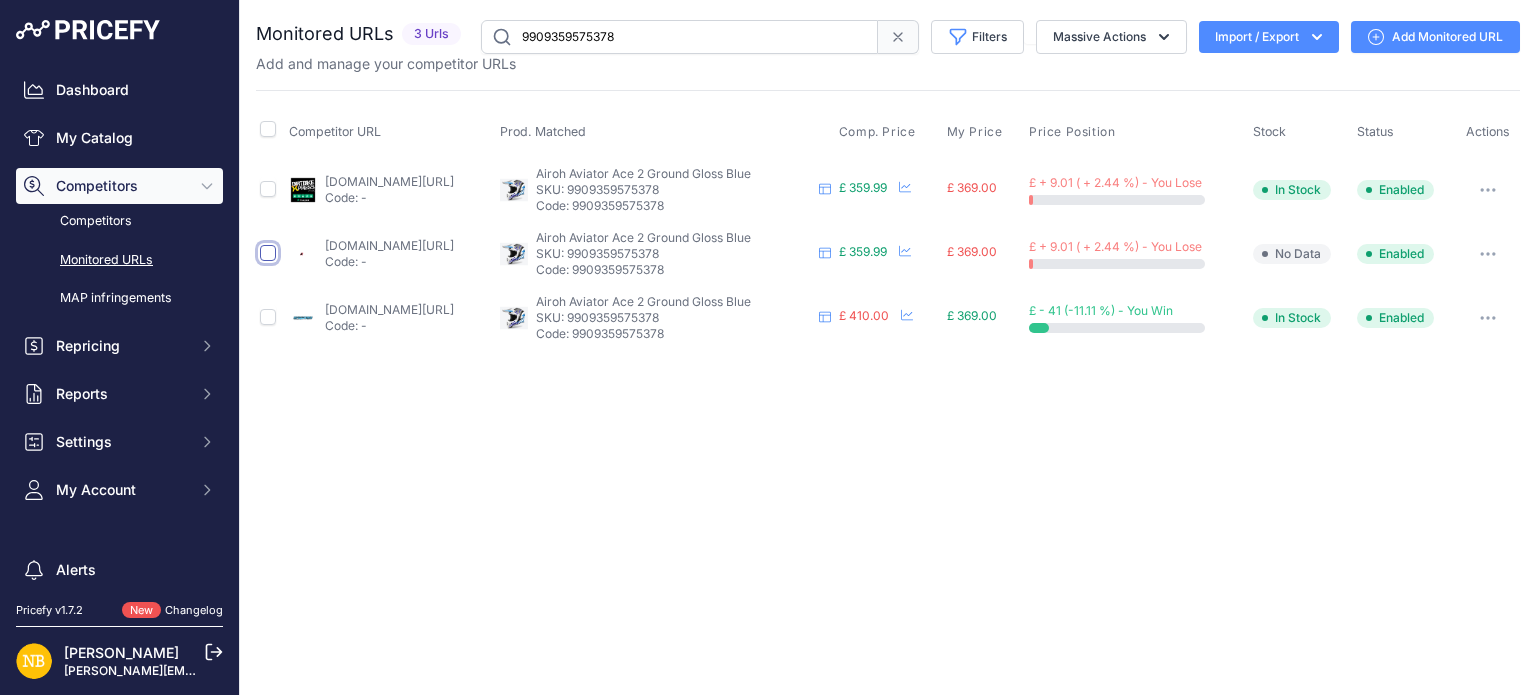 click at bounding box center (268, 253) 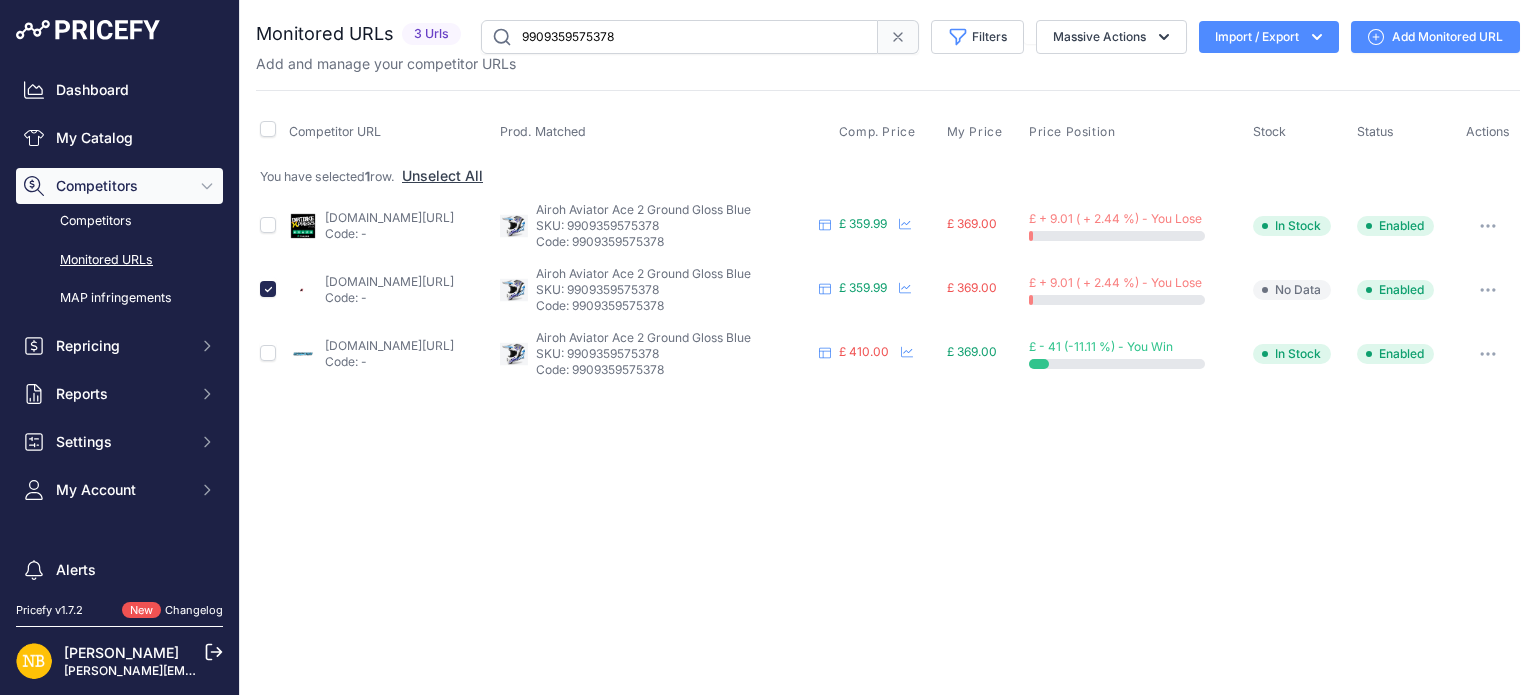 click 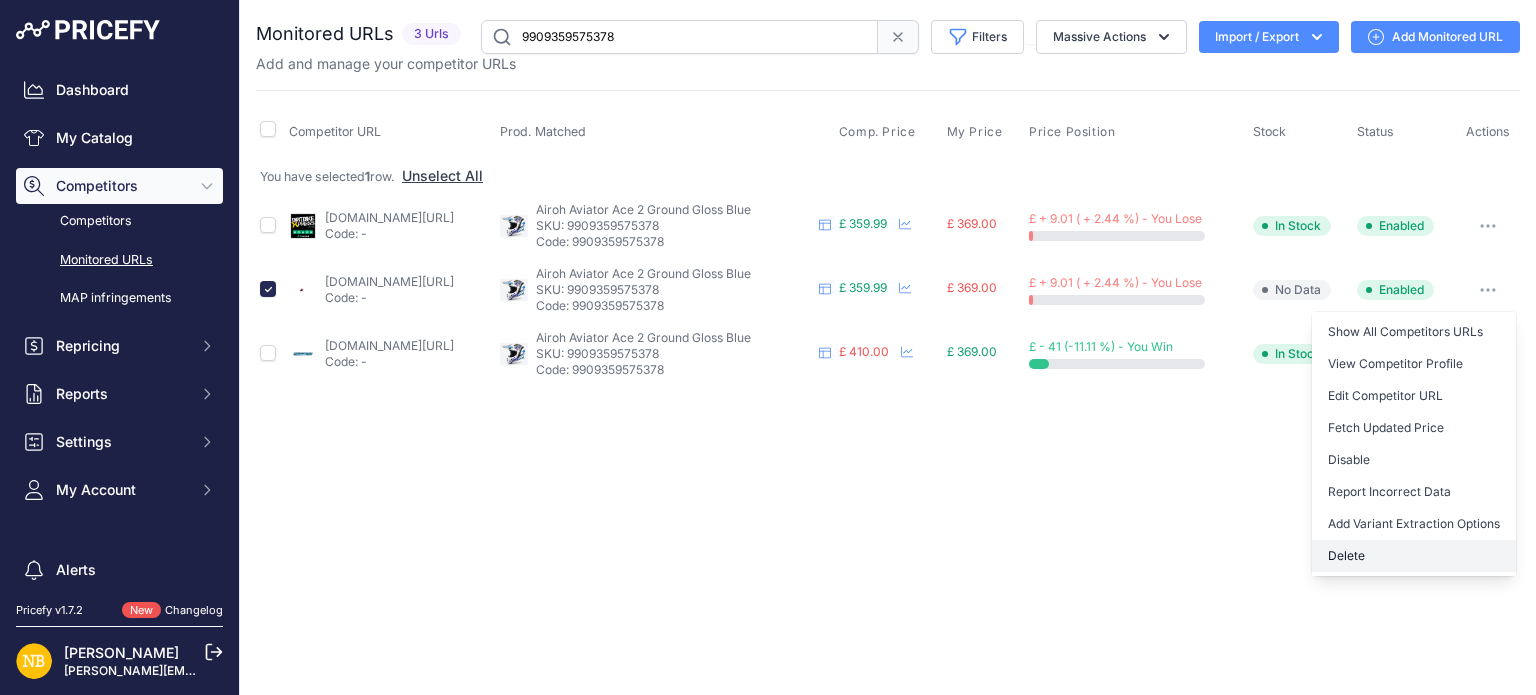 click on "Delete" at bounding box center (1414, 556) 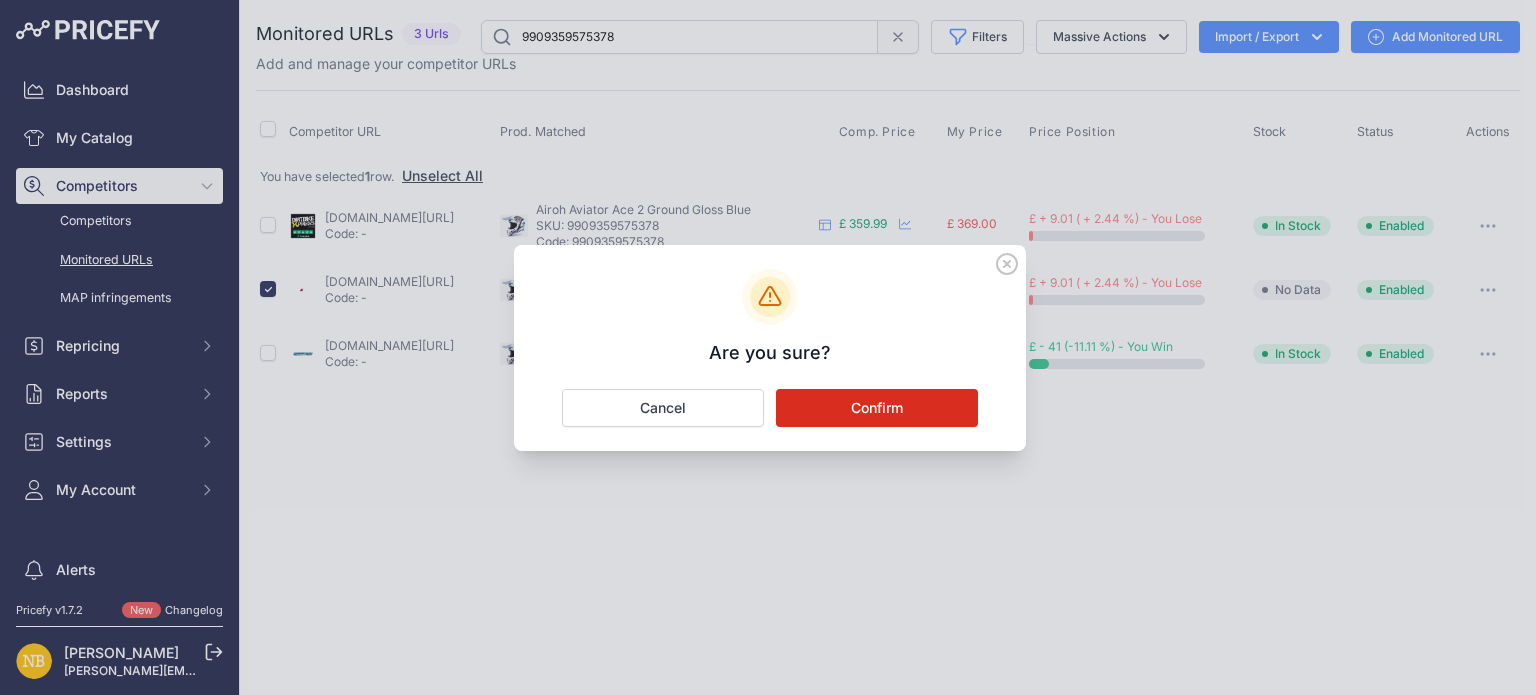 click on "Confirm" at bounding box center [877, 408] 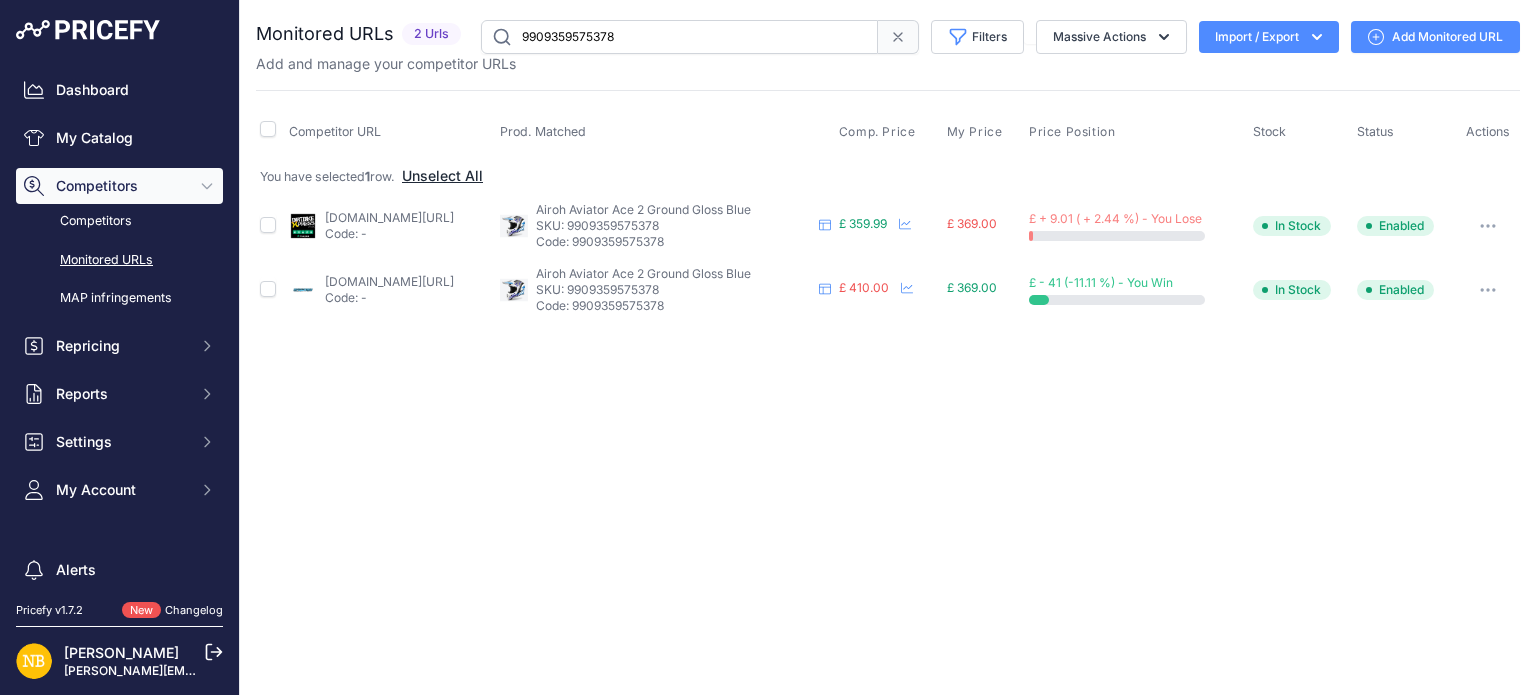 click on "Unselect All" at bounding box center [442, 176] 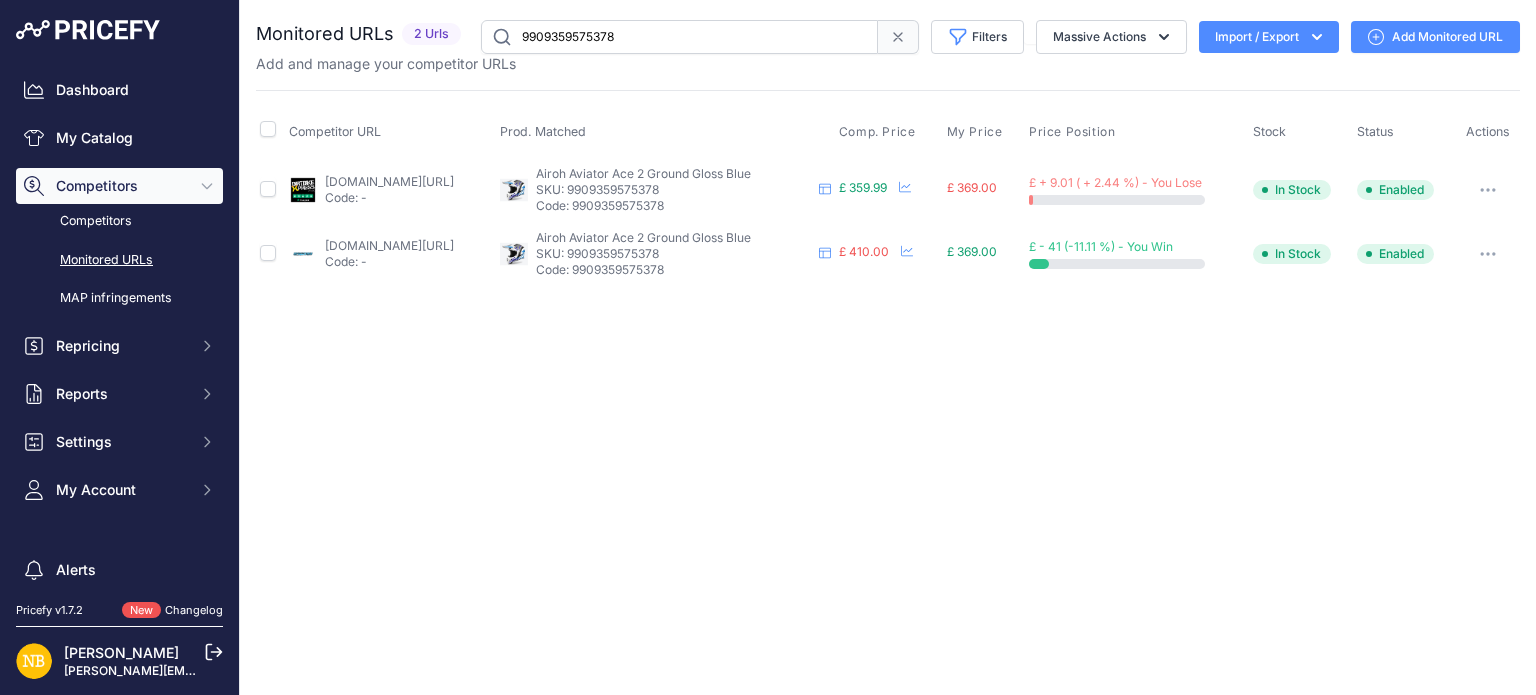 drag, startPoint x: 654, startPoint y: 41, endPoint x: 284, endPoint y: 38, distance: 370.01218 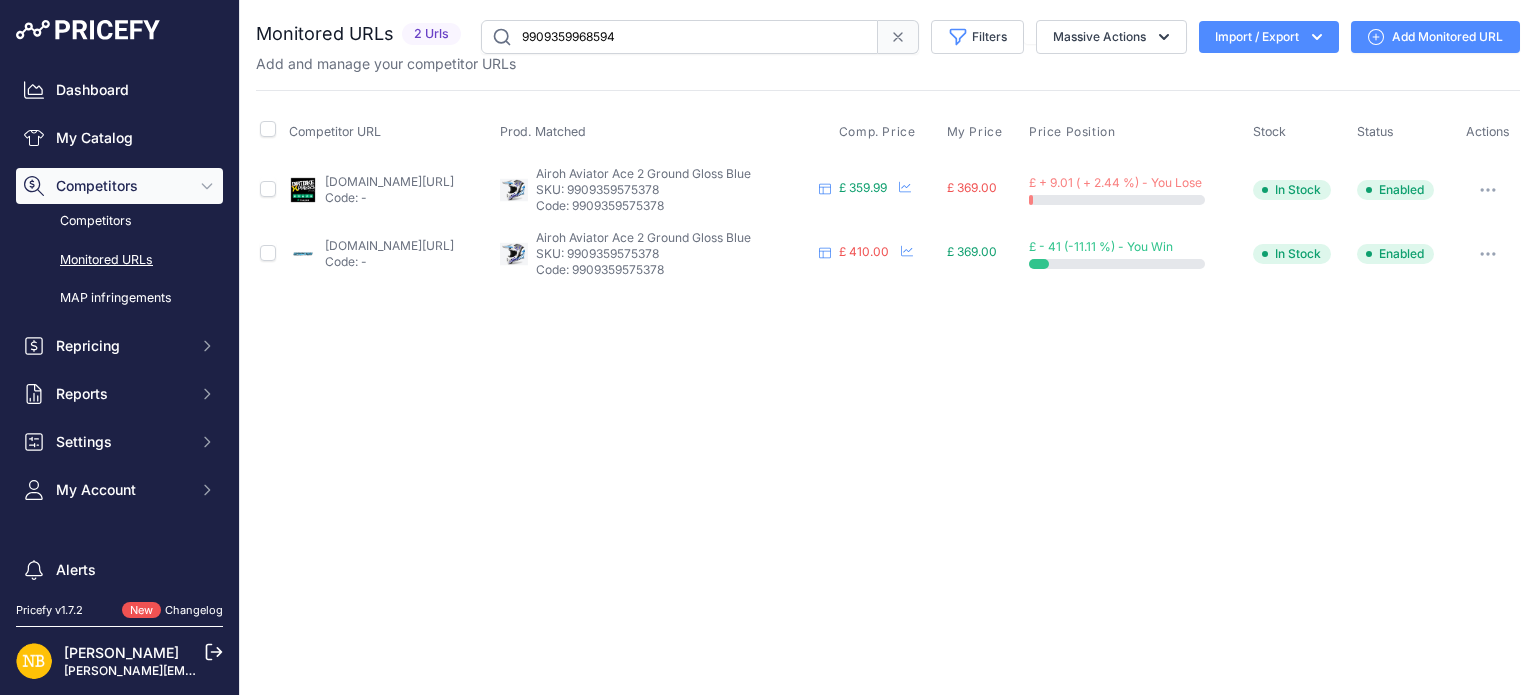 type on "9909359968594" 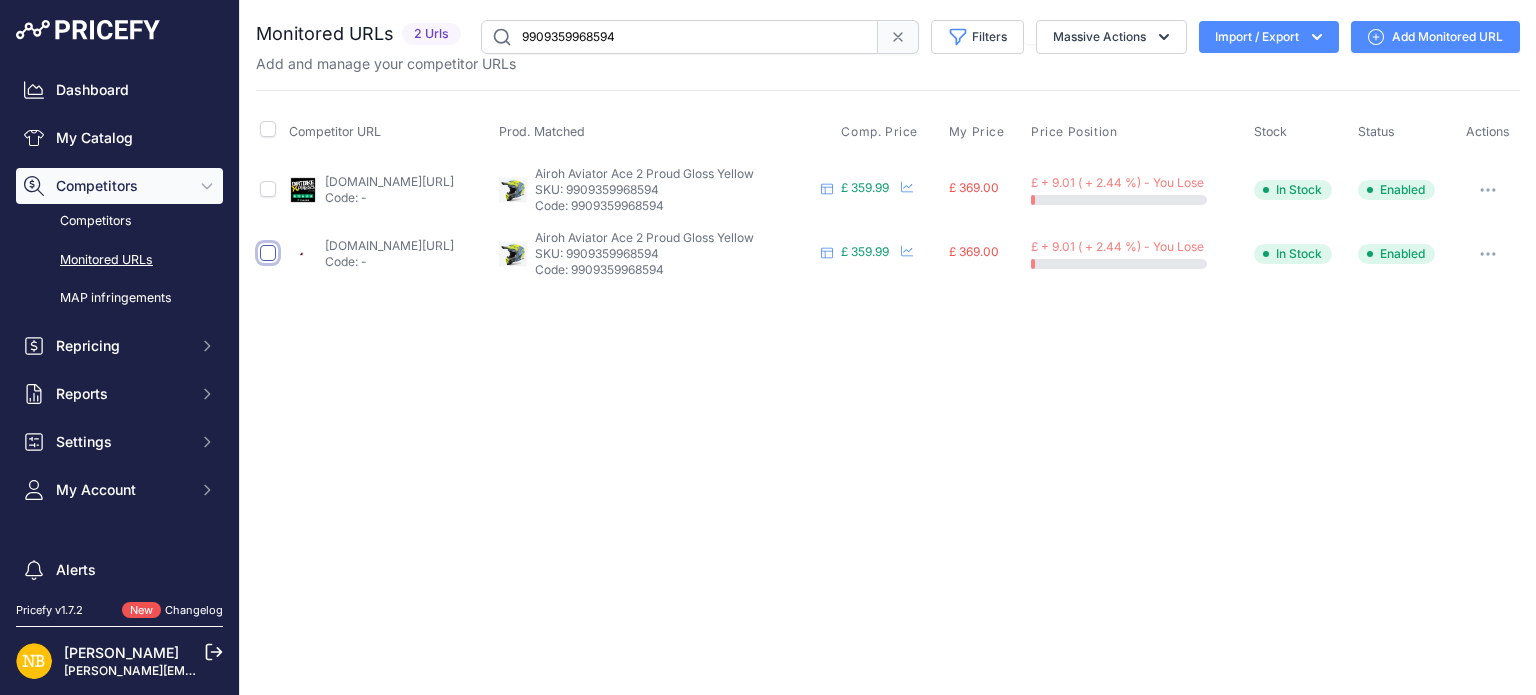 click at bounding box center [268, 253] 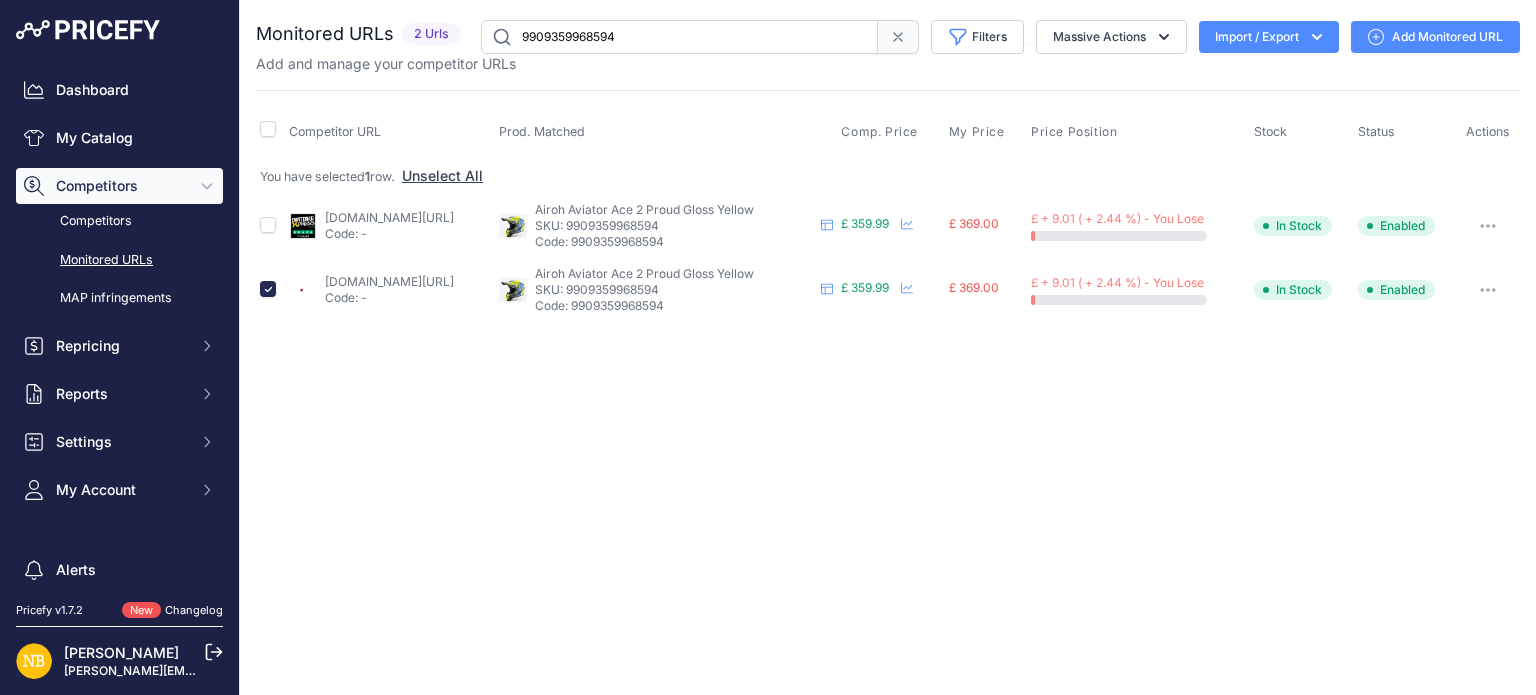 click 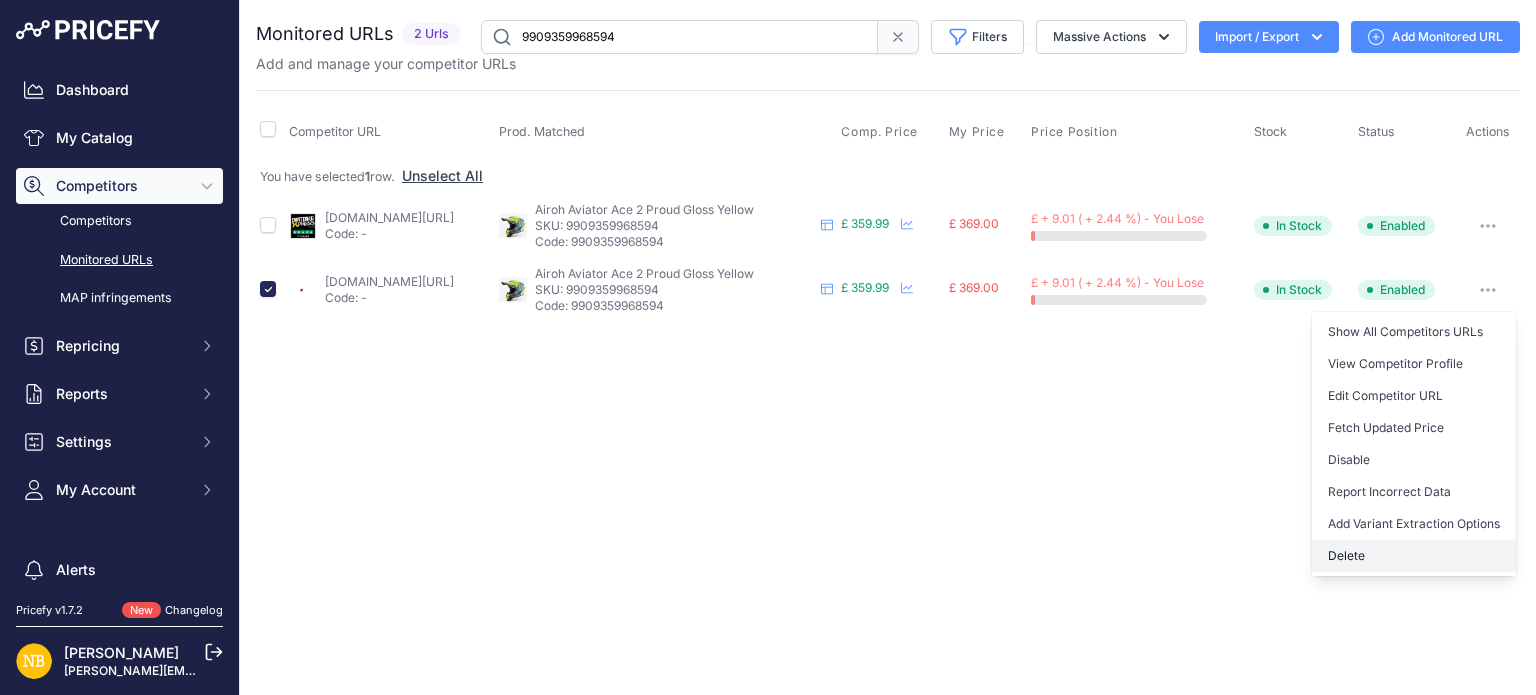 click on "Delete" at bounding box center [1414, 556] 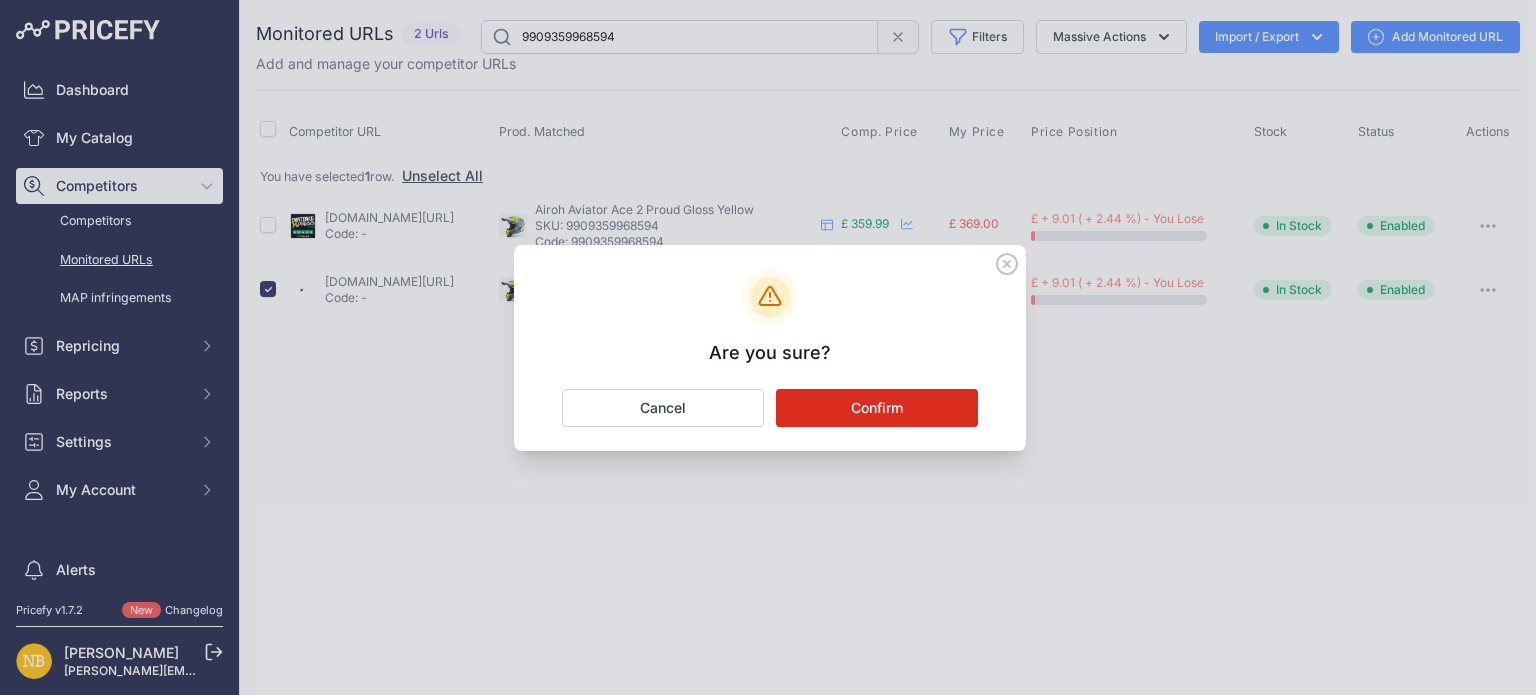 click on "Confirm" at bounding box center [877, 408] 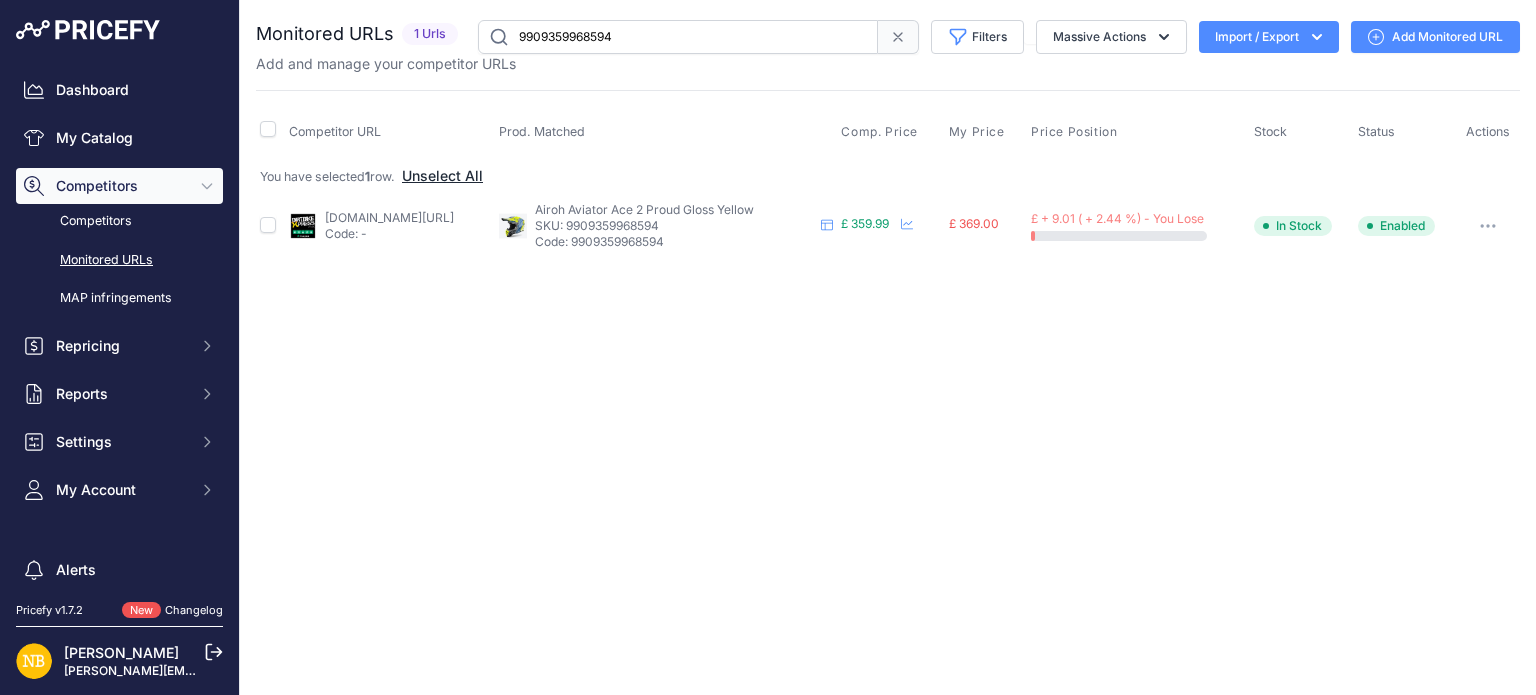 click on "Unselect All" at bounding box center (442, 176) 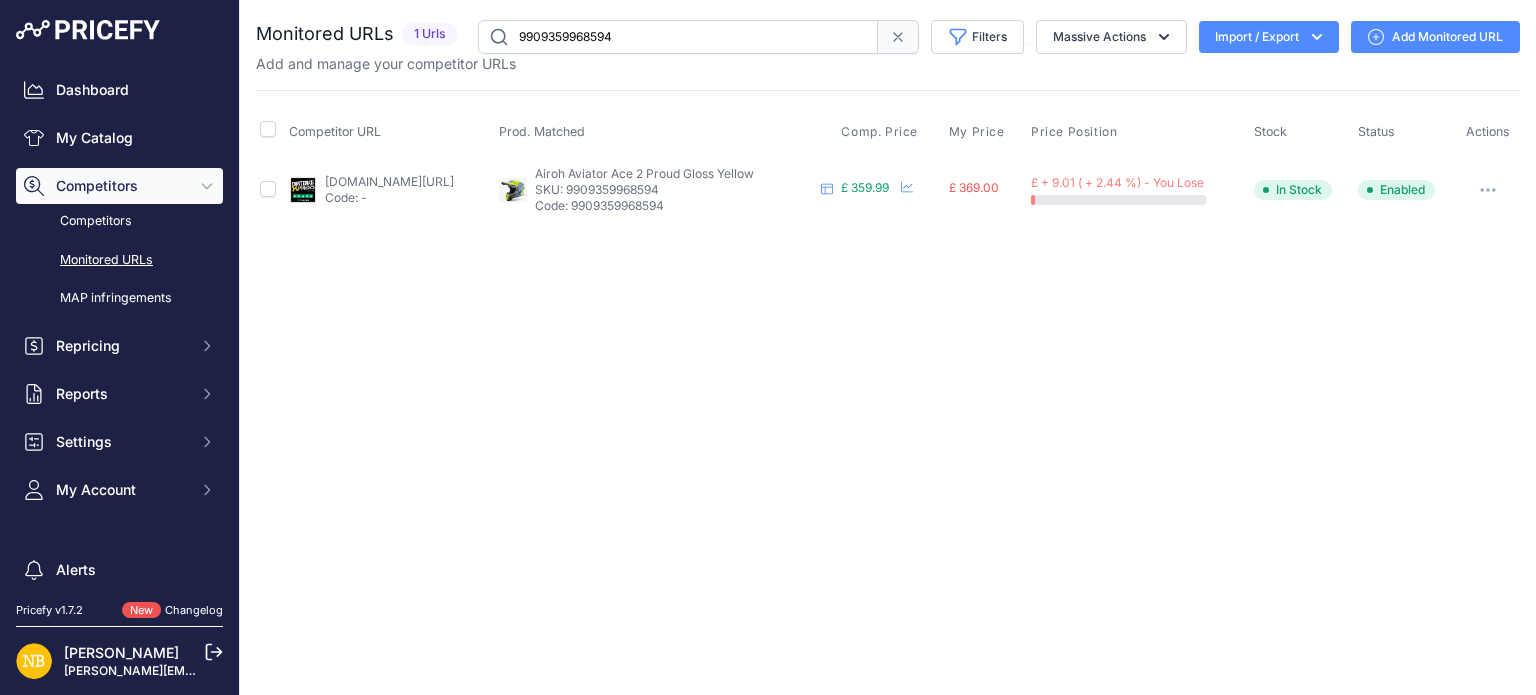 drag, startPoint x: 667, startPoint y: 28, endPoint x: 328, endPoint y: 28, distance: 339 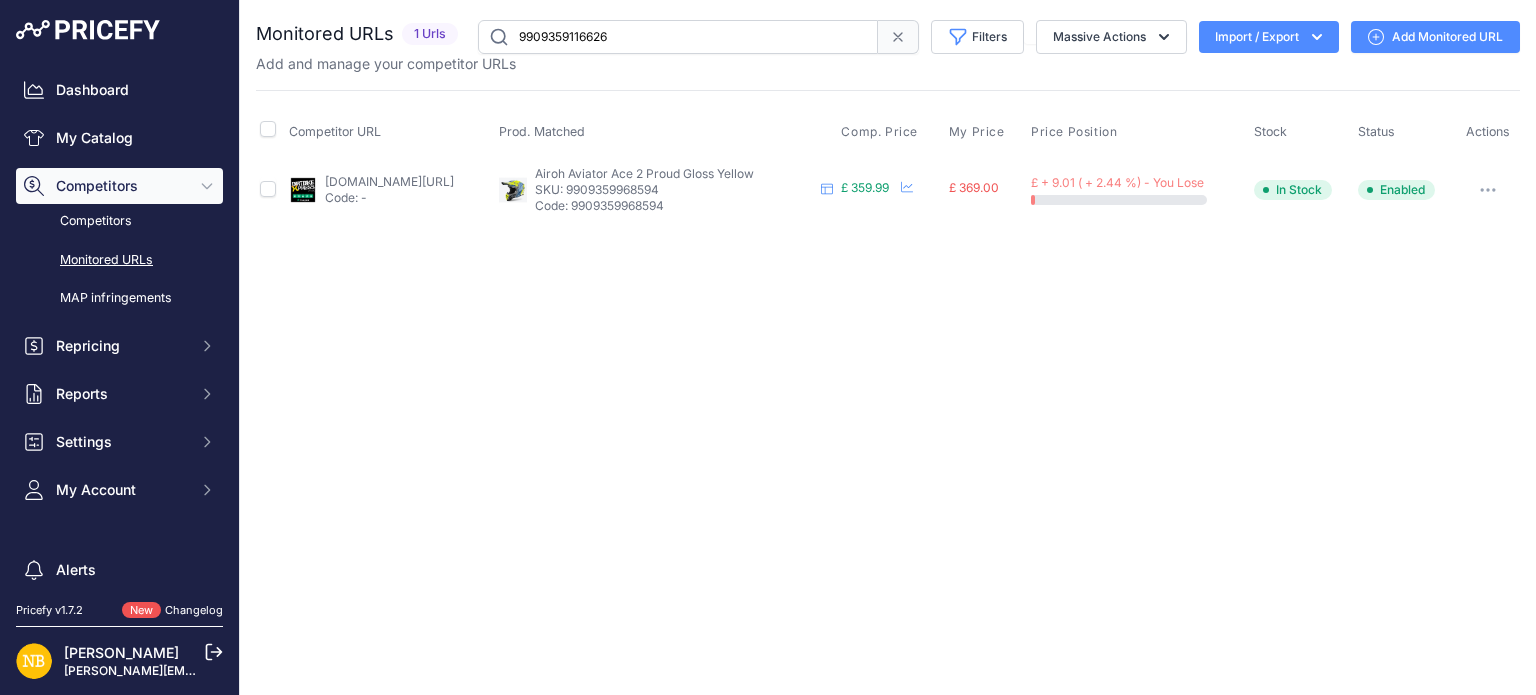 type on "9909359116626" 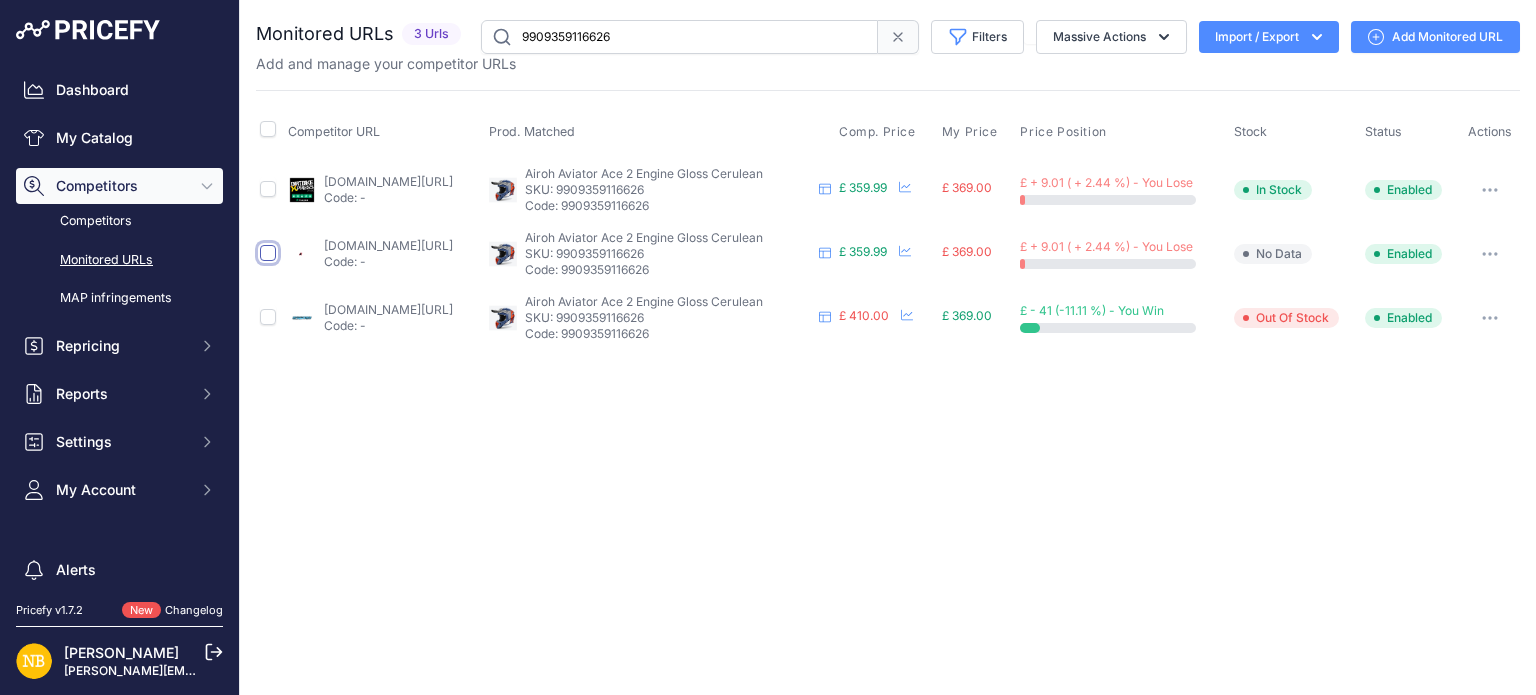 click at bounding box center [268, 253] 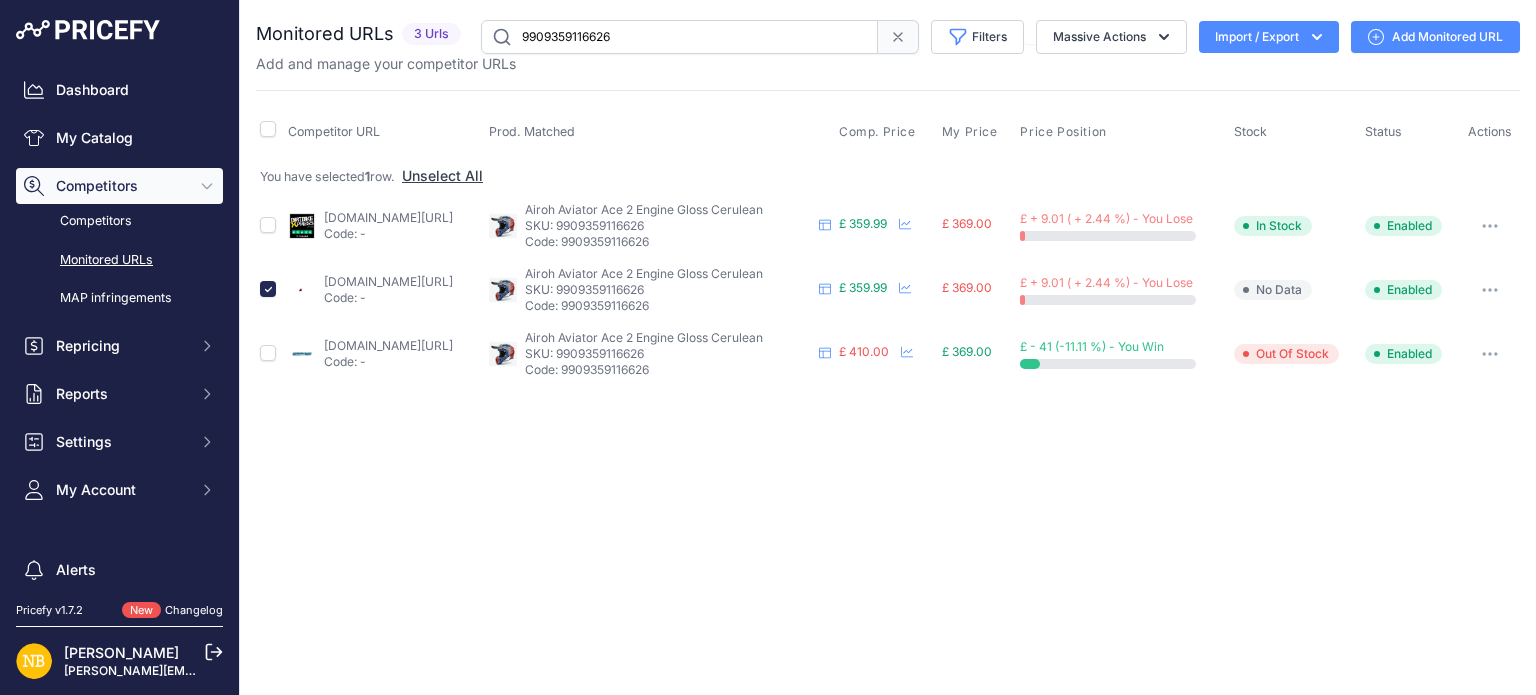 click at bounding box center (1490, 290) 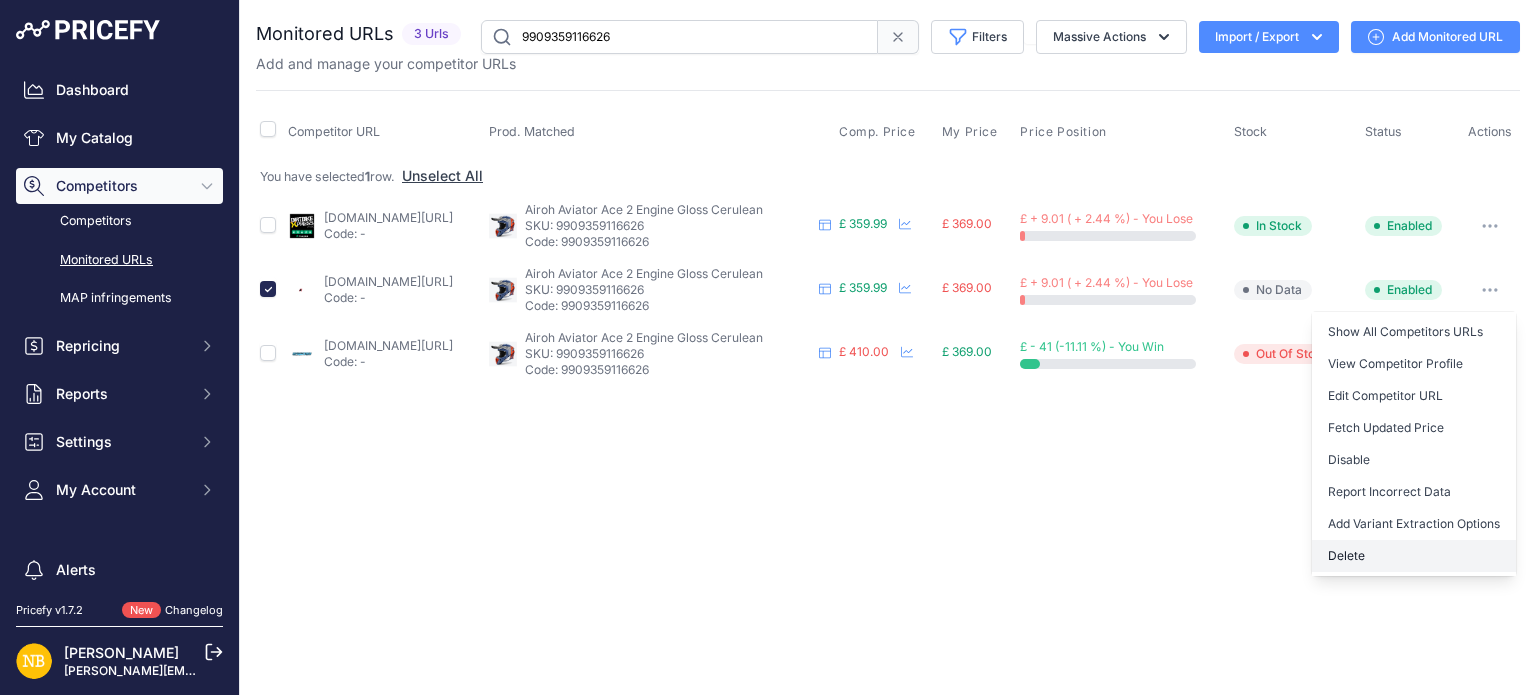 click on "Delete" at bounding box center (1414, 556) 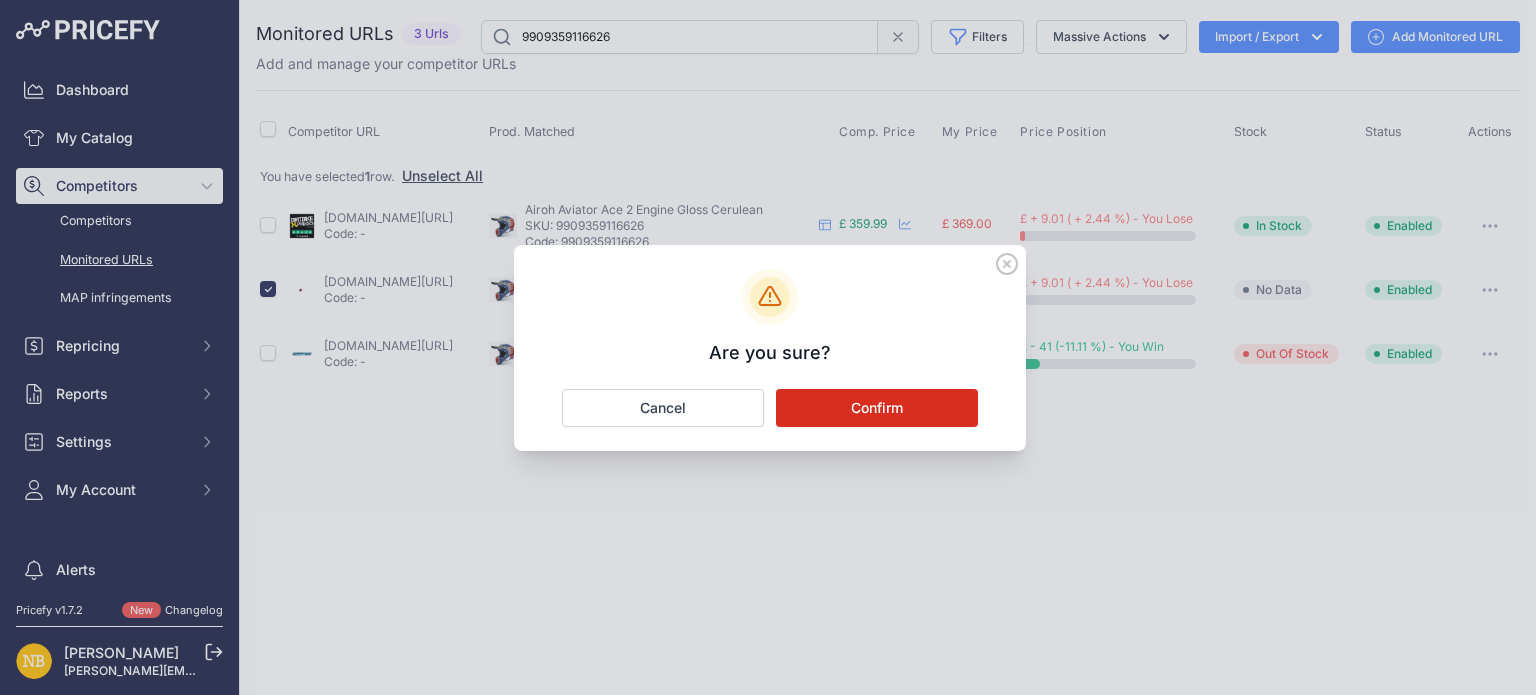 click on "Confirm" at bounding box center (877, 408) 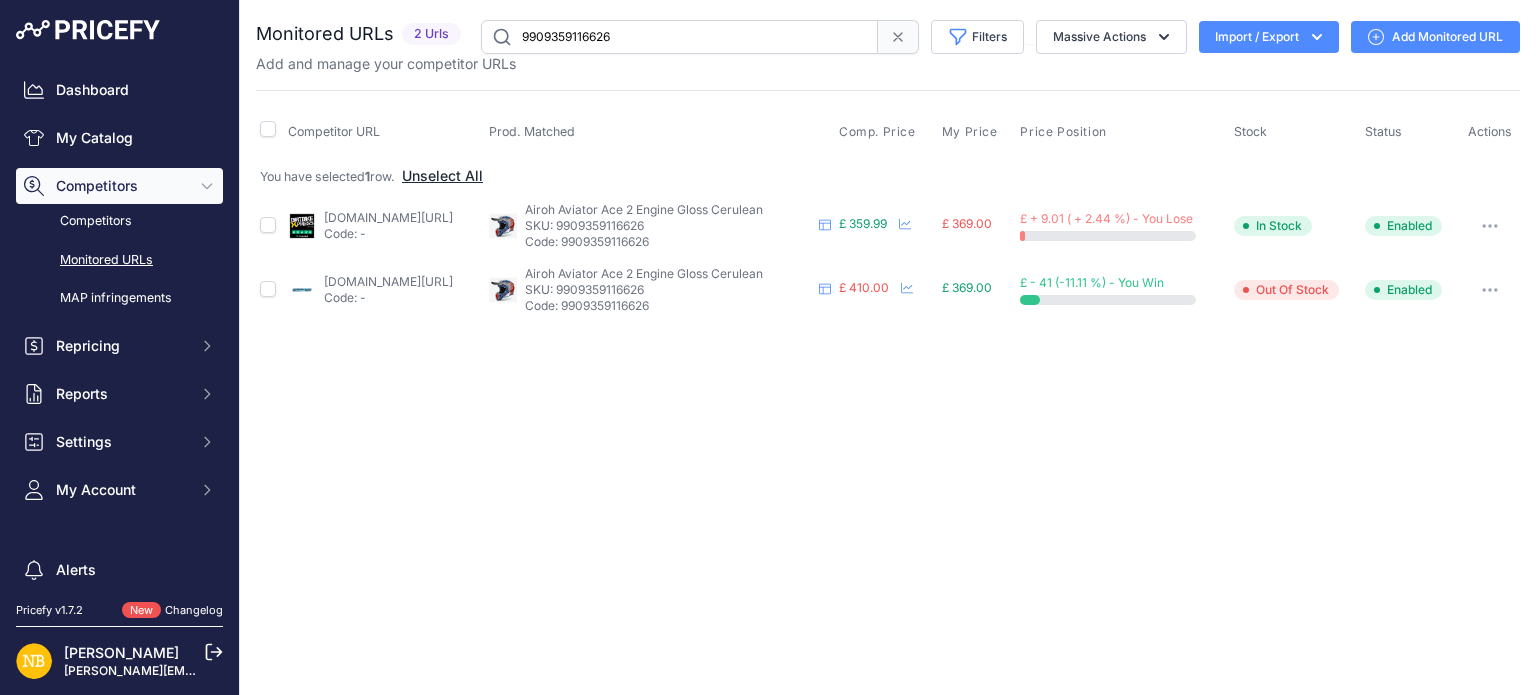 click on "Unselect All" at bounding box center [442, 176] 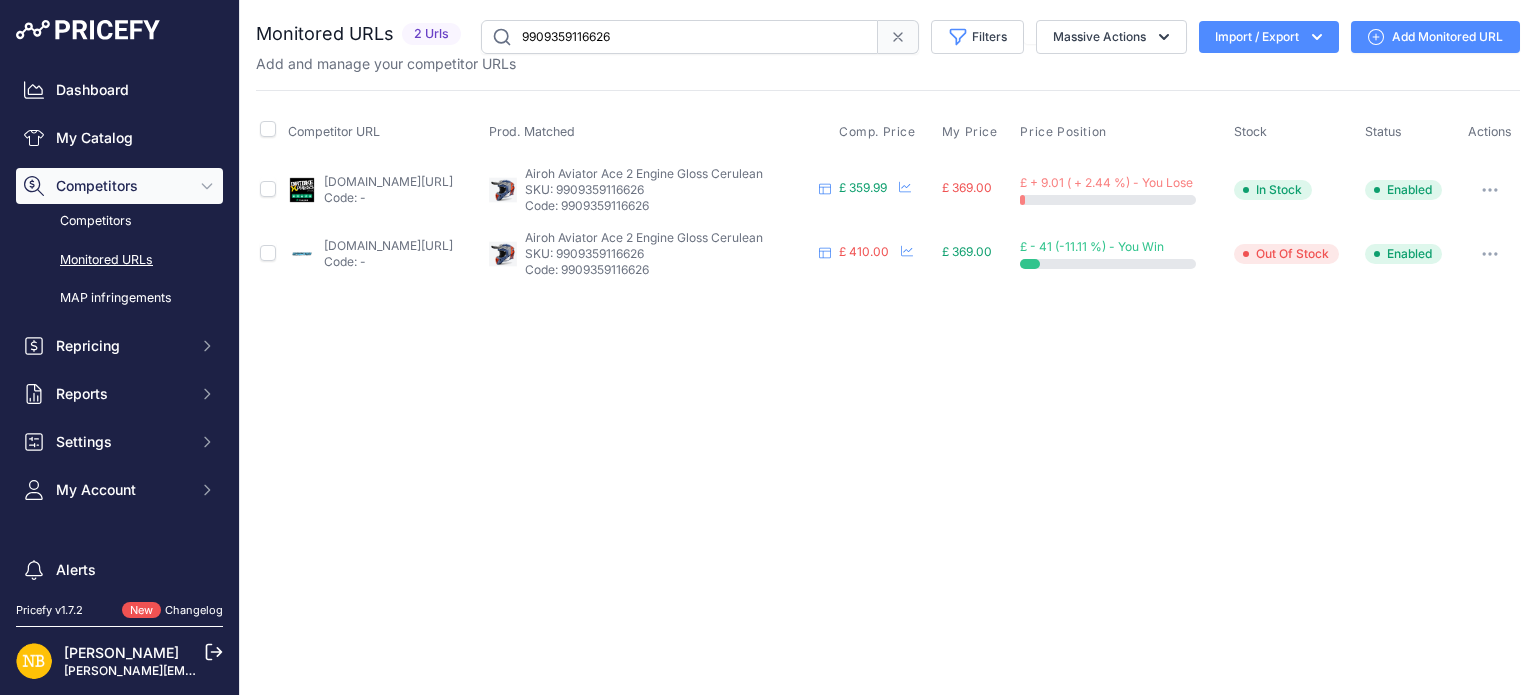 drag, startPoint x: 637, startPoint y: 41, endPoint x: 421, endPoint y: 41, distance: 216 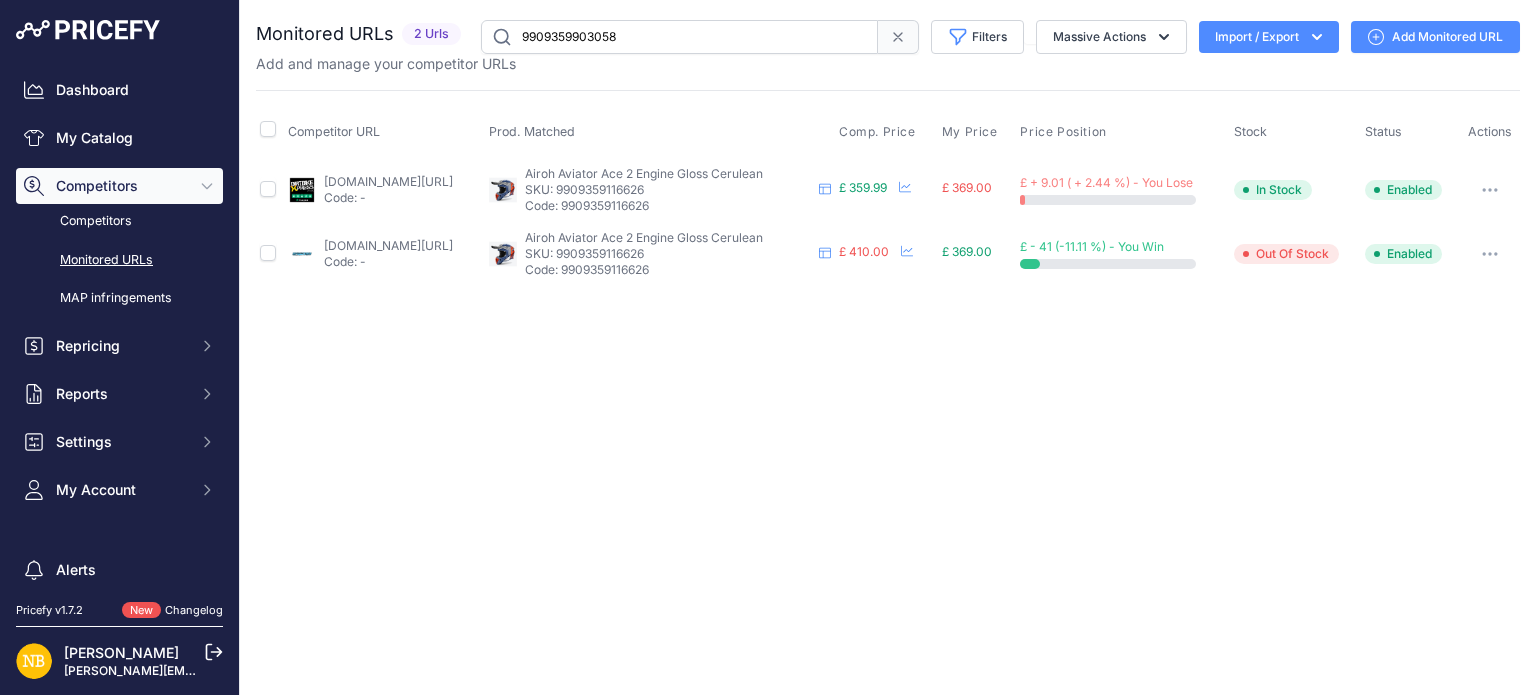 type on "9909359903058" 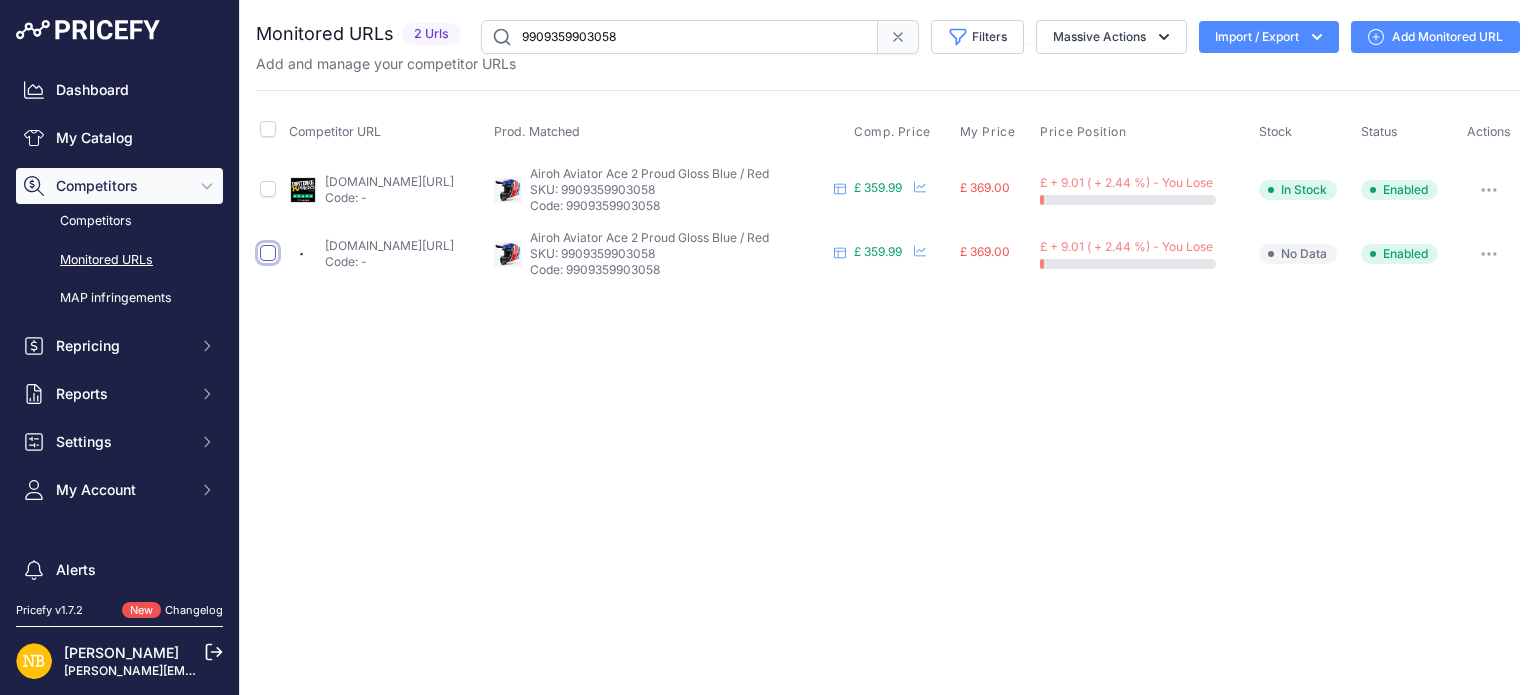 click at bounding box center [268, 253] 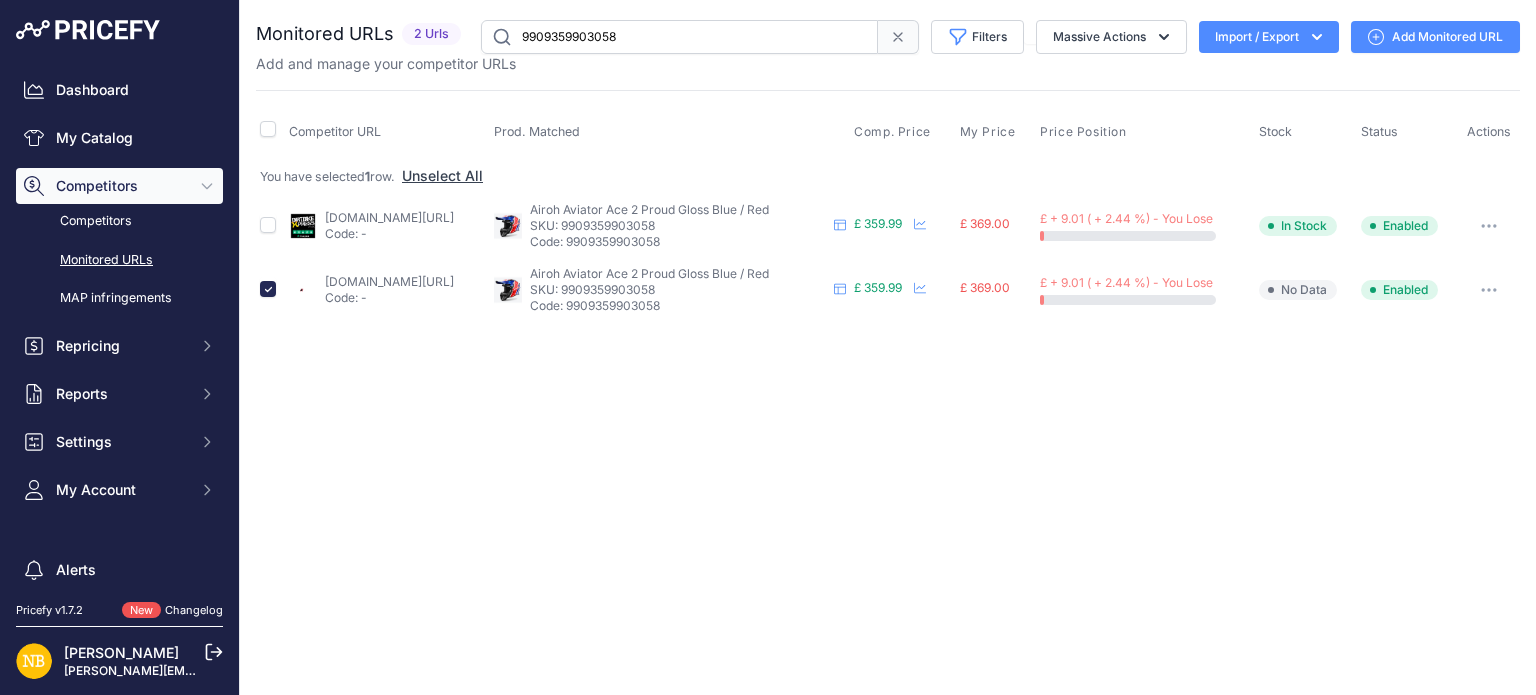 click at bounding box center (1489, 290) 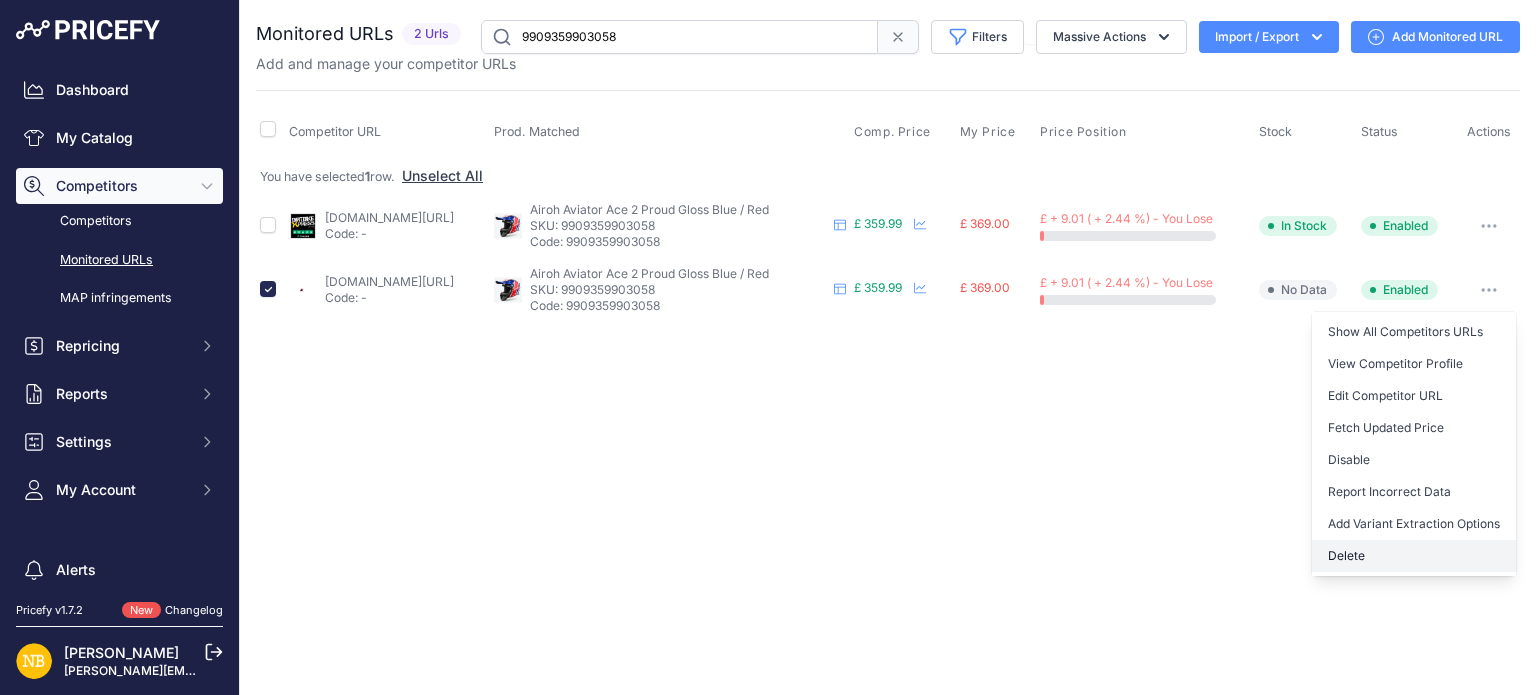 click on "Delete" at bounding box center (1414, 556) 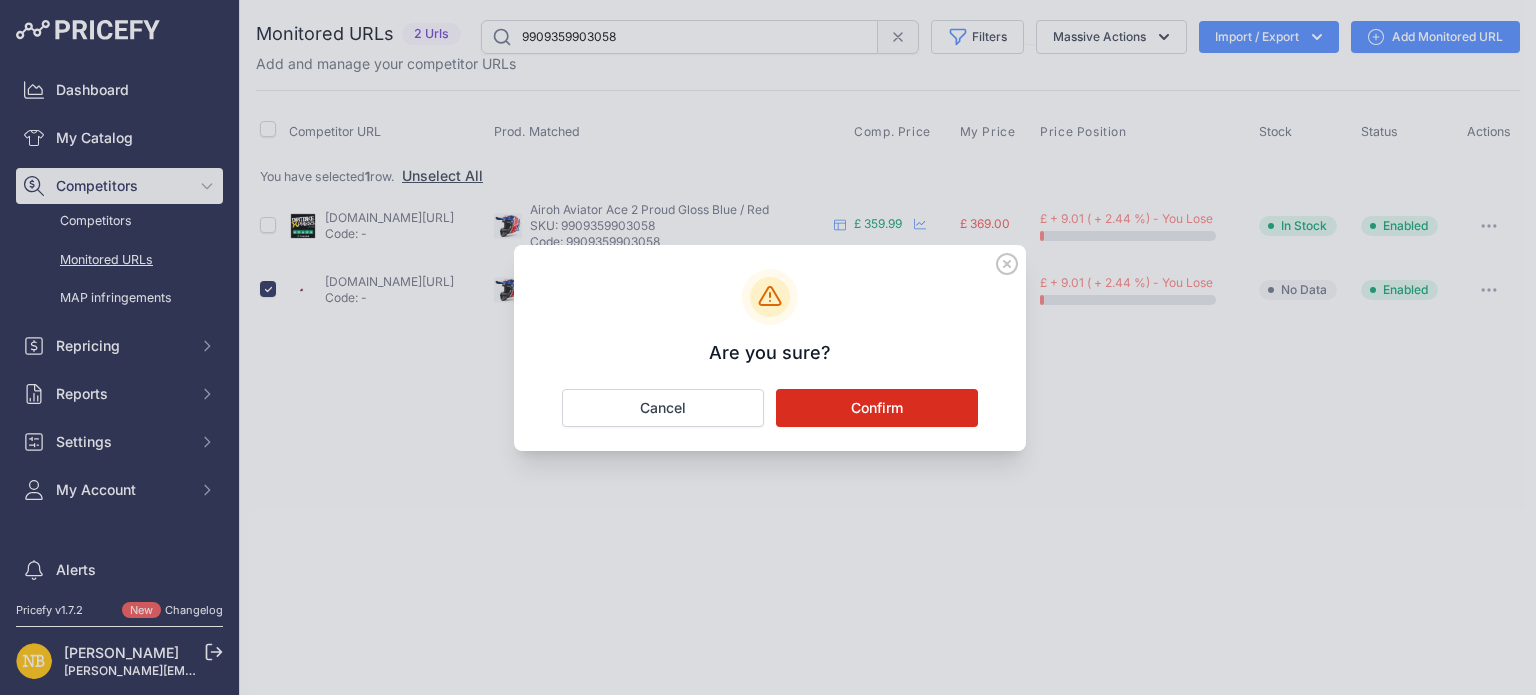 click on "Confirm" at bounding box center (877, 408) 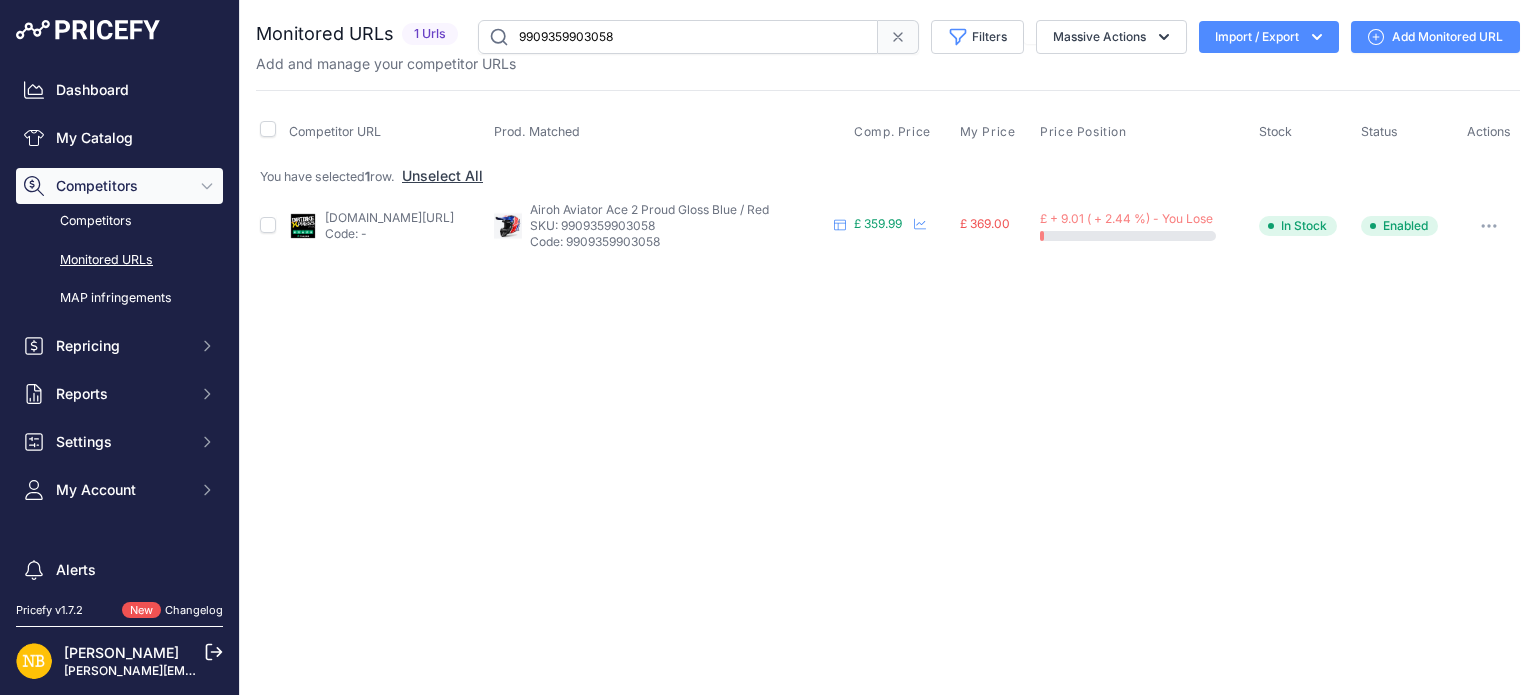 drag, startPoint x: 667, startPoint y: 52, endPoint x: 431, endPoint y: 47, distance: 236.05296 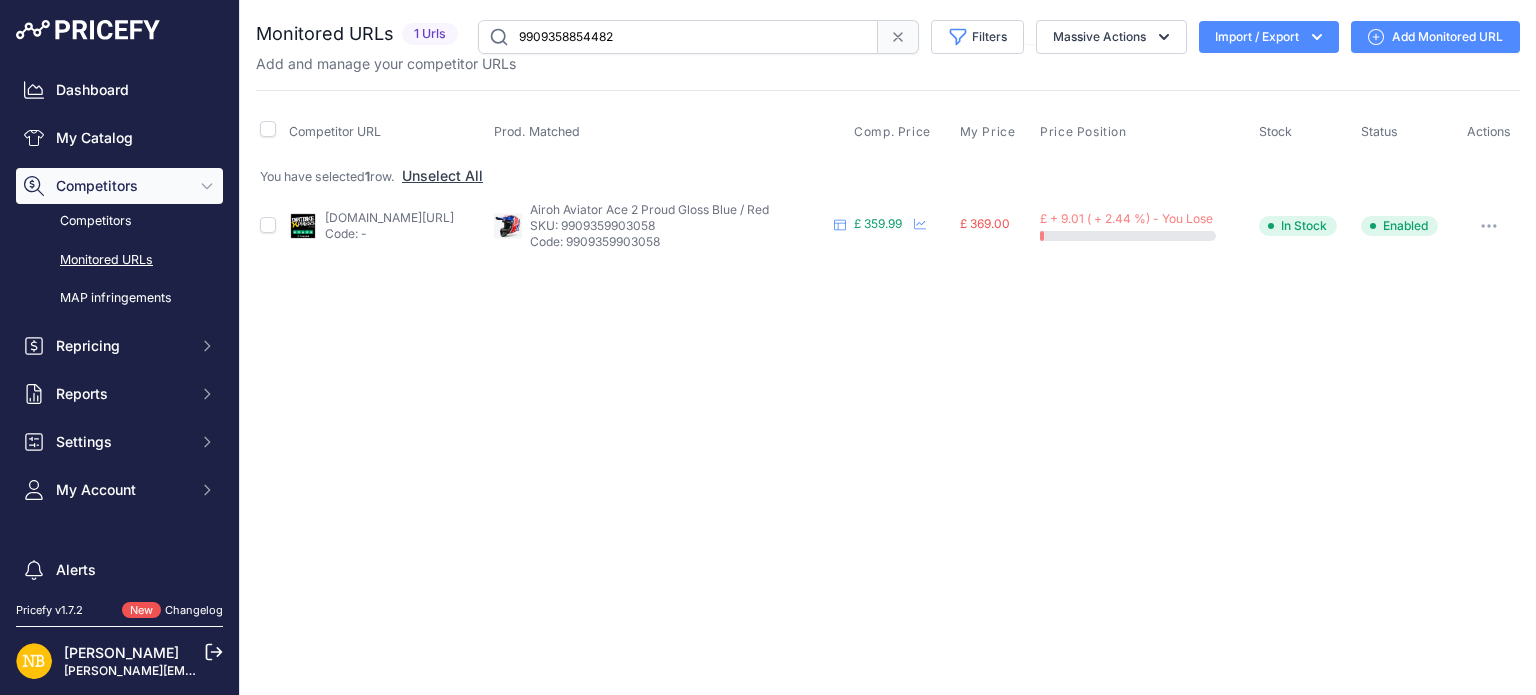 type on "9909358854482" 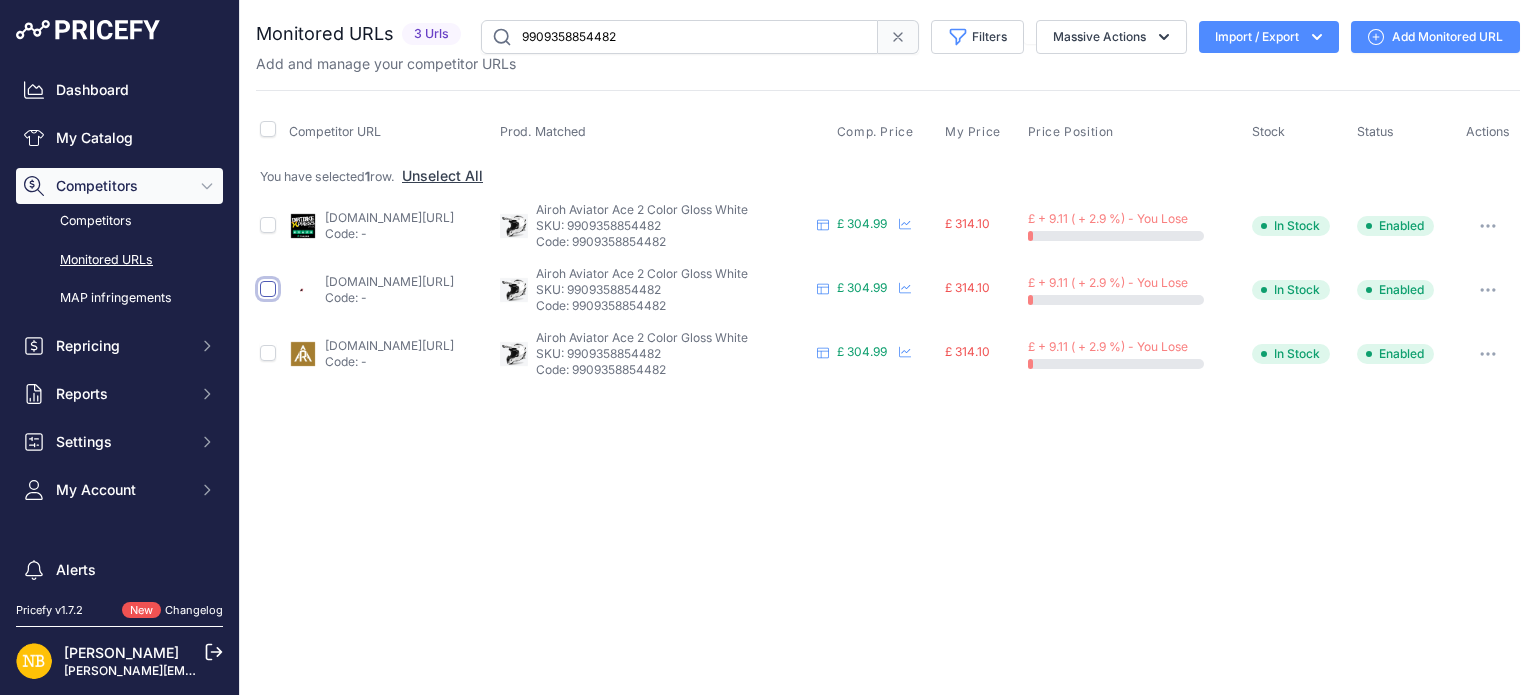 click at bounding box center (268, 289) 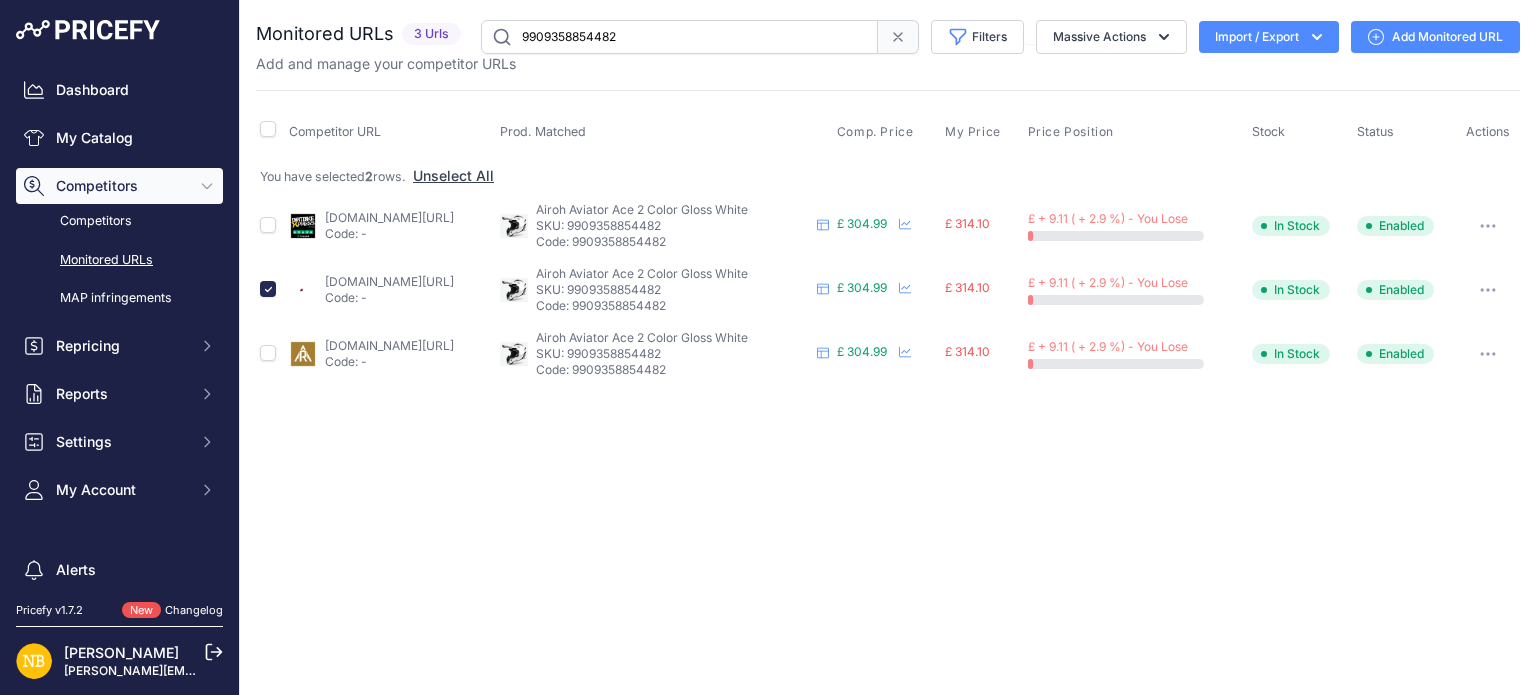 click 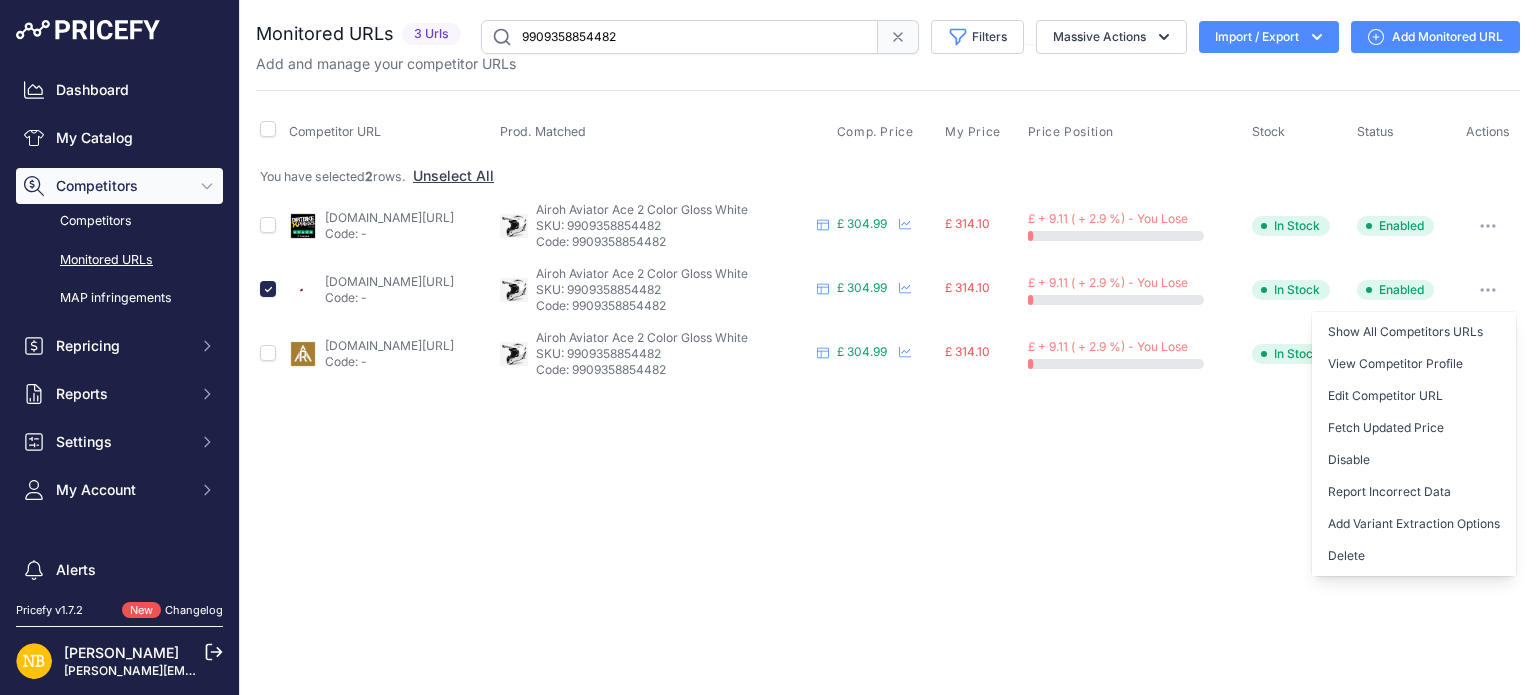 click on "Delete" at bounding box center [1414, 556] 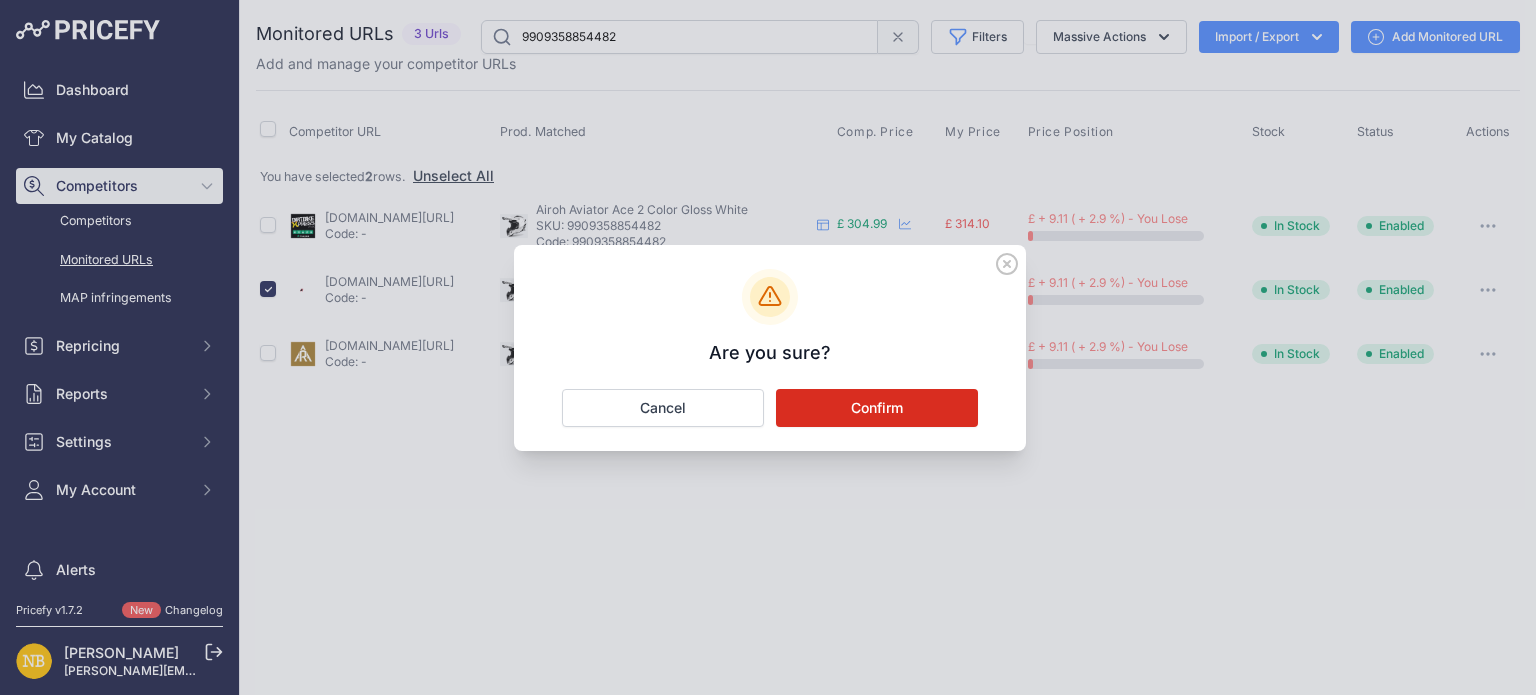 click on "Confirm" at bounding box center (877, 408) 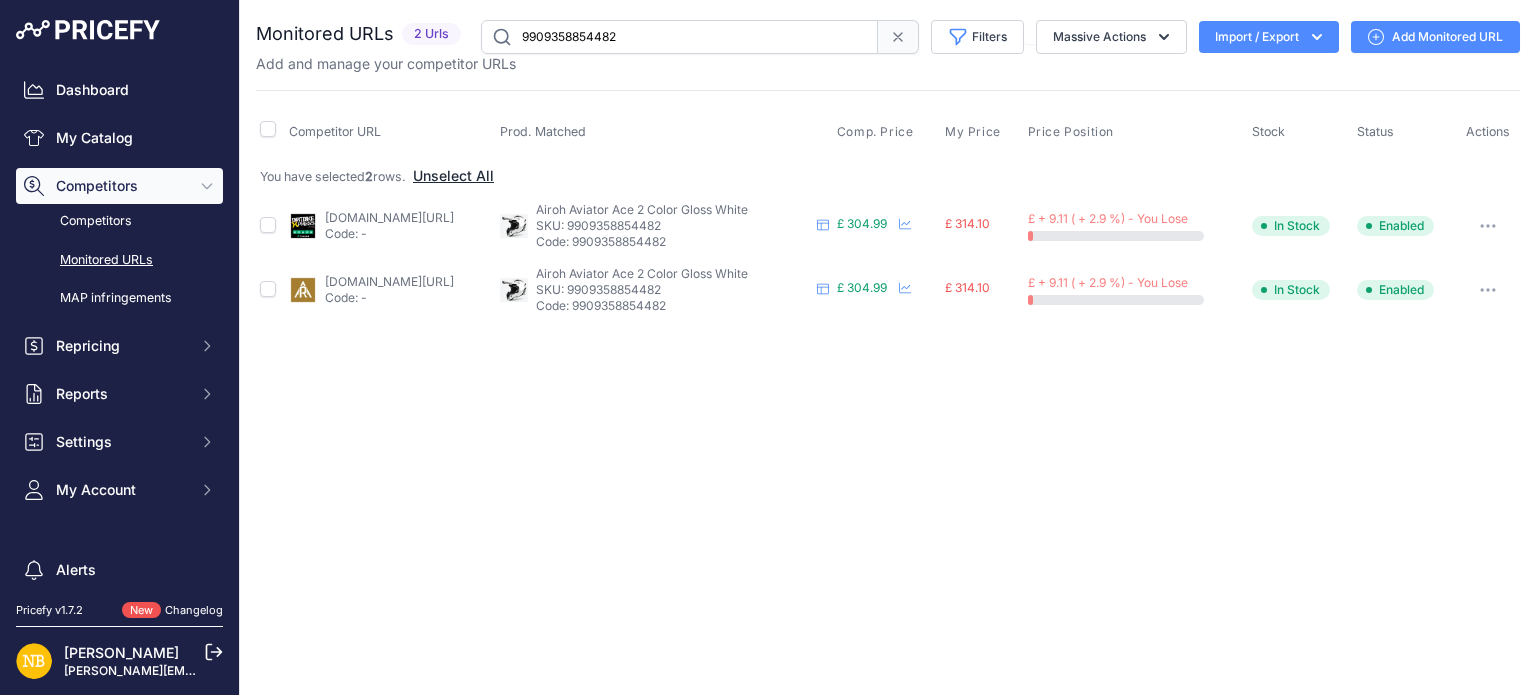 click on "Unselect All" at bounding box center [453, 176] 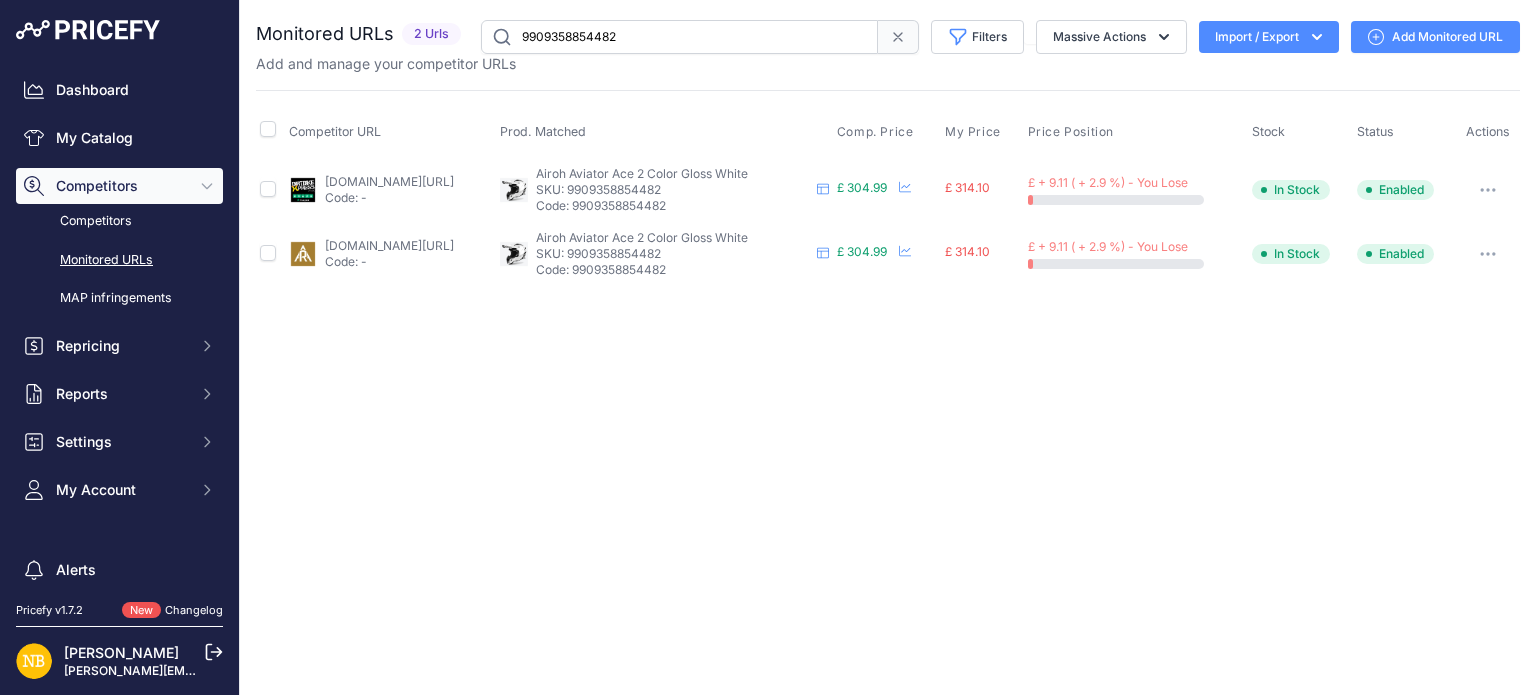 drag, startPoint x: 683, startPoint y: 34, endPoint x: 396, endPoint y: 34, distance: 287 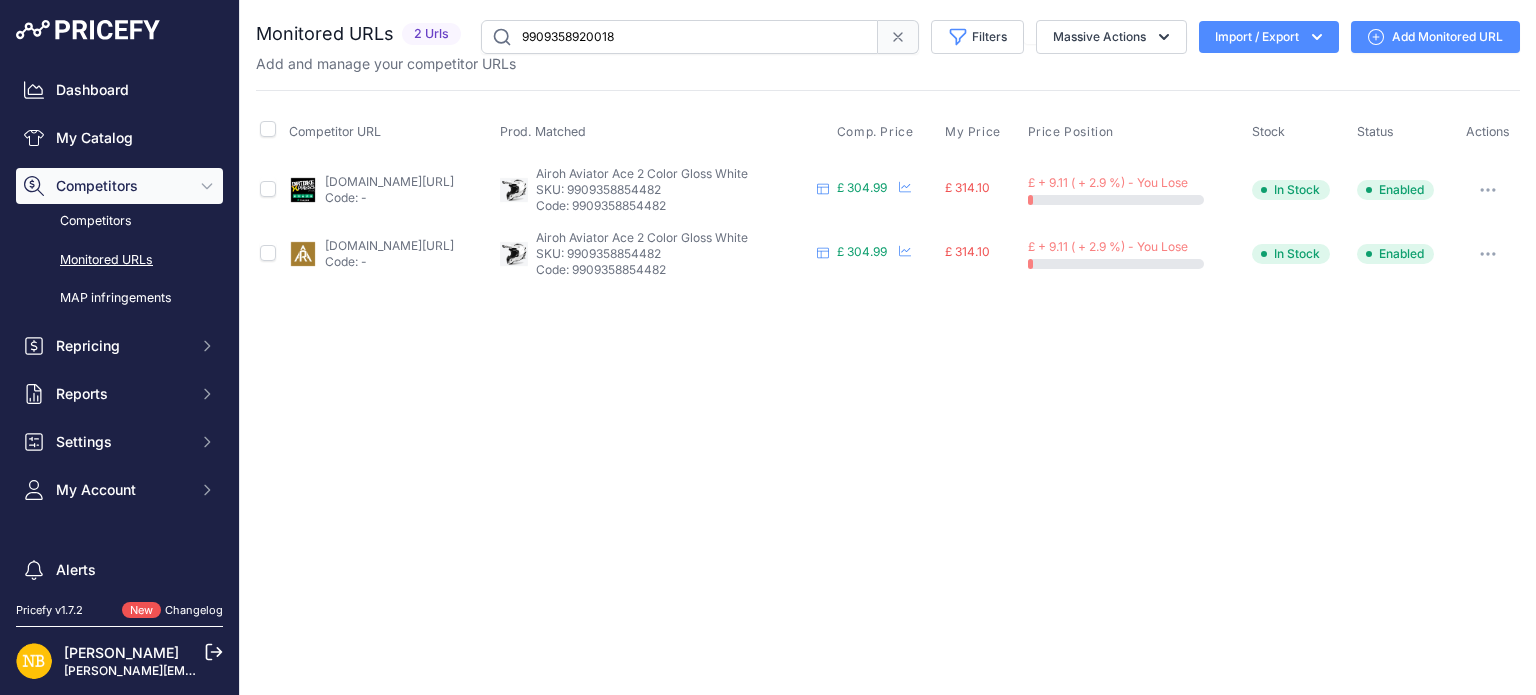 type on "9909358920018" 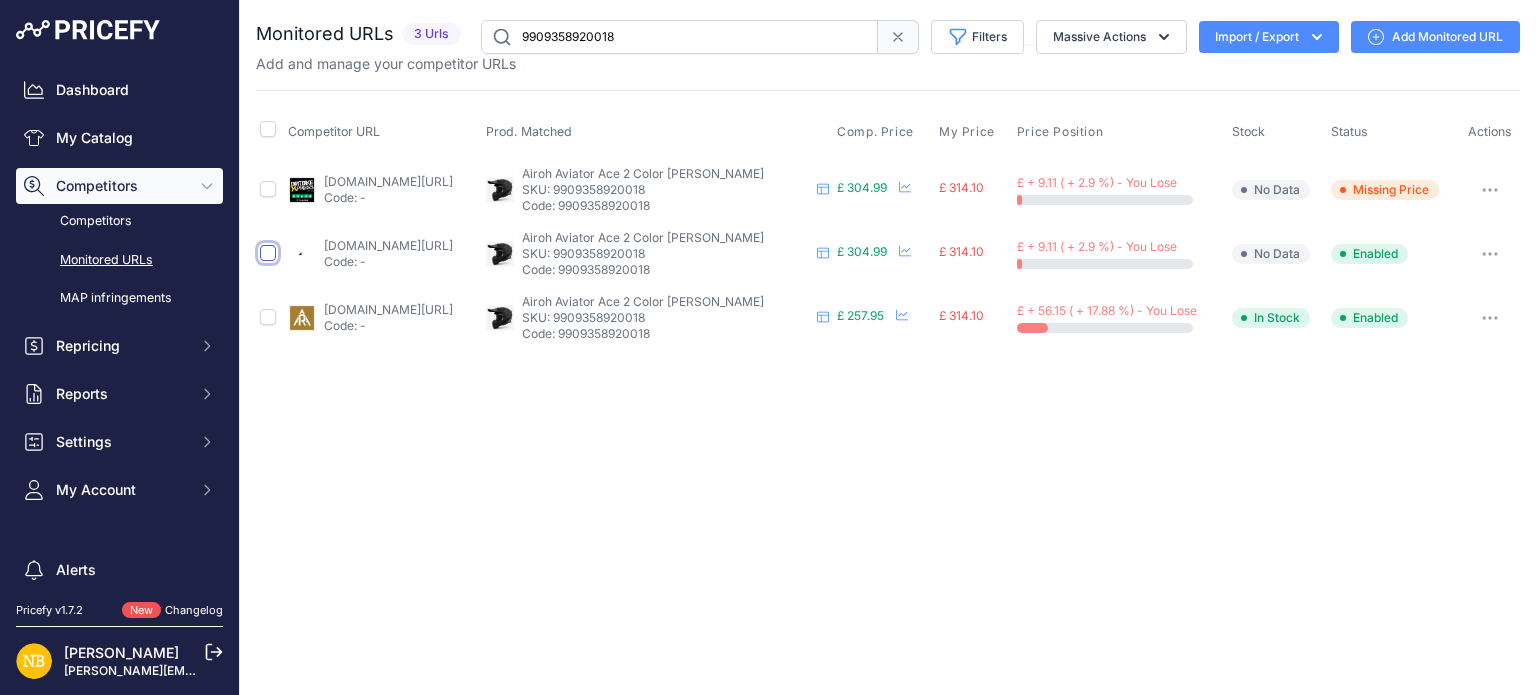 click at bounding box center [268, 253] 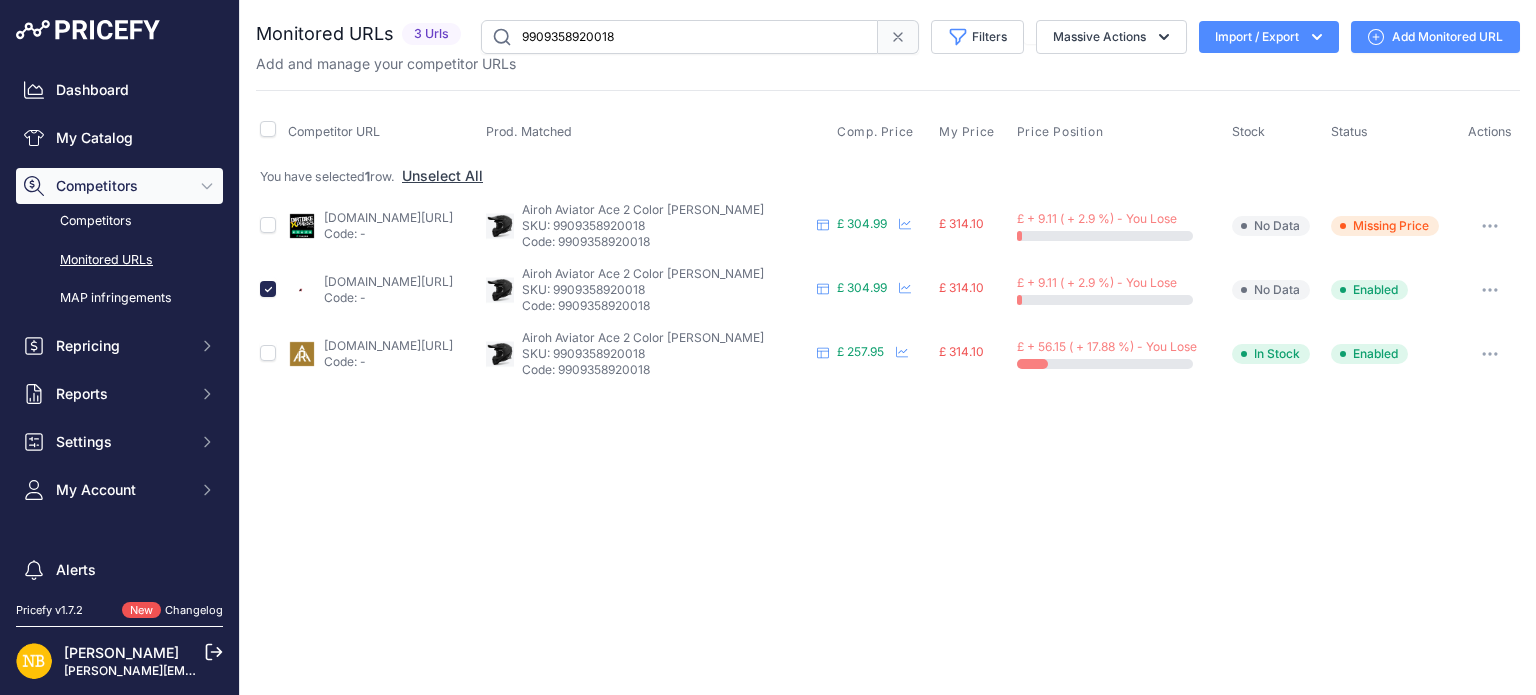 click at bounding box center [1490, 290] 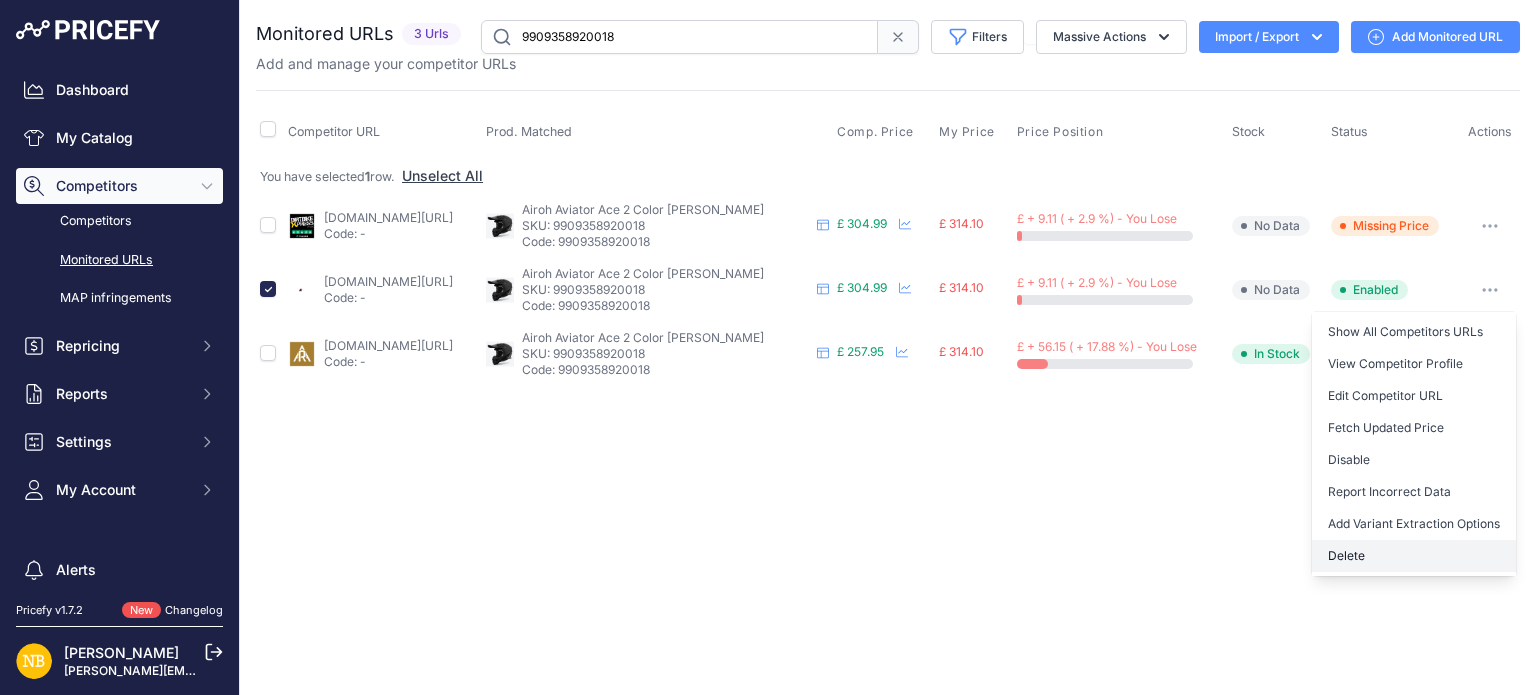 click on "Delete" at bounding box center (1414, 556) 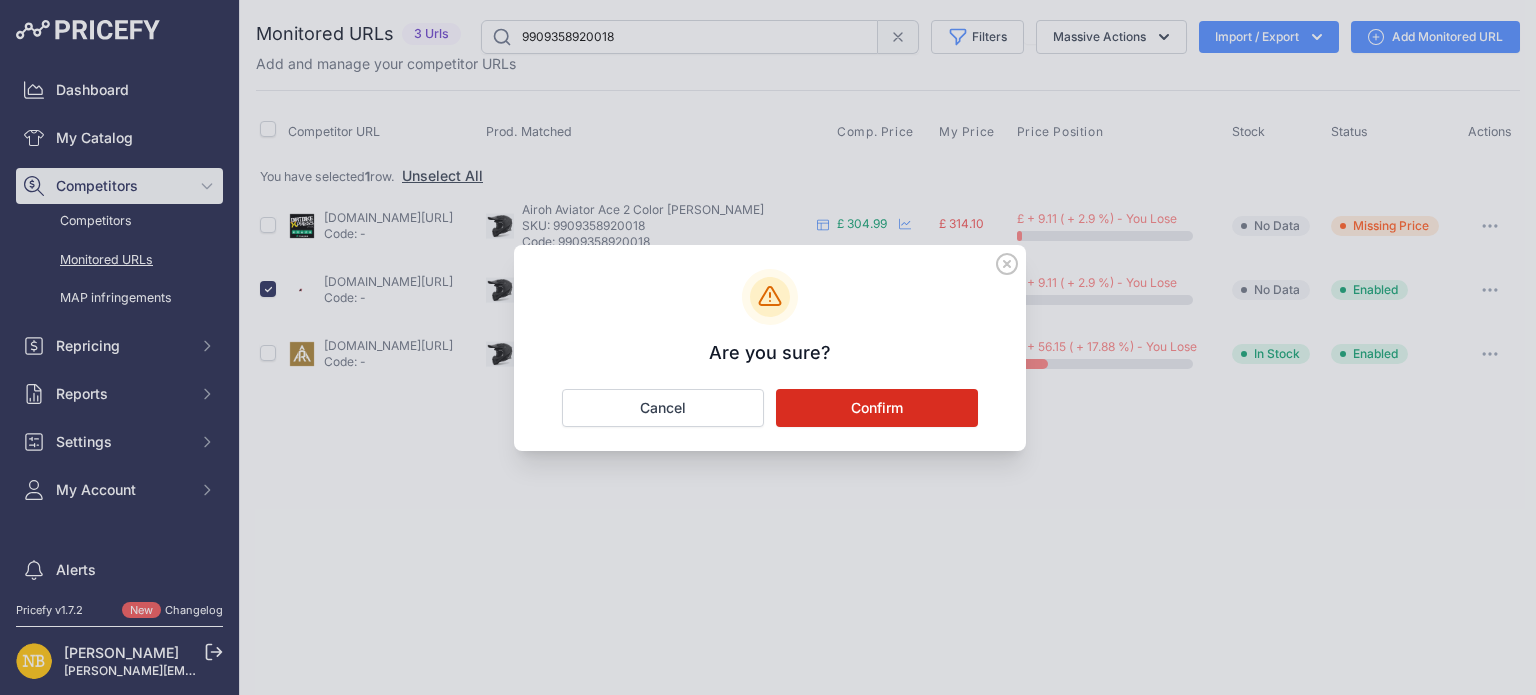 click on "Confirm" at bounding box center (877, 408) 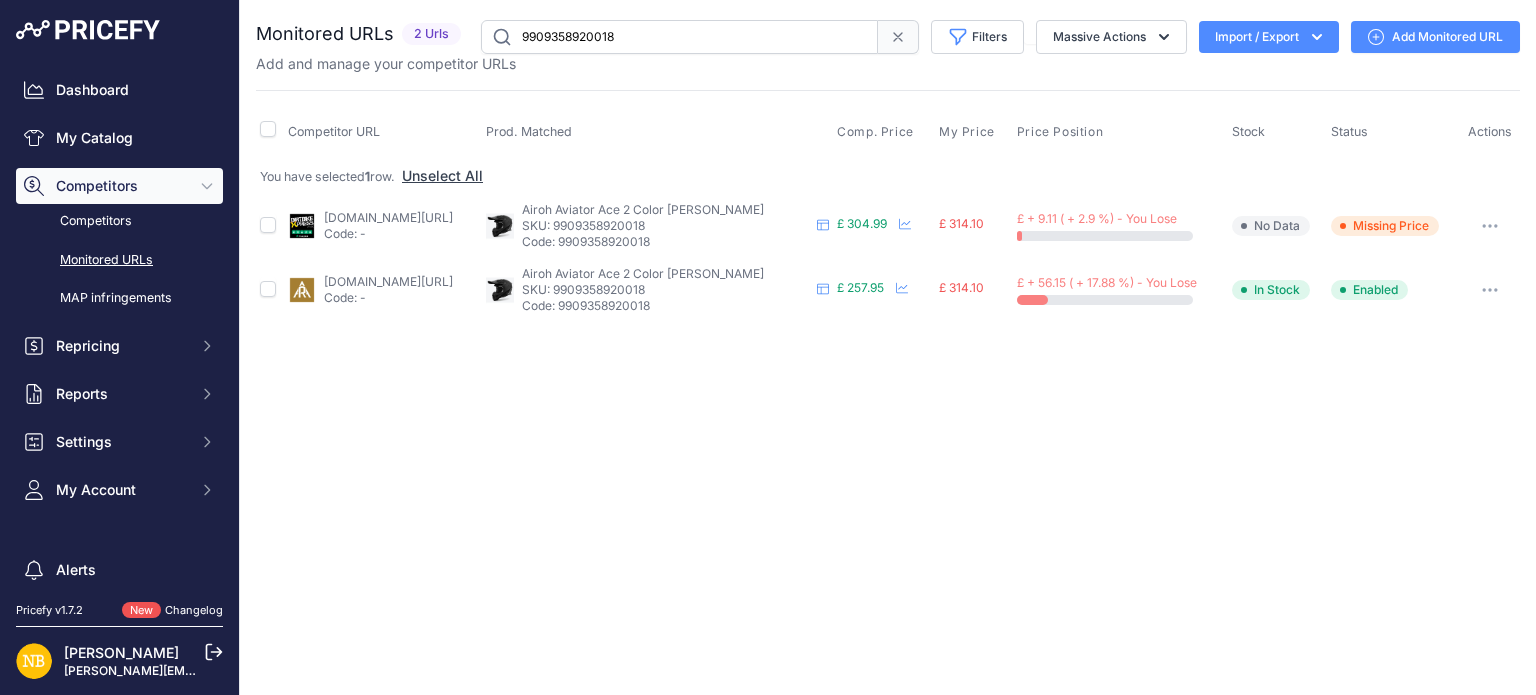 drag, startPoint x: 700, startPoint y: 45, endPoint x: 325, endPoint y: 41, distance: 375.02133 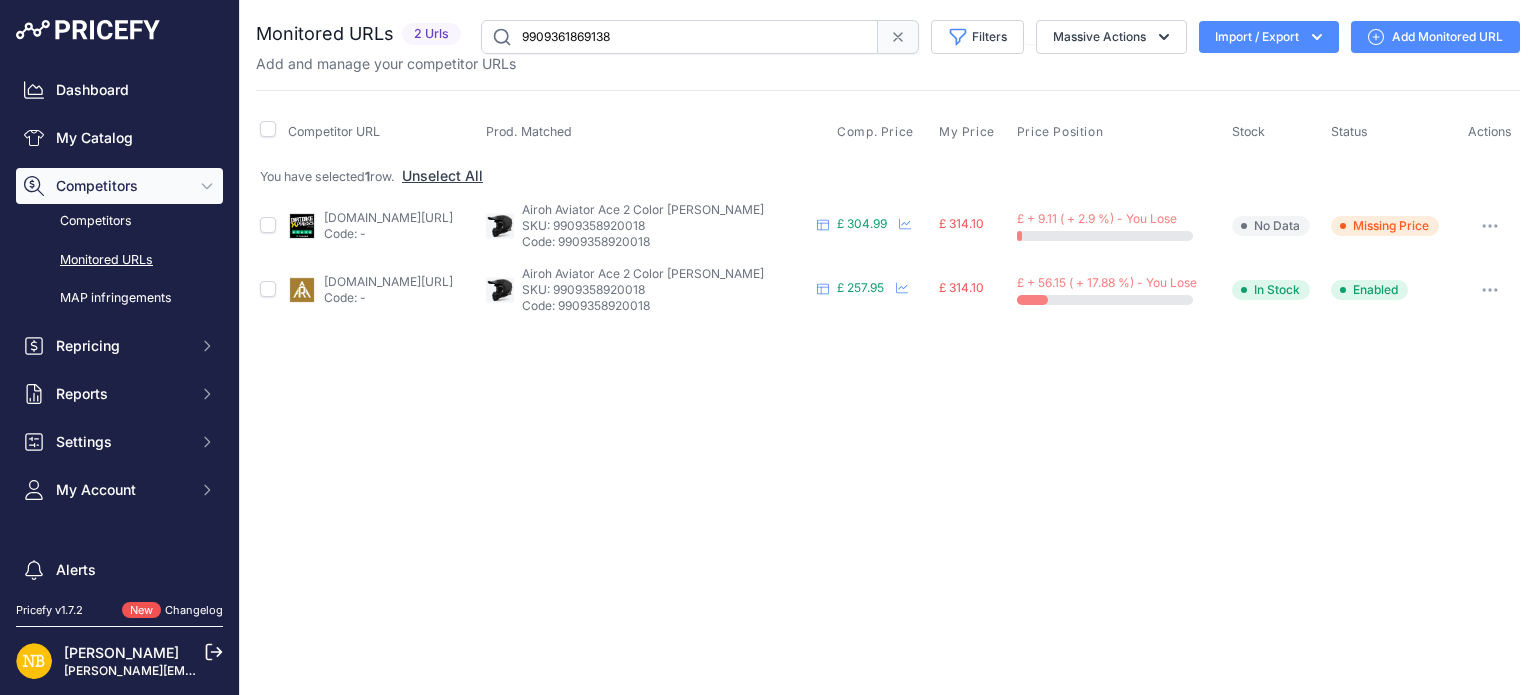type on "9909361869138" 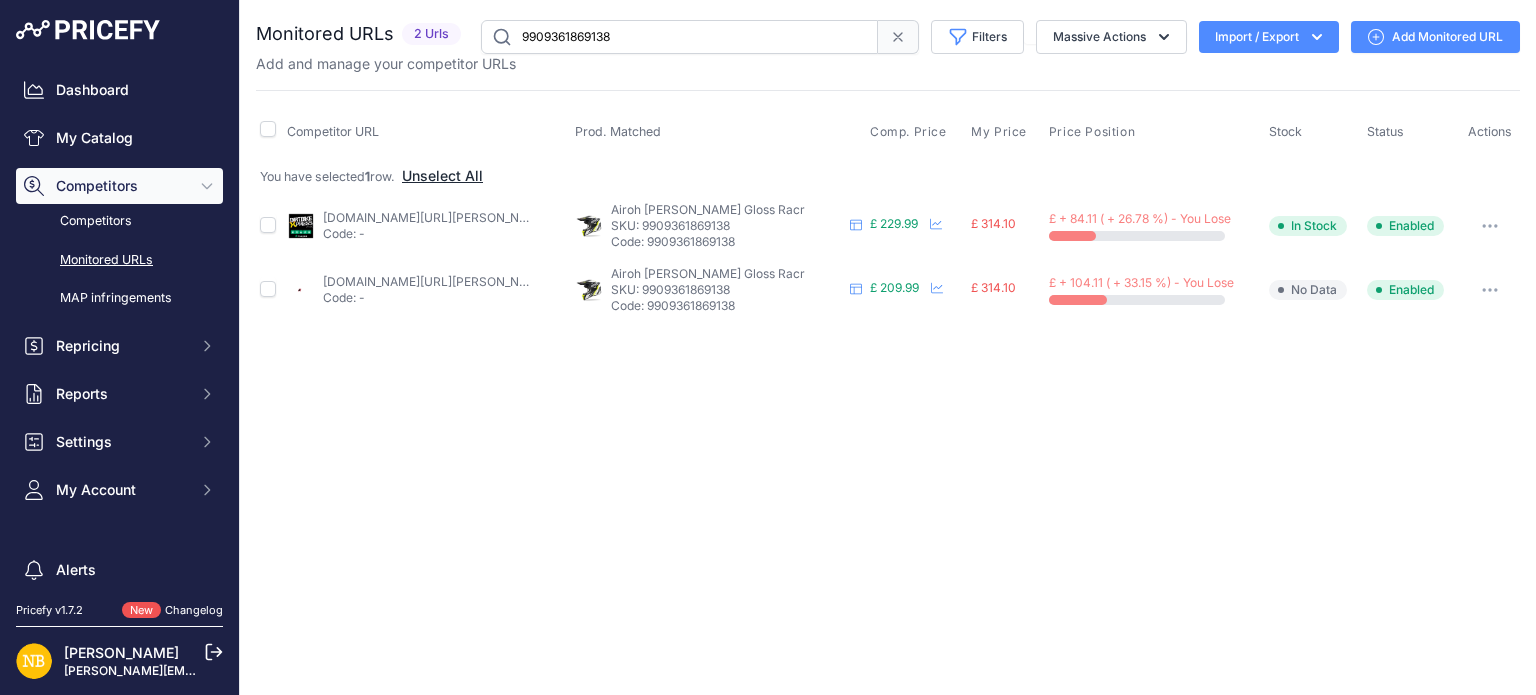 click on "Unselect All" at bounding box center (442, 176) 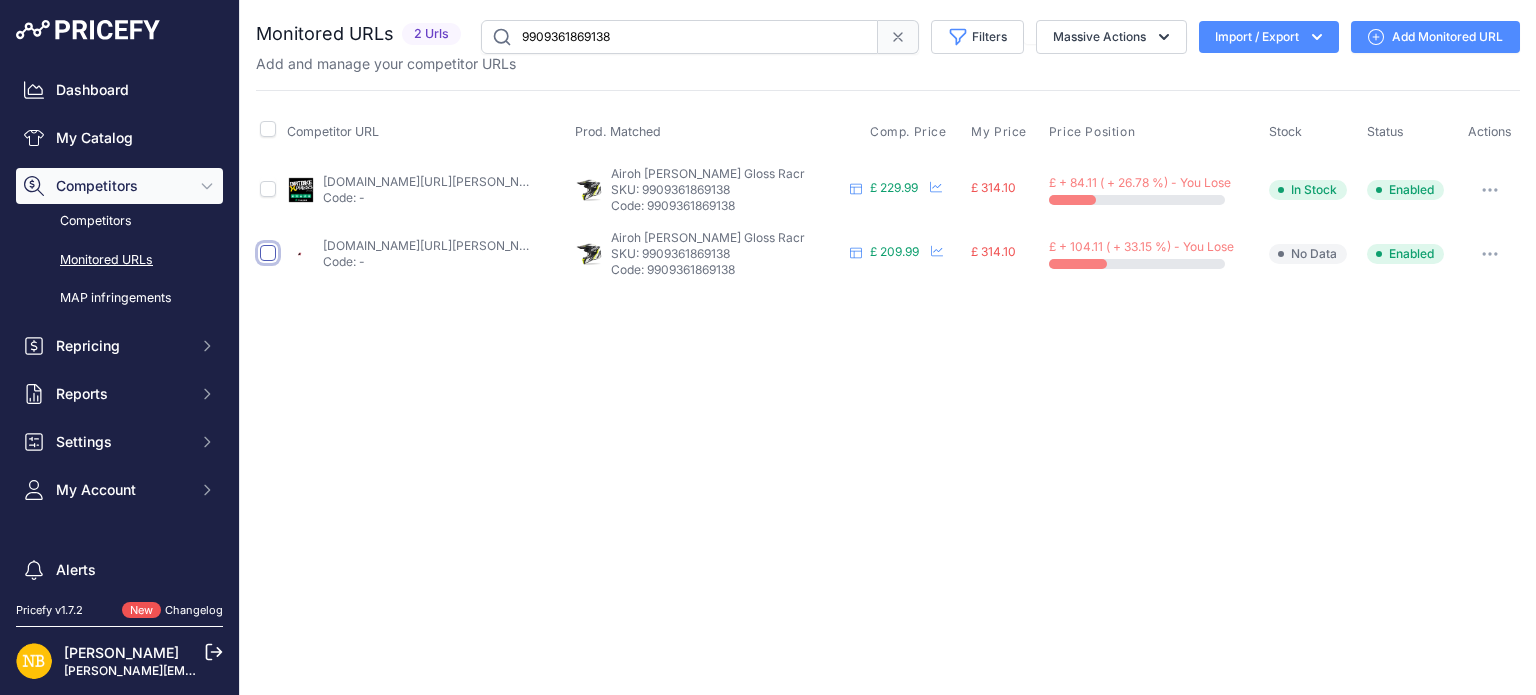 click at bounding box center [268, 253] 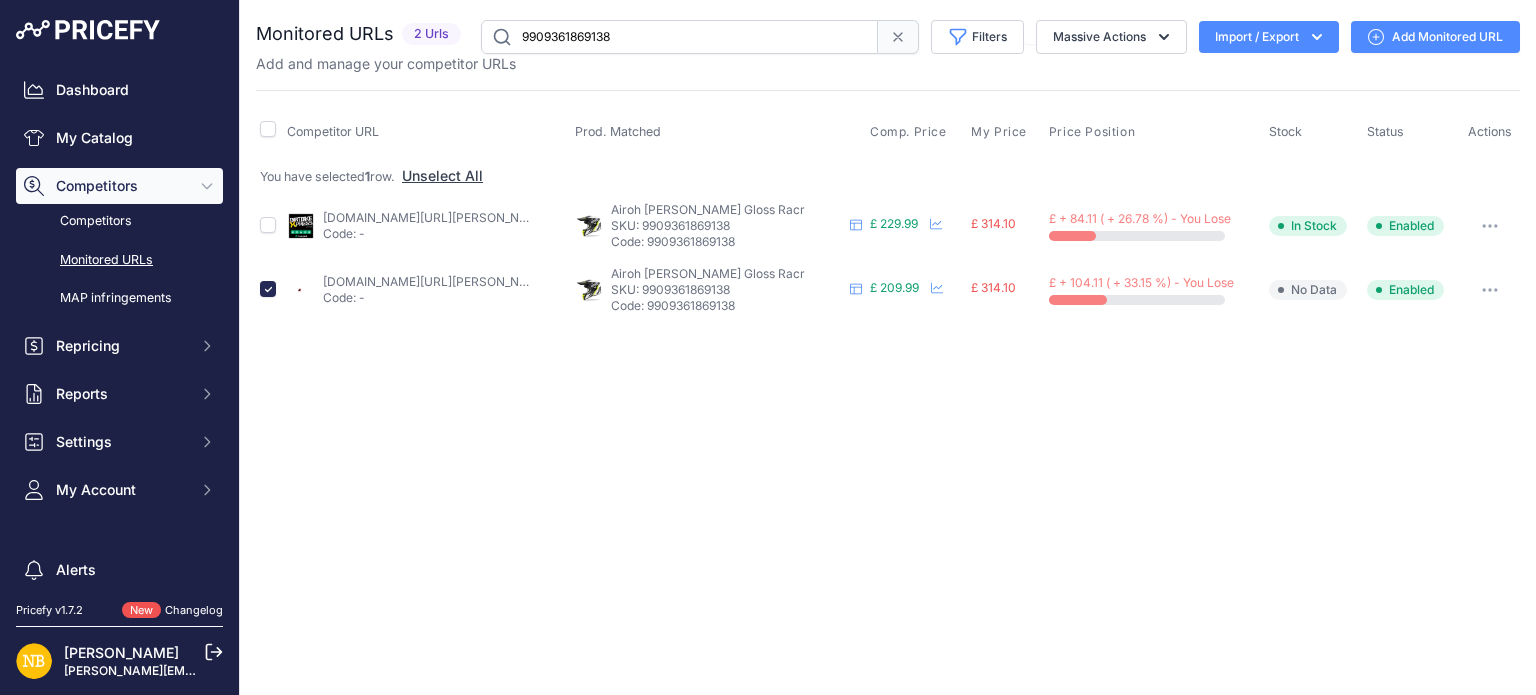 click at bounding box center (1490, 290) 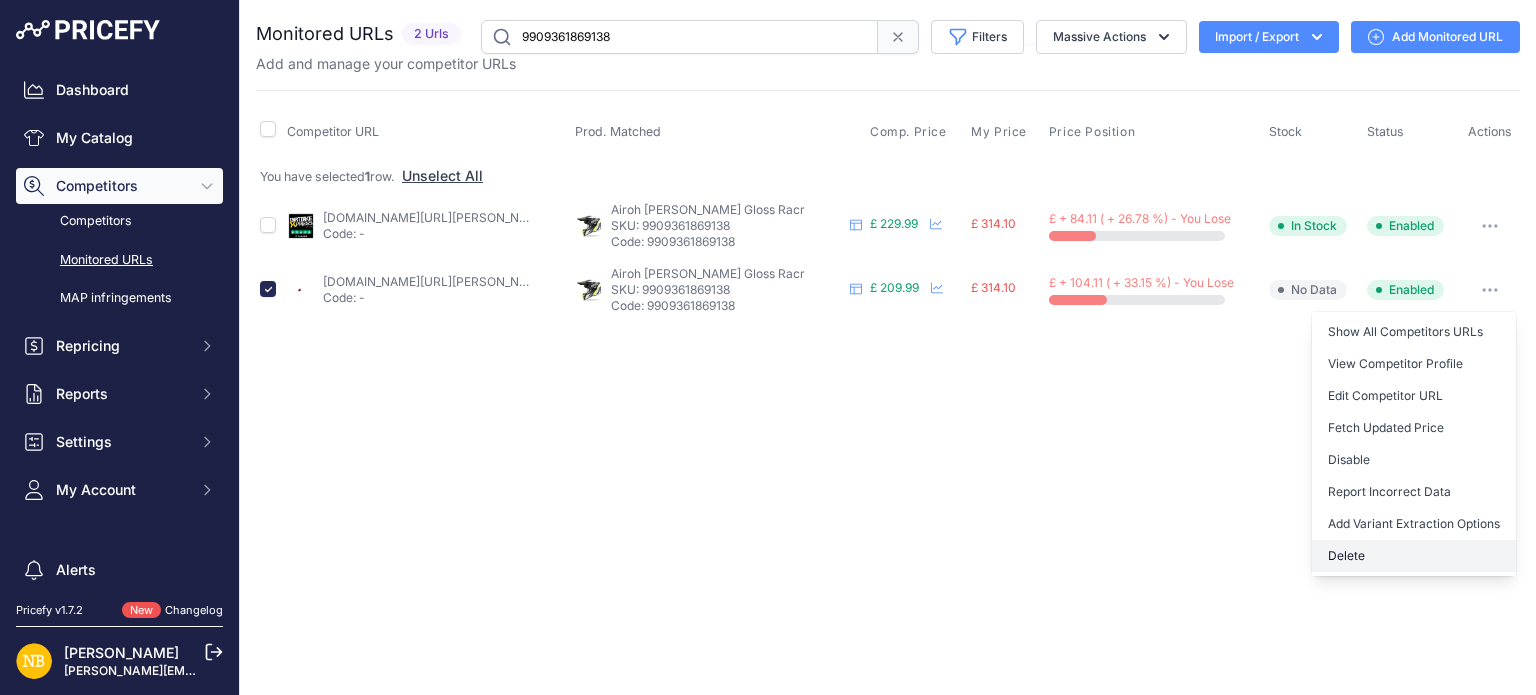 click on "Delete" at bounding box center [1414, 556] 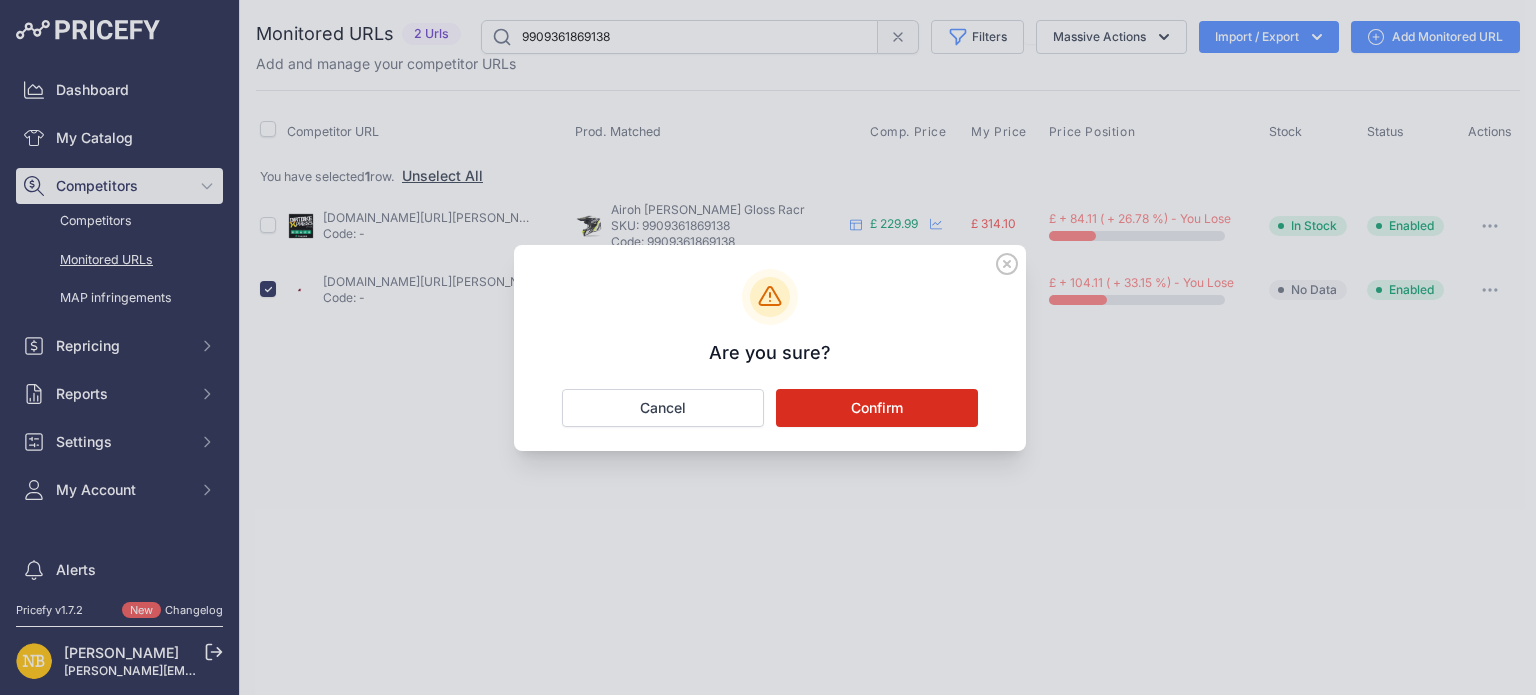 click on "Confirm" at bounding box center [877, 408] 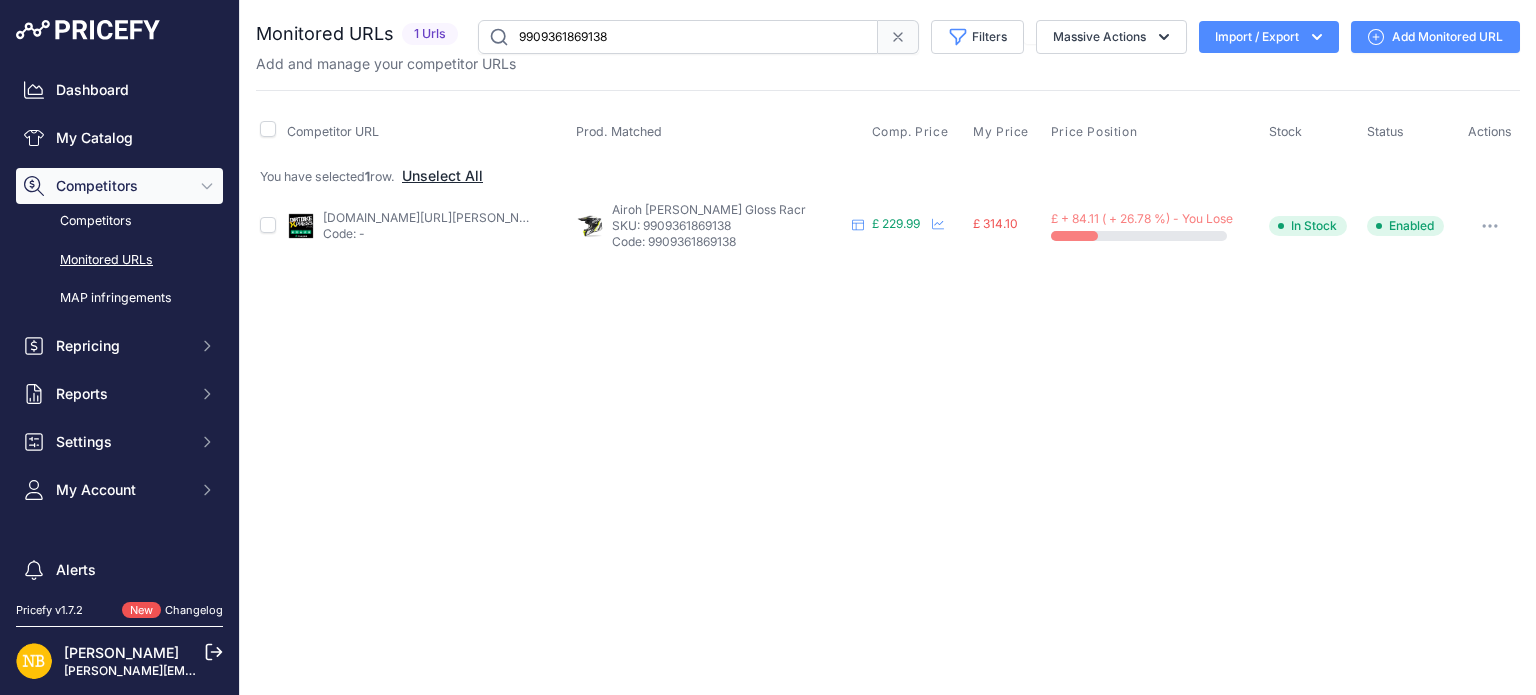 click on "Unselect All" at bounding box center (442, 176) 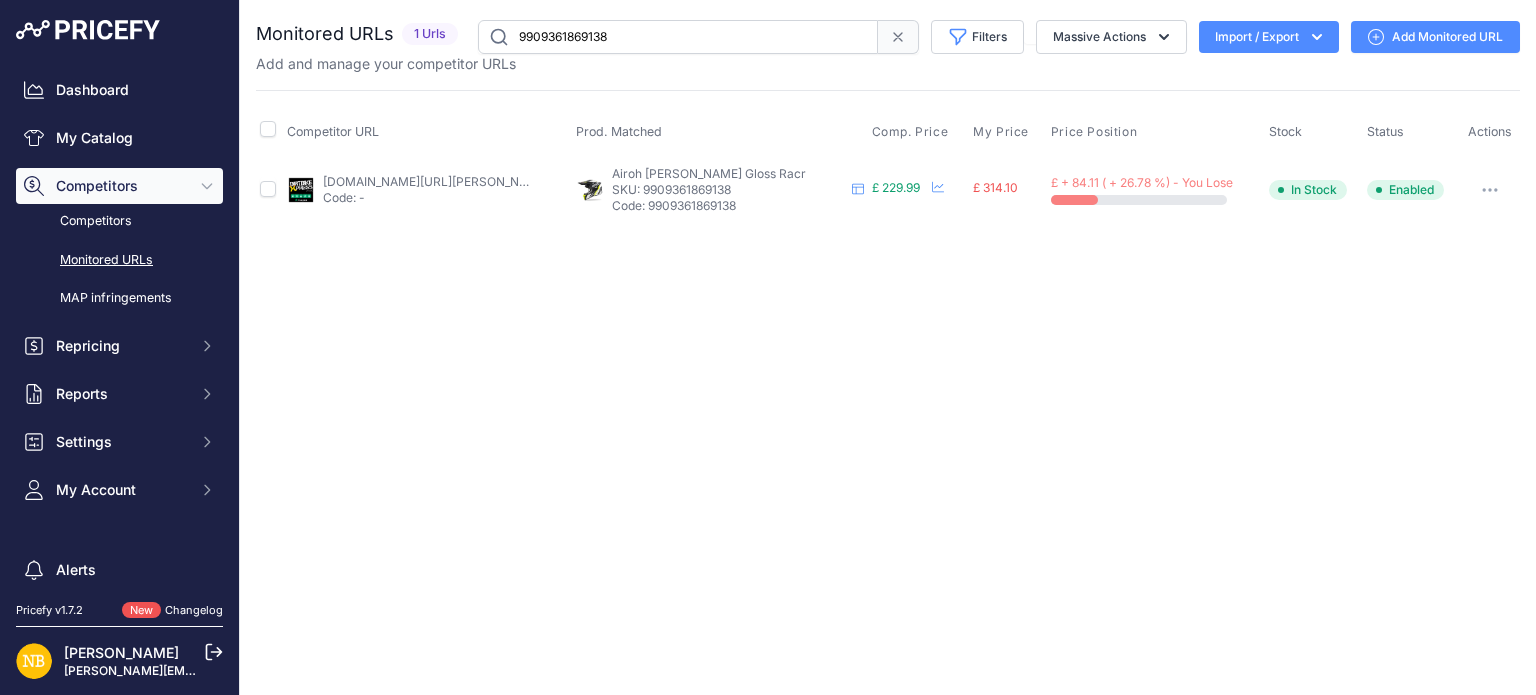 drag, startPoint x: 652, startPoint y: 39, endPoint x: 278, endPoint y: 28, distance: 374.16174 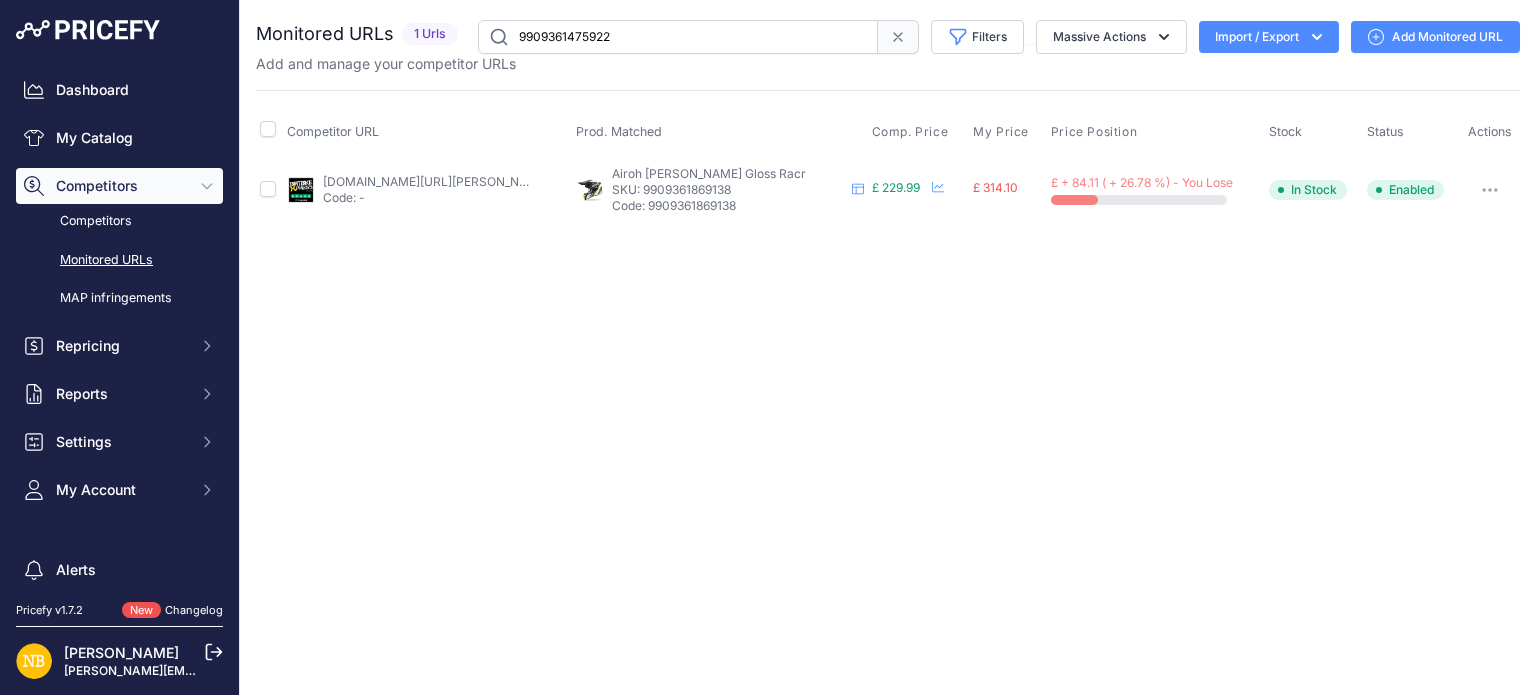 type on "9909361475922" 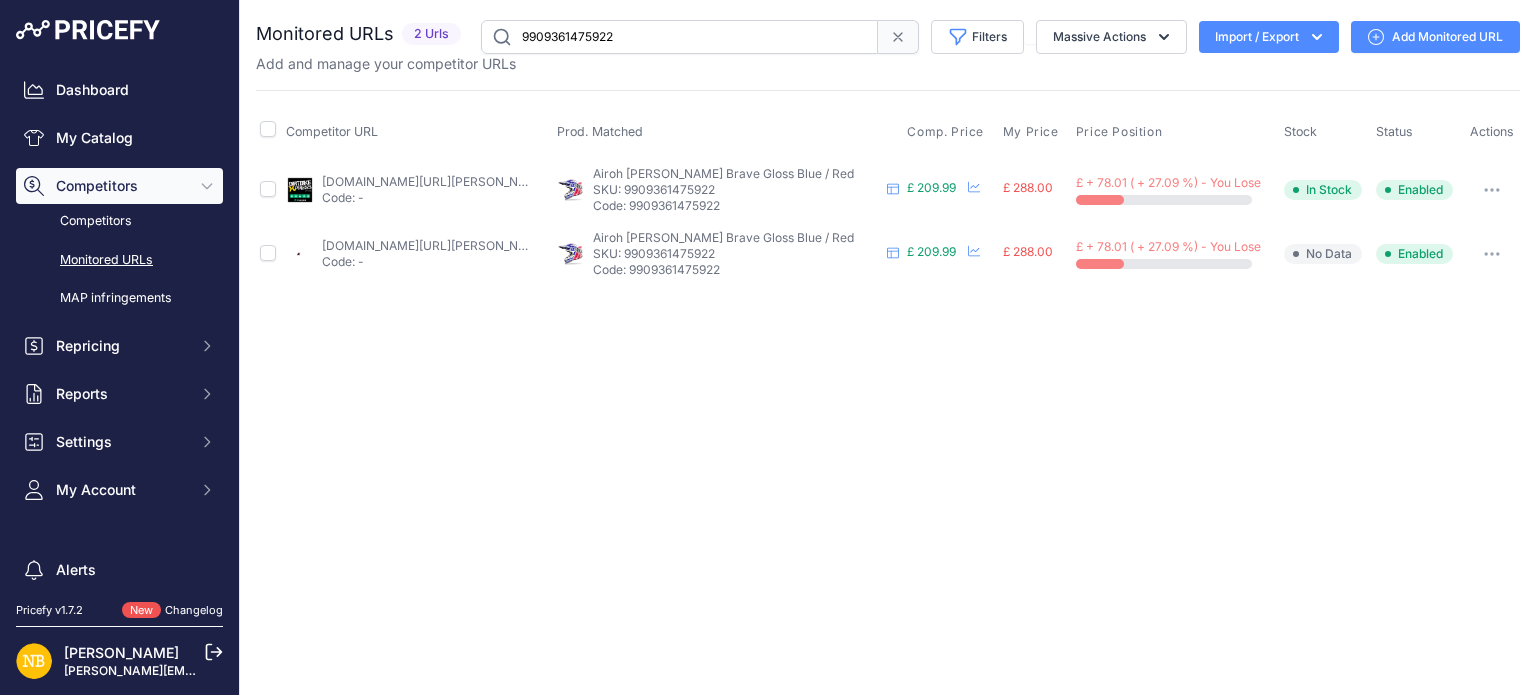 click at bounding box center (269, 254) 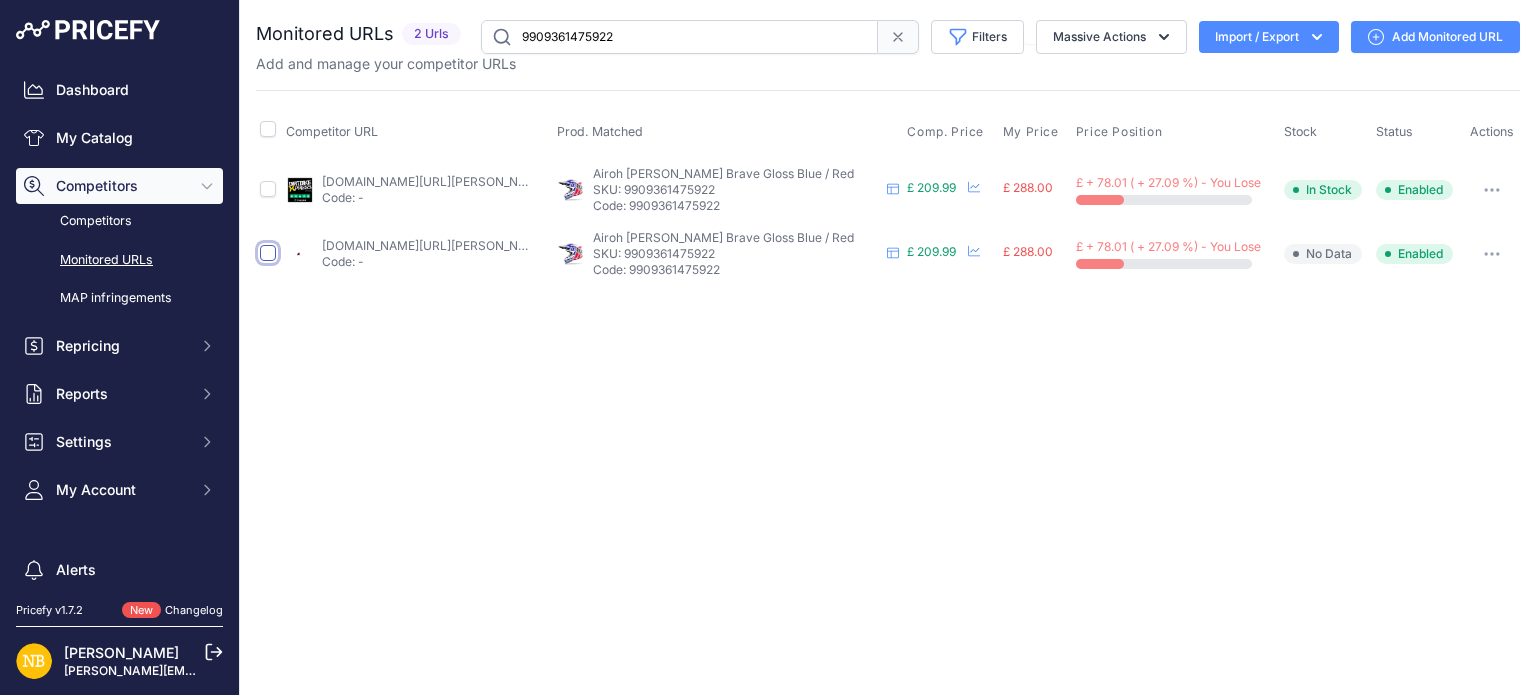 click at bounding box center [268, 253] 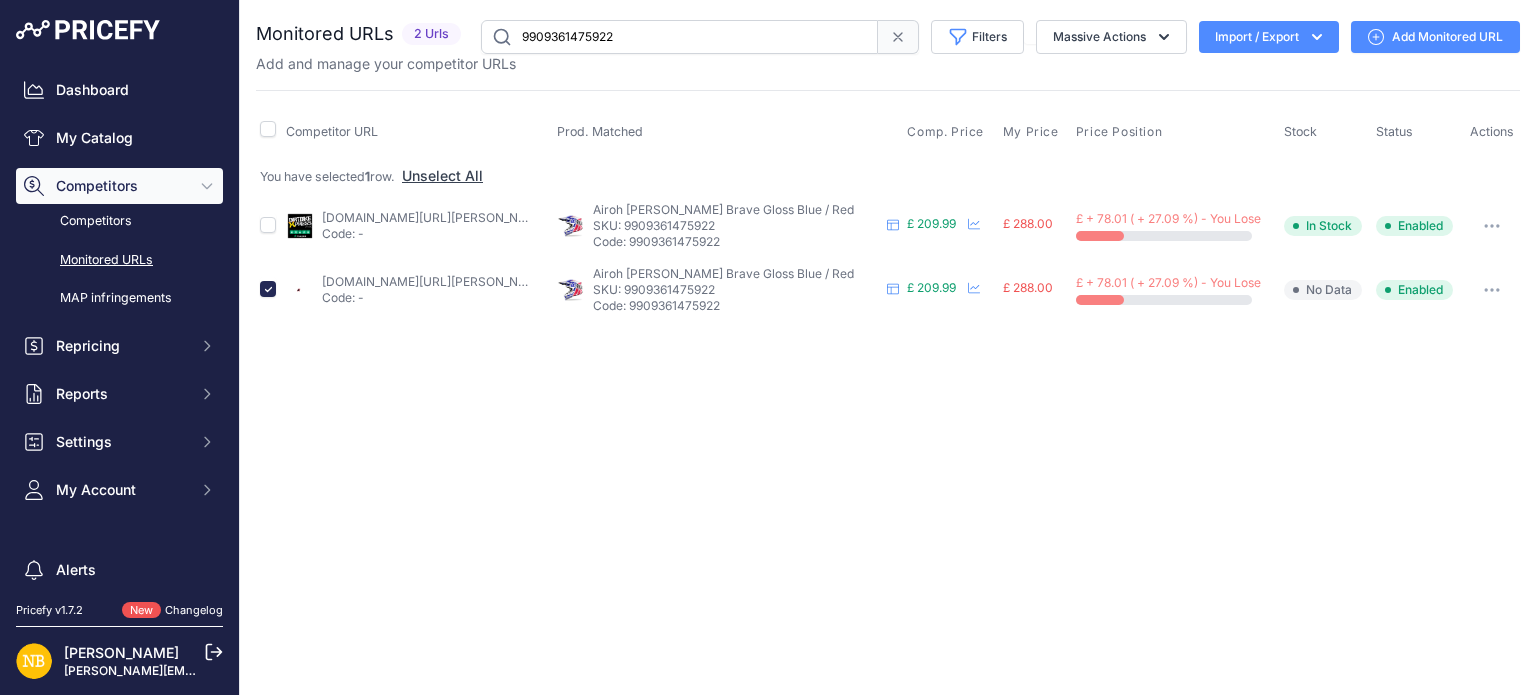 click at bounding box center [1492, 290] 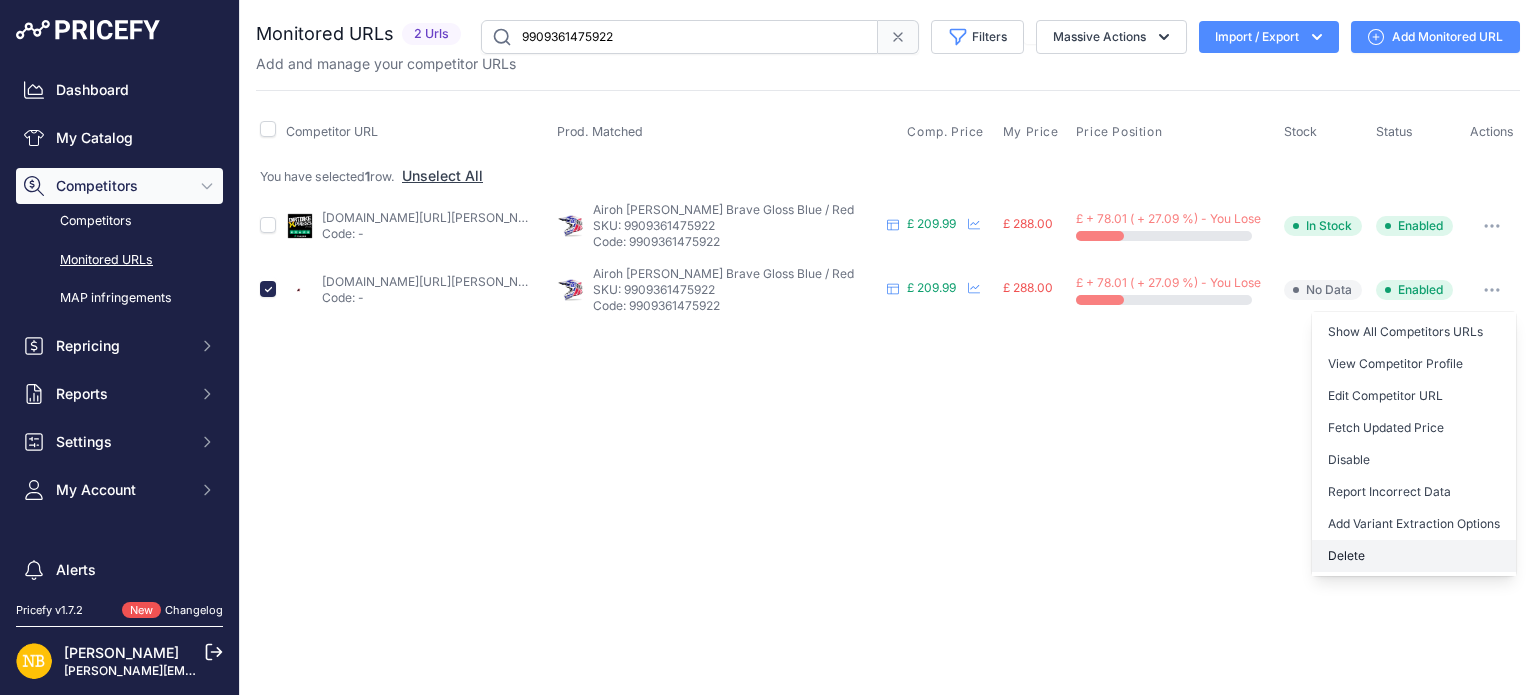 click on "Delete" at bounding box center (1414, 556) 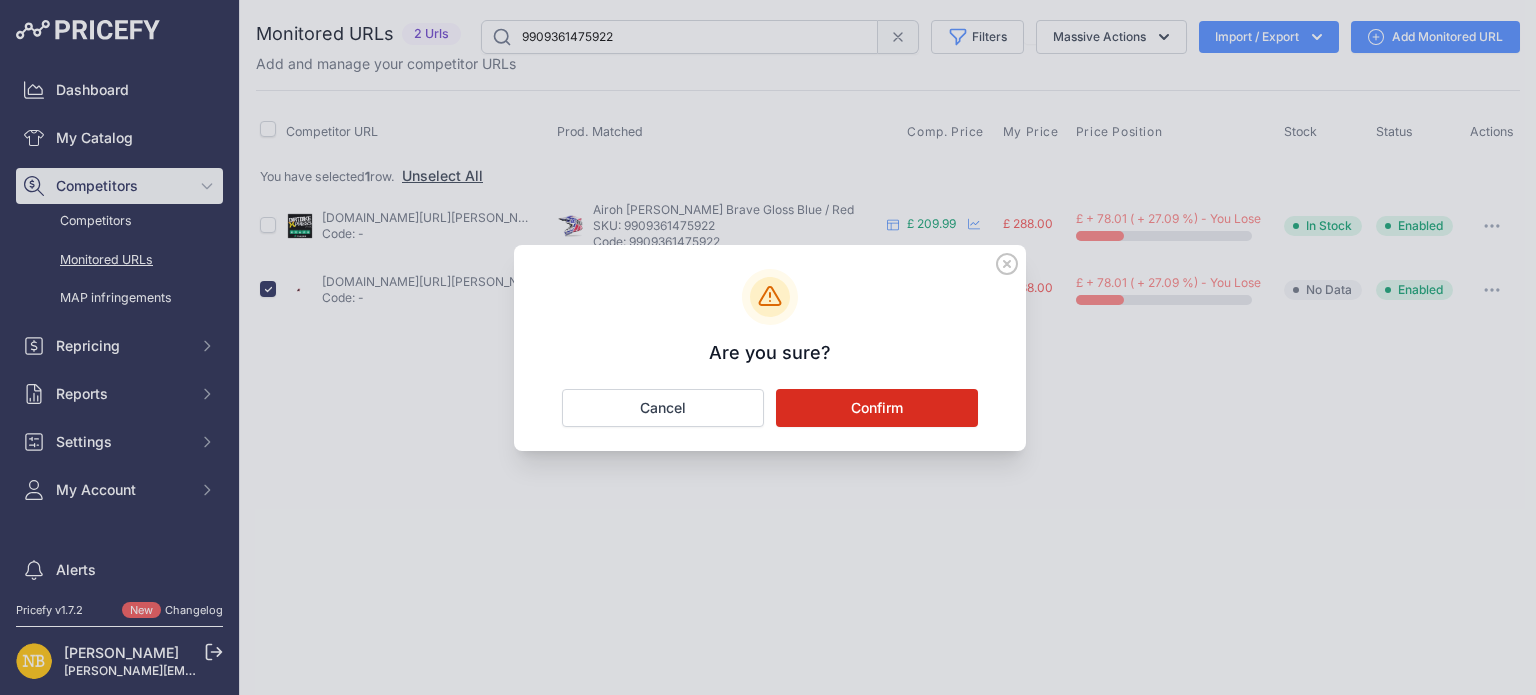 click on "Confirm" at bounding box center [877, 408] 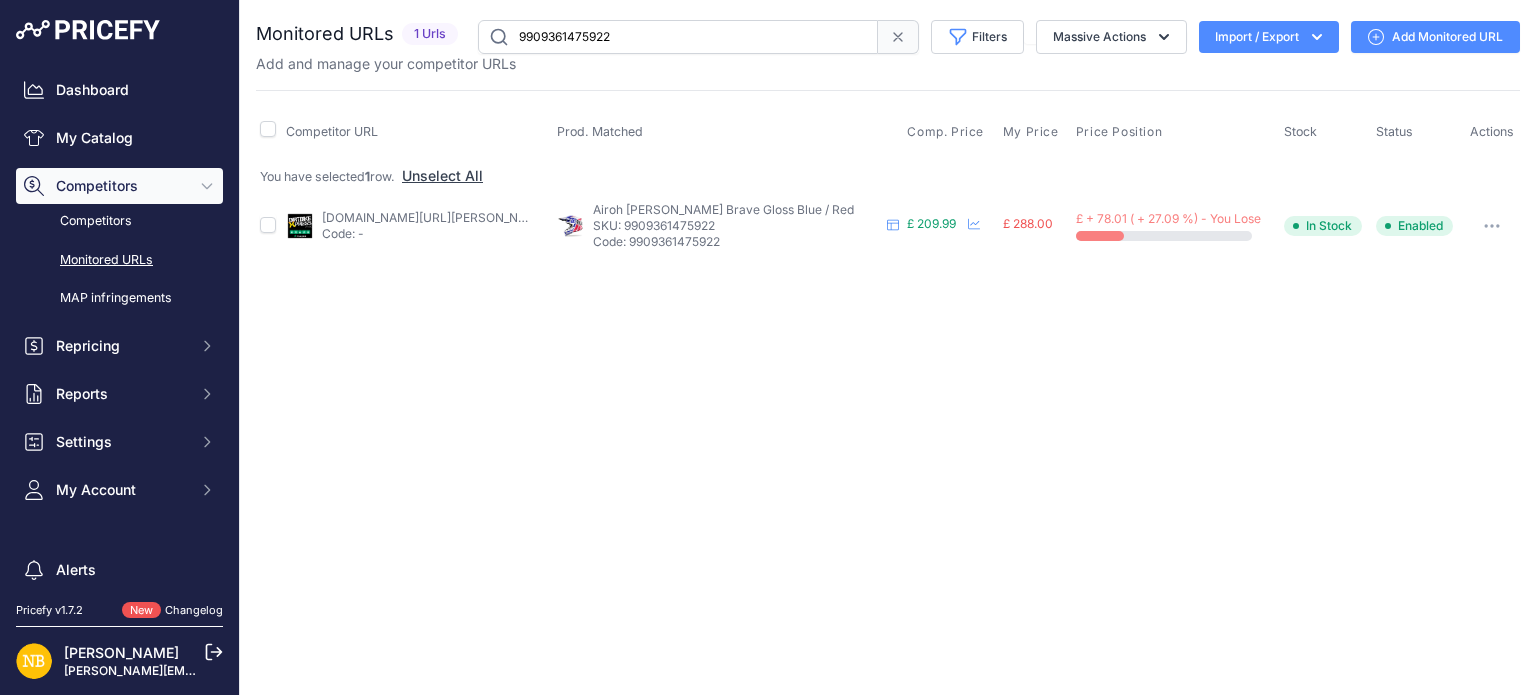 drag, startPoint x: 679, startPoint y: 40, endPoint x: 404, endPoint y: 15, distance: 276.13403 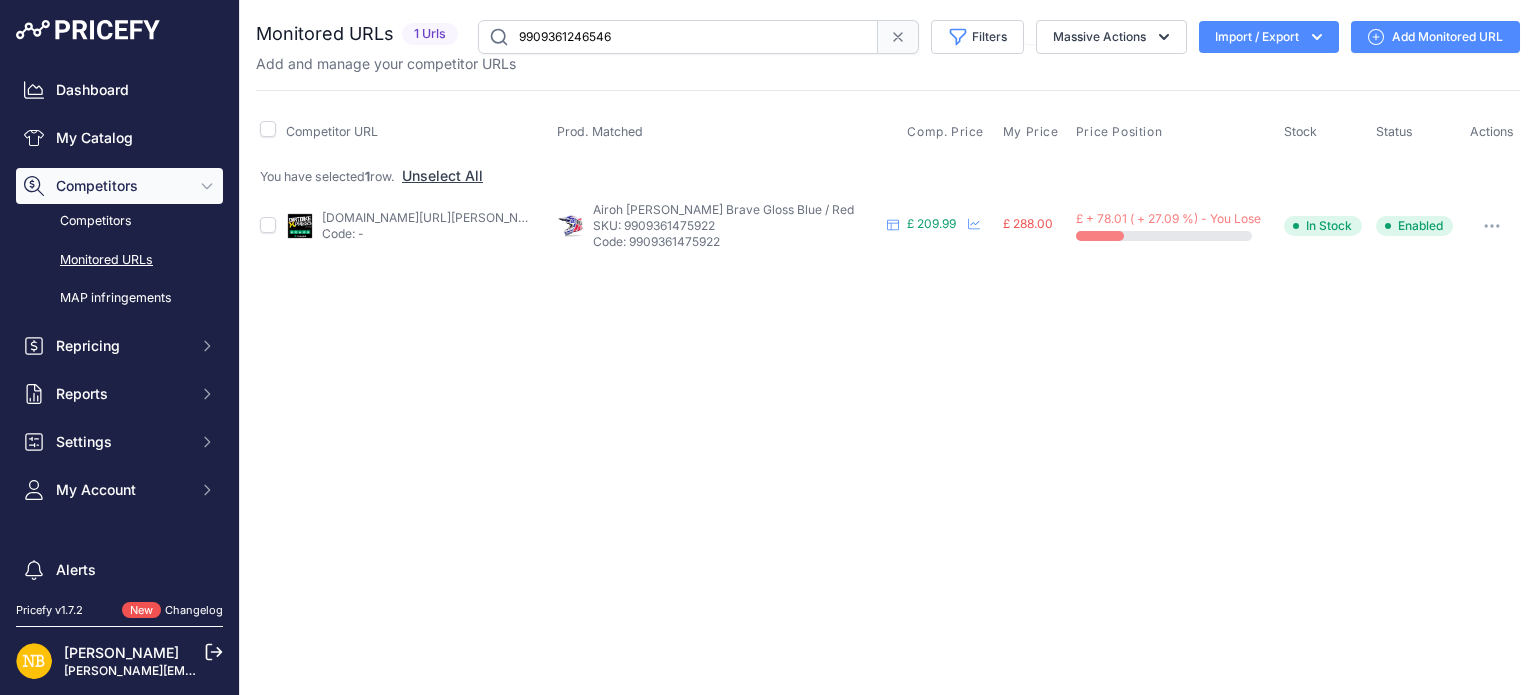 type on "9909361246546" 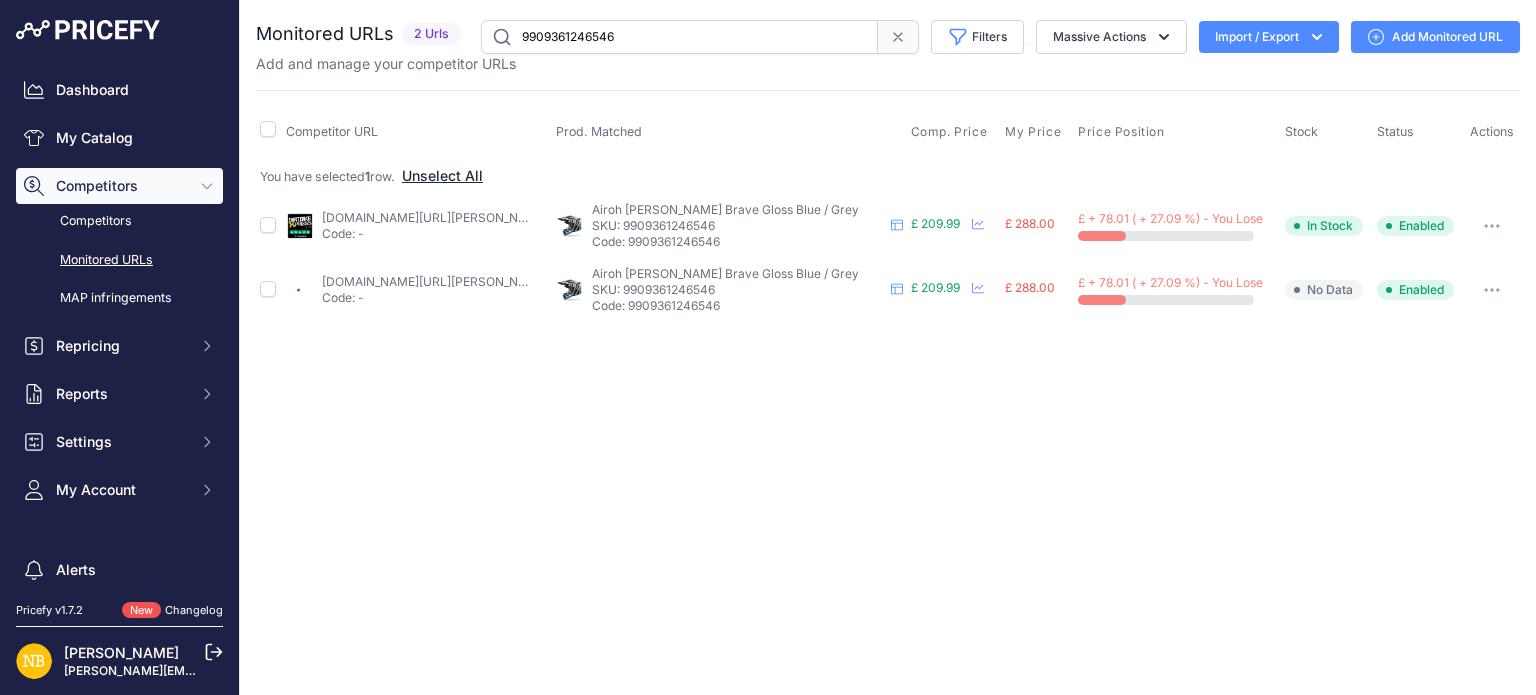 click on "Unselect All" at bounding box center (442, 176) 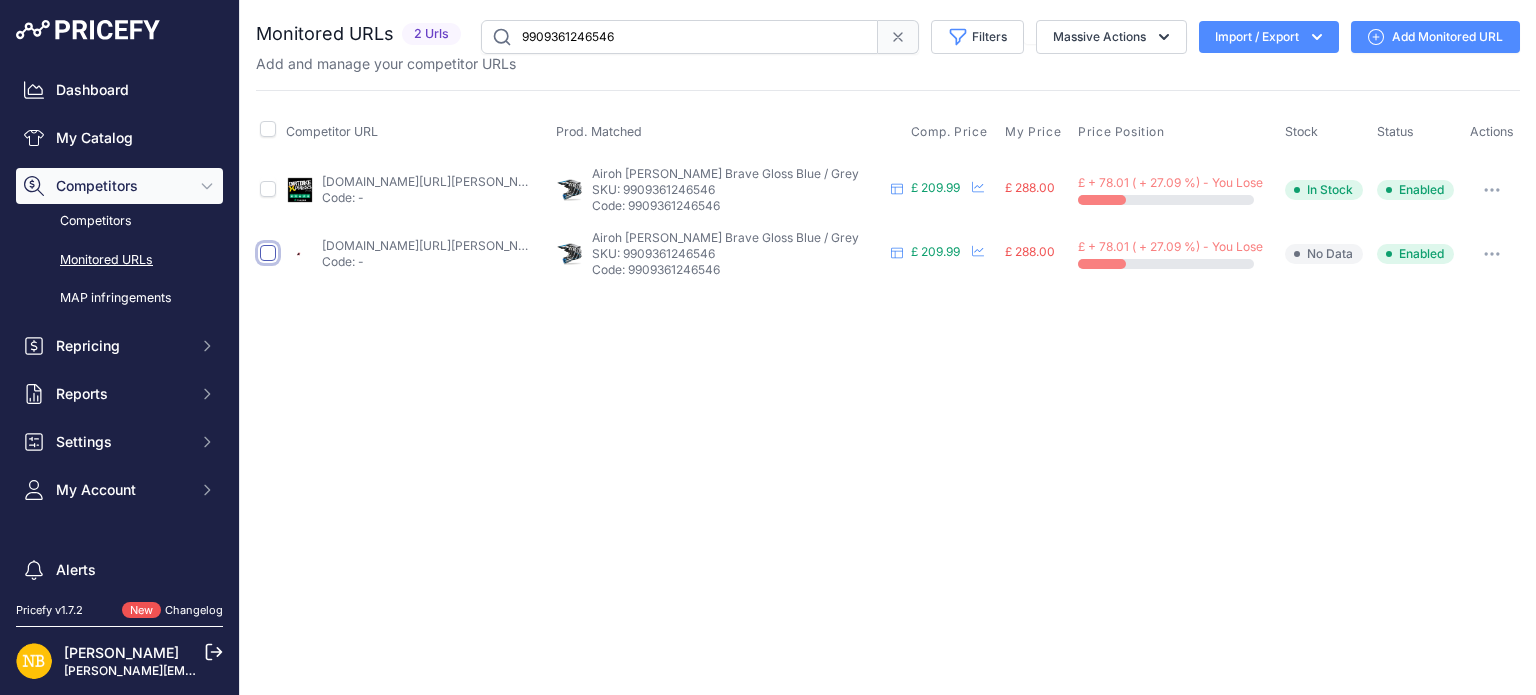 click at bounding box center (268, 253) 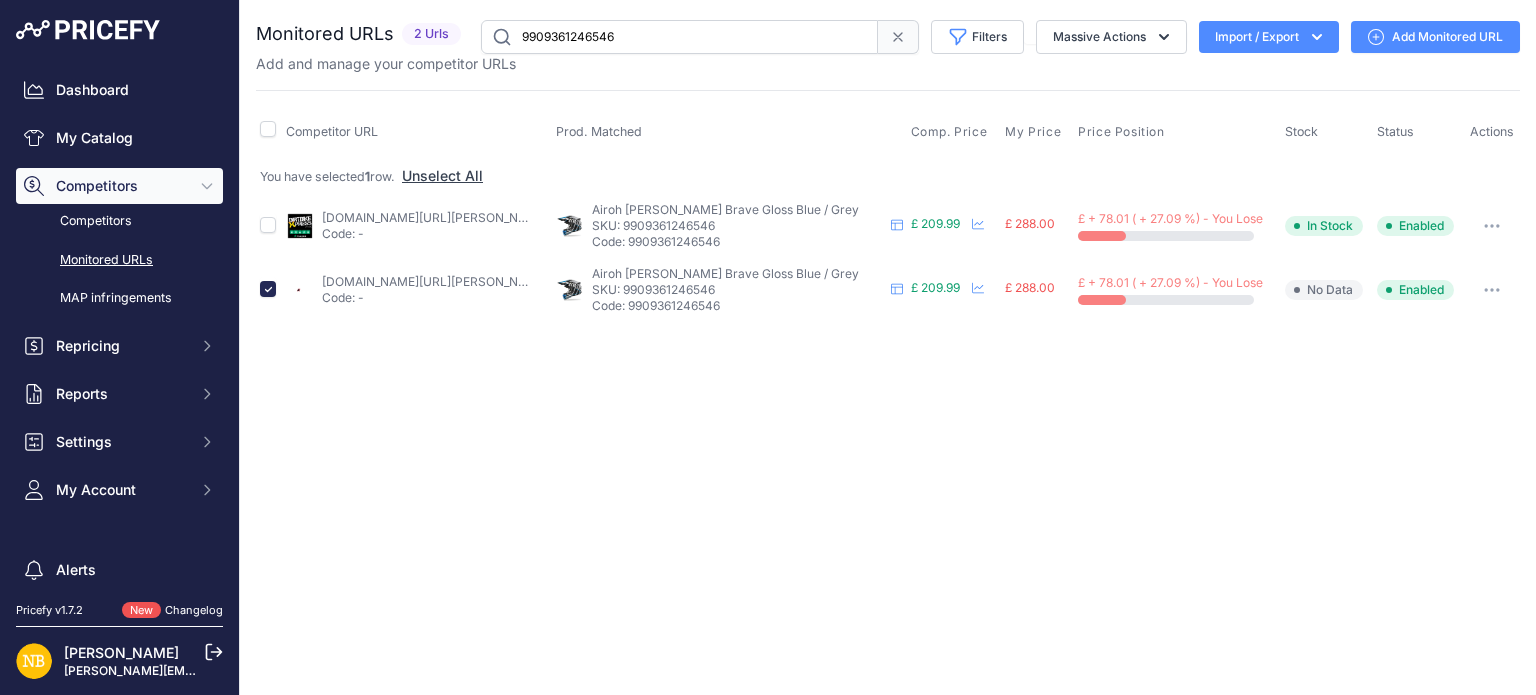 click at bounding box center (1492, 290) 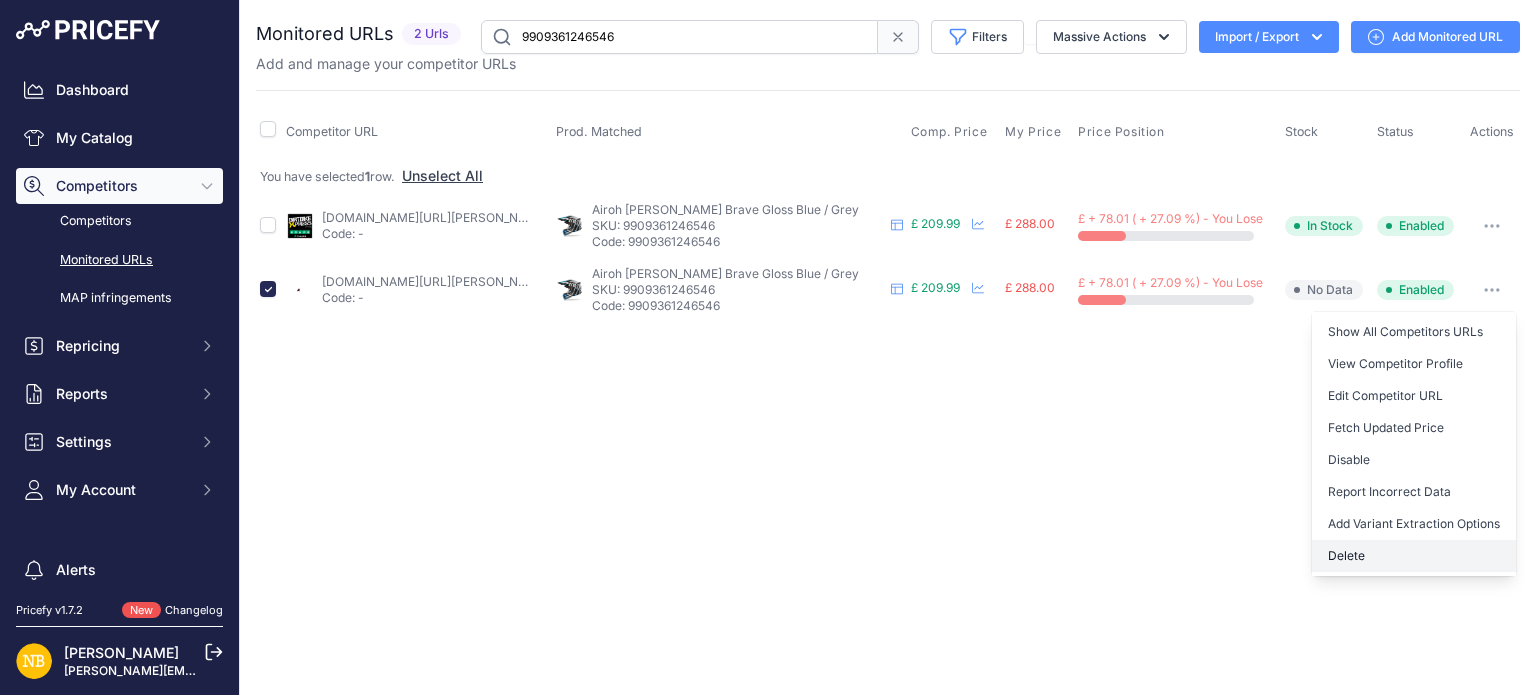 click on "Delete" at bounding box center (1414, 556) 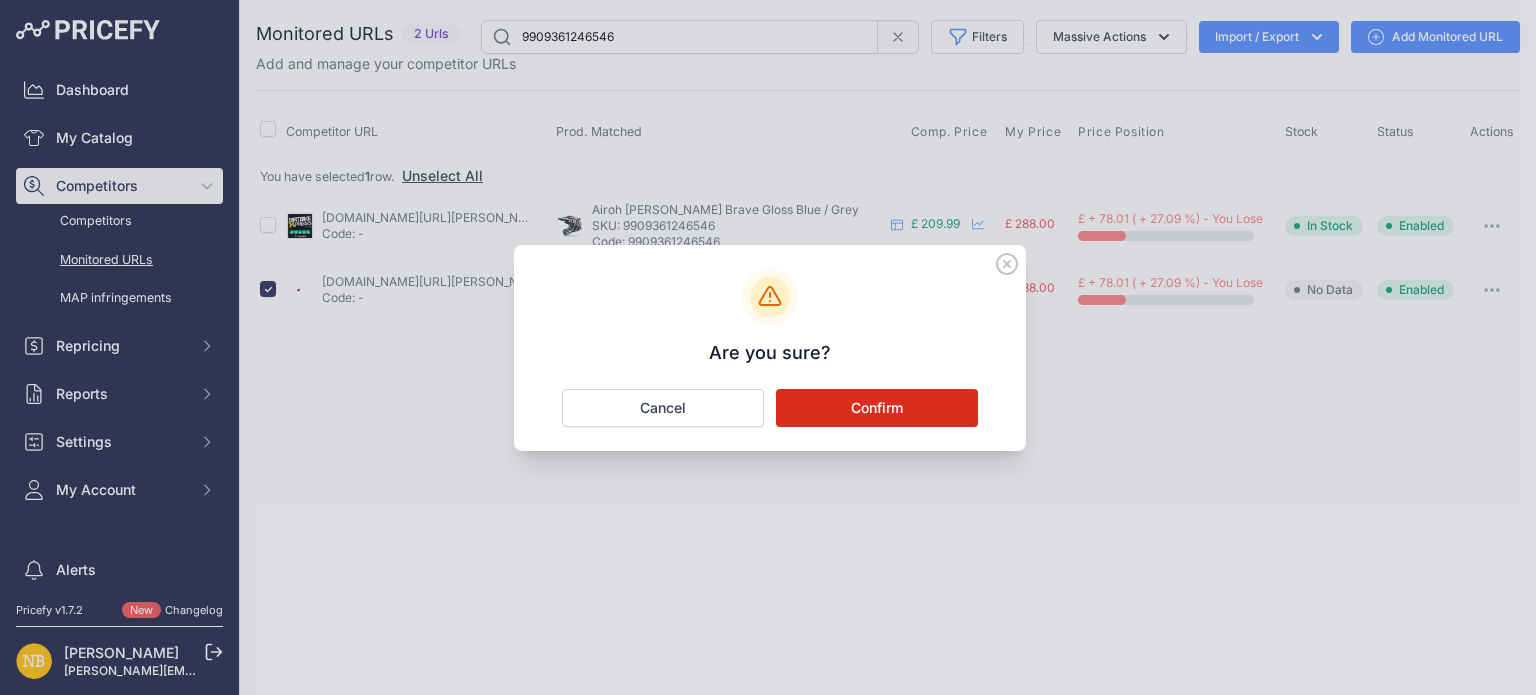 click on "Confirm" at bounding box center [877, 408] 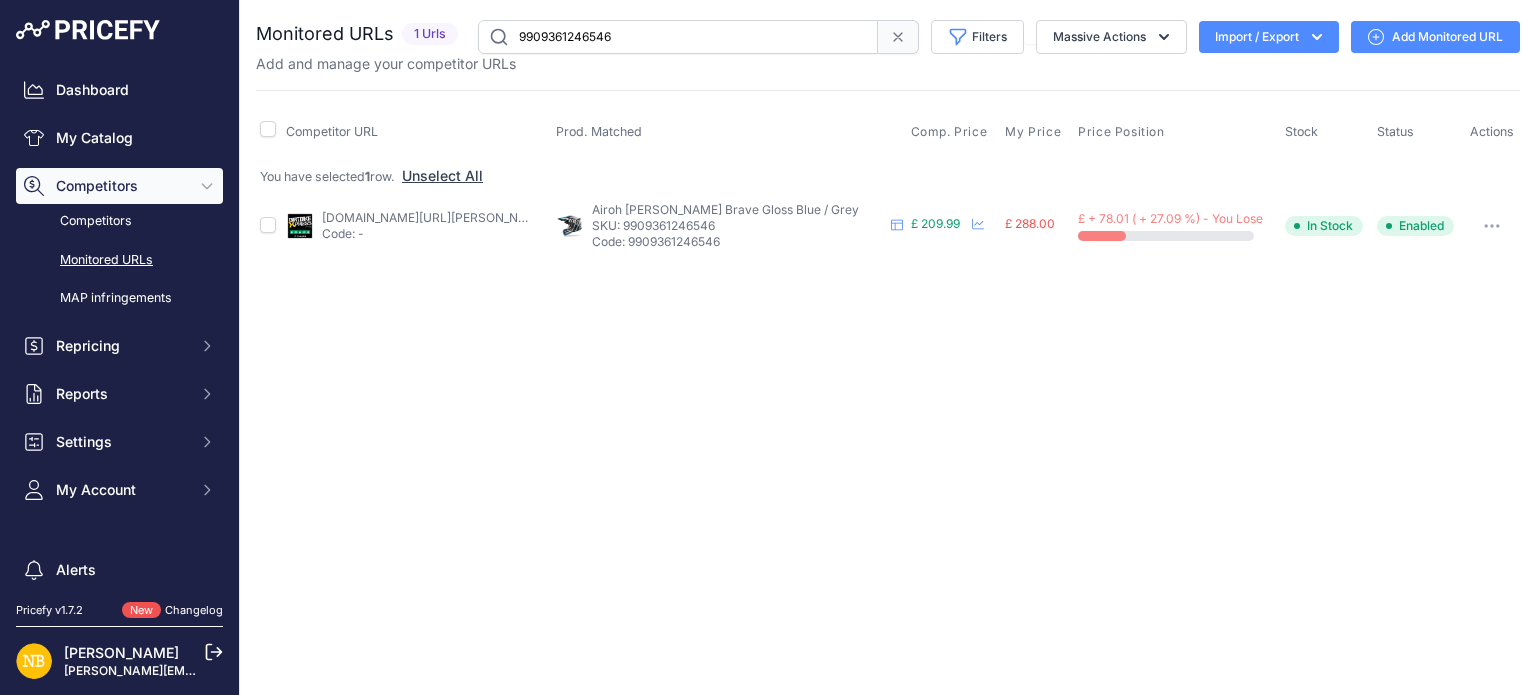 drag, startPoint x: 676, startPoint y: 35, endPoint x: 352, endPoint y: 35, distance: 324 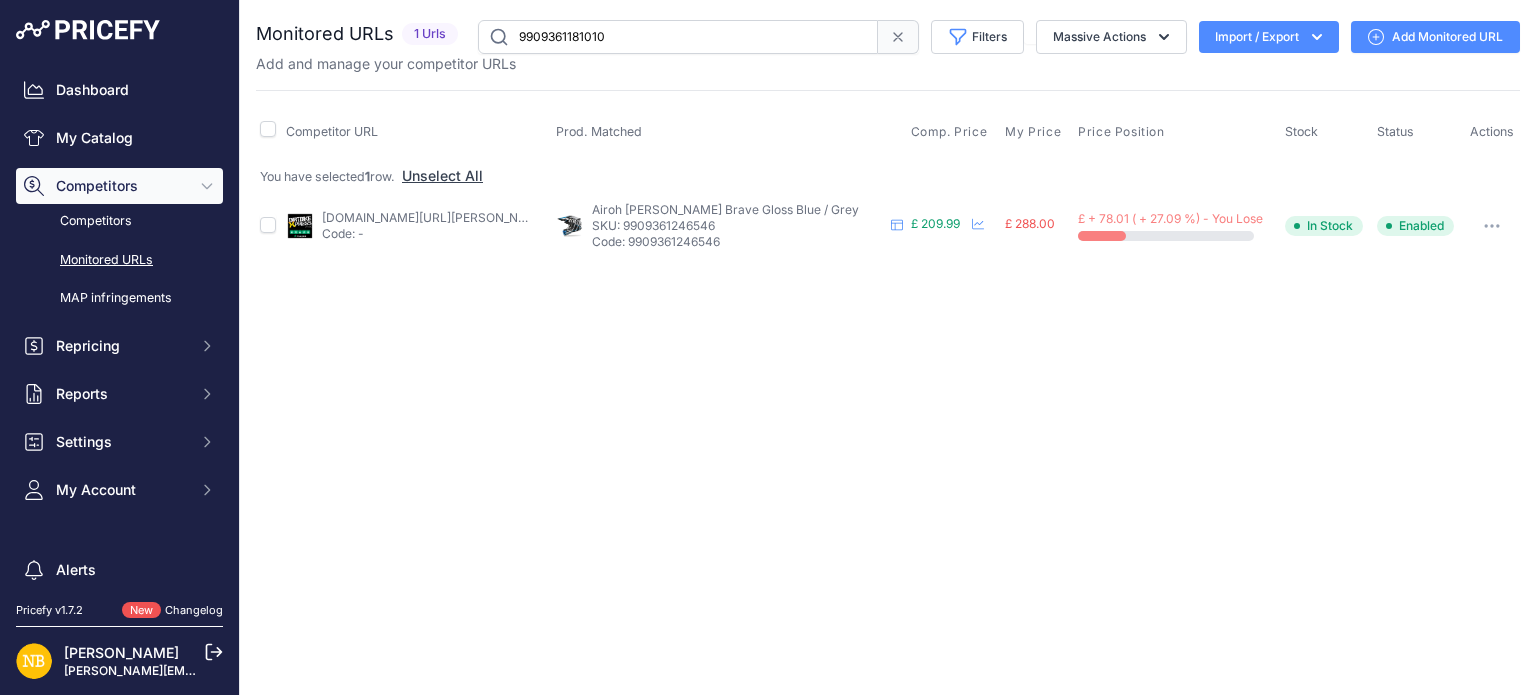 type on "9909361181010" 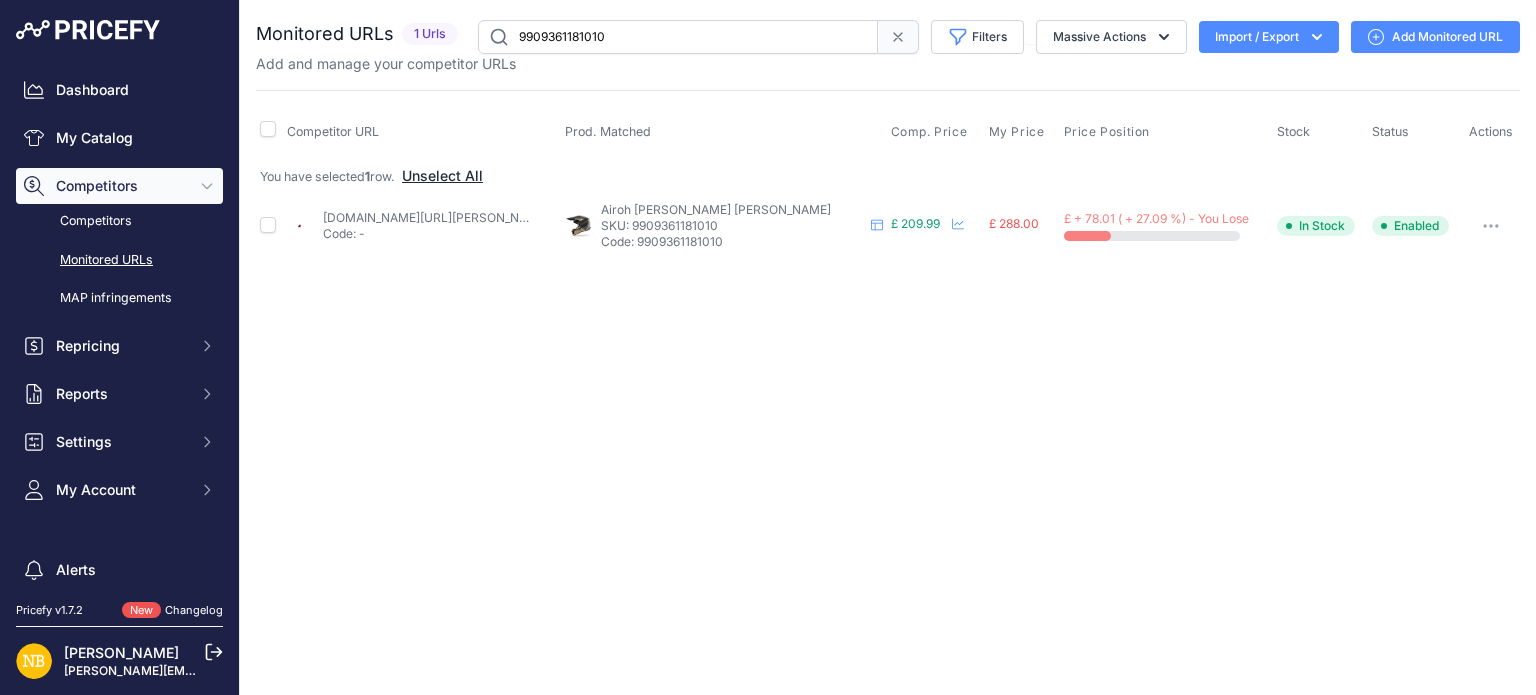 click on "Unselect All" at bounding box center [442, 176] 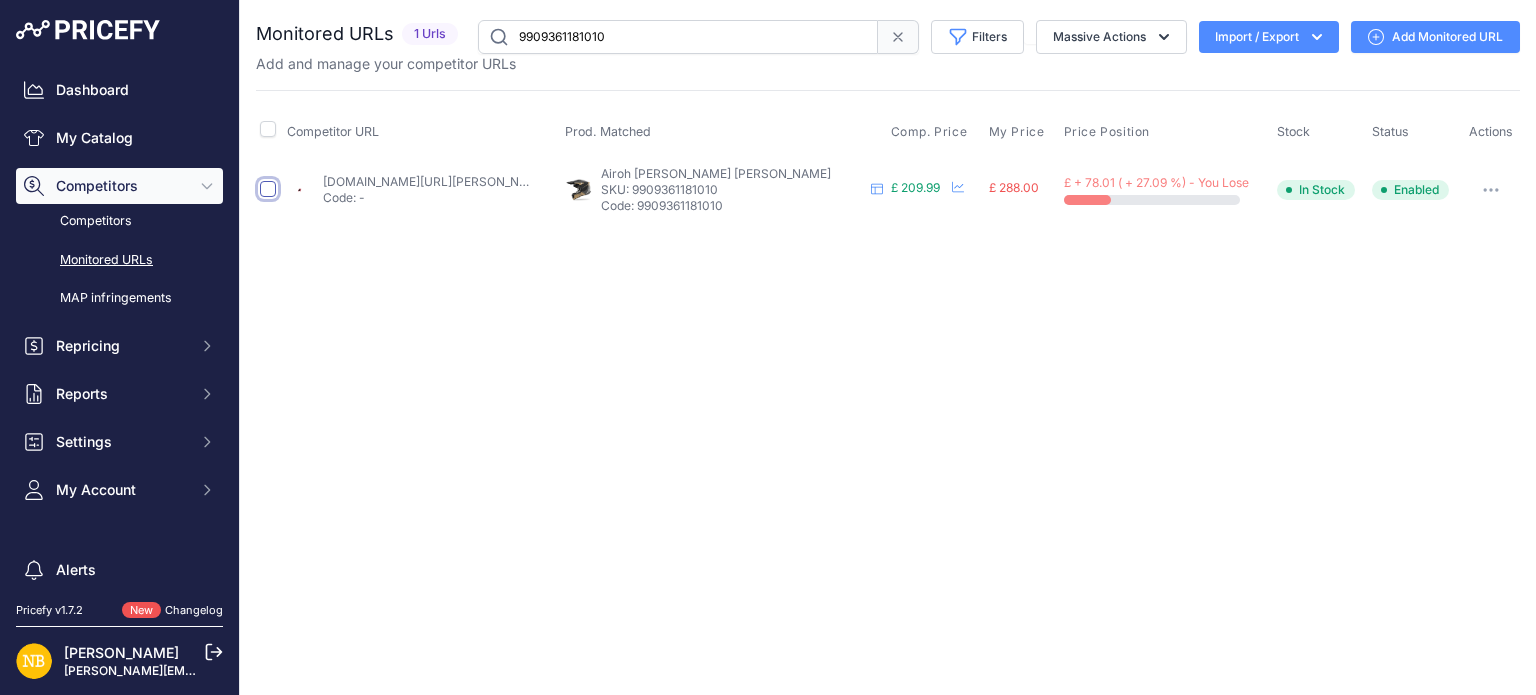 click at bounding box center (268, 189) 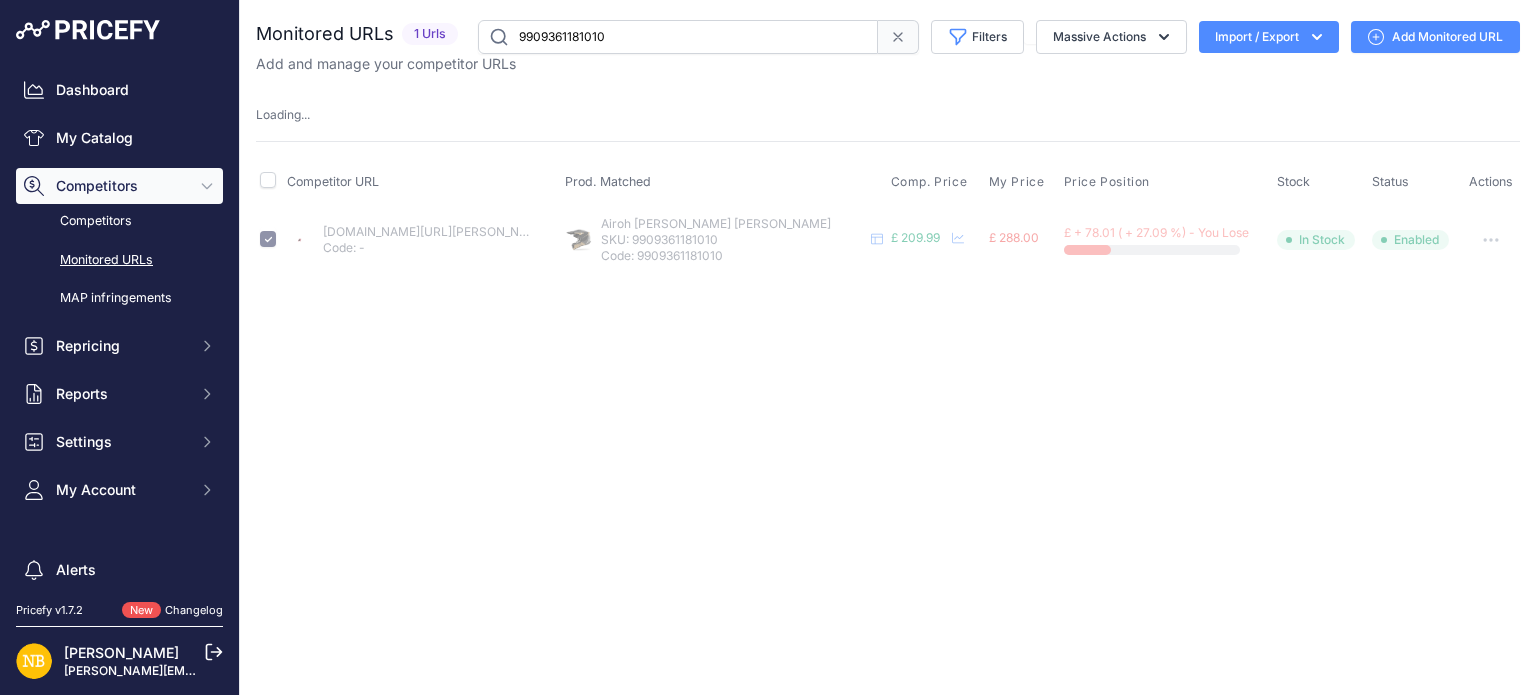 click at bounding box center [1491, 240] 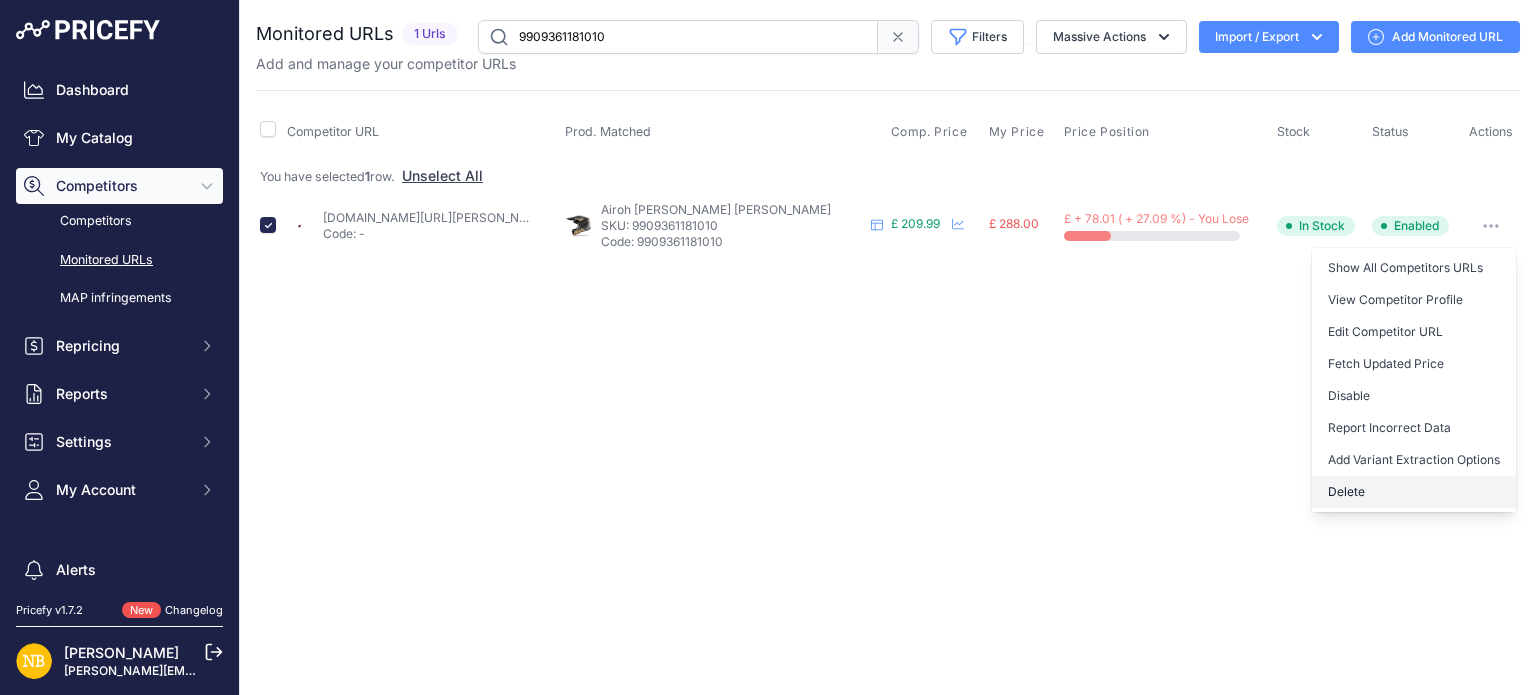 click on "Delete" at bounding box center (1414, 492) 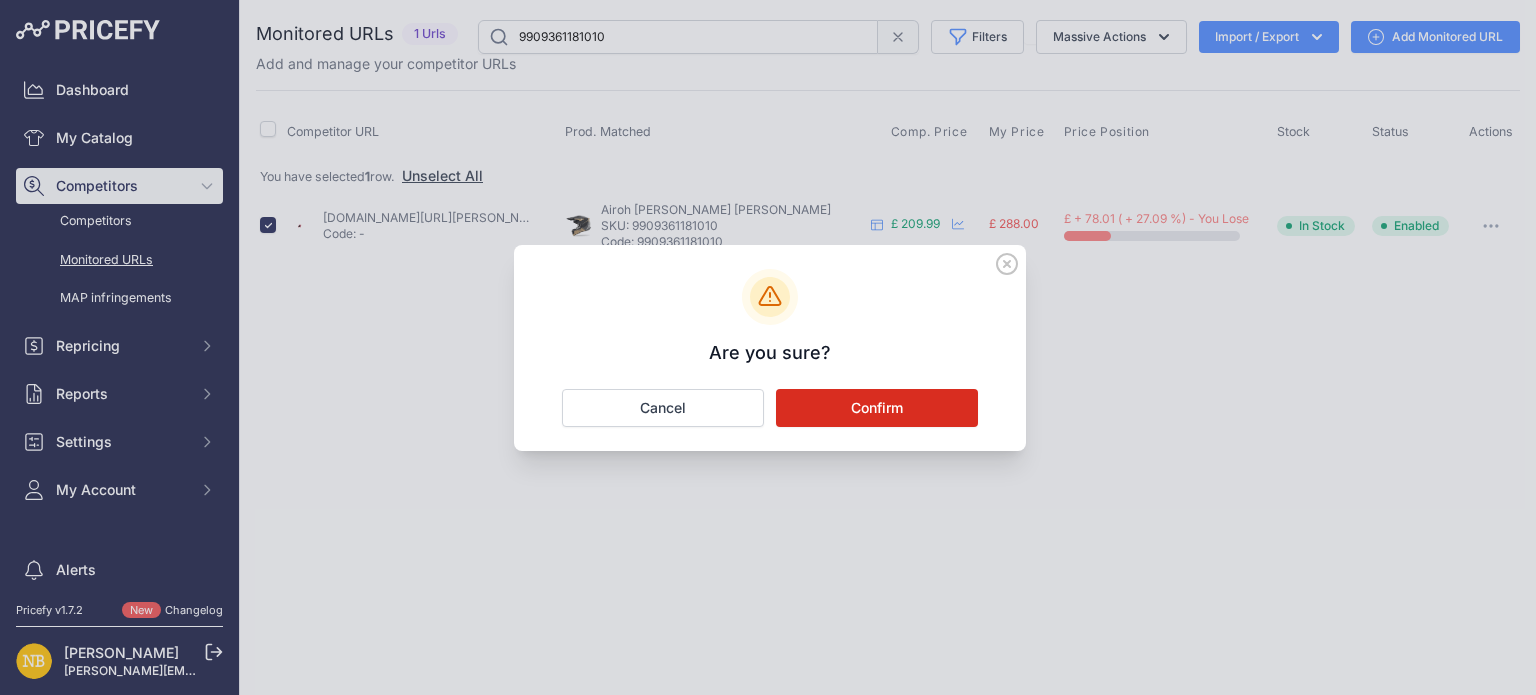 click on "Confirm" at bounding box center [877, 408] 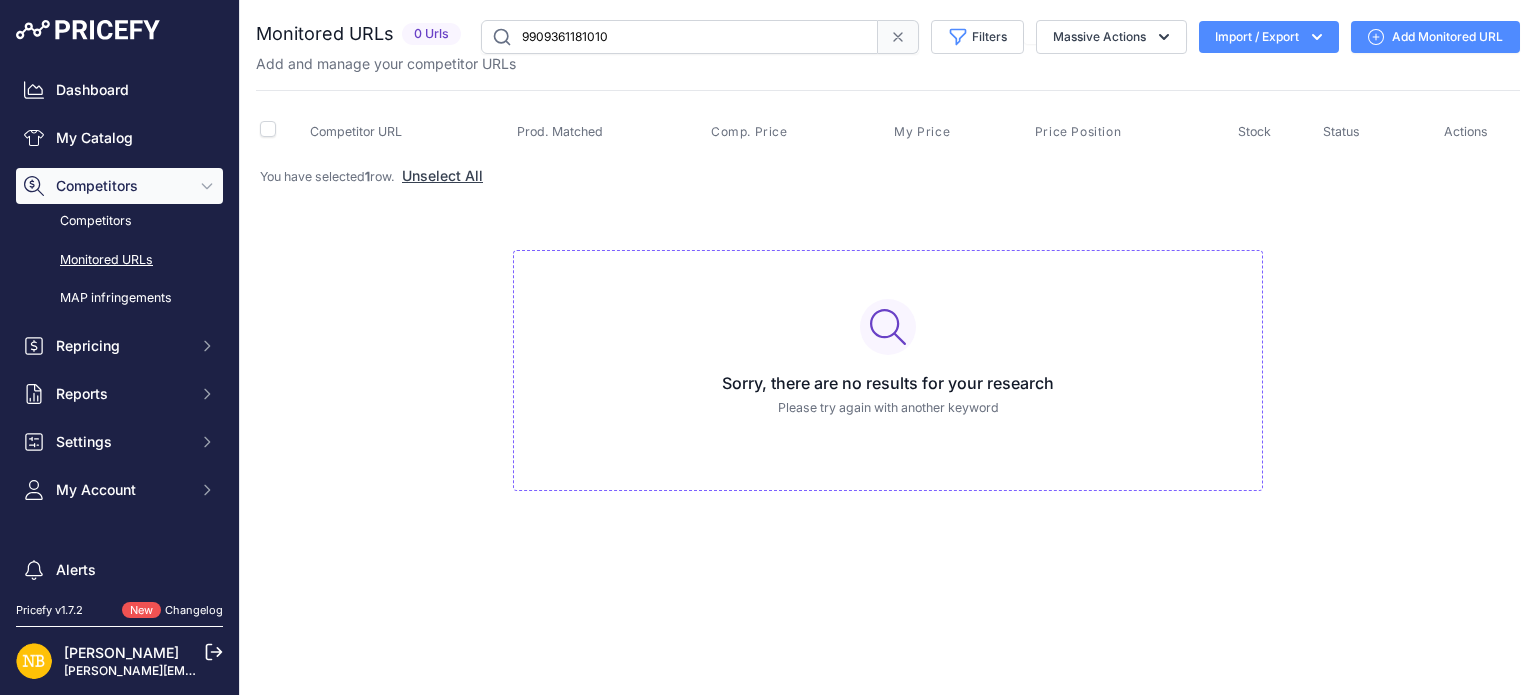 drag, startPoint x: 662, startPoint y: 36, endPoint x: 292, endPoint y: 23, distance: 370.2283 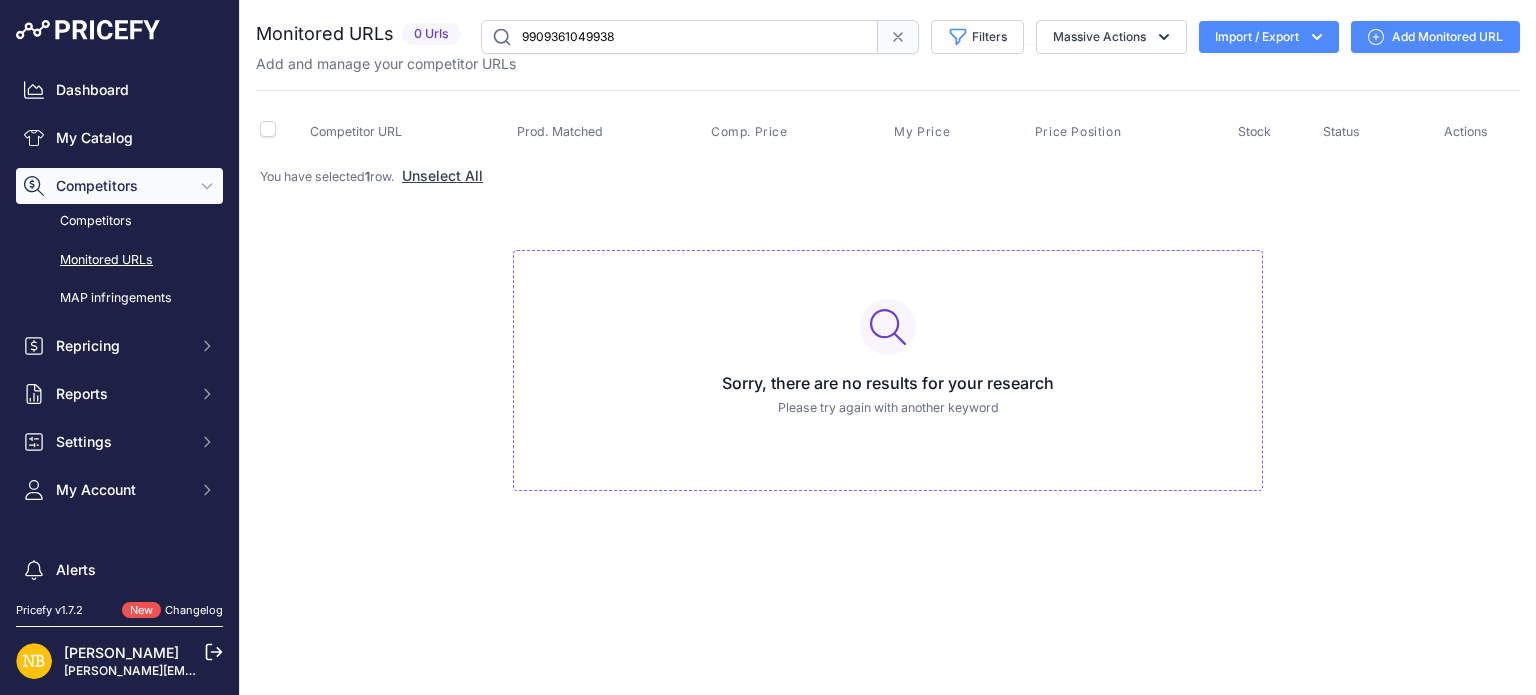 type on "9909361049938" 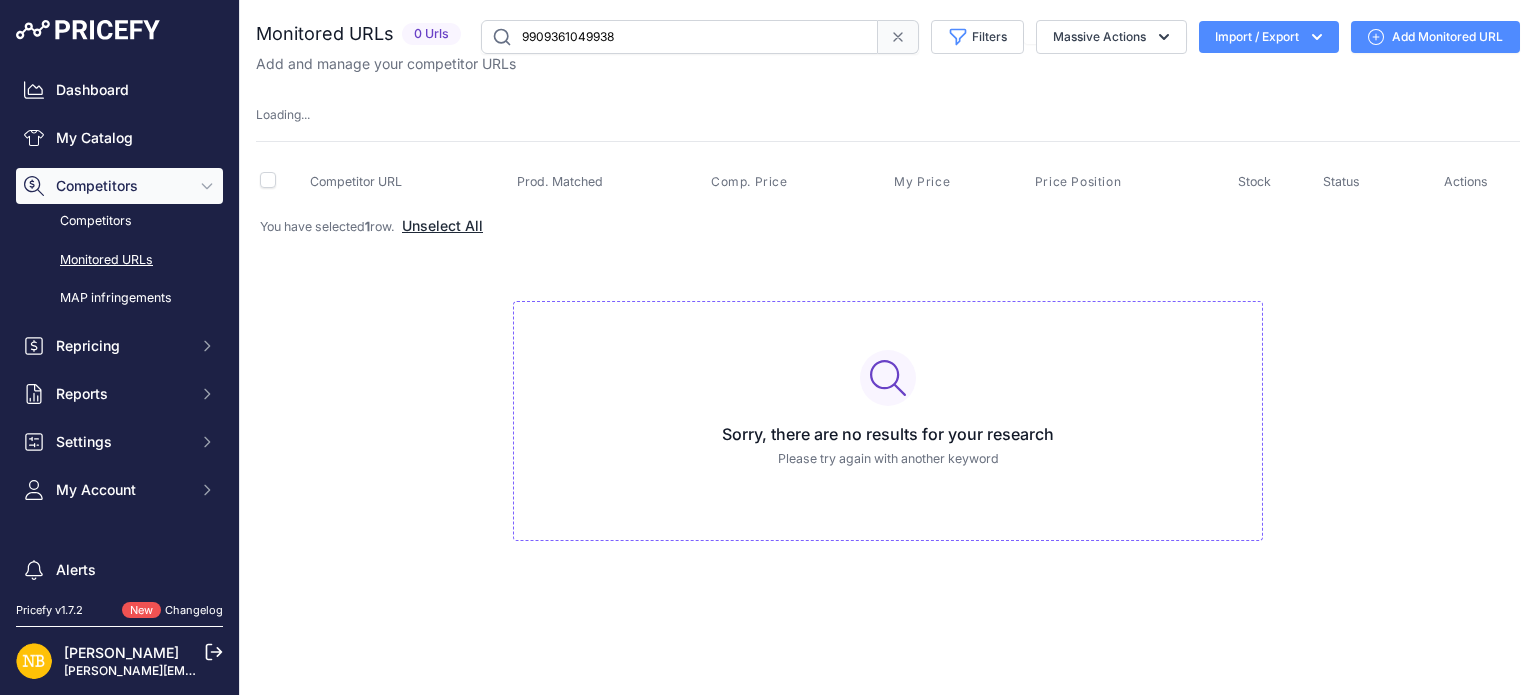 click on "Unselect All" at bounding box center [442, 226] 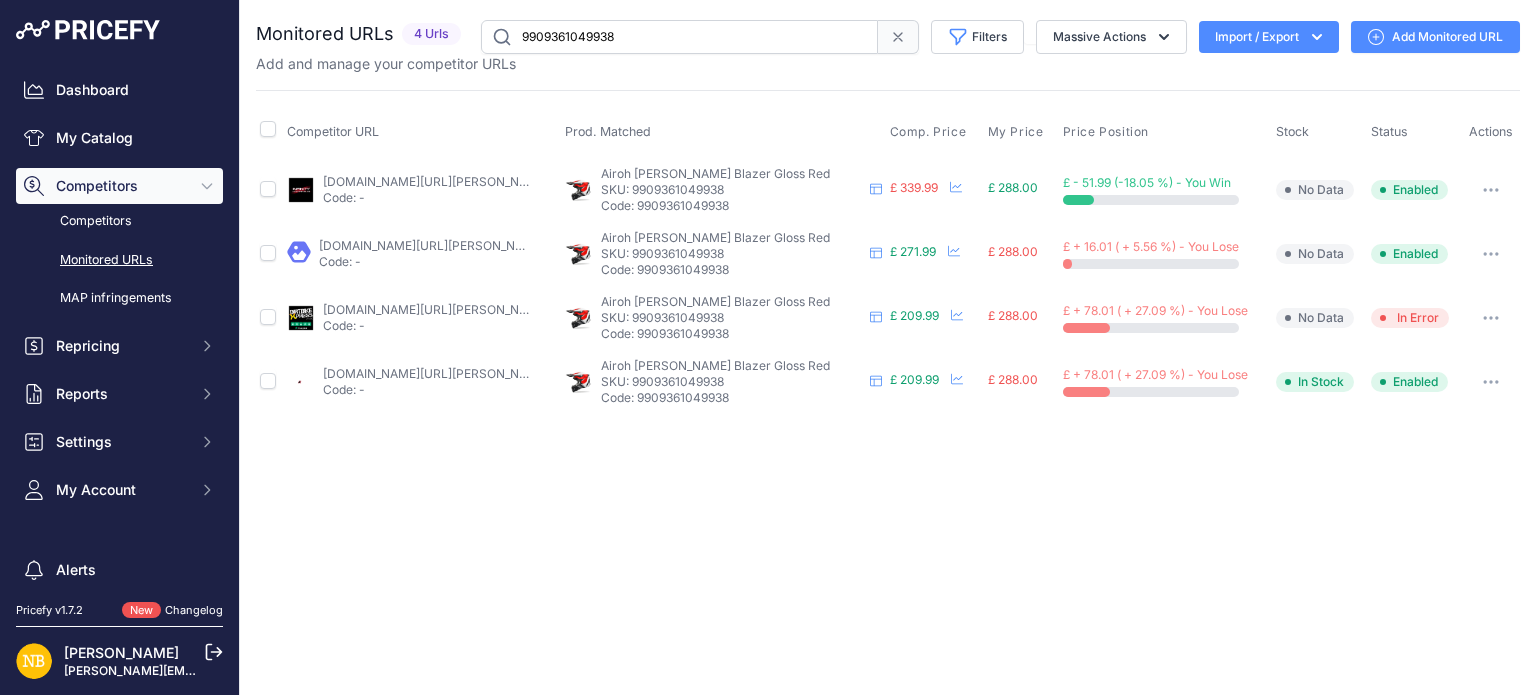 click on "9909361049938" at bounding box center [679, 37] 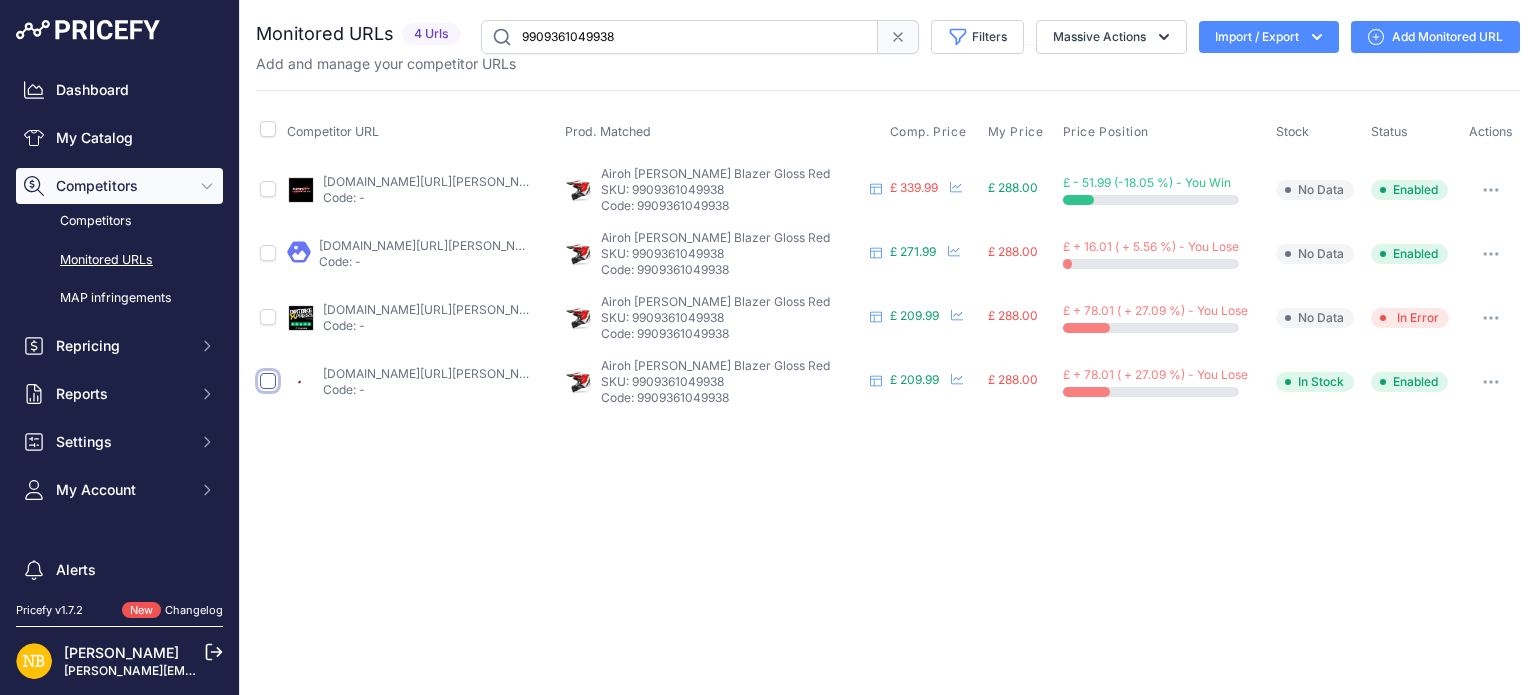 click at bounding box center (268, 381) 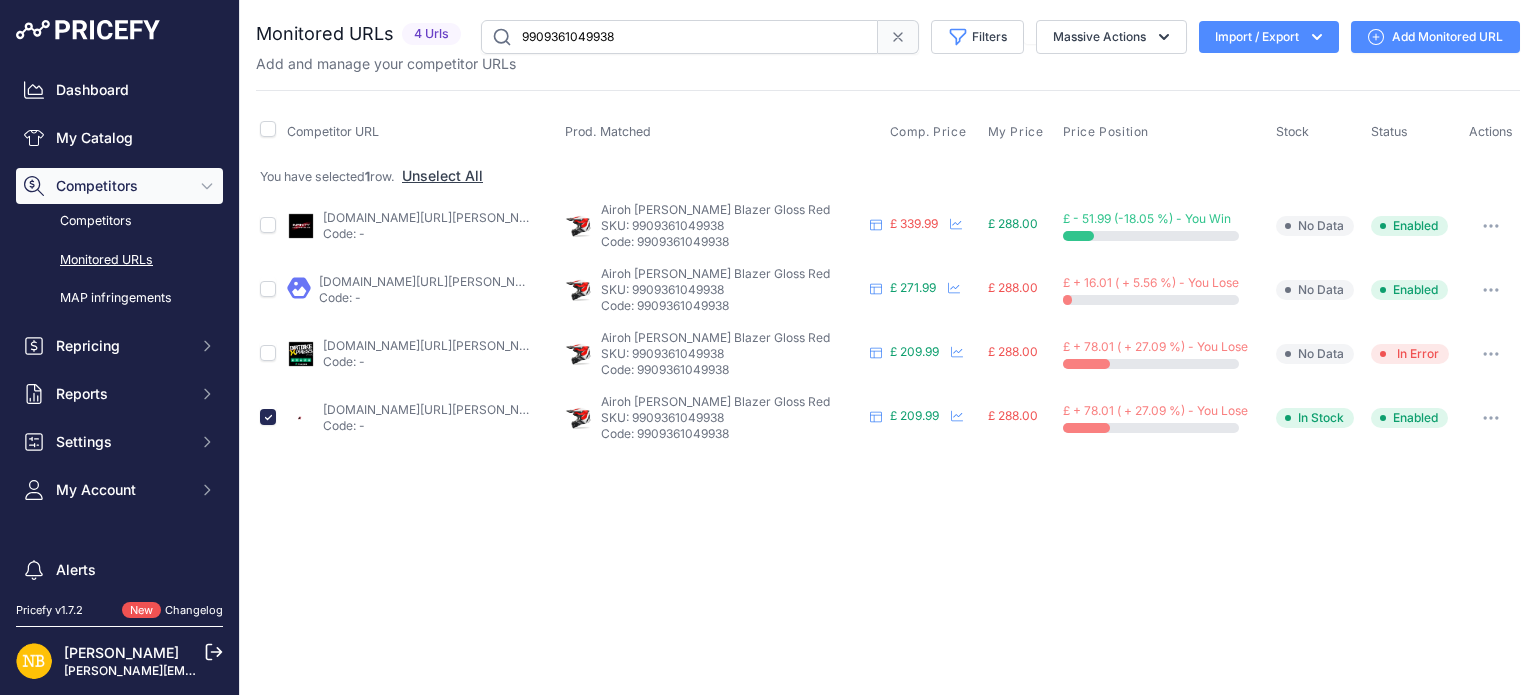 click 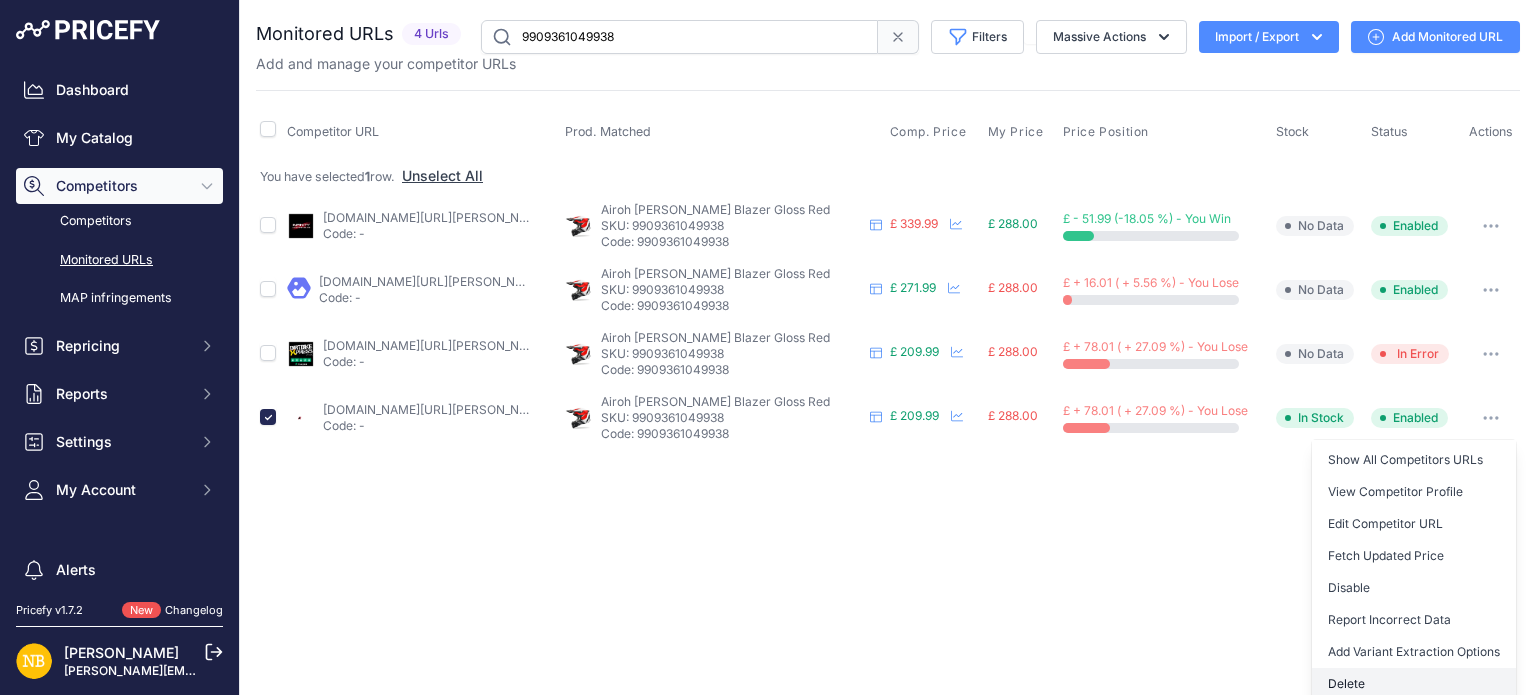 click on "Delete" at bounding box center (1414, 684) 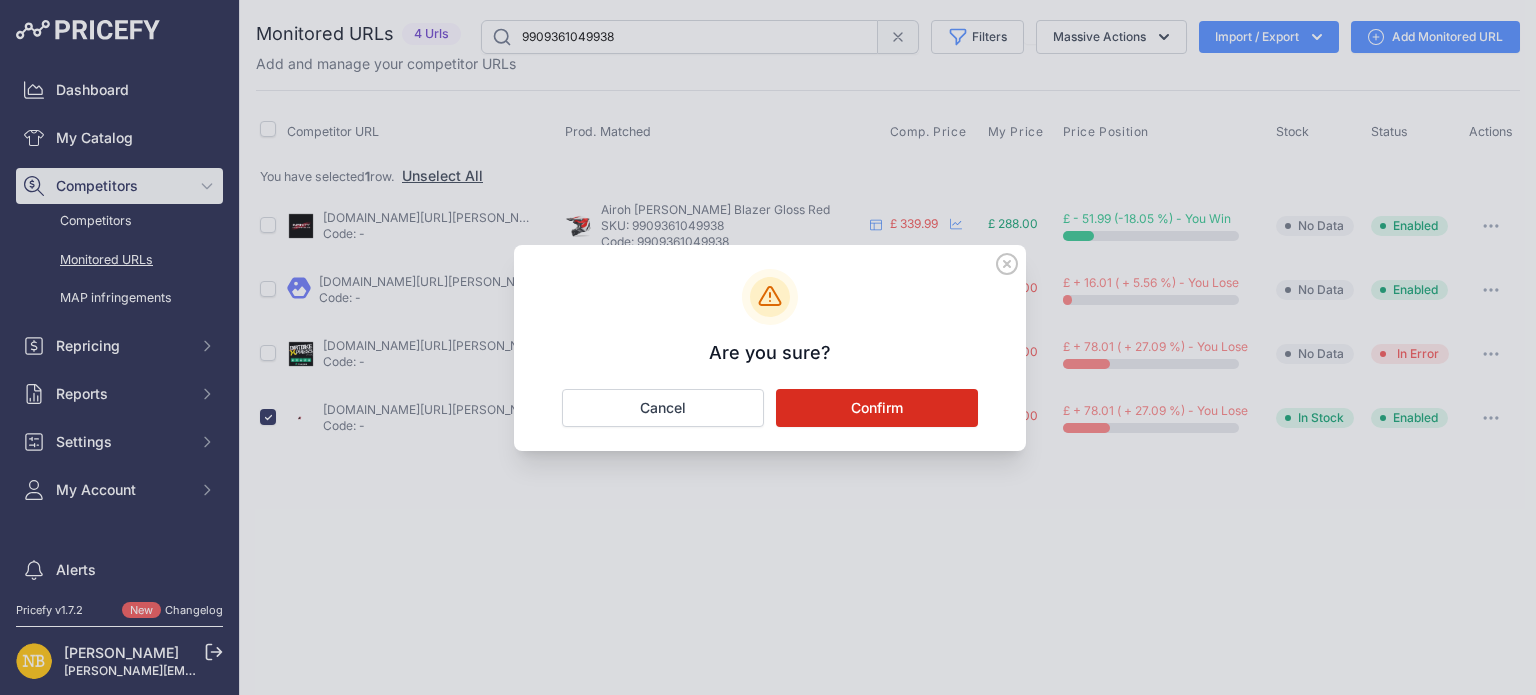 click on "Confirm" at bounding box center [877, 408] 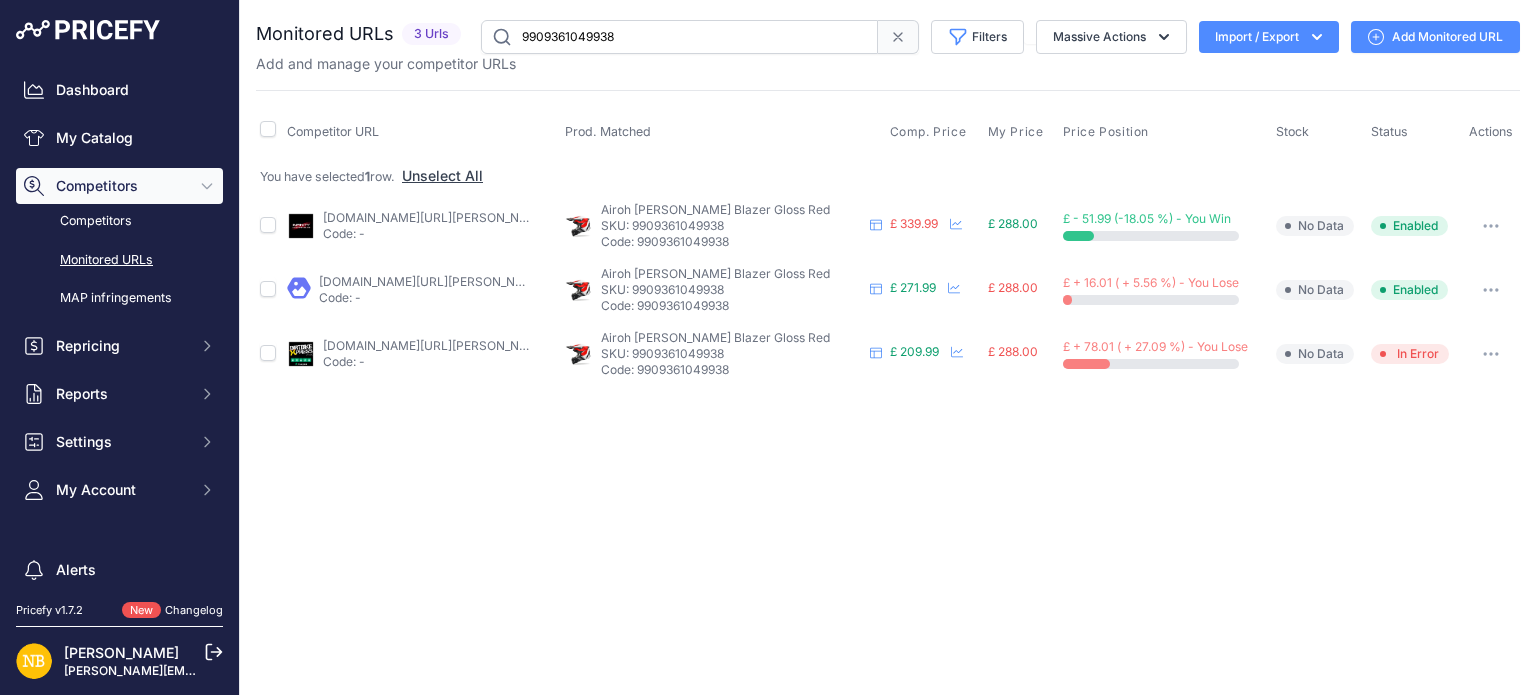 drag, startPoint x: 664, startPoint y: 38, endPoint x: 372, endPoint y: 37, distance: 292.0017 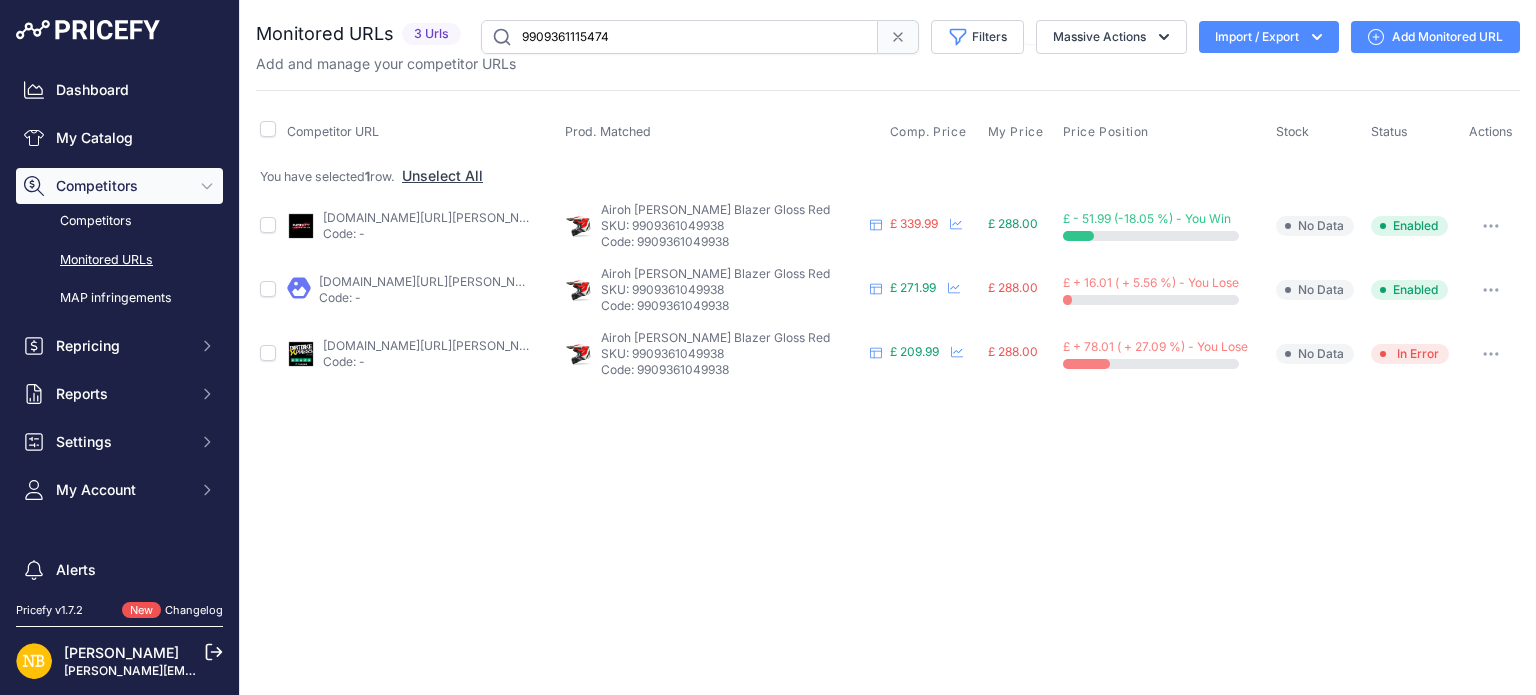type on "9909361115474" 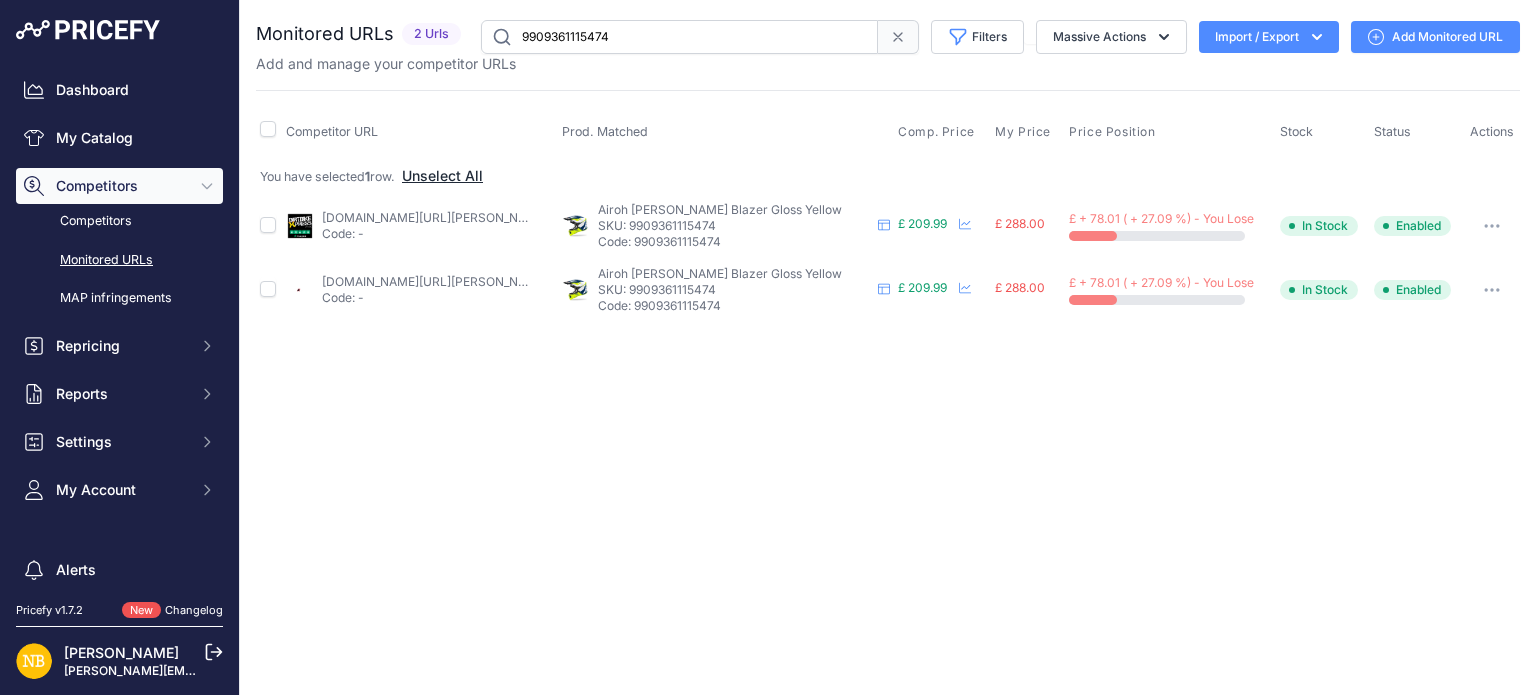 click on "Unselect All" at bounding box center (442, 176) 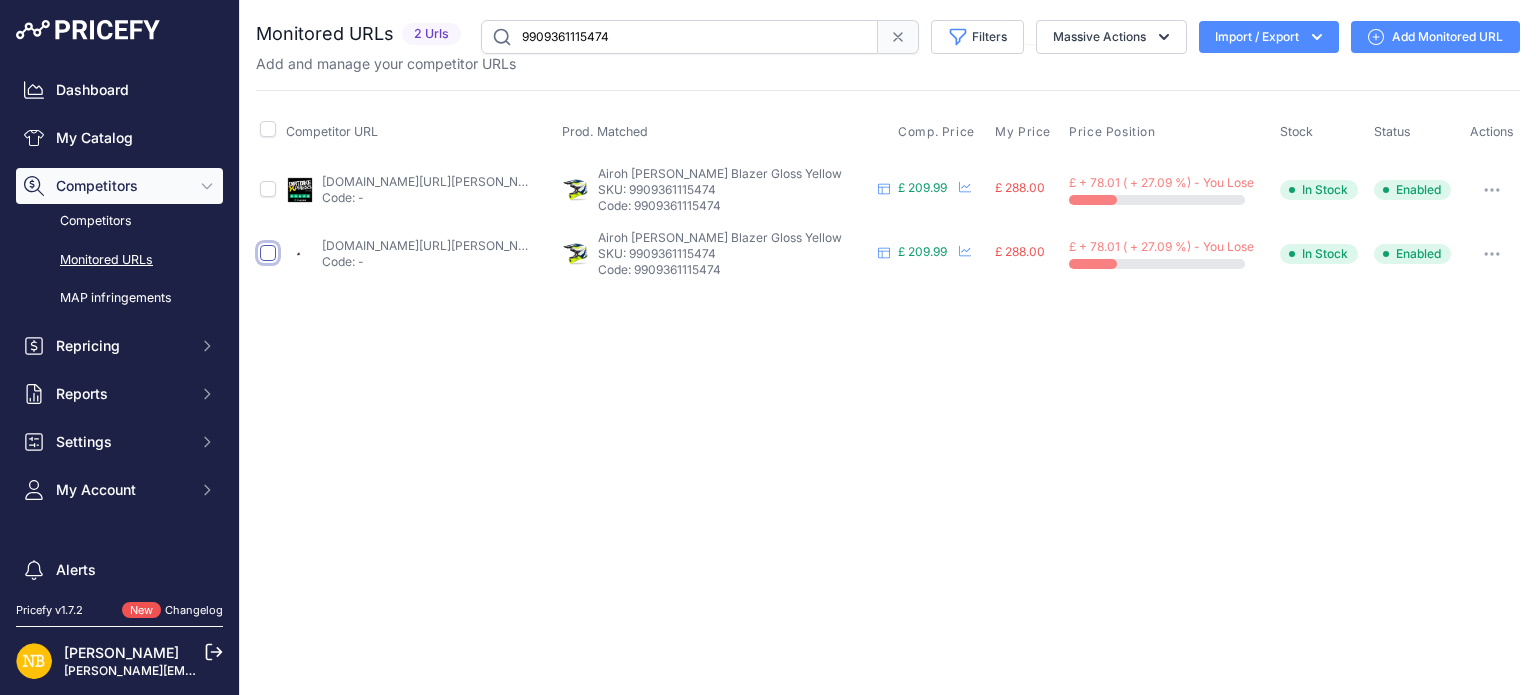 click at bounding box center [268, 253] 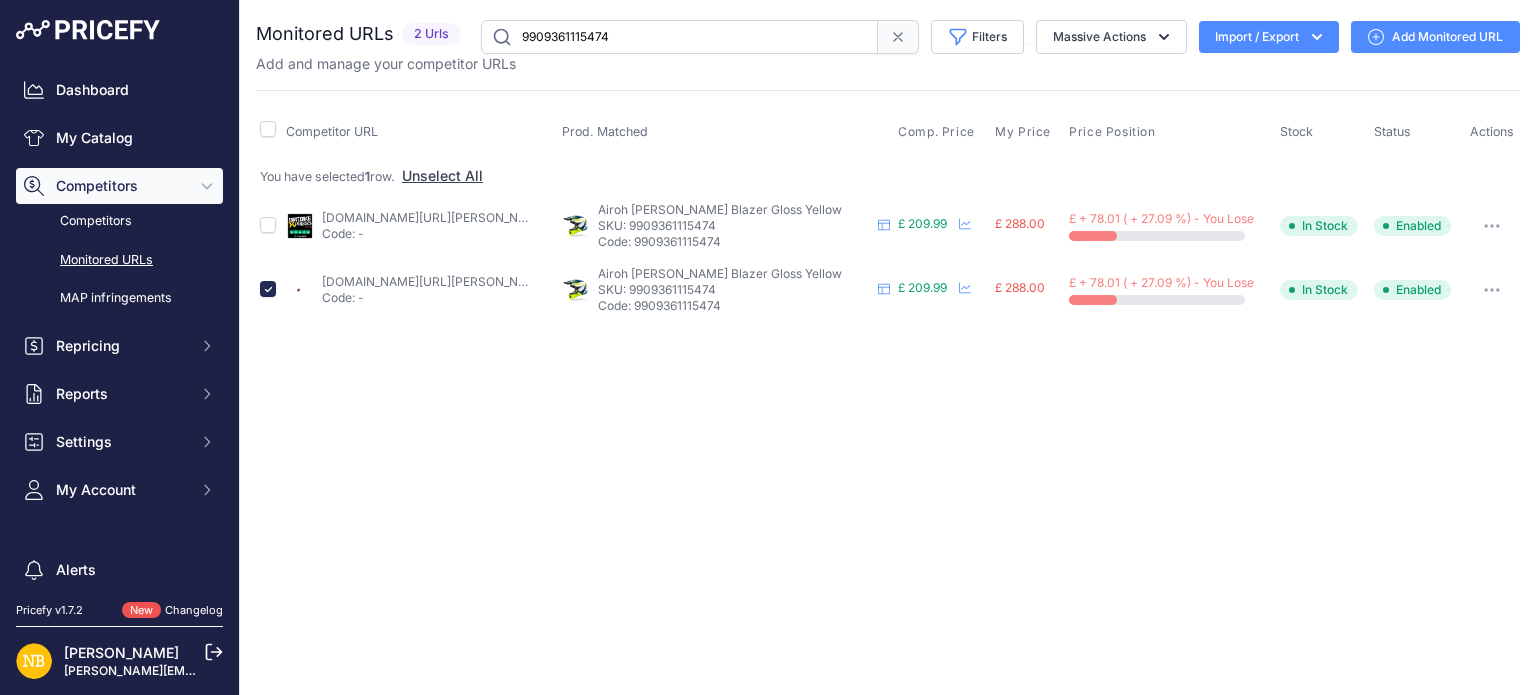 click at bounding box center [1492, 290] 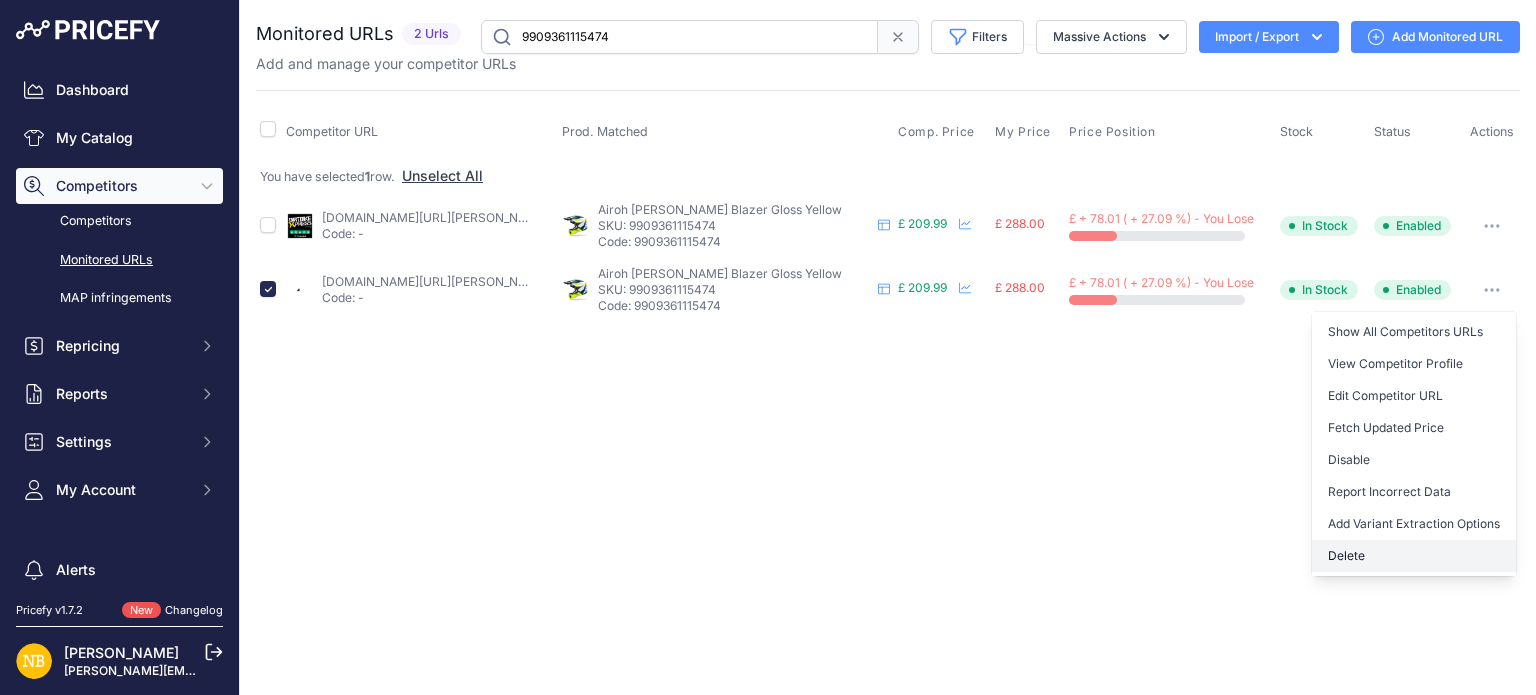 click on "Delete" at bounding box center [1414, 556] 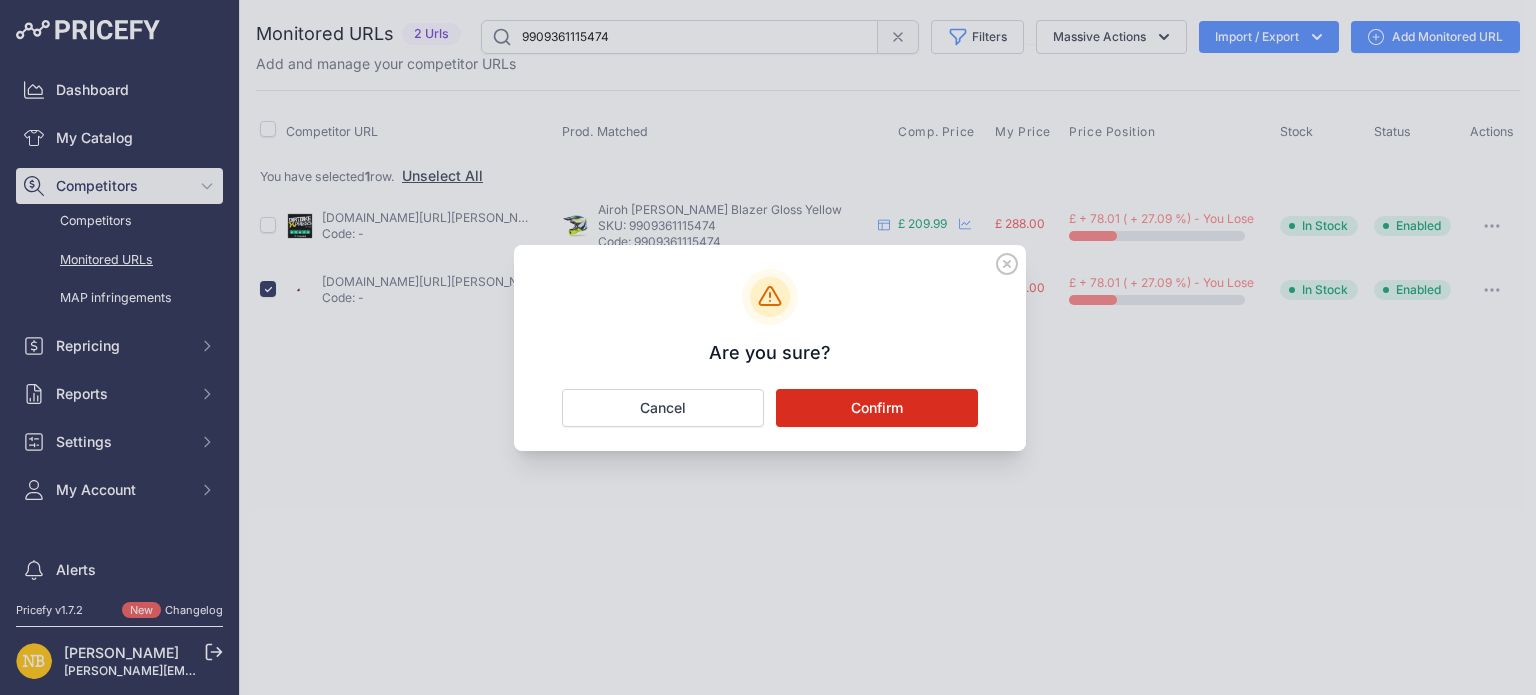 click on "Confirm" at bounding box center (877, 408) 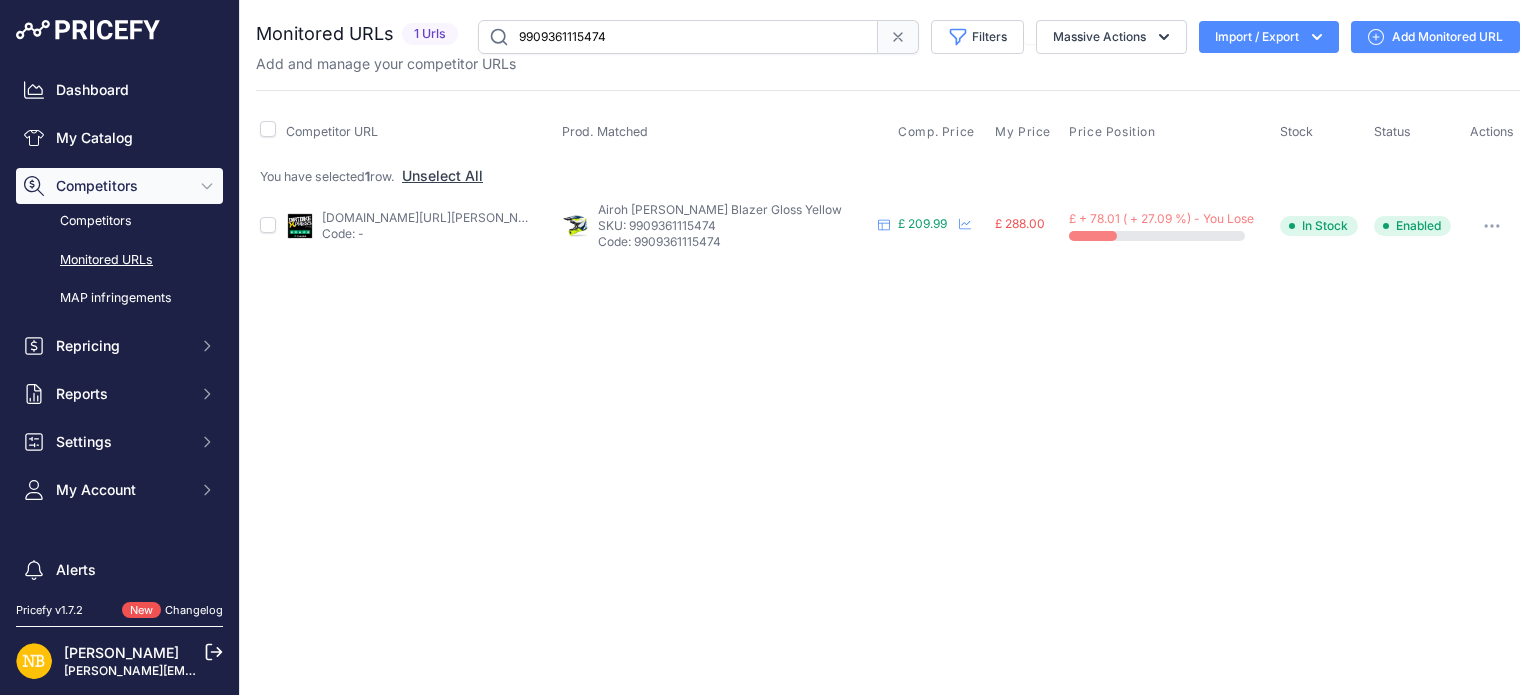 drag, startPoint x: 699, startPoint y: 35, endPoint x: 288, endPoint y: 35, distance: 411 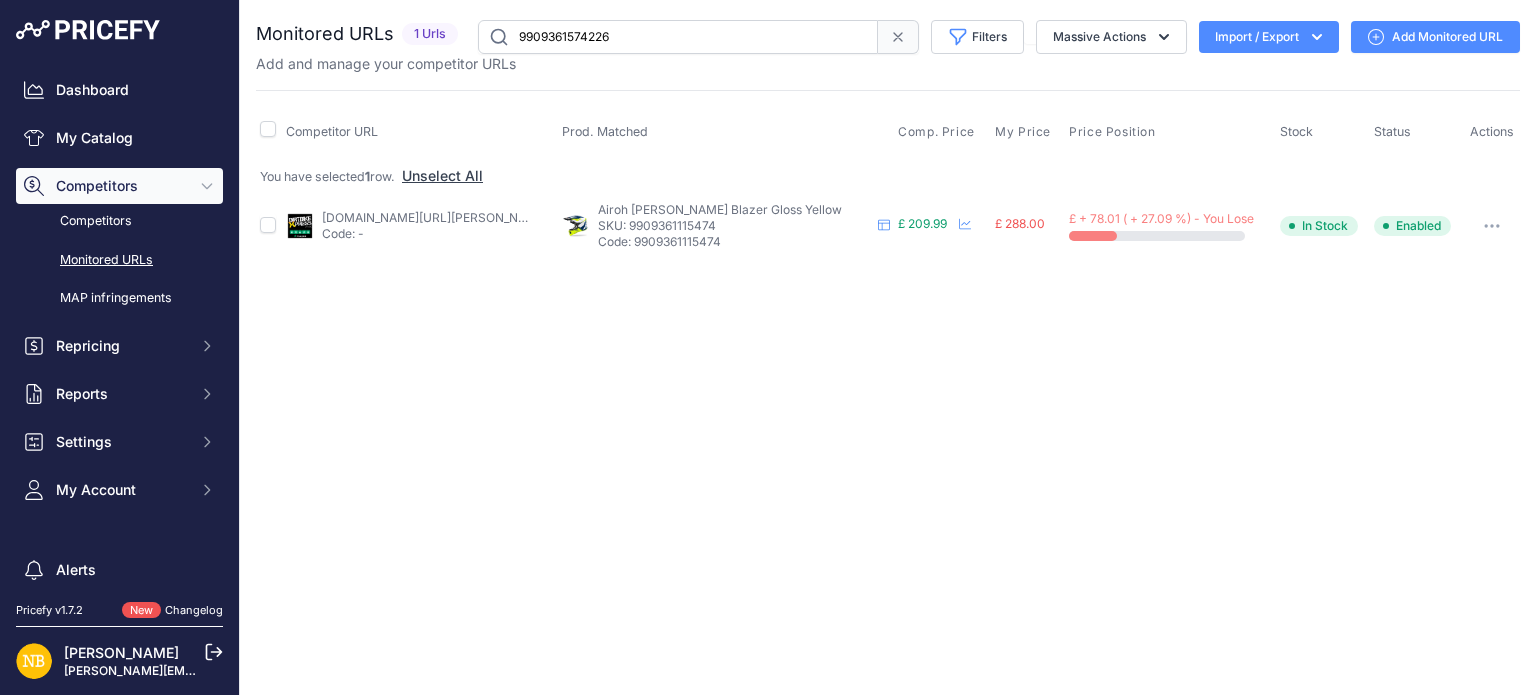 type on "9909361574226" 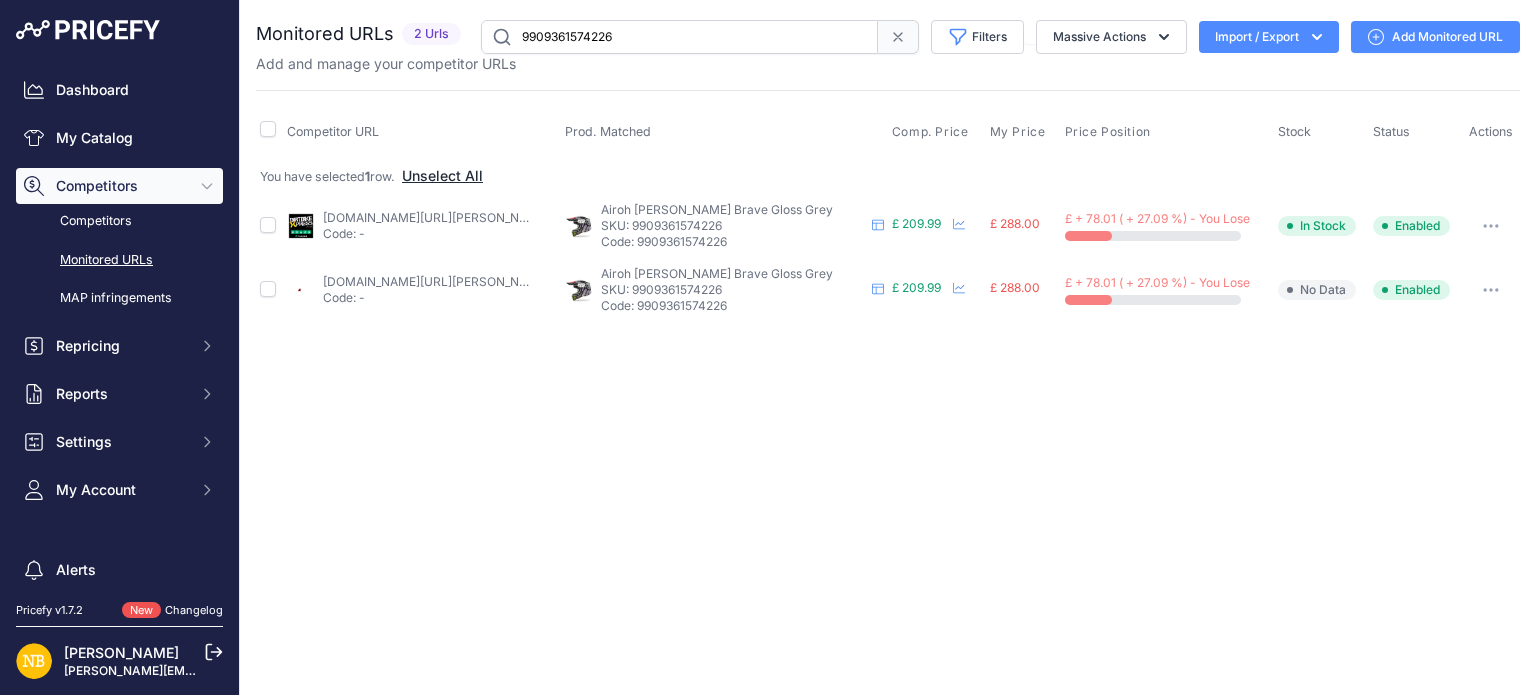 click on "Unselect All" at bounding box center (442, 176) 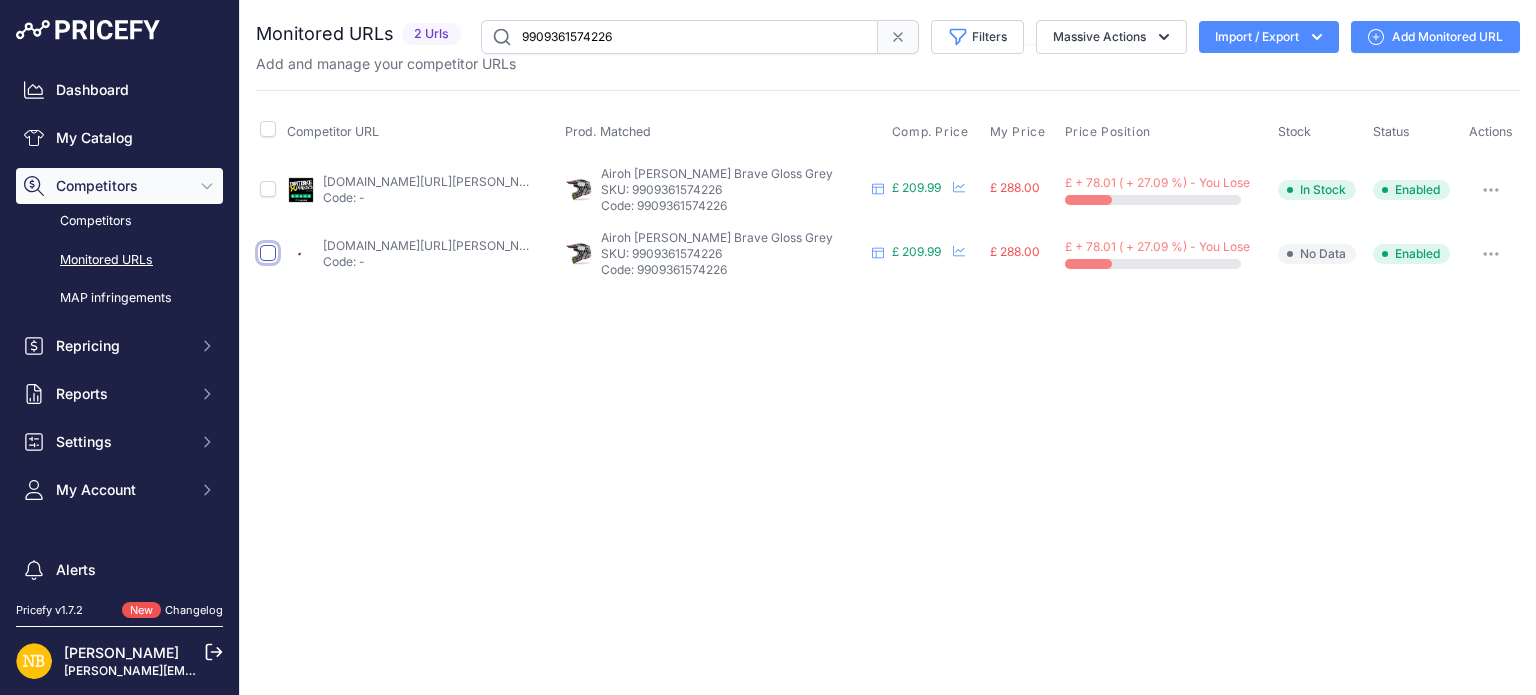 click at bounding box center [268, 253] 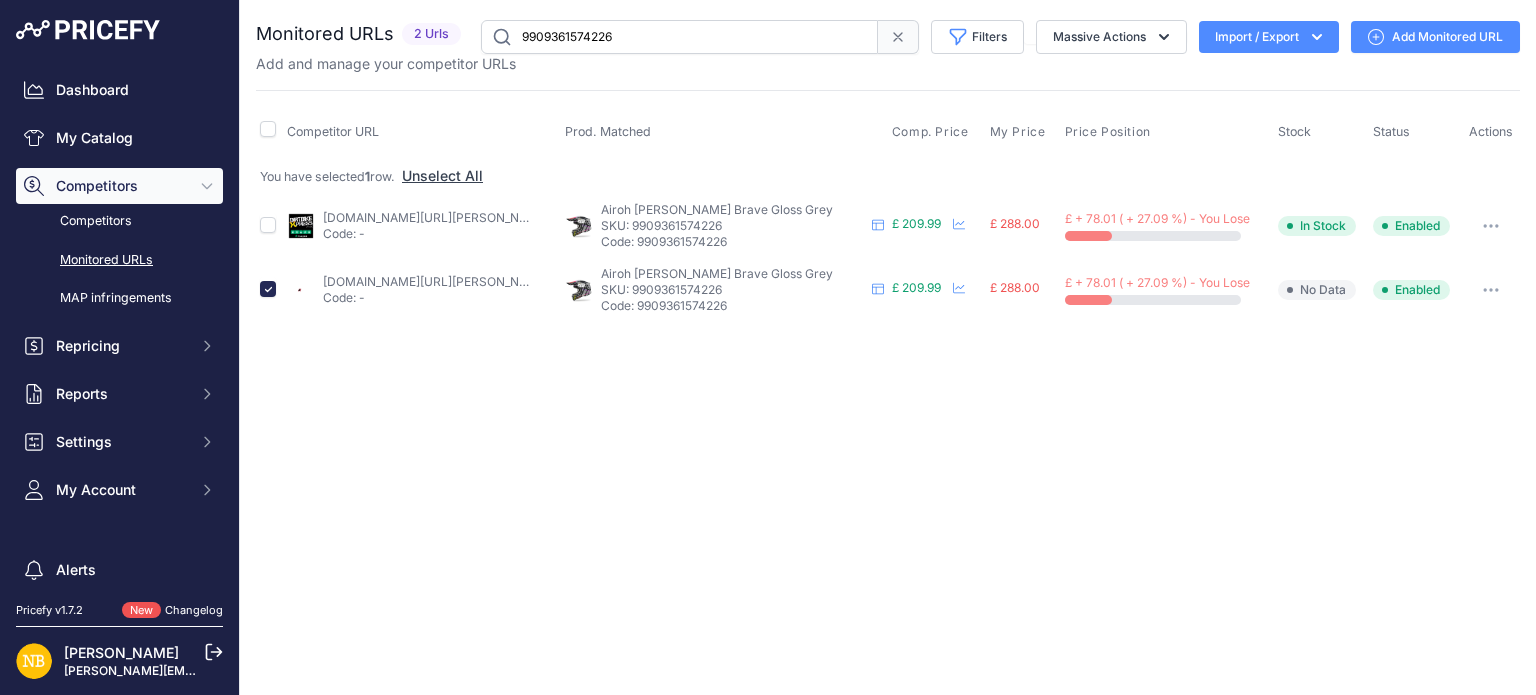 click at bounding box center [1491, 290] 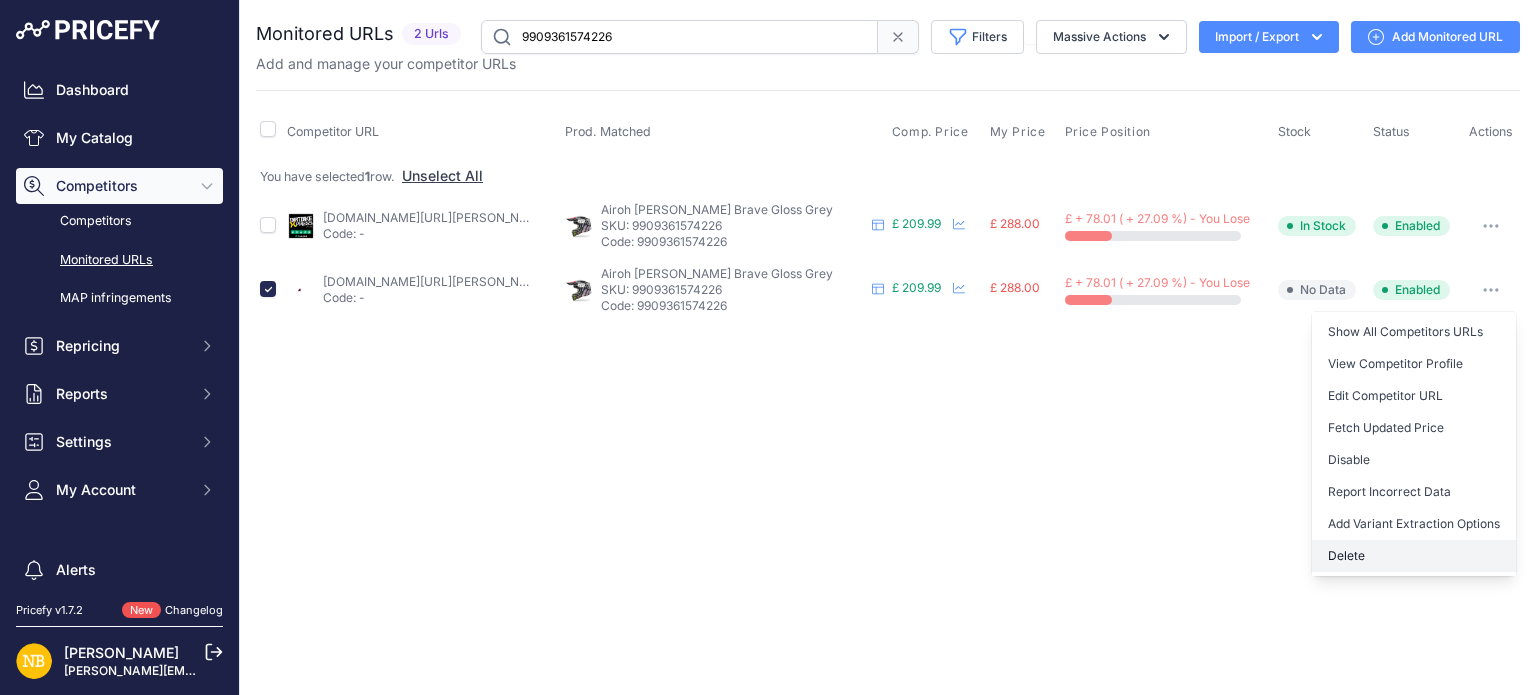 click on "Delete" at bounding box center (1414, 556) 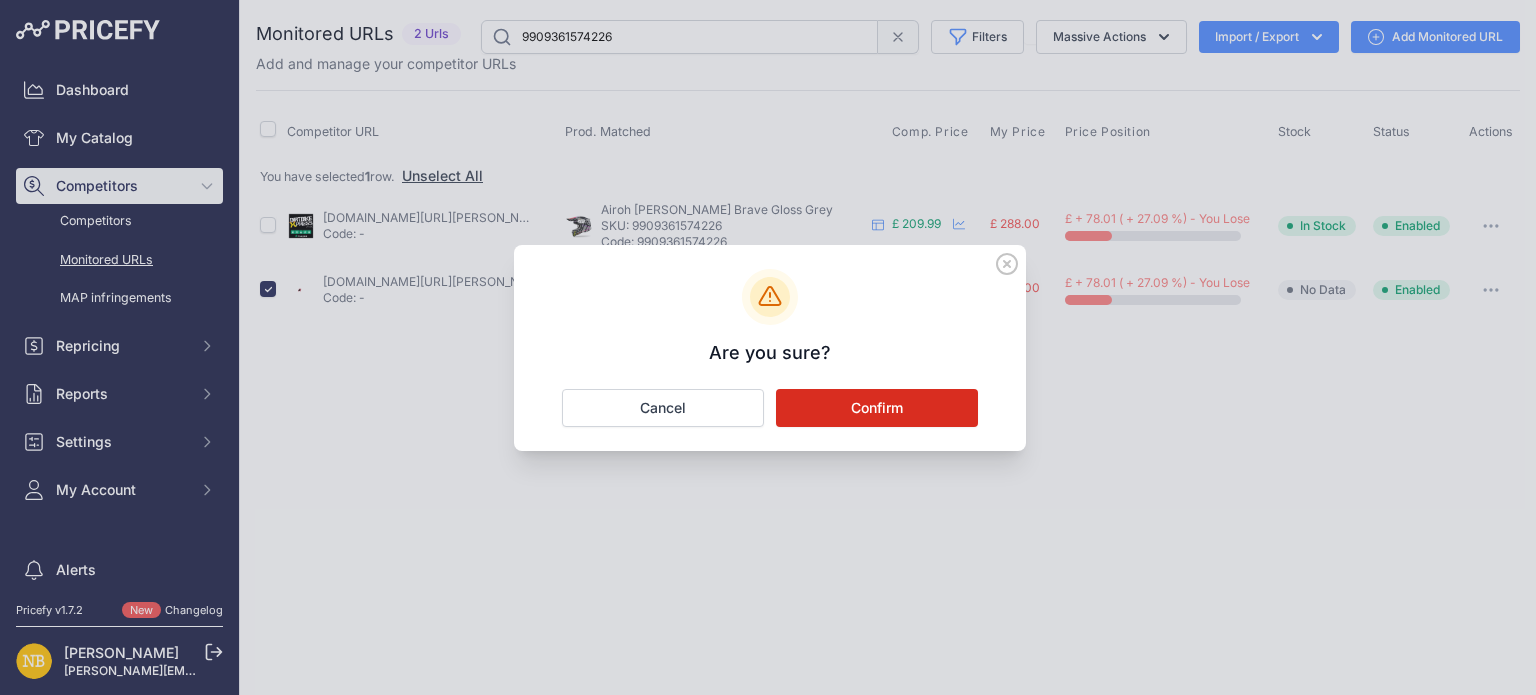 click on "Confirm" at bounding box center [877, 408] 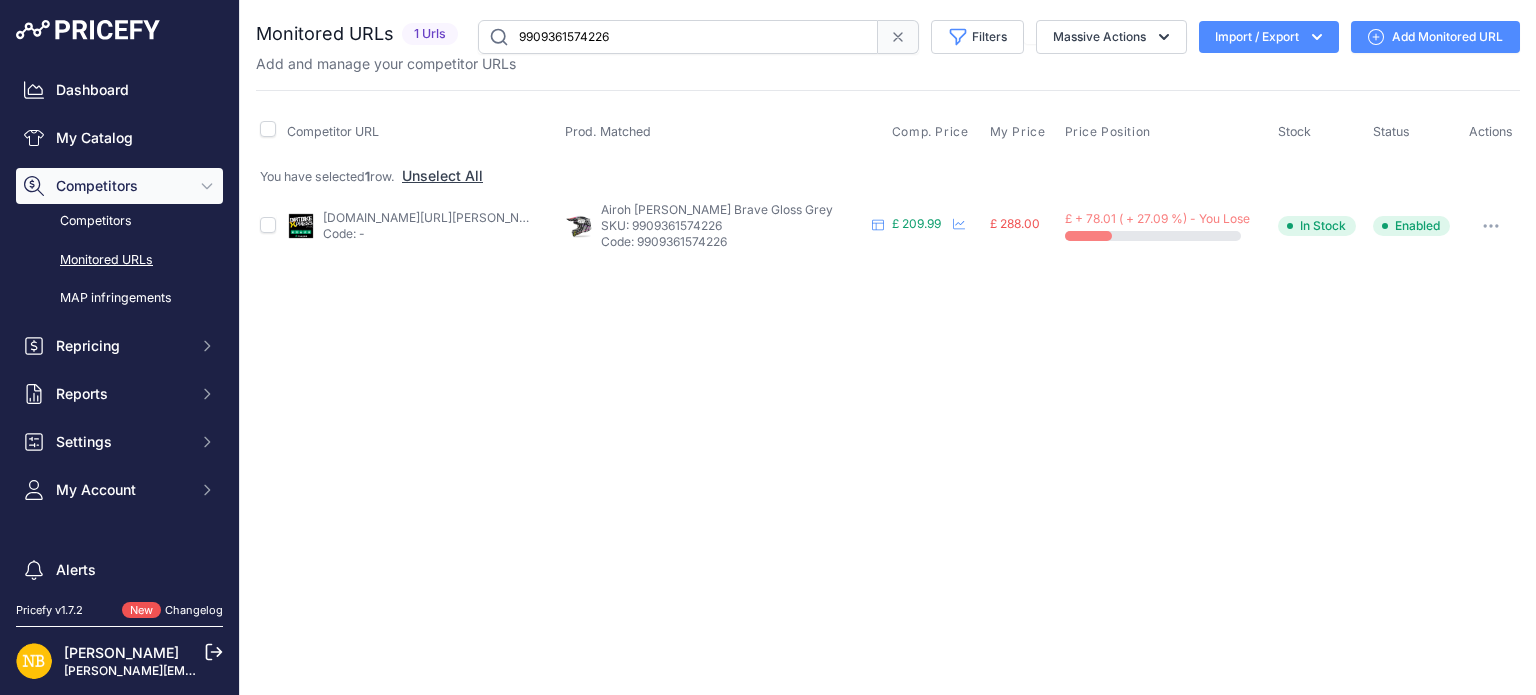 drag, startPoint x: 680, startPoint y: 34, endPoint x: 372, endPoint y: 34, distance: 308 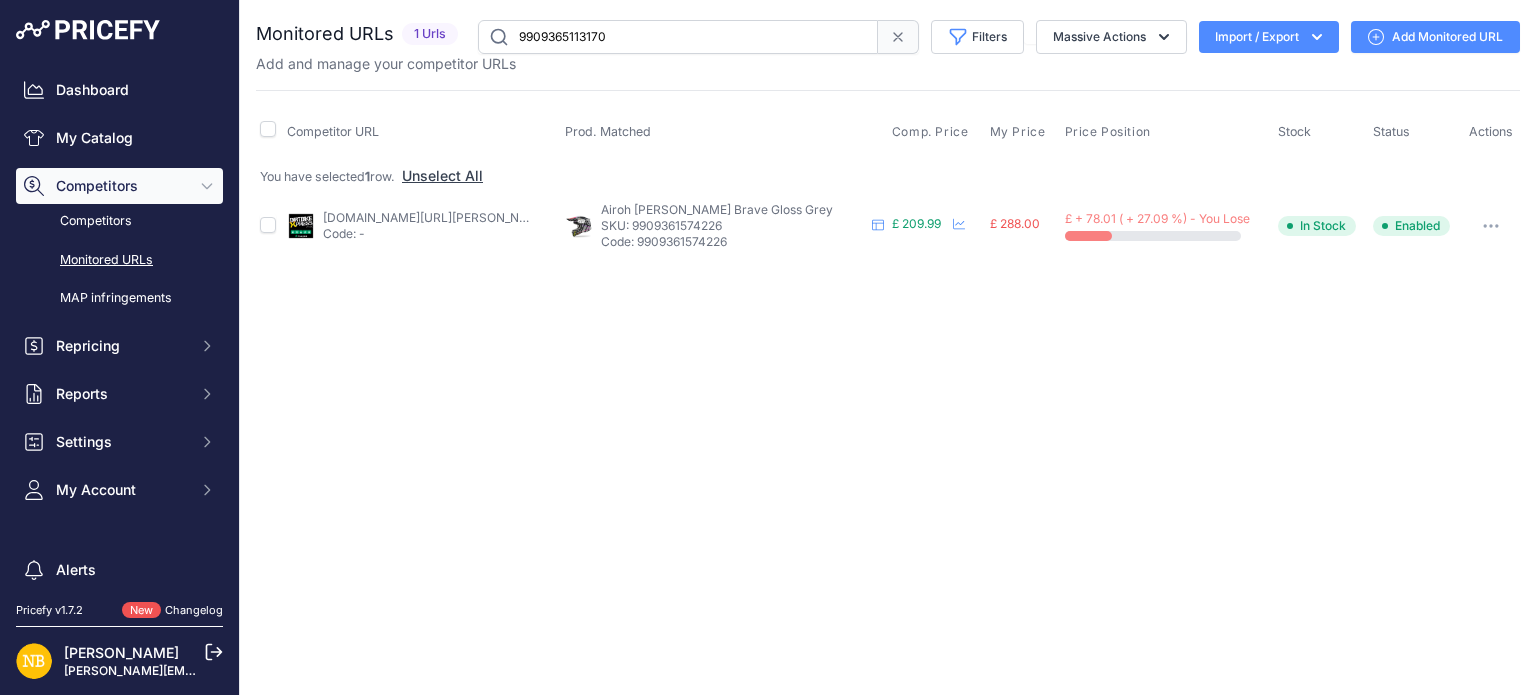 type on "9909365113170" 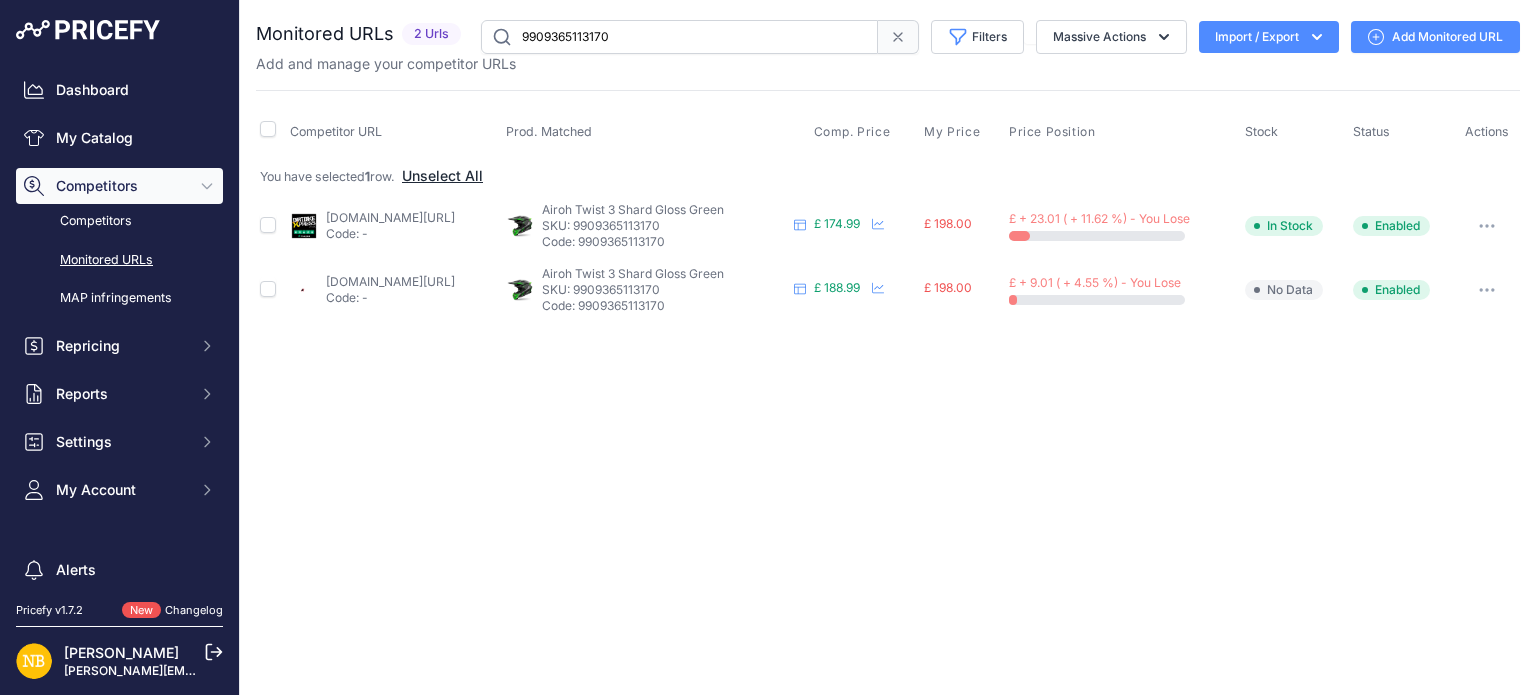 click on "Unselect All" at bounding box center (442, 176) 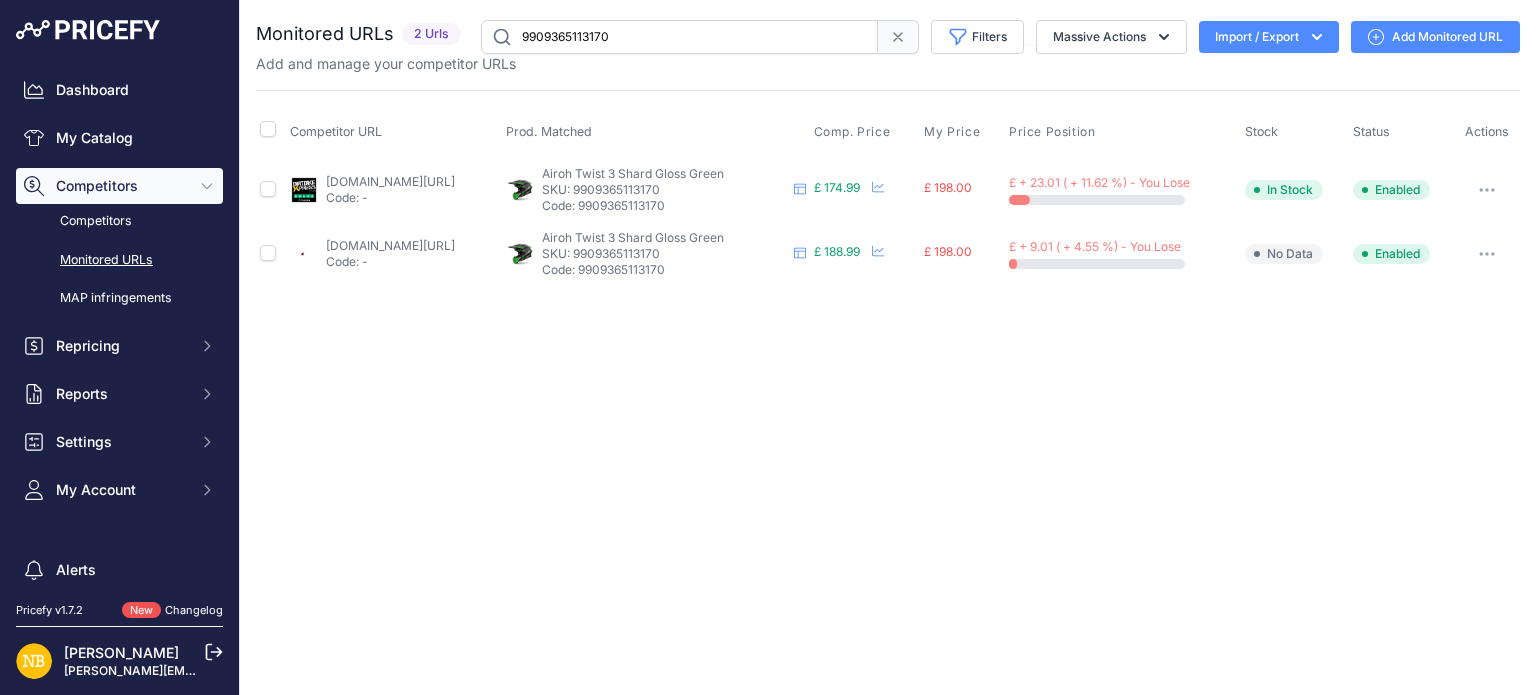 click at bounding box center [271, 254] 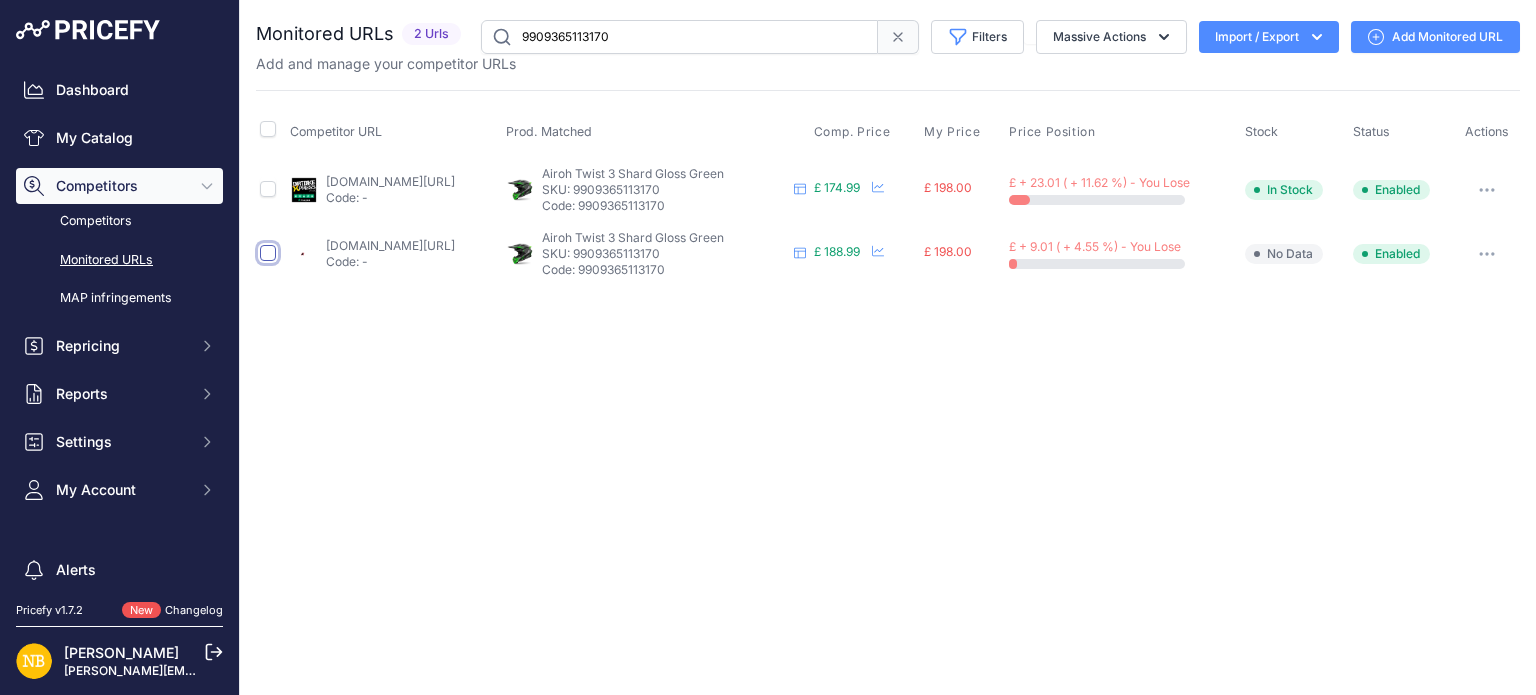 click at bounding box center (268, 253) 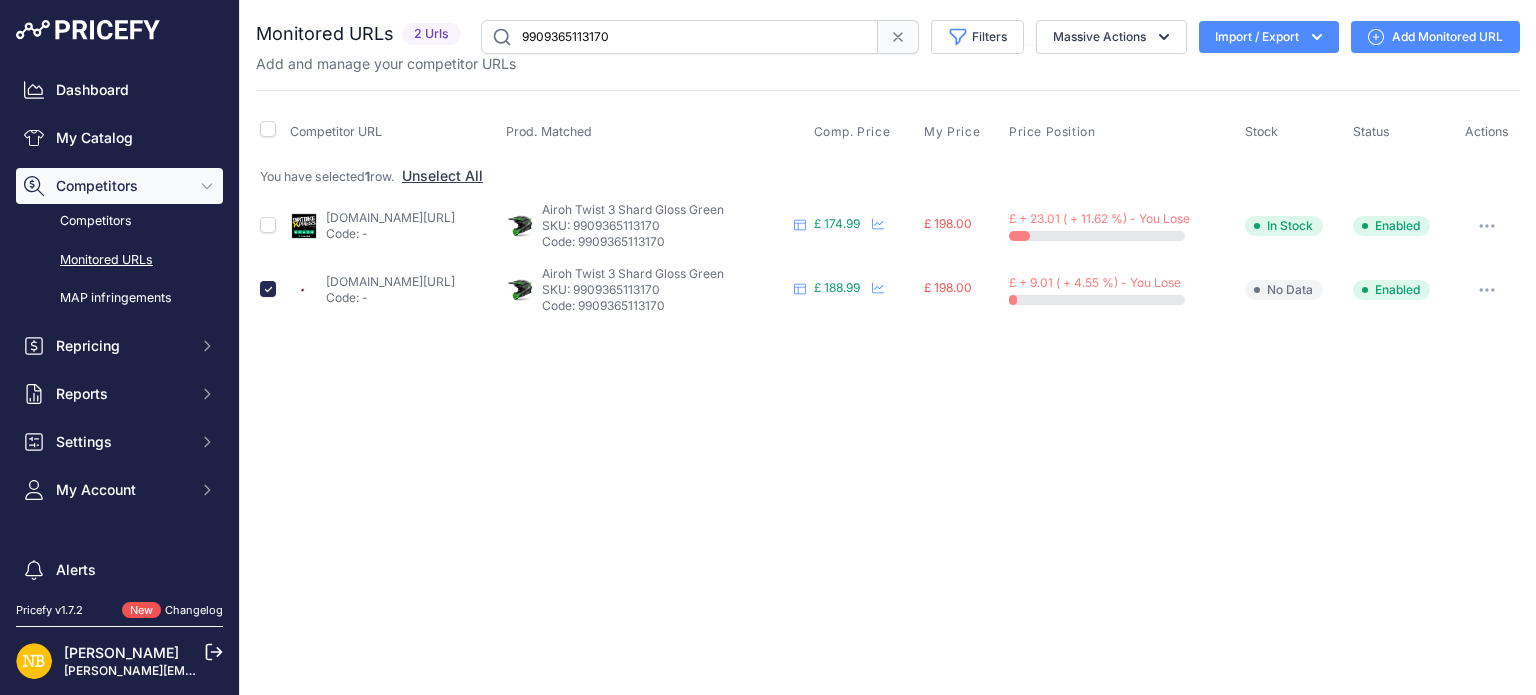 click 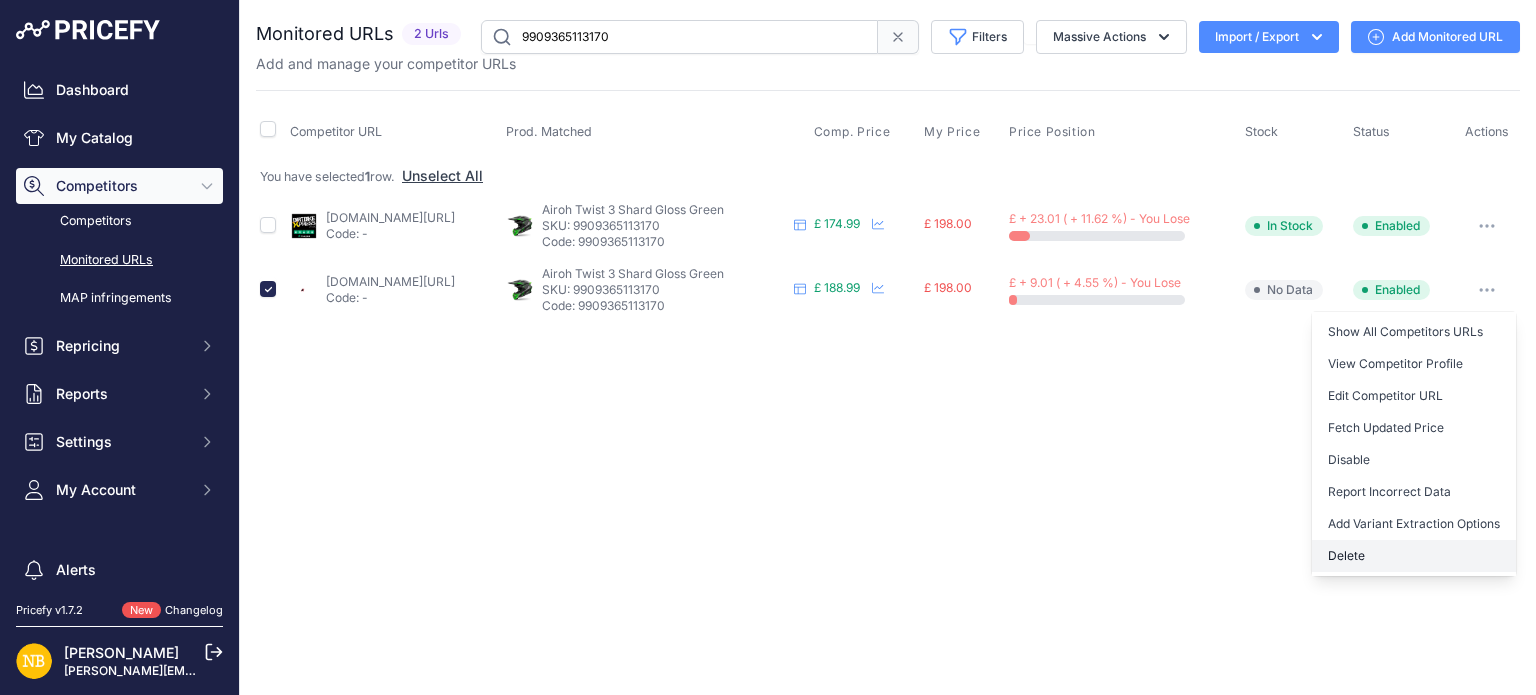 click on "Delete" at bounding box center (1414, 556) 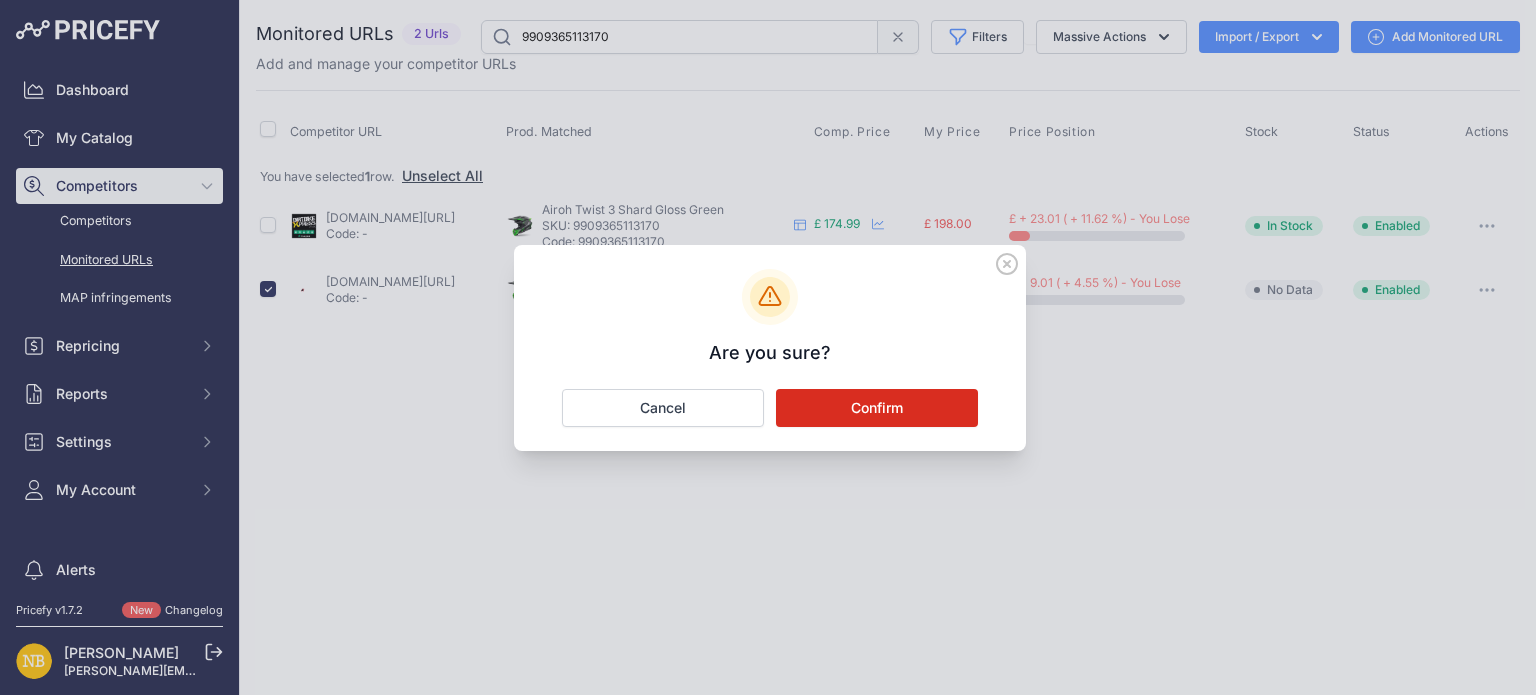 click on "Confirm" at bounding box center (877, 408) 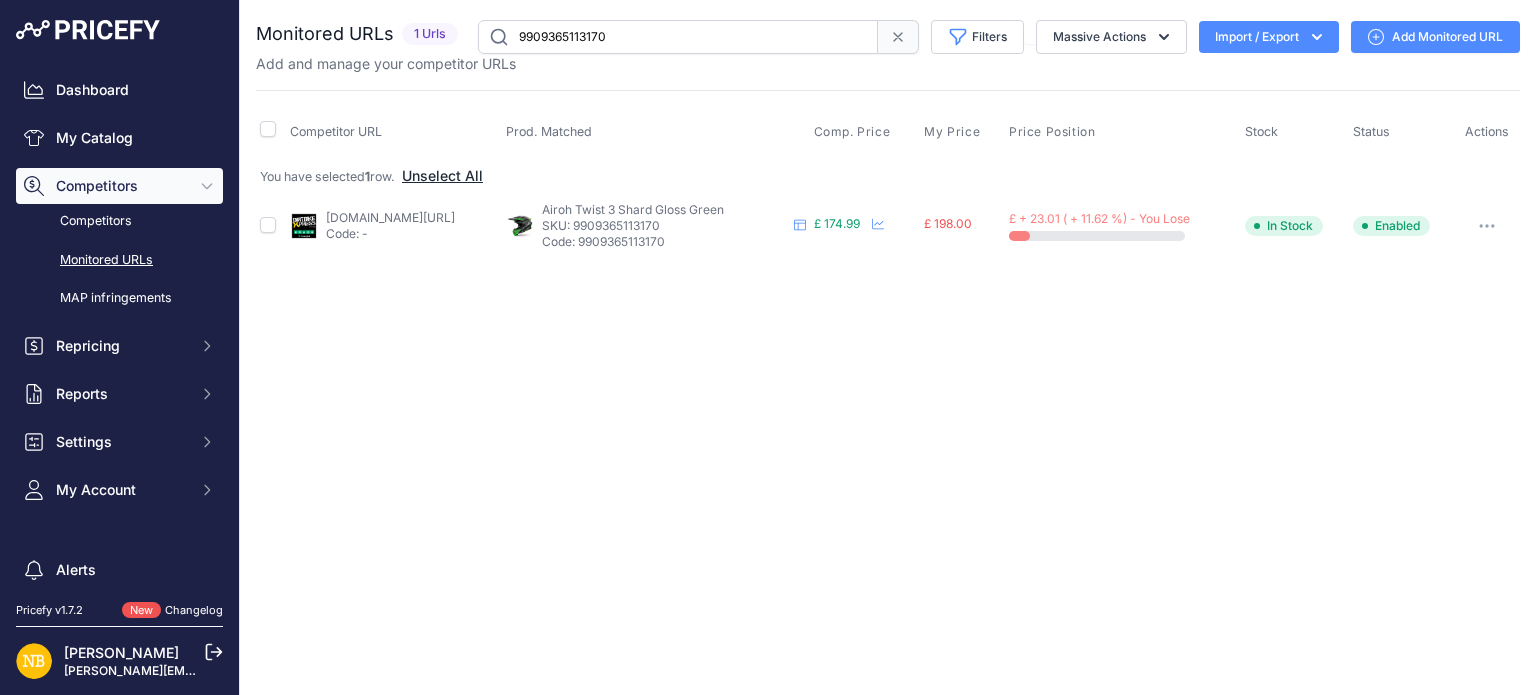 click on "Unselect All" at bounding box center [442, 176] 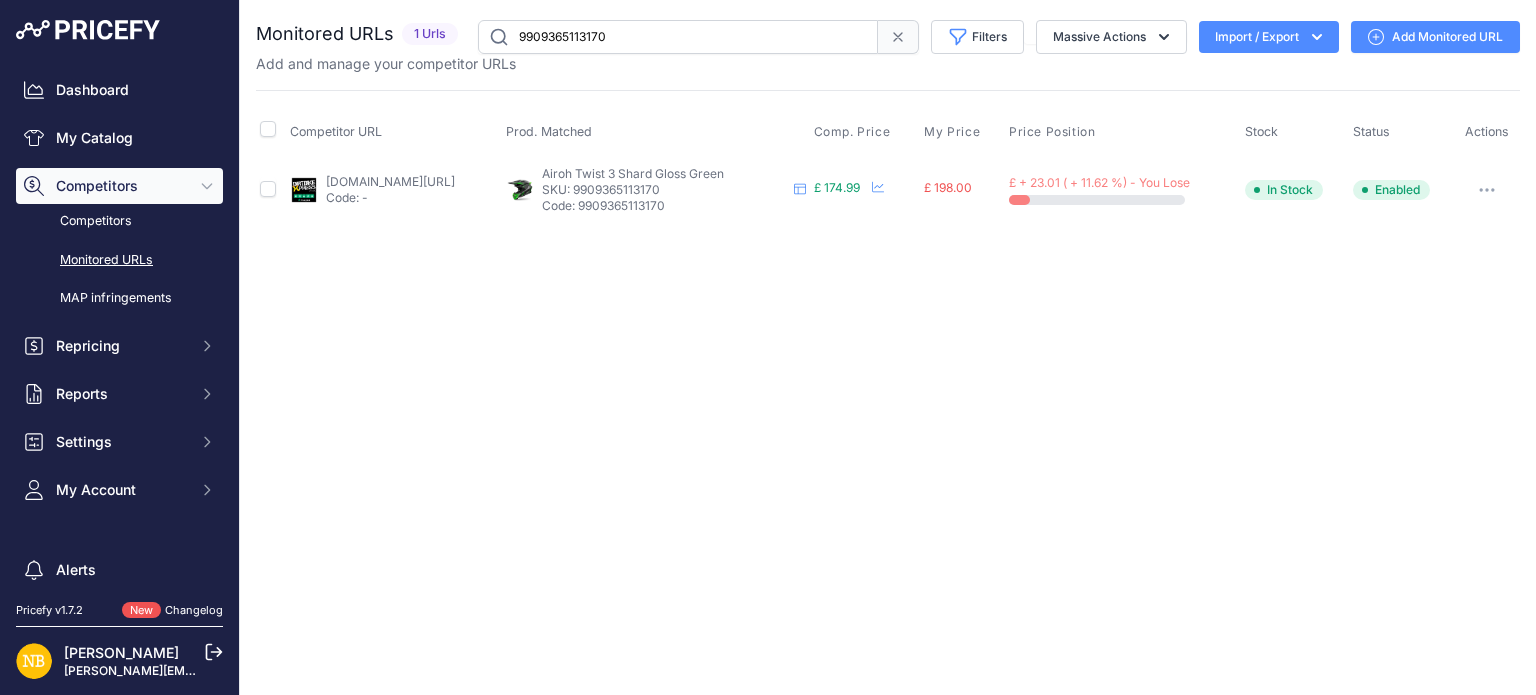 drag, startPoint x: 659, startPoint y: 44, endPoint x: 352, endPoint y: 29, distance: 307.36624 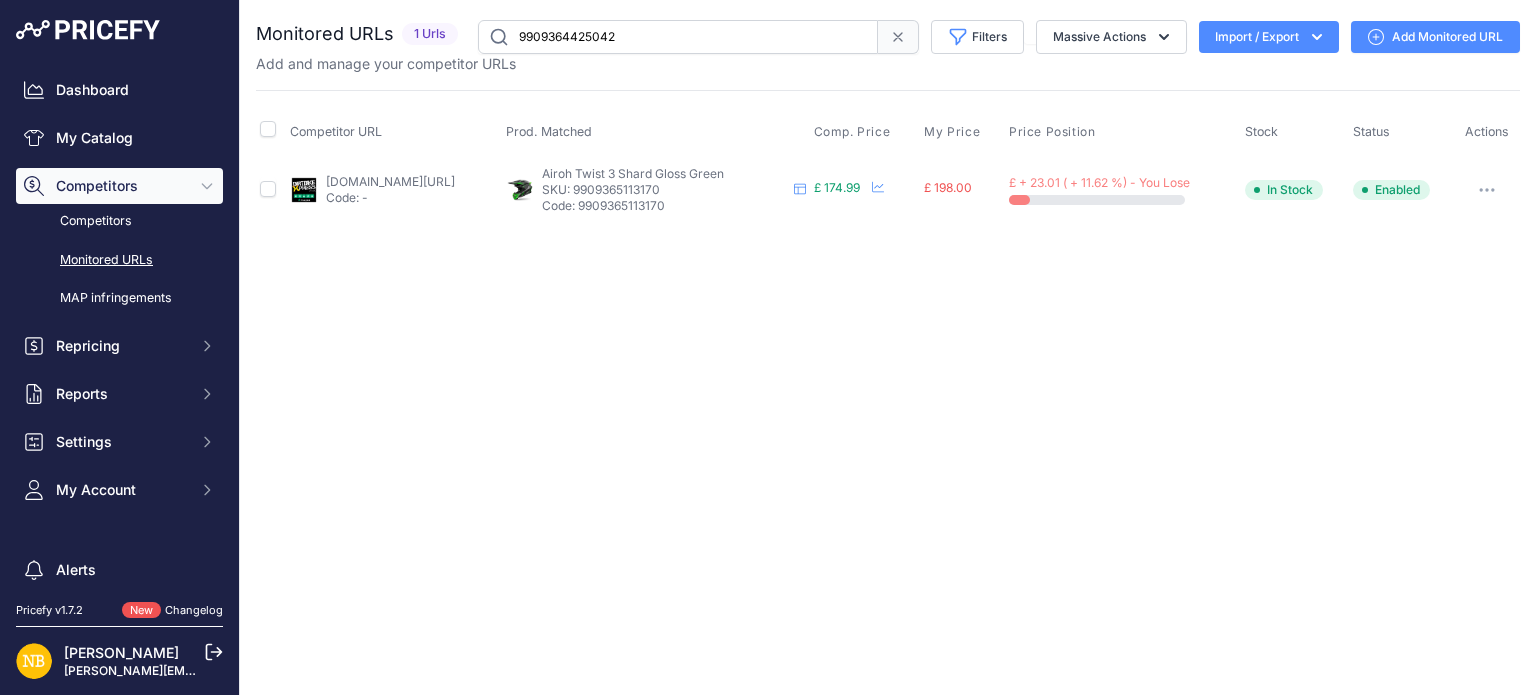 type on "9909364425042" 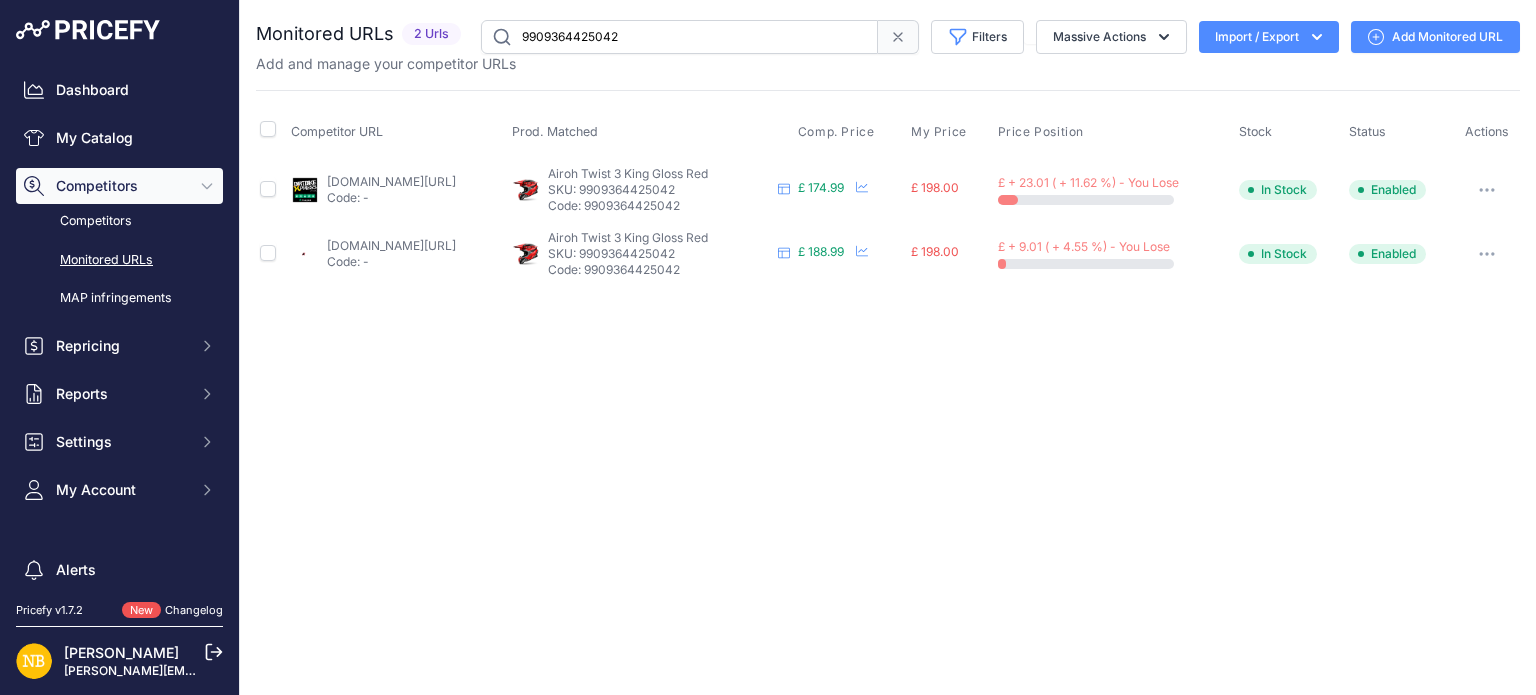 click at bounding box center (271, 254) 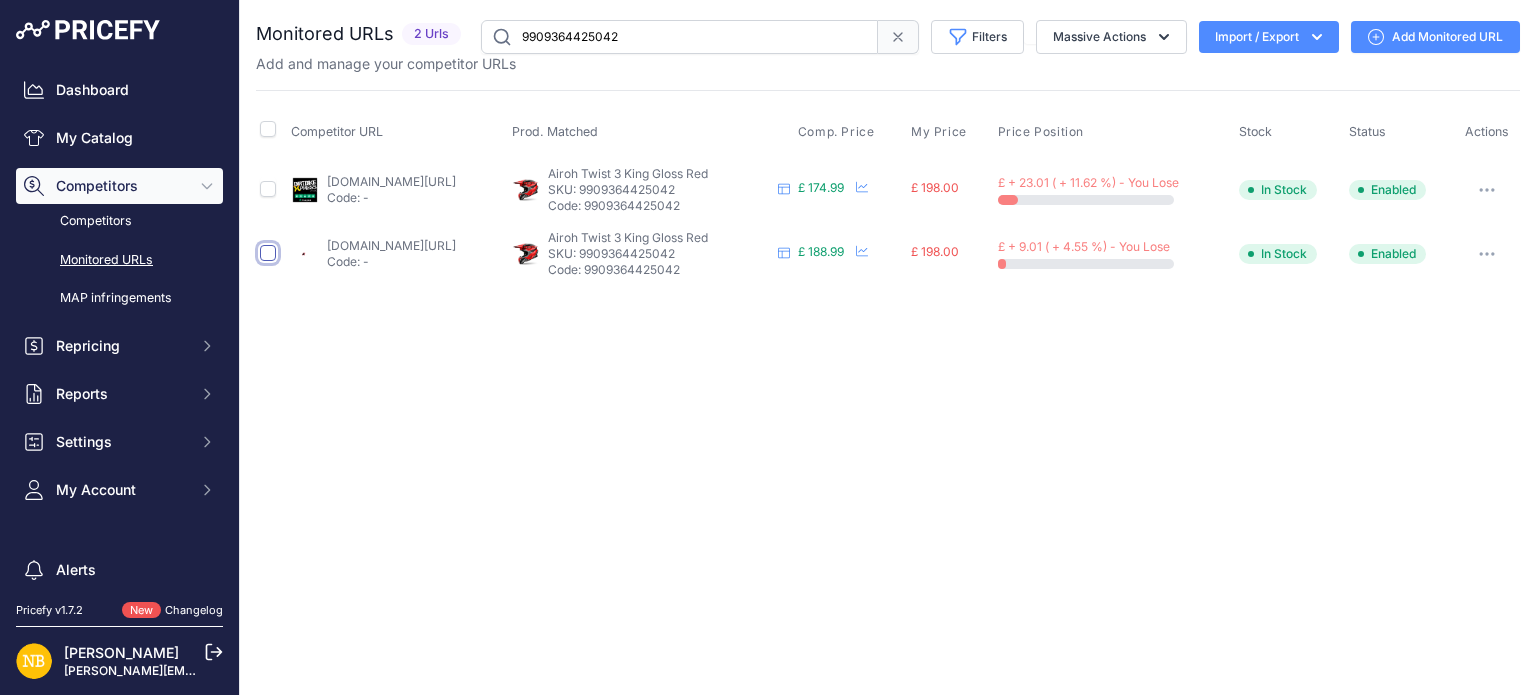 click at bounding box center [268, 253] 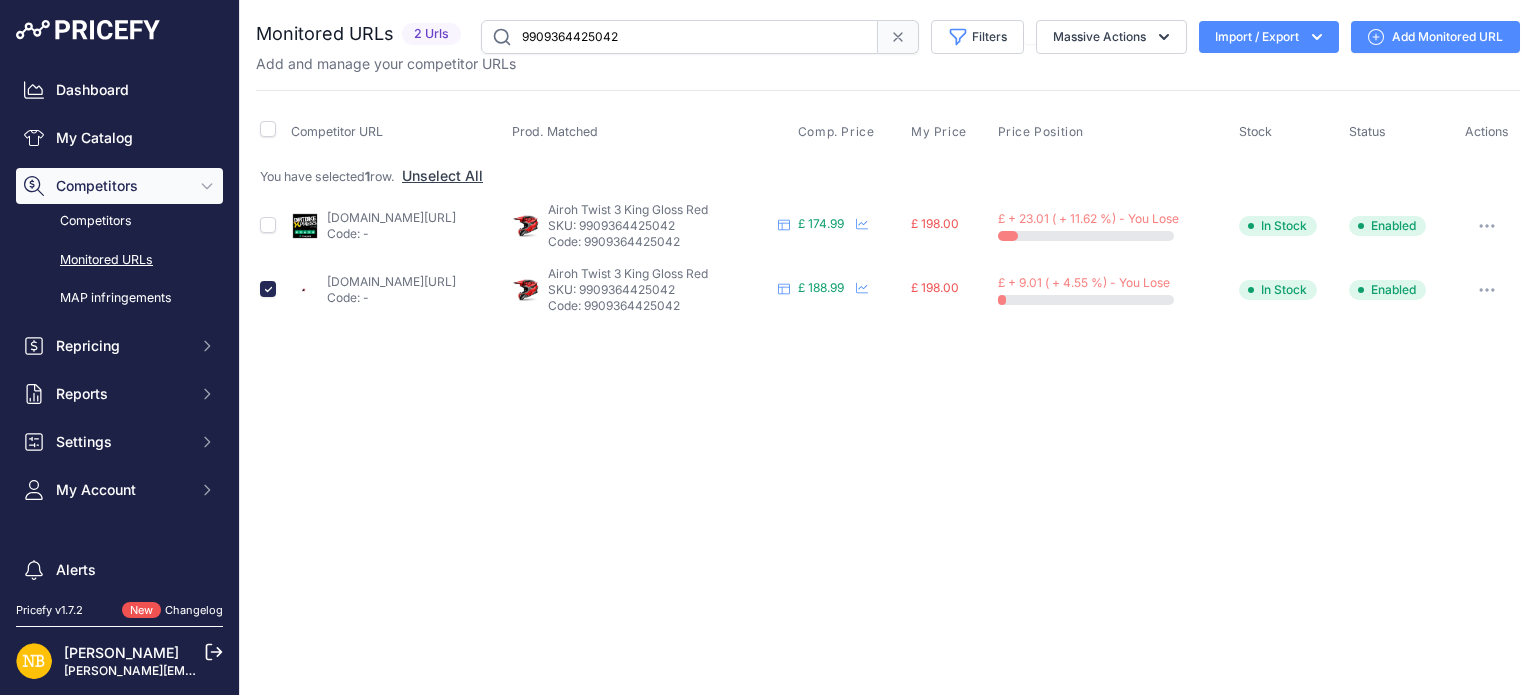 click 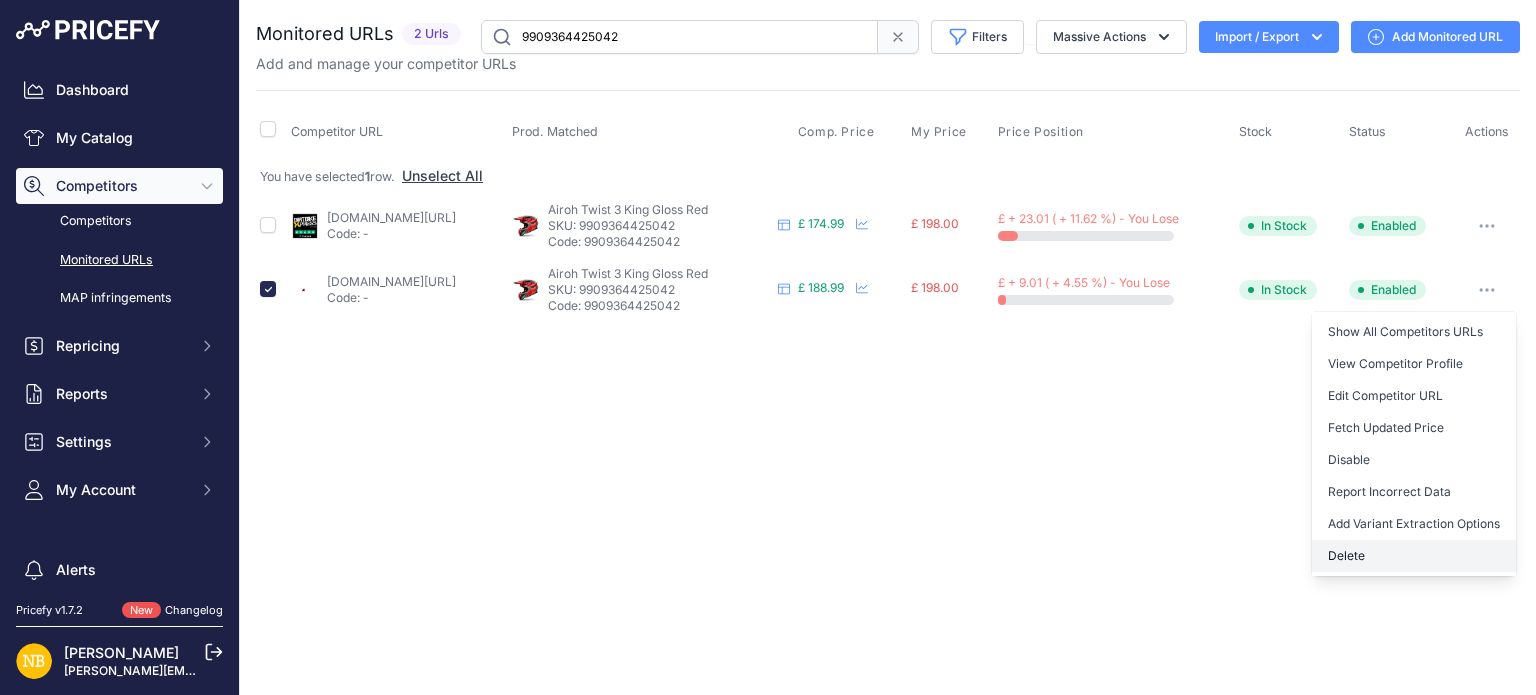 click on "Delete" at bounding box center [1414, 556] 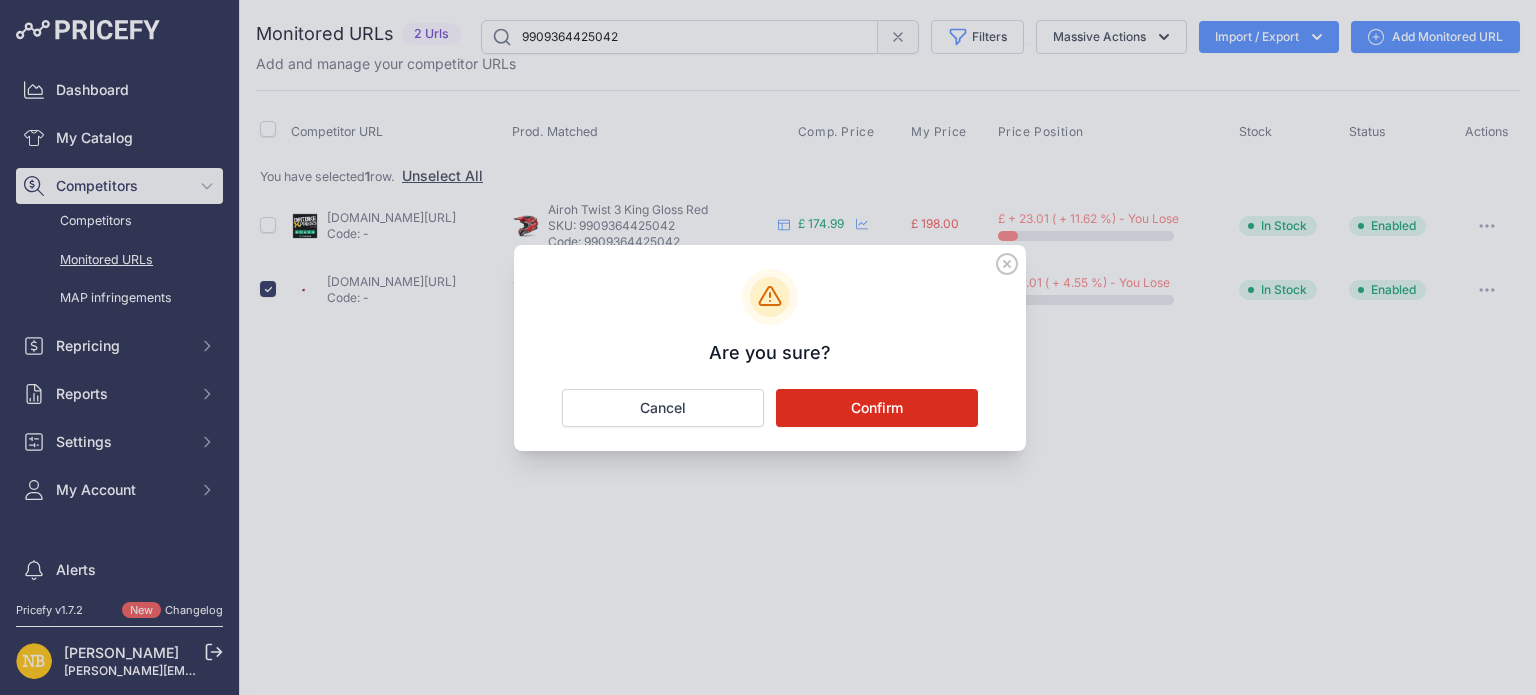 click on "Confirm" at bounding box center (877, 408) 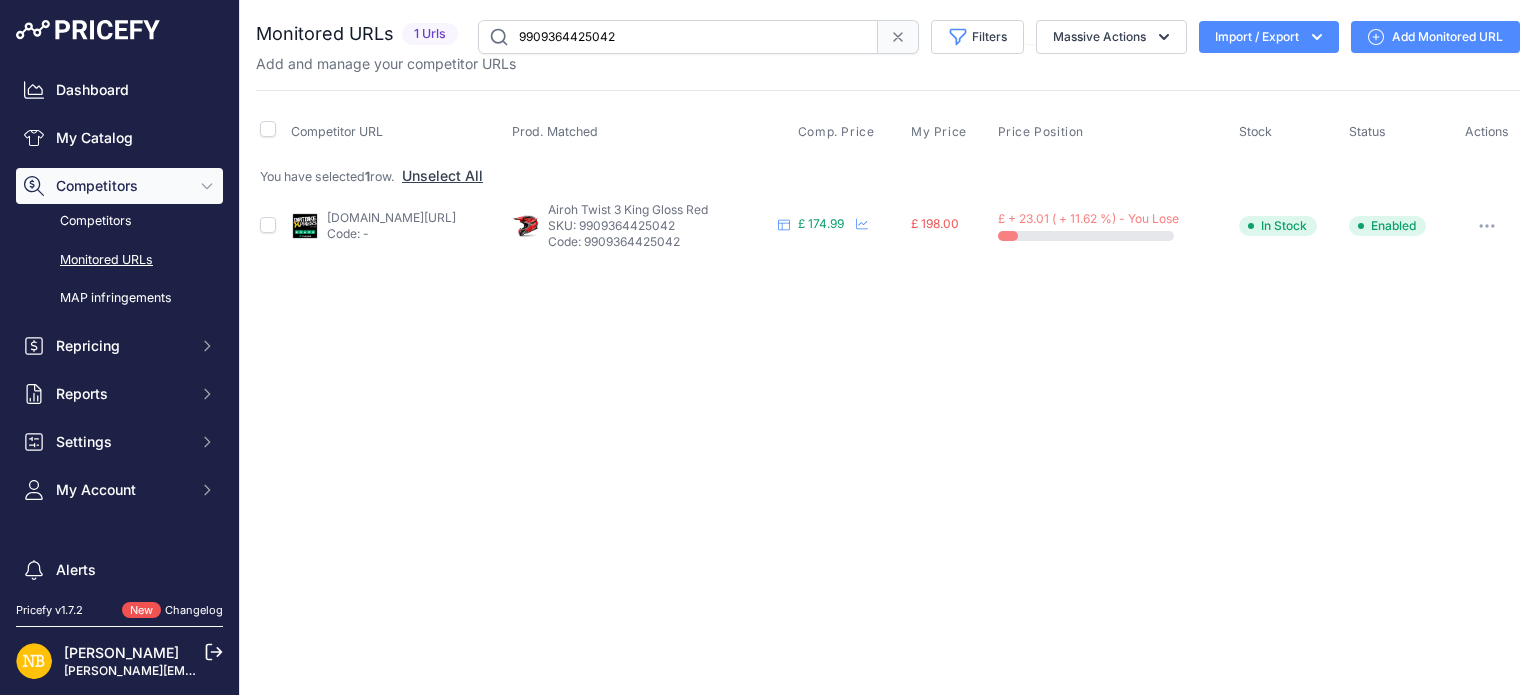 drag, startPoint x: 672, startPoint y: 41, endPoint x: 322, endPoint y: 3, distance: 352.05682 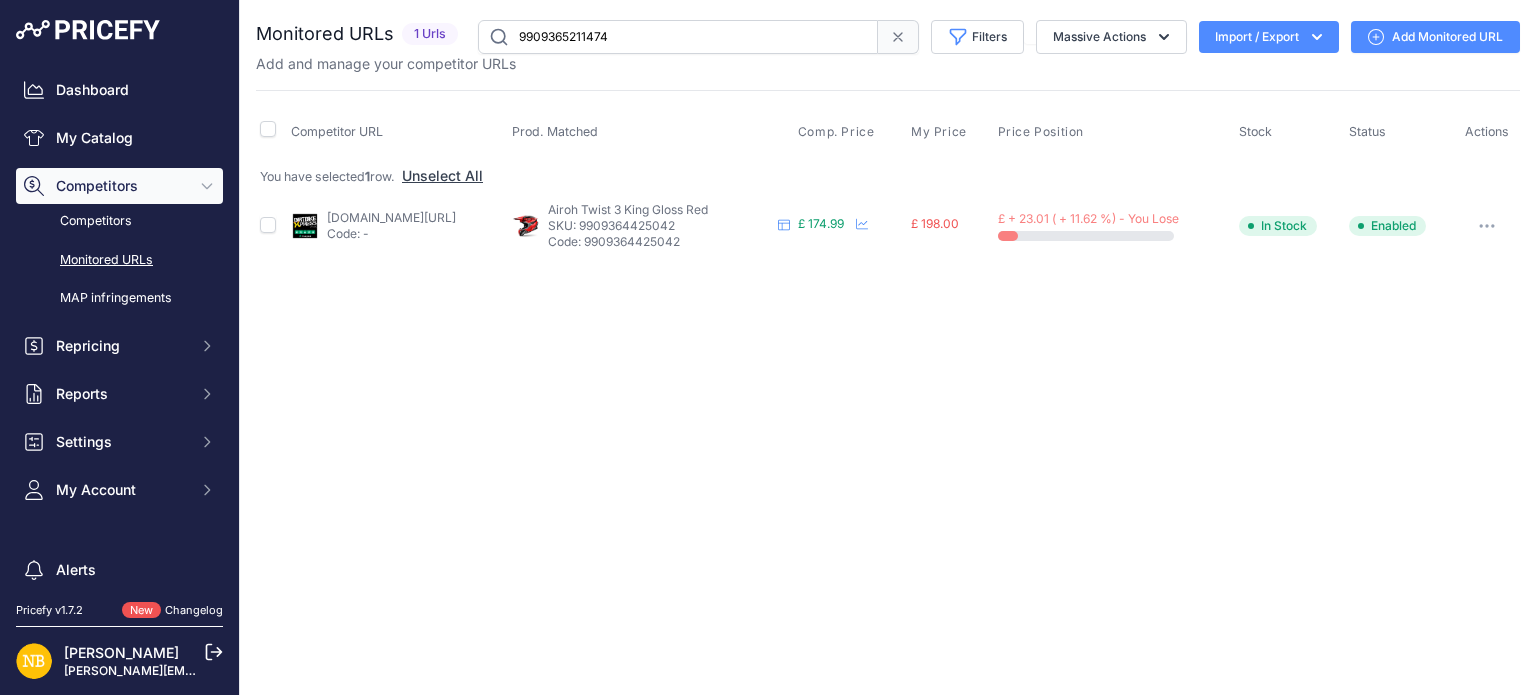 type on "9909365211474" 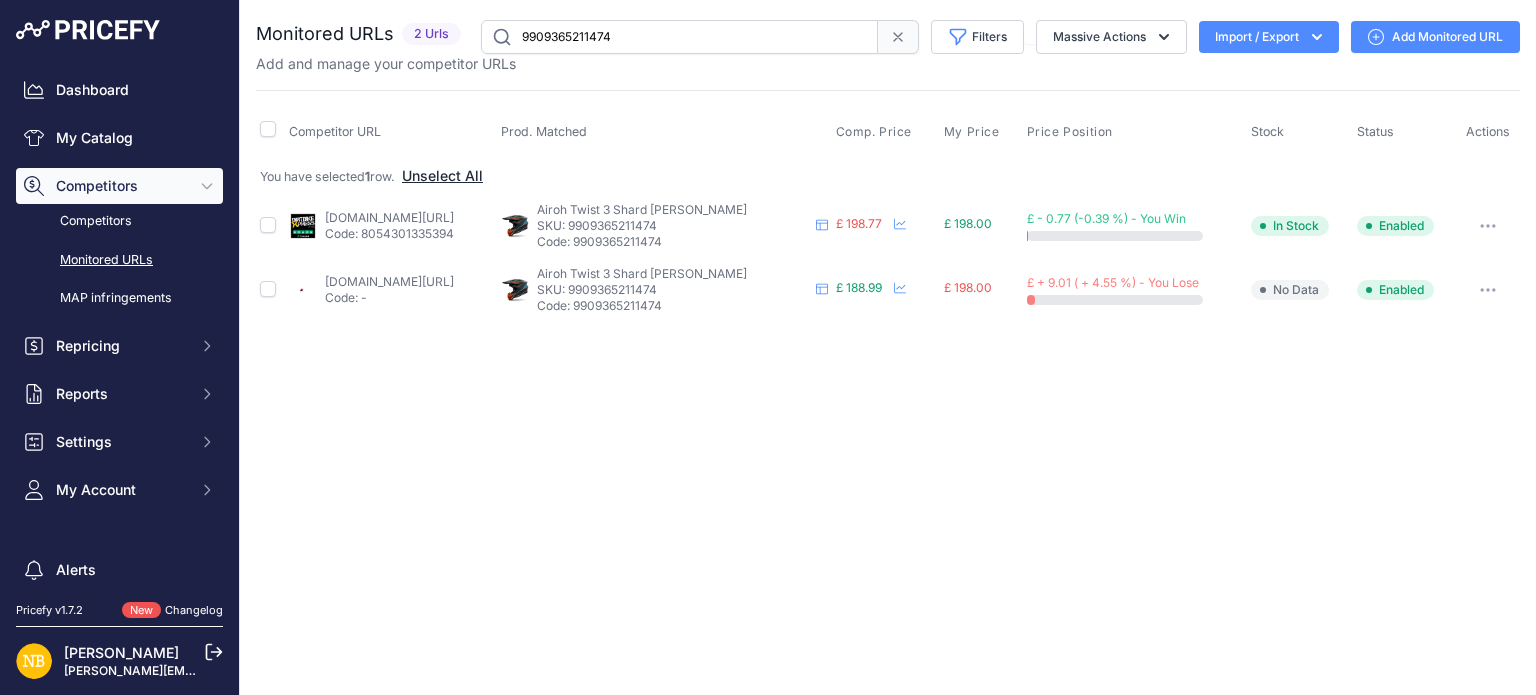 click on "Unselect All" at bounding box center (442, 176) 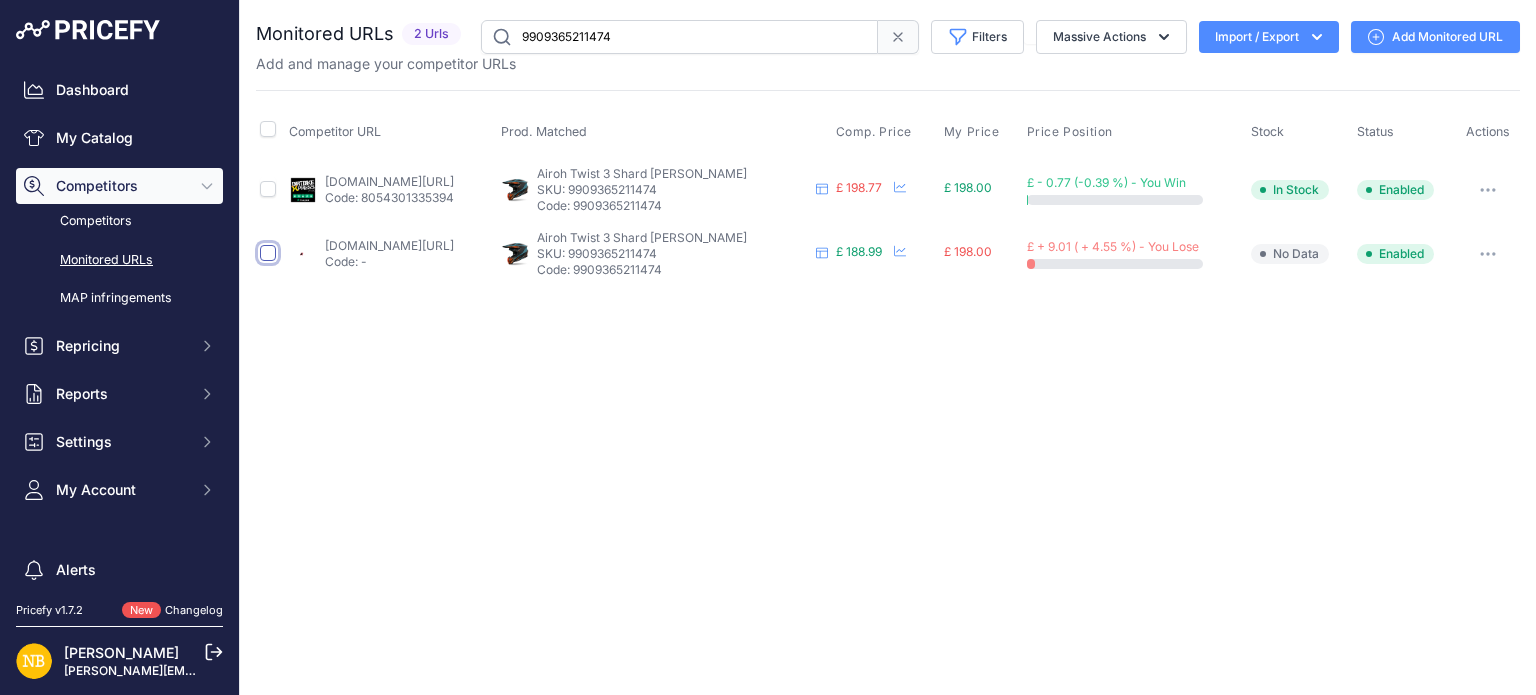 click at bounding box center (268, 253) 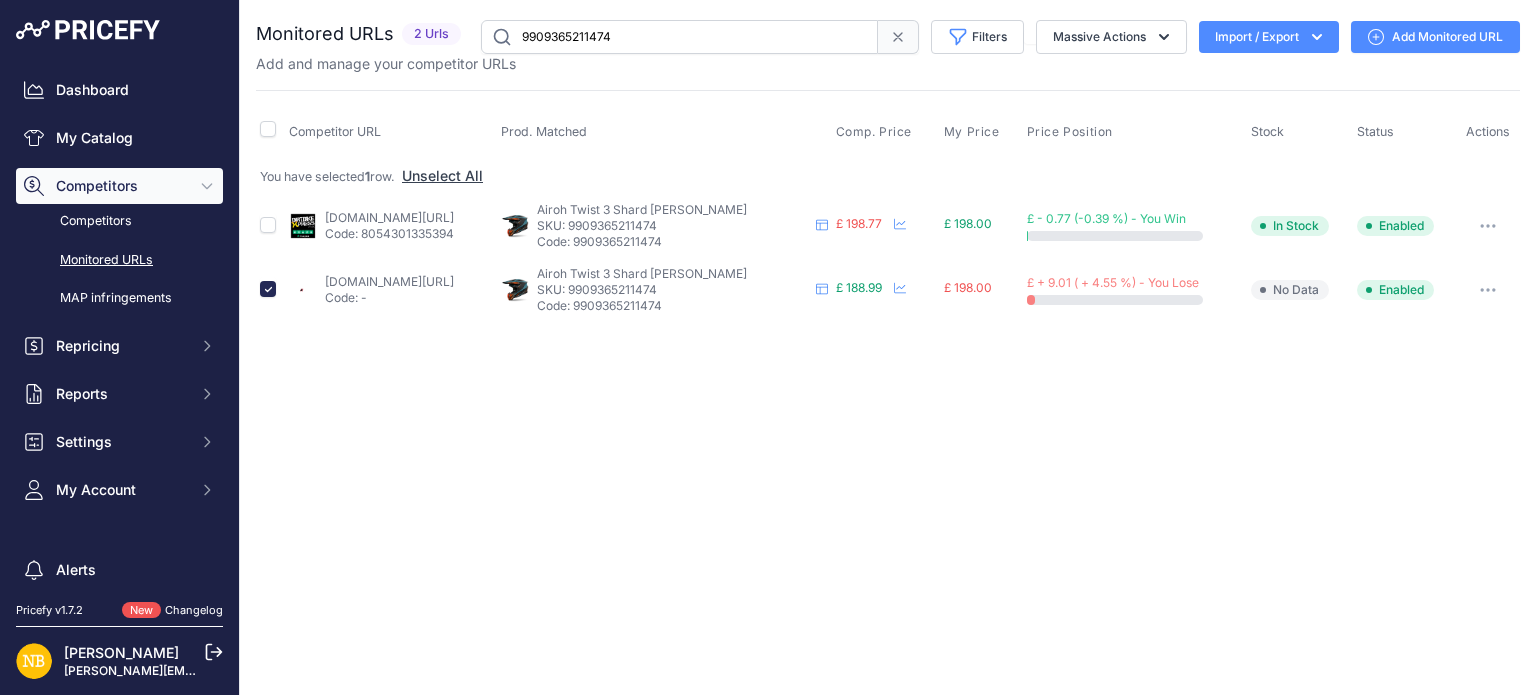 click at bounding box center [1488, 290] 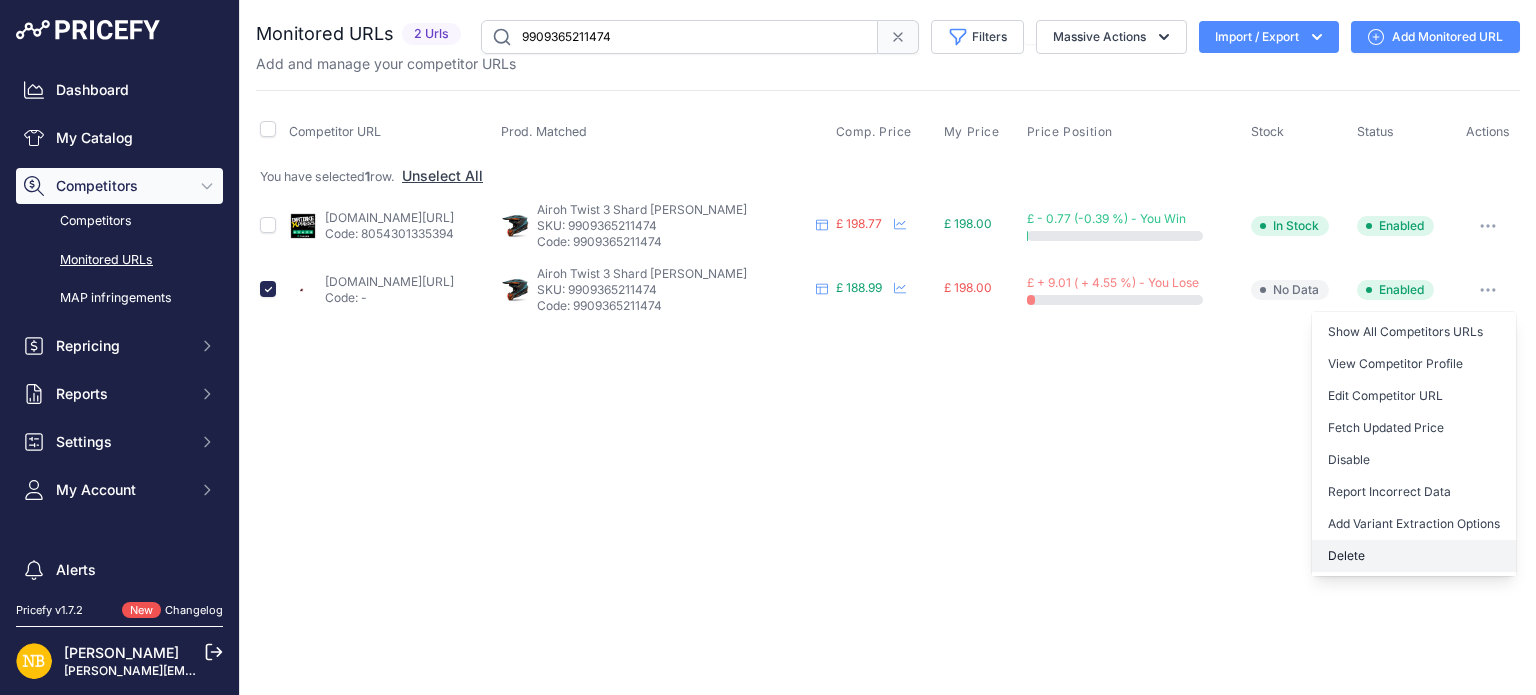click on "Delete" at bounding box center [1414, 556] 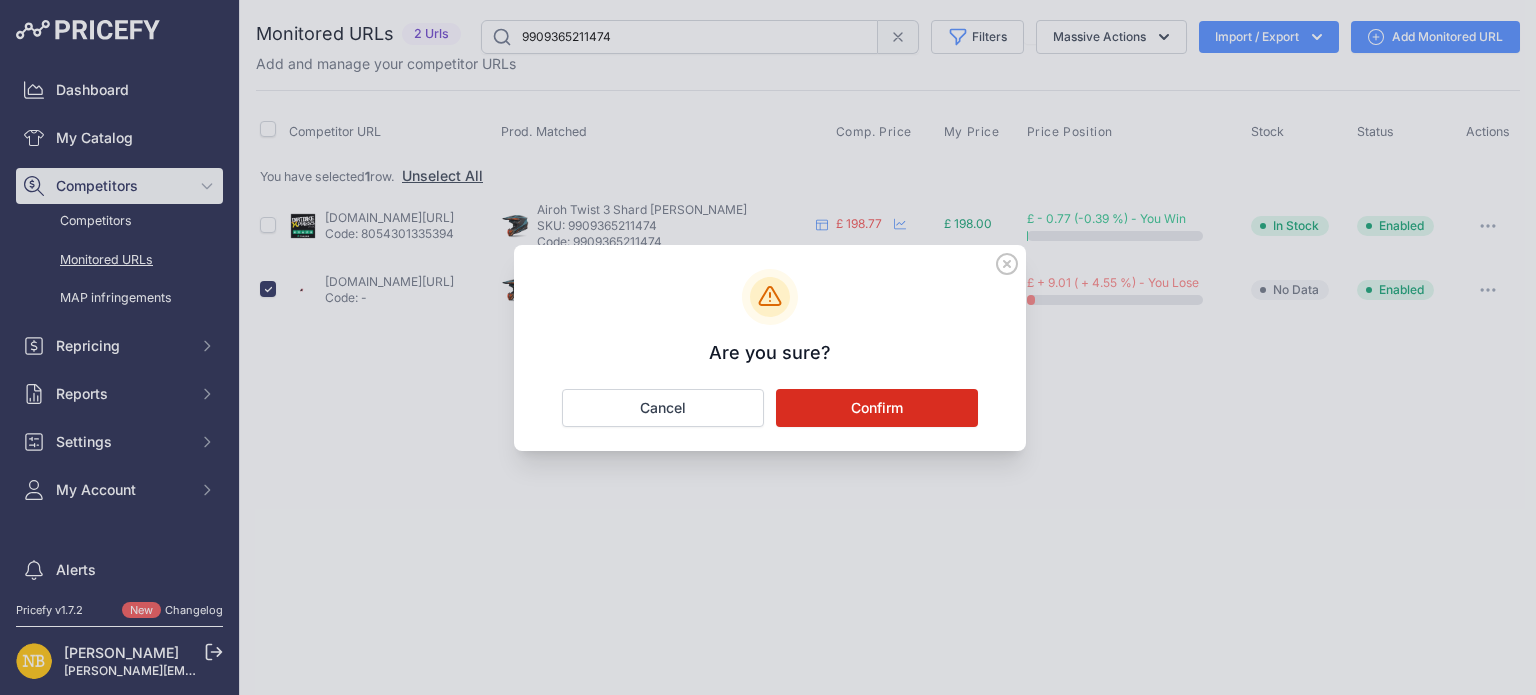 click on "Confirm" at bounding box center [877, 408] 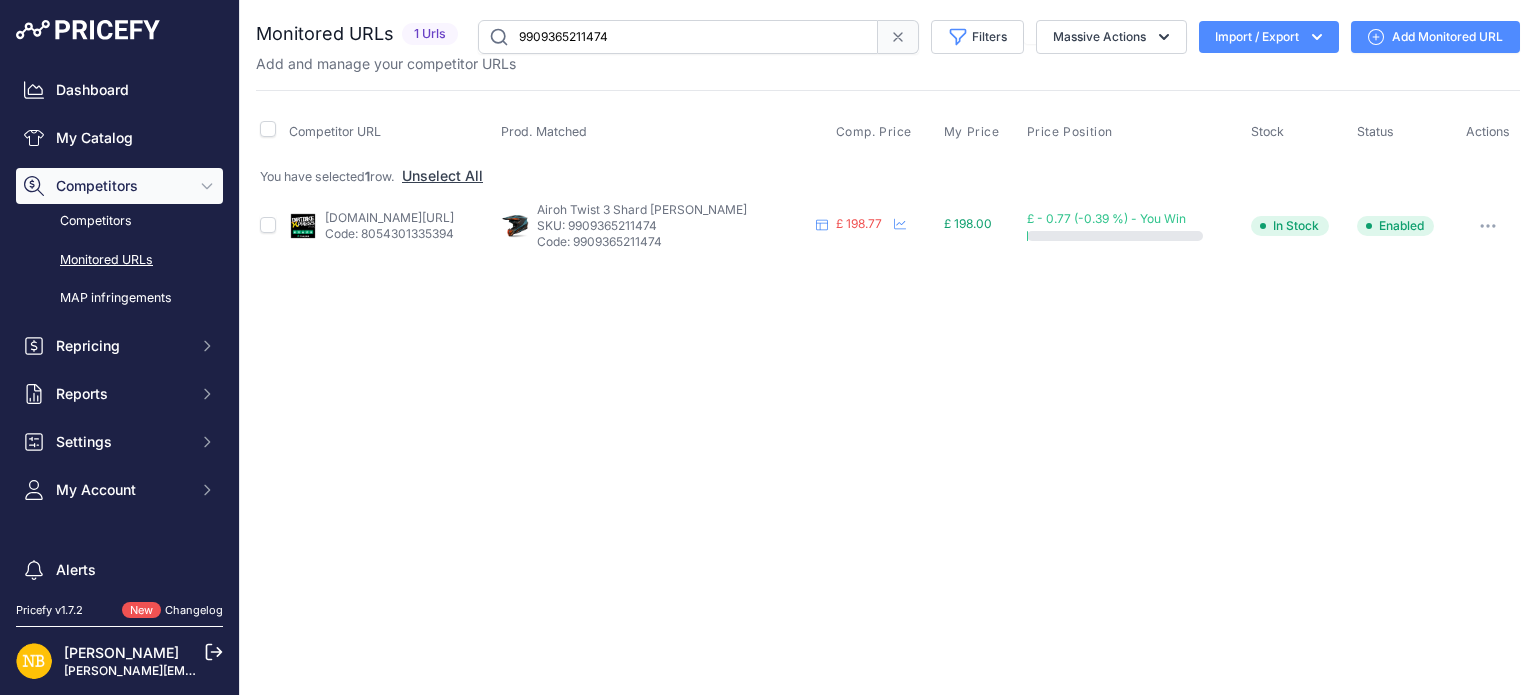 drag, startPoint x: 662, startPoint y: 39, endPoint x: 383, endPoint y: 37, distance: 279.00717 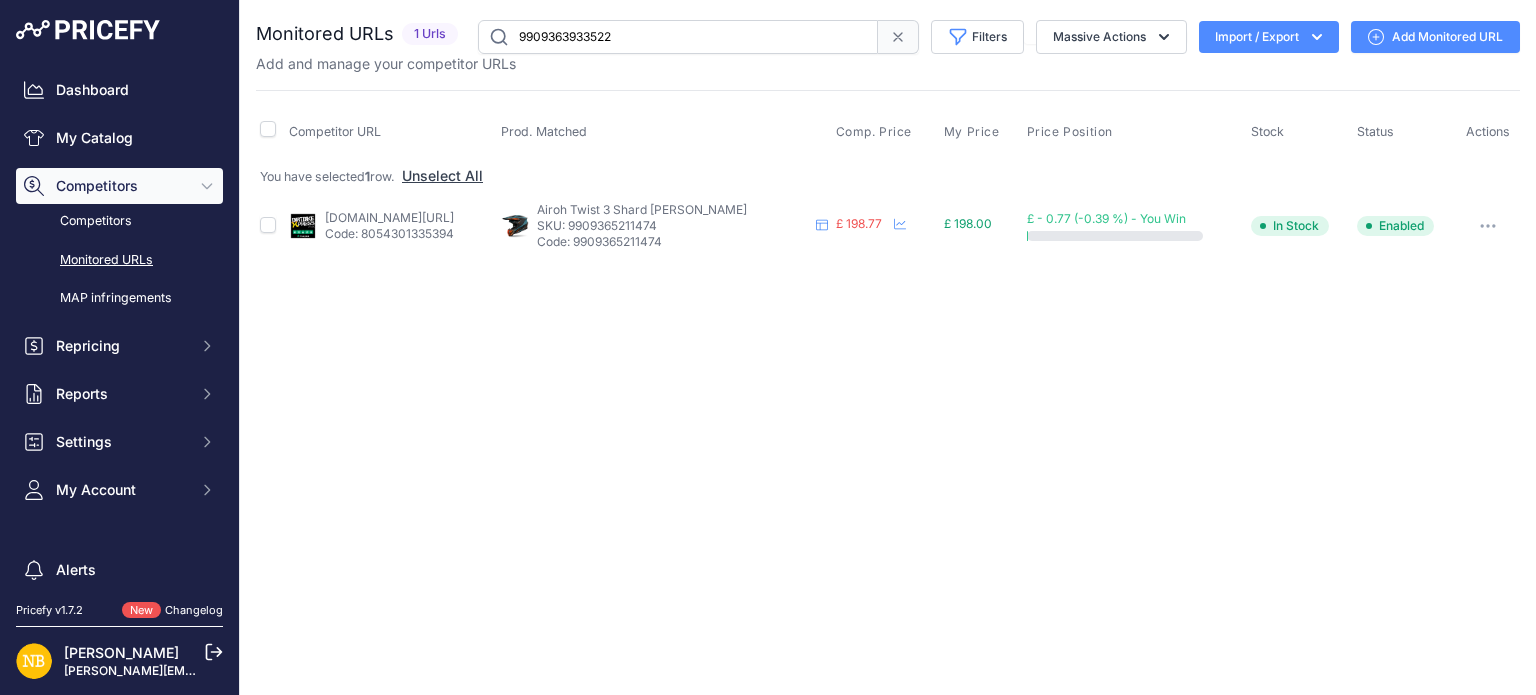 type on "9909363933522" 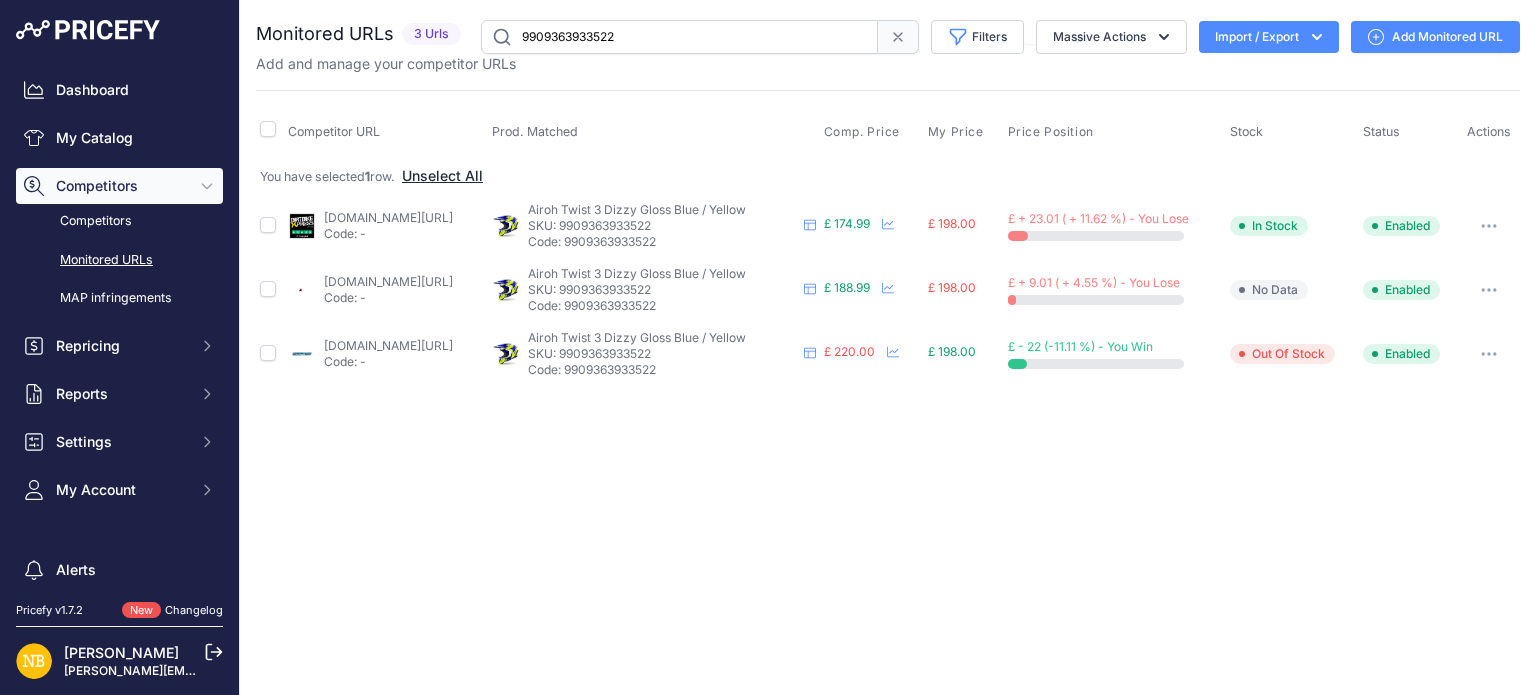 click on "Unselect All" at bounding box center [442, 176] 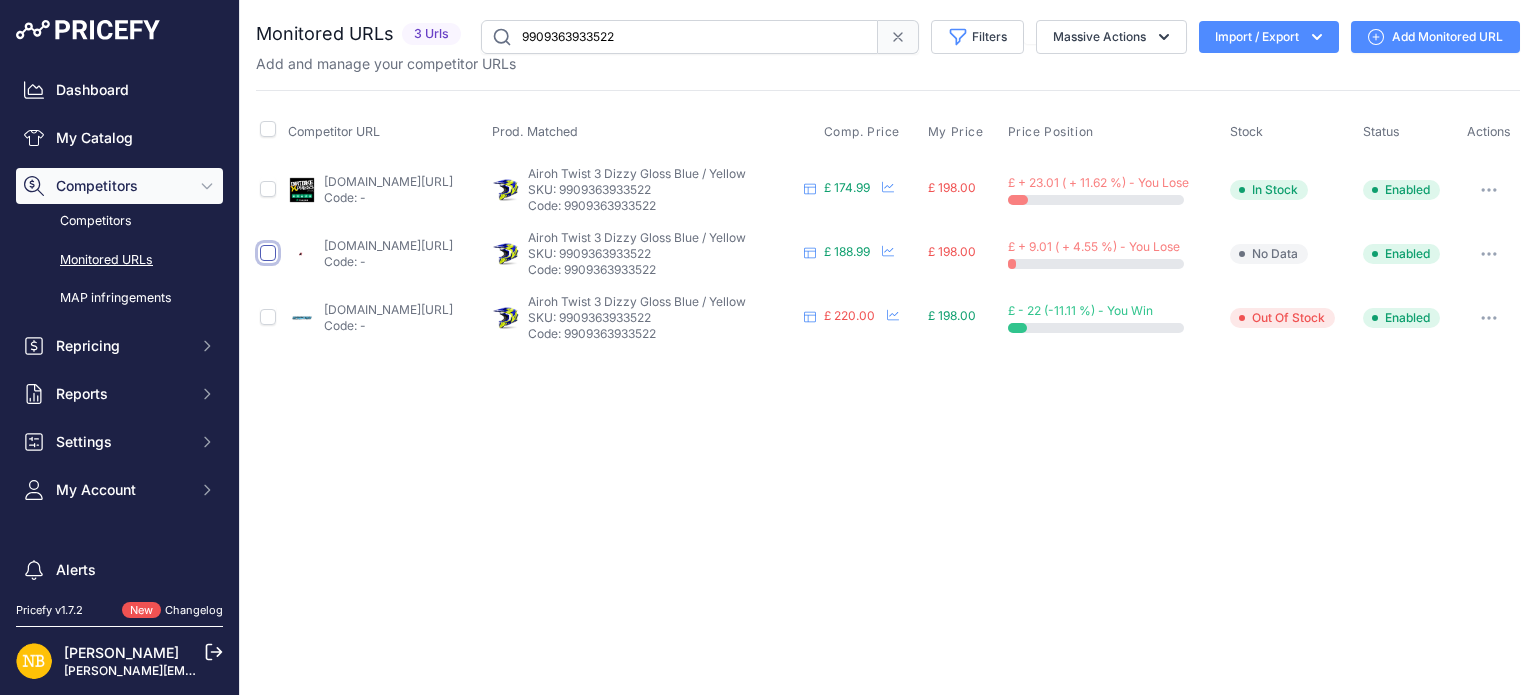 click at bounding box center (268, 253) 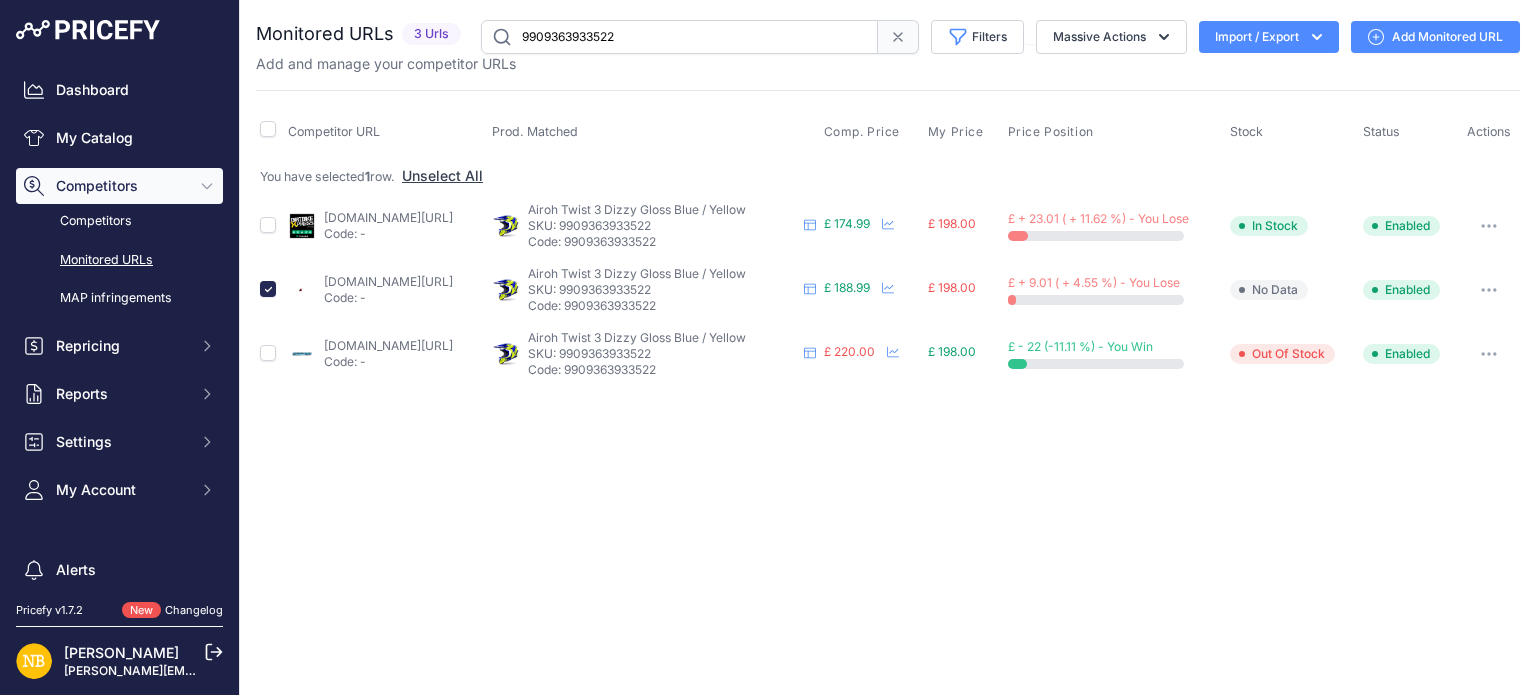 click 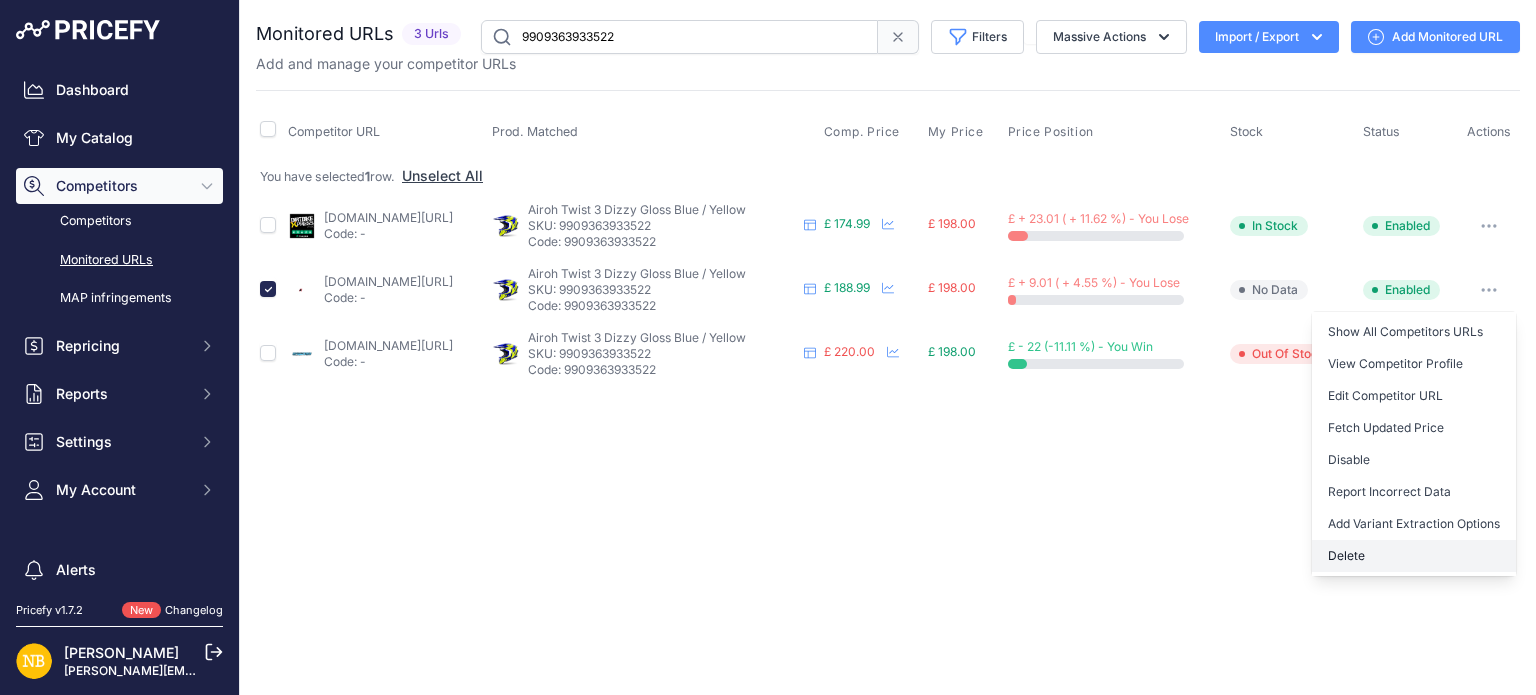 click on "Delete" at bounding box center [1414, 556] 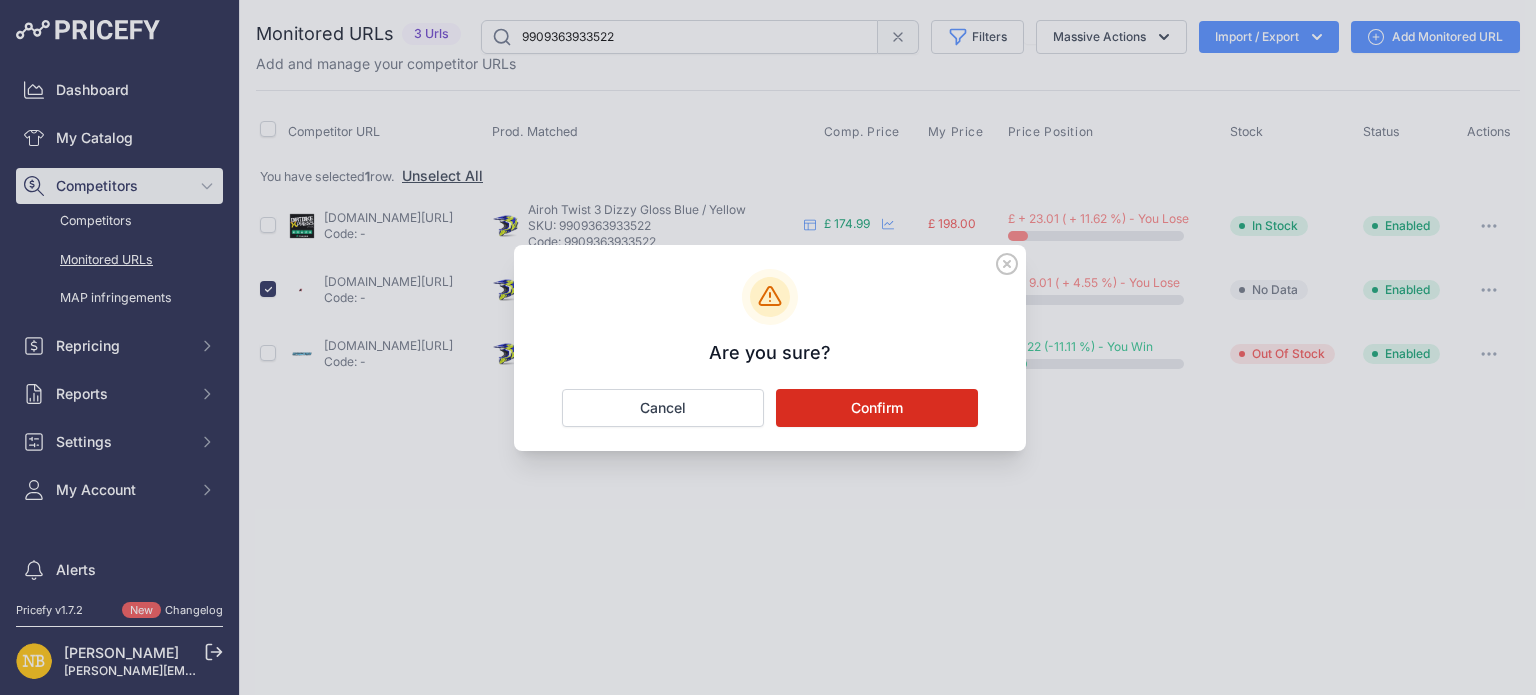 click on "Confirm" at bounding box center (877, 408) 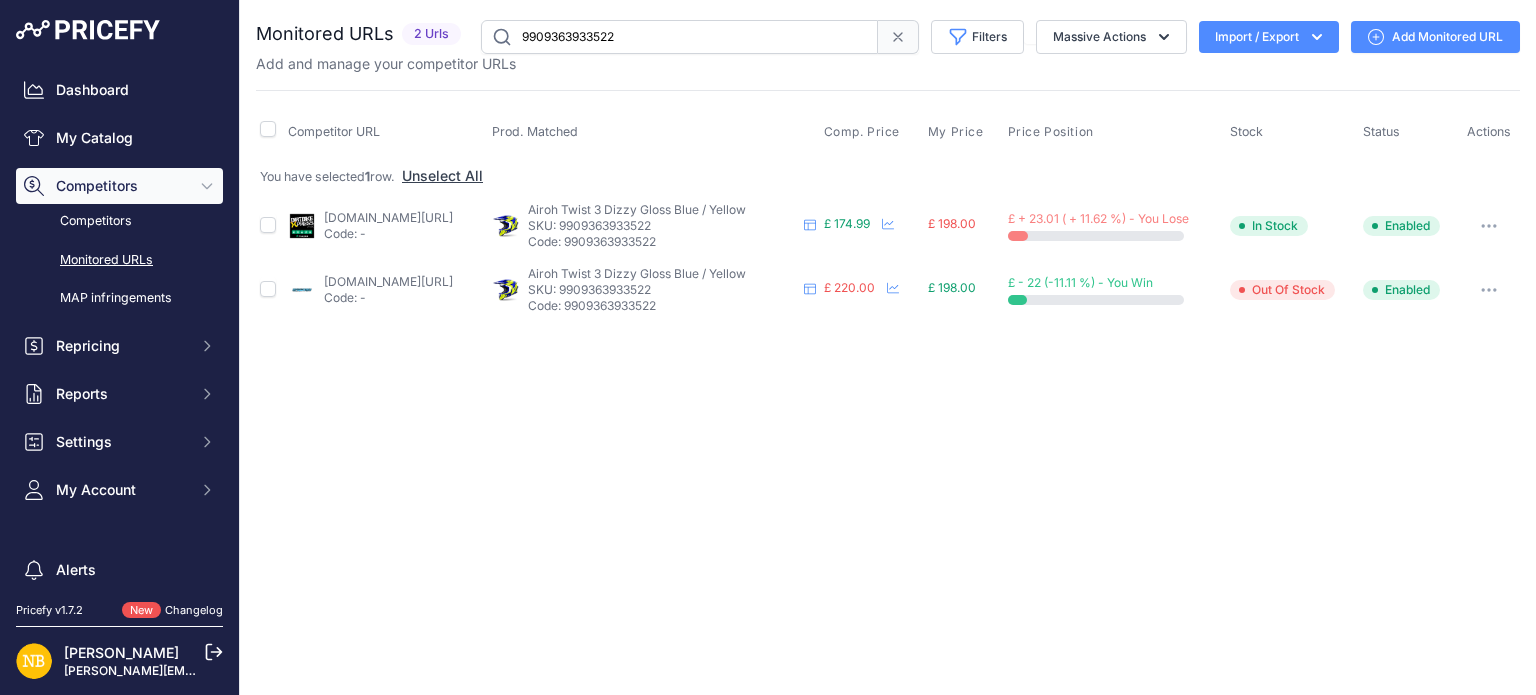 drag, startPoint x: 689, startPoint y: 41, endPoint x: 423, endPoint y: 39, distance: 266.0075 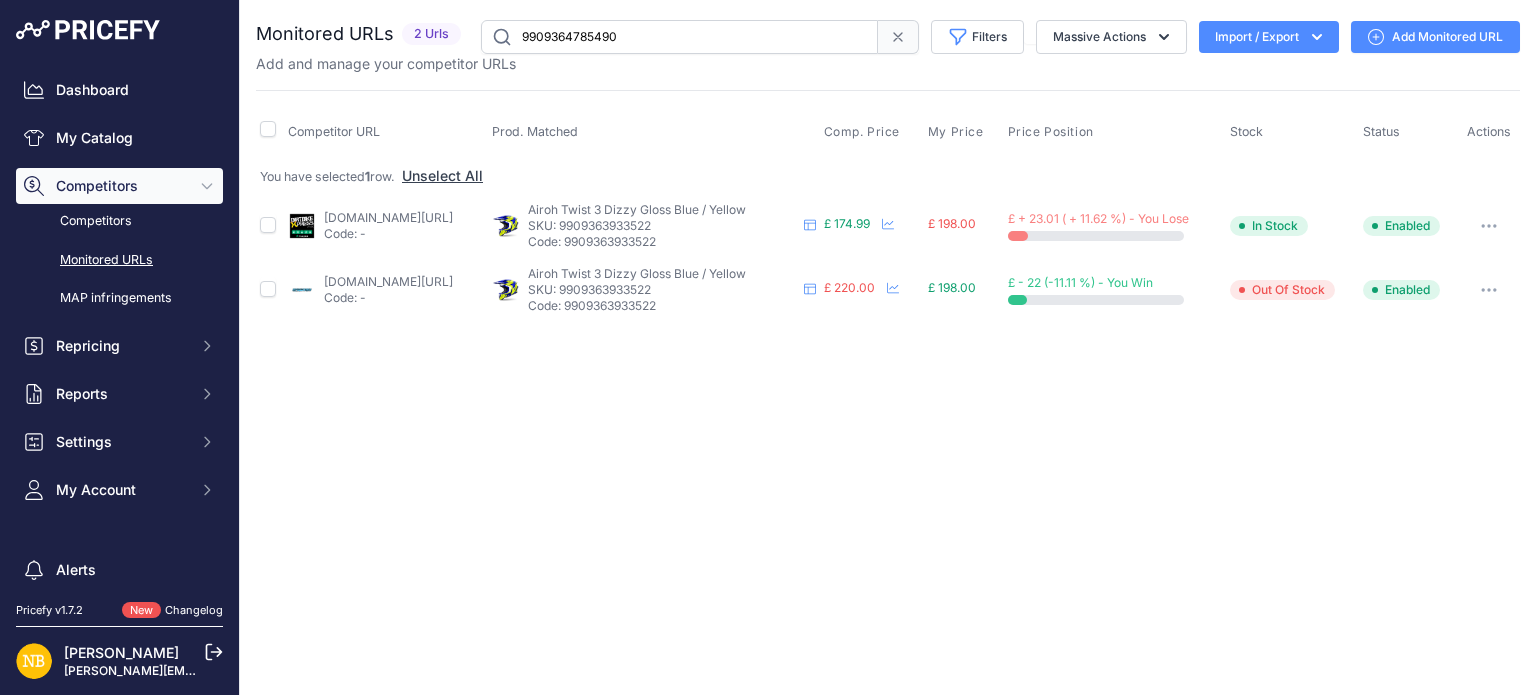 type on "9909364785490" 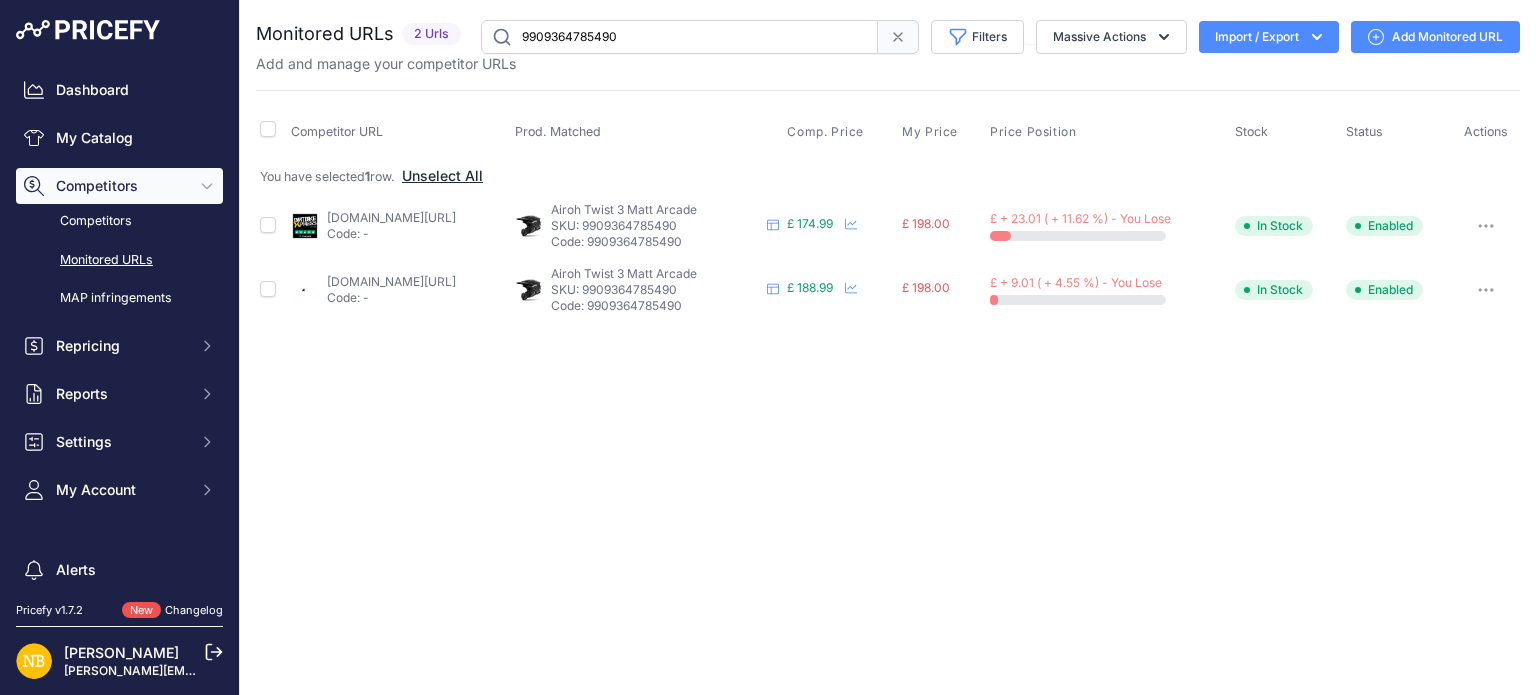 click on "Unselect All" at bounding box center [442, 176] 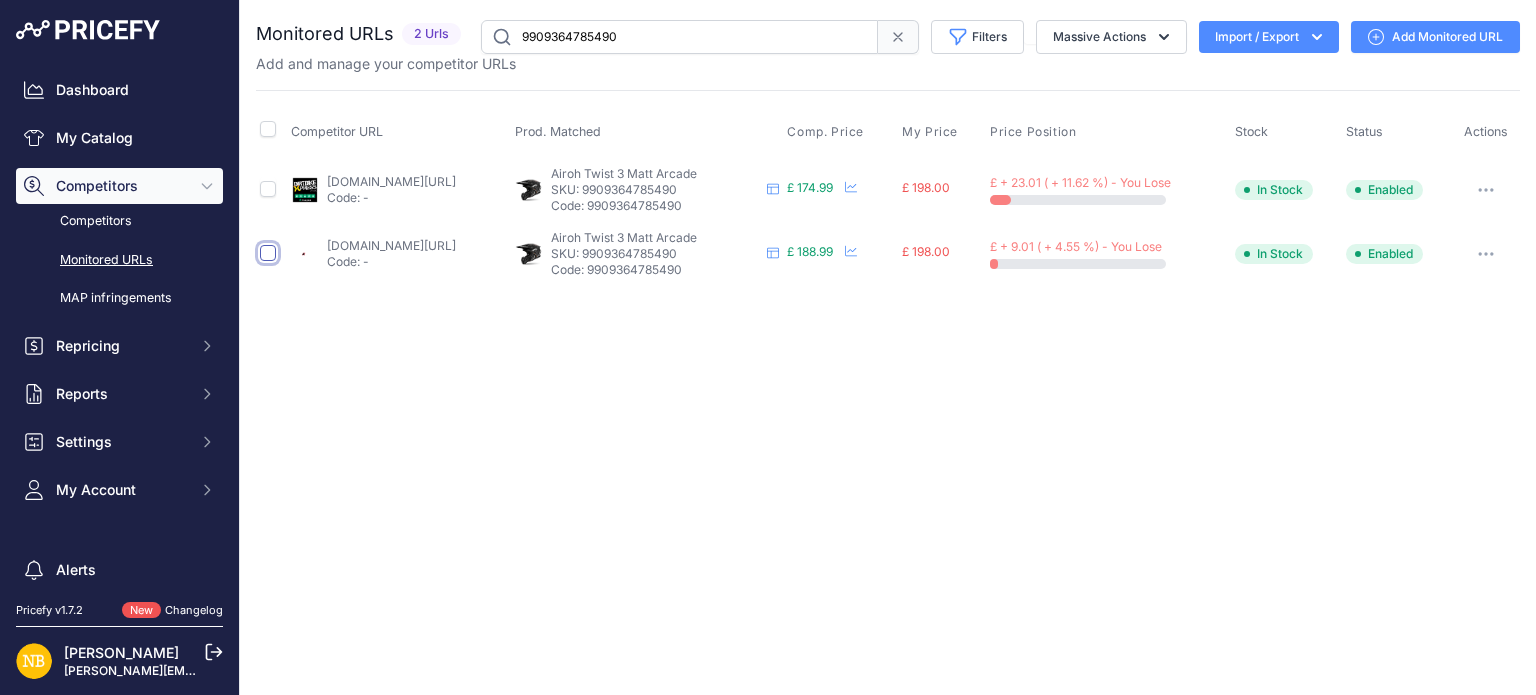 click at bounding box center [268, 253] 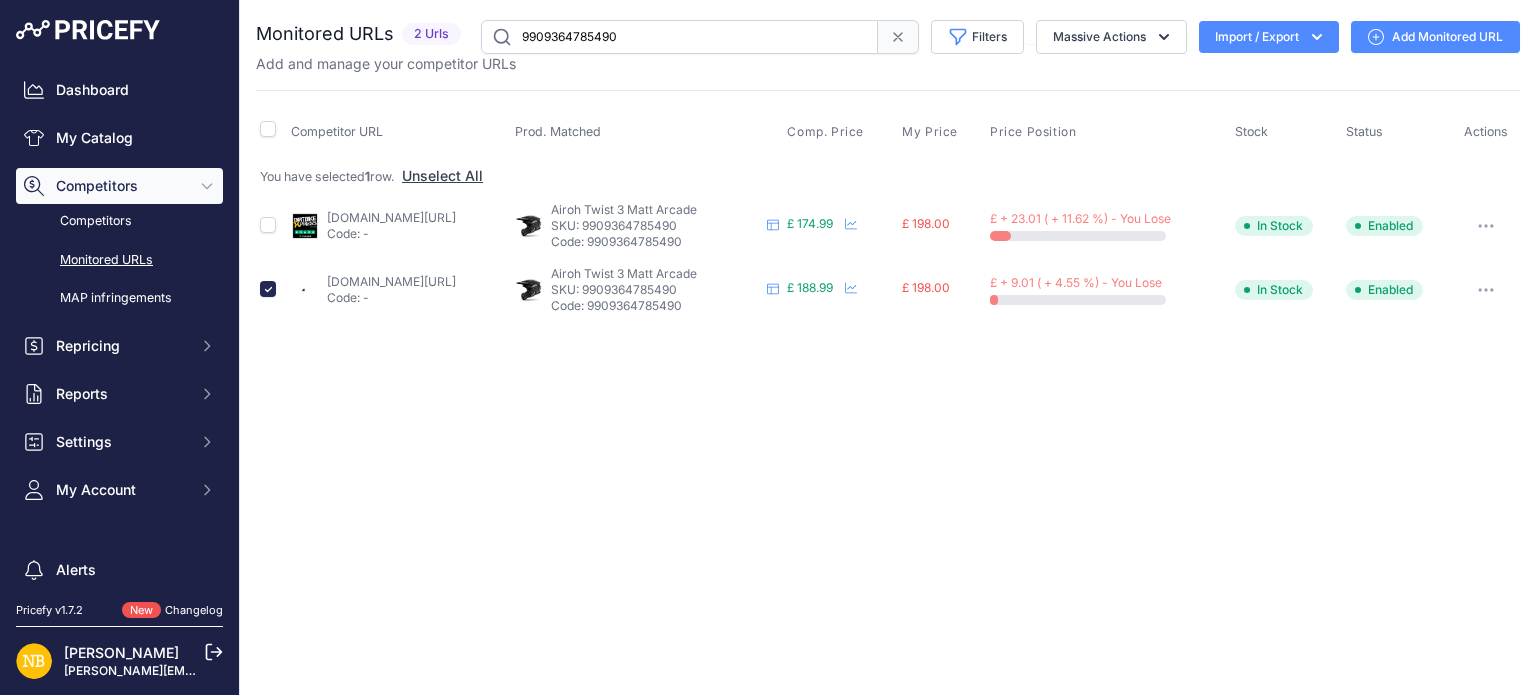 click at bounding box center [1486, 290] 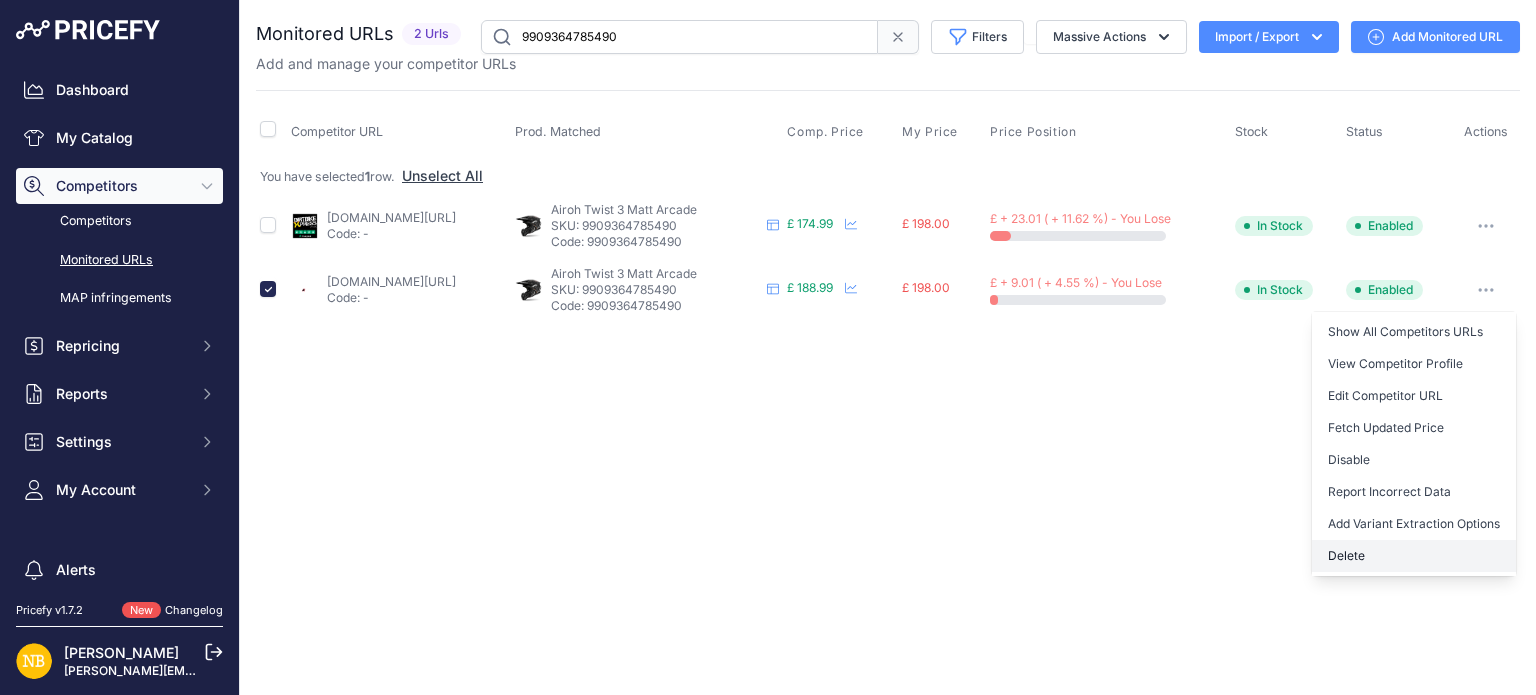 click on "Delete" at bounding box center [1414, 556] 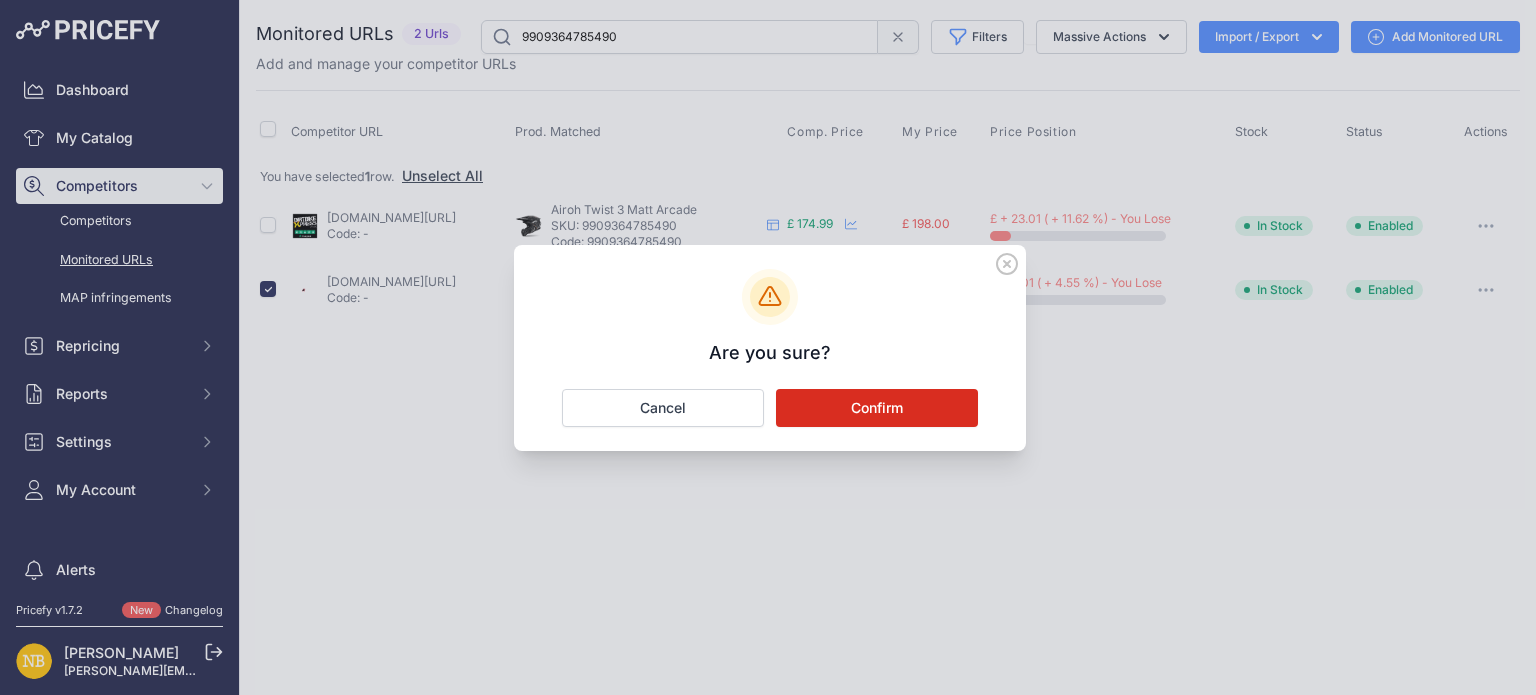 click on "Confirm" at bounding box center [877, 408] 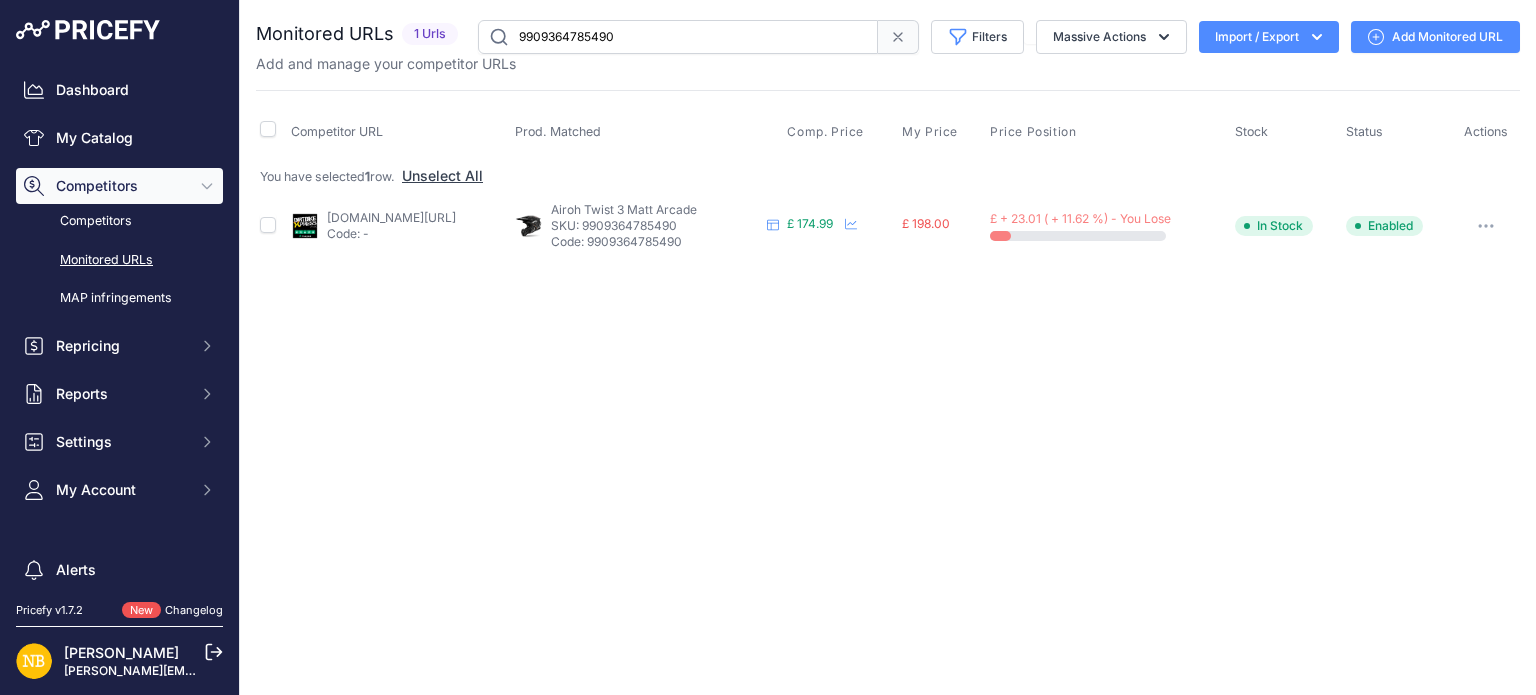 drag, startPoint x: 659, startPoint y: 31, endPoint x: 376, endPoint y: 1, distance: 284.58566 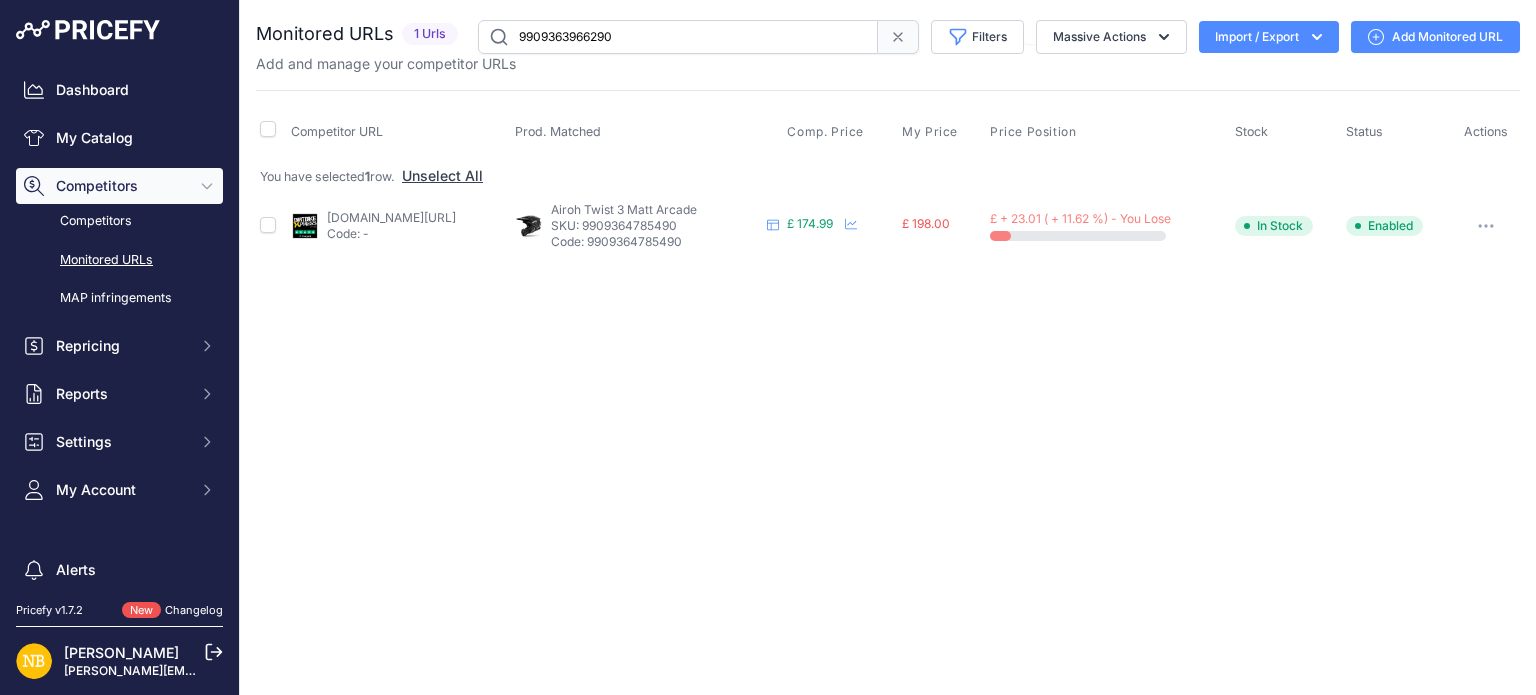 type on "9909363966290" 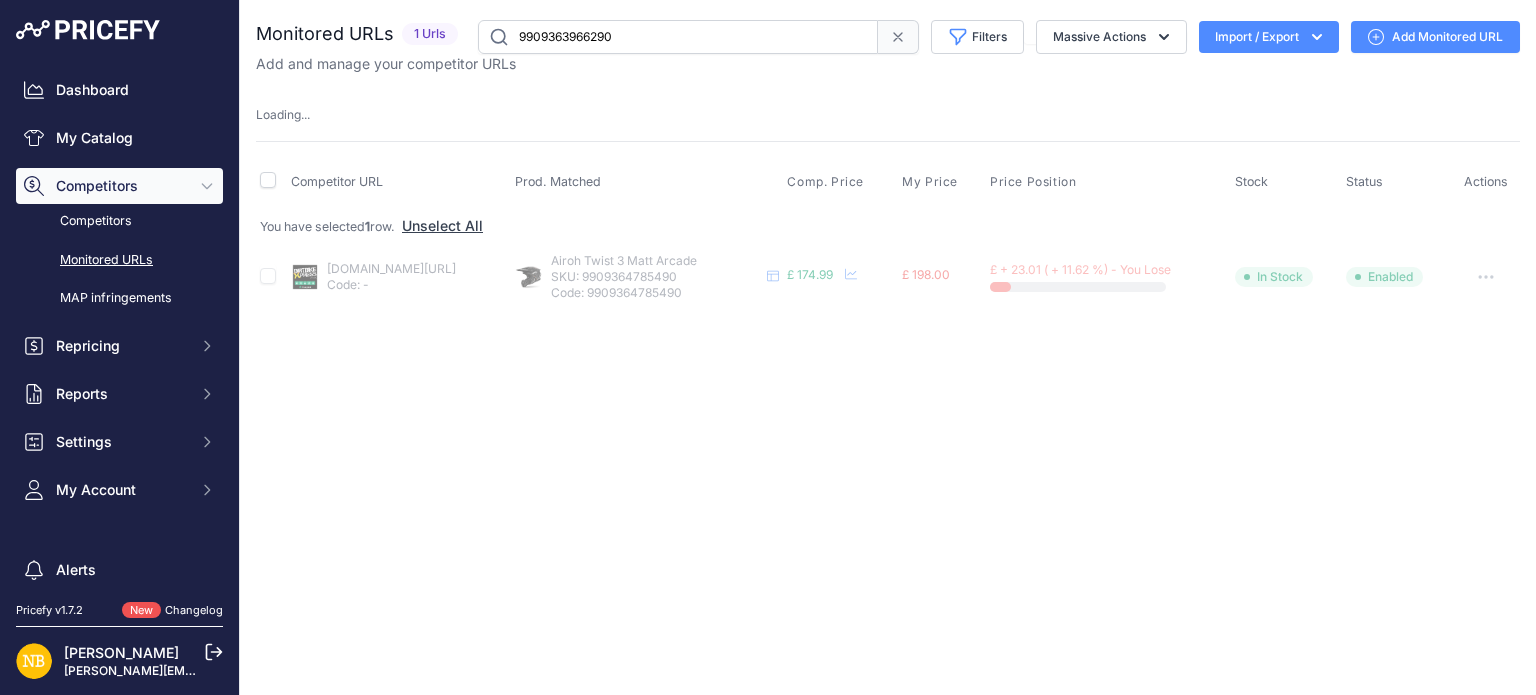 scroll, scrollTop: 0, scrollLeft: 0, axis: both 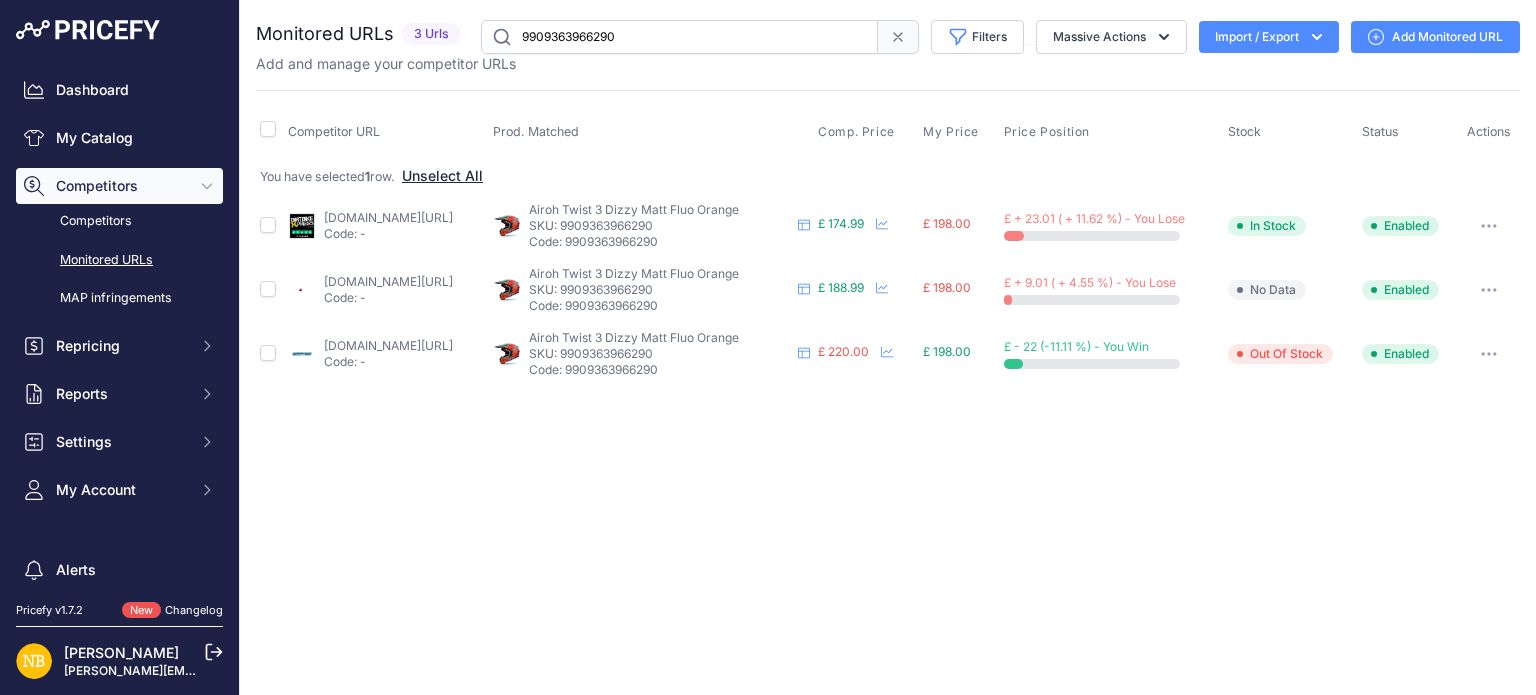 click on "Unselect All" at bounding box center [442, 176] 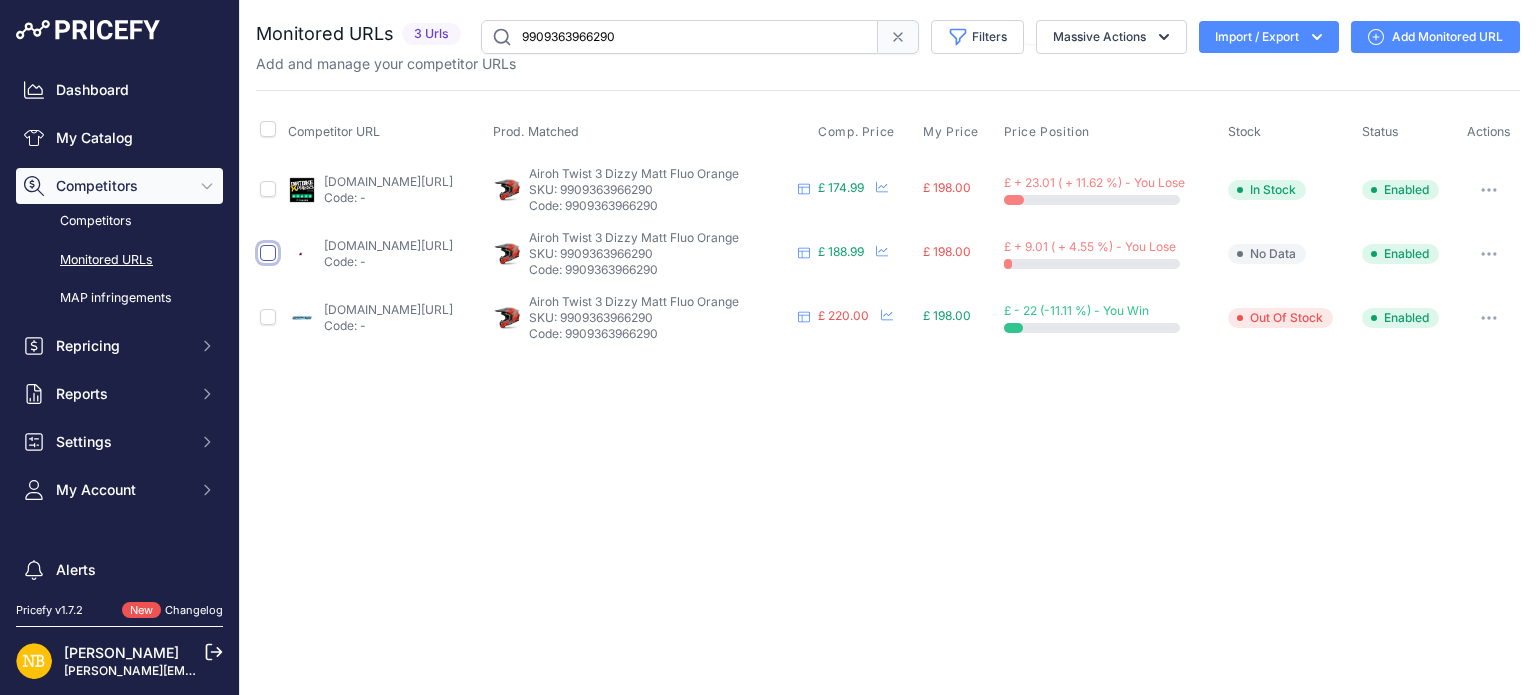 click at bounding box center (268, 253) 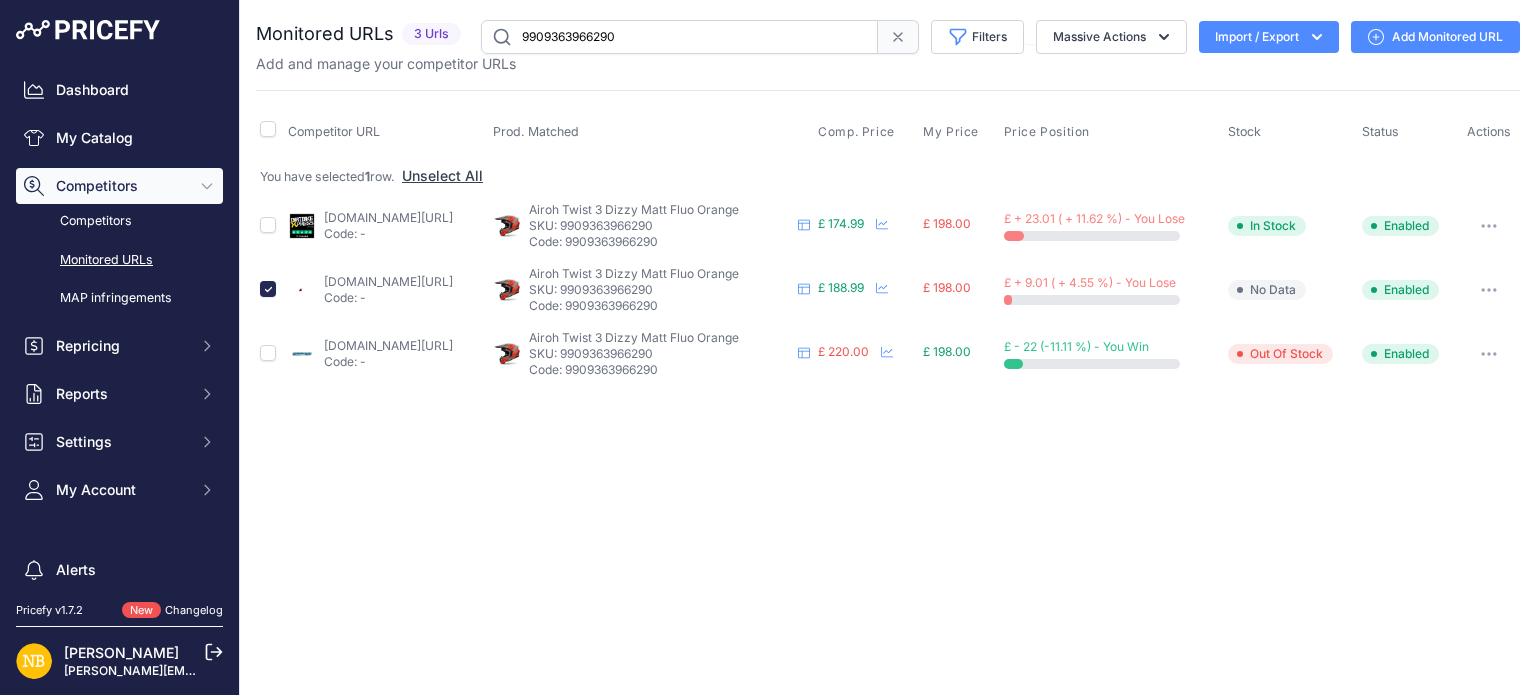 click at bounding box center (1489, 290) 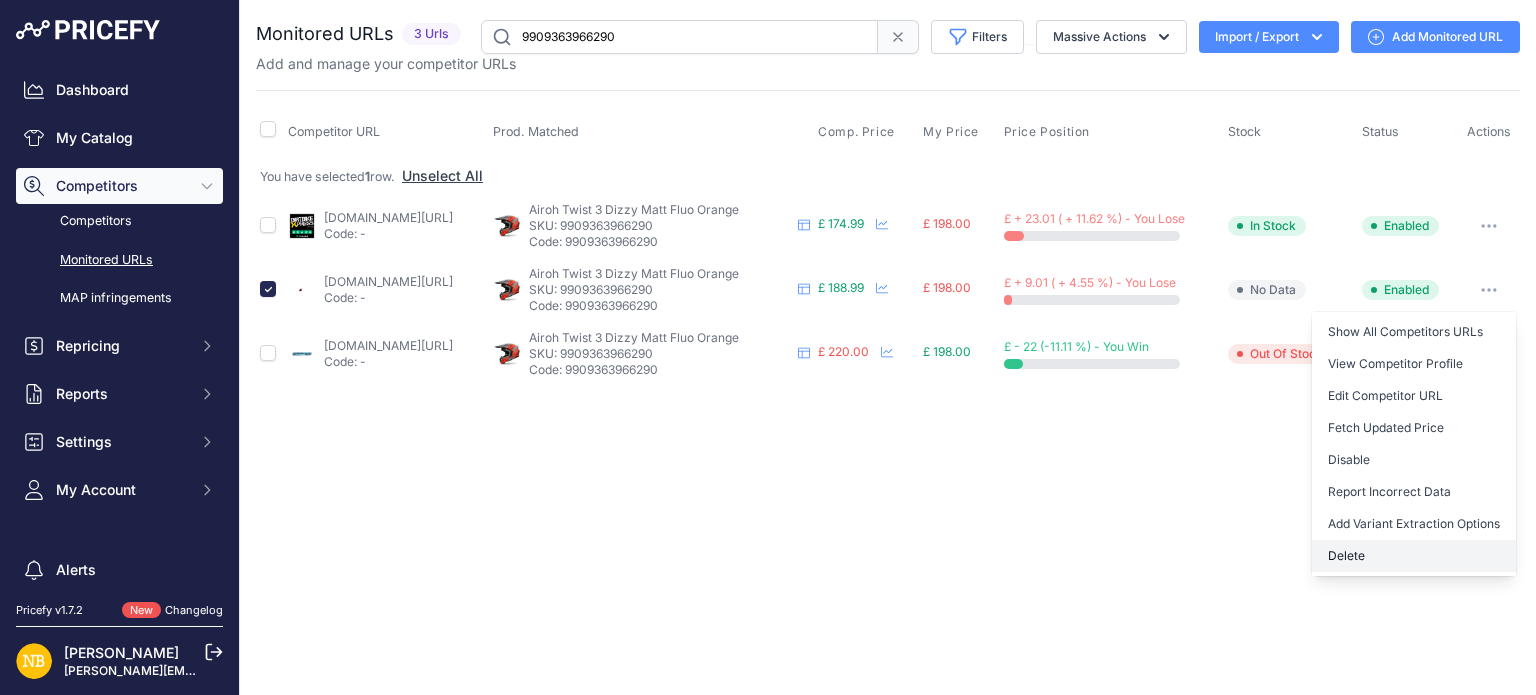 click on "Delete" at bounding box center [1414, 556] 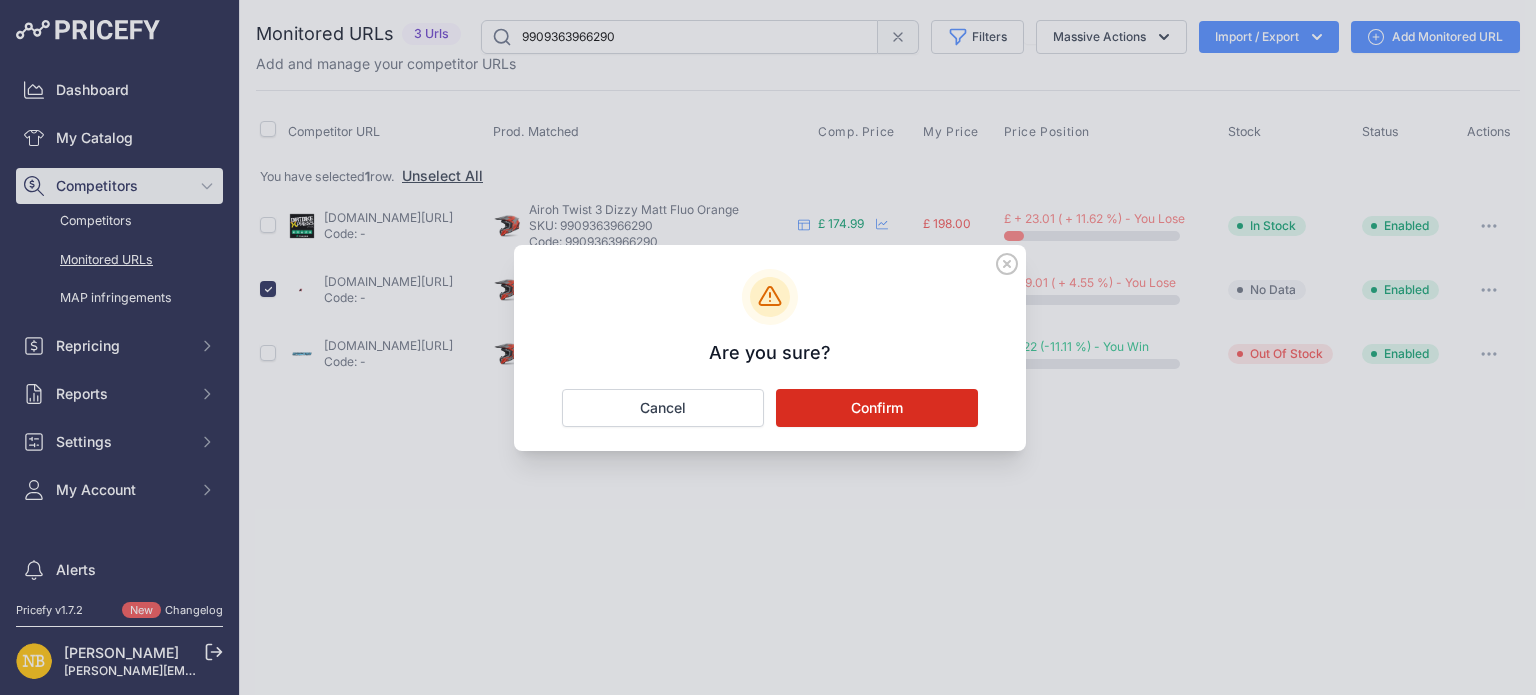 click on "Confirm" at bounding box center [877, 408] 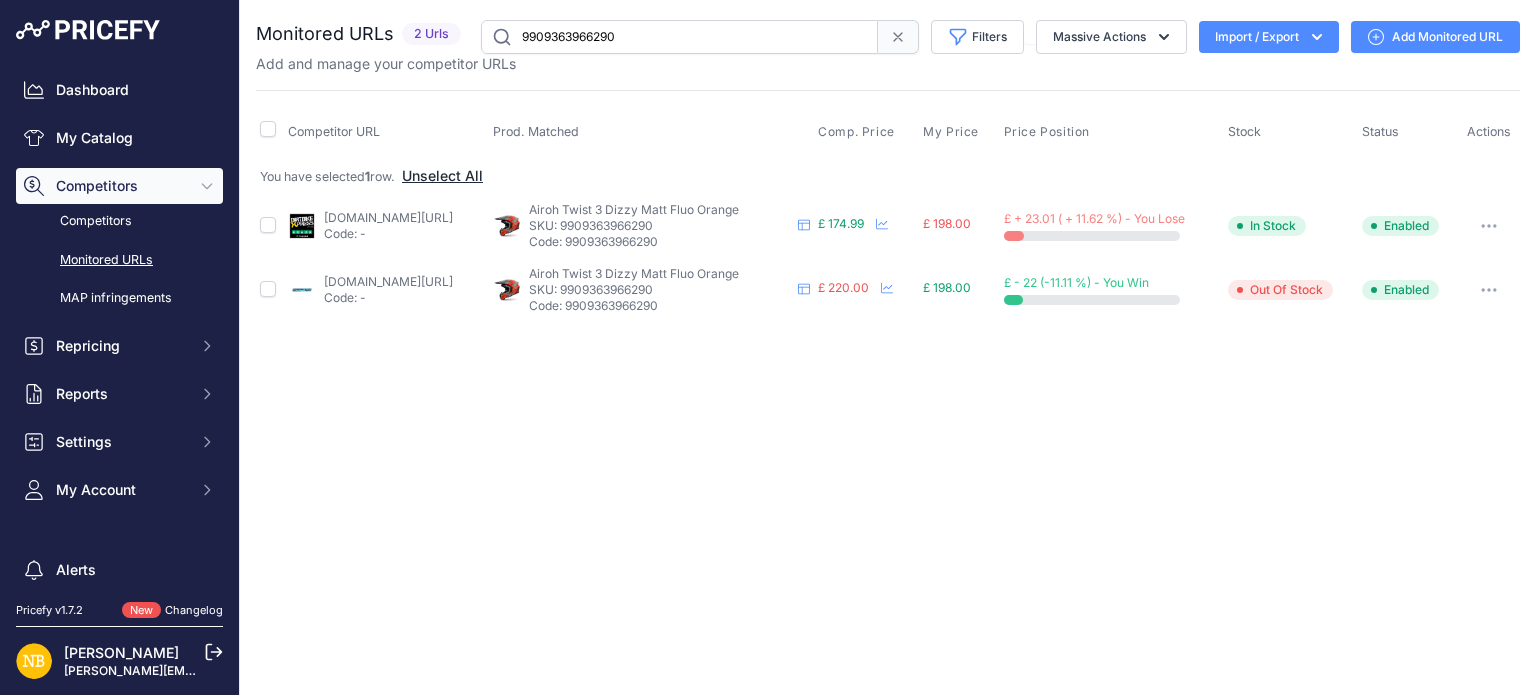 click on "Unselect All" at bounding box center [442, 176] 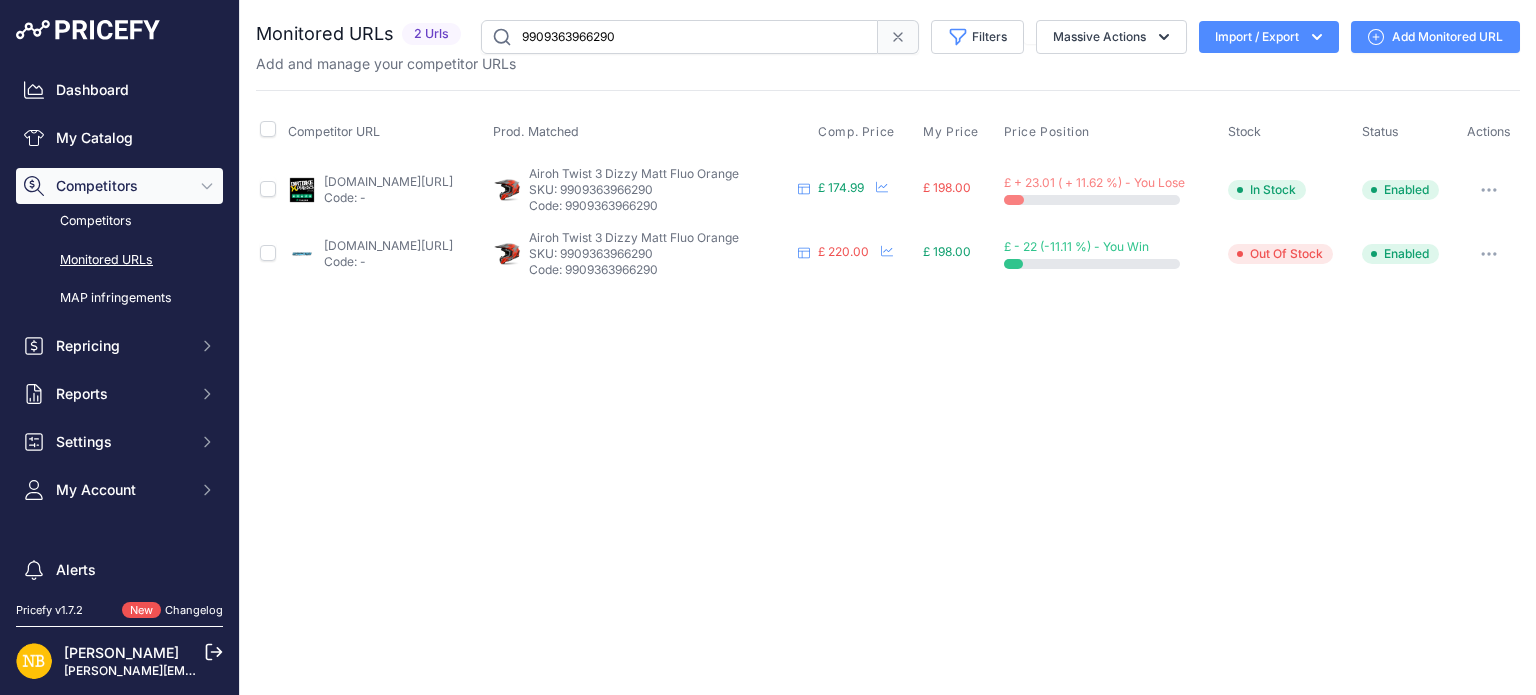 drag, startPoint x: 712, startPoint y: 35, endPoint x: 332, endPoint y: 35, distance: 380 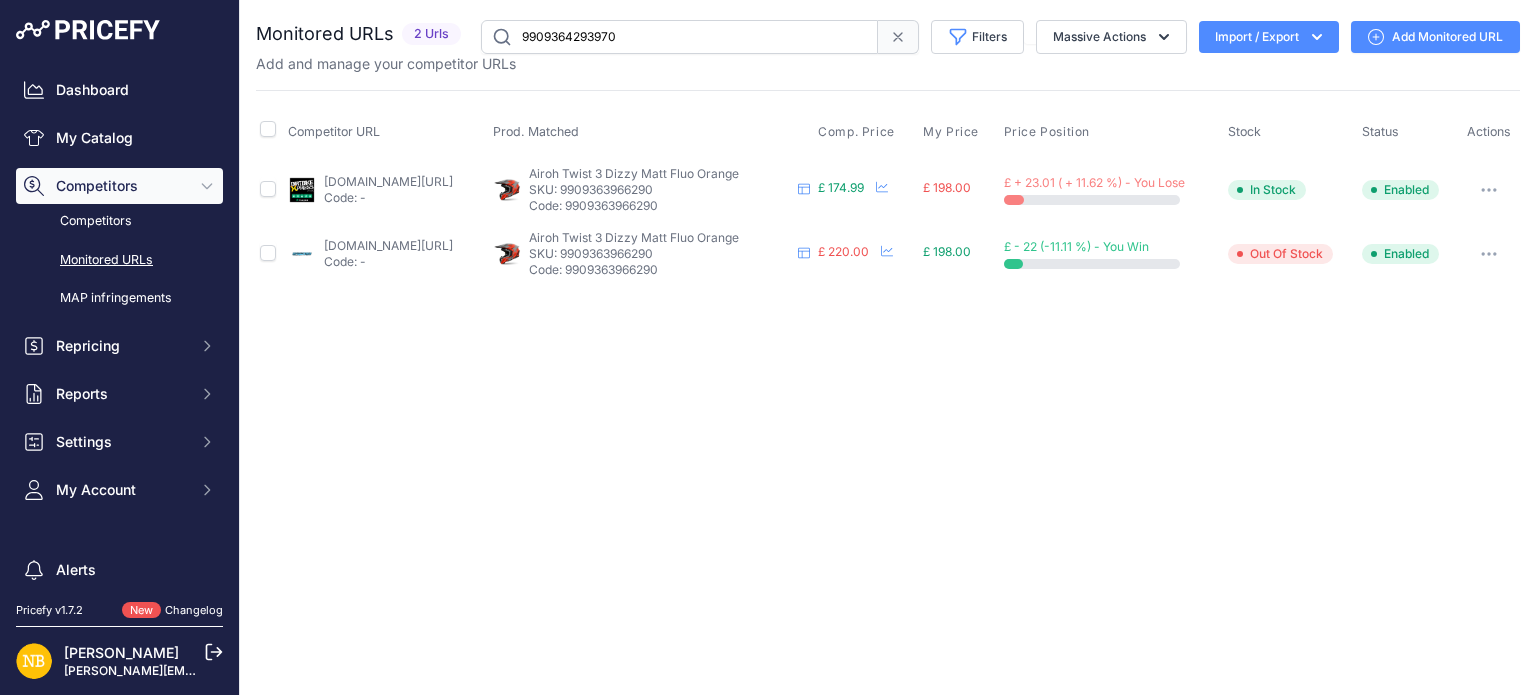 type on "9909364293970" 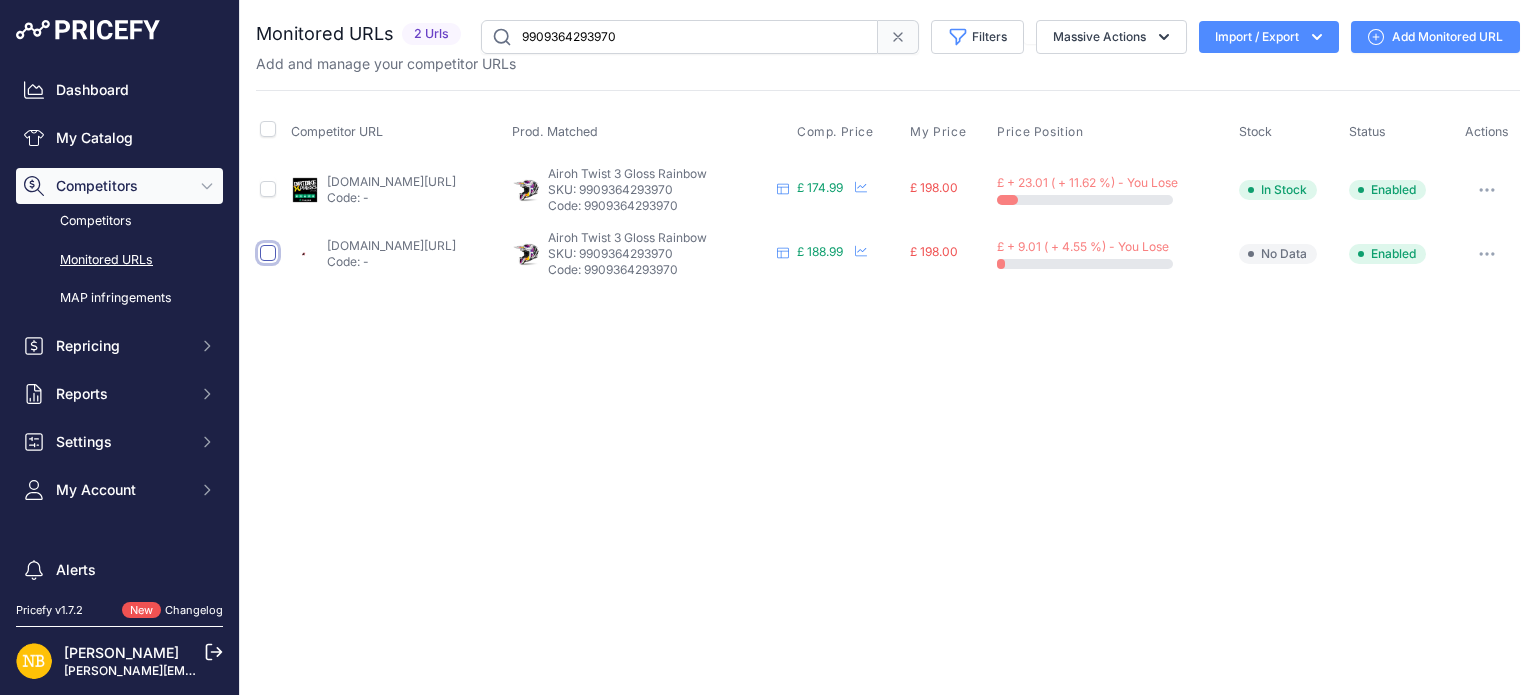 click at bounding box center (268, 253) 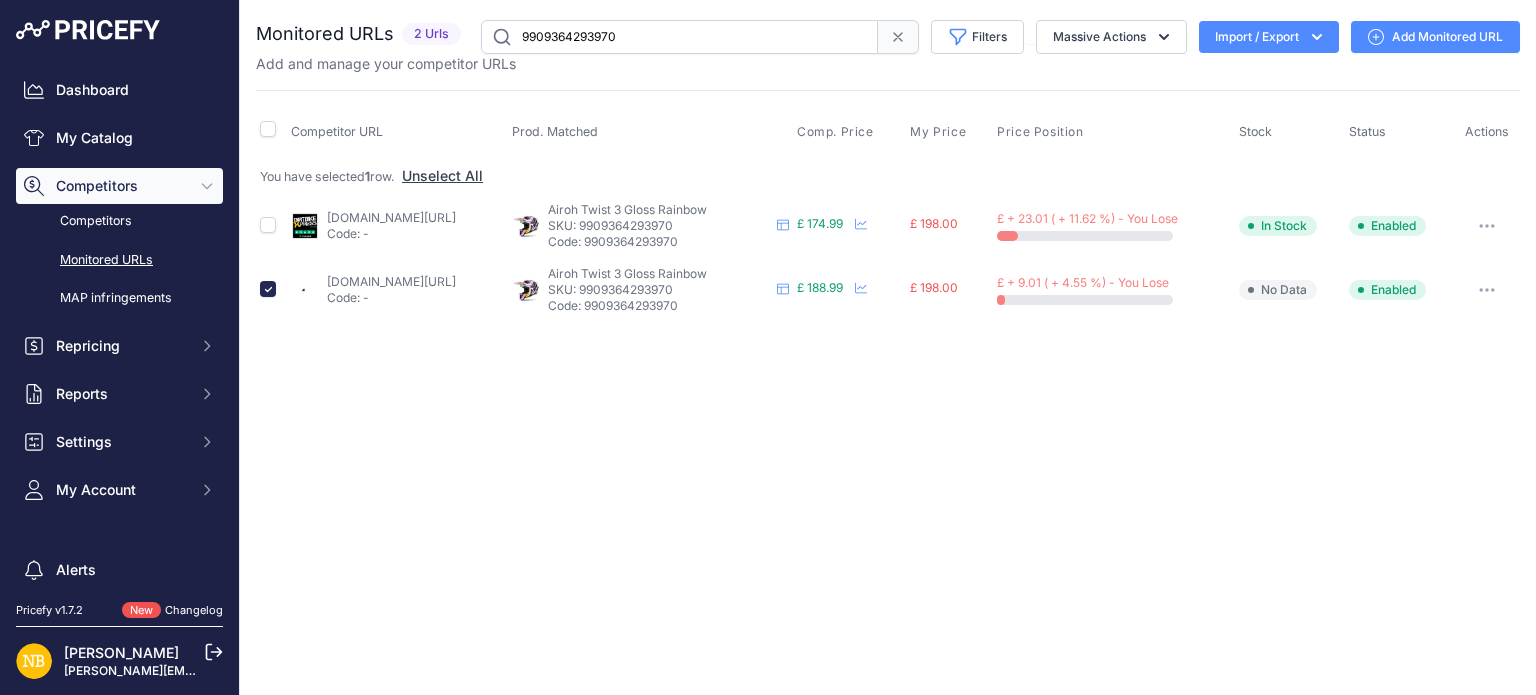 click 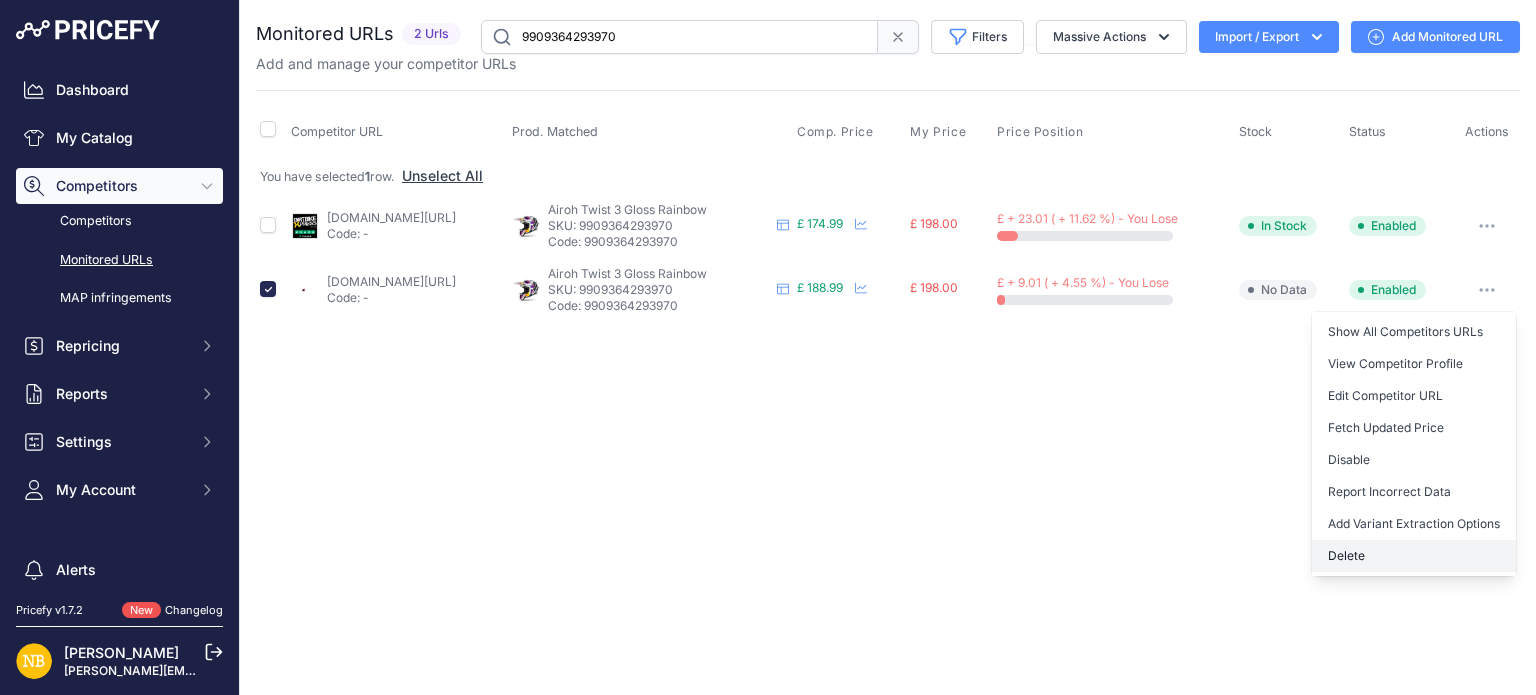click on "Delete" at bounding box center (1414, 556) 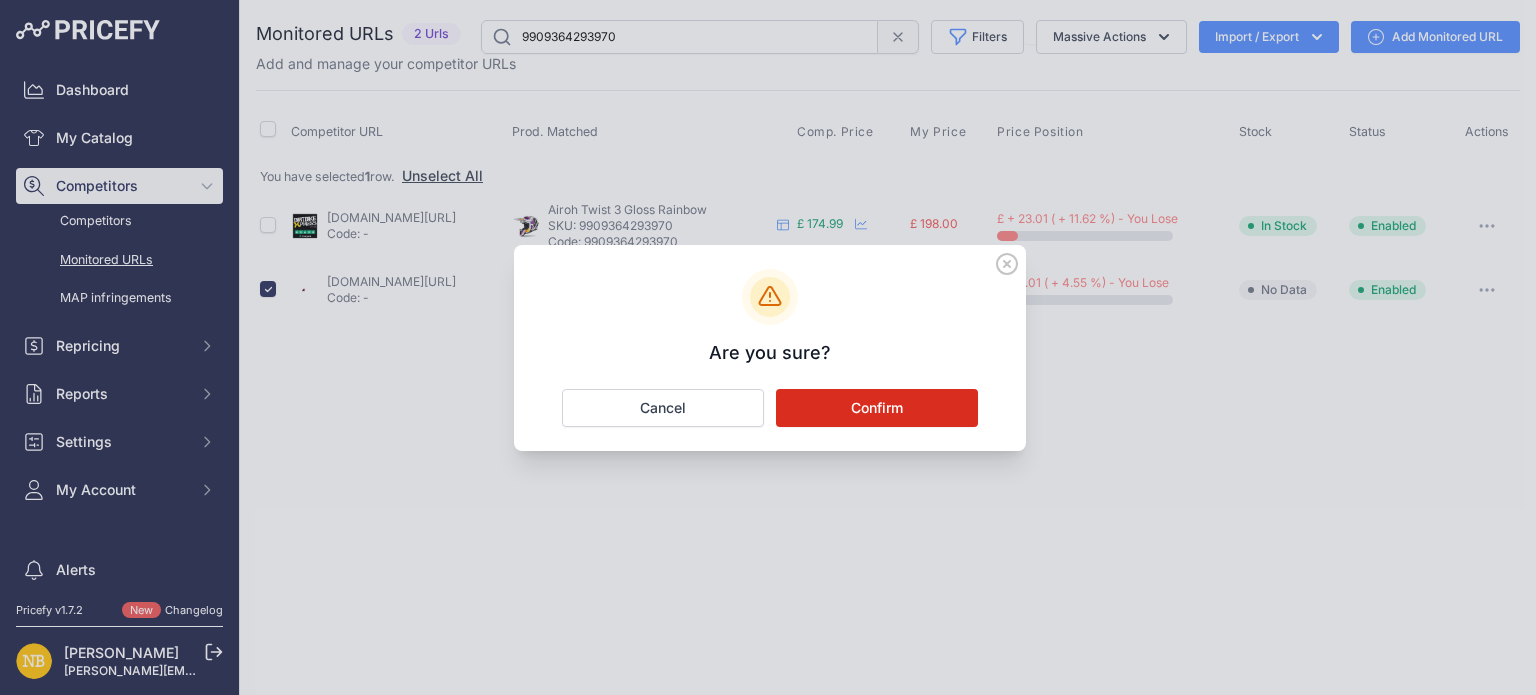 click on "Confirm" at bounding box center (877, 408) 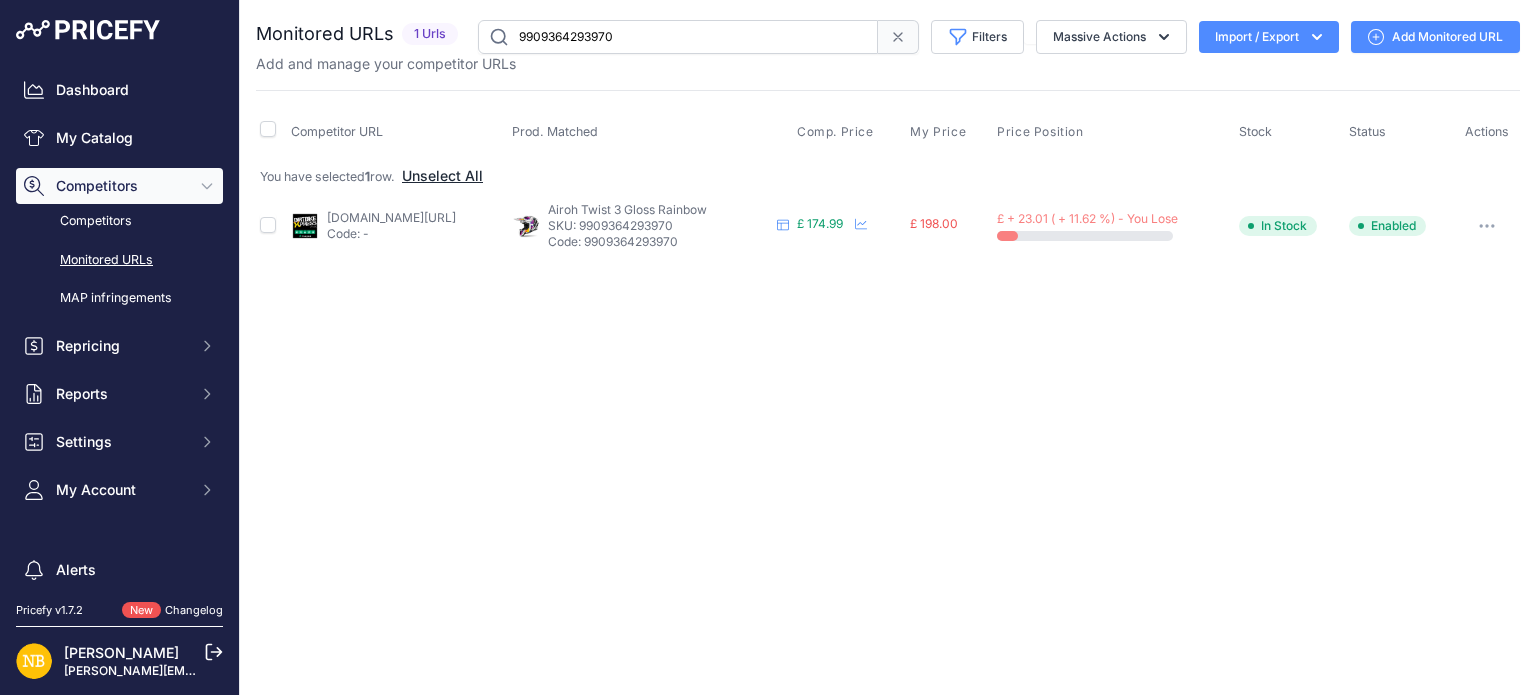 click on "Unselect All" at bounding box center [442, 176] 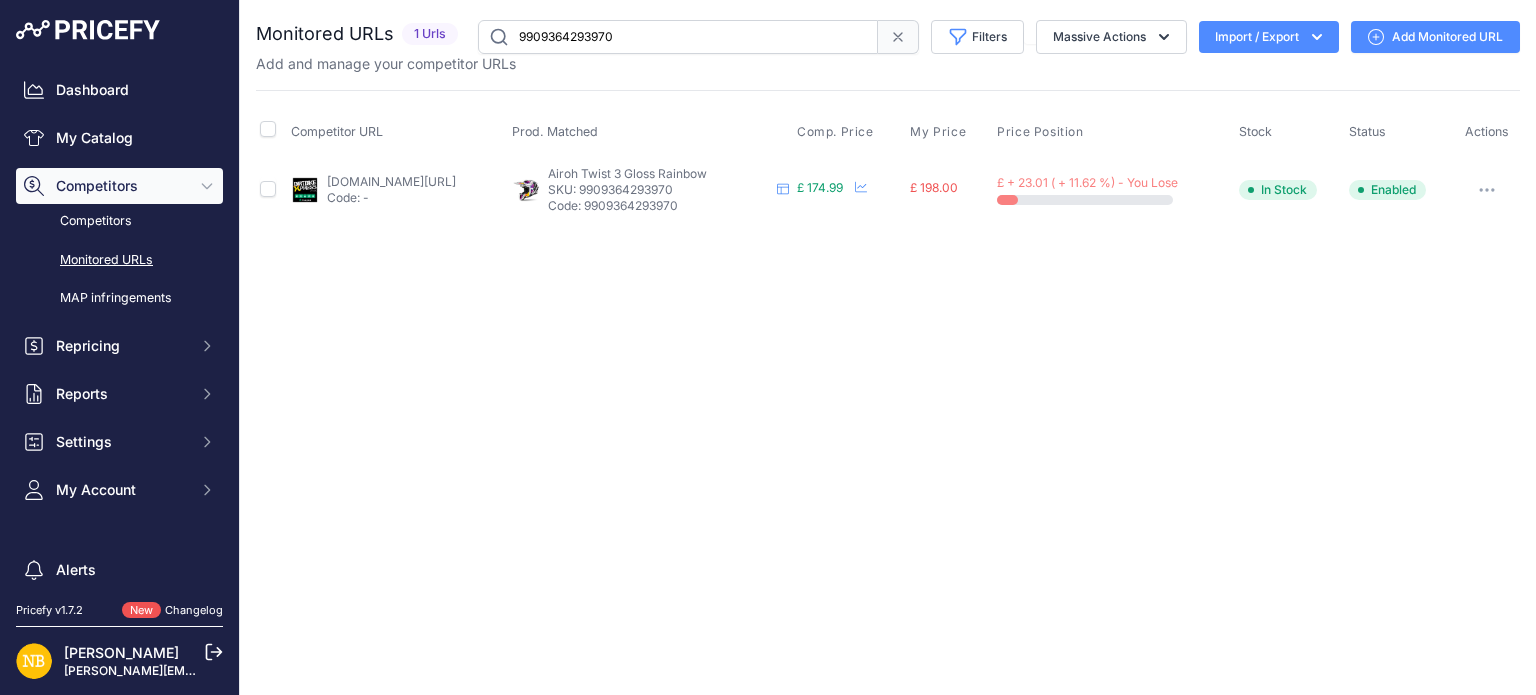 drag, startPoint x: 660, startPoint y: 42, endPoint x: 179, endPoint y: 19, distance: 481.5496 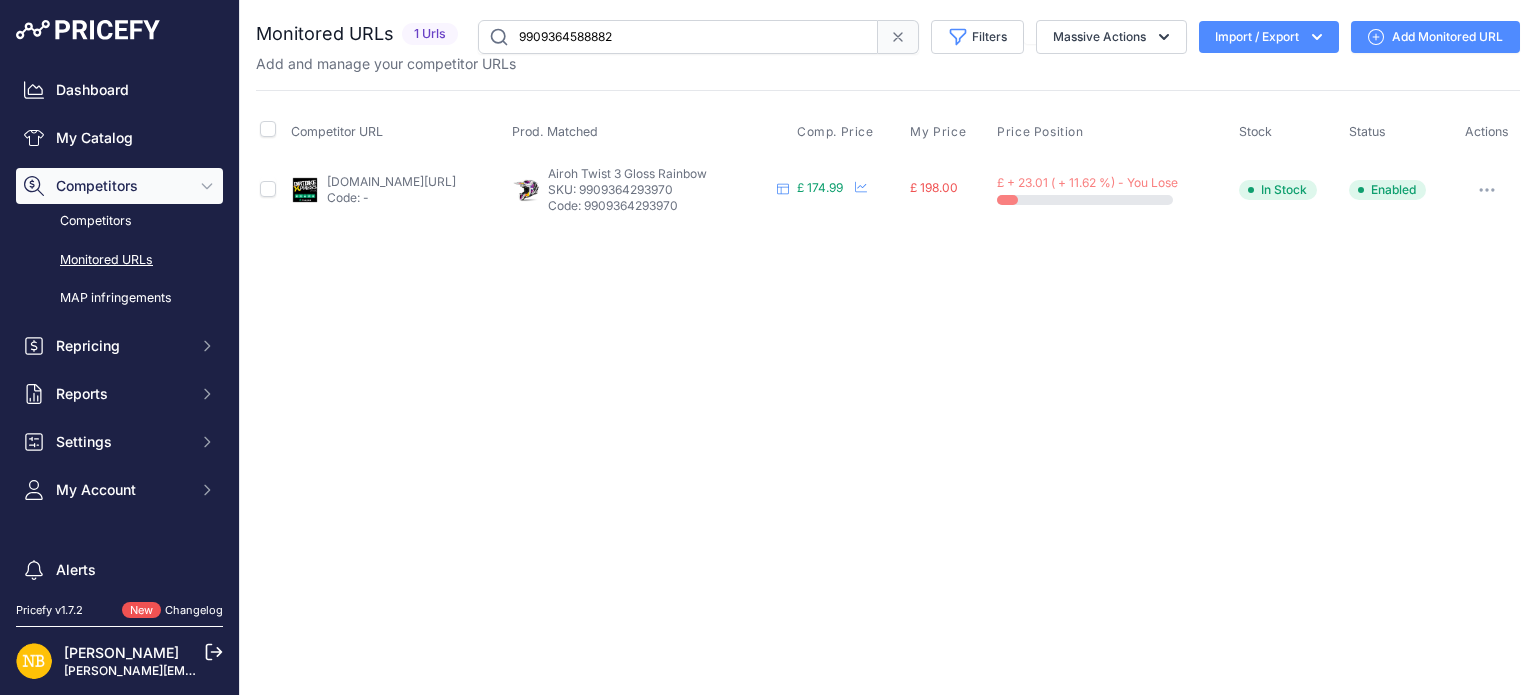 type on "9909364588882" 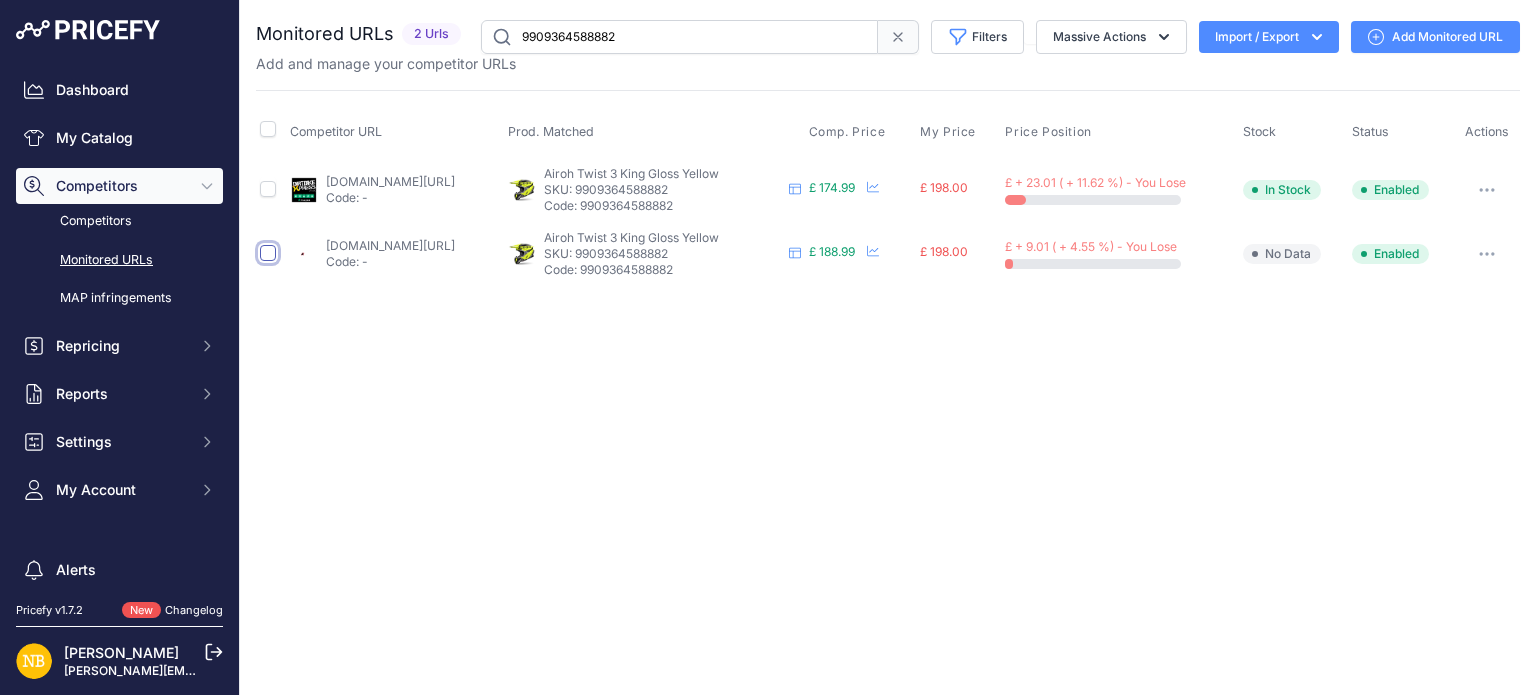 click at bounding box center [268, 253] 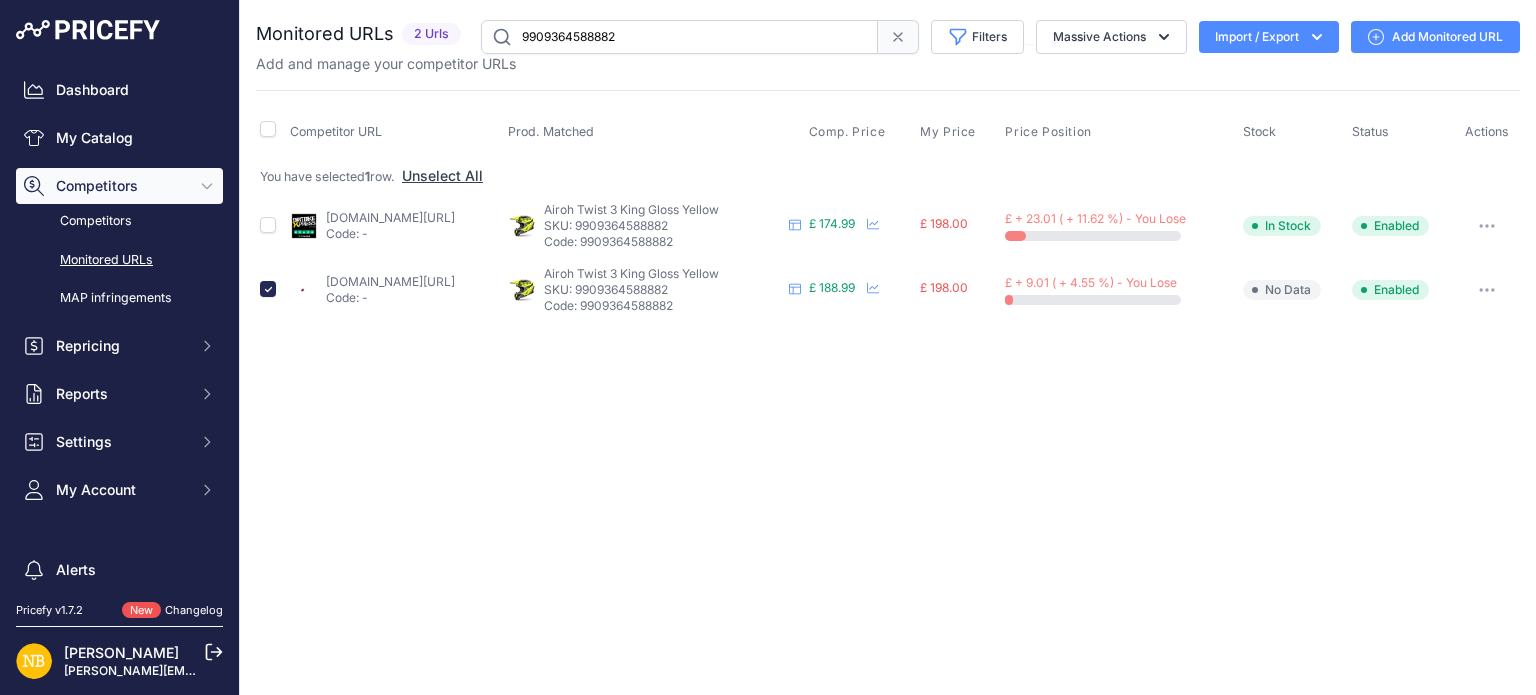 click at bounding box center [1487, 290] 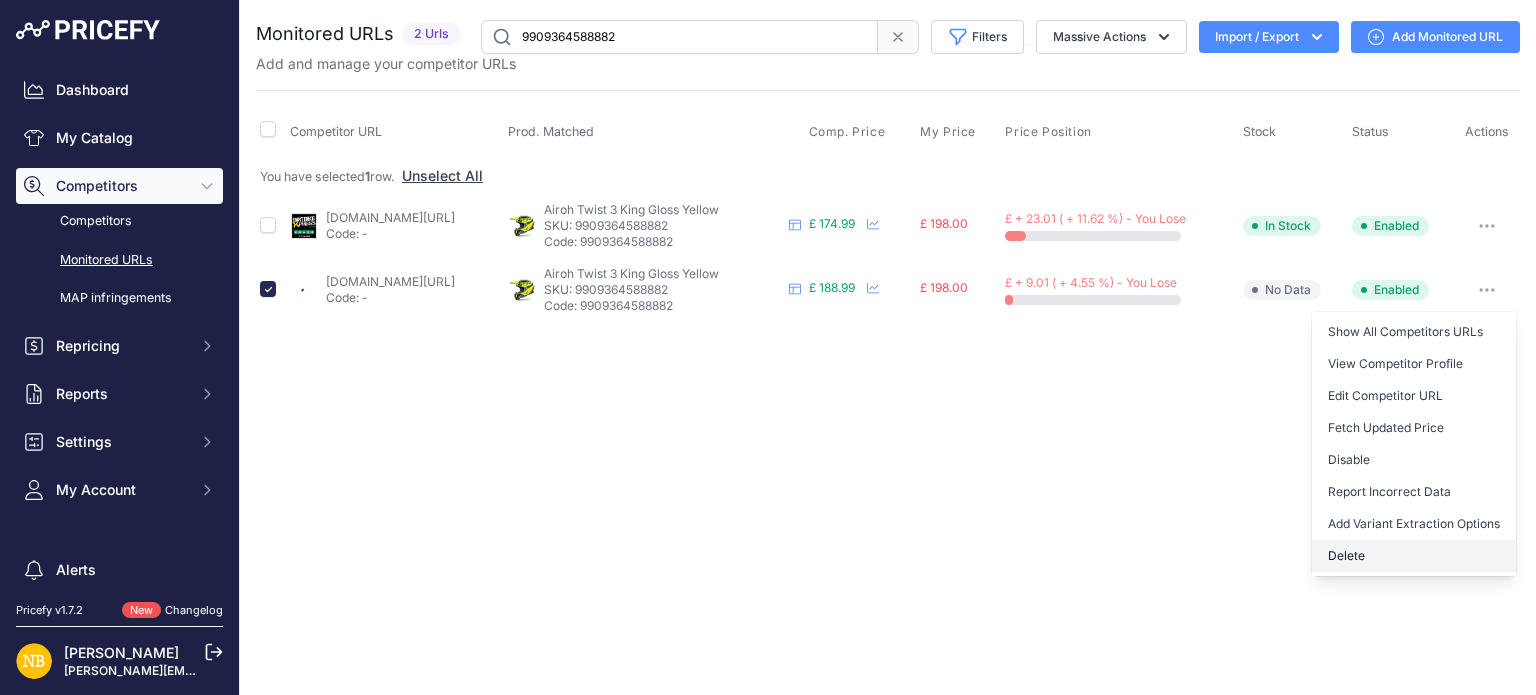 click on "Delete" at bounding box center (1414, 556) 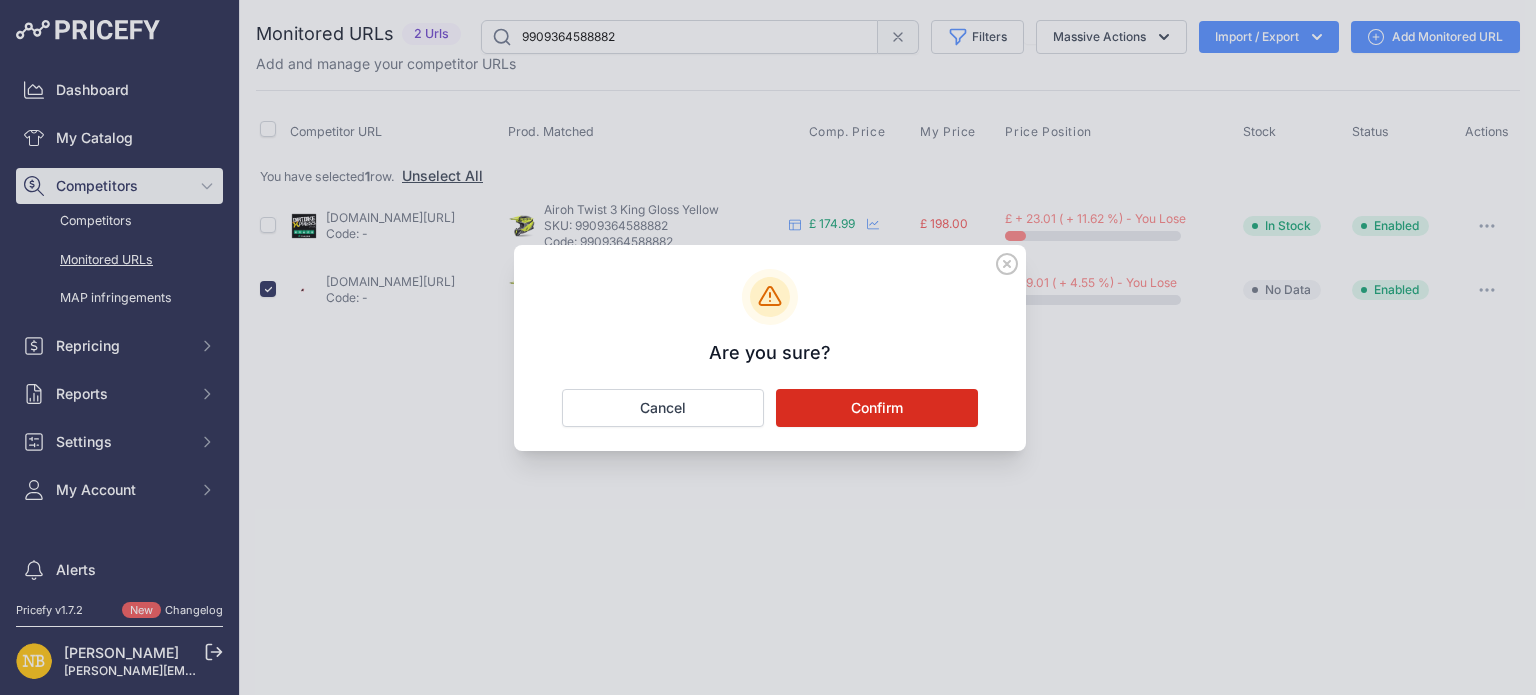 click on "Confirm" at bounding box center [877, 408] 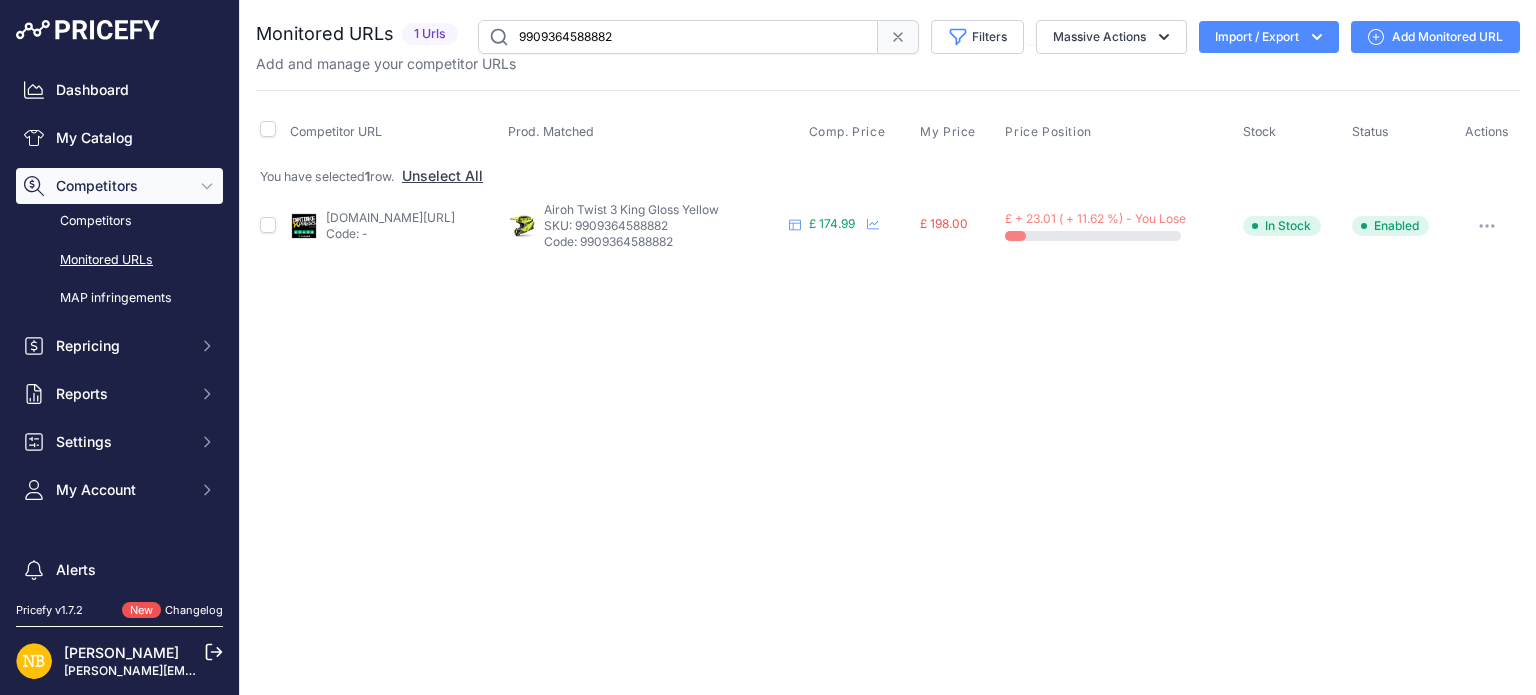drag, startPoint x: 668, startPoint y: 44, endPoint x: 477, endPoint y: 19, distance: 192.62918 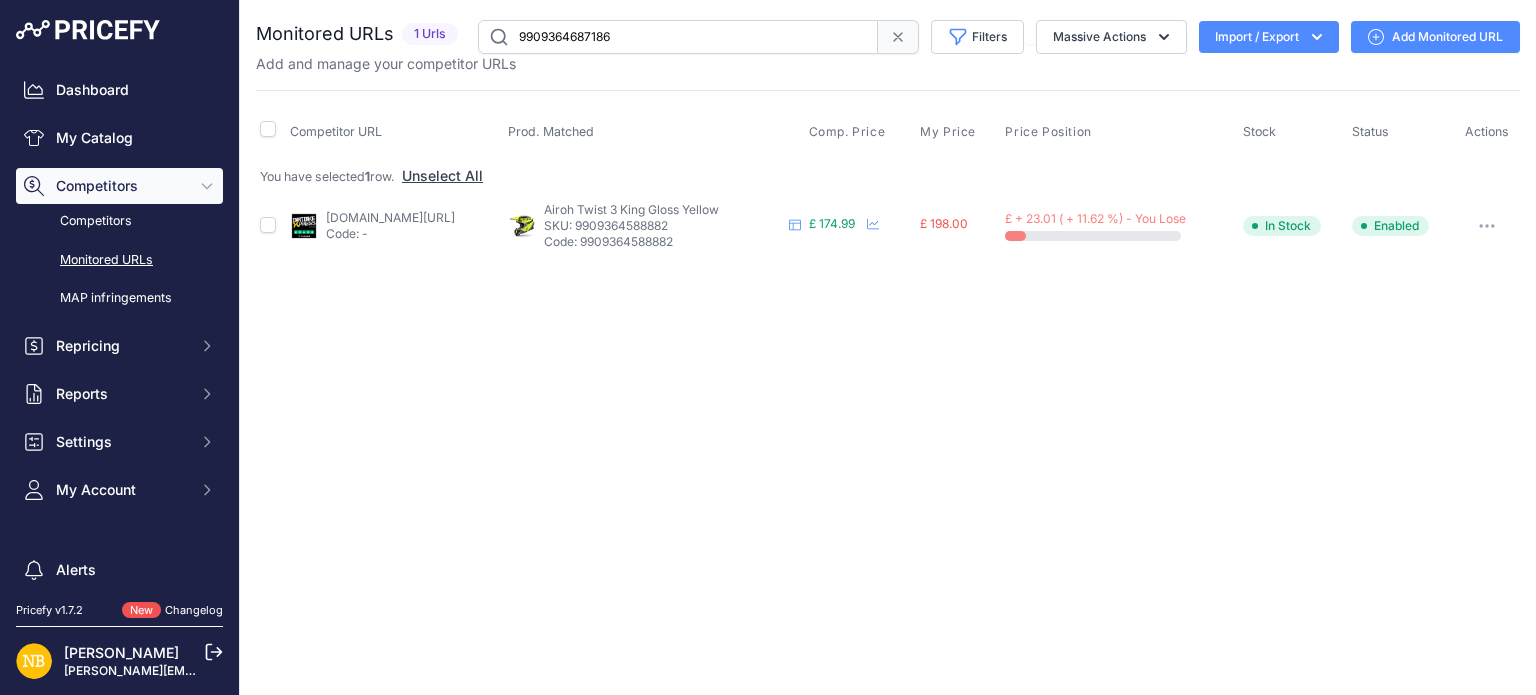 type on "9909364687186" 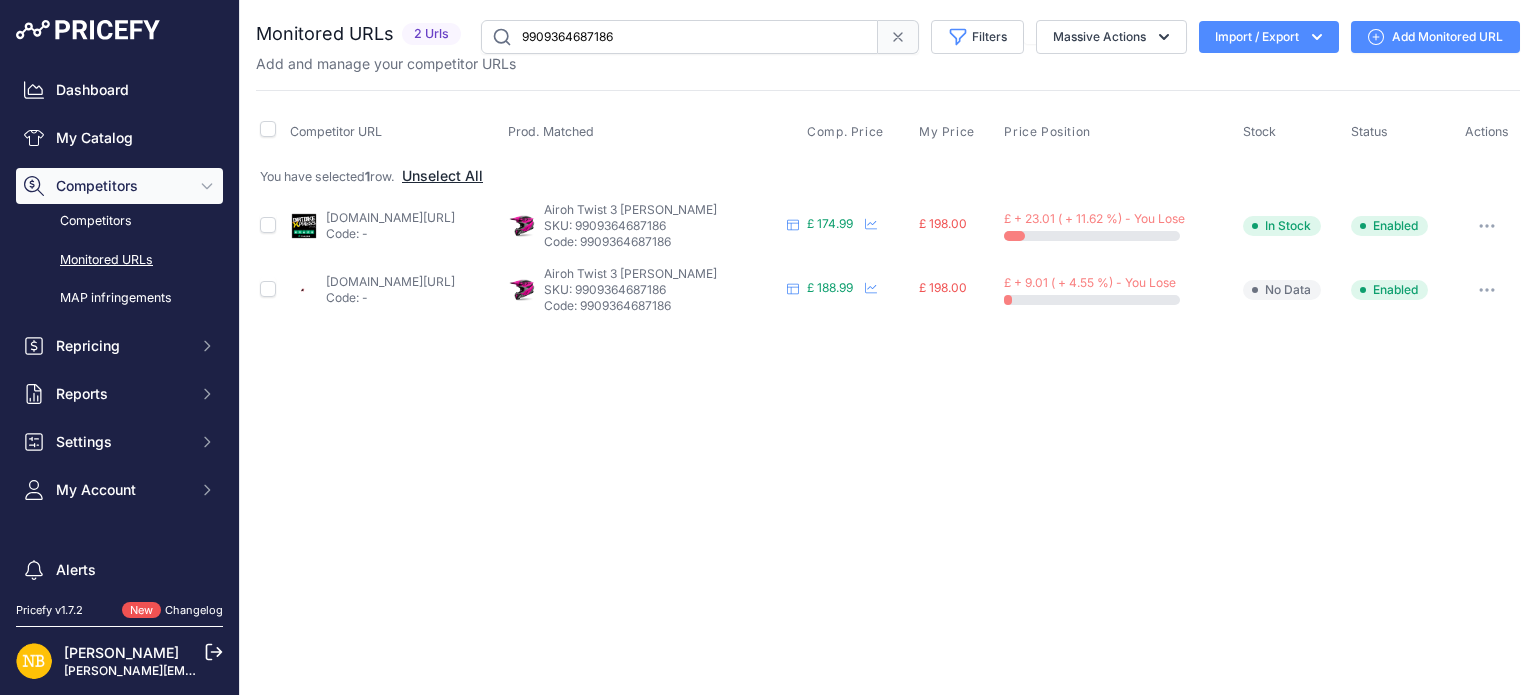 click on "Unselect All" at bounding box center (442, 176) 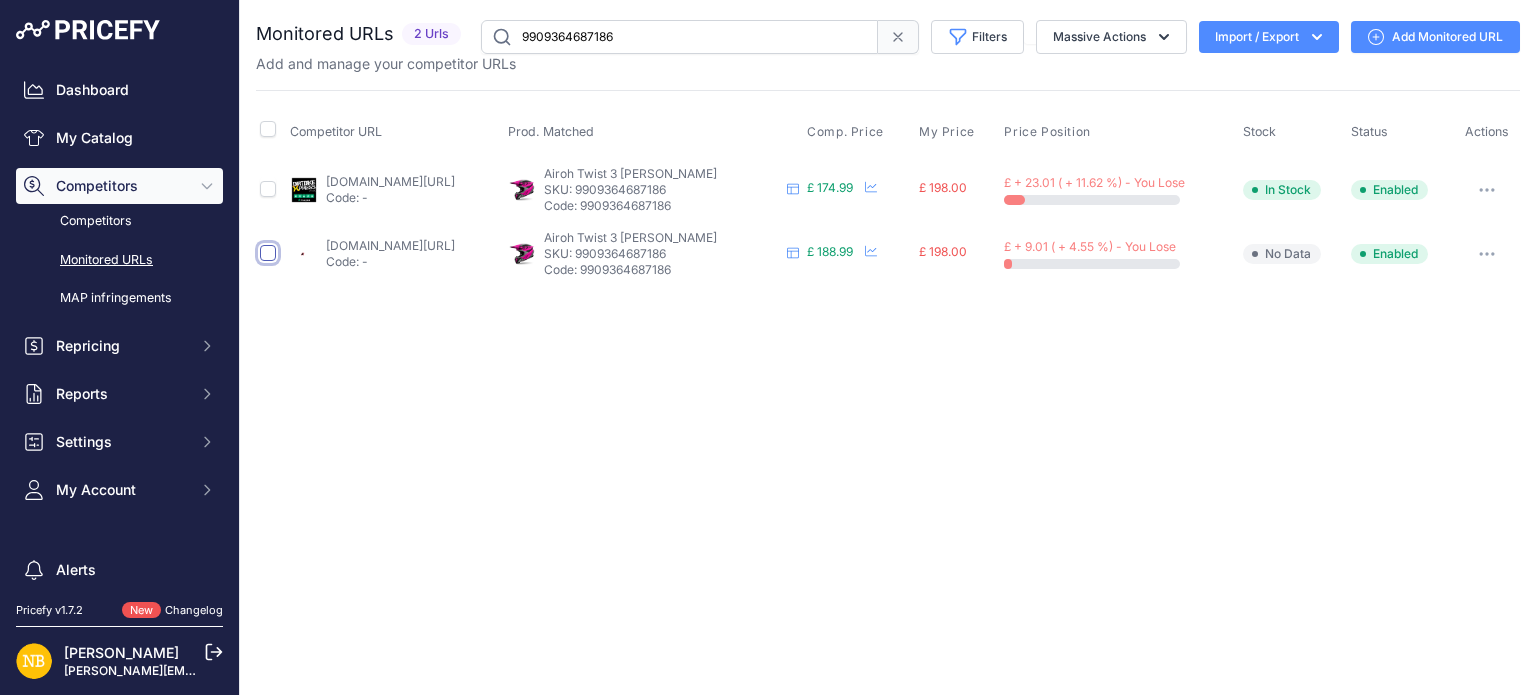 click at bounding box center (268, 253) 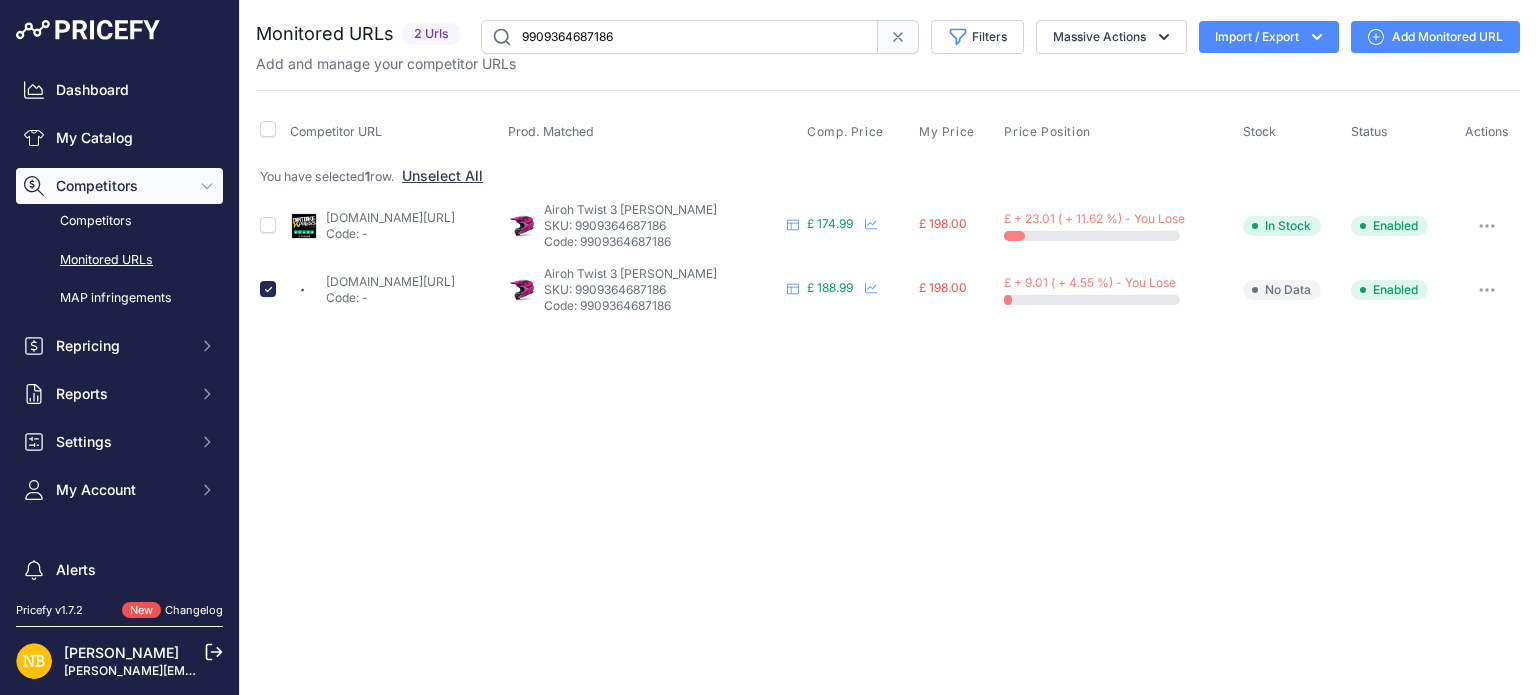 click at bounding box center [1487, 290] 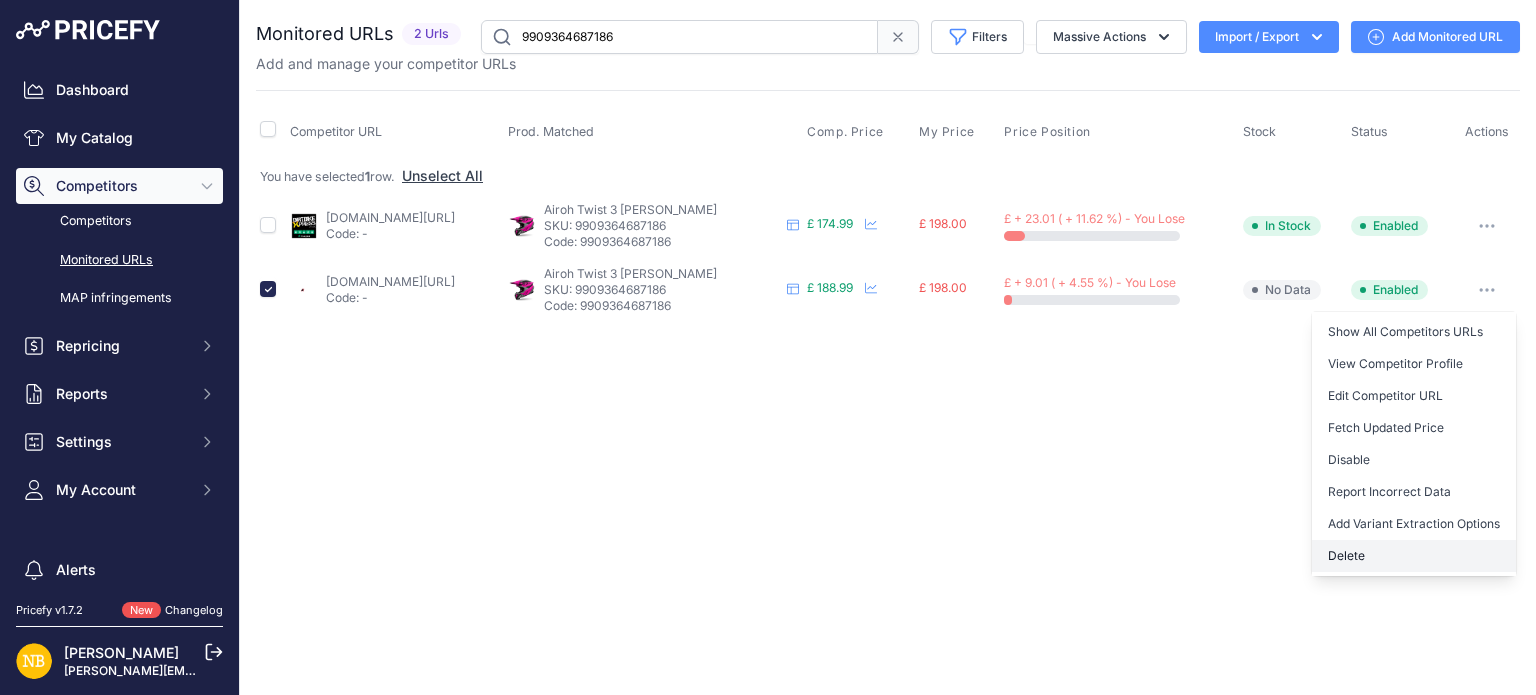 click on "Delete" at bounding box center (1414, 556) 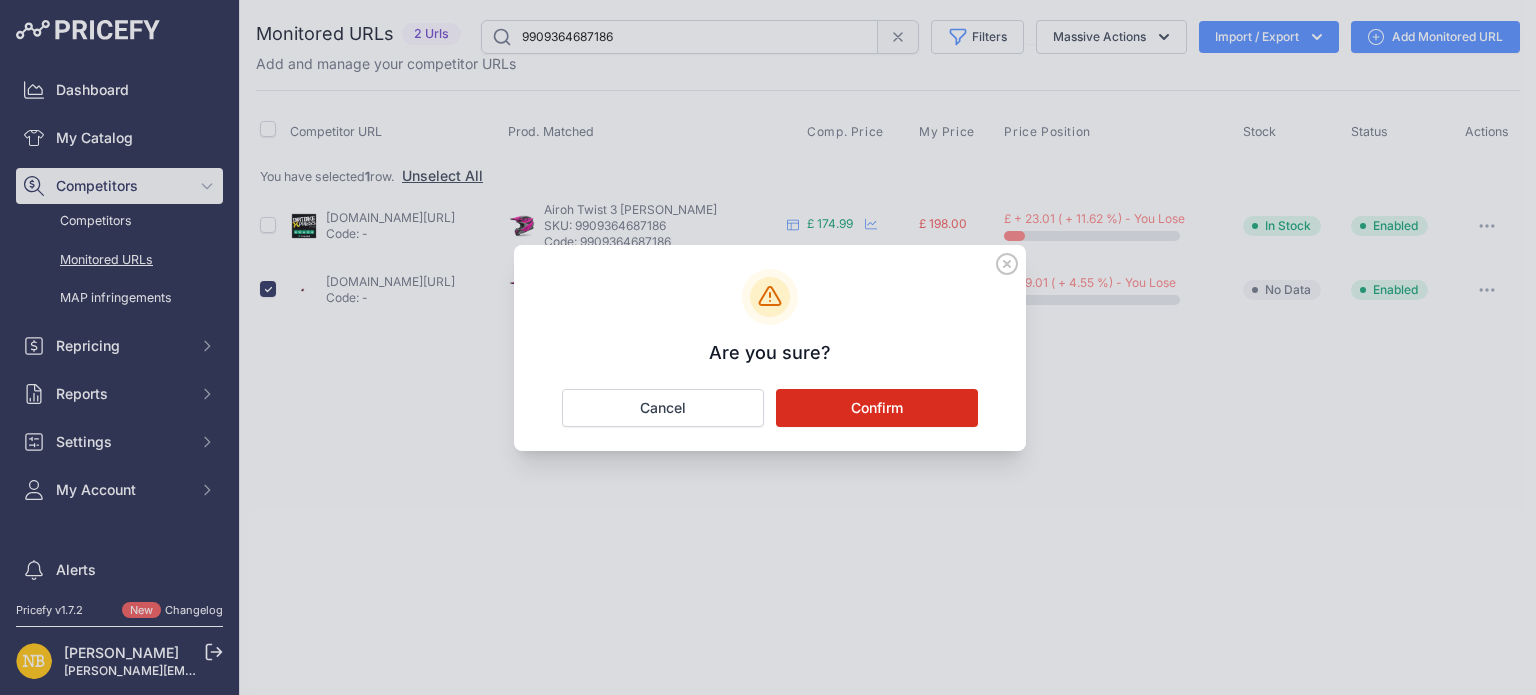 click on "Confirm" at bounding box center [877, 408] 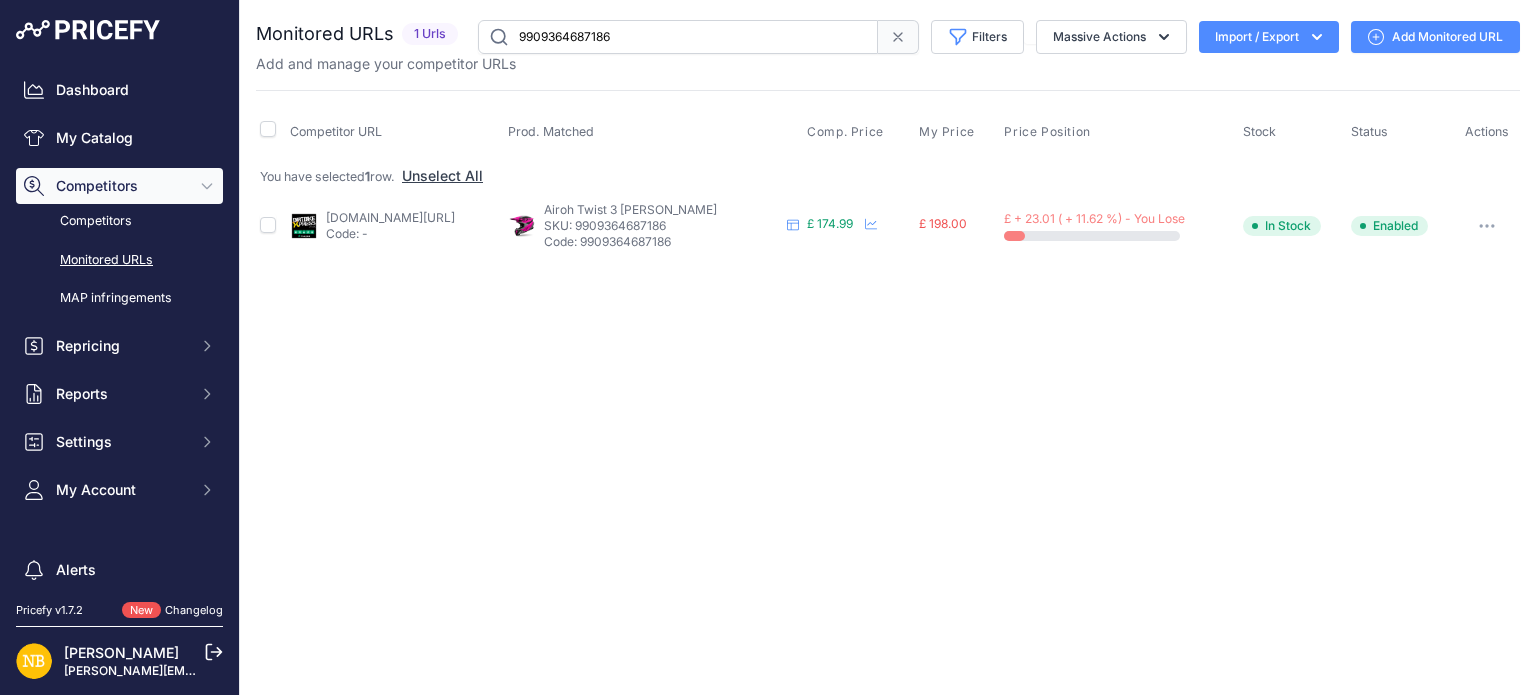 drag, startPoint x: 664, startPoint y: 39, endPoint x: 308, endPoint y: 7, distance: 357.4353 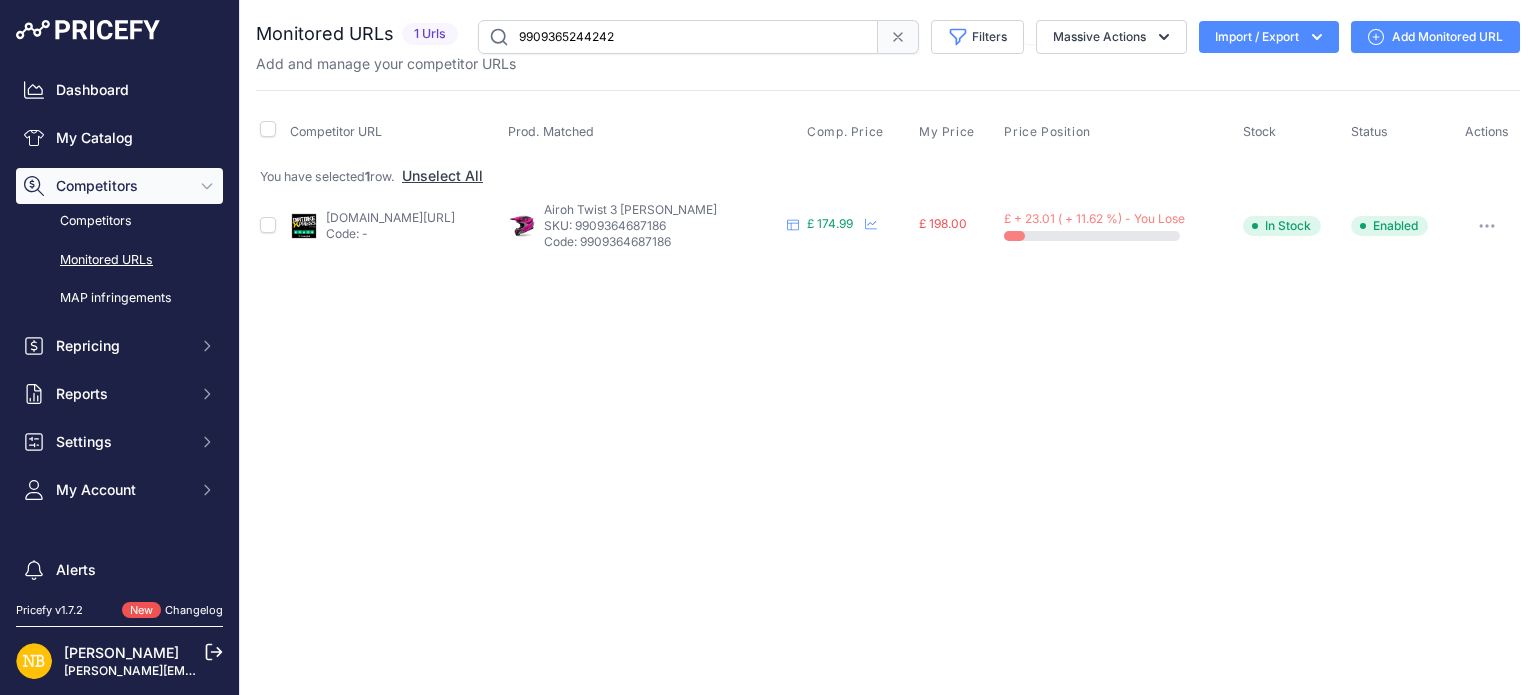 type on "9909365244242" 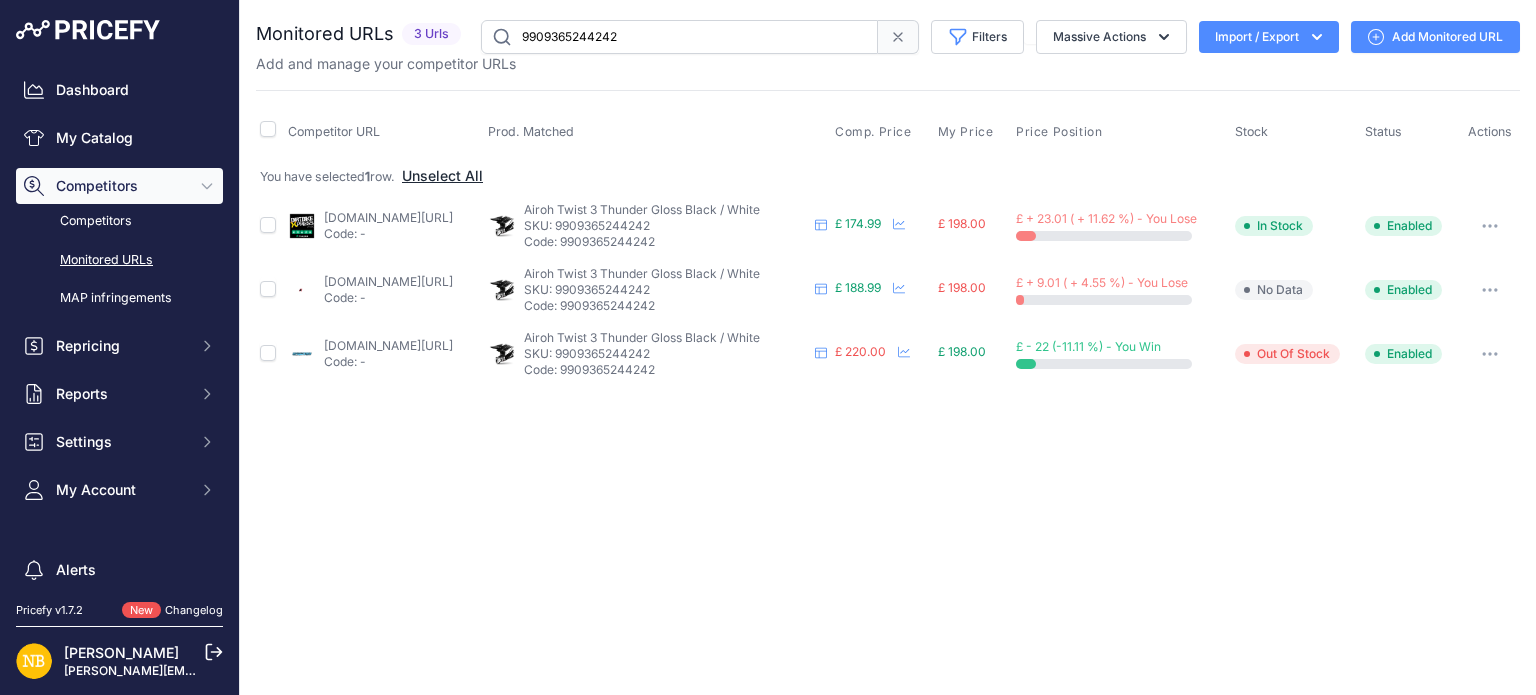 click on "Unselect All" at bounding box center (442, 176) 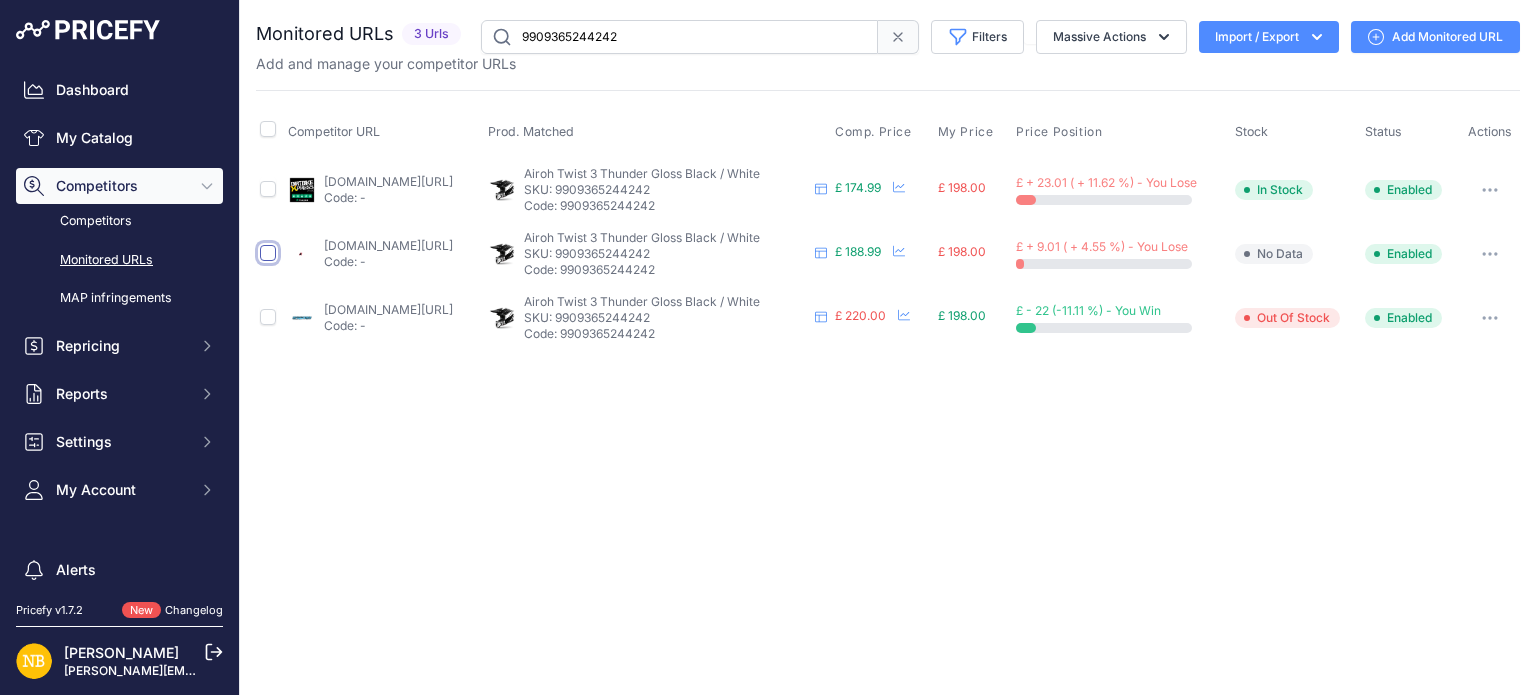 click at bounding box center [268, 253] 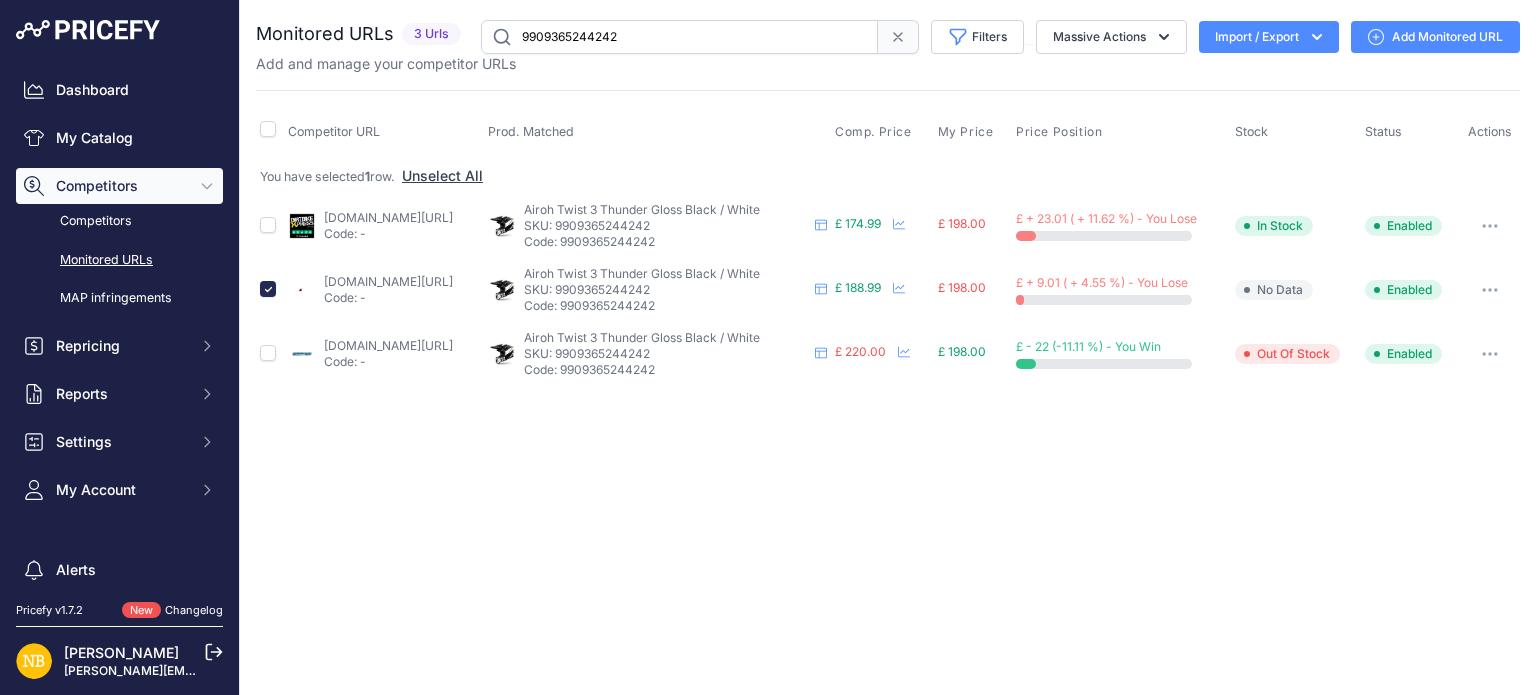 click 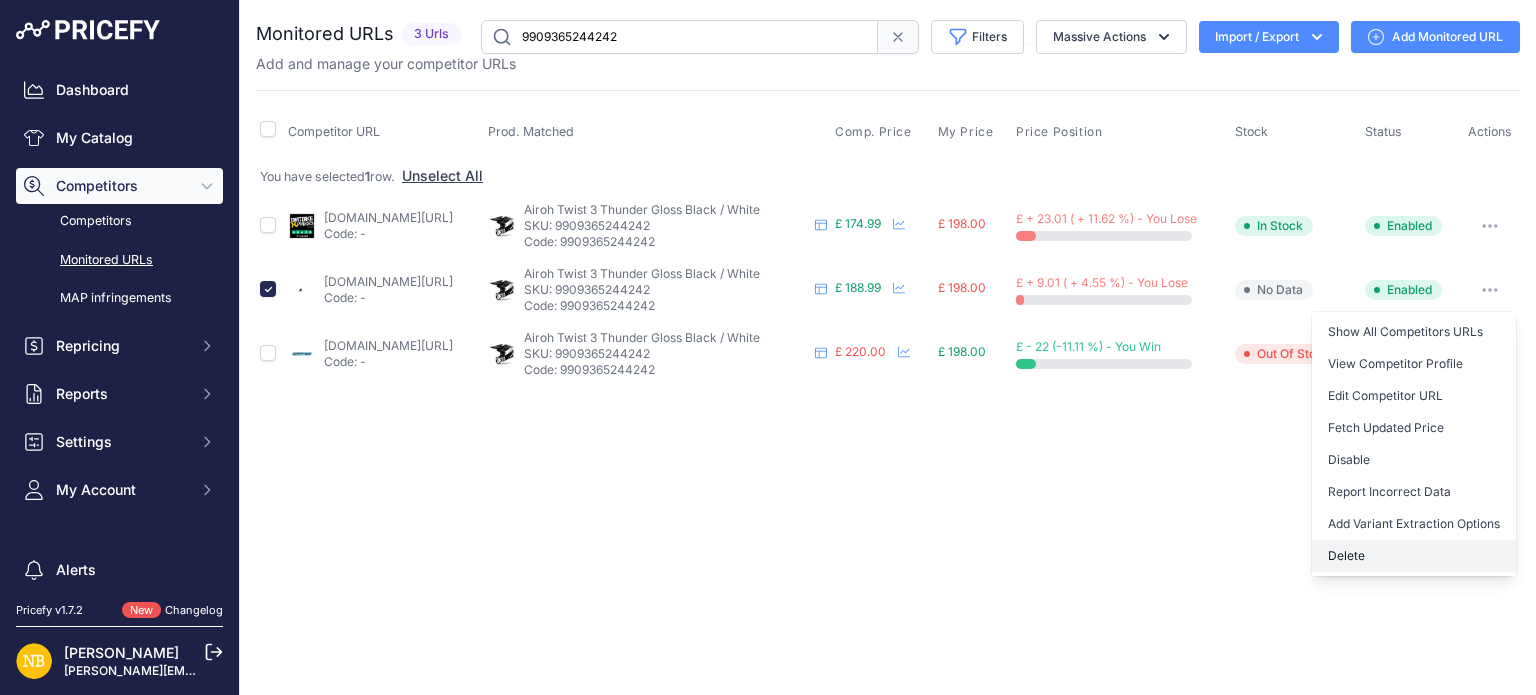 click on "Delete" at bounding box center [1414, 556] 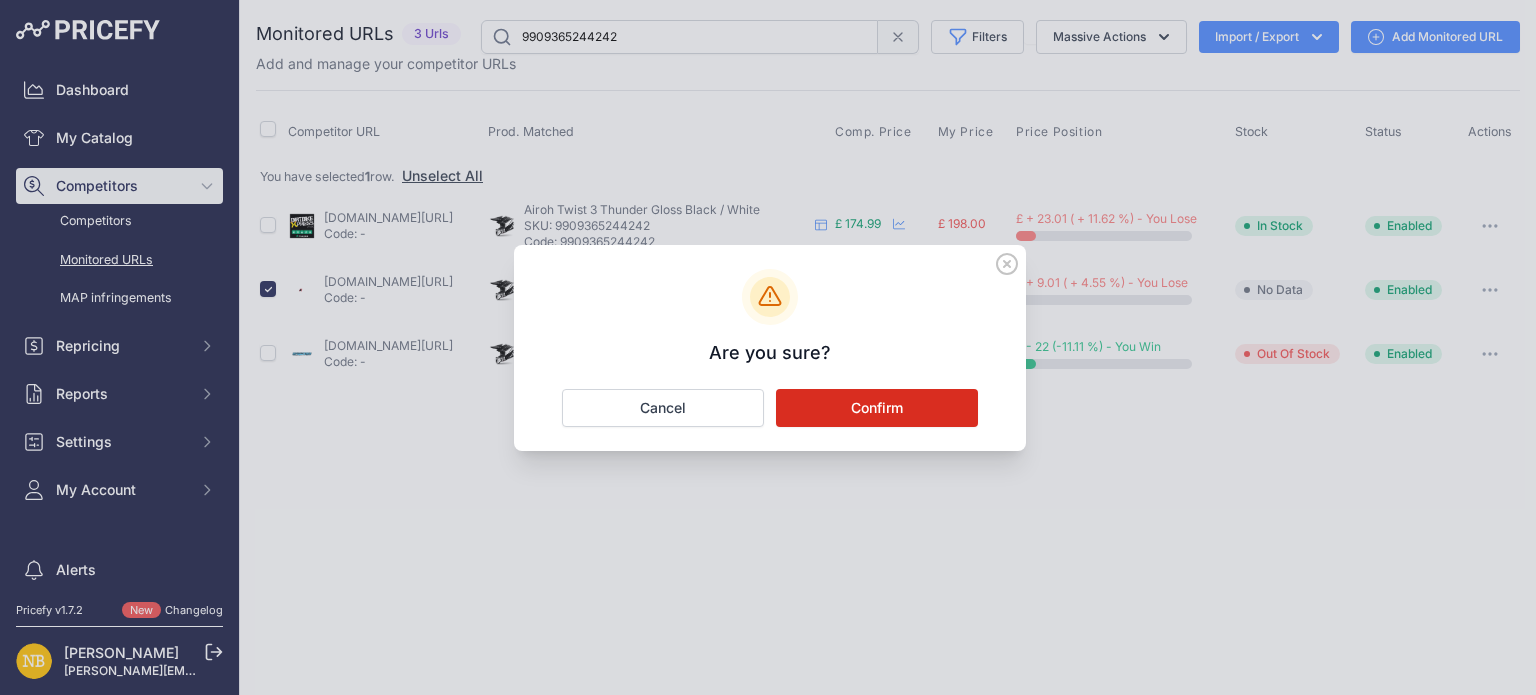 click on "Confirm" at bounding box center (877, 408) 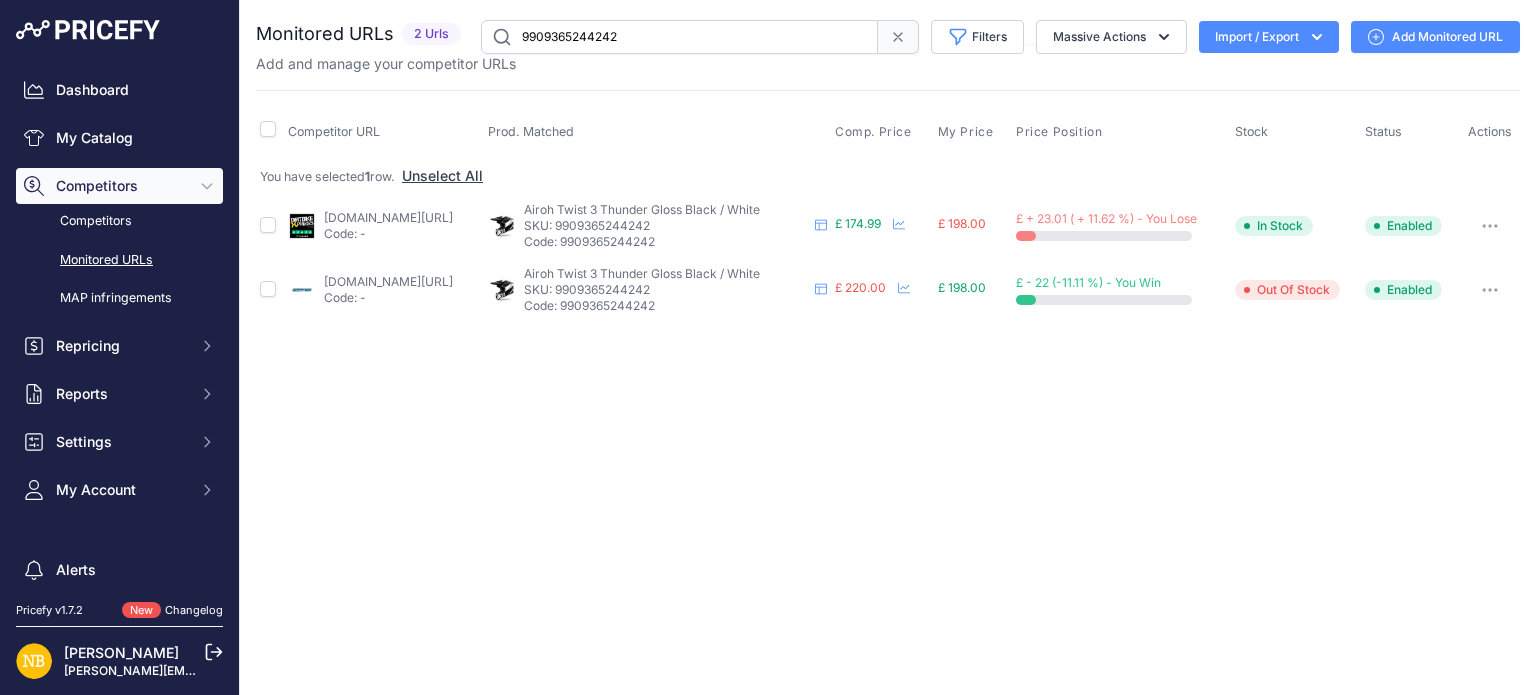 drag, startPoint x: 661, startPoint y: 38, endPoint x: 320, endPoint y: 23, distance: 341.32974 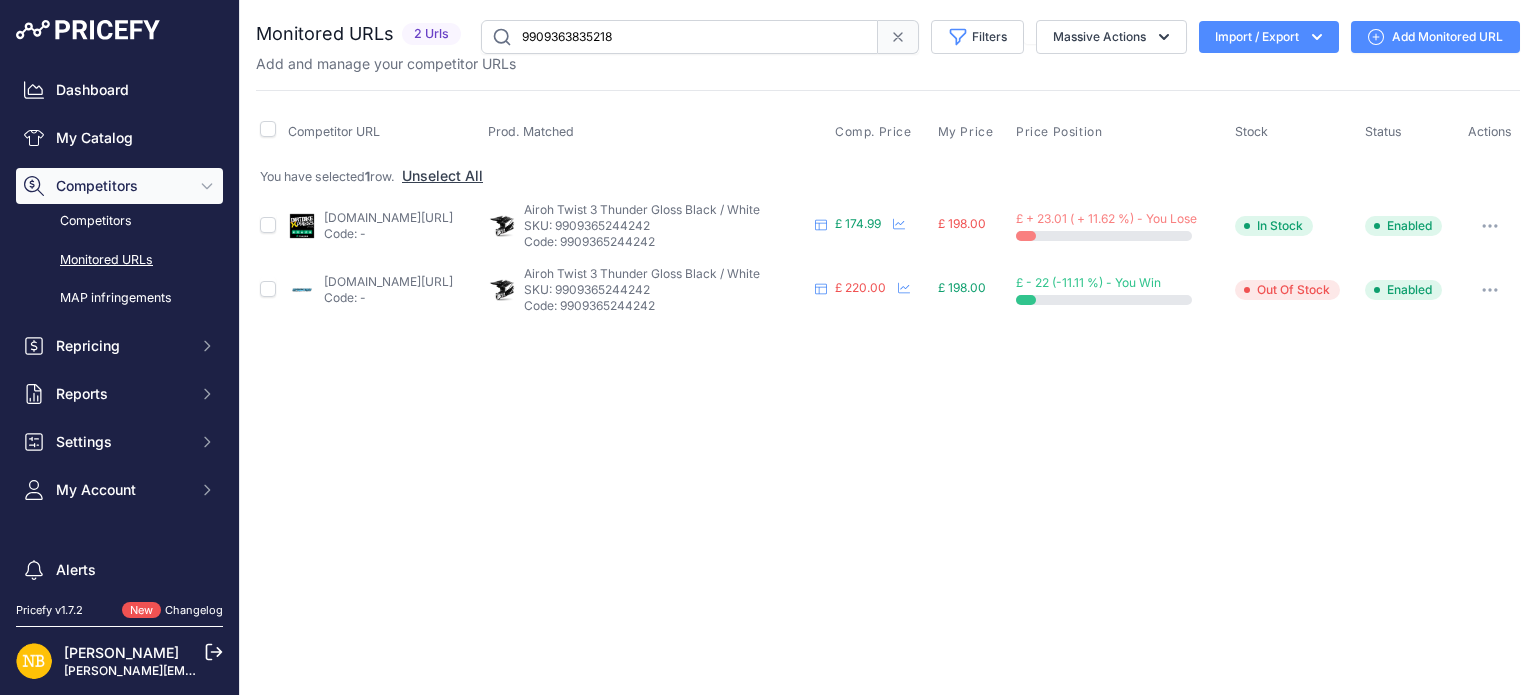 type on "9909363835218" 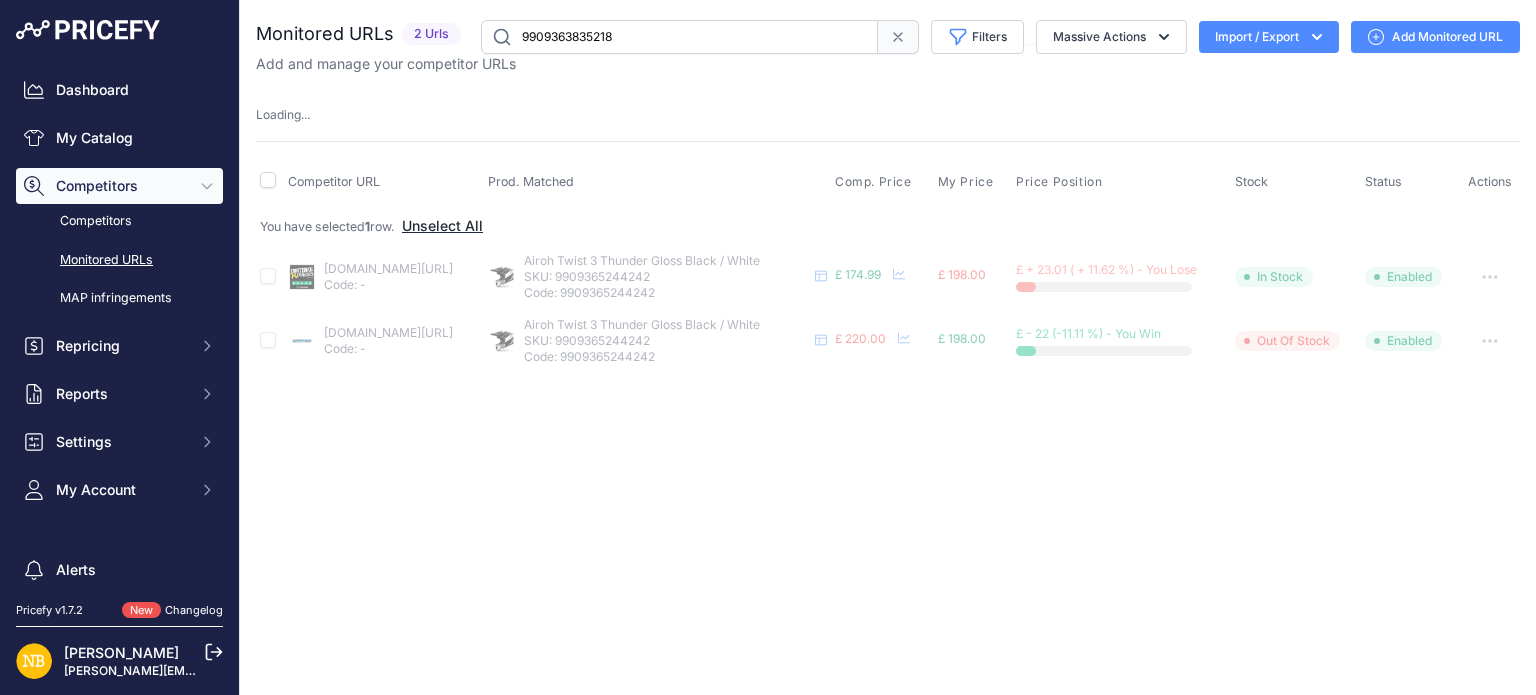click on "Competitor URL
Prod. Matched
Comp. Price
My Price" at bounding box center (888, 265) 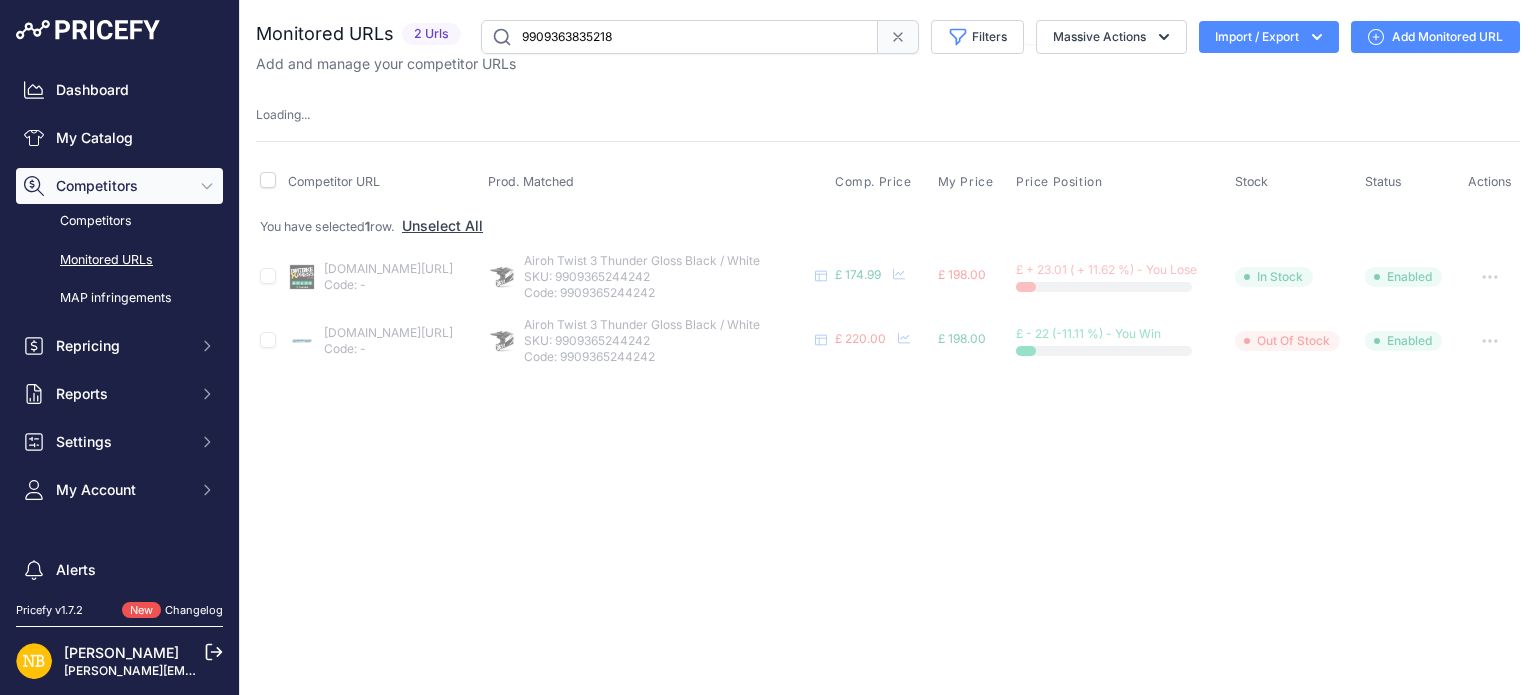 click on "9909363835218" at bounding box center [679, 37] 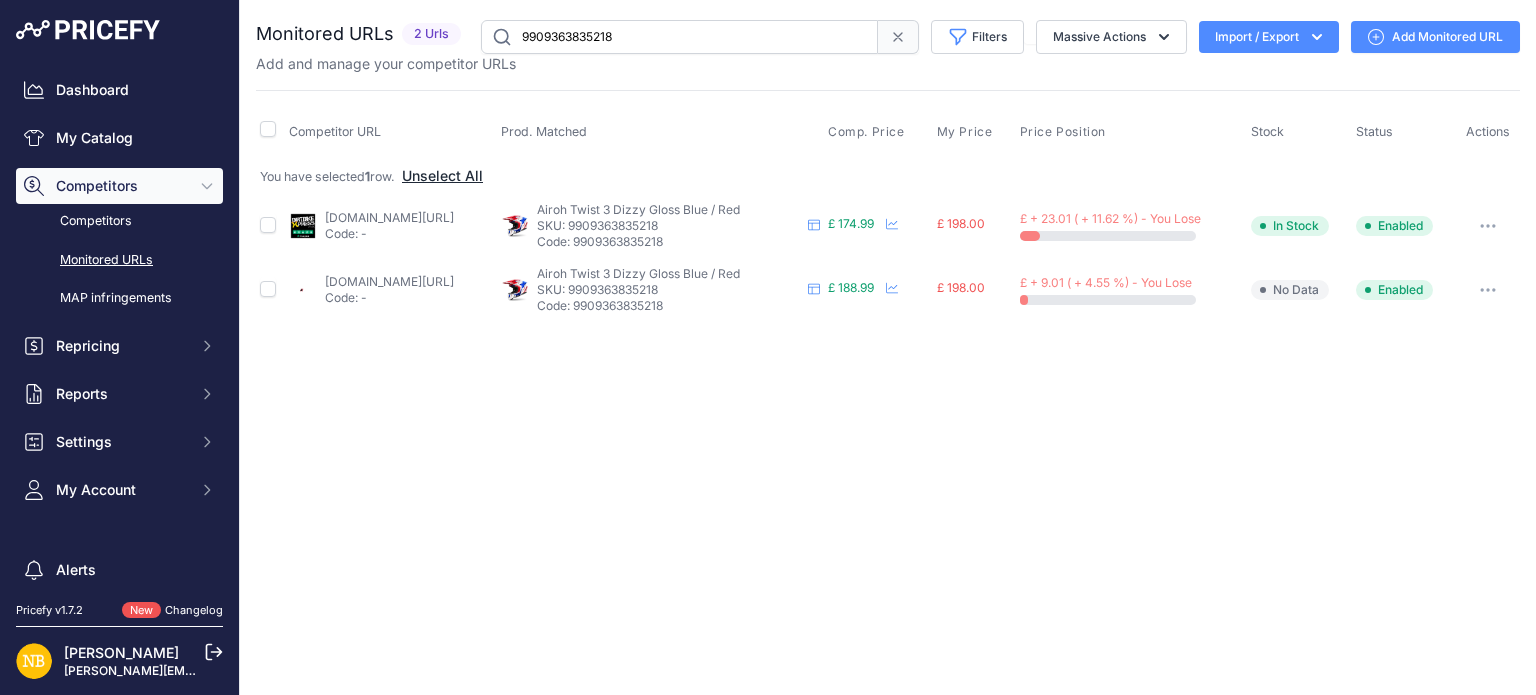 click on "Unselect All" at bounding box center [442, 176] 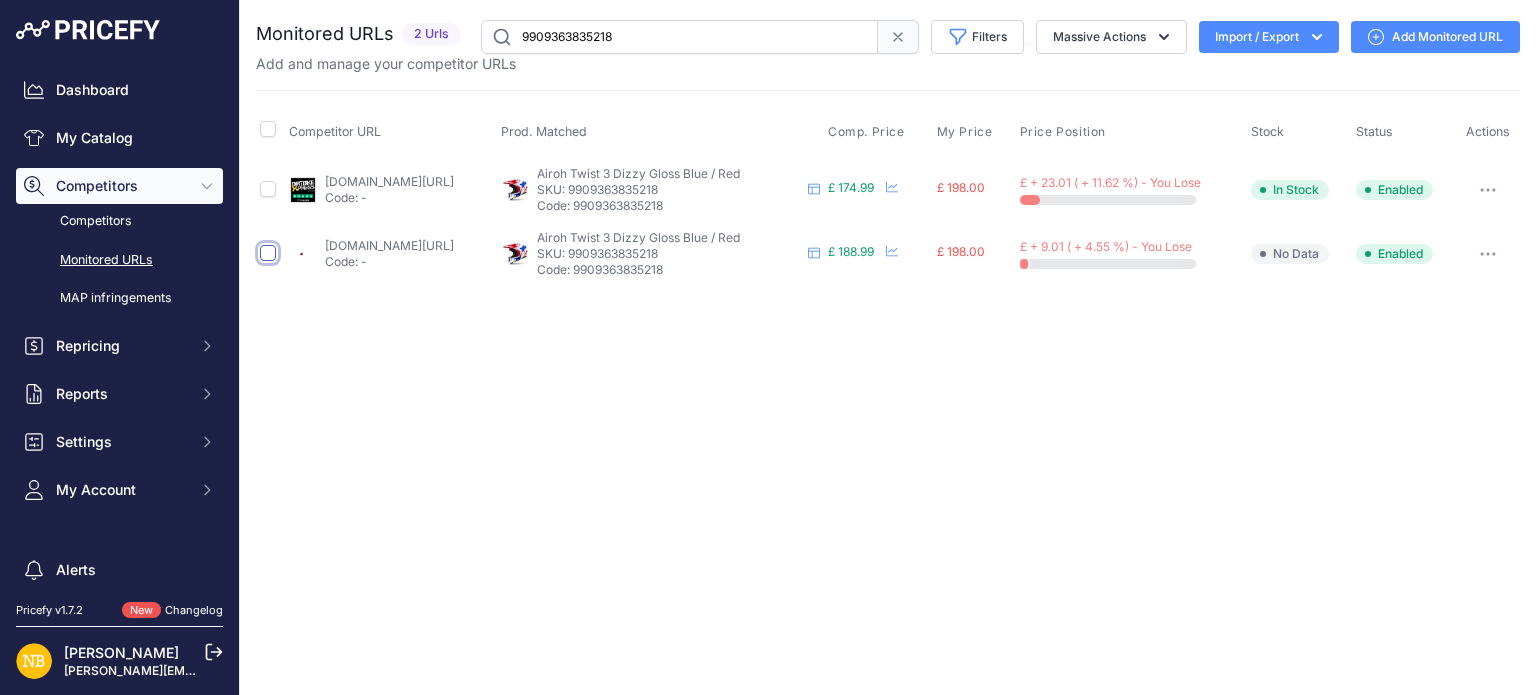 click at bounding box center [268, 253] 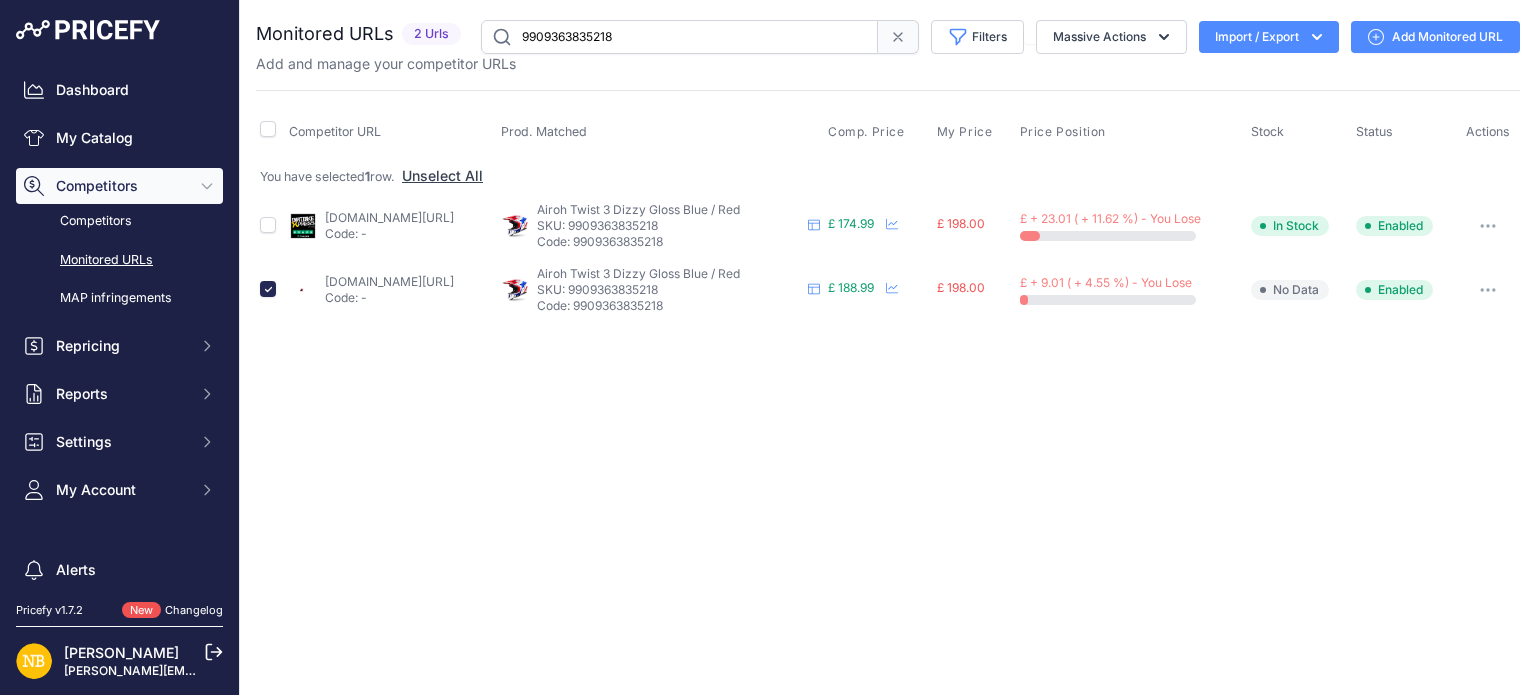 click 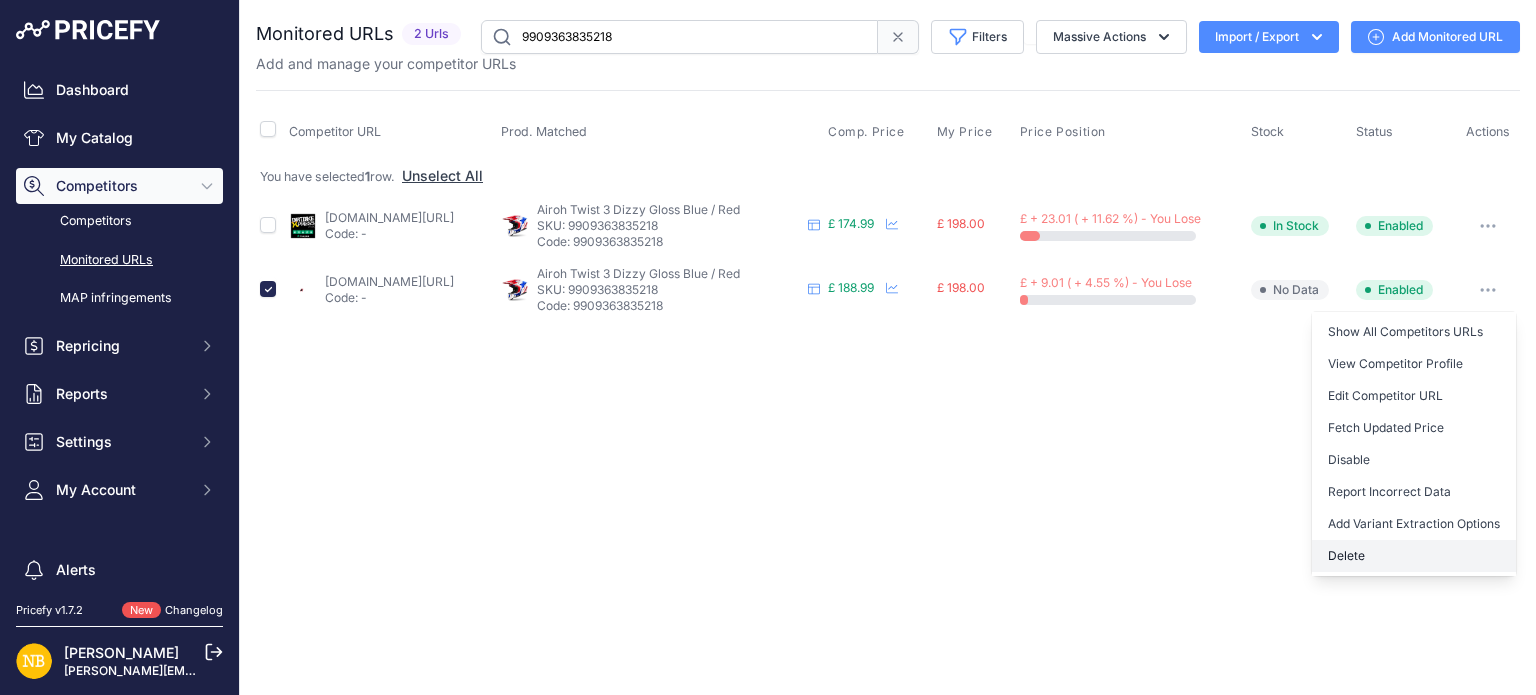 click on "Delete" at bounding box center [1414, 556] 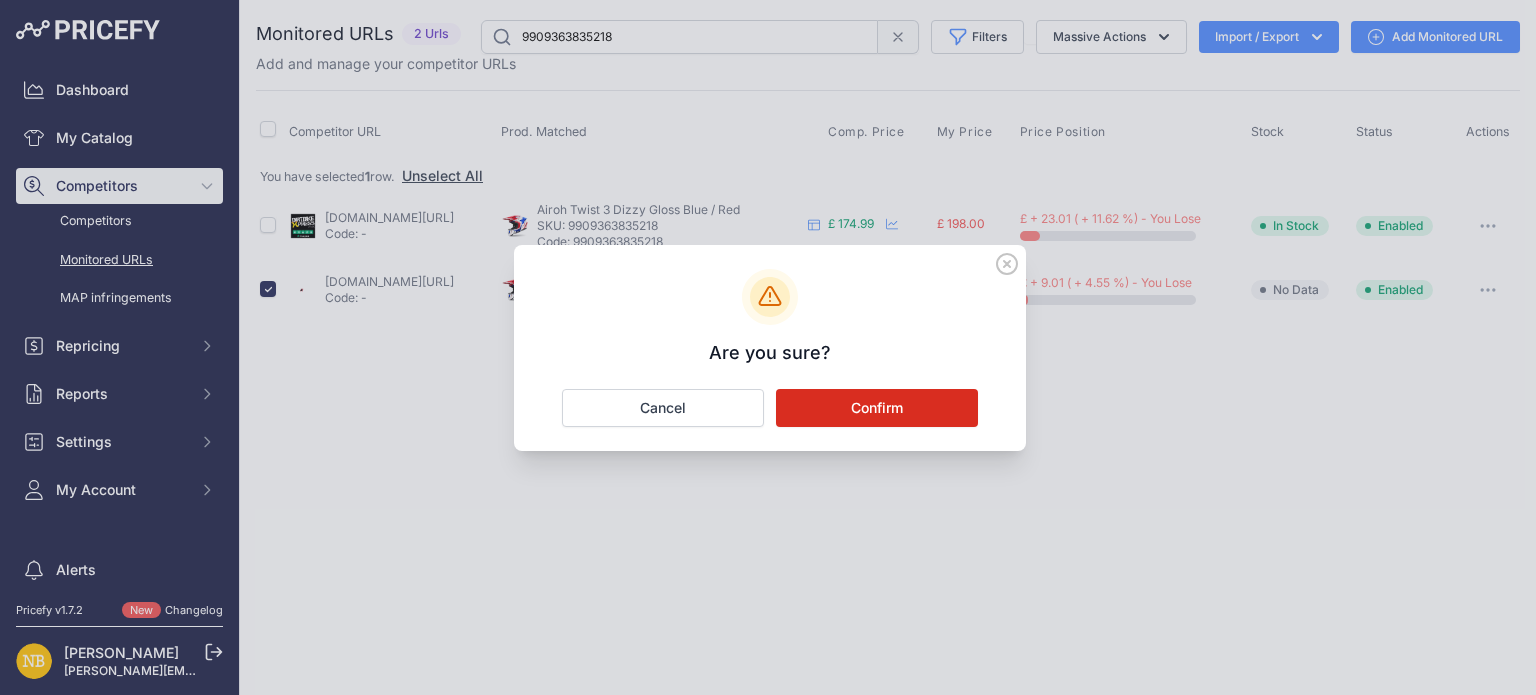 click on "Confirm" at bounding box center [877, 408] 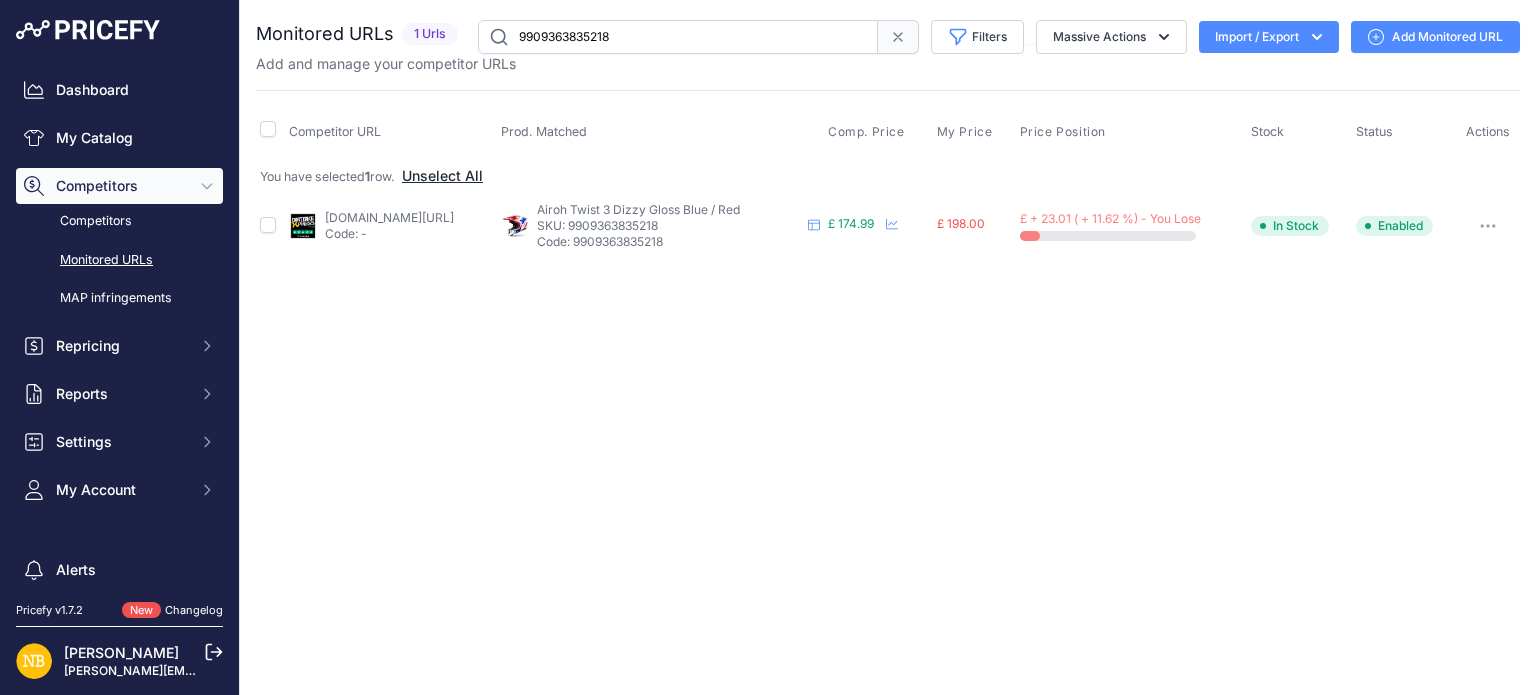 click on "Unselect All" at bounding box center (442, 176) 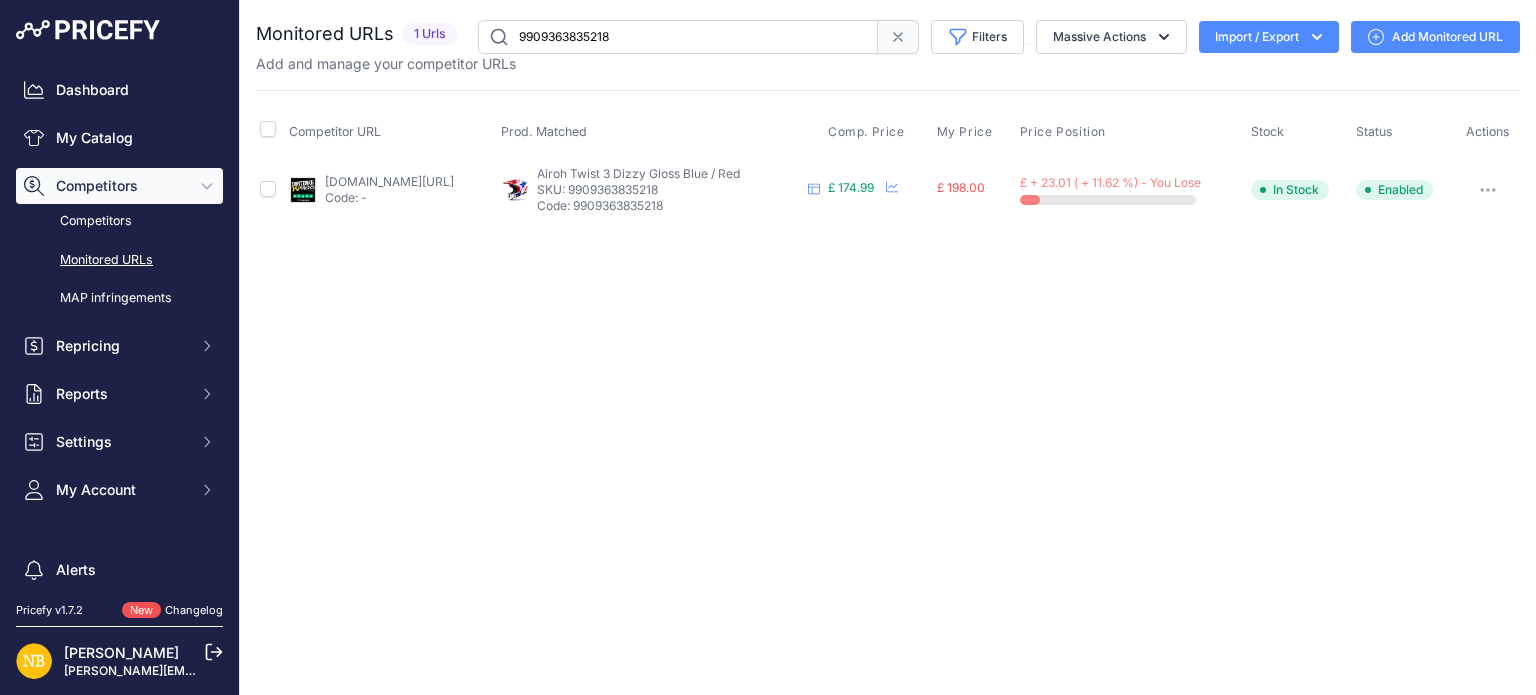 drag, startPoint x: 656, startPoint y: 40, endPoint x: 456, endPoint y: 35, distance: 200.06248 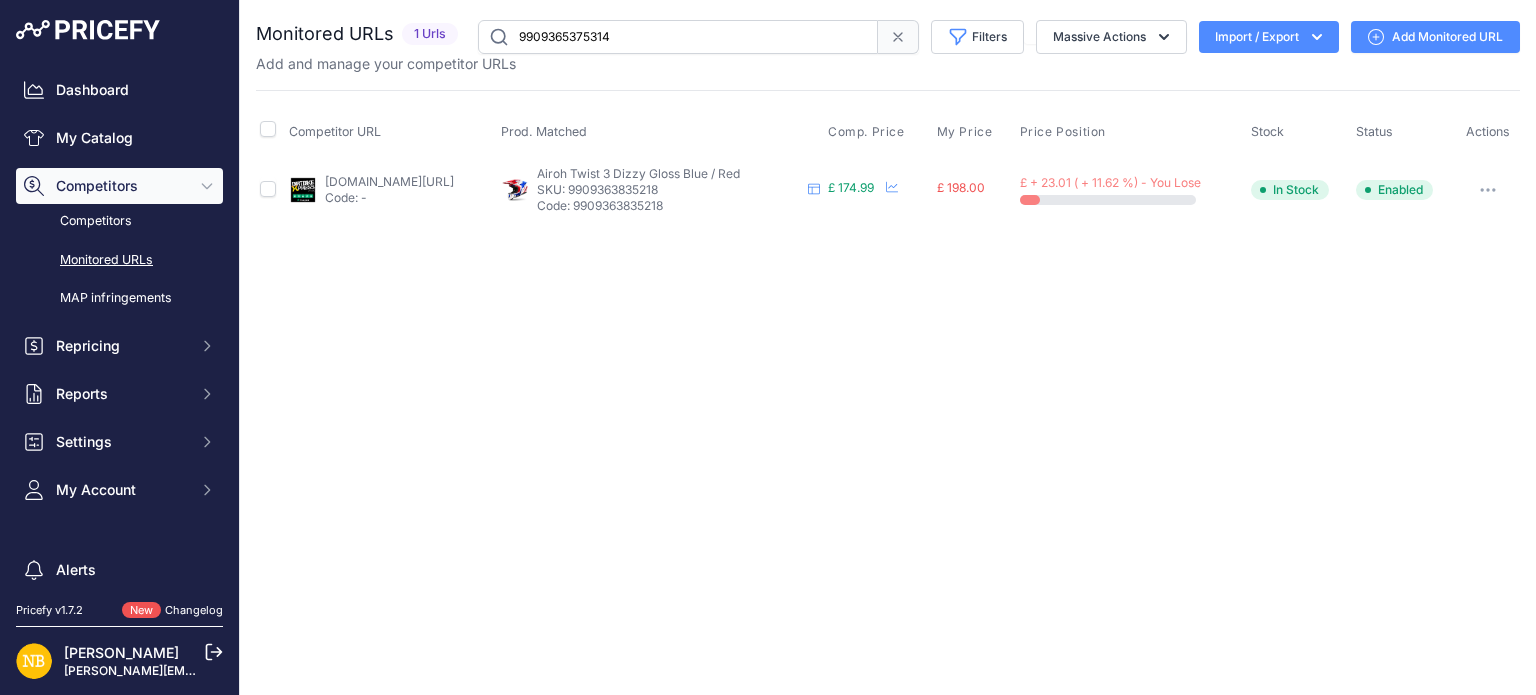 type on "9909365375314" 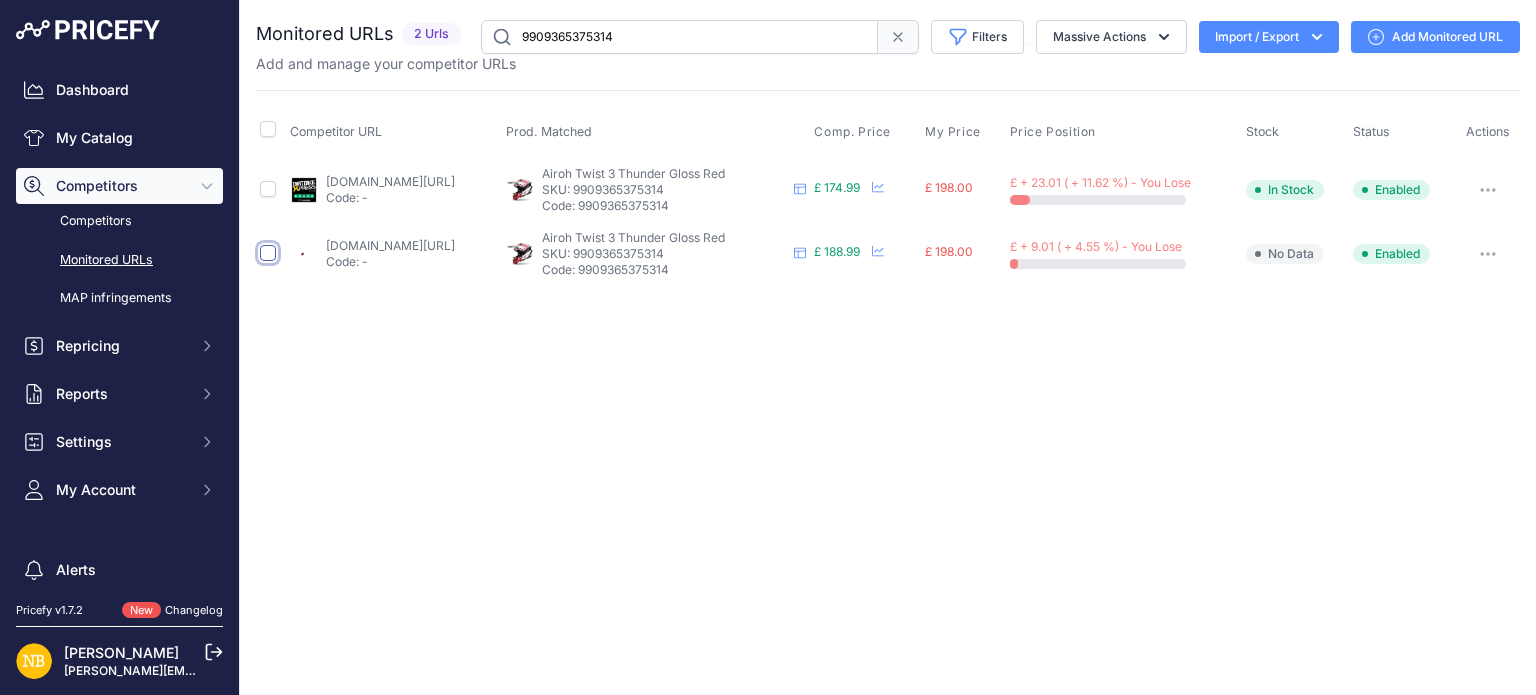 click at bounding box center [268, 253] 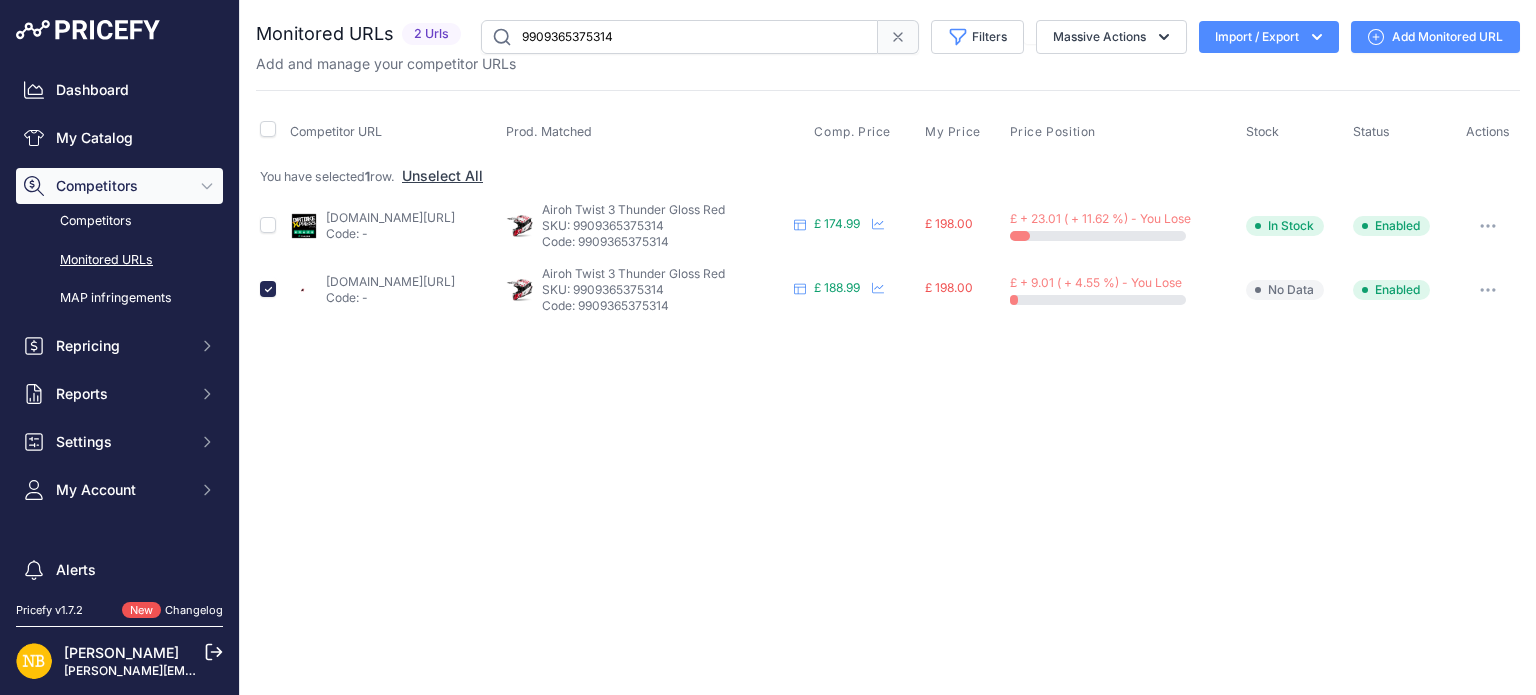 click at bounding box center (1488, 290) 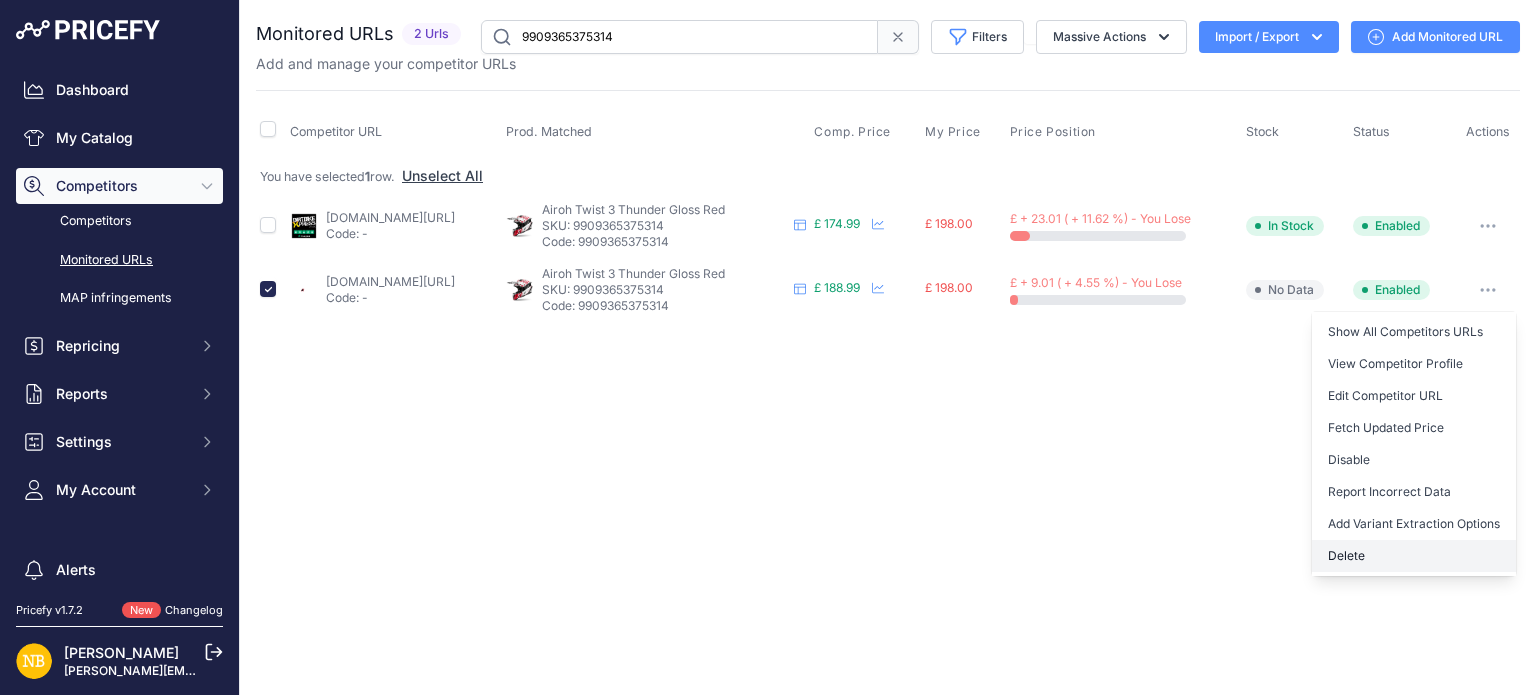 click on "Delete" at bounding box center (1414, 556) 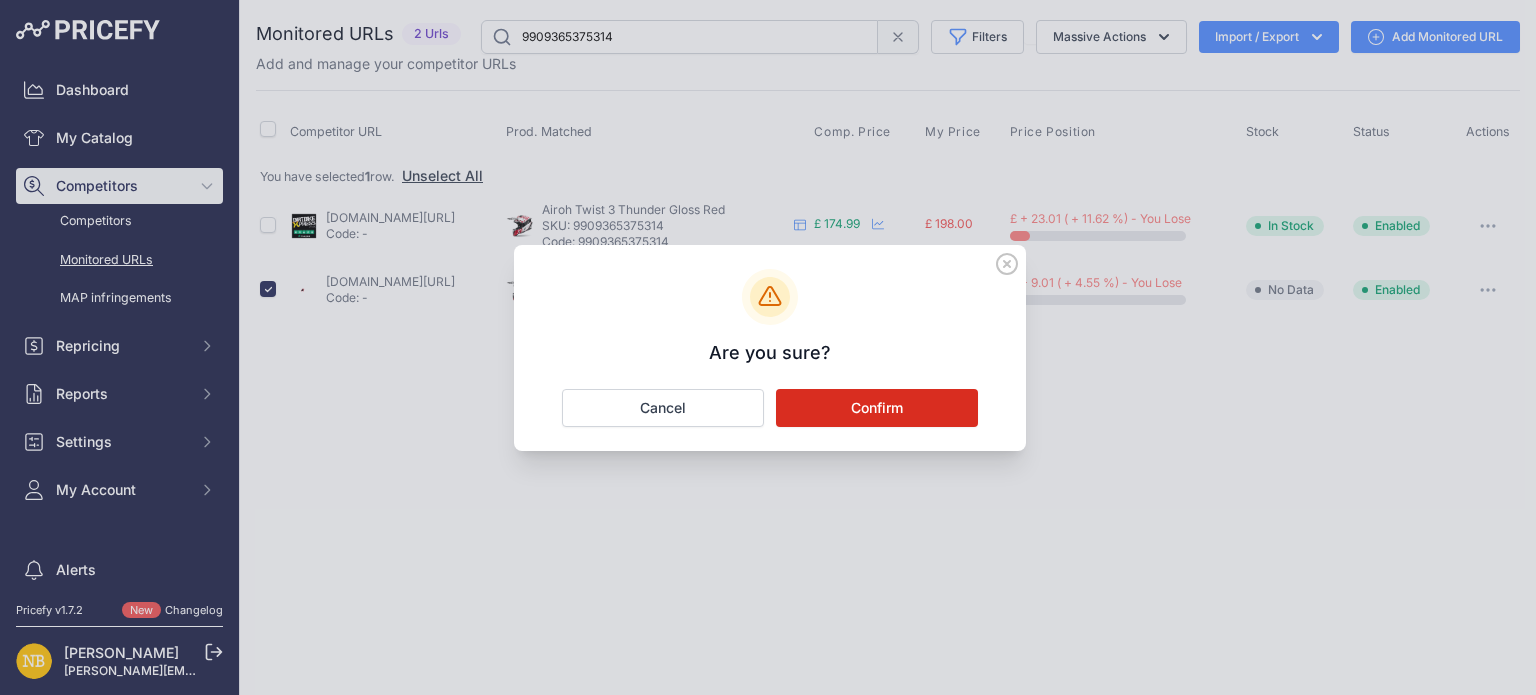 click on "Confirm" at bounding box center [877, 408] 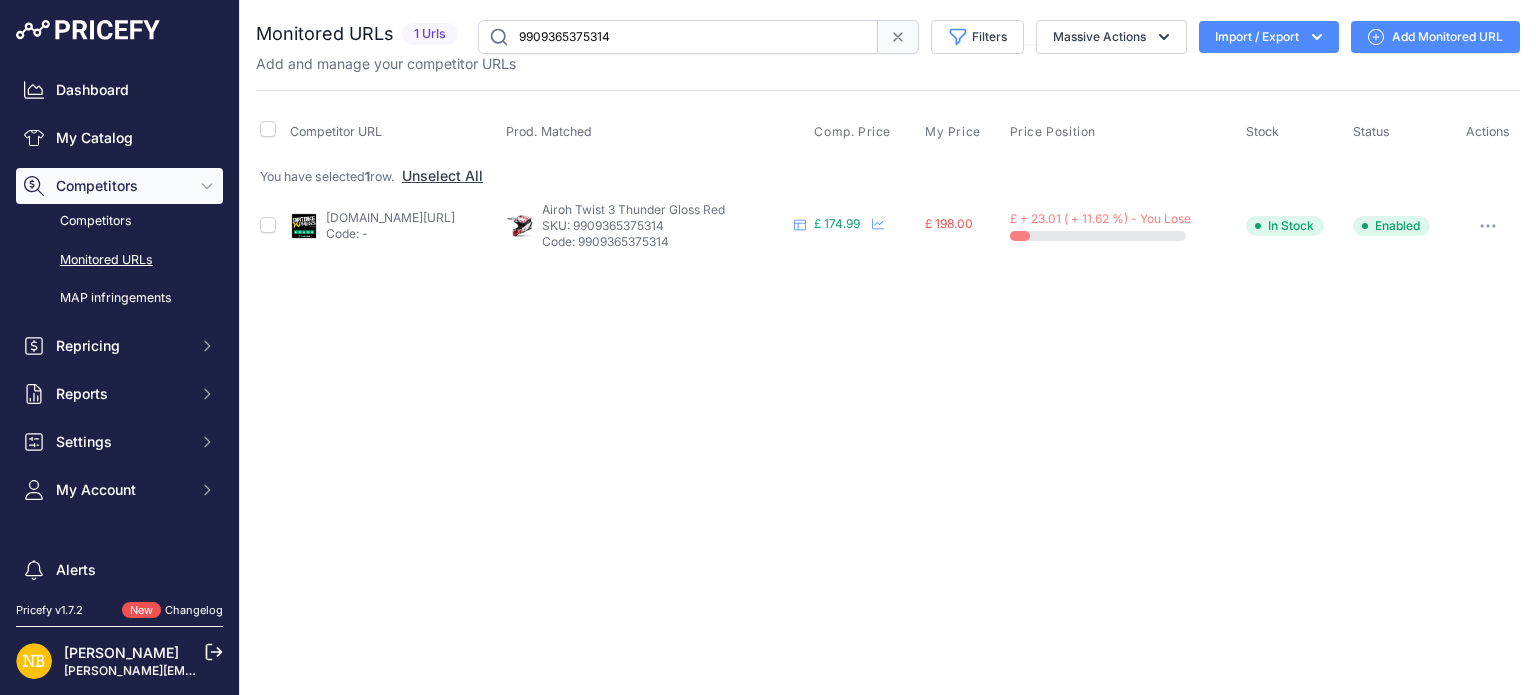 drag, startPoint x: 676, startPoint y: 43, endPoint x: 363, endPoint y: 43, distance: 313 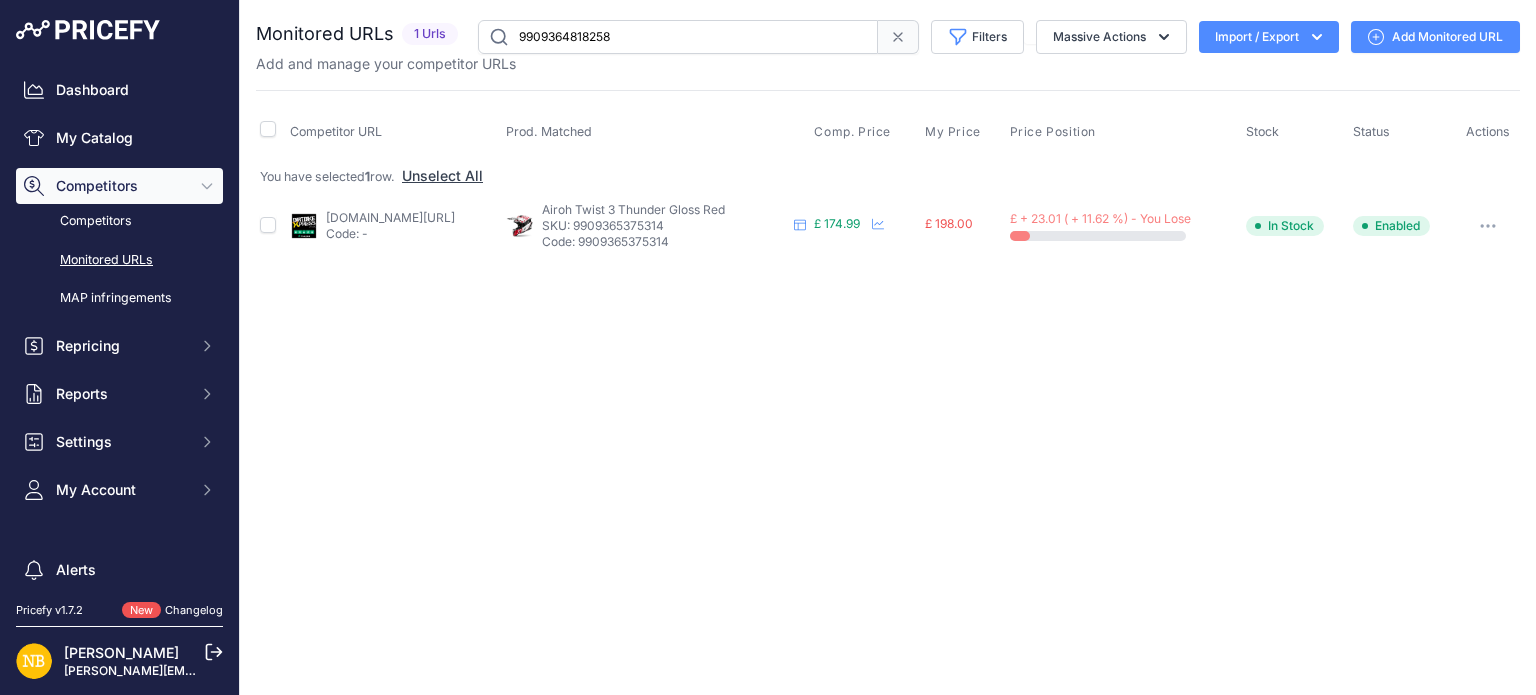 type on "9909364818258" 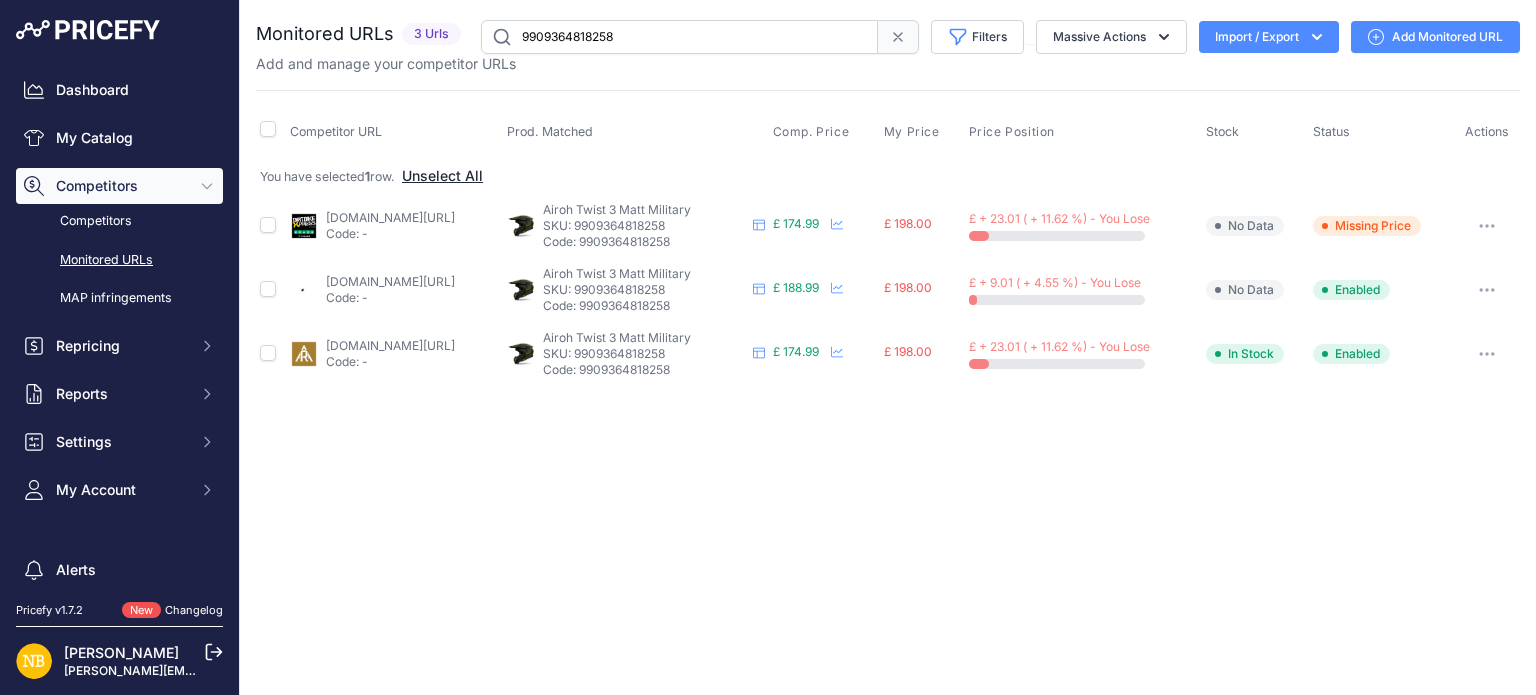 click on "Unselect All" at bounding box center [442, 176] 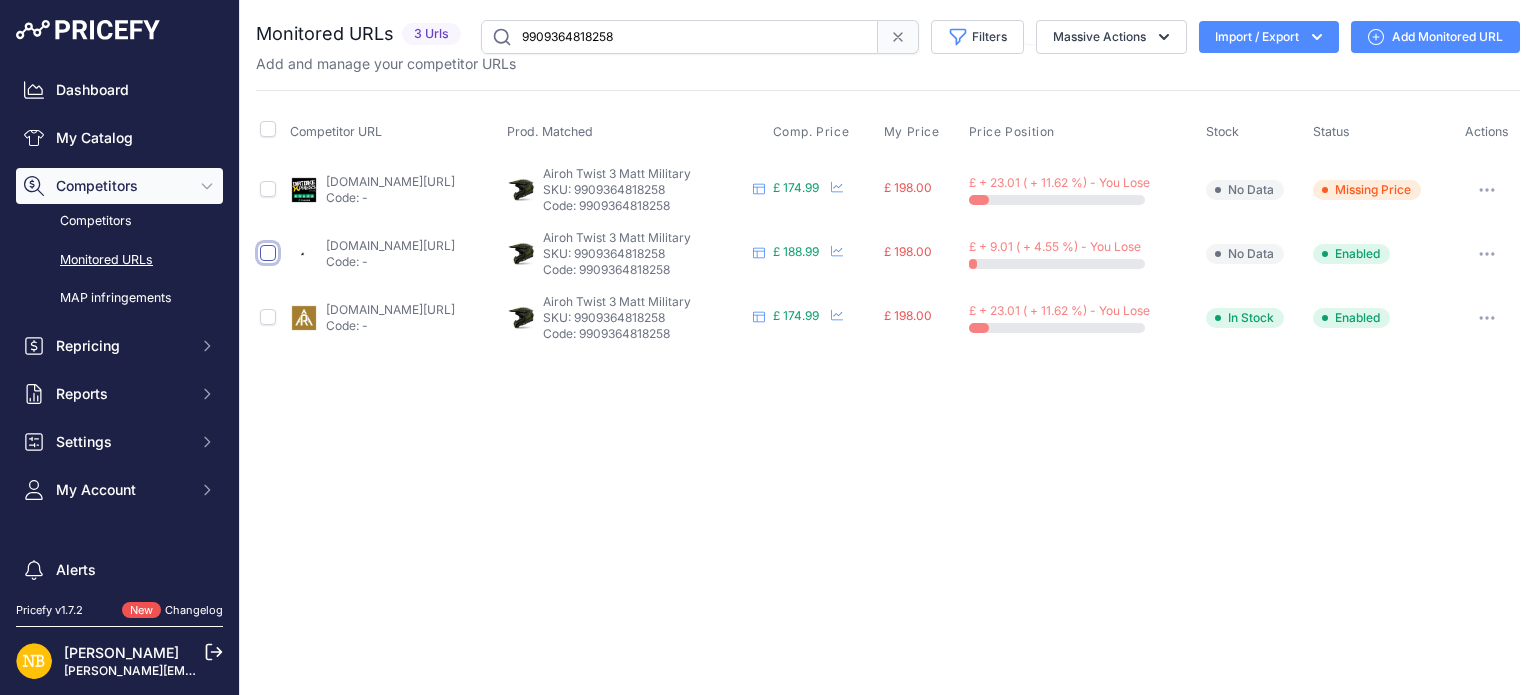 click at bounding box center [268, 253] 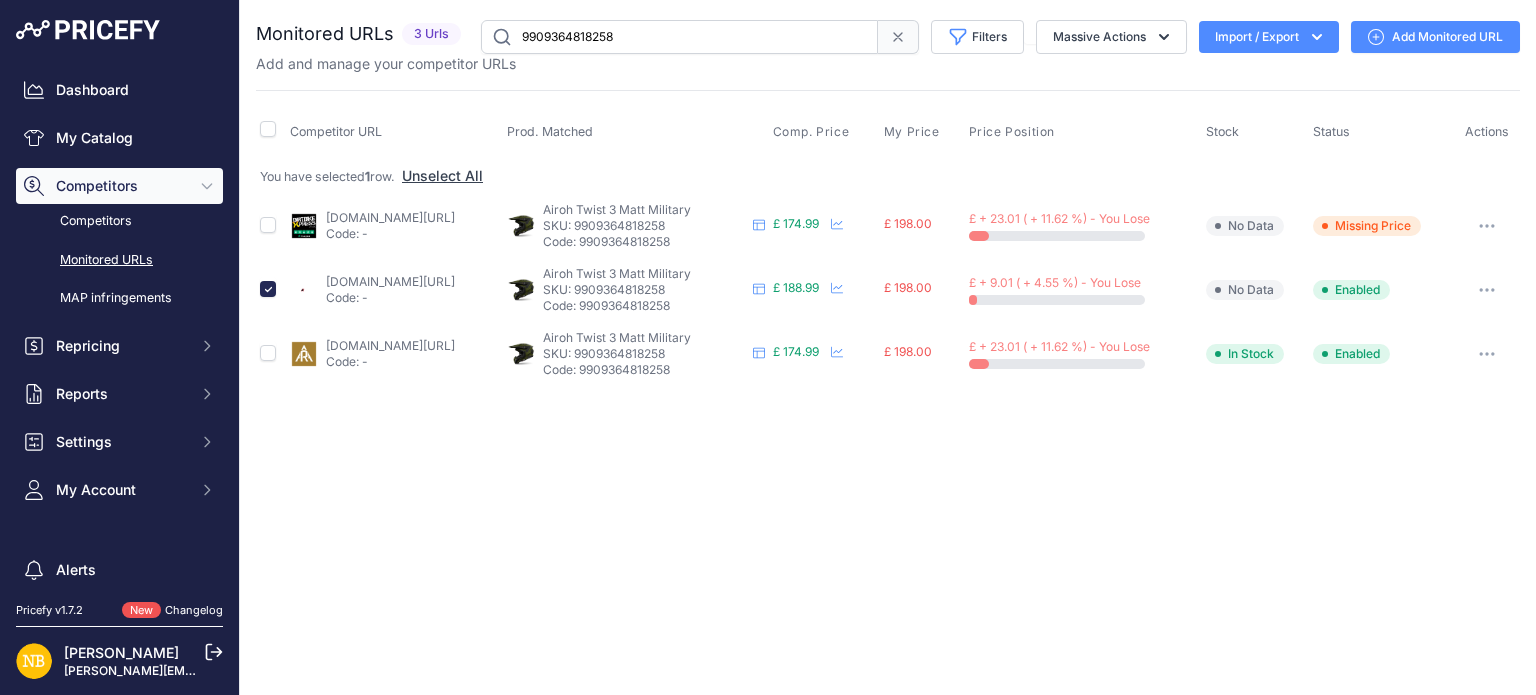 click at bounding box center (1487, 290) 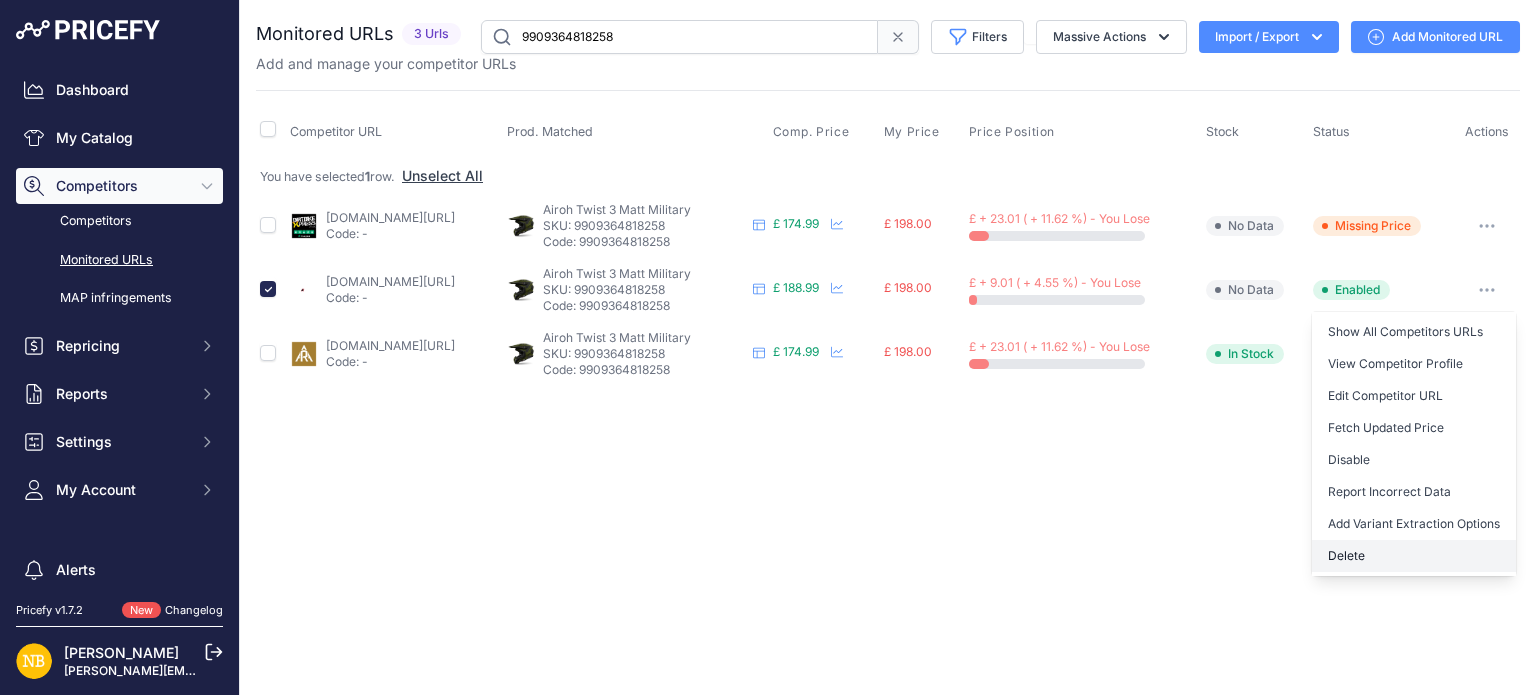click on "Delete" at bounding box center (1414, 556) 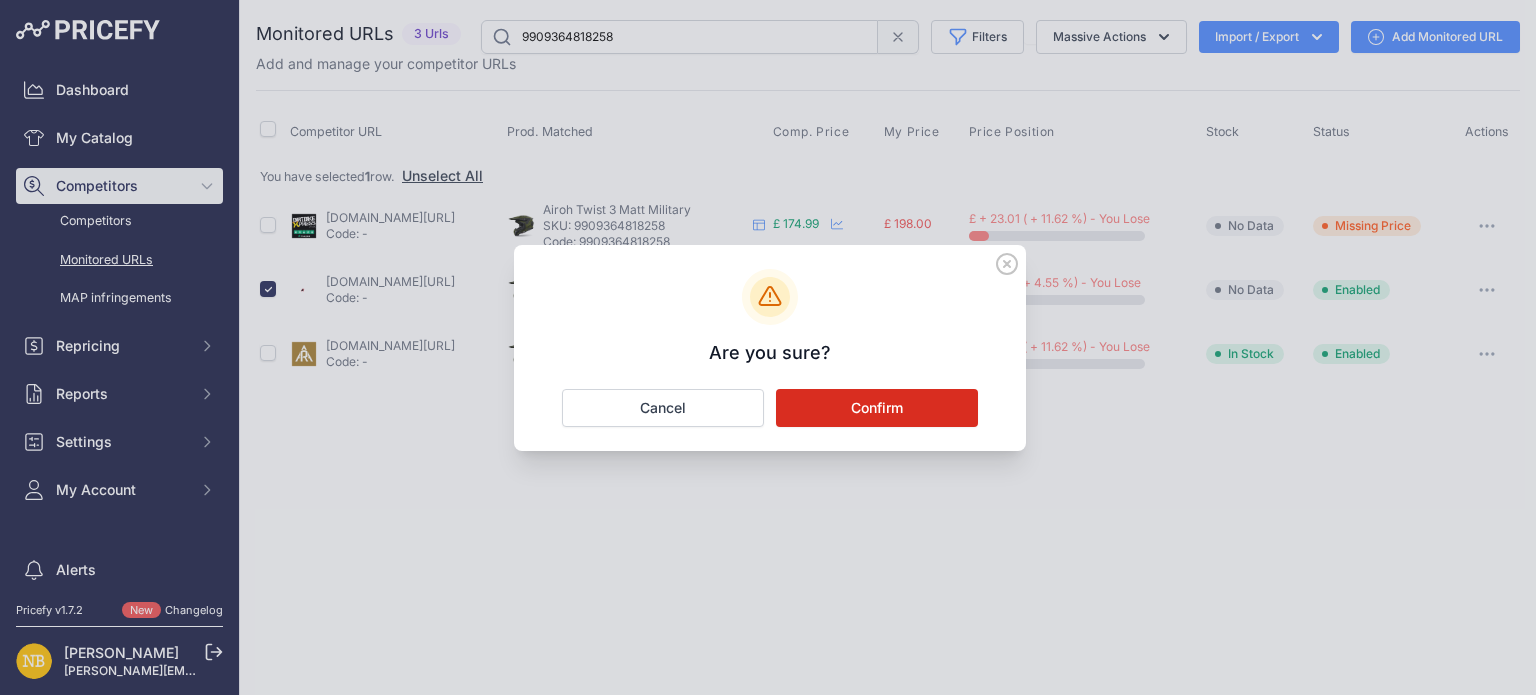 click on "Confirm" at bounding box center [877, 408] 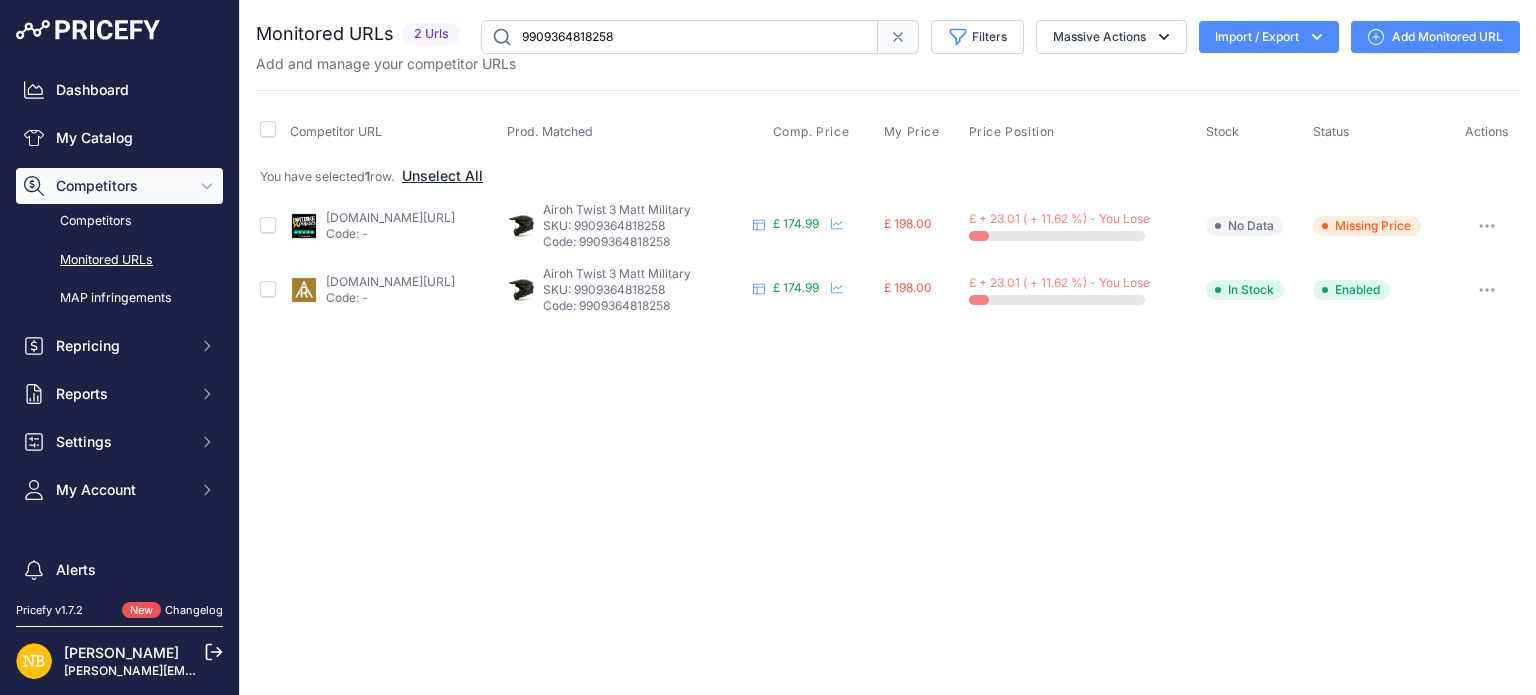 click on "Unselect All" at bounding box center [442, 176] 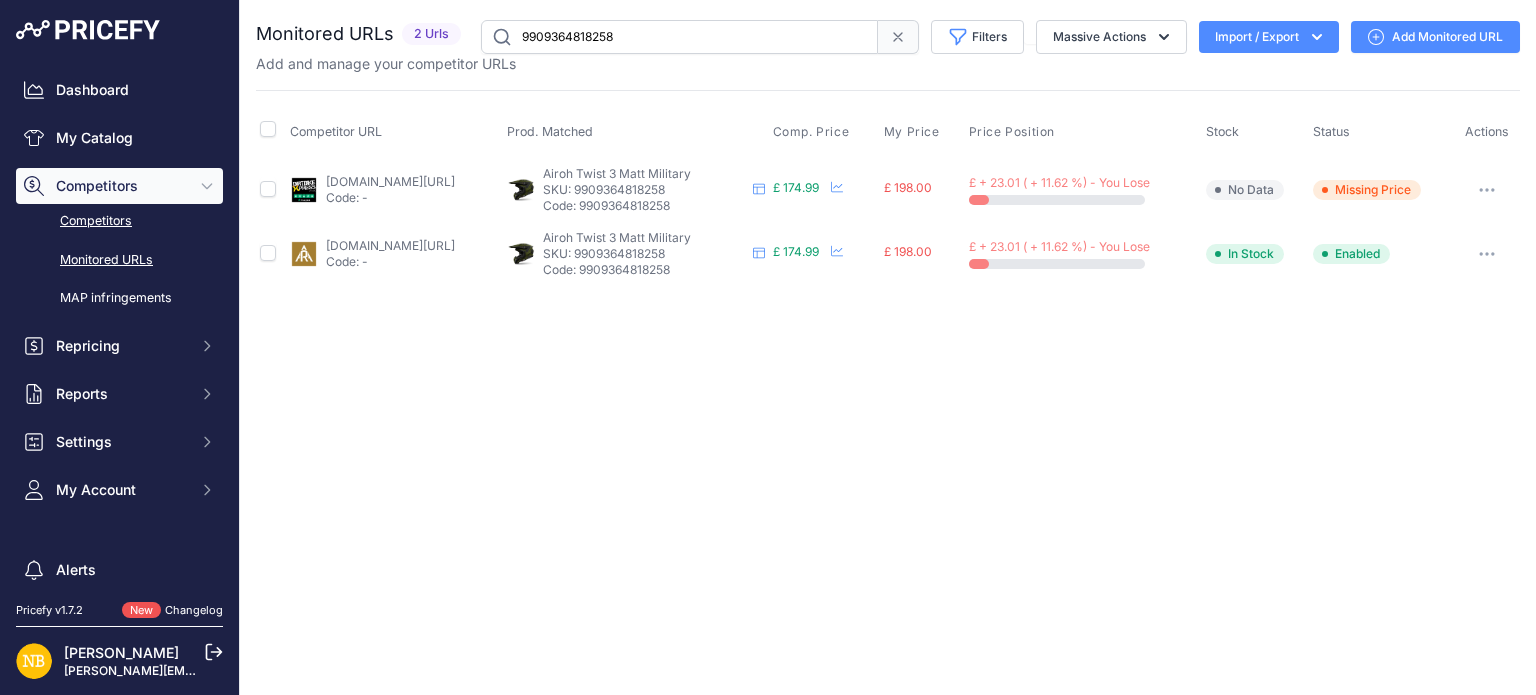 click on "Competitors" at bounding box center (119, 221) 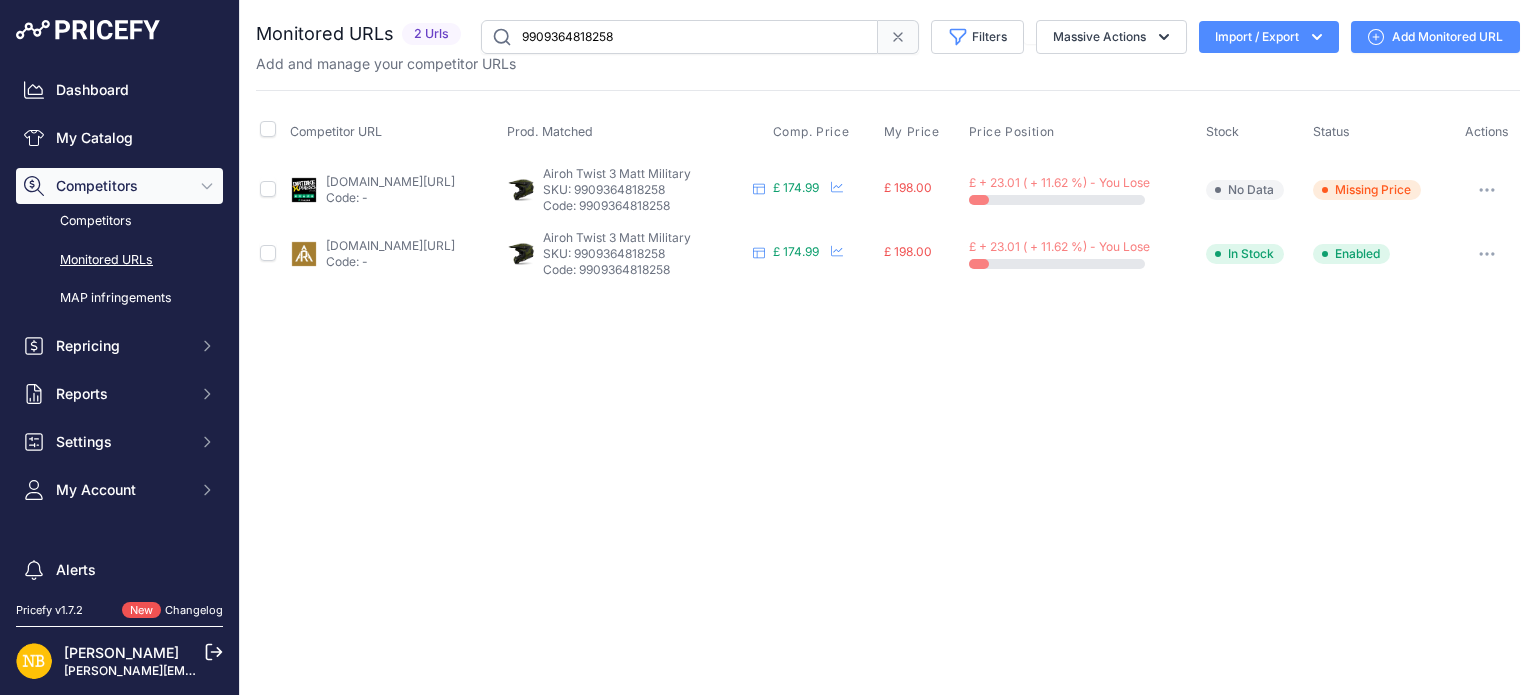 click on "Monitored URLs" at bounding box center [119, 260] 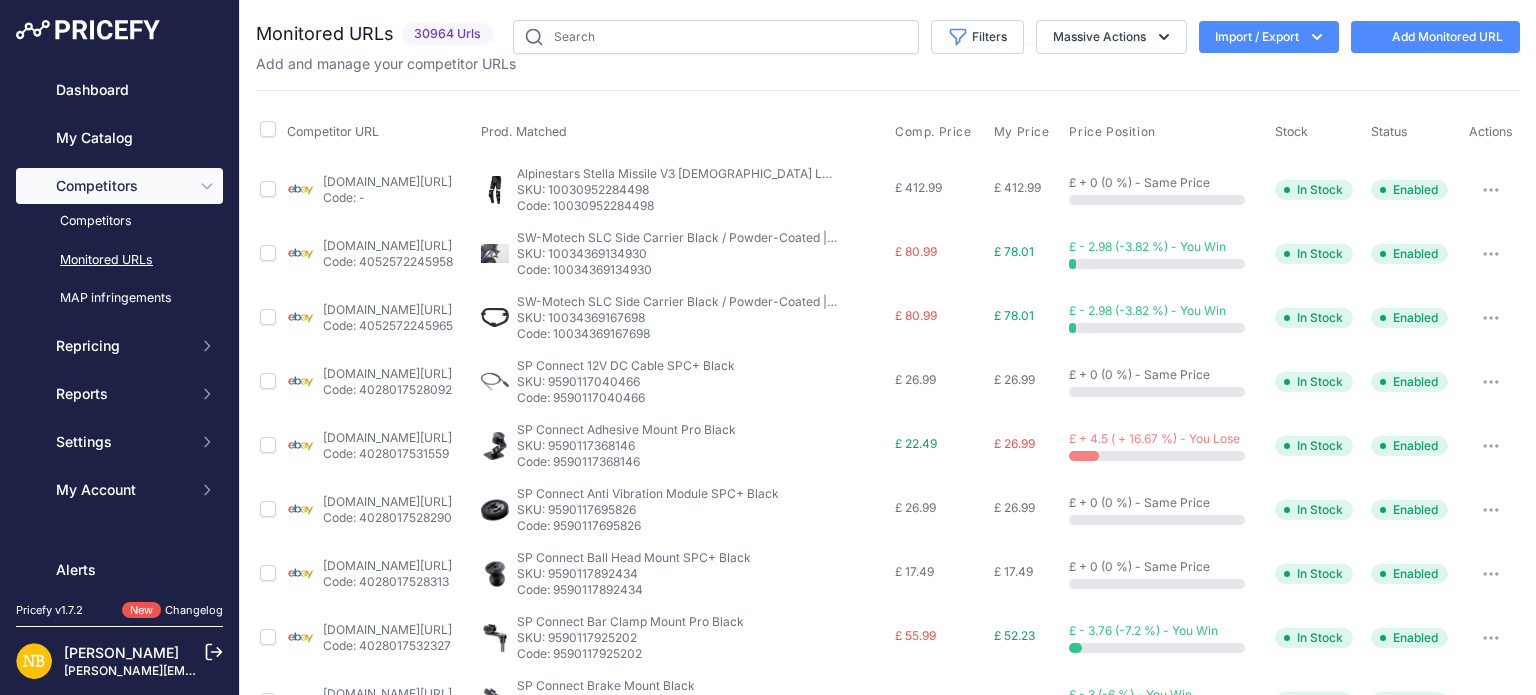 scroll, scrollTop: 0, scrollLeft: 0, axis: both 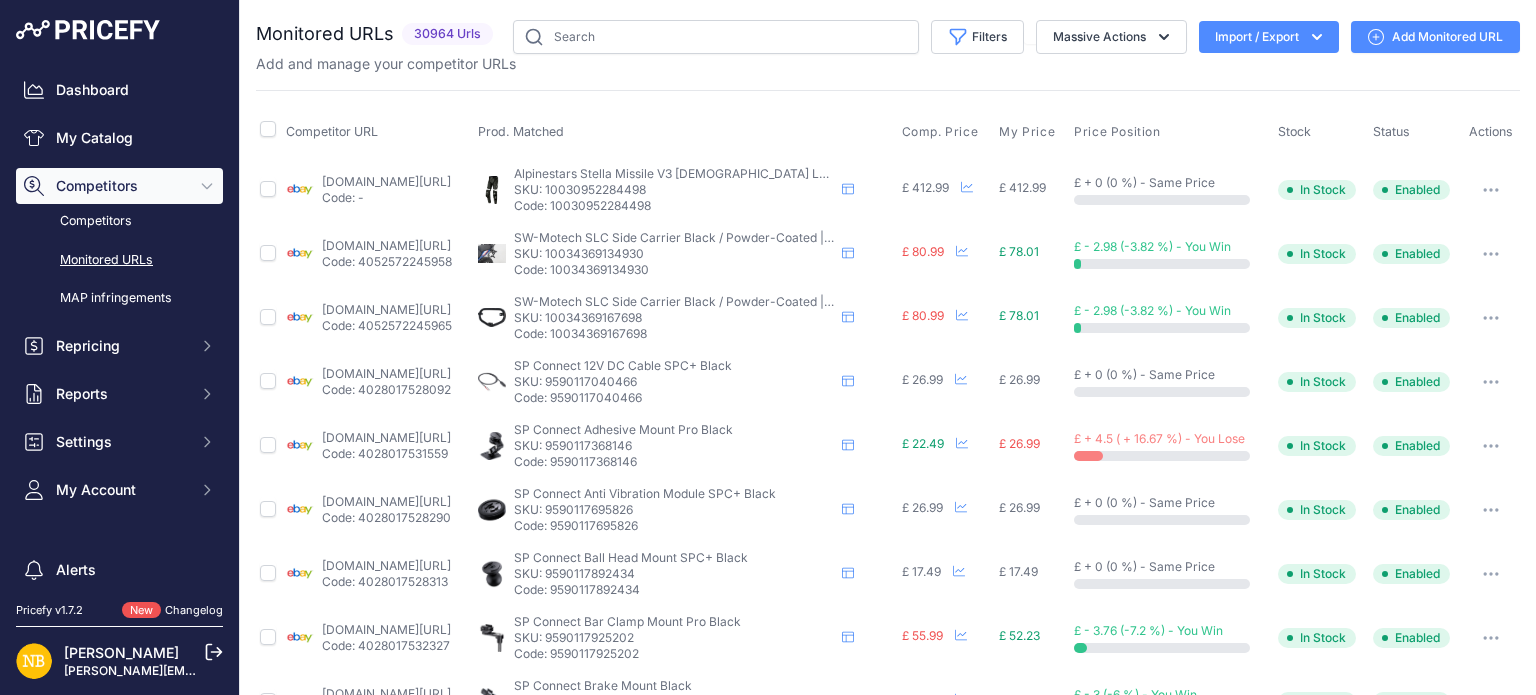 click on "Monitored URLs" at bounding box center [119, 260] 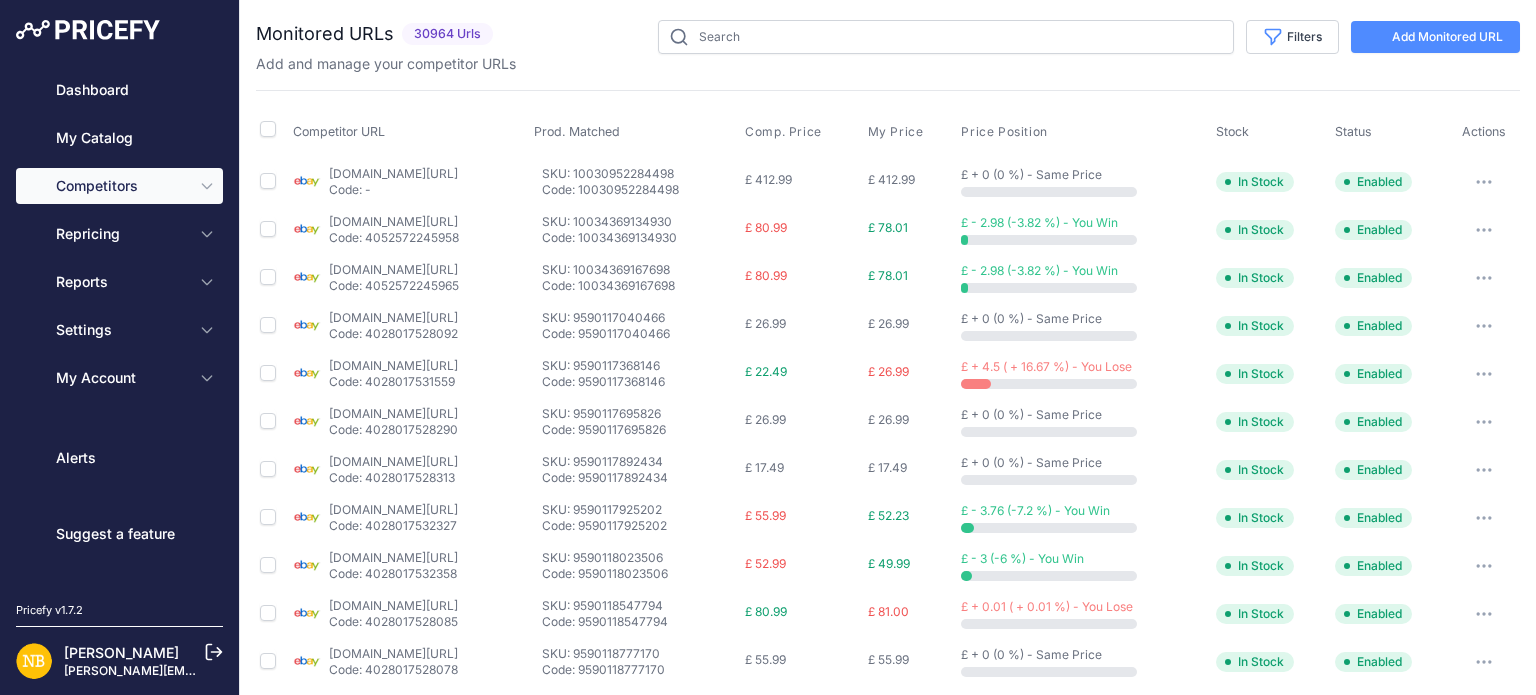 scroll, scrollTop: 0, scrollLeft: 0, axis: both 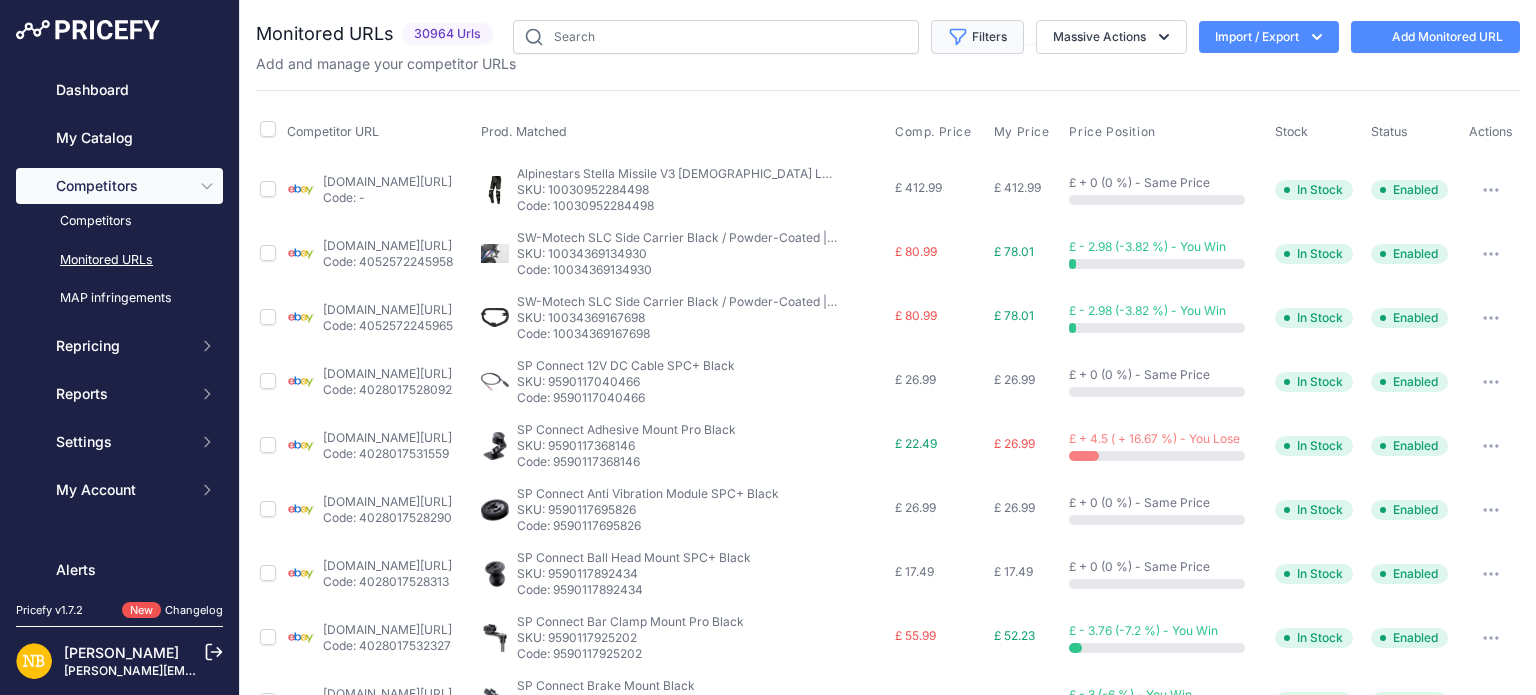 click 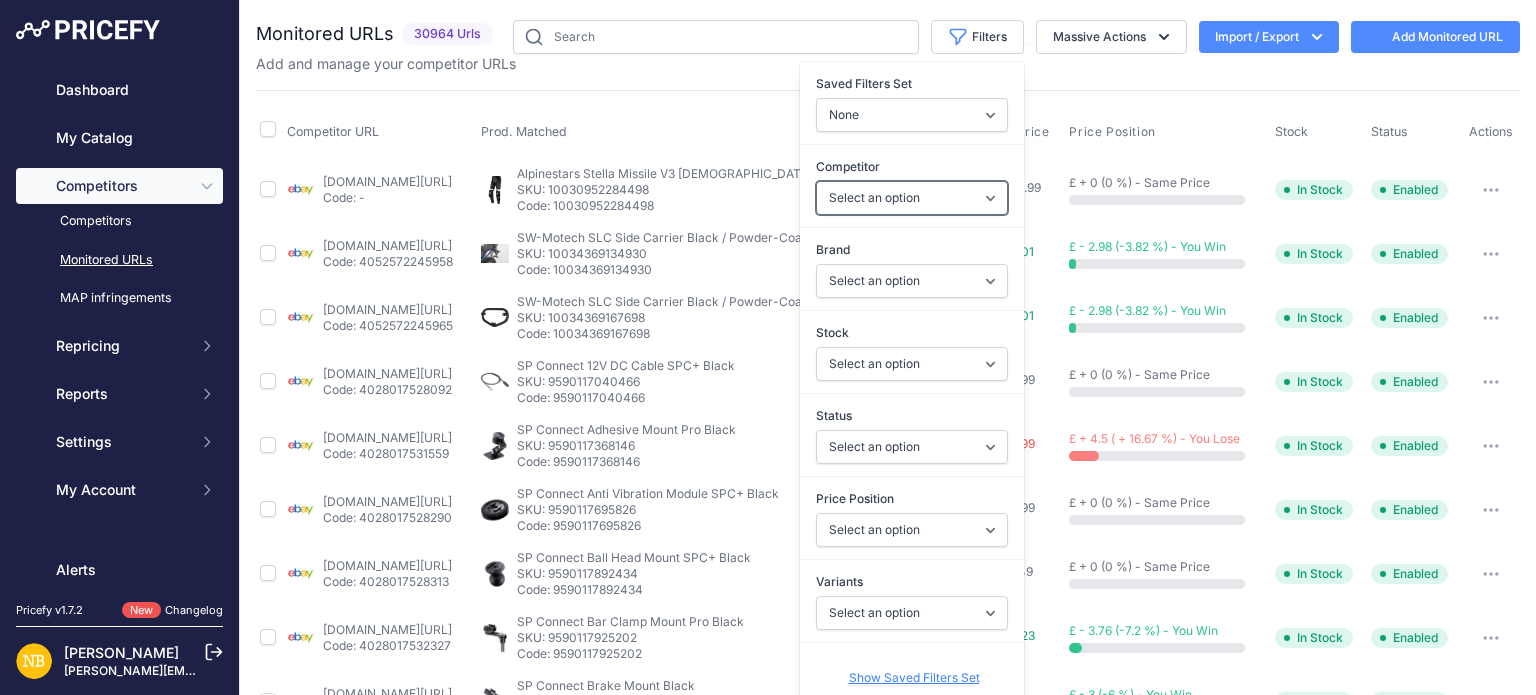 click on "Select an option
[DOMAIN_NAME]
[DOMAIN_NAME]
[DOMAIN_NAME]
[DOMAIN_NAME]
[DOMAIN_NAME]
[DOMAIN_NAME]
[DOMAIN_NAME]
[DOMAIN_NAME]
[DOMAIN_NAME]
[DOMAIN_NAME]
[DOMAIN_NAME]
[DOMAIN_NAME]
[DOMAIN_NAME]
[DOMAIN_NAME]
[DOMAIN_NAME]
[DOMAIN_NAME]
[DOMAIN_NAME]
[DOMAIN_NAME]
[DOMAIN_NAME]
[DOMAIN_NAME]
[DOMAIN_NAME]
[DOMAIN_NAME]
[DOMAIN_NAME]
[DOMAIN_NAME] [DOMAIN_NAME]" at bounding box center (912, 198) 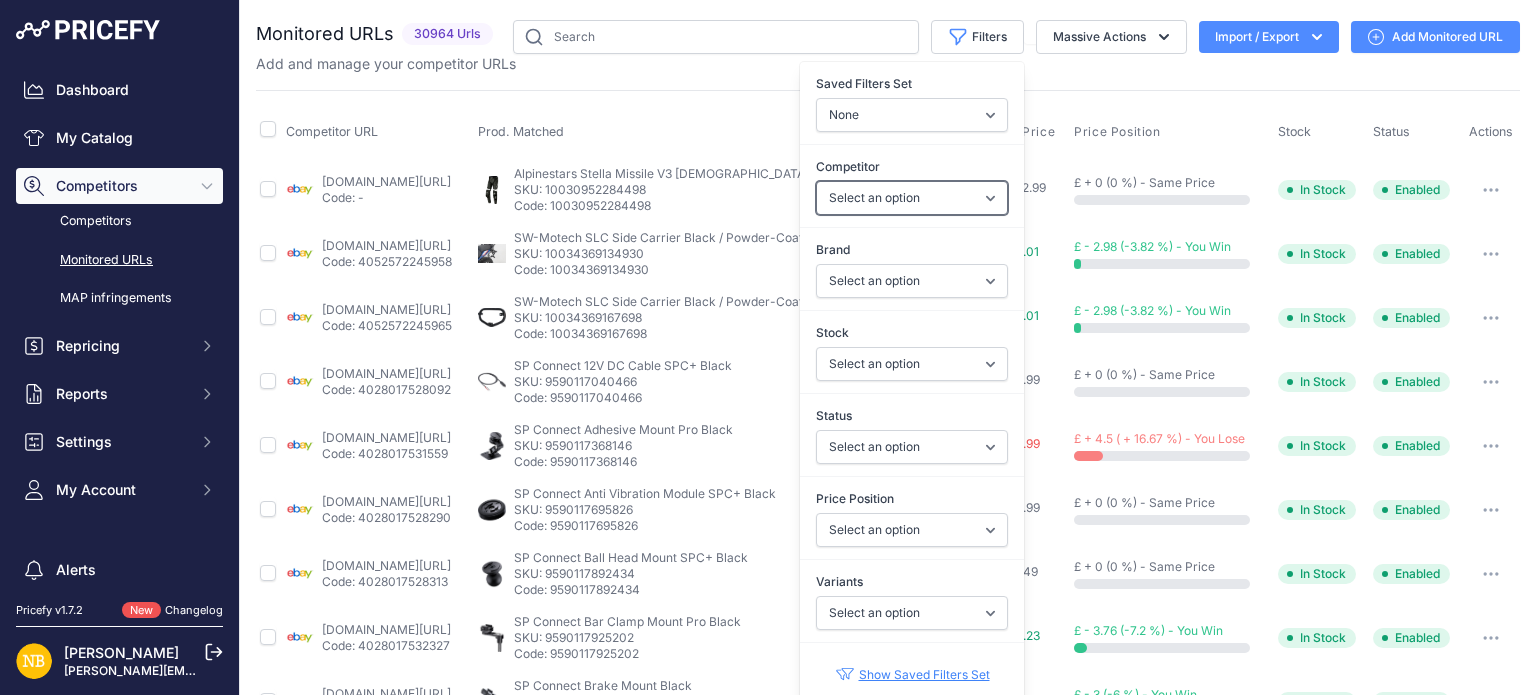 select on "15386" 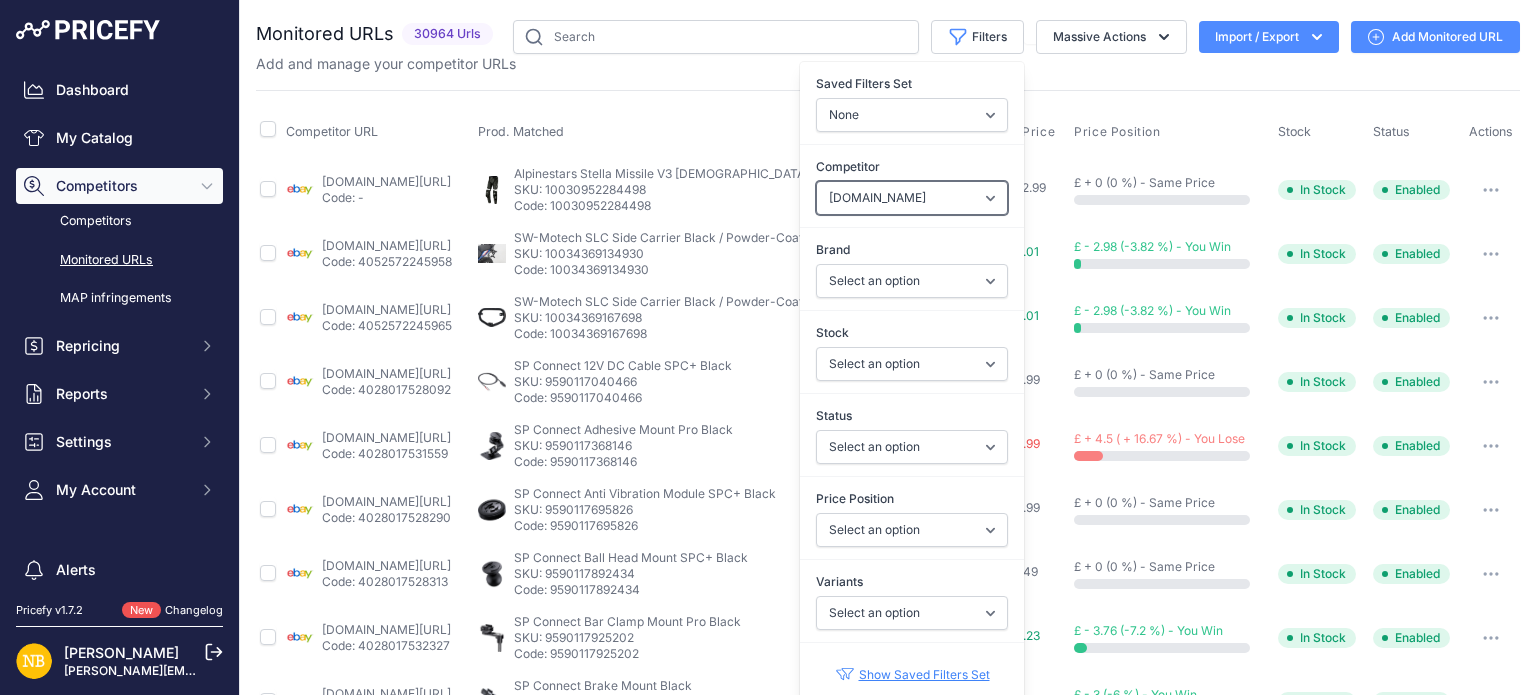 click on "Select an option
[DOMAIN_NAME]
[DOMAIN_NAME]
[DOMAIN_NAME]
[DOMAIN_NAME]
[DOMAIN_NAME]
[DOMAIN_NAME]
[DOMAIN_NAME]
[DOMAIN_NAME]
[DOMAIN_NAME]
[DOMAIN_NAME]
[DOMAIN_NAME]
[DOMAIN_NAME]
[DOMAIN_NAME]
[DOMAIN_NAME]
[DOMAIN_NAME]
[DOMAIN_NAME]
[DOMAIN_NAME]
[DOMAIN_NAME]
[DOMAIN_NAME]
[DOMAIN_NAME]
[DOMAIN_NAME]
[DOMAIN_NAME]
[DOMAIN_NAME]
[DOMAIN_NAME] [DOMAIN_NAME]" at bounding box center (912, 198) 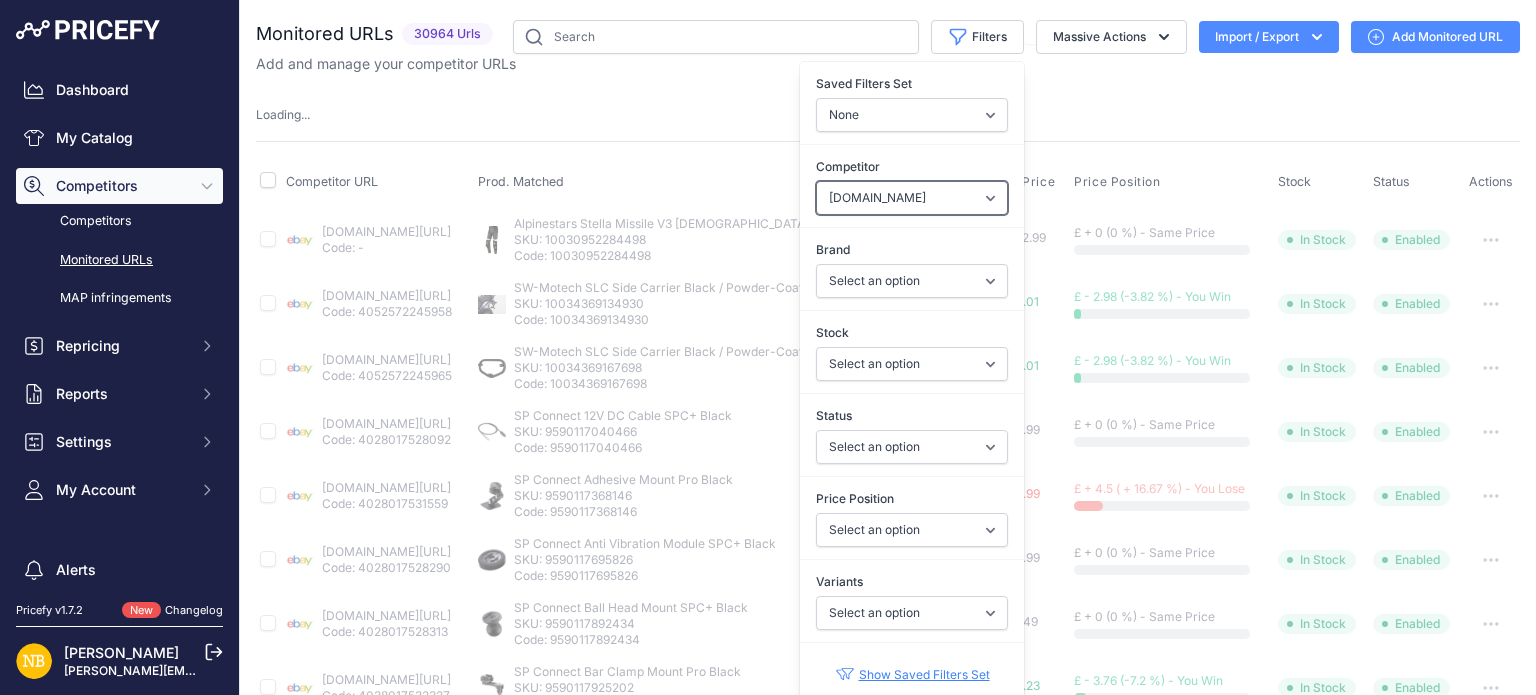 scroll, scrollTop: 100, scrollLeft: 0, axis: vertical 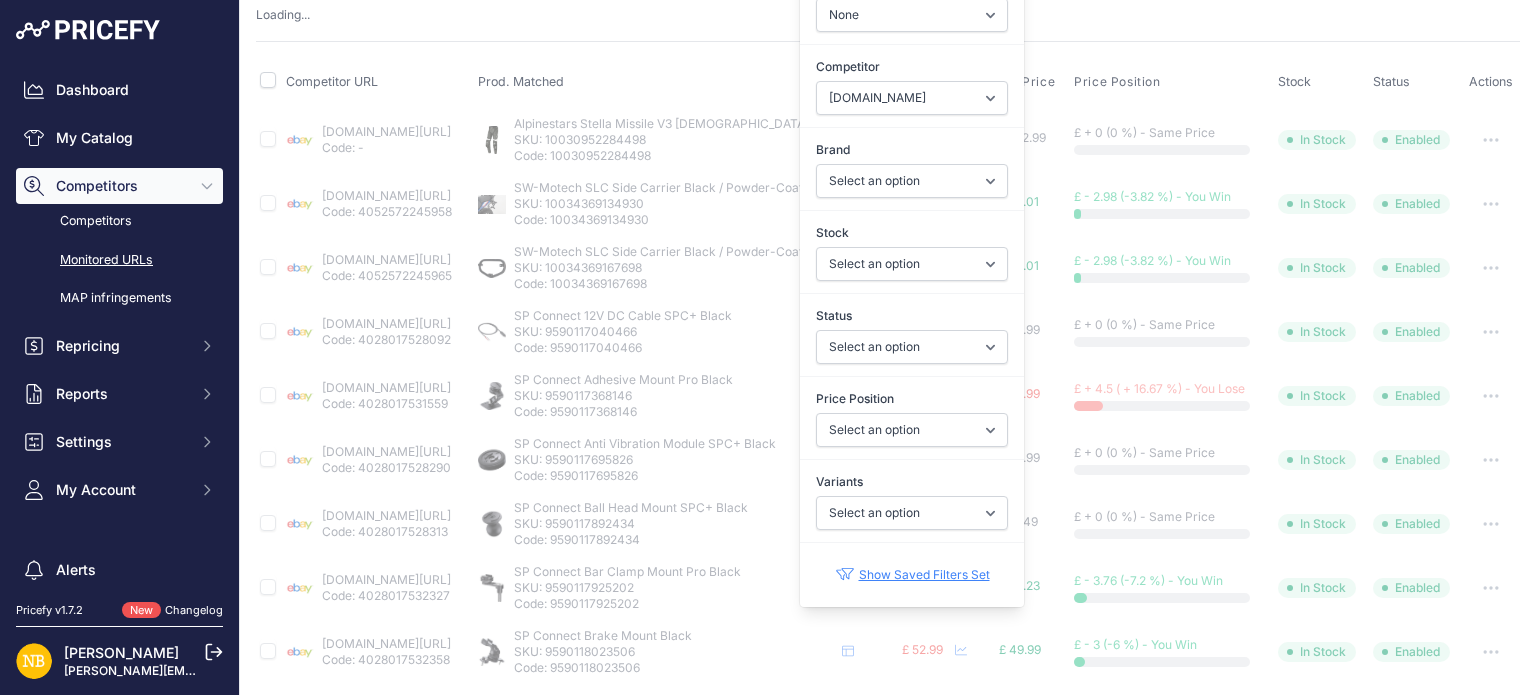 click on "Competitor URL
Prod. Matched
Comp. Price
My Price" at bounding box center (888, 715) 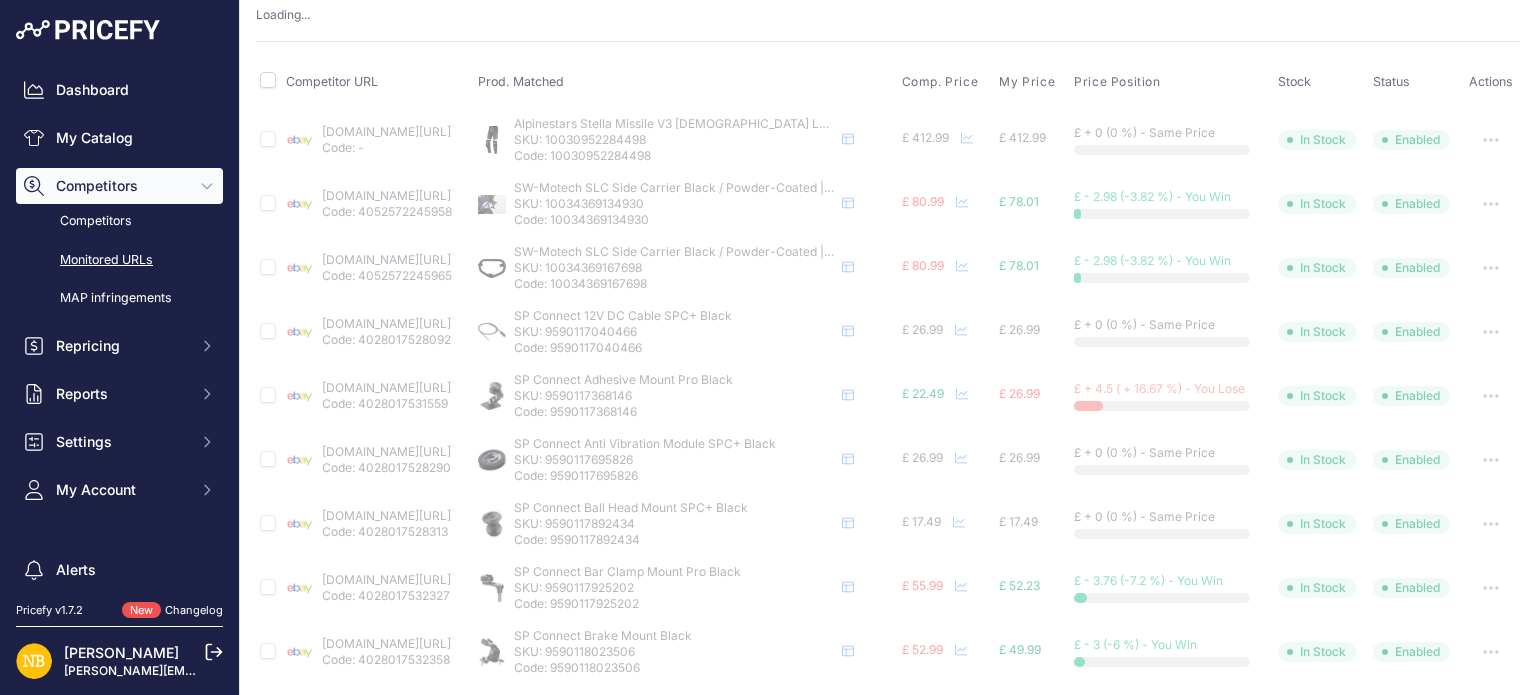 scroll, scrollTop: 0, scrollLeft: 0, axis: both 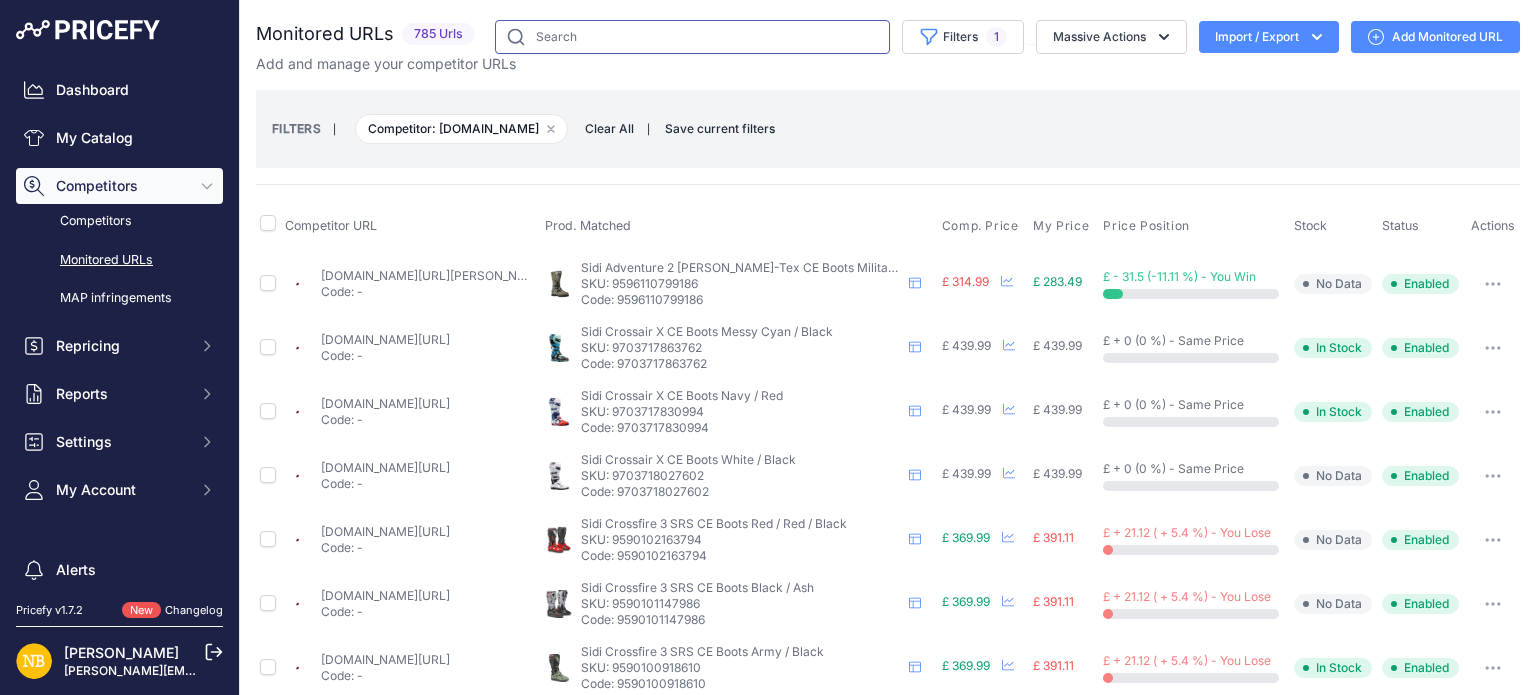 click at bounding box center [692, 37] 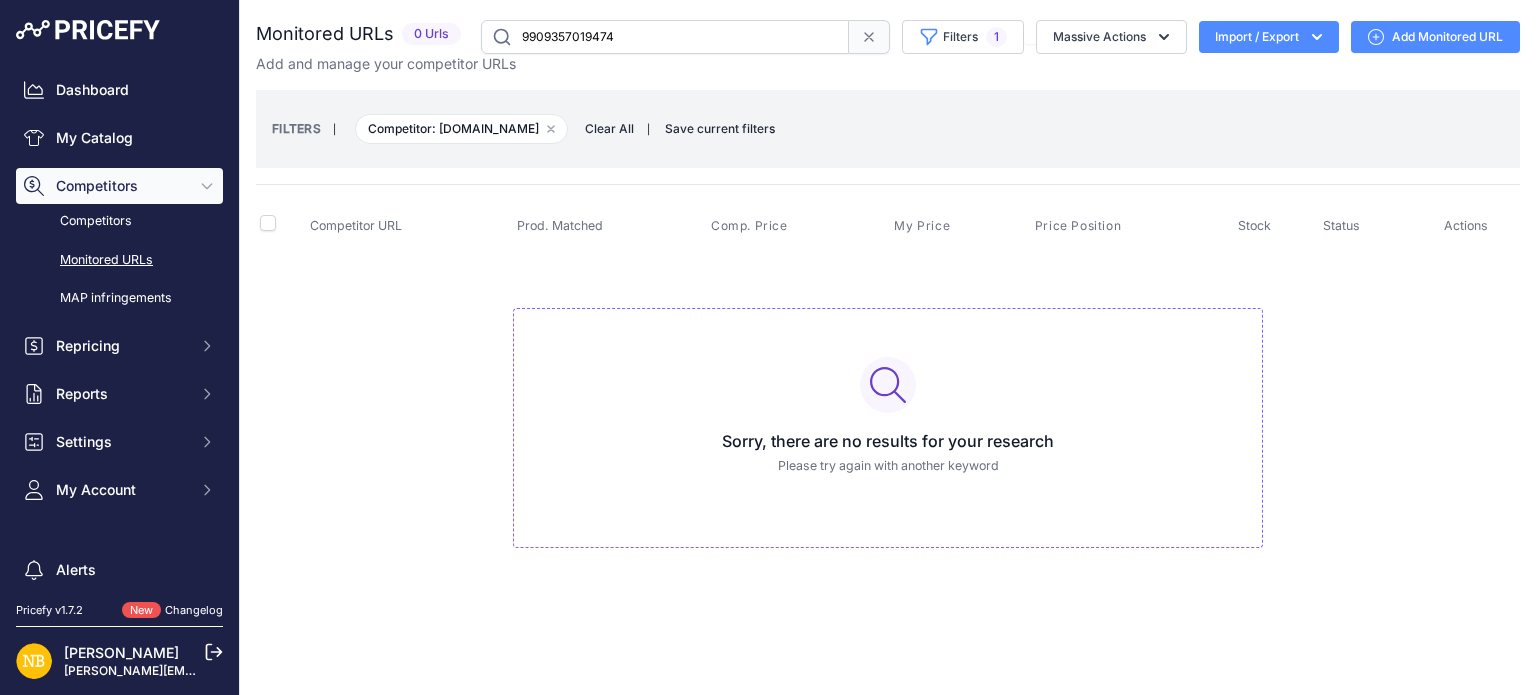 drag, startPoint x: 649, startPoint y: 39, endPoint x: 495, endPoint y: 19, distance: 155.29327 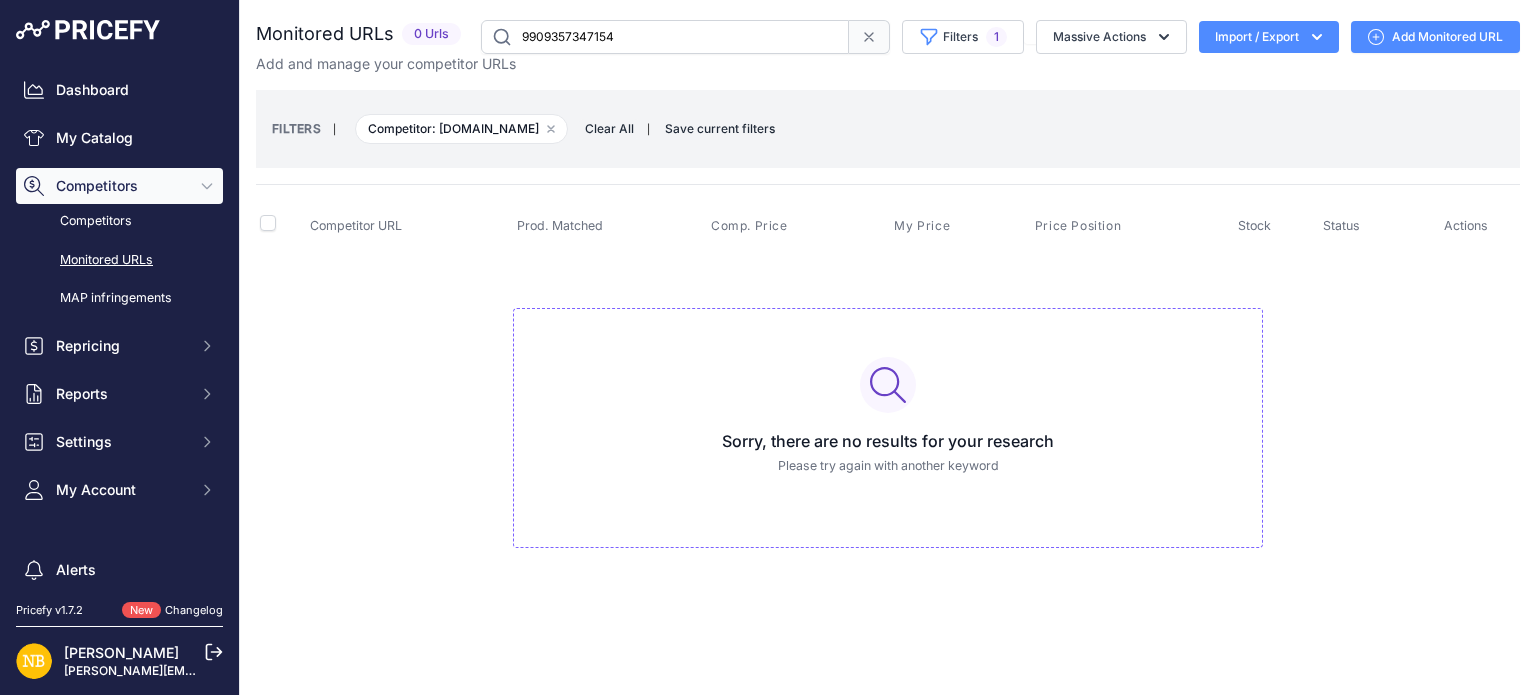 drag, startPoint x: 647, startPoint y: 44, endPoint x: 408, endPoint y: 7, distance: 241.84706 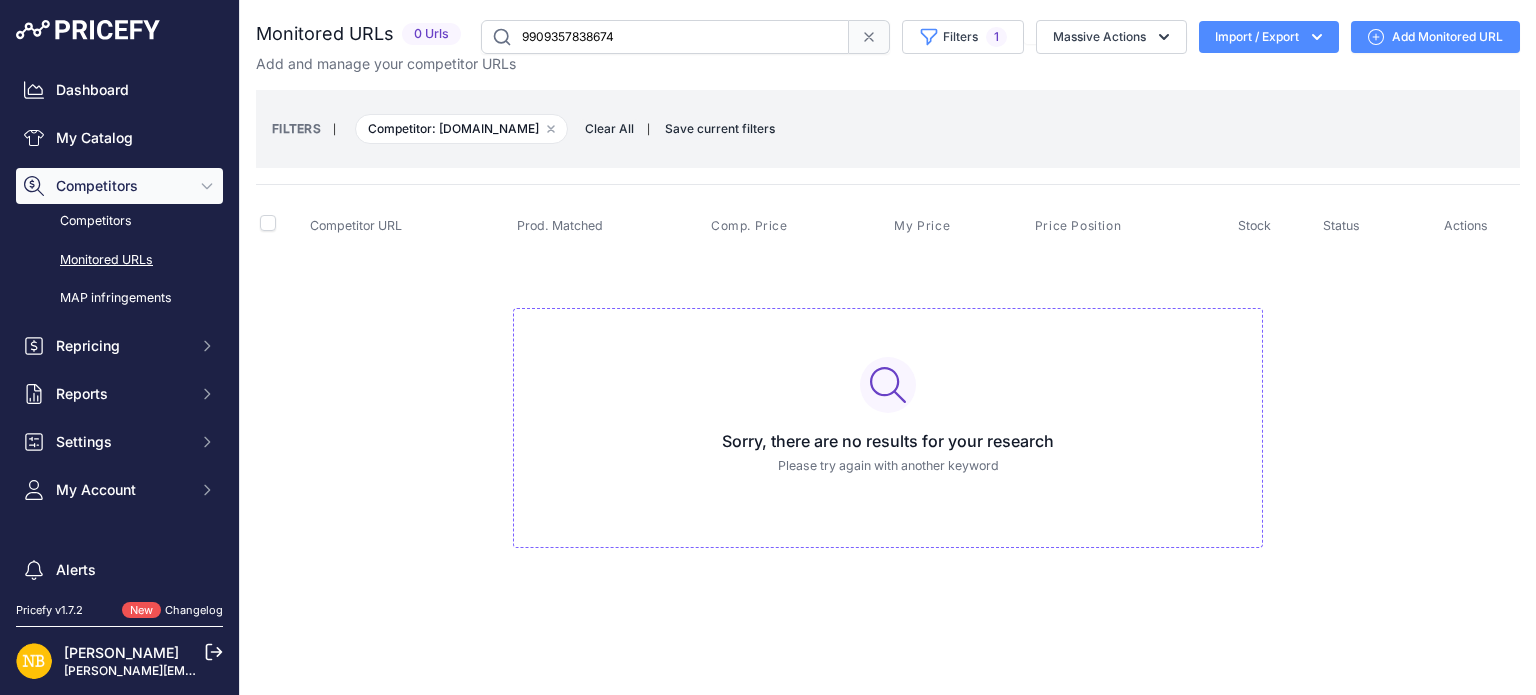 drag, startPoint x: 679, startPoint y: 43, endPoint x: 319, endPoint y: 43, distance: 360 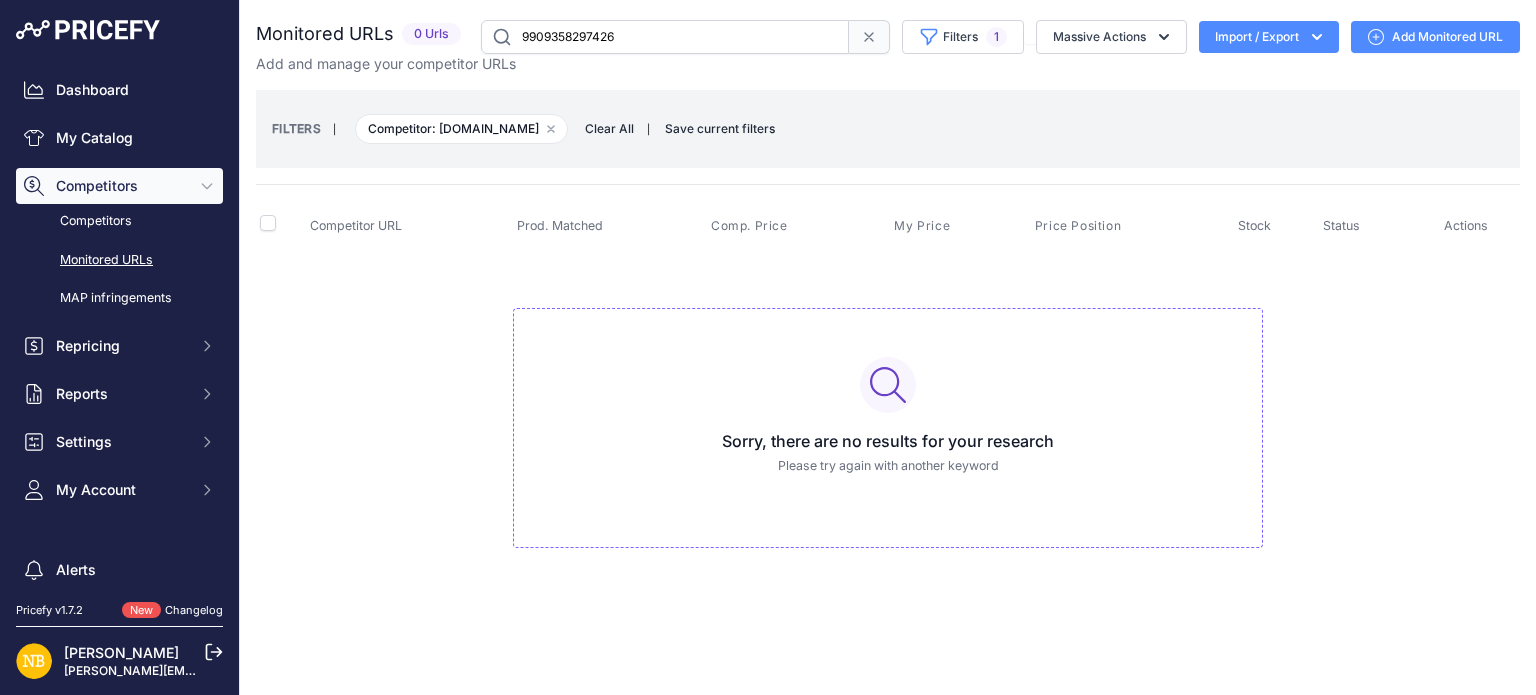 drag, startPoint x: 690, startPoint y: 48, endPoint x: 381, endPoint y: 9, distance: 311.45145 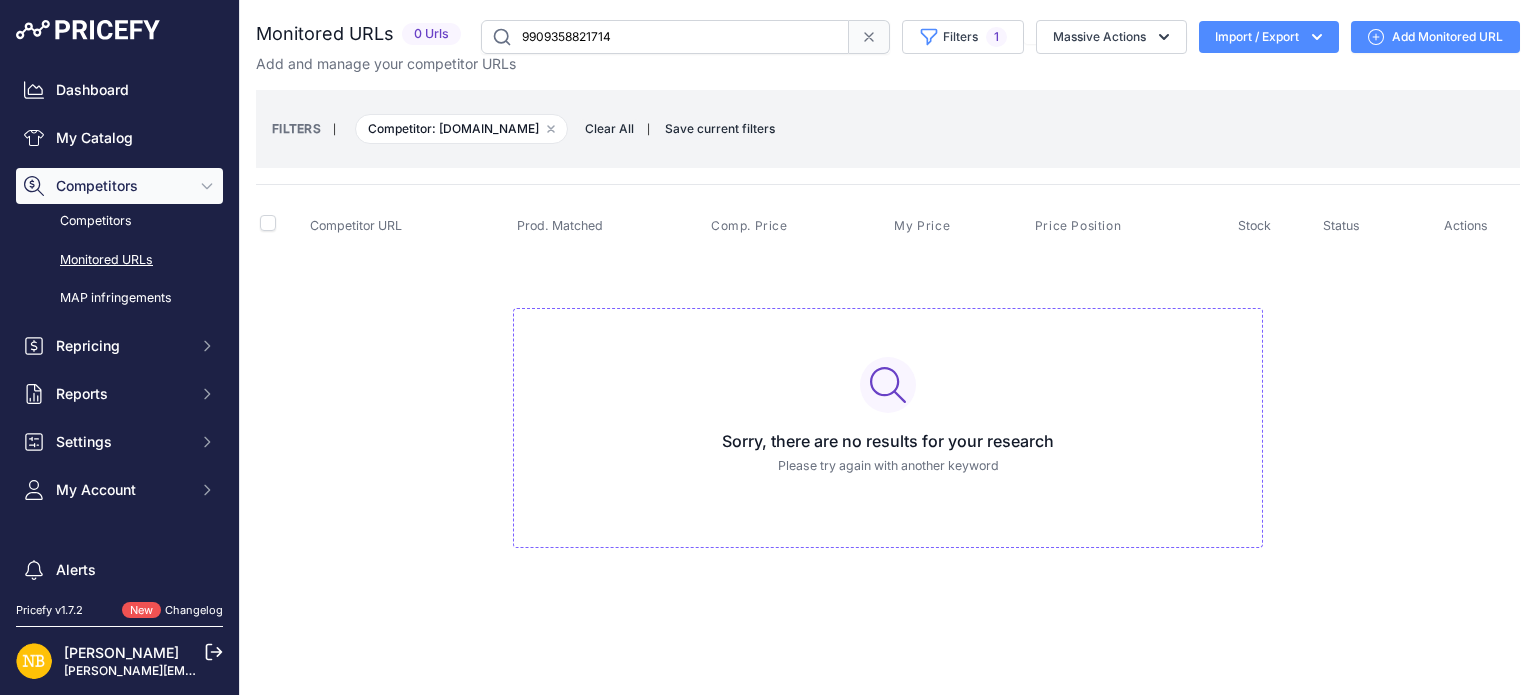drag, startPoint x: 654, startPoint y: 37, endPoint x: 255, endPoint y: 31, distance: 399.0451 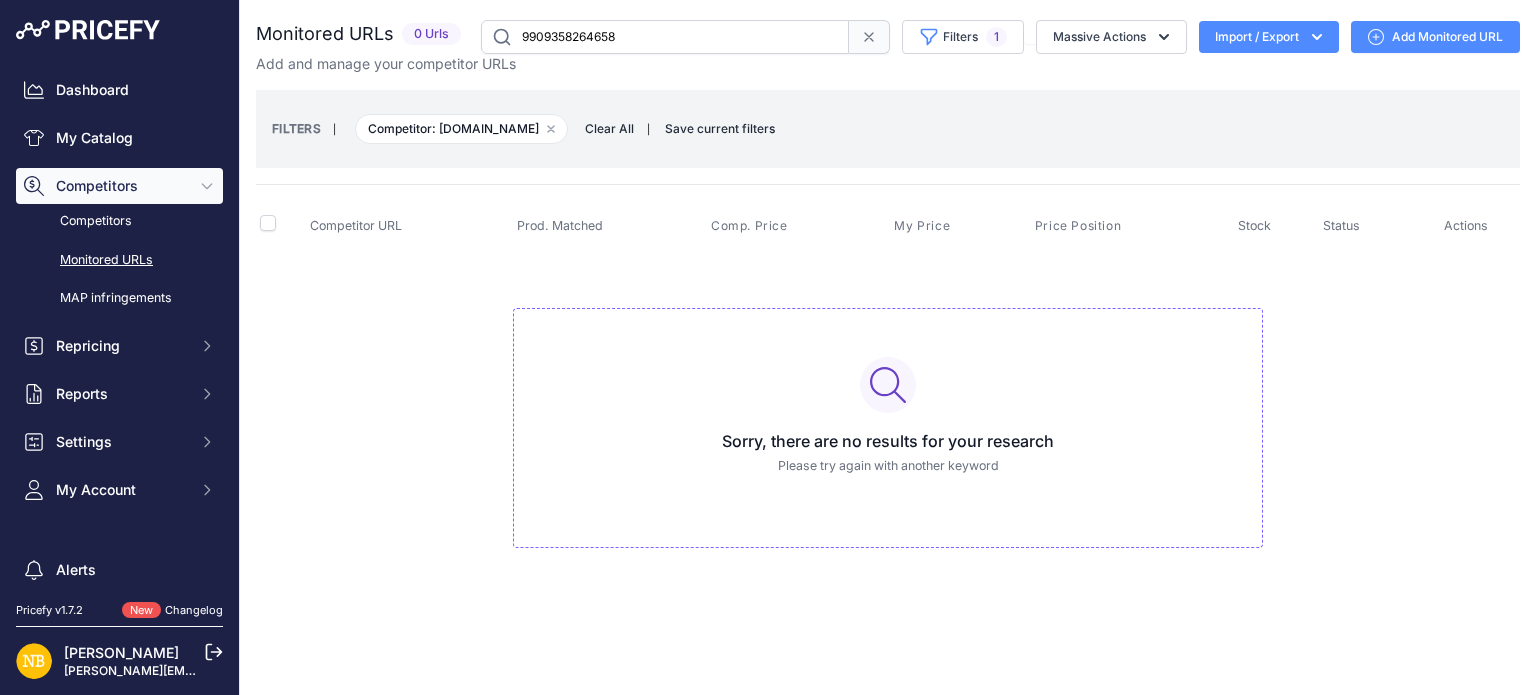 drag, startPoint x: 639, startPoint y: 38, endPoint x: 359, endPoint y: 36, distance: 280.00714 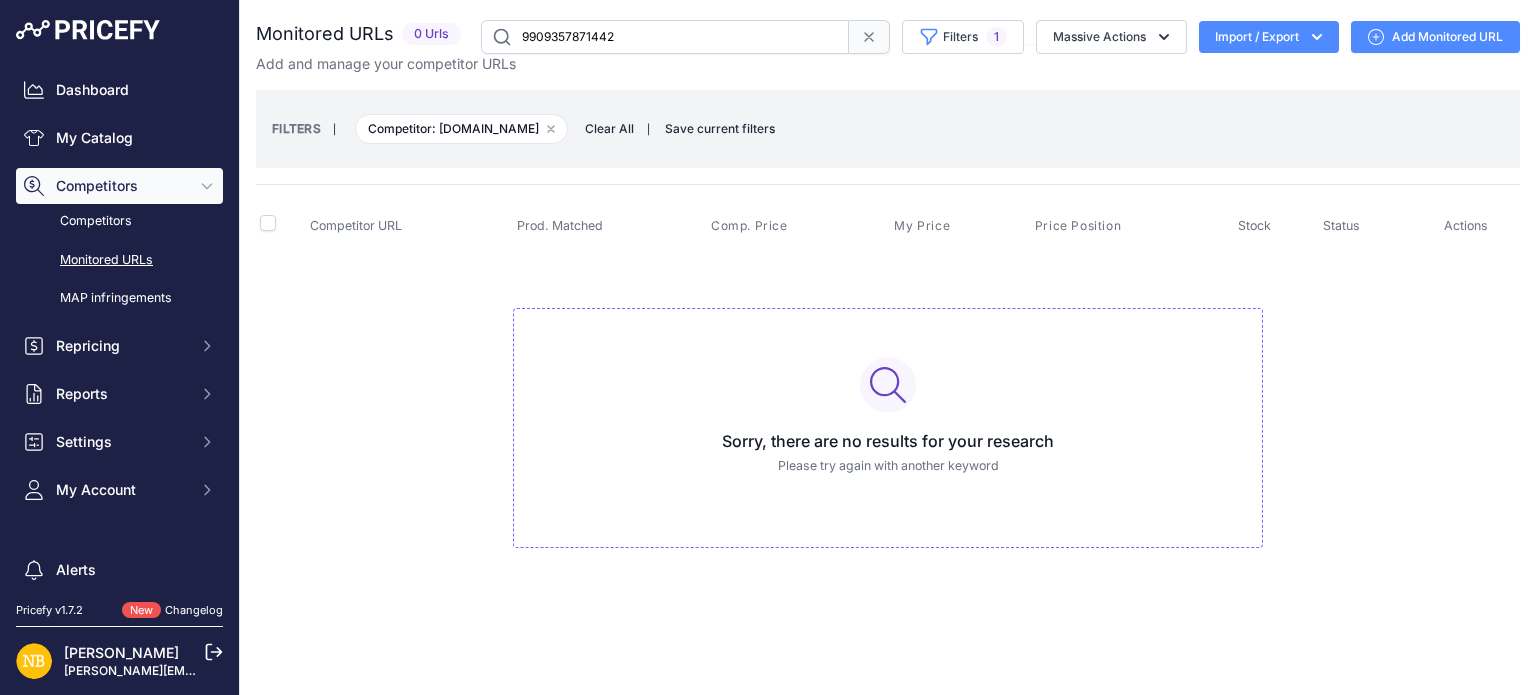 drag, startPoint x: 667, startPoint y: 39, endPoint x: 149, endPoint y: 38, distance: 518.001 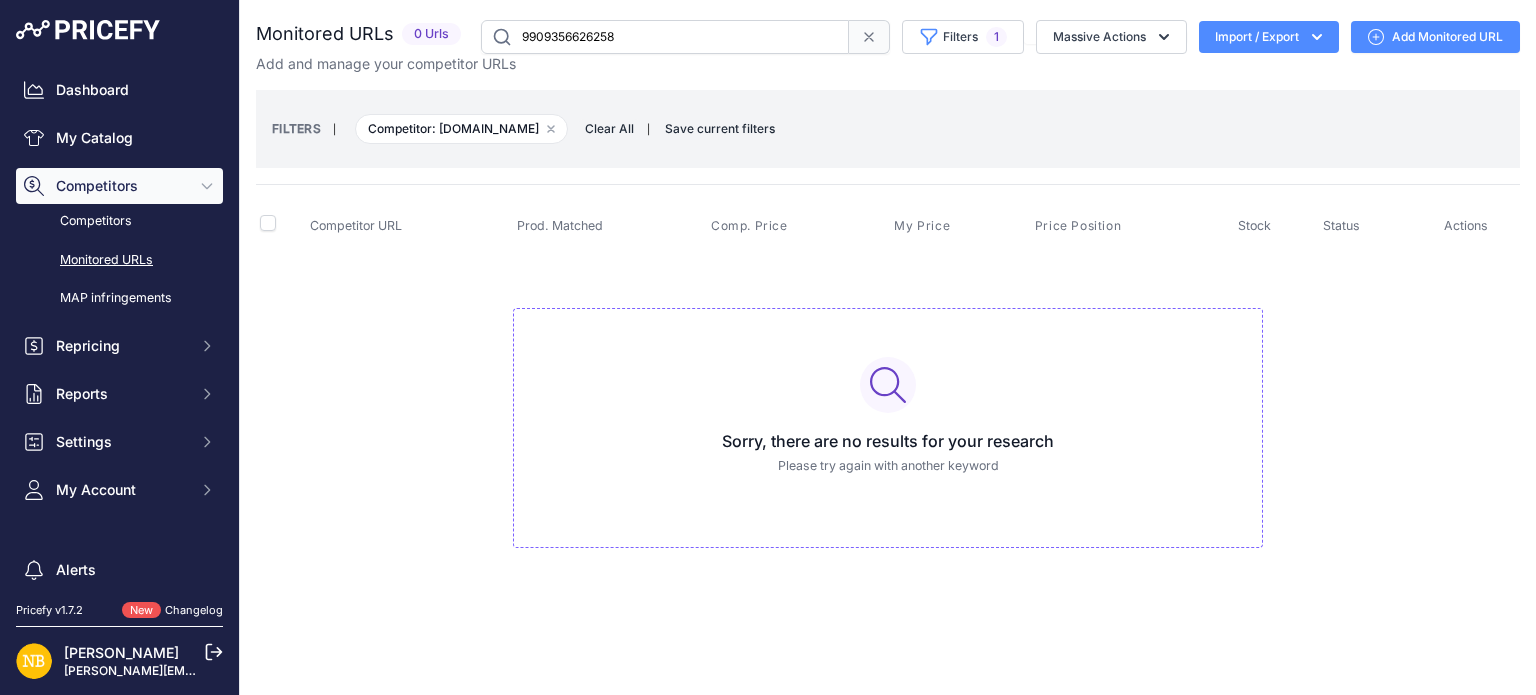 drag, startPoint x: 656, startPoint y: 40, endPoint x: 312, endPoint y: -1, distance: 346.4347 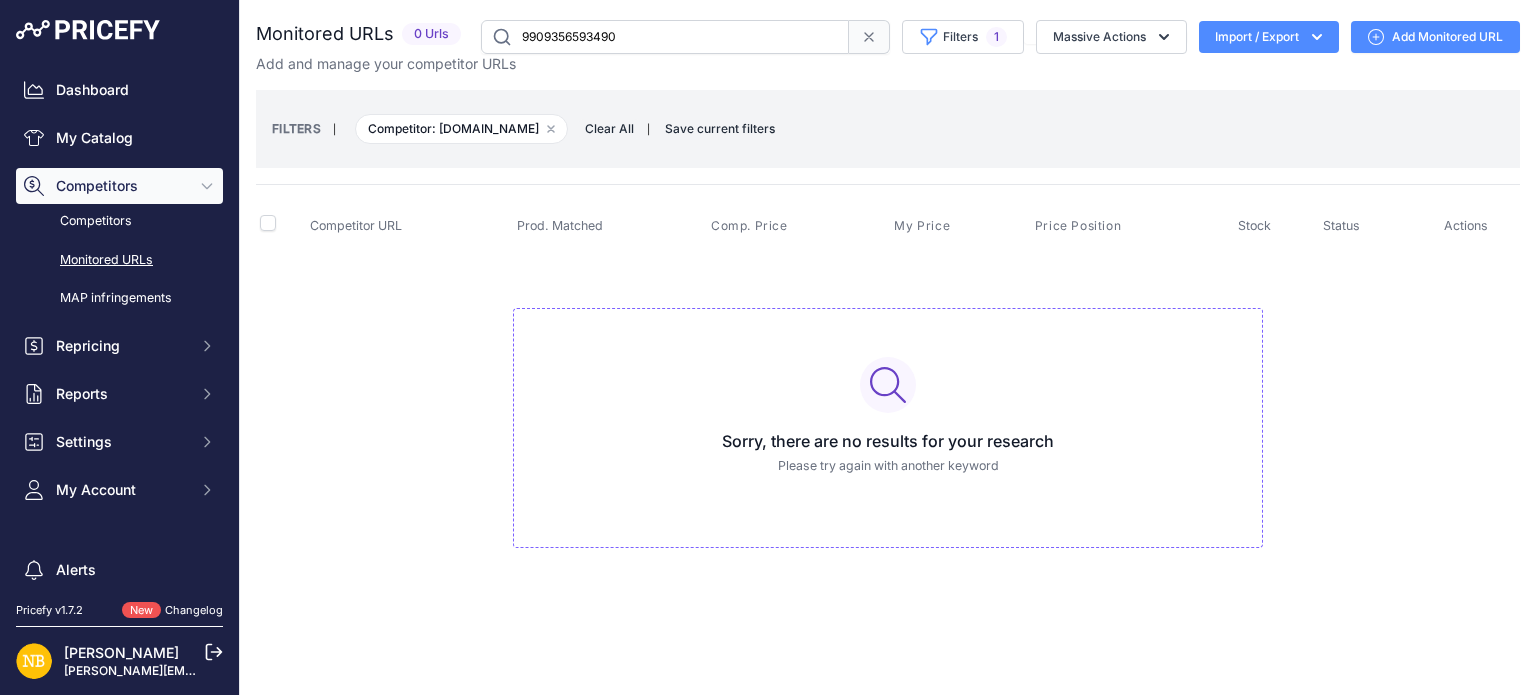 drag, startPoint x: 679, startPoint y: 53, endPoint x: 224, endPoint y: 51, distance: 455.0044 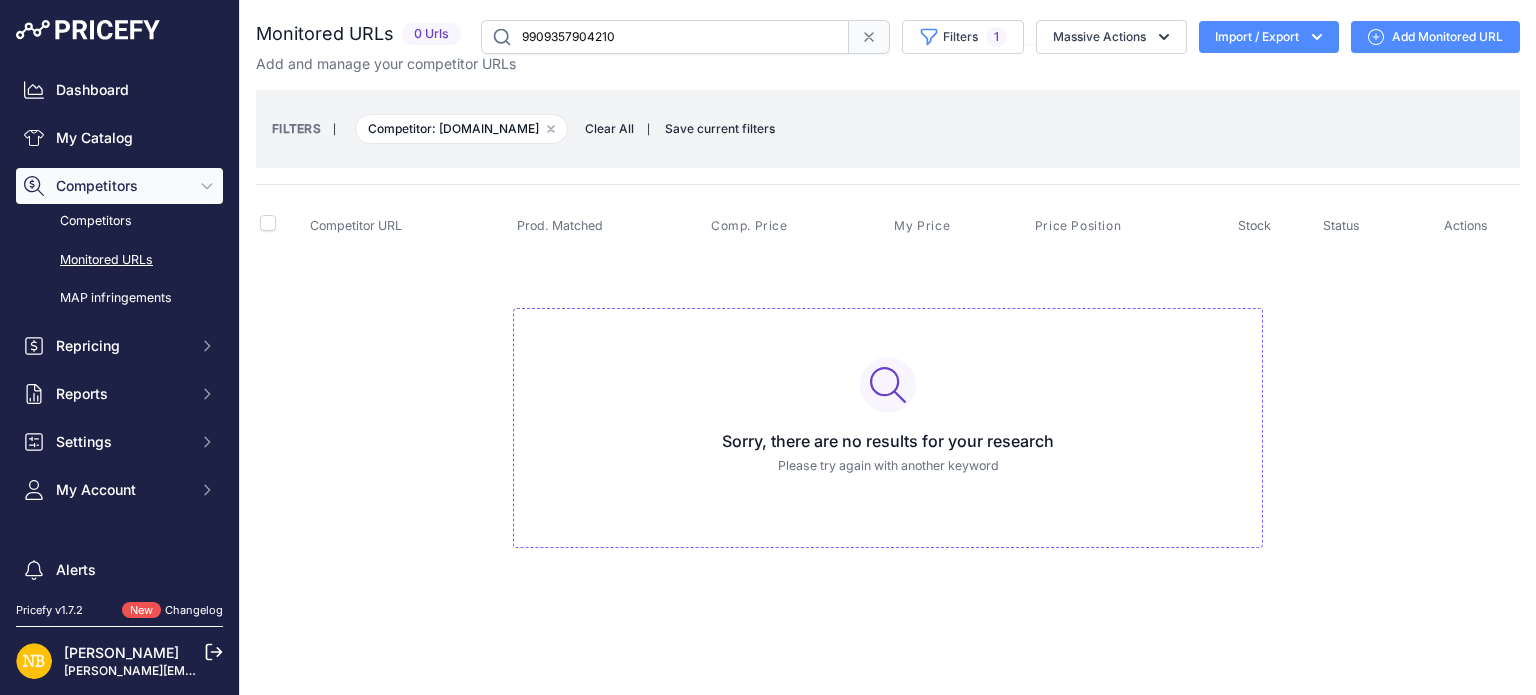 drag, startPoint x: 658, startPoint y: 35, endPoint x: 220, endPoint y: 35, distance: 438 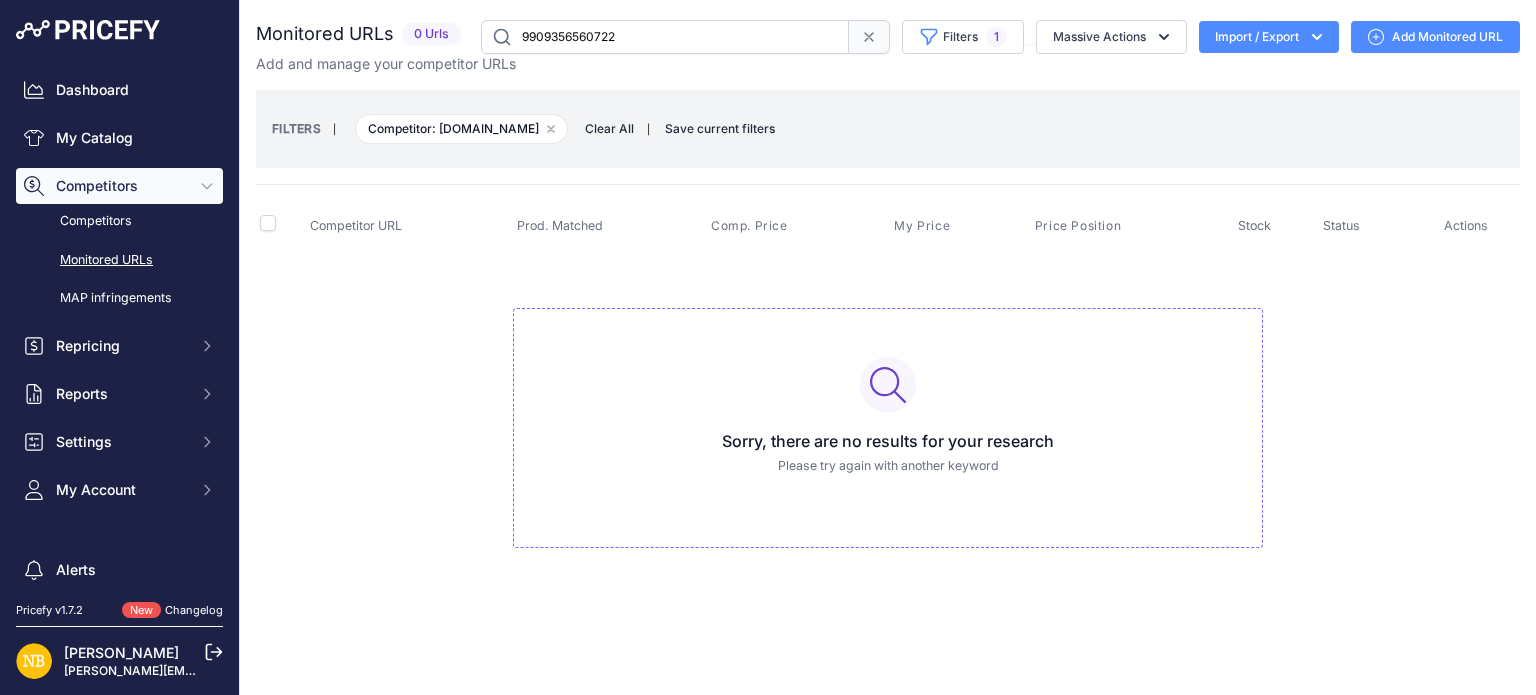 drag, startPoint x: 652, startPoint y: 46, endPoint x: 168, endPoint y: 39, distance: 484.05063 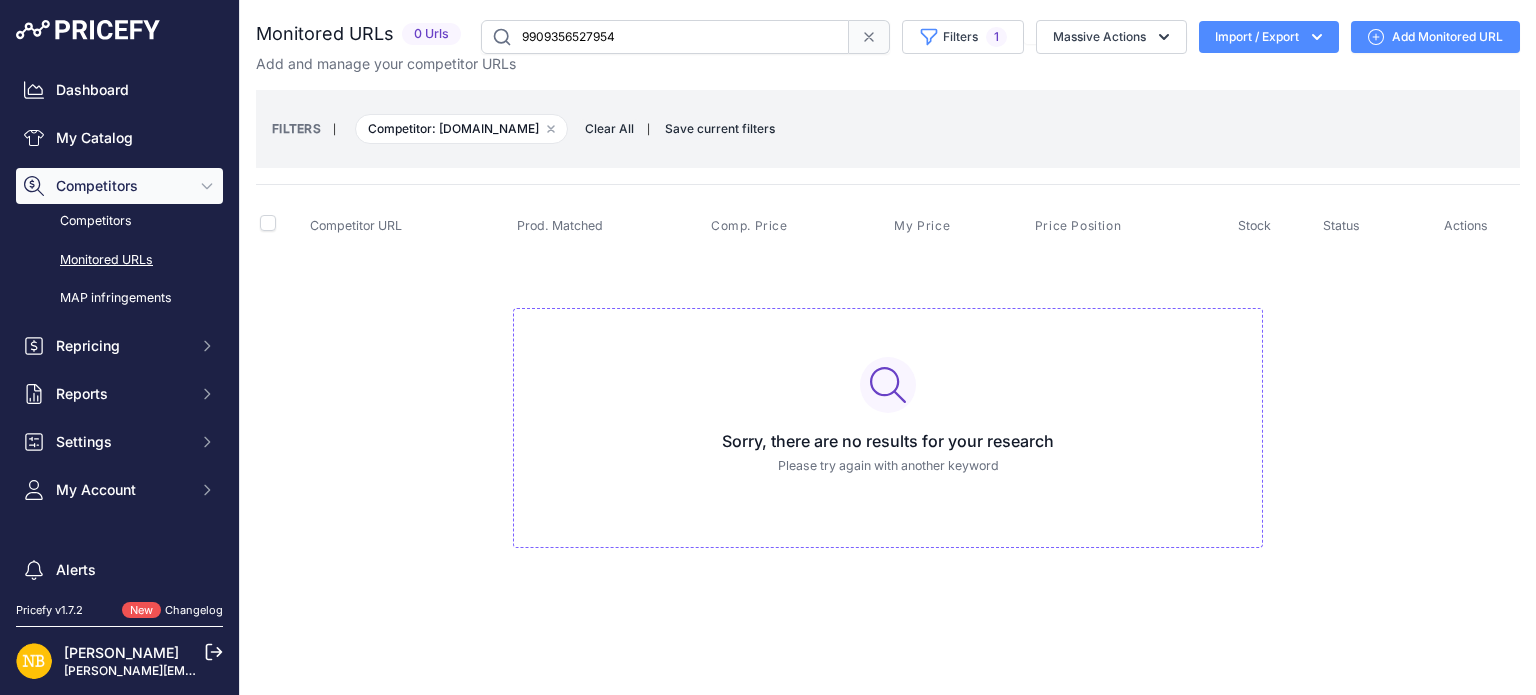 drag, startPoint x: 724, startPoint y: 52, endPoint x: 249, endPoint y: 36, distance: 475.2694 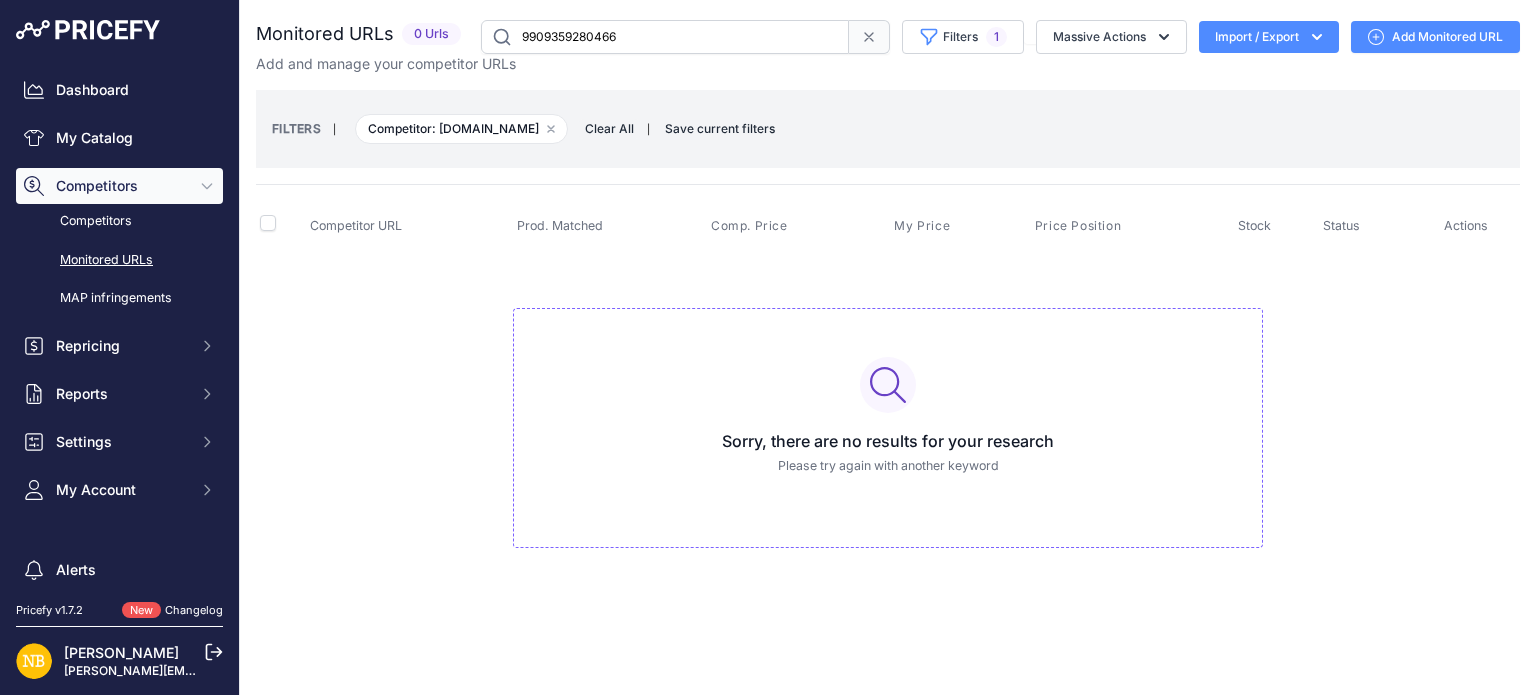 drag, startPoint x: 681, startPoint y: 48, endPoint x: 312, endPoint y: 26, distance: 369.65524 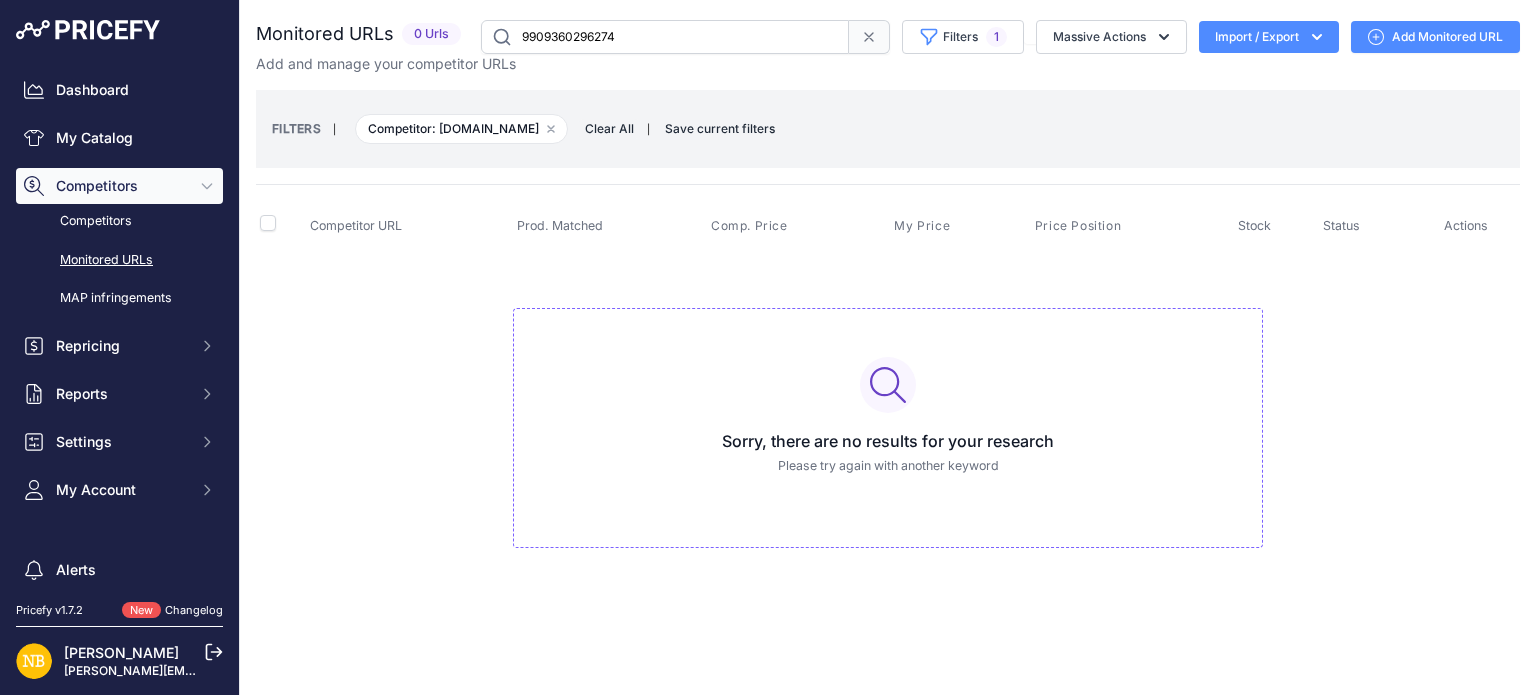 drag, startPoint x: 658, startPoint y: 24, endPoint x: 324, endPoint y: 31, distance: 334.07333 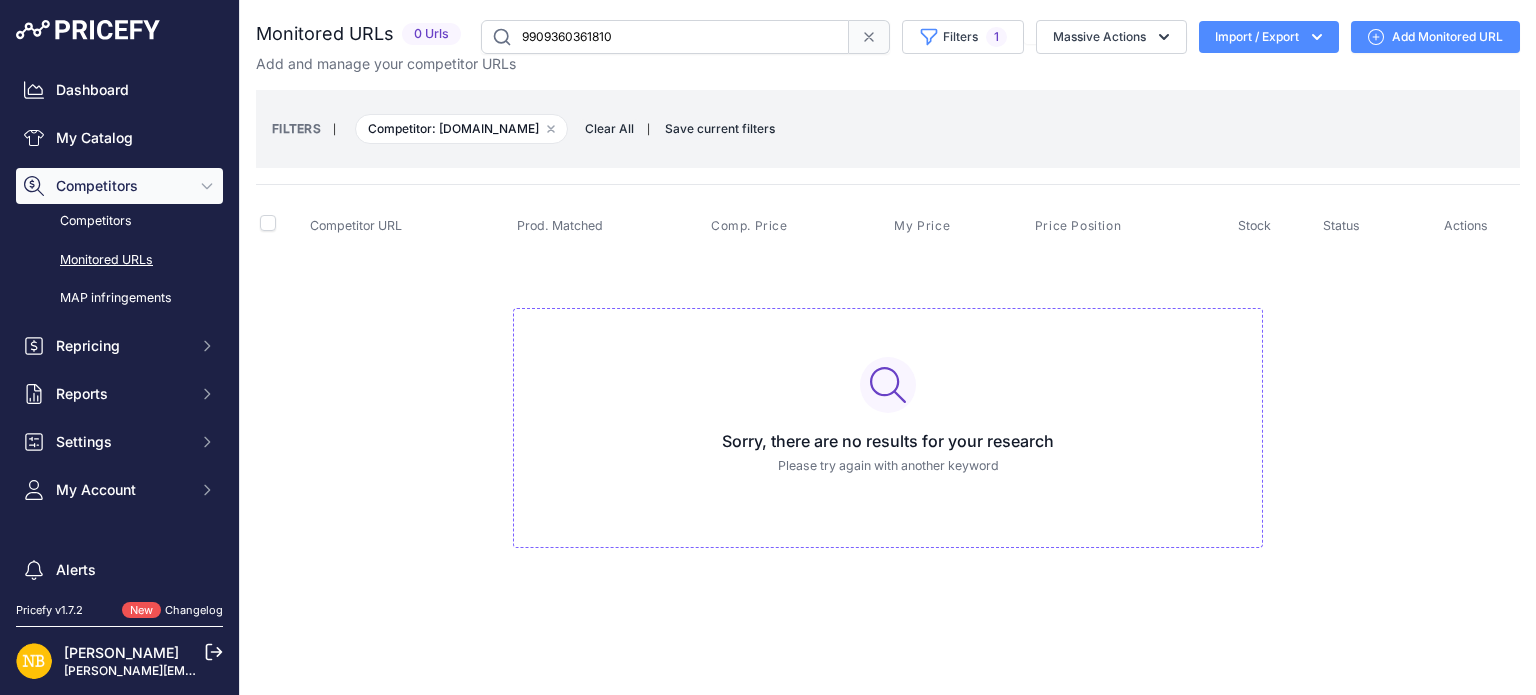 drag, startPoint x: 656, startPoint y: 33, endPoint x: 361, endPoint y: 32, distance: 295.0017 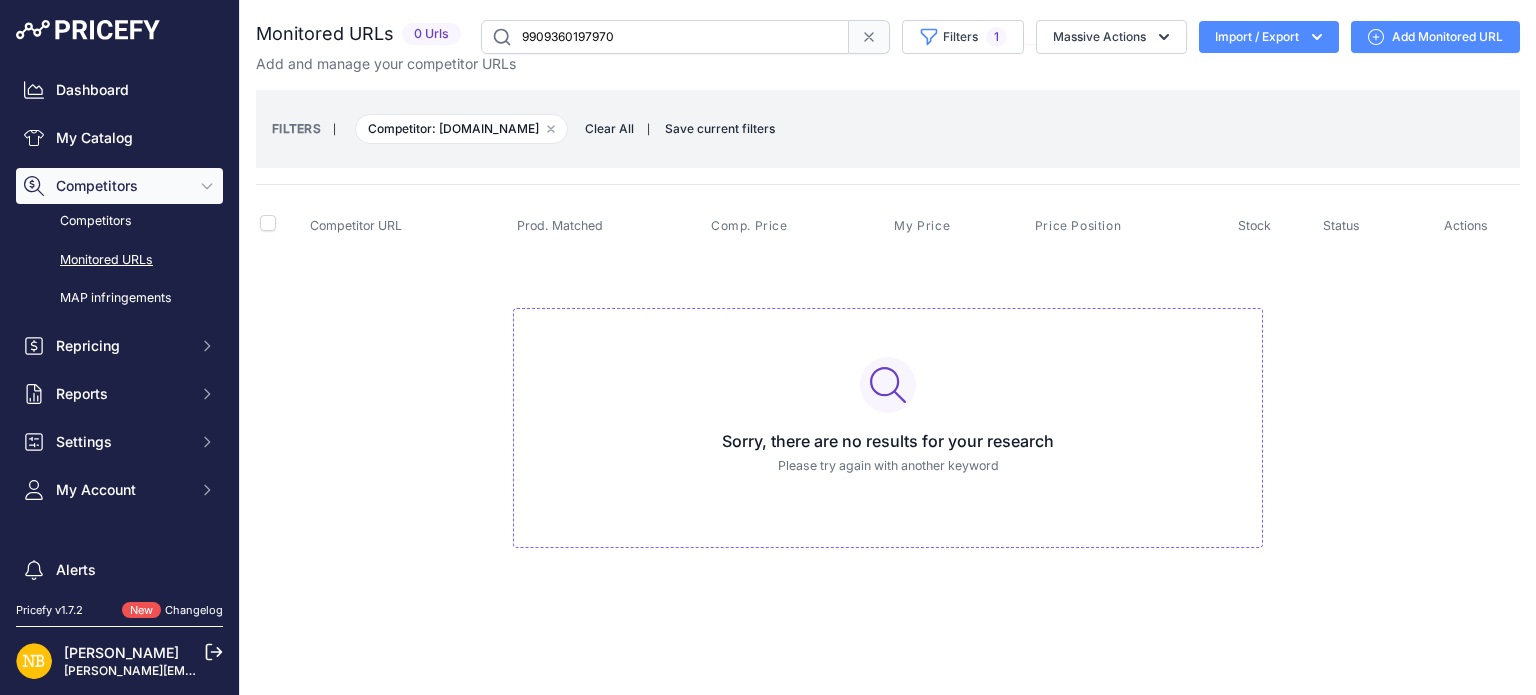 drag, startPoint x: 660, startPoint y: 31, endPoint x: 370, endPoint y: 31, distance: 290 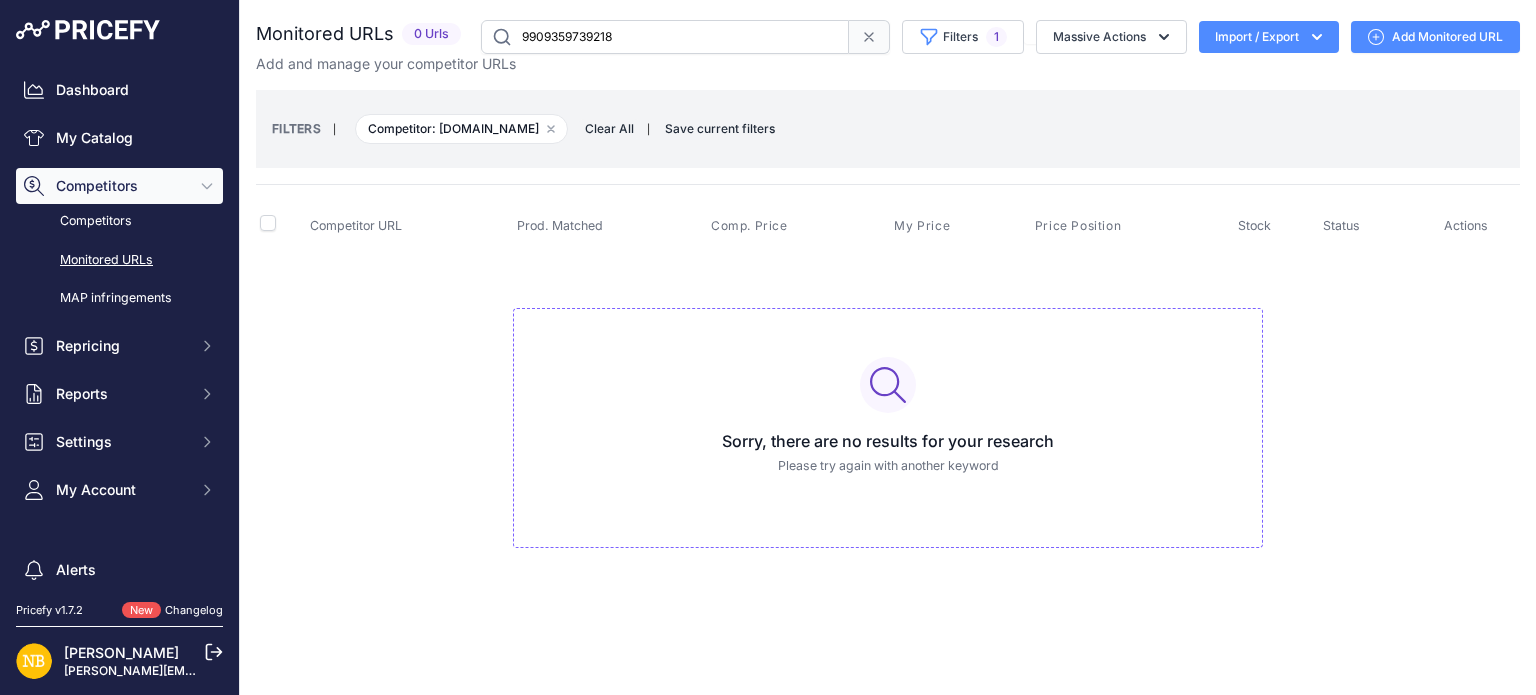 drag, startPoint x: 707, startPoint y: 28, endPoint x: 355, endPoint y: 2, distance: 352.95892 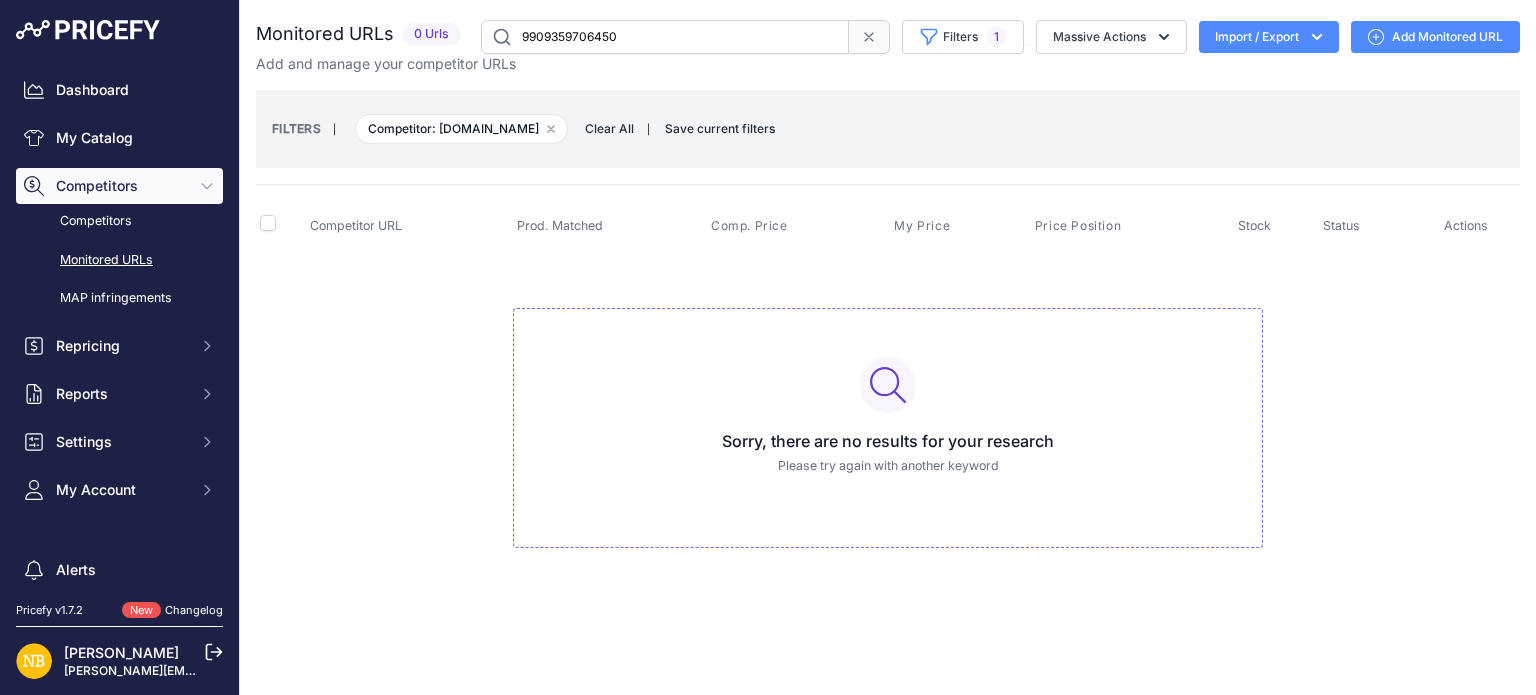 drag, startPoint x: 653, startPoint y: 31, endPoint x: 280, endPoint y: 31, distance: 373 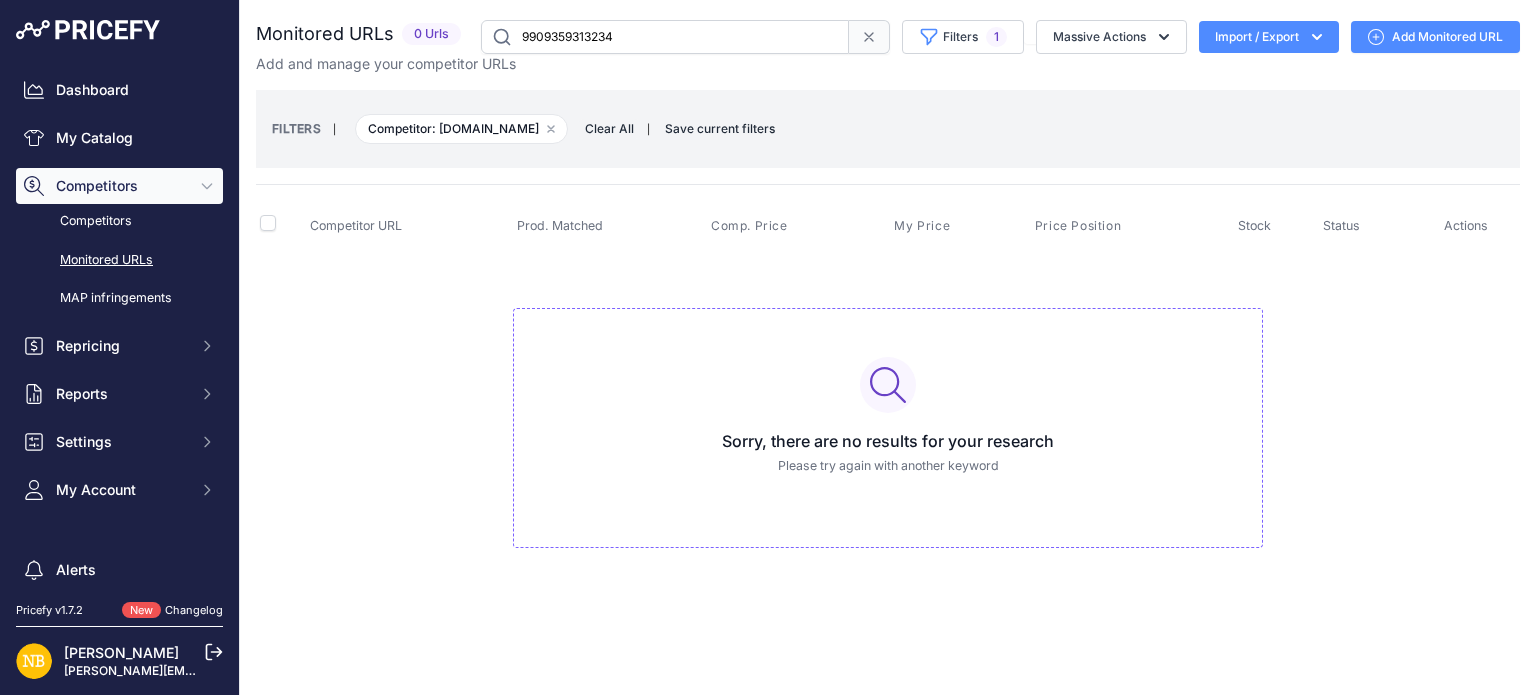 drag, startPoint x: 647, startPoint y: 46, endPoint x: 310, endPoint y: 14, distance: 338.51587 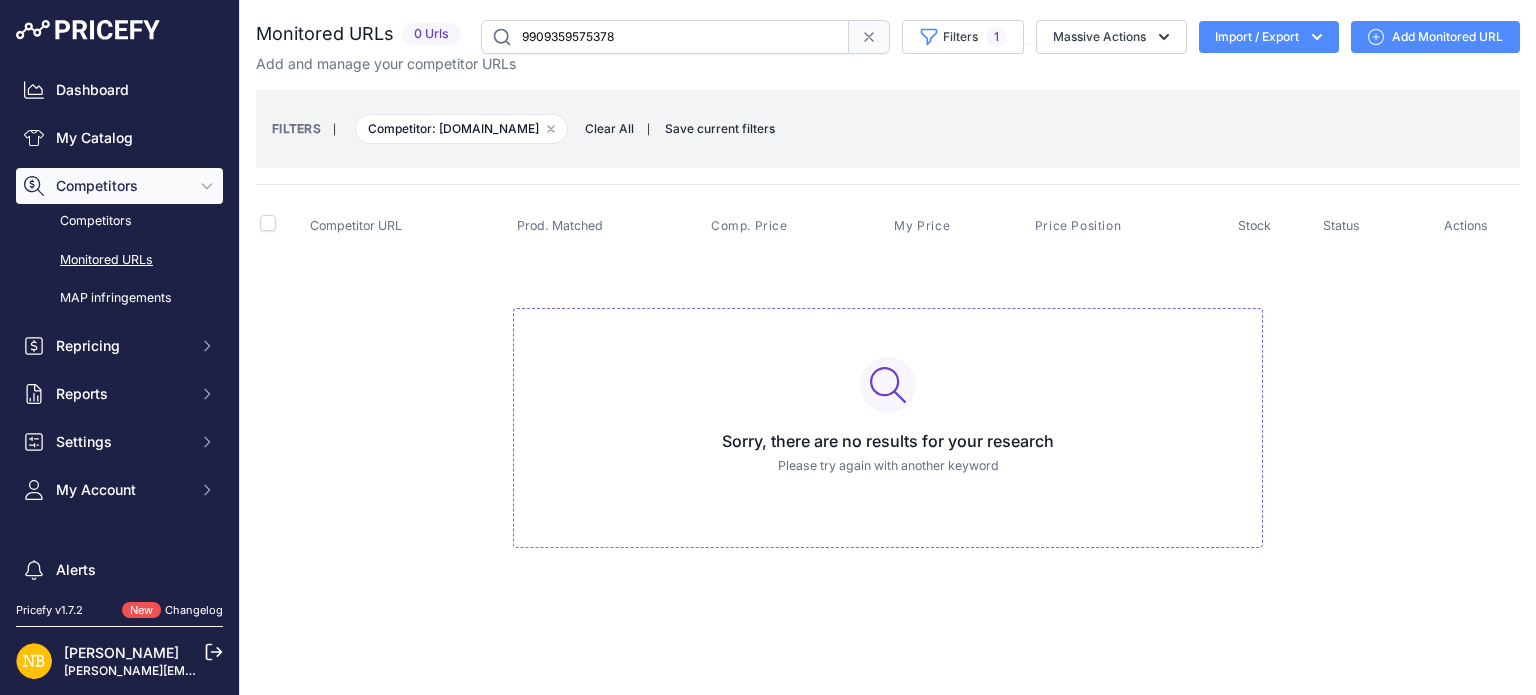 drag, startPoint x: 575, startPoint y: 23, endPoint x: 322, endPoint y: 21, distance: 253.0079 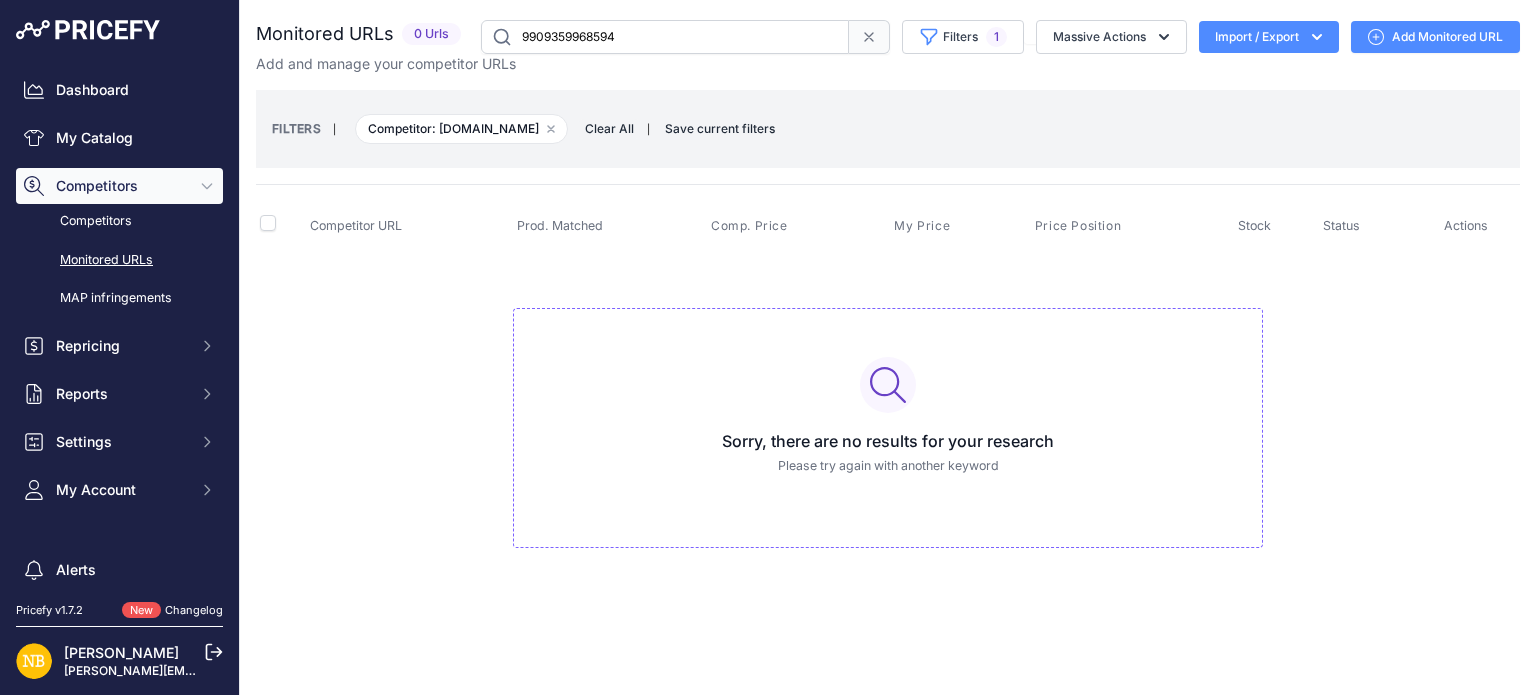 drag, startPoint x: 696, startPoint y: 34, endPoint x: 267, endPoint y: 34, distance: 429 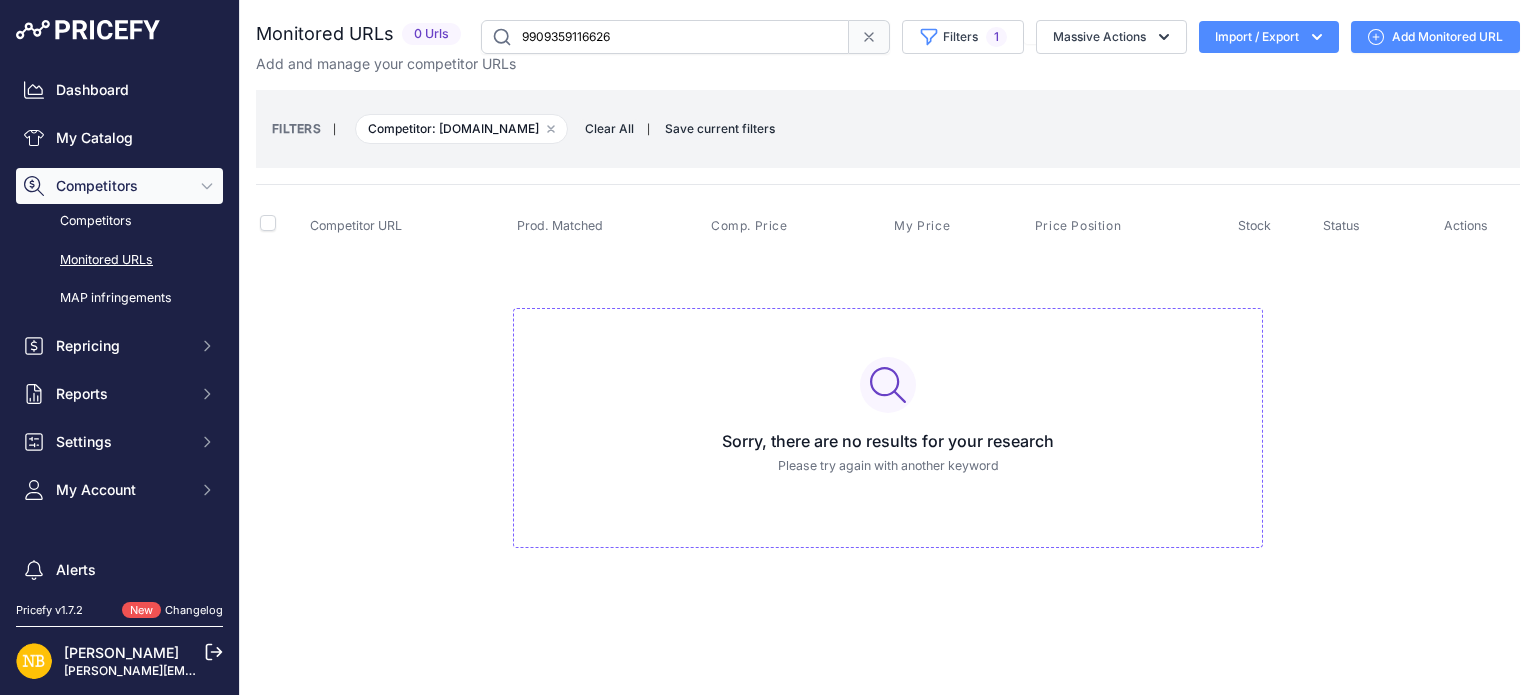 drag, startPoint x: 683, startPoint y: 51, endPoint x: 376, endPoint y: 39, distance: 307.23444 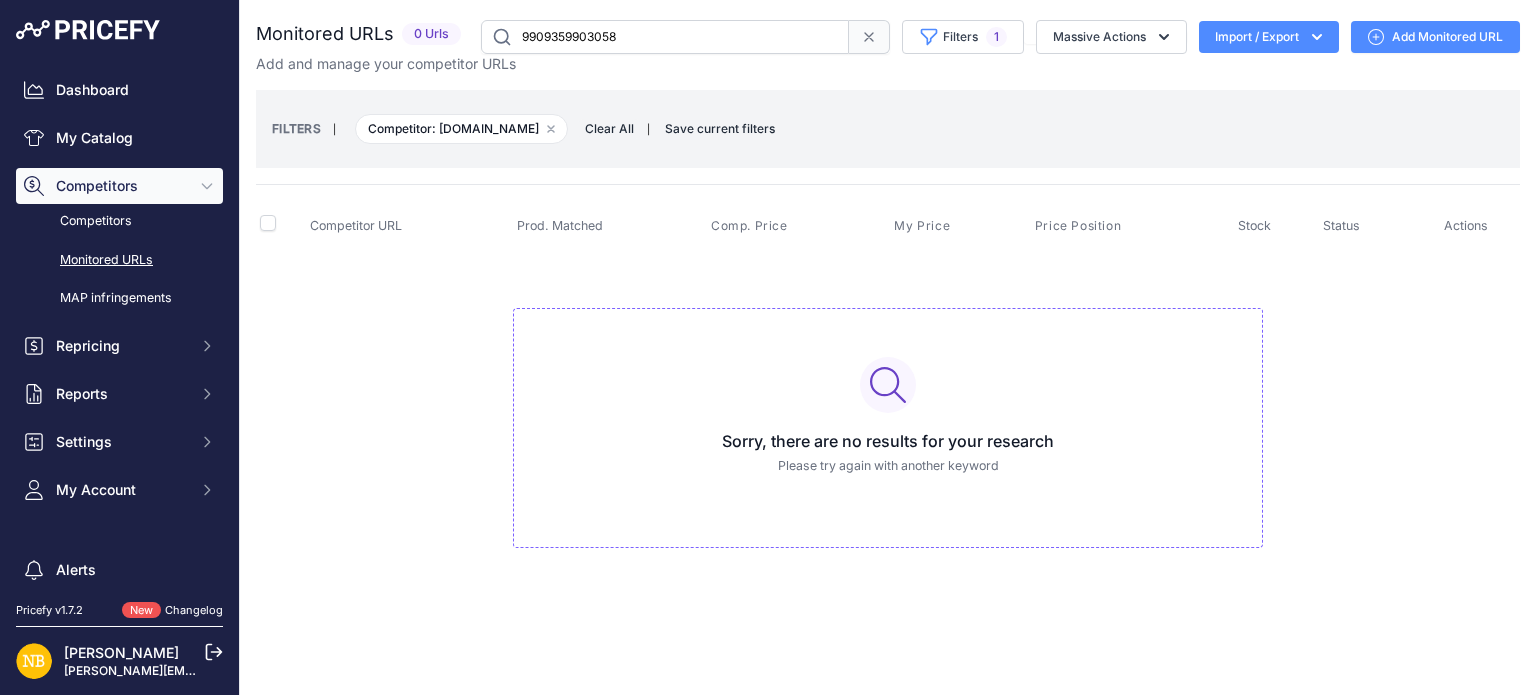 drag, startPoint x: 649, startPoint y: 40, endPoint x: 157, endPoint y: 2, distance: 493.4653 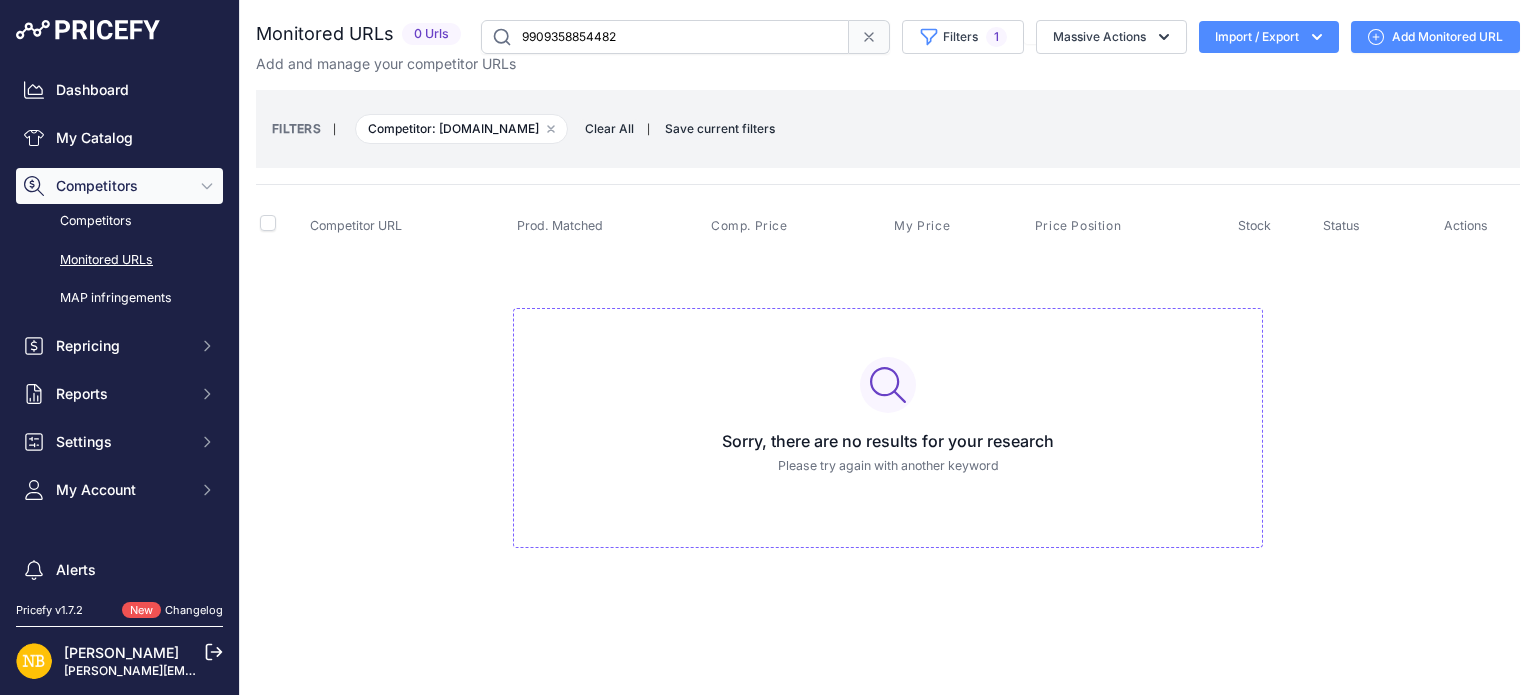 drag, startPoint x: 649, startPoint y: 31, endPoint x: 260, endPoint y: 14, distance: 389.37128 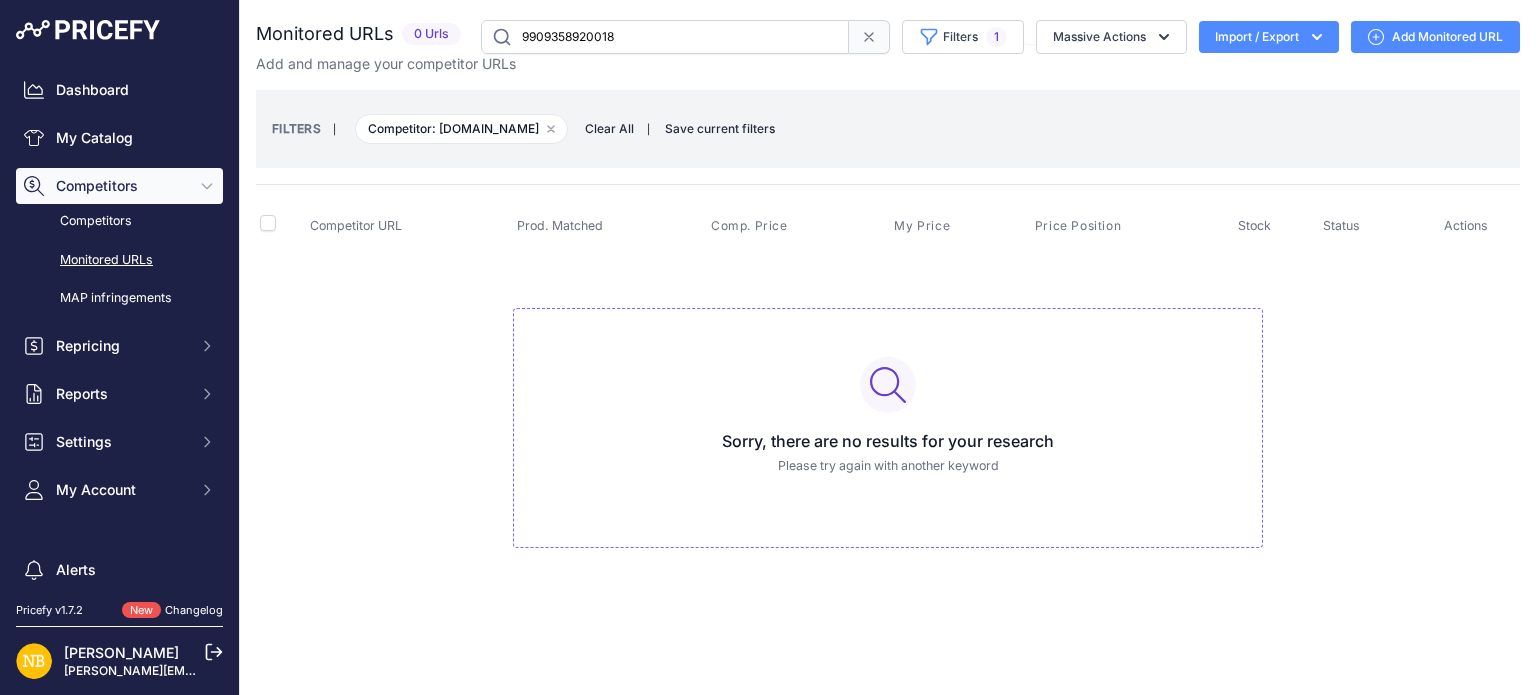 drag, startPoint x: 673, startPoint y: 41, endPoint x: 209, endPoint y: 40, distance: 464.00107 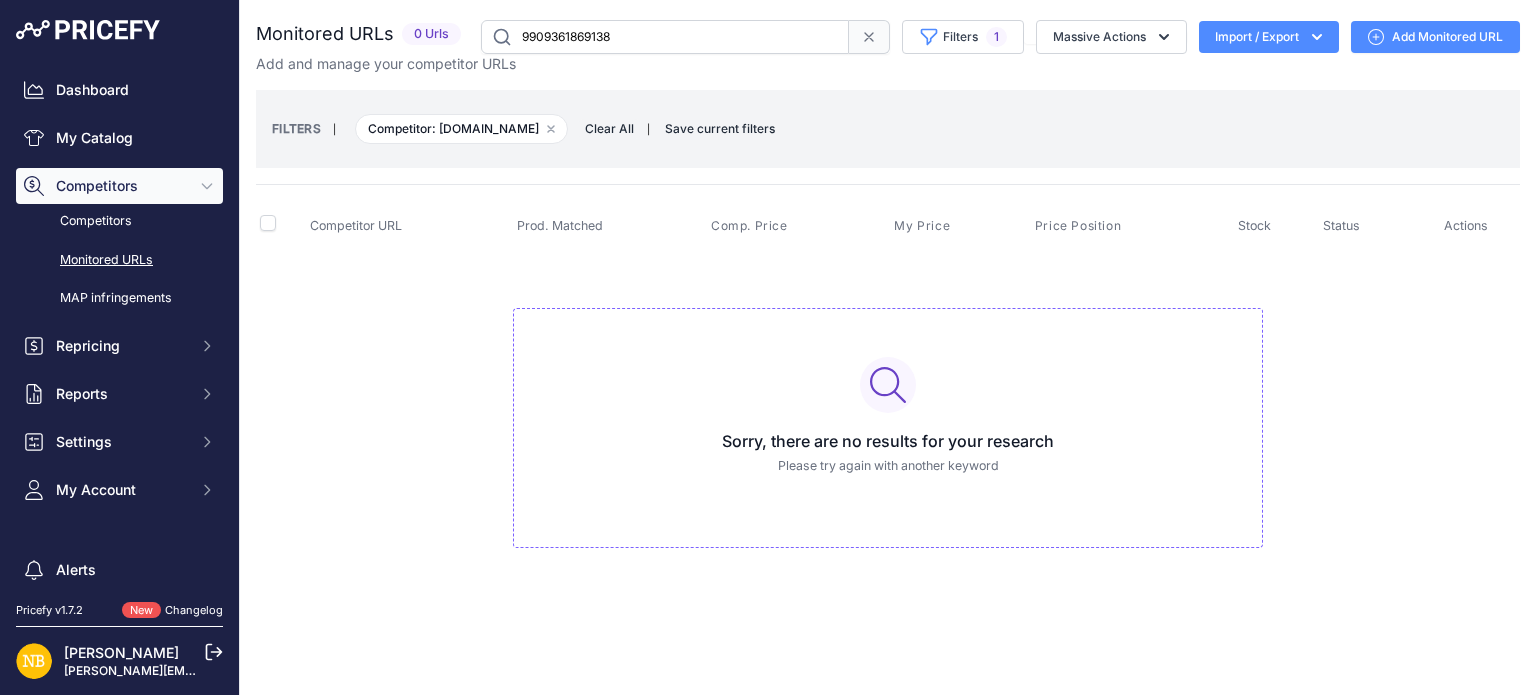 drag, startPoint x: 701, startPoint y: 51, endPoint x: 346, endPoint y: 51, distance: 355 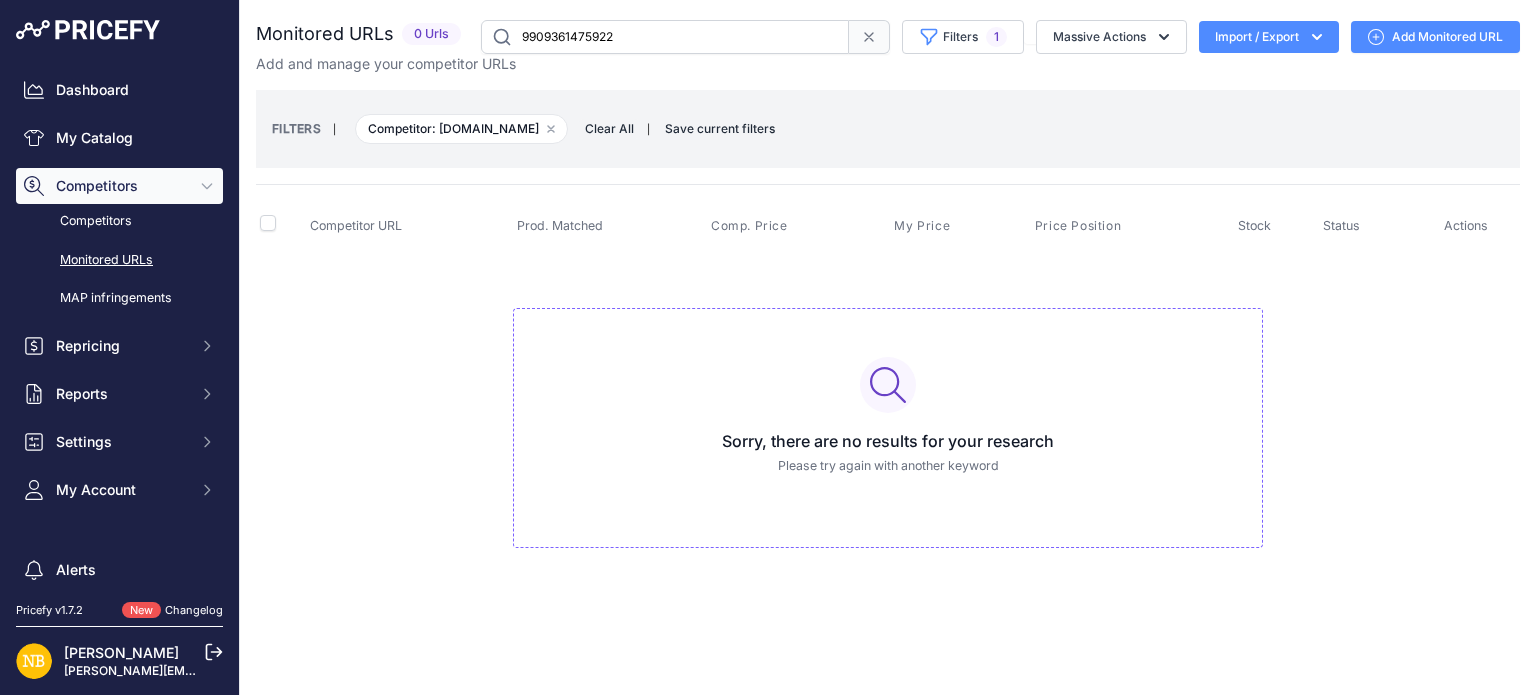 drag, startPoint x: 728, startPoint y: 28, endPoint x: 331, endPoint y: 28, distance: 397 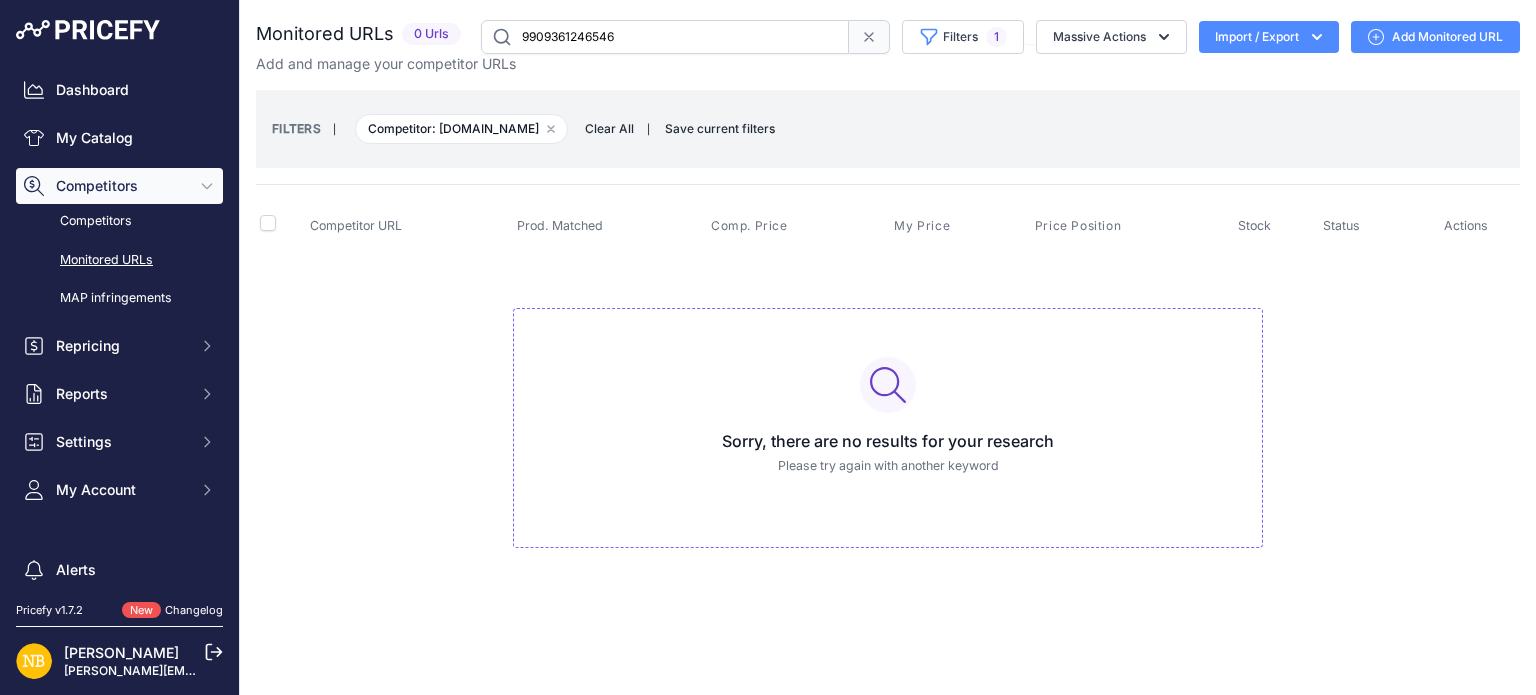 drag, startPoint x: 649, startPoint y: 37, endPoint x: 184, endPoint y: 36, distance: 465.00107 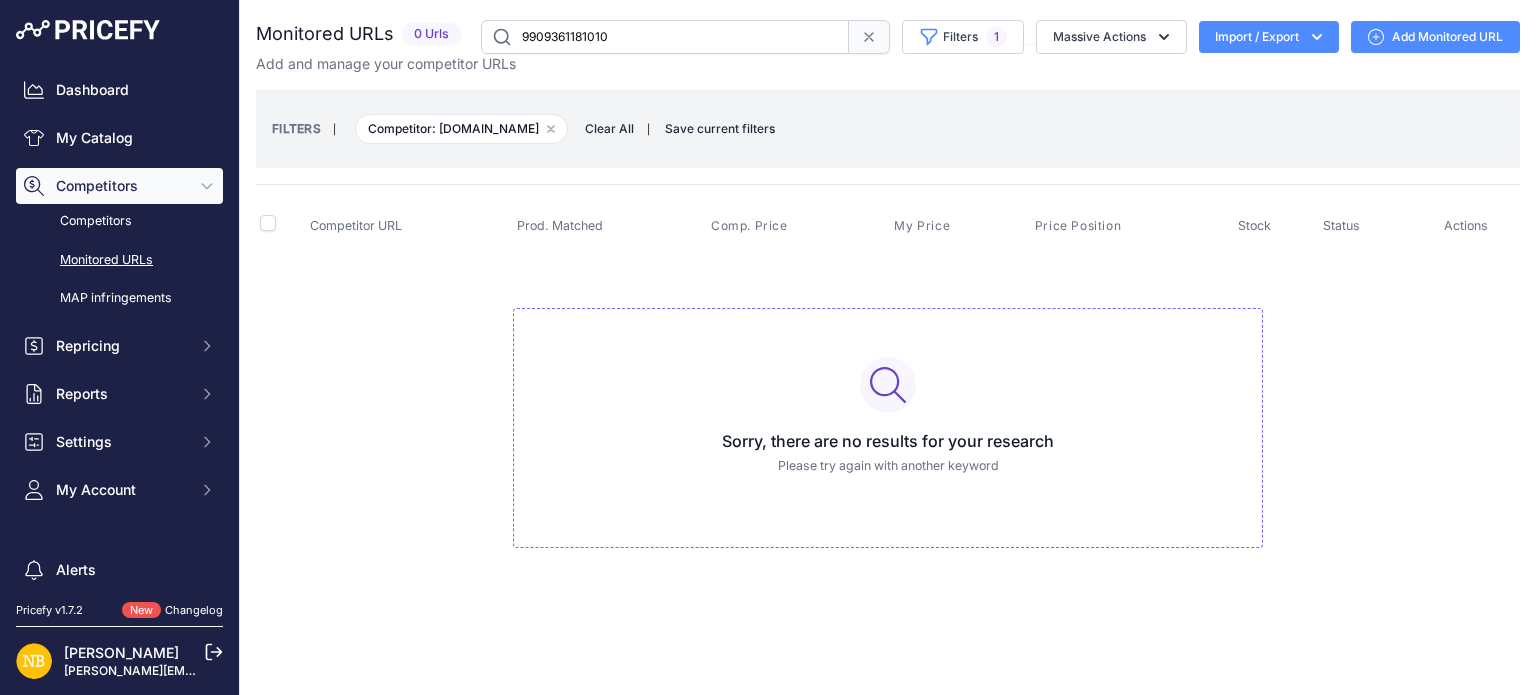 drag, startPoint x: 632, startPoint y: 47, endPoint x: 29, endPoint y: 27, distance: 603.3316 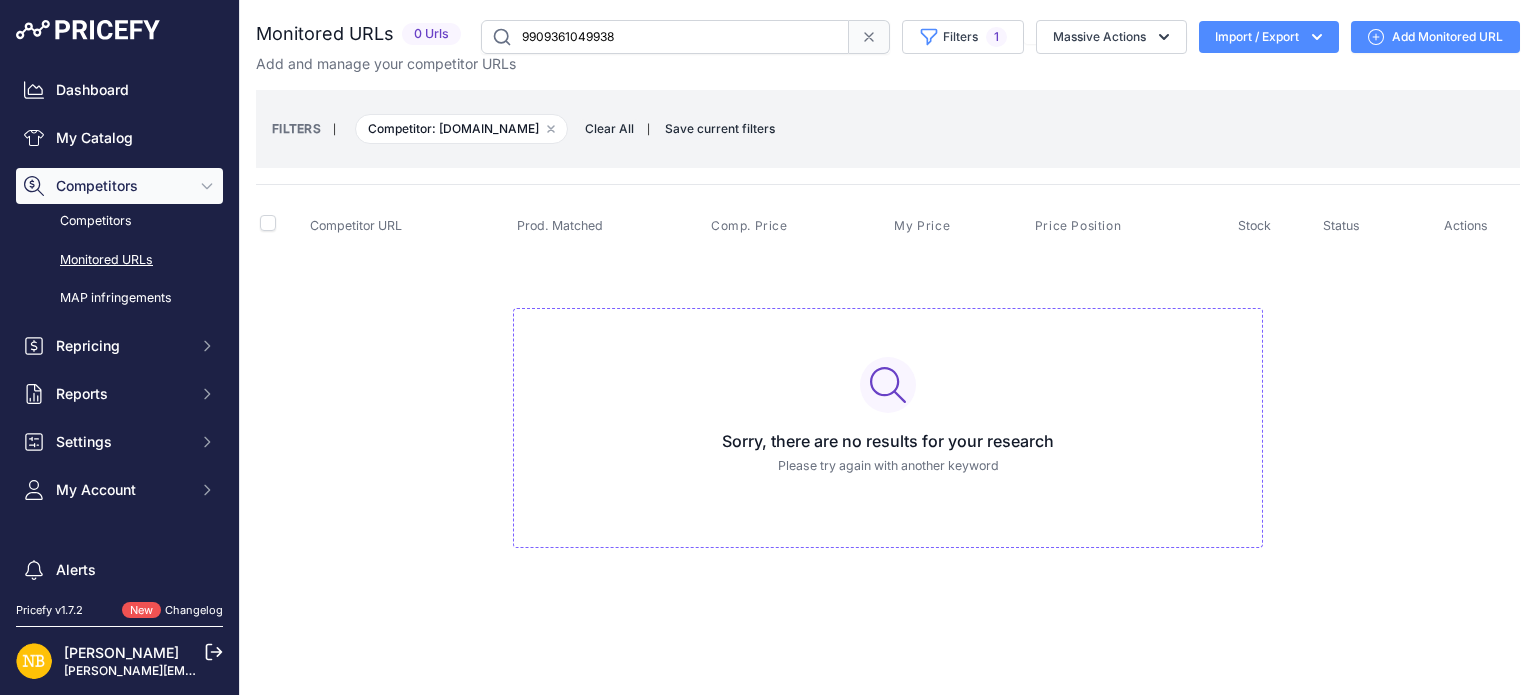 drag, startPoint x: 648, startPoint y: 44, endPoint x: 220, endPoint y: 39, distance: 428.0292 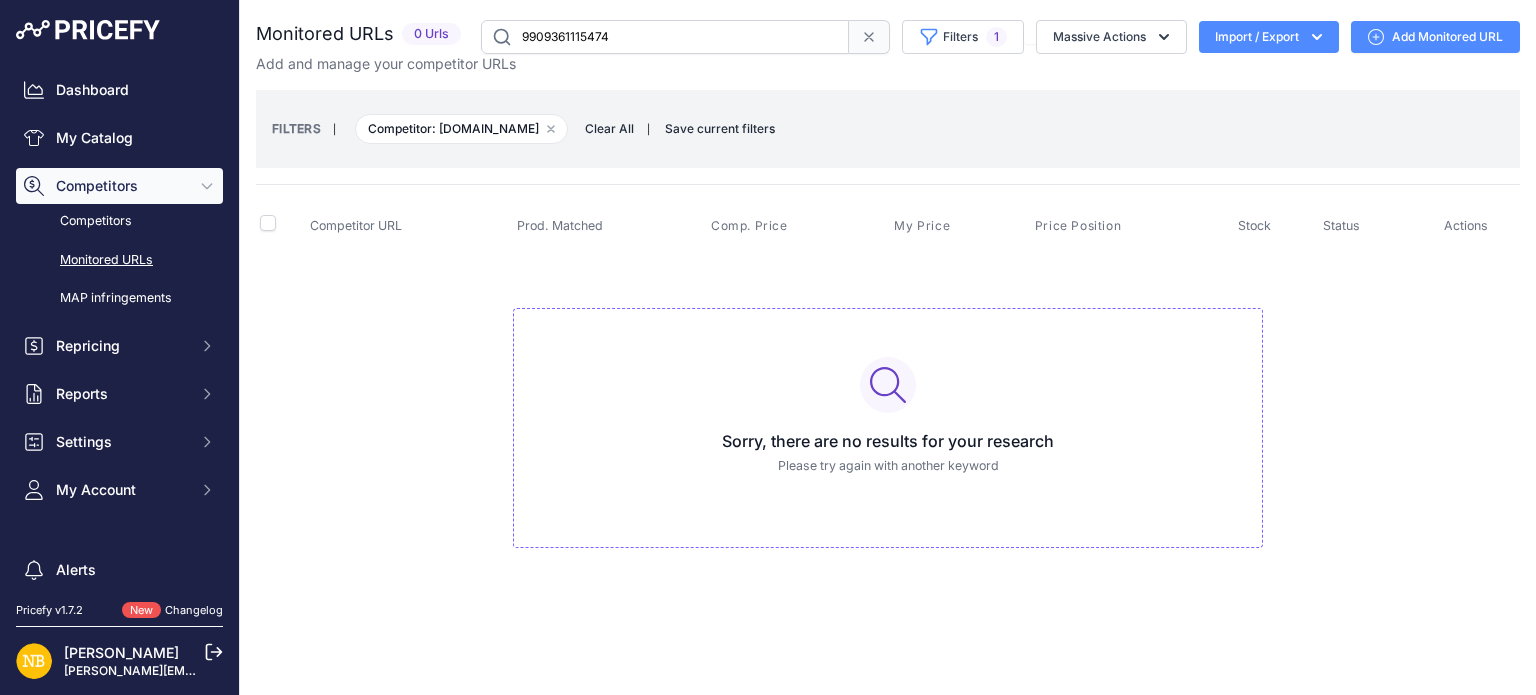 drag, startPoint x: 656, startPoint y: 35, endPoint x: 159, endPoint y: 35, distance: 497 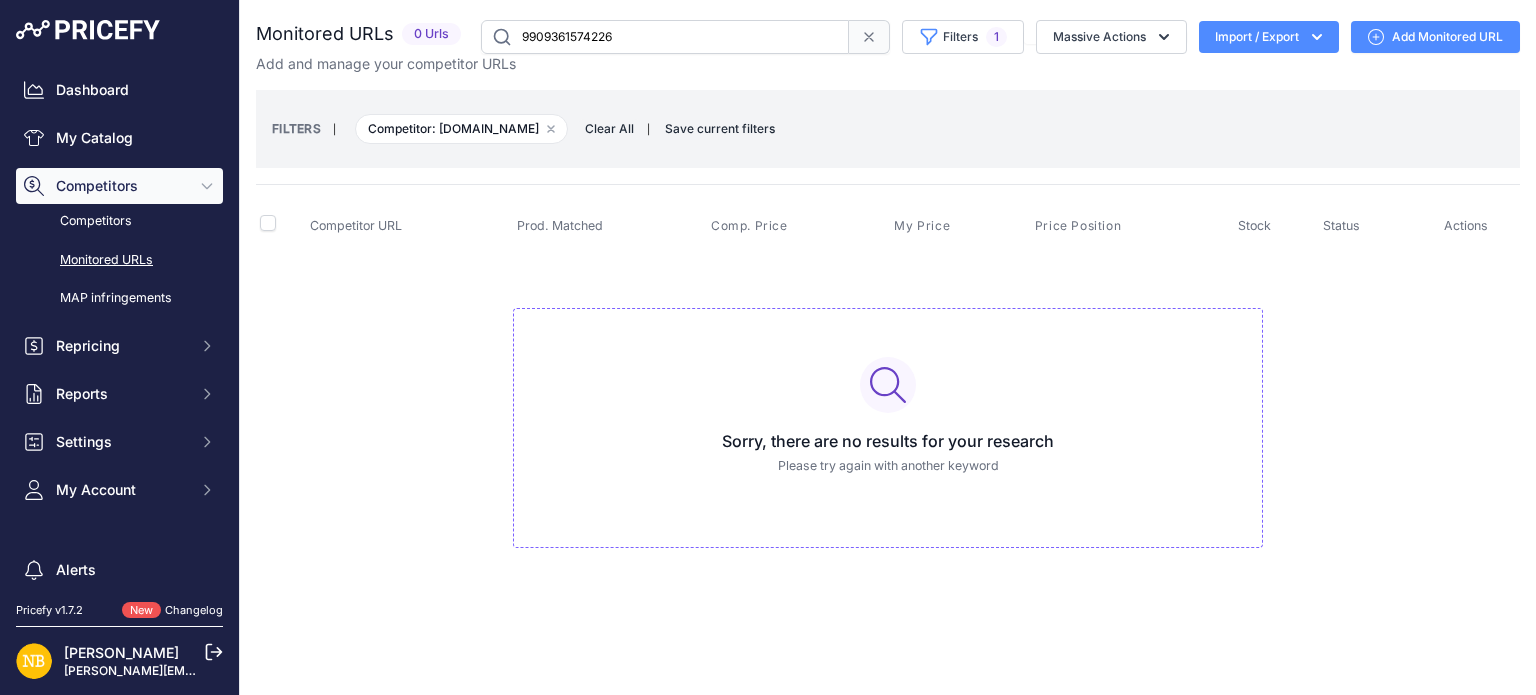 drag, startPoint x: 632, startPoint y: 32, endPoint x: 204, endPoint y: 34, distance: 428.00467 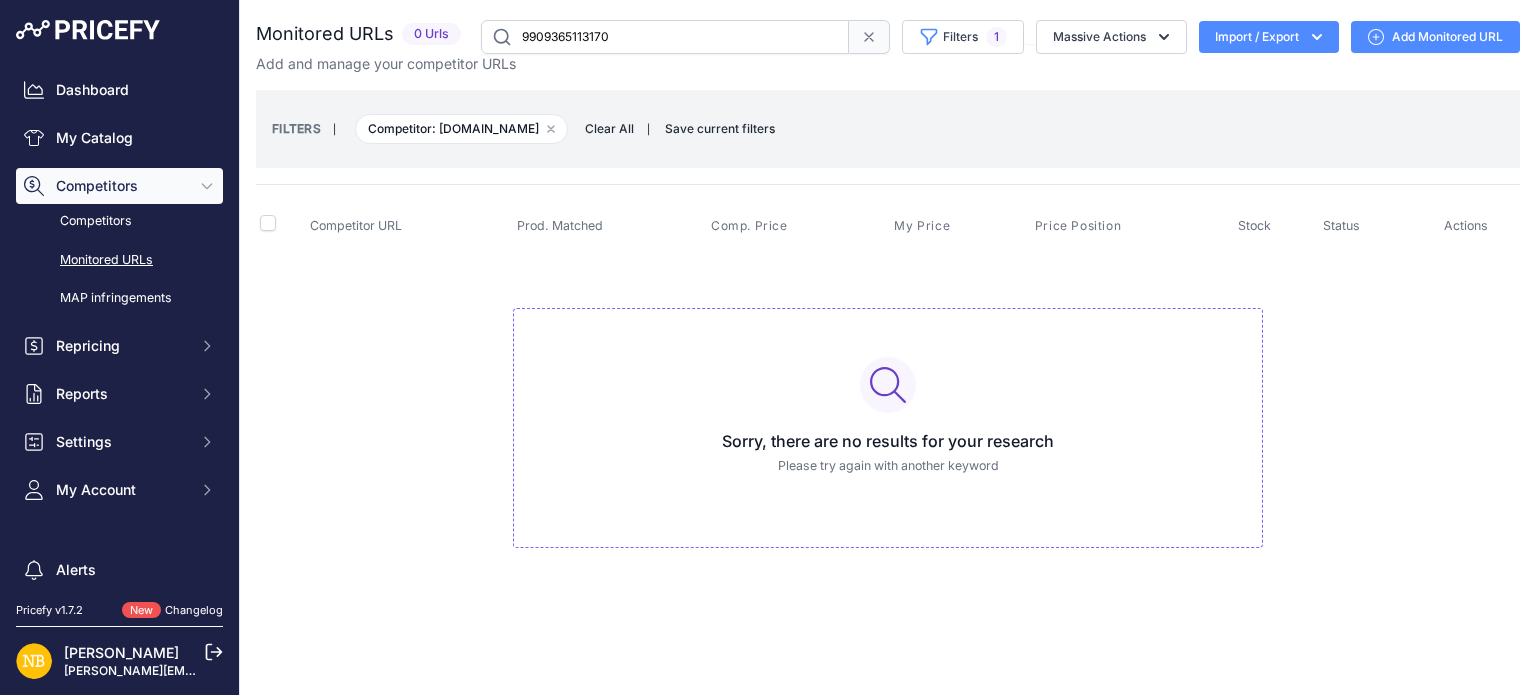 drag, startPoint x: 638, startPoint y: 43, endPoint x: 301, endPoint y: 37, distance: 337.0534 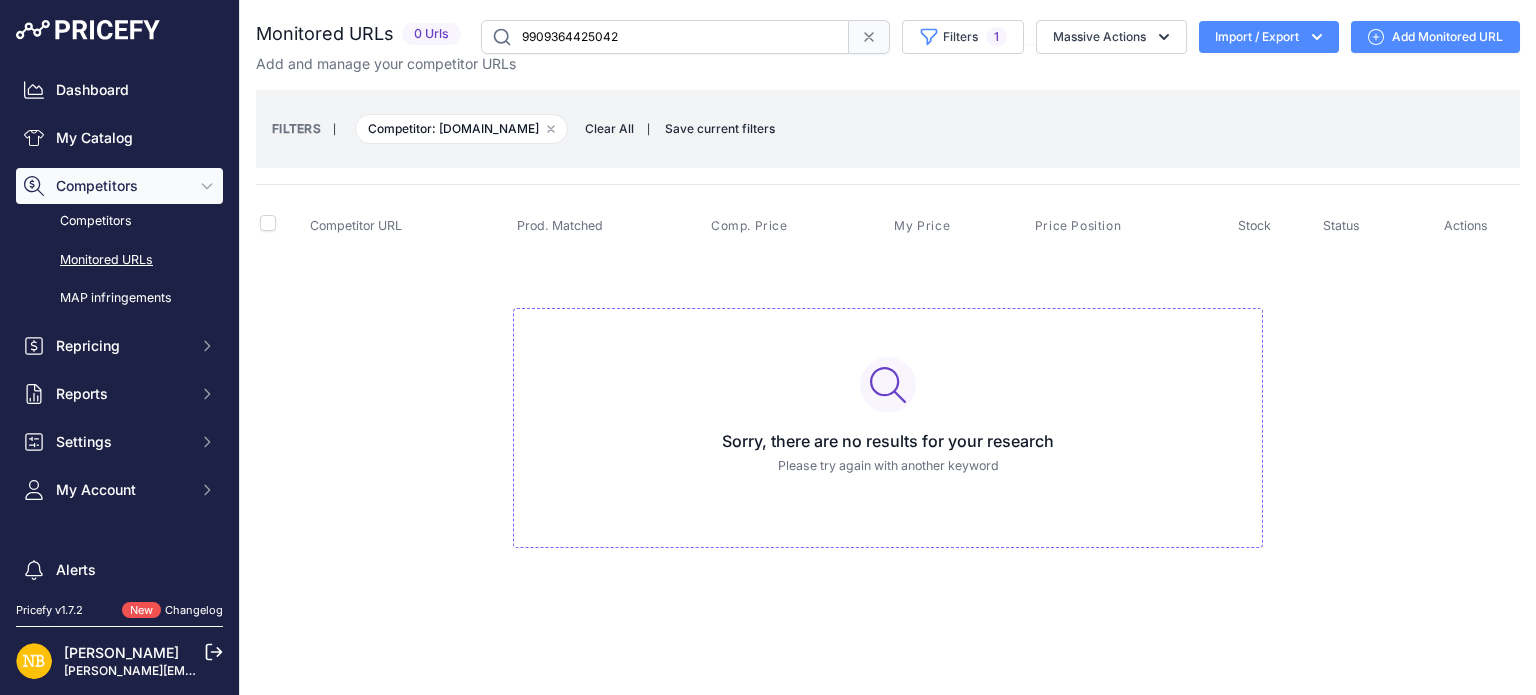 drag, startPoint x: 696, startPoint y: 37, endPoint x: 270, endPoint y: 34, distance: 426.01056 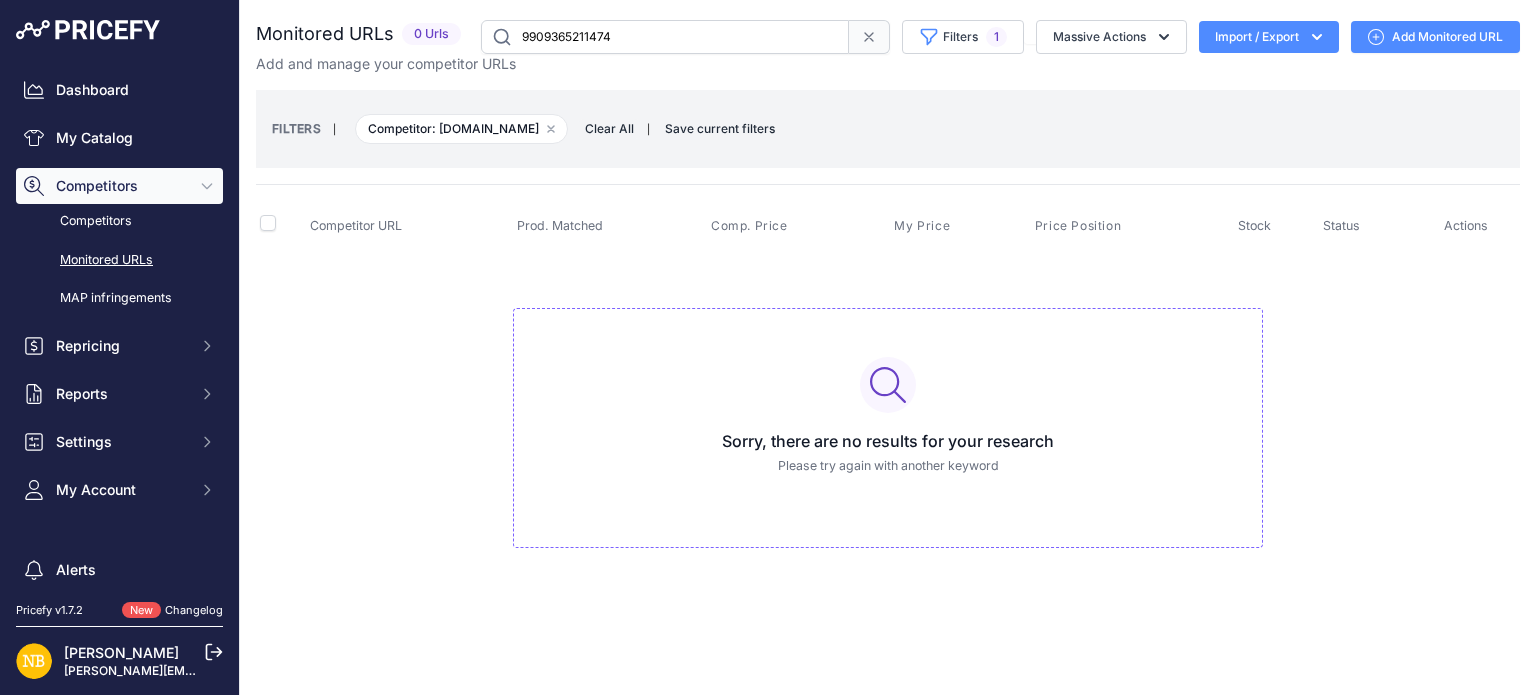 drag, startPoint x: 673, startPoint y: 45, endPoint x: 280, endPoint y: 33, distance: 393.18317 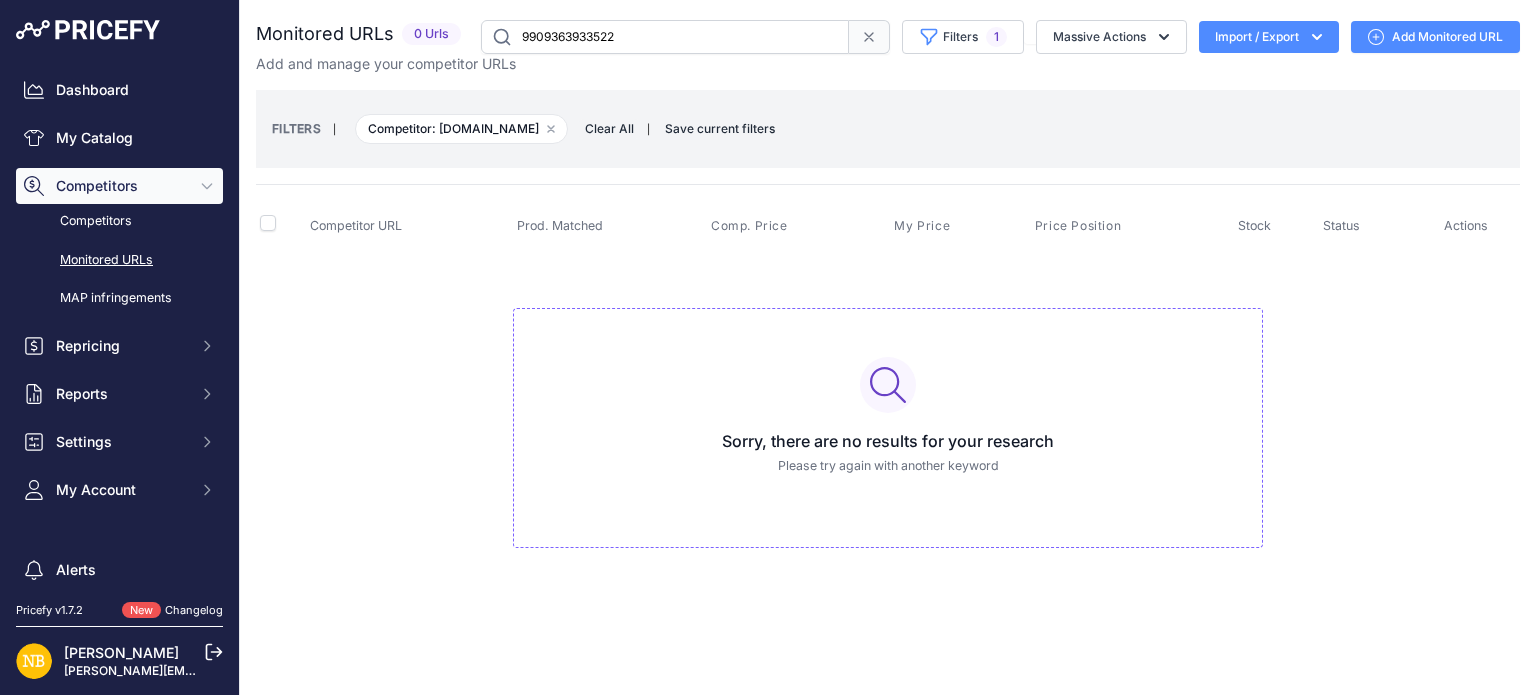 drag, startPoint x: 642, startPoint y: 41, endPoint x: 74, endPoint y: 33, distance: 568.05634 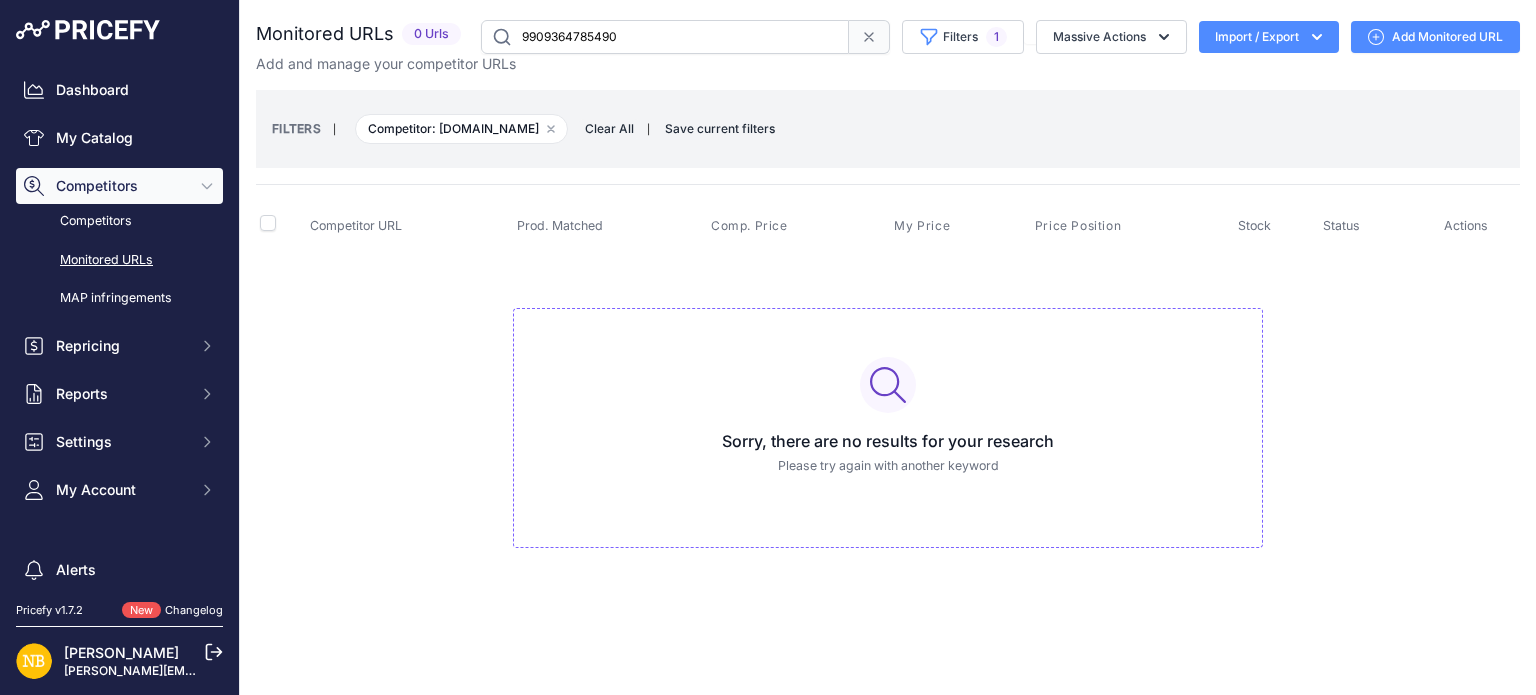 drag, startPoint x: 676, startPoint y: 36, endPoint x: 225, endPoint y: 19, distance: 451.32028 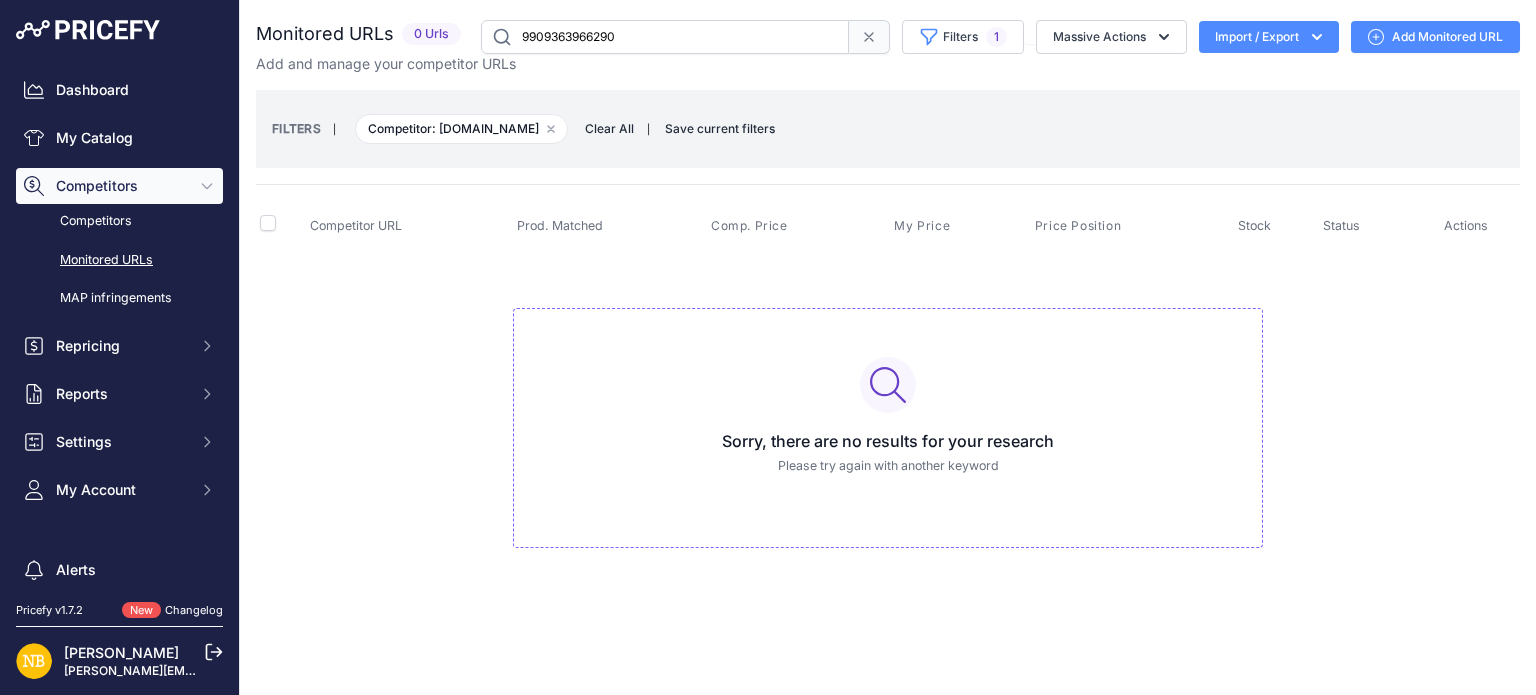 drag, startPoint x: 632, startPoint y: 39, endPoint x: 216, endPoint y: -1, distance: 417.91864 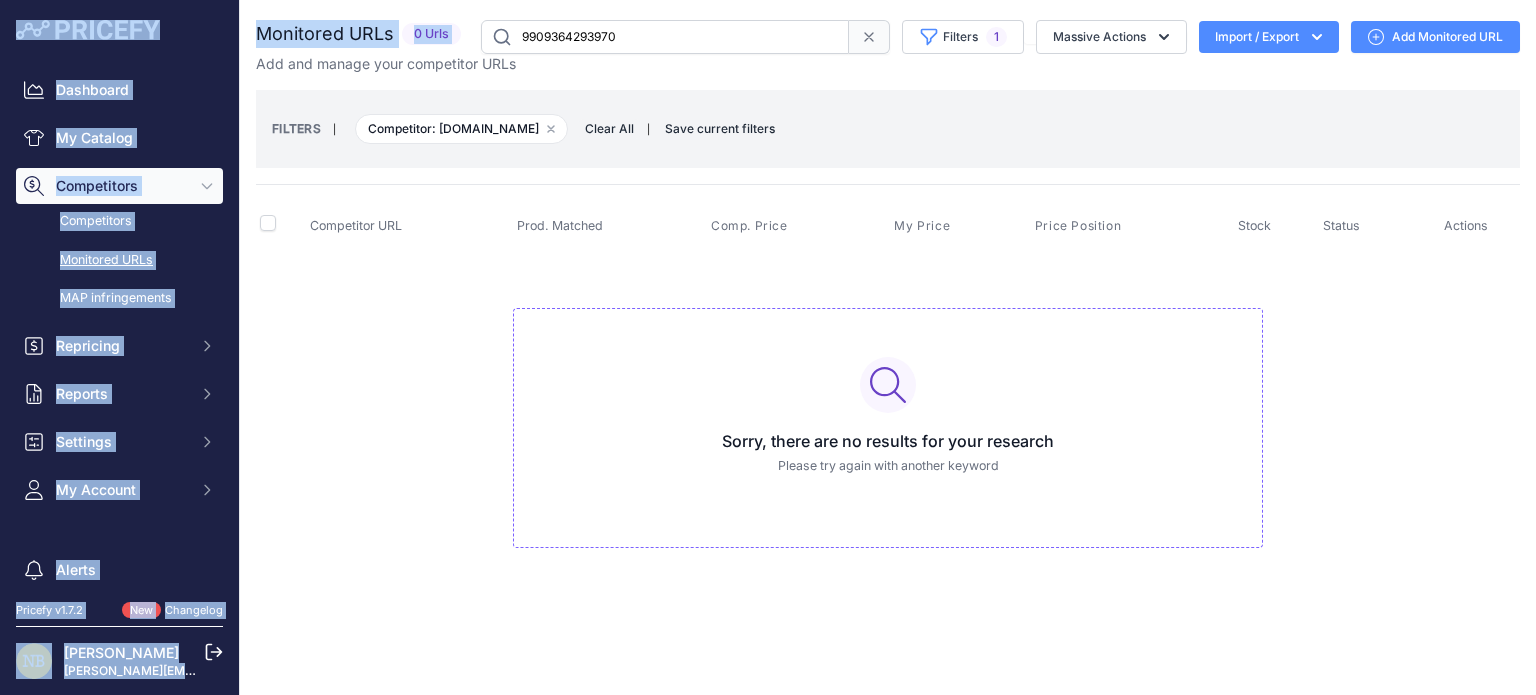 drag, startPoint x: 284, startPoint y: -11, endPoint x: 230, endPoint y: -11, distance: 54 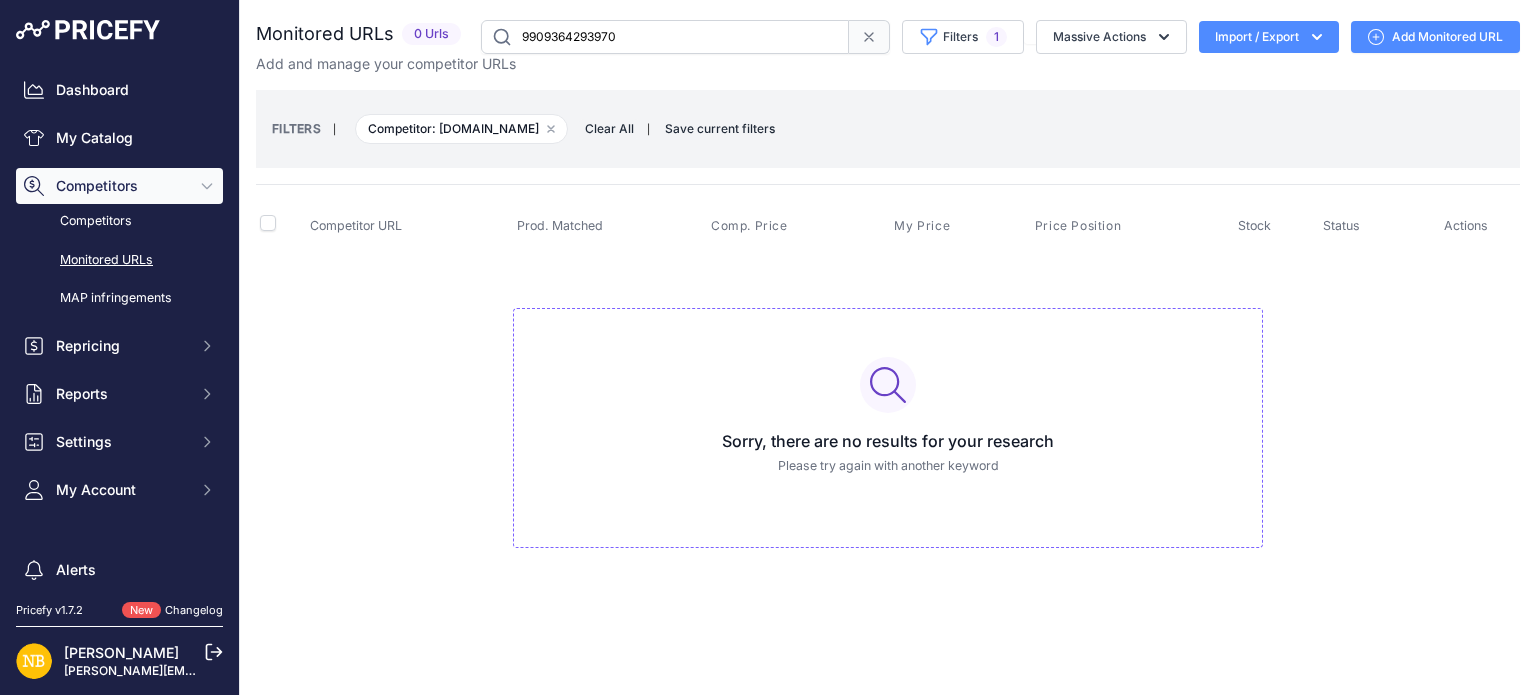 click on "9909364293970" at bounding box center (665, 37) 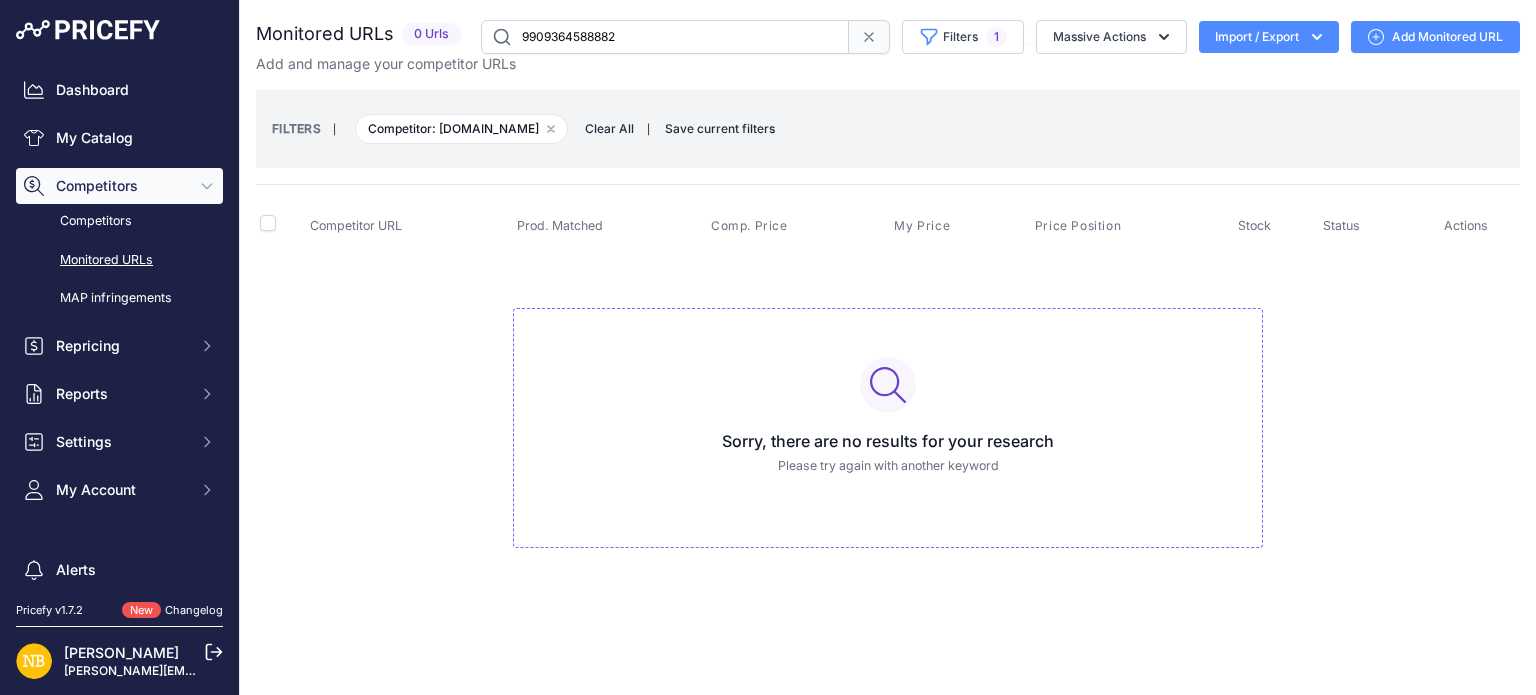 drag, startPoint x: 509, startPoint y: 32, endPoint x: 361, endPoint y: 34, distance: 148.01352 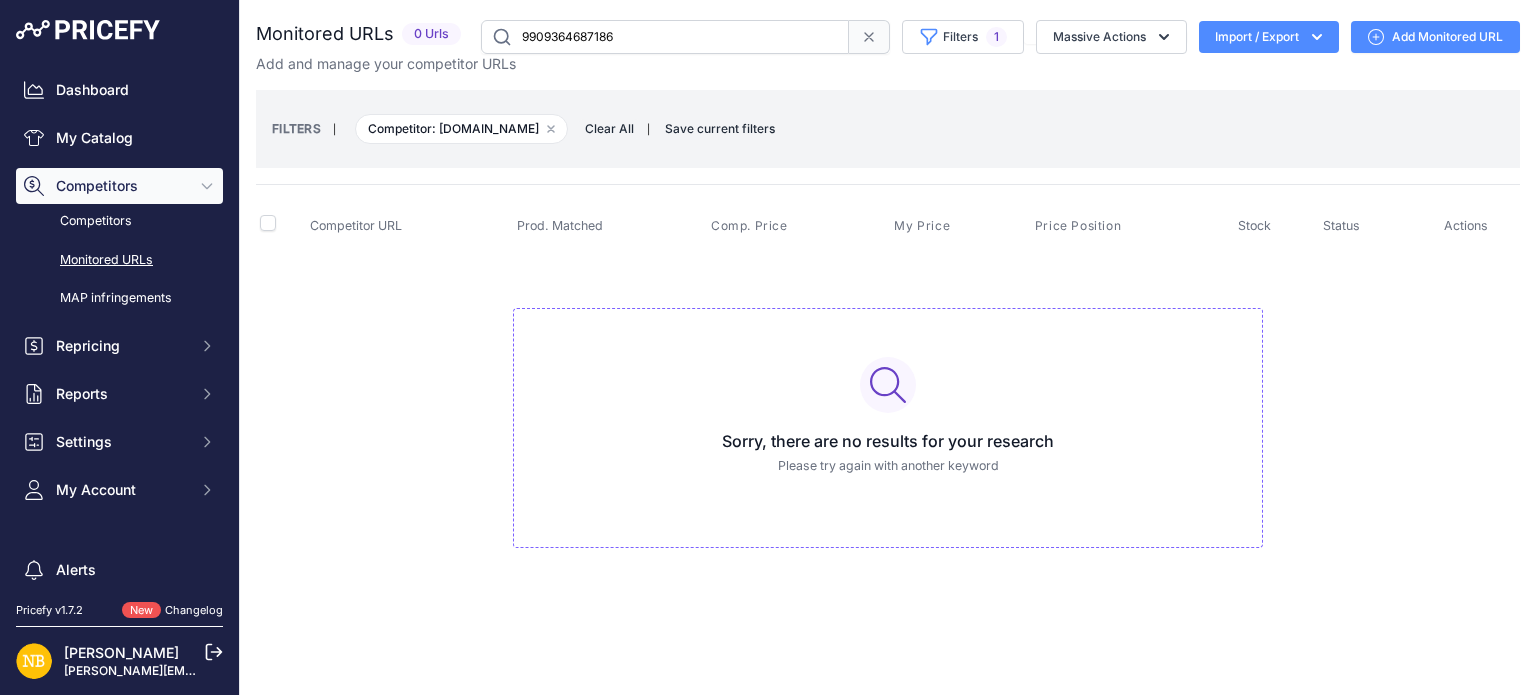 drag, startPoint x: 733, startPoint y: 35, endPoint x: 199, endPoint y: 35, distance: 534 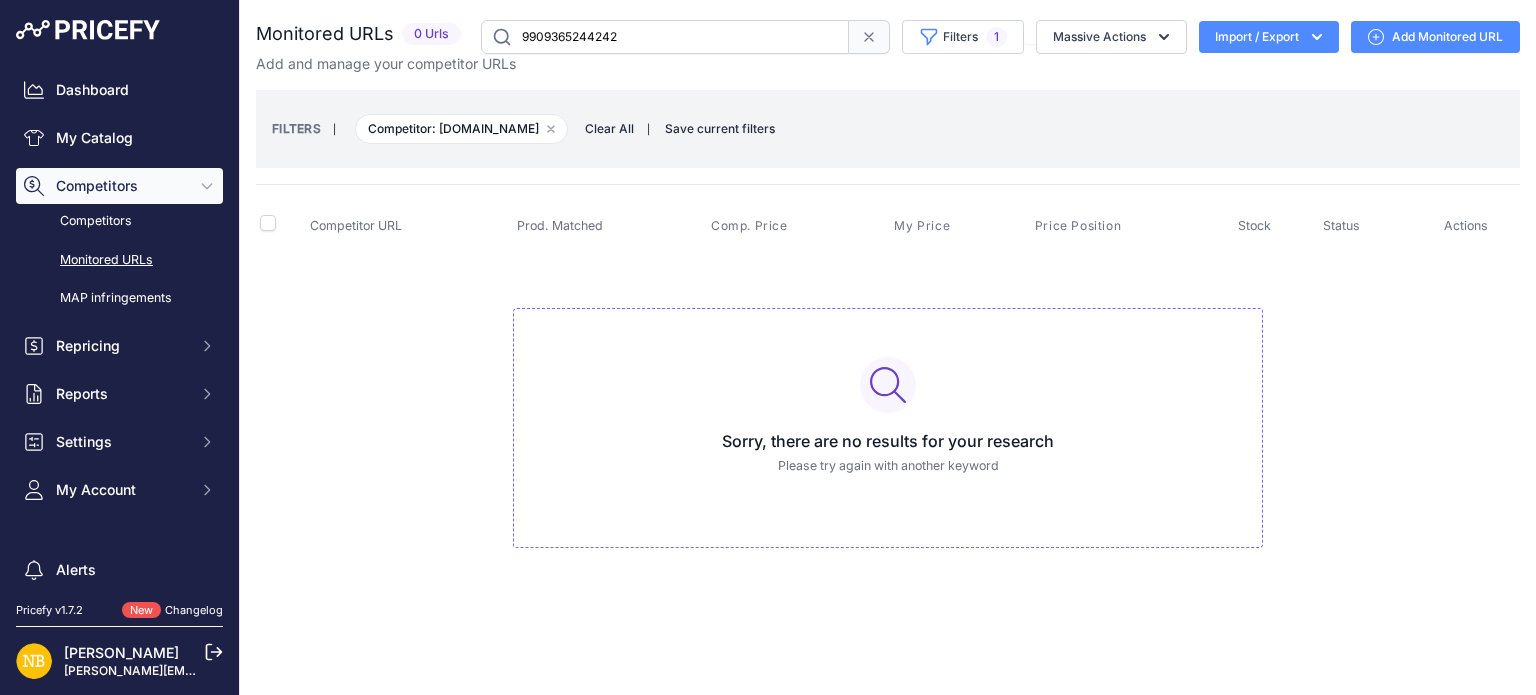 drag, startPoint x: 643, startPoint y: 34, endPoint x: 190, endPoint y: 14, distance: 453.44128 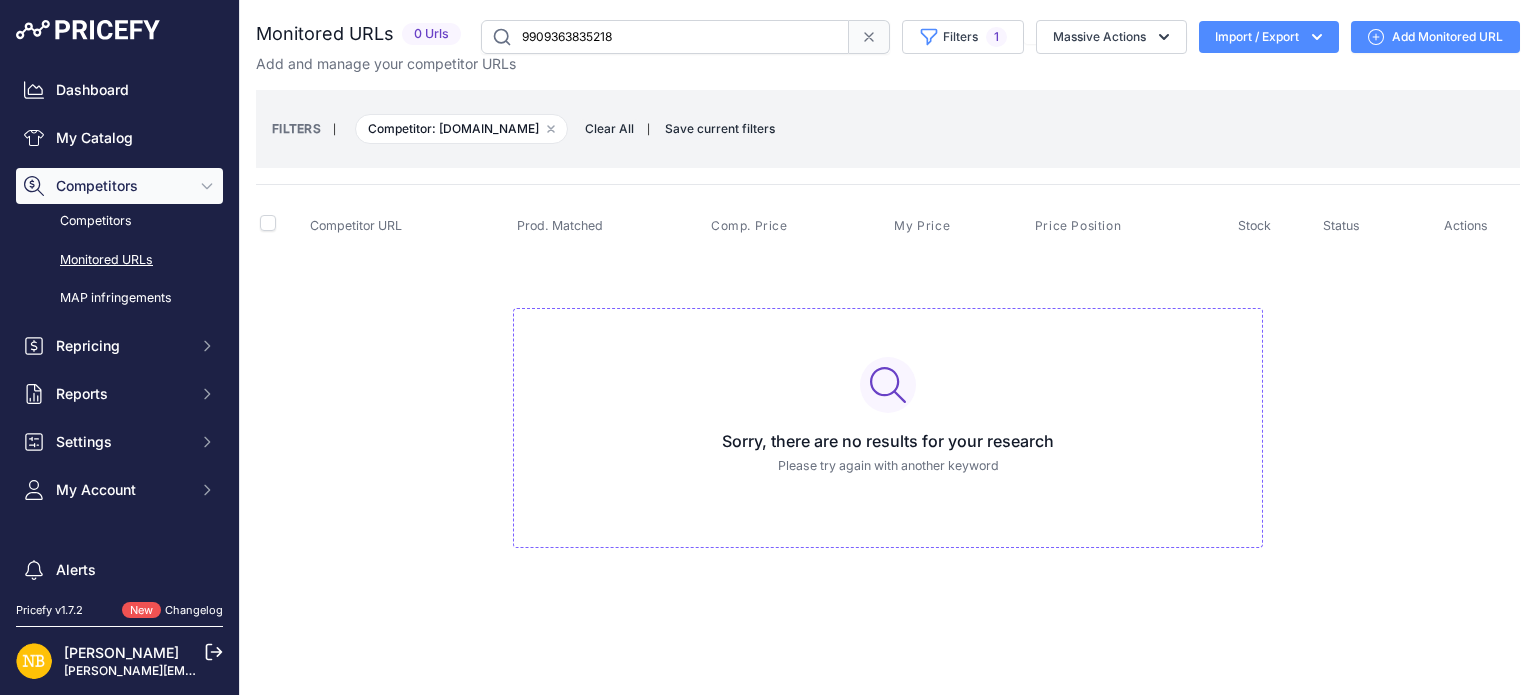 drag, startPoint x: 685, startPoint y: 38, endPoint x: 318, endPoint y: -11, distance: 370.25665 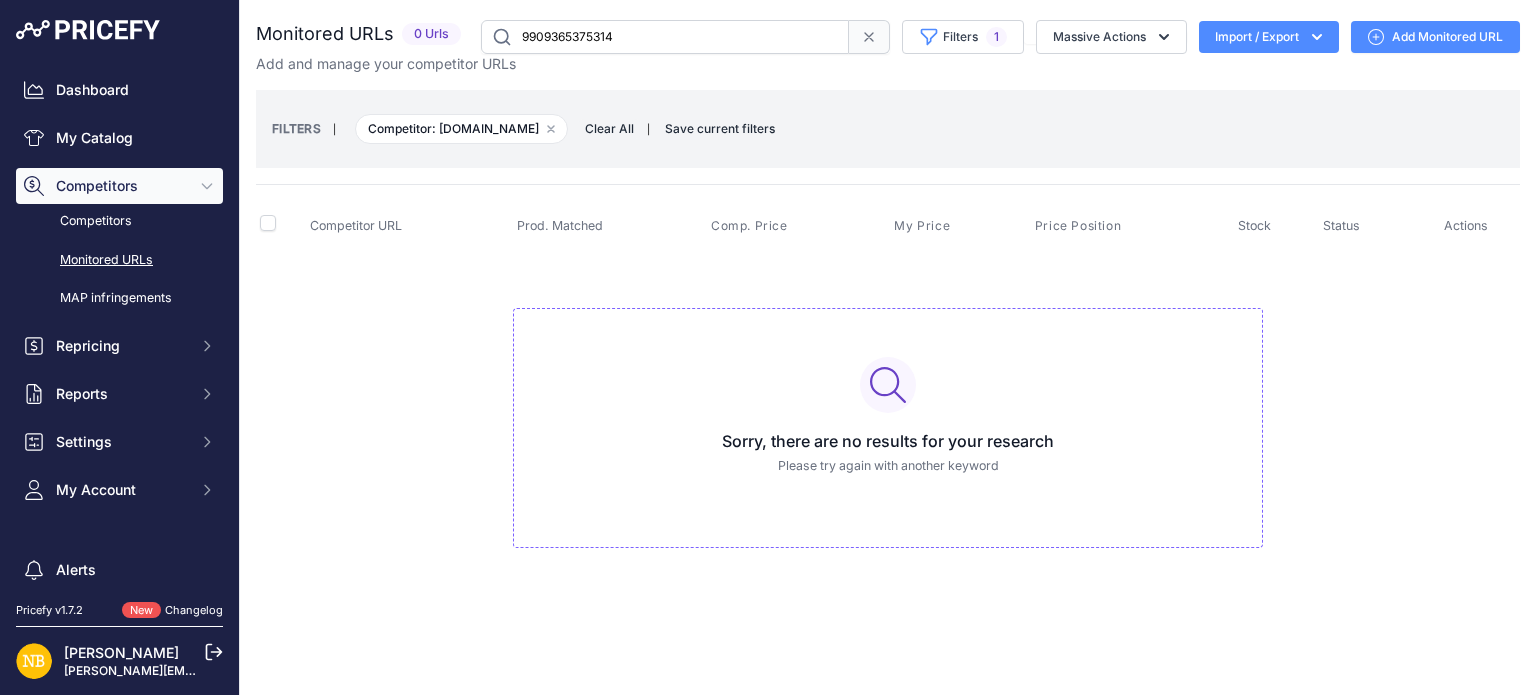 drag, startPoint x: 701, startPoint y: 27, endPoint x: 422, endPoint y: -12, distance: 281.71262 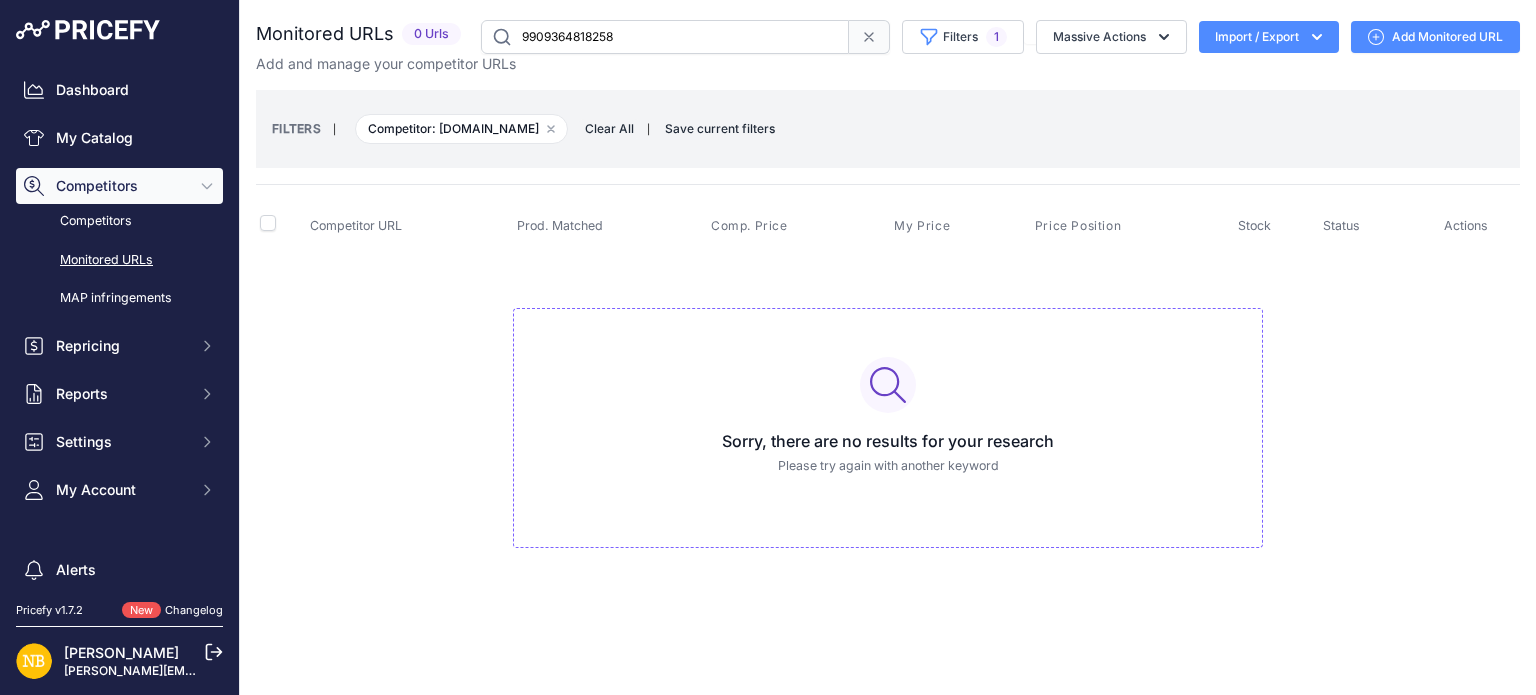 type on "9909364818258" 